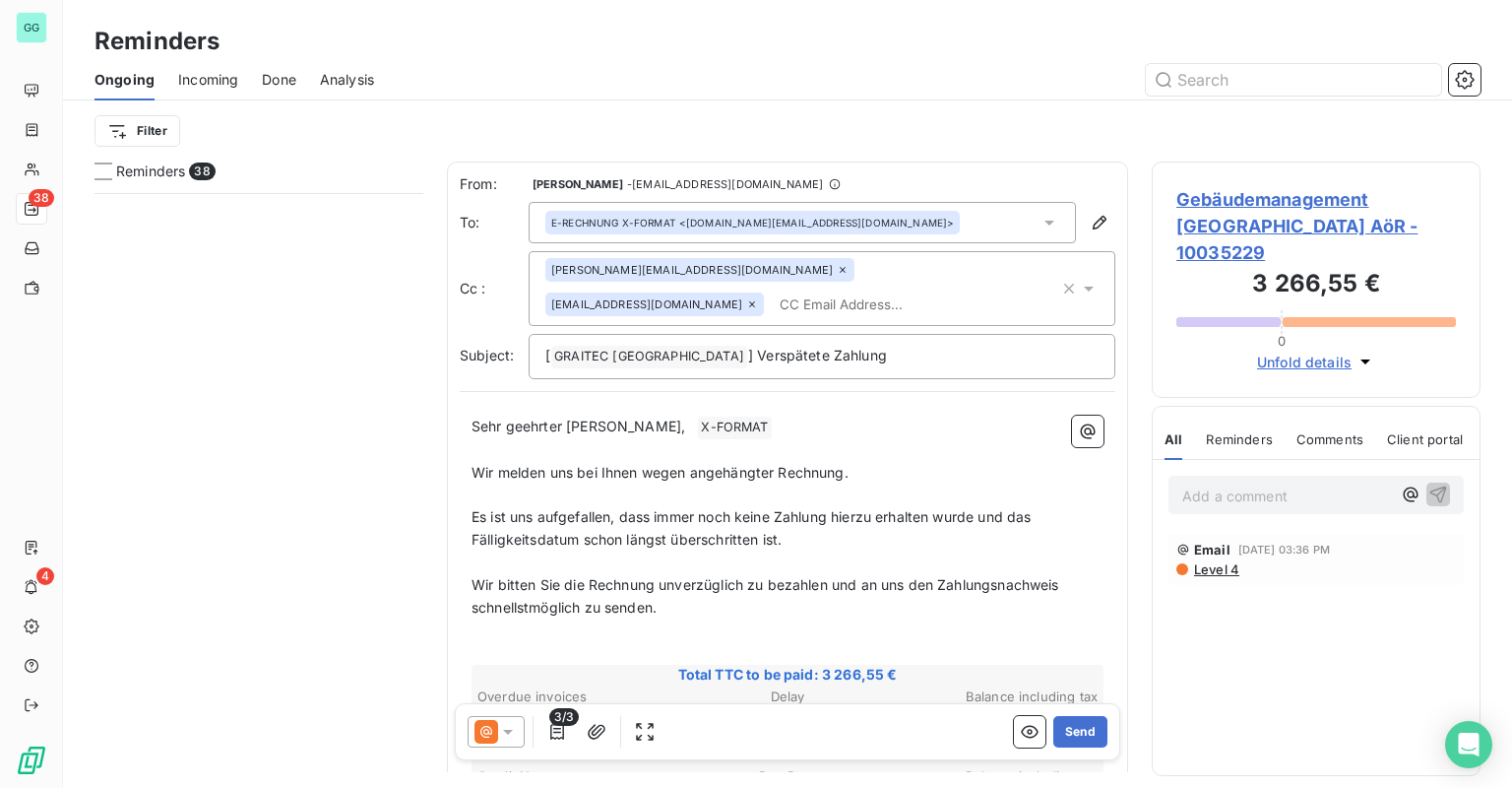 scroll, scrollTop: 0, scrollLeft: 0, axis: both 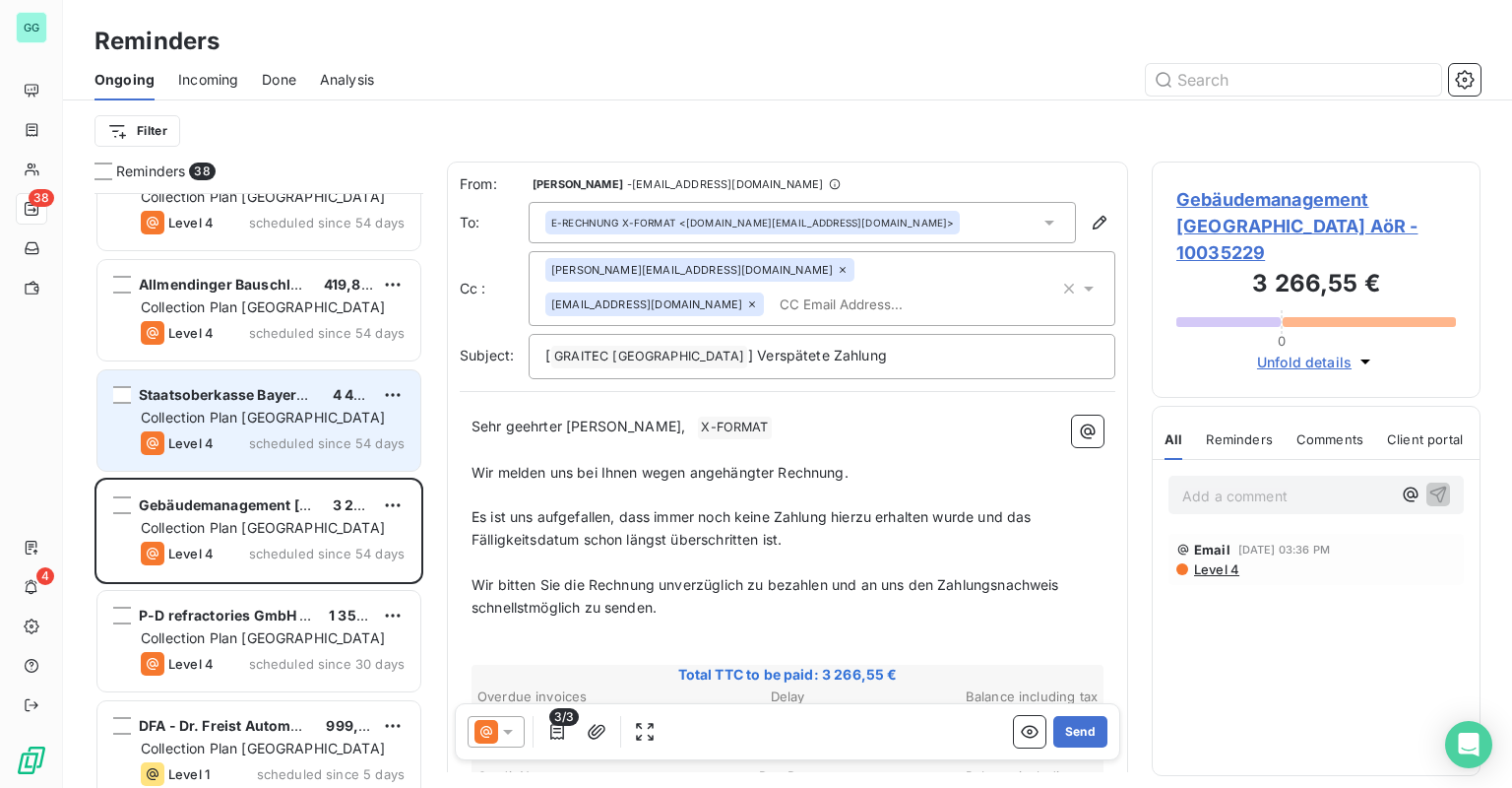 click on "Level 4 scheduled since 54 days" at bounding box center (273, 443) 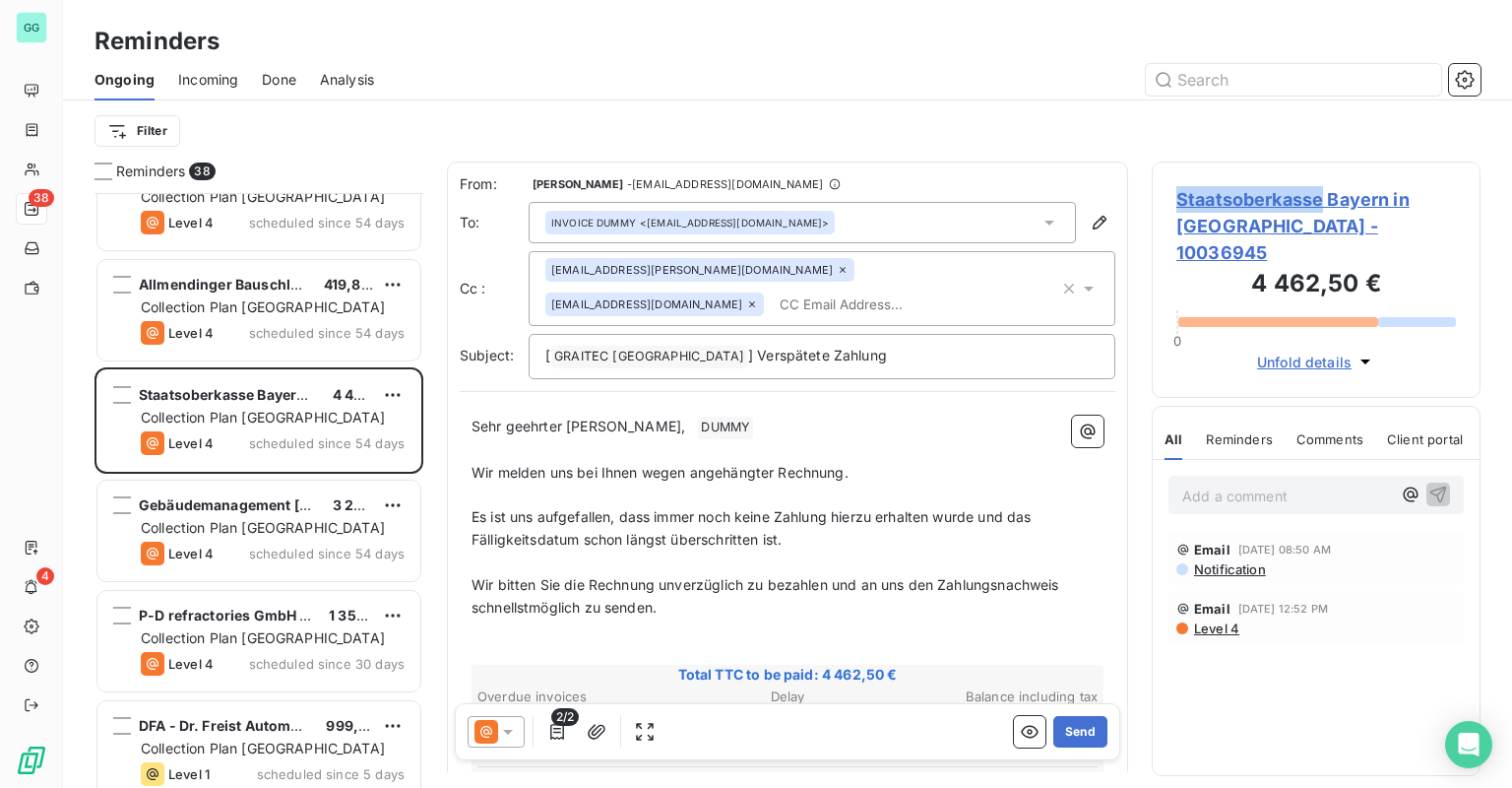 drag, startPoint x: 1172, startPoint y: 193, endPoint x: 1324, endPoint y: 210, distance: 152.9477 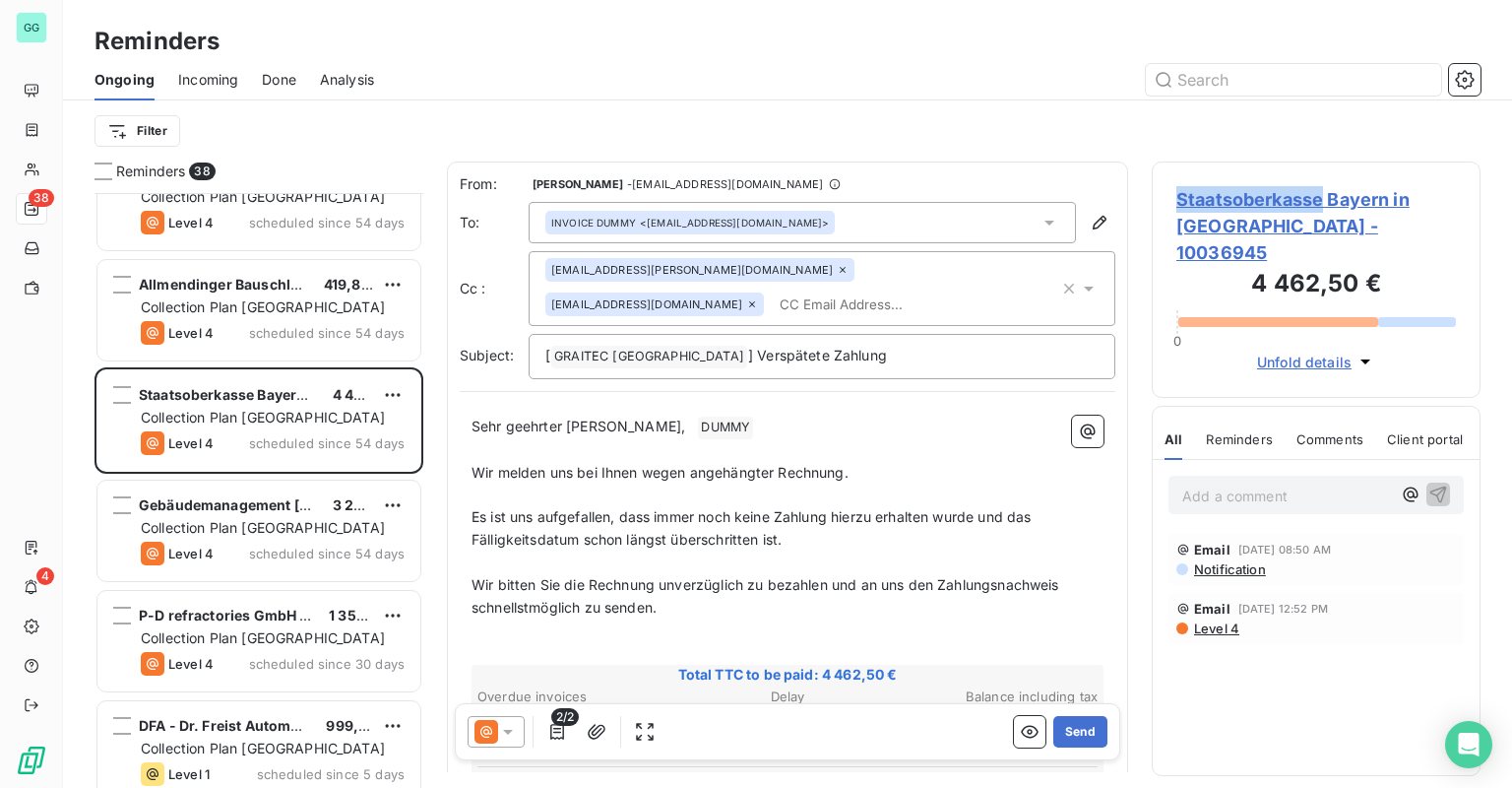 click on "Staatsoberkasse Bayern in [GEOGRAPHIC_DATA] - 10036945 4 462,50 € 0 Unfold details" at bounding box center [1316, 280] 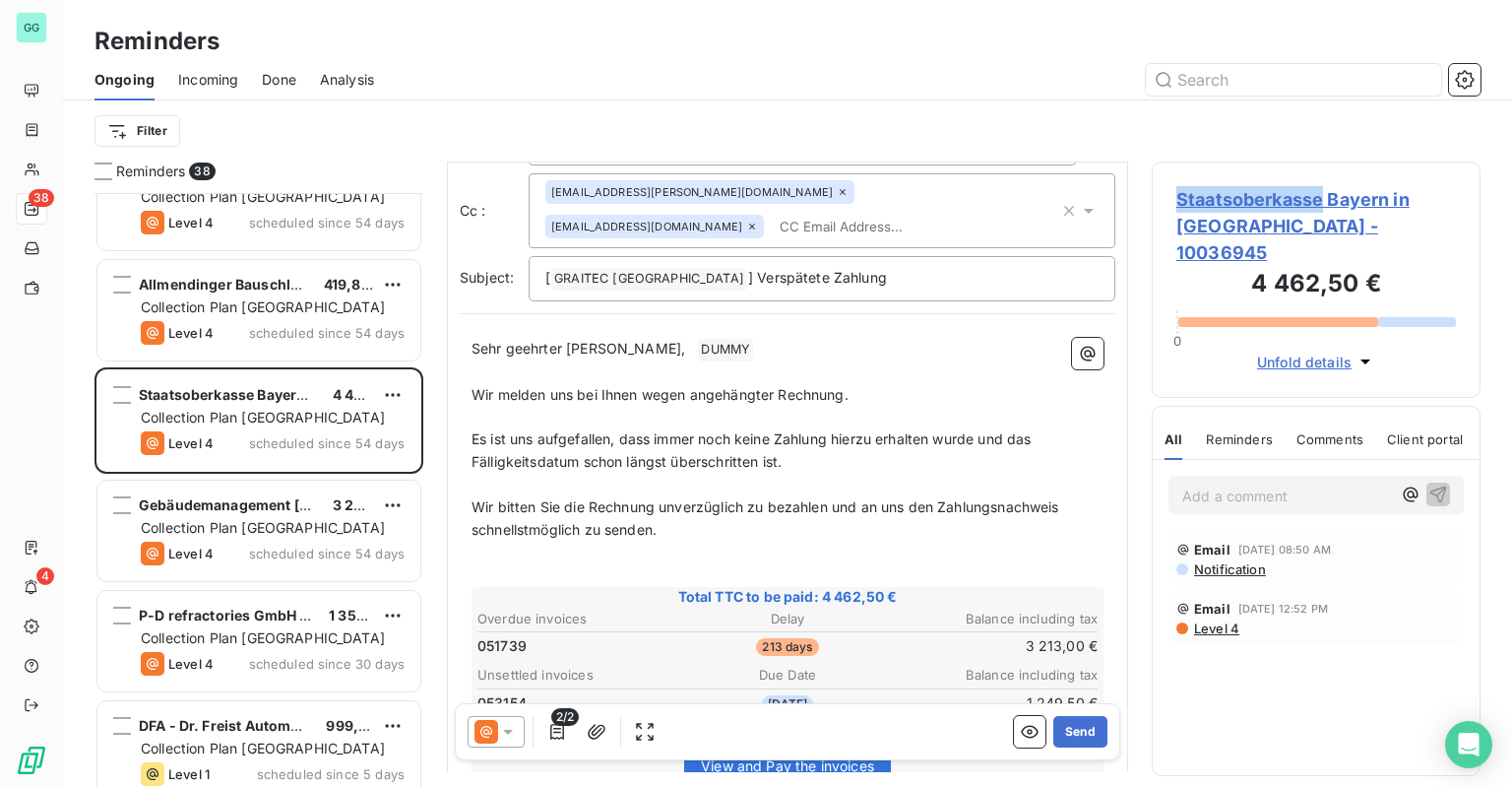 scroll, scrollTop: 0, scrollLeft: 0, axis: both 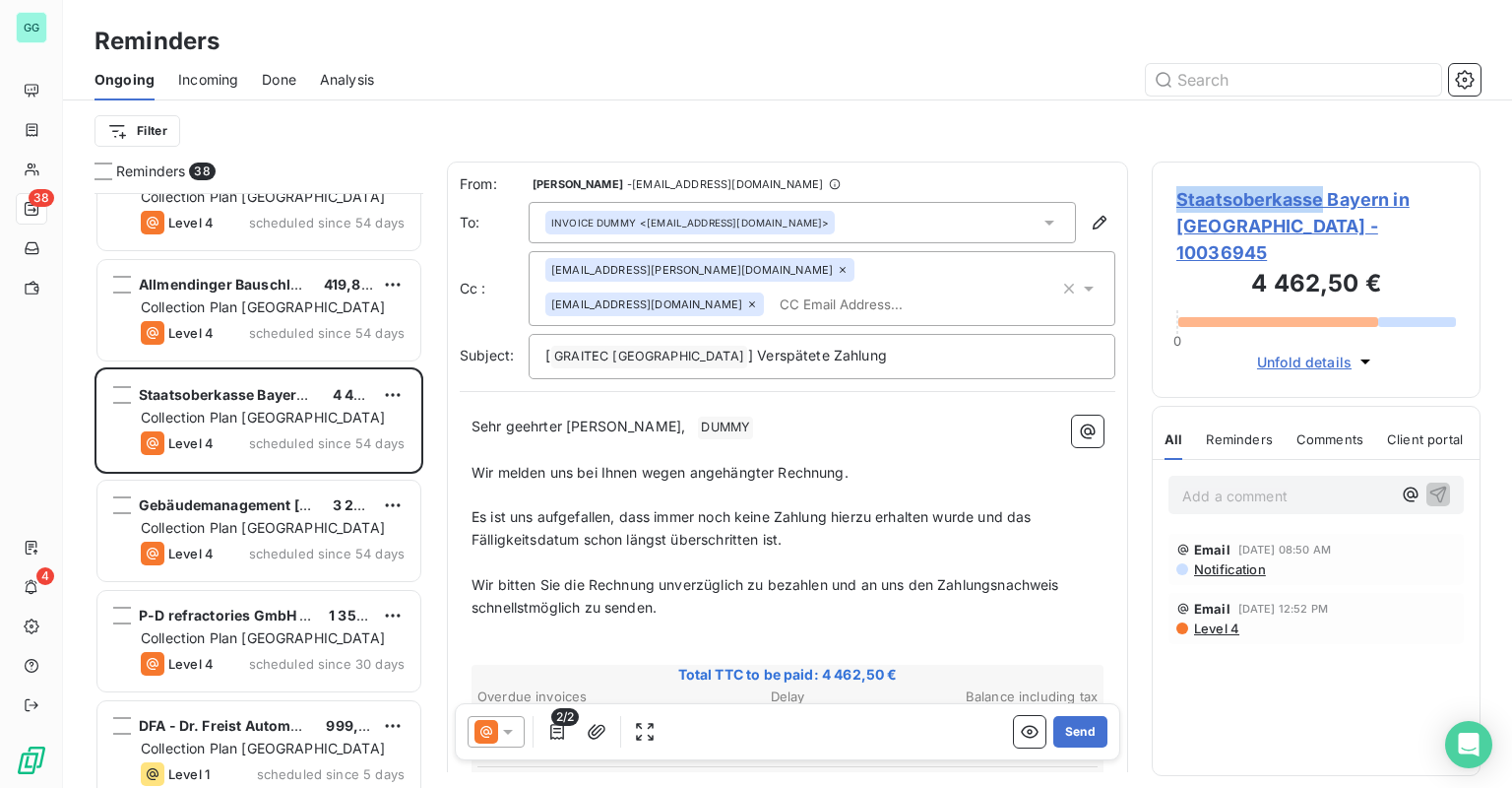 click on "Staatsoberkasse Bayern in [GEOGRAPHIC_DATA] - 10036945" at bounding box center [1316, 226] 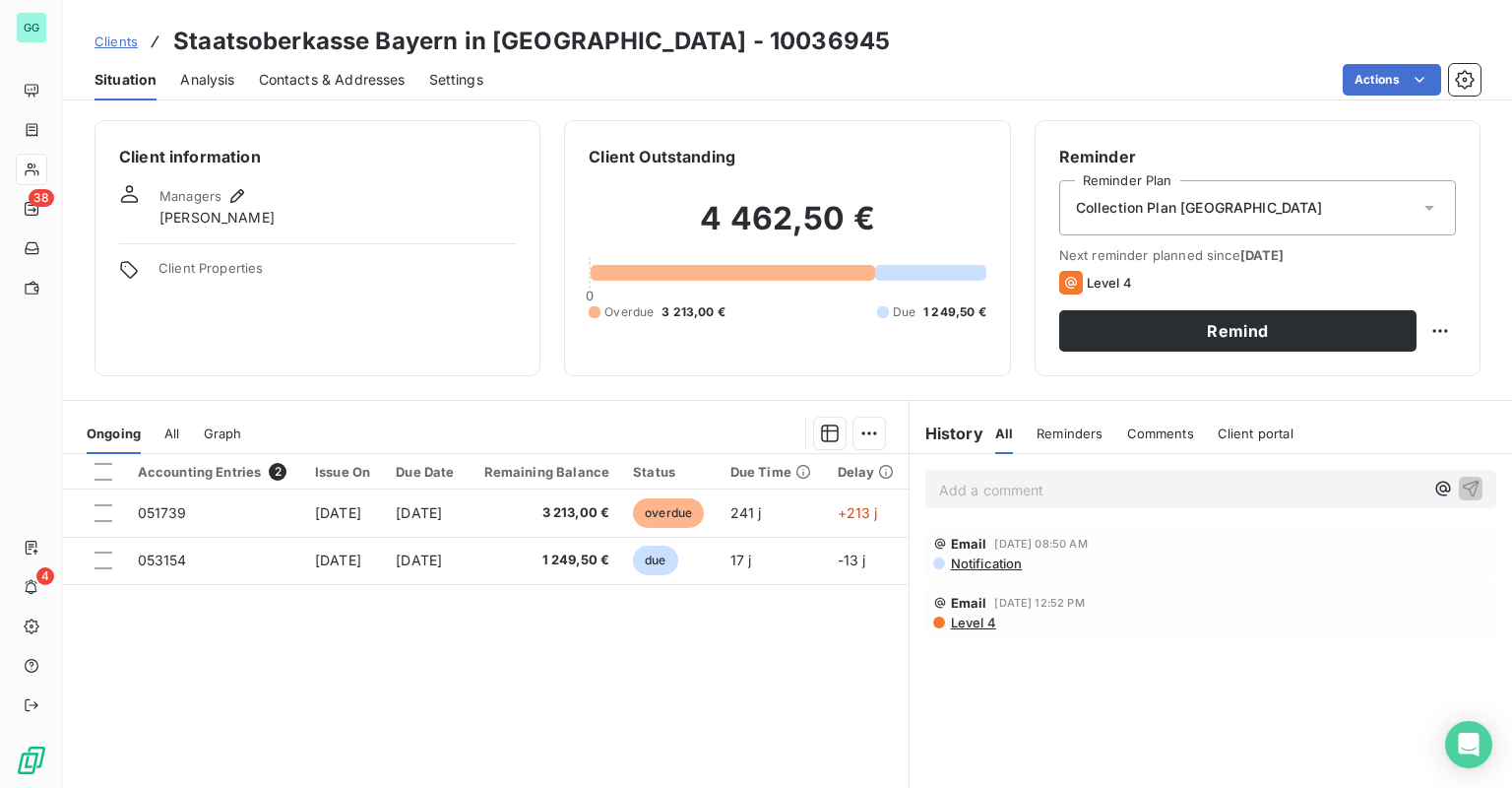 click on "Contacts & Addresses" at bounding box center [332, 80] 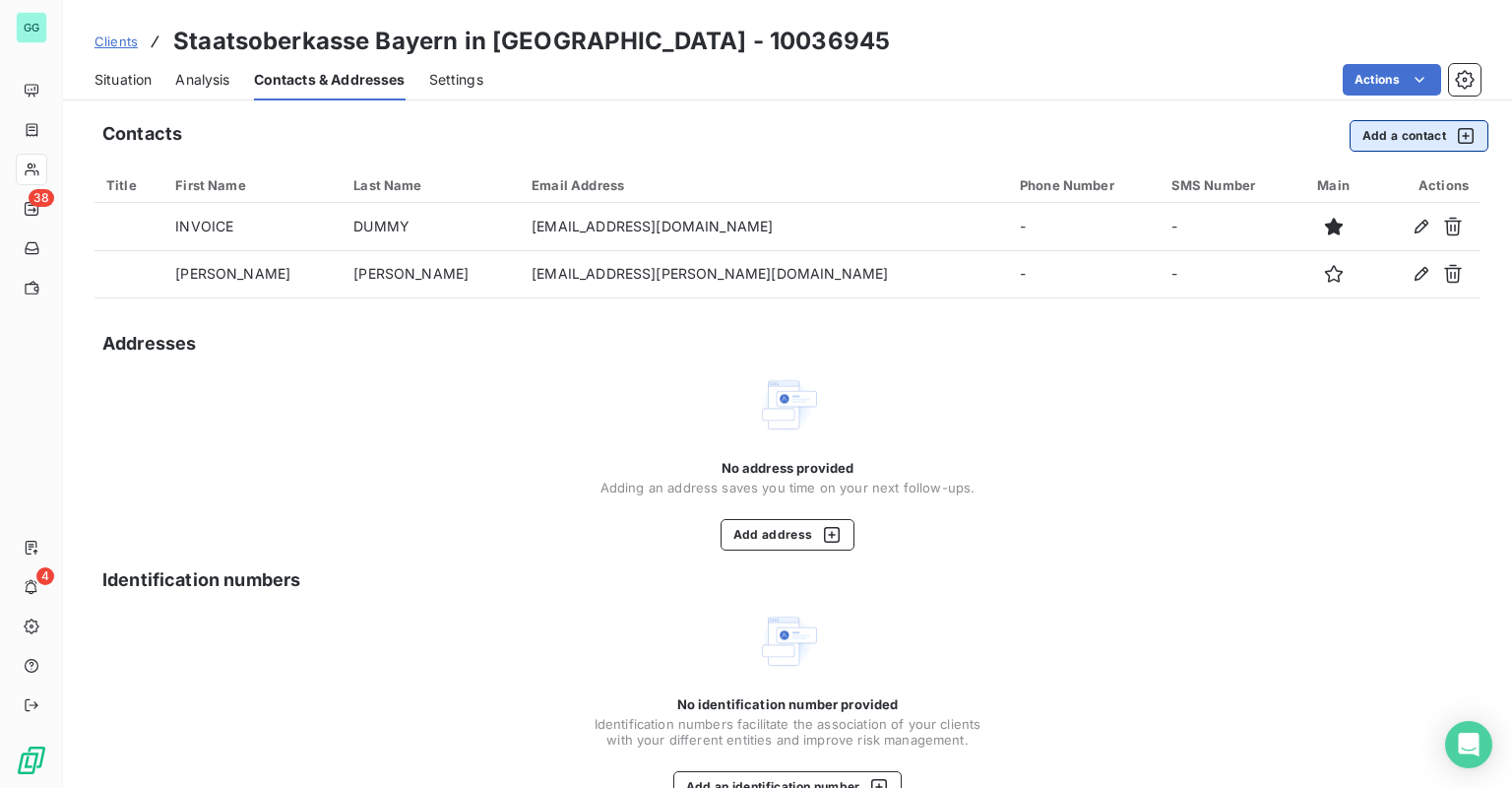 click on "Add a contact" at bounding box center (1418, 136) 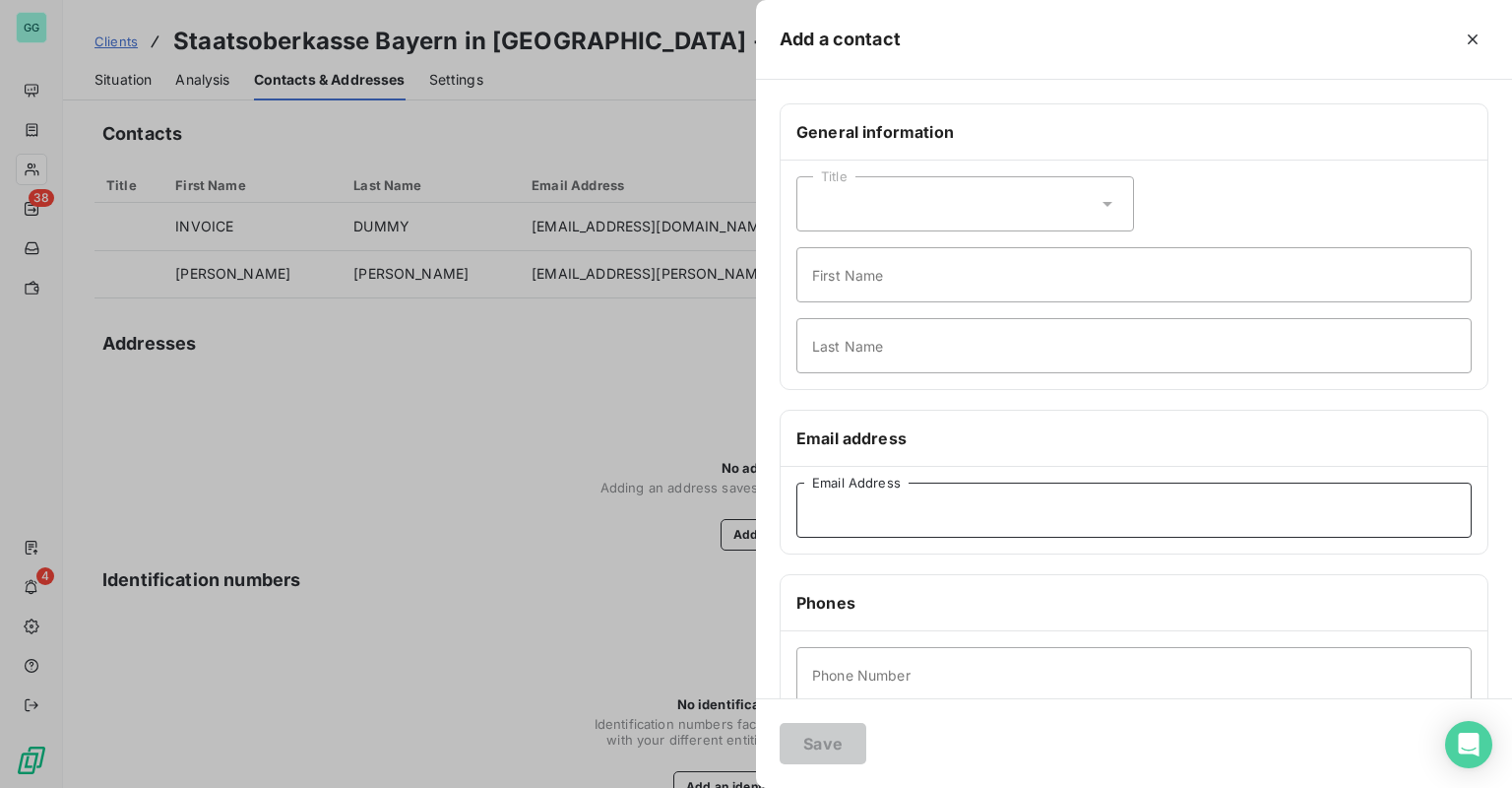 click on "Email Address" at bounding box center (1134, 510) 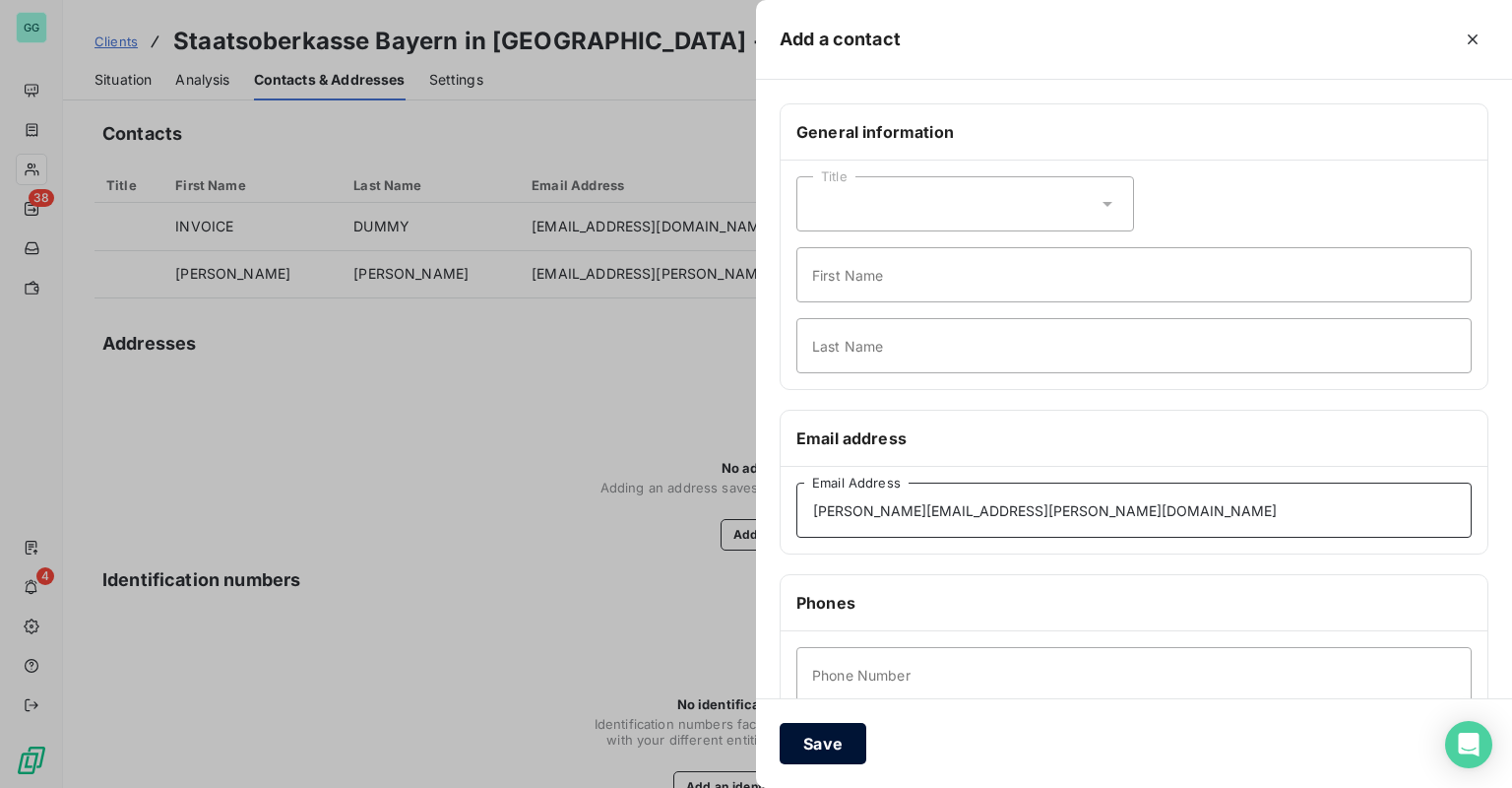 type on "[PERSON_NAME][EMAIL_ADDRESS][PERSON_NAME][DOMAIN_NAME]" 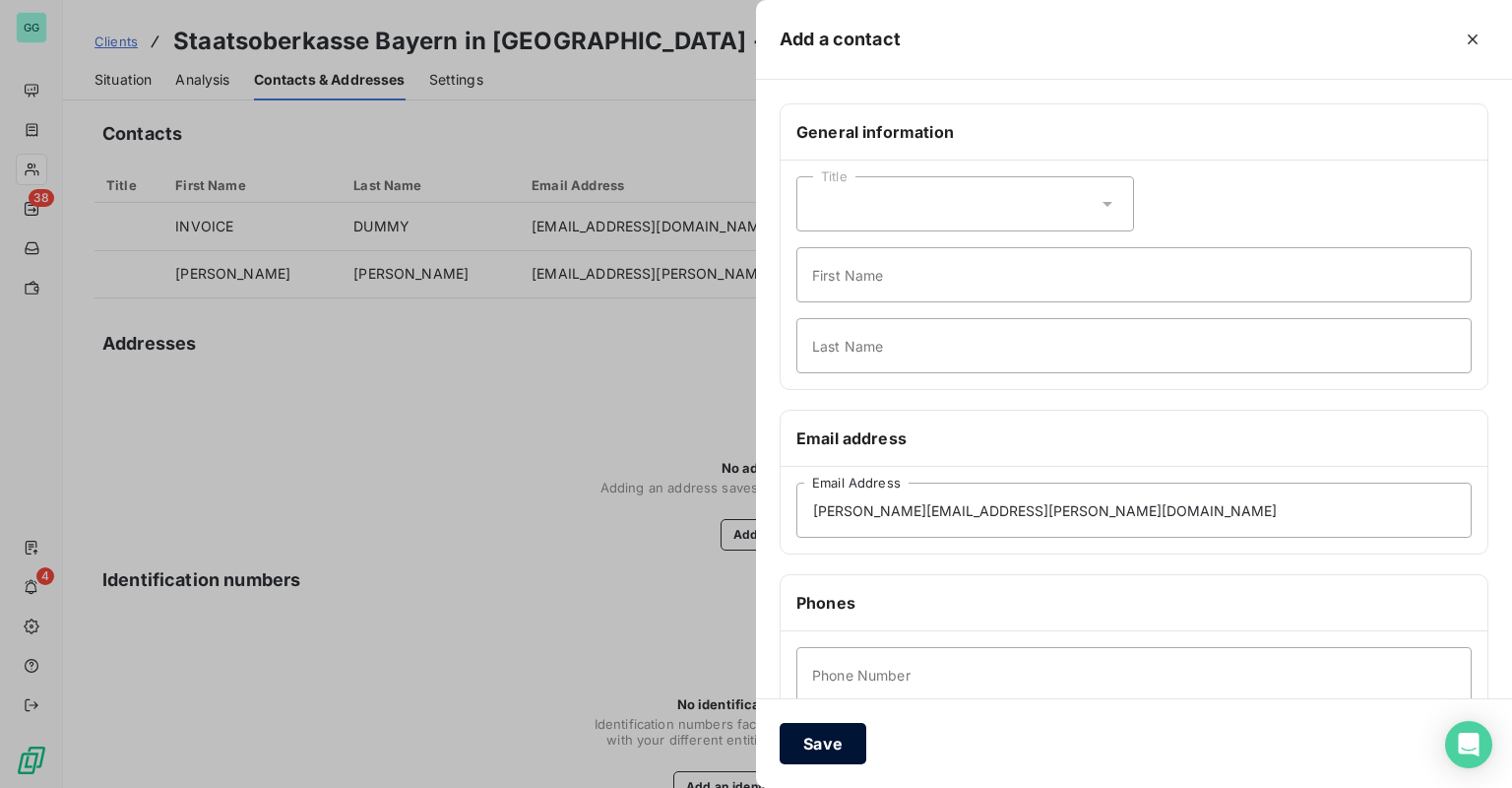 click on "Save" at bounding box center [823, 744] 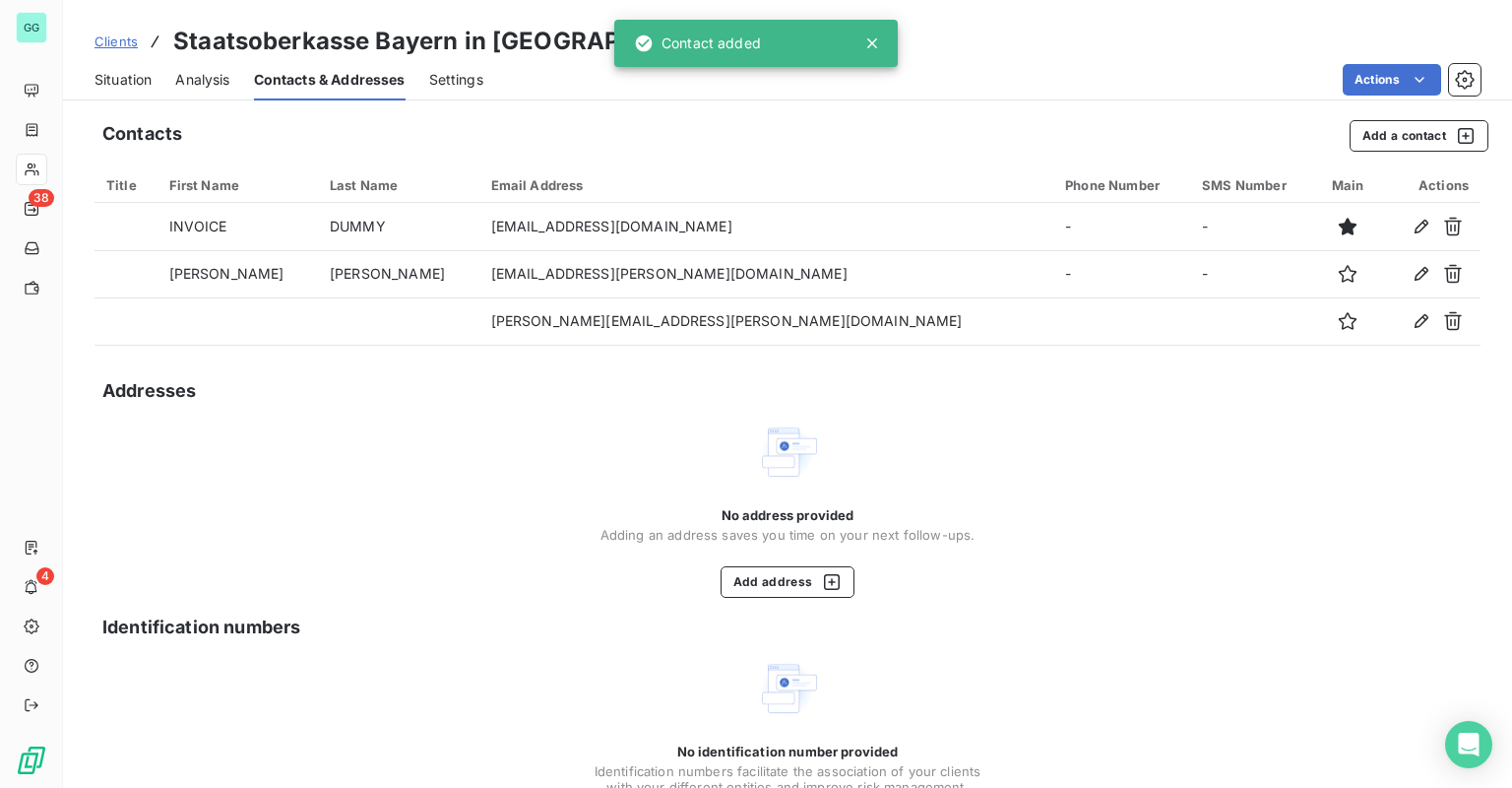 type 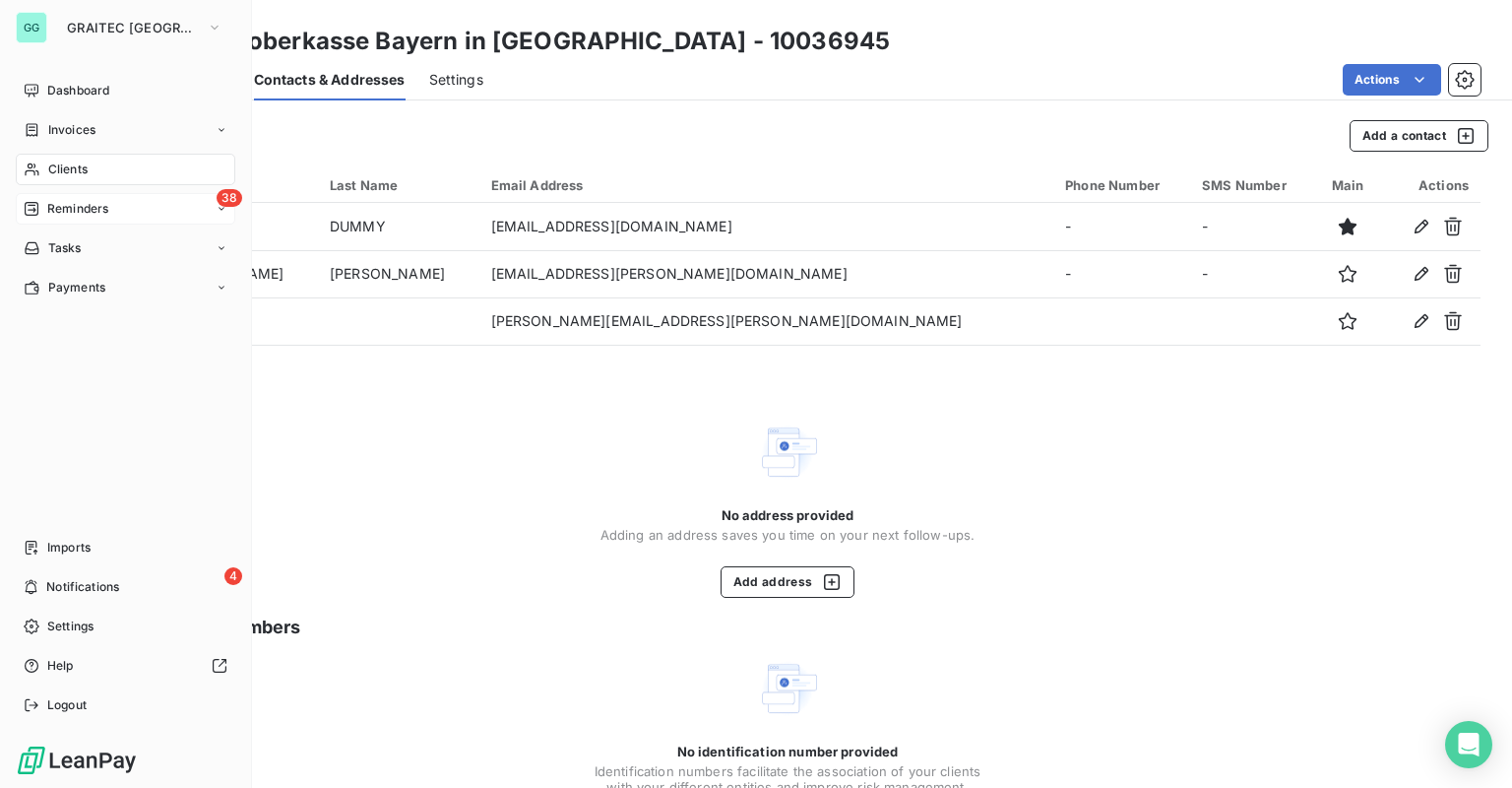 click on "Reminders" at bounding box center [78, 209] 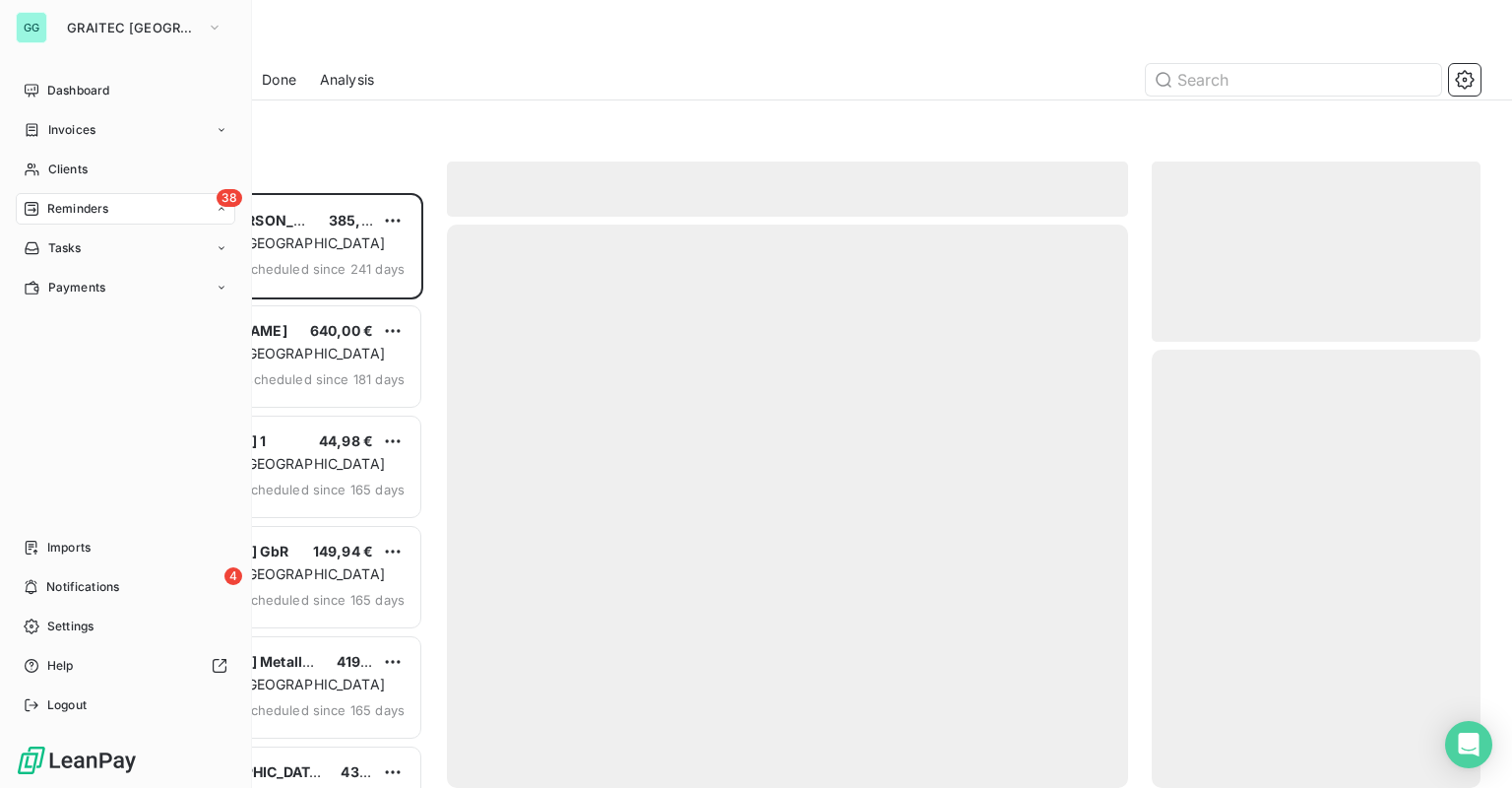 scroll, scrollTop: 12, scrollLeft: 12, axis: both 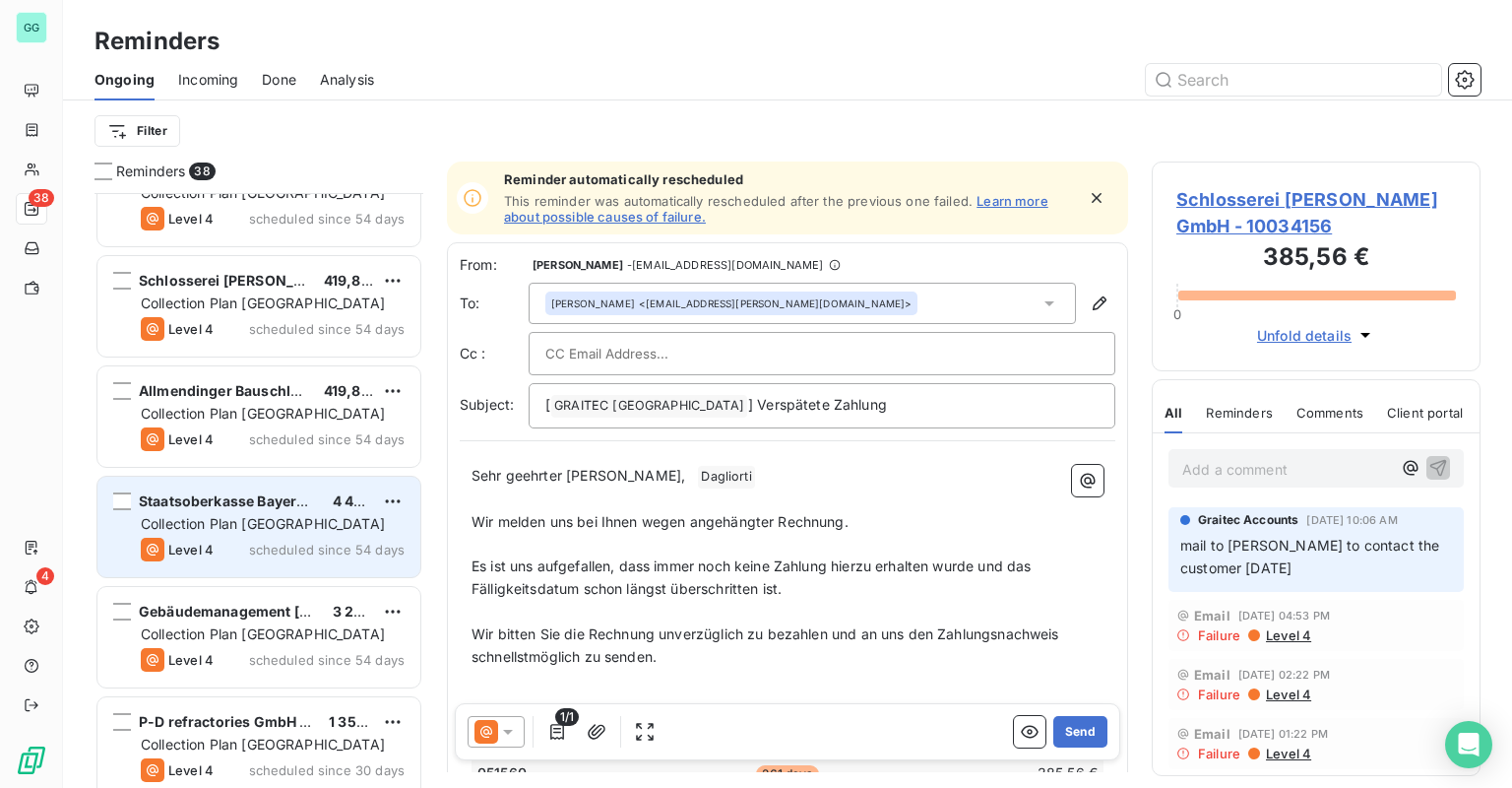 click on "Staatsoberkasse Bayern in [GEOGRAPHIC_DATA]" at bounding box center (304, 500) 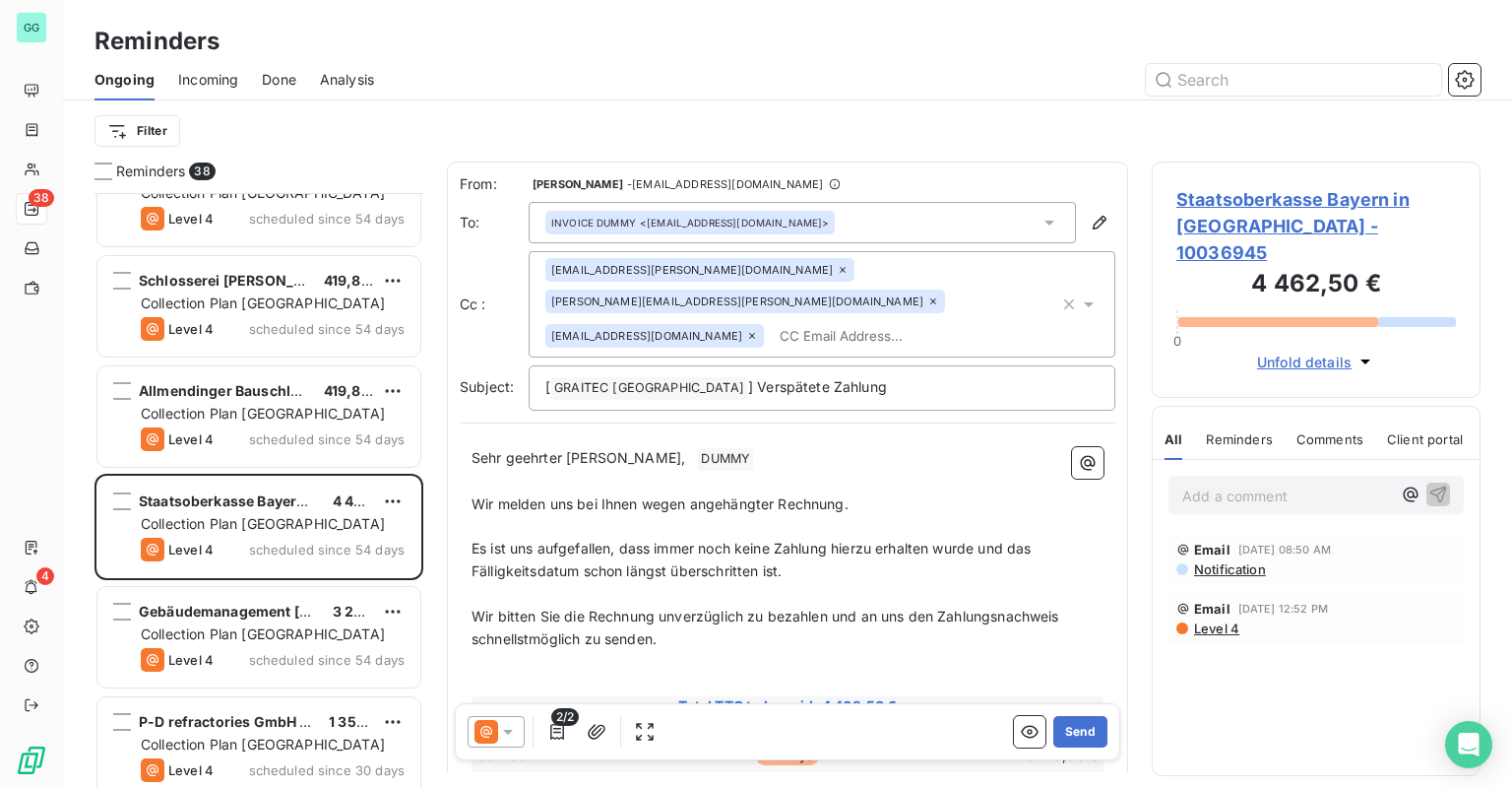 click at bounding box center [885, 336] 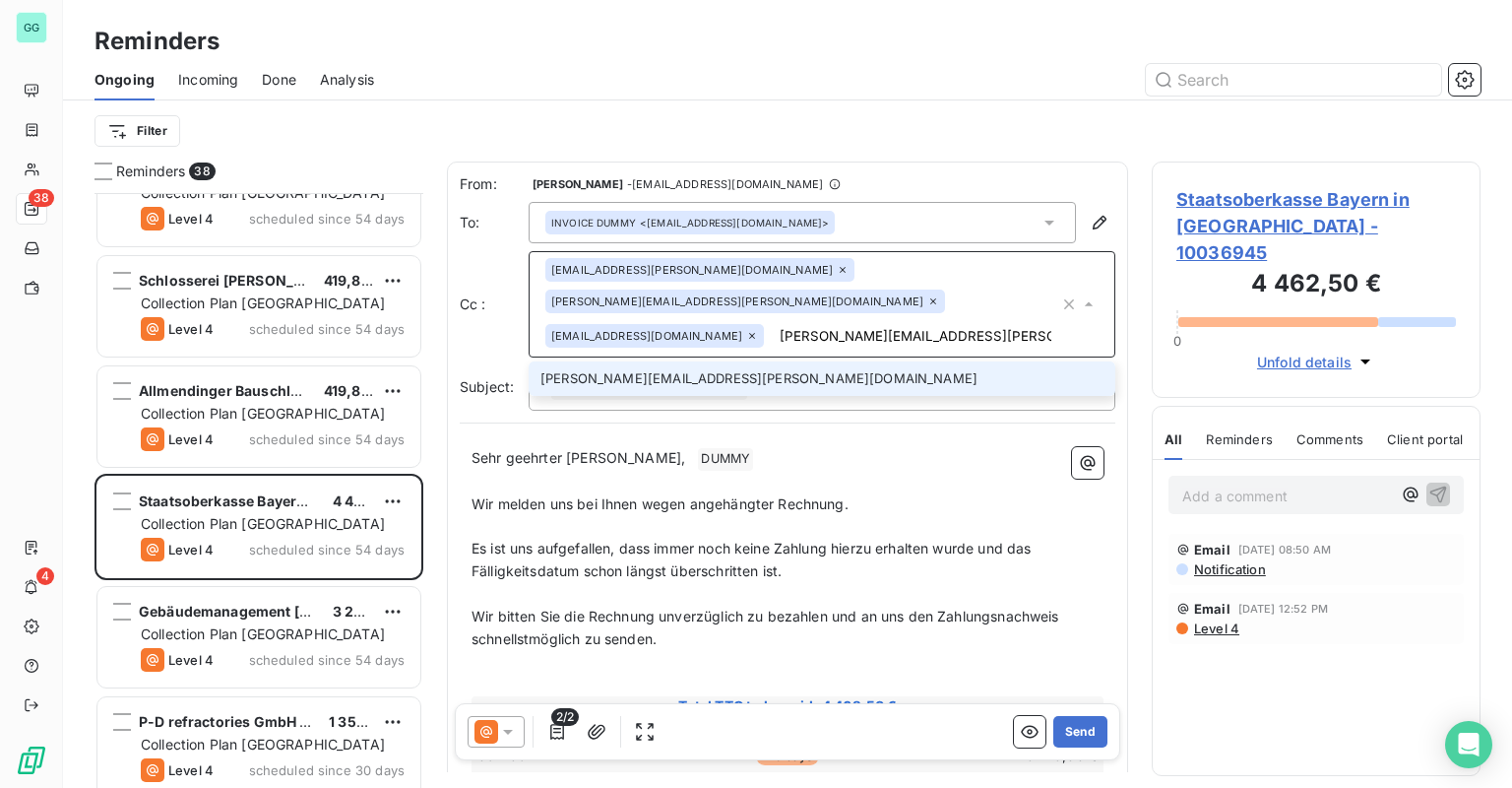 type on "[PERSON_NAME][EMAIL_ADDRESS][PERSON_NAME][DOMAIN_NAME]" 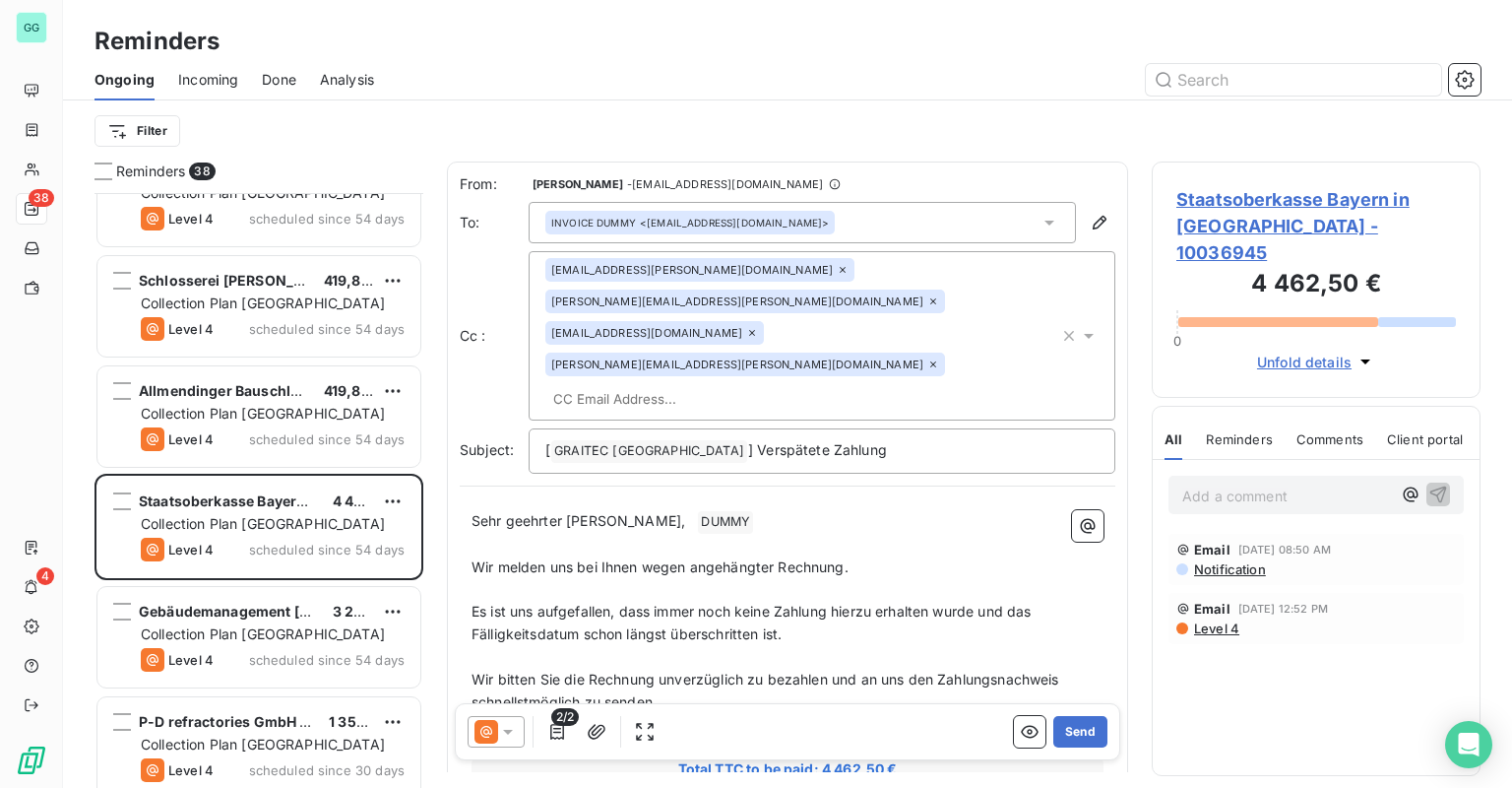 click at bounding box center (939, 80) 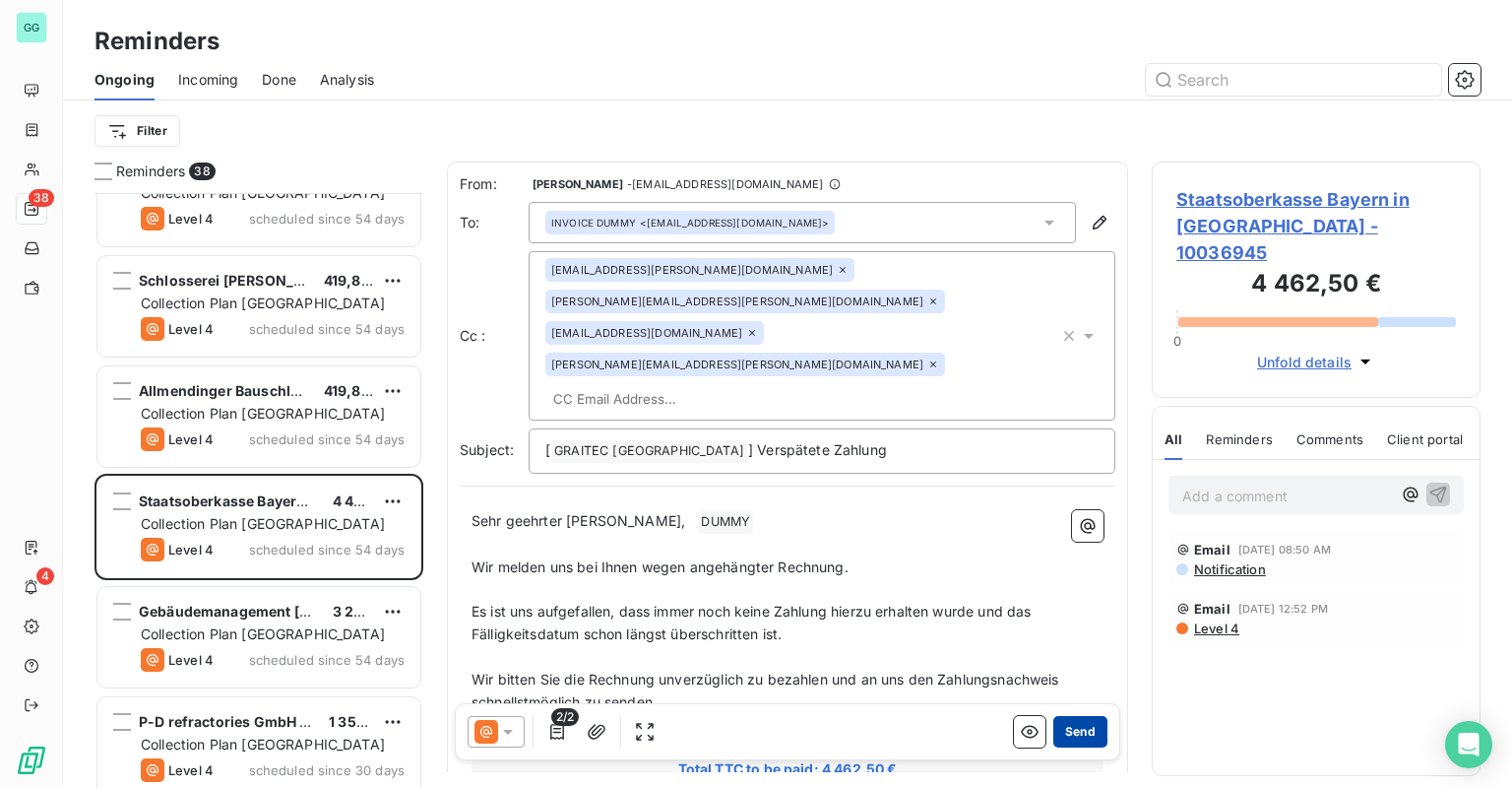 click on "Send" at bounding box center (1080, 732) 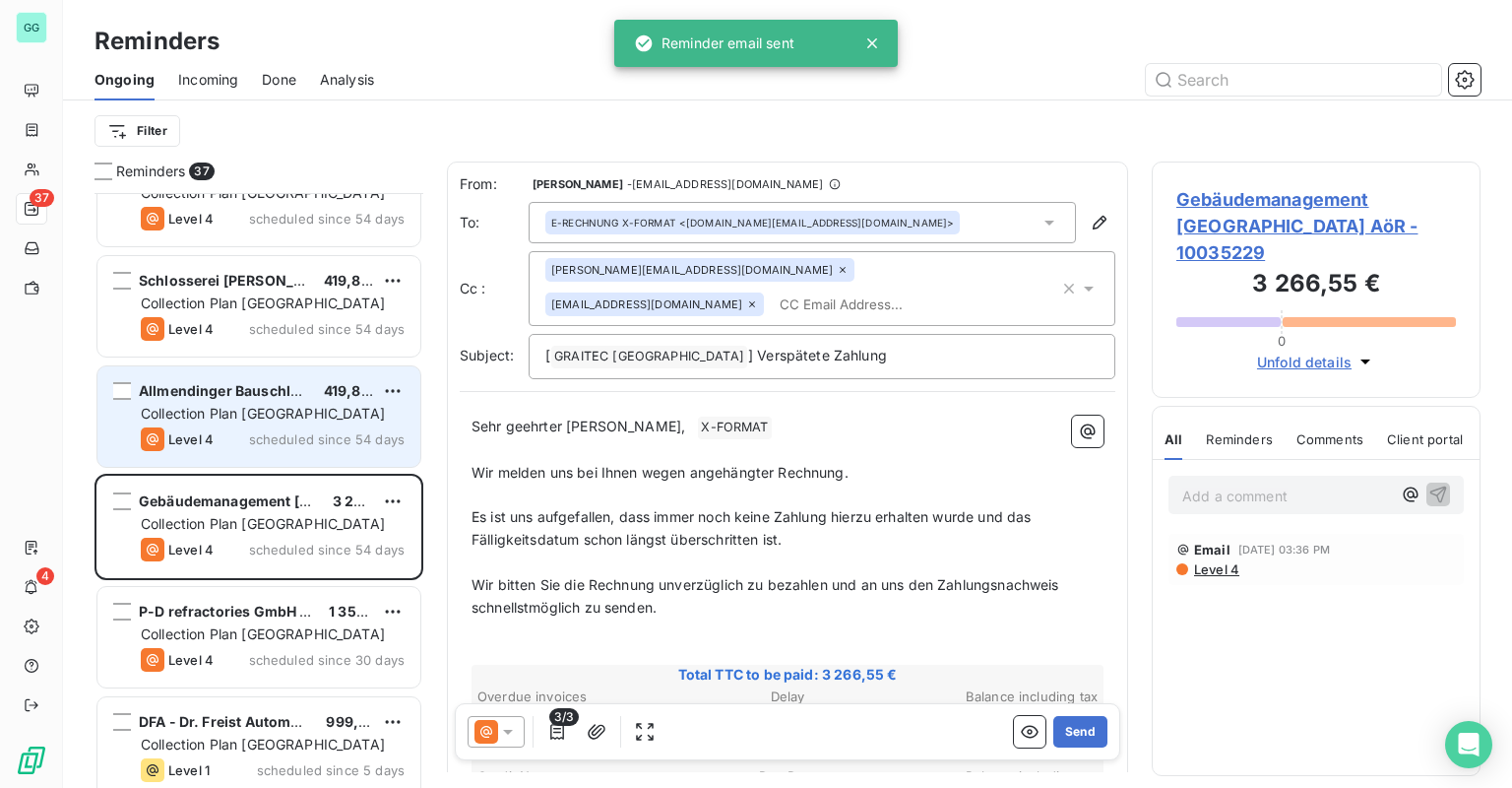 click on "Collection Plan [GEOGRAPHIC_DATA]" at bounding box center (263, 413) 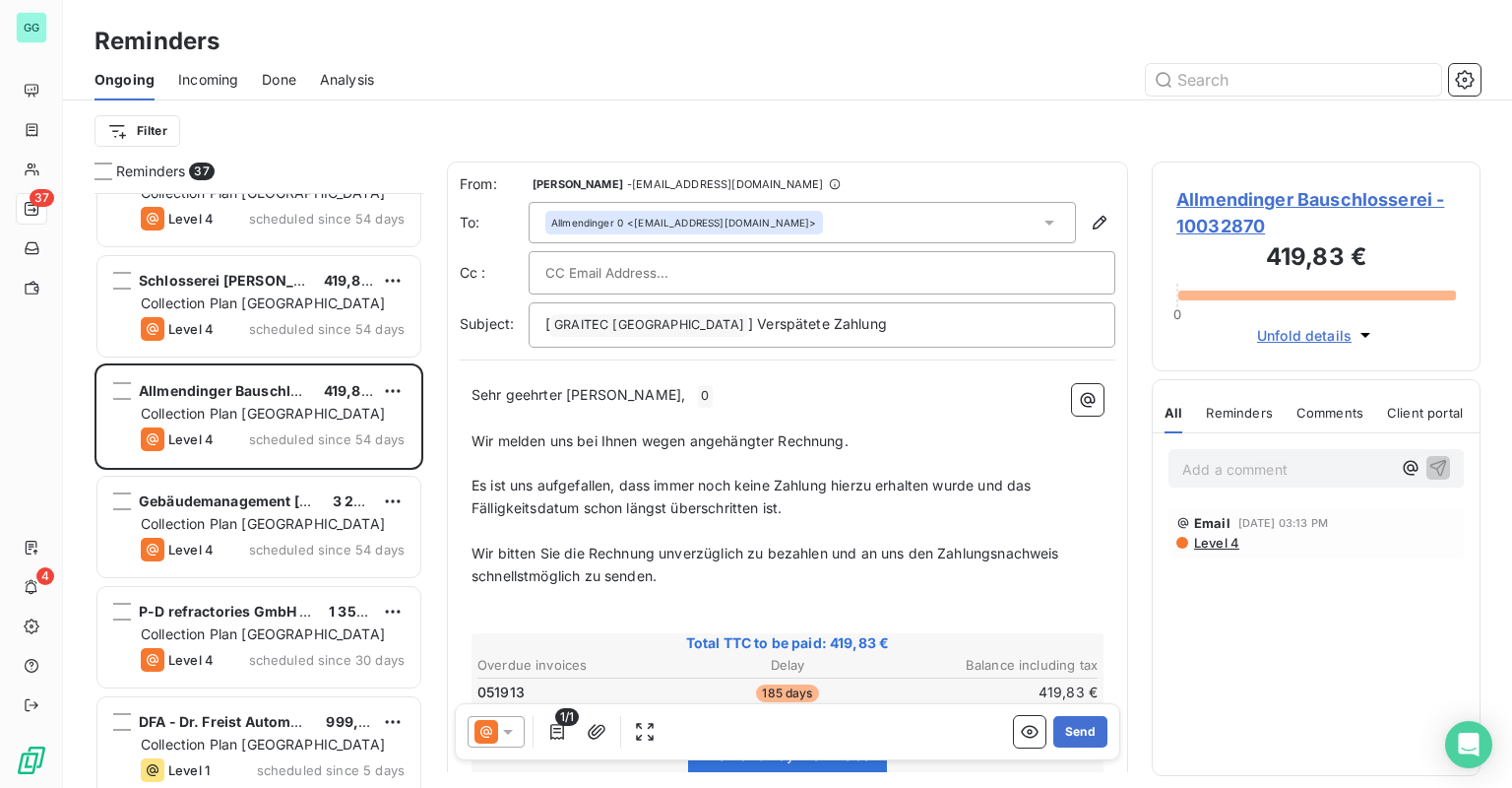 click on "Allmendinger Bauschlosserei - 10032870" at bounding box center [1316, 213] 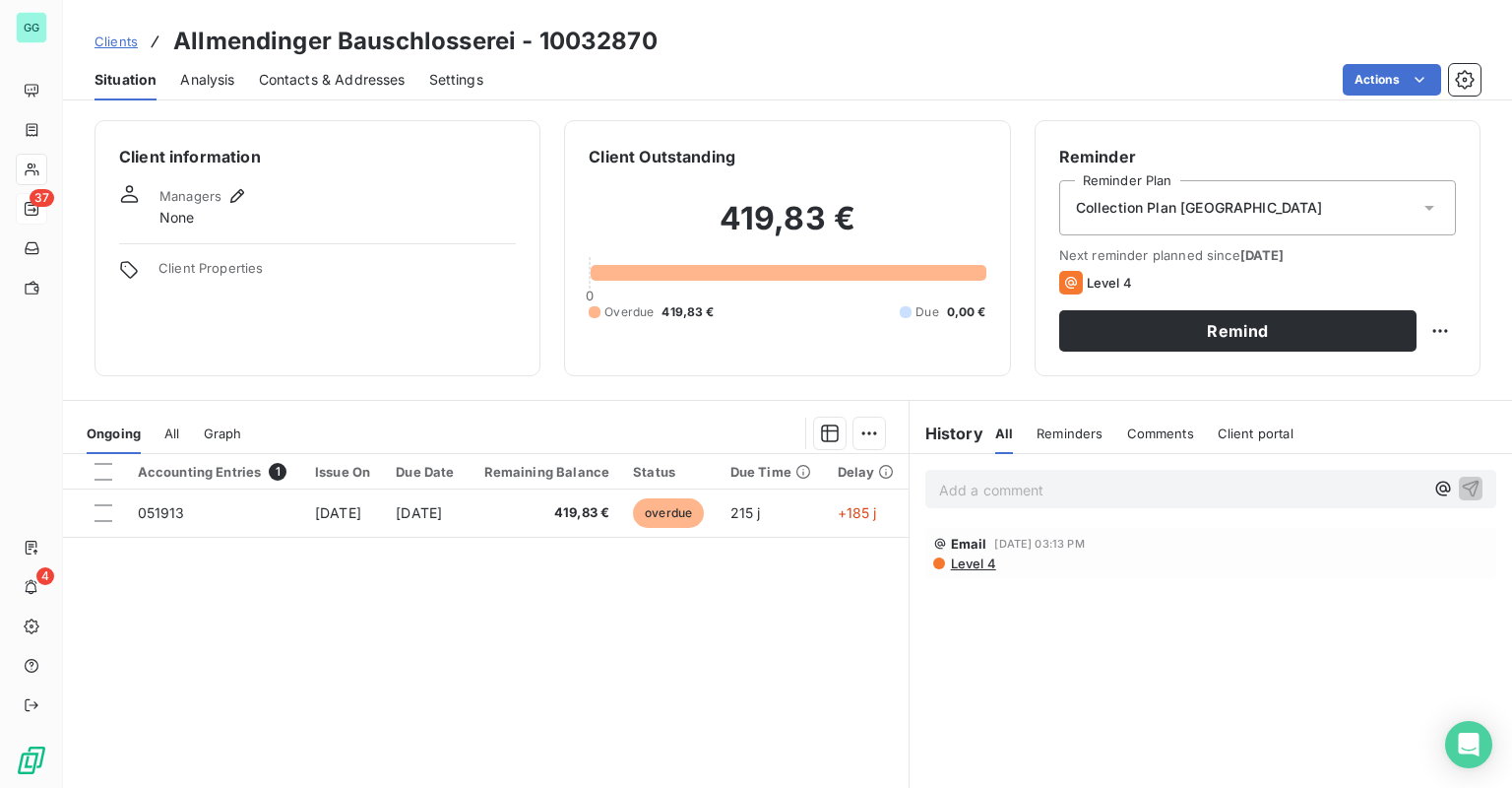 click on "Contacts & Addresses" at bounding box center (332, 80) 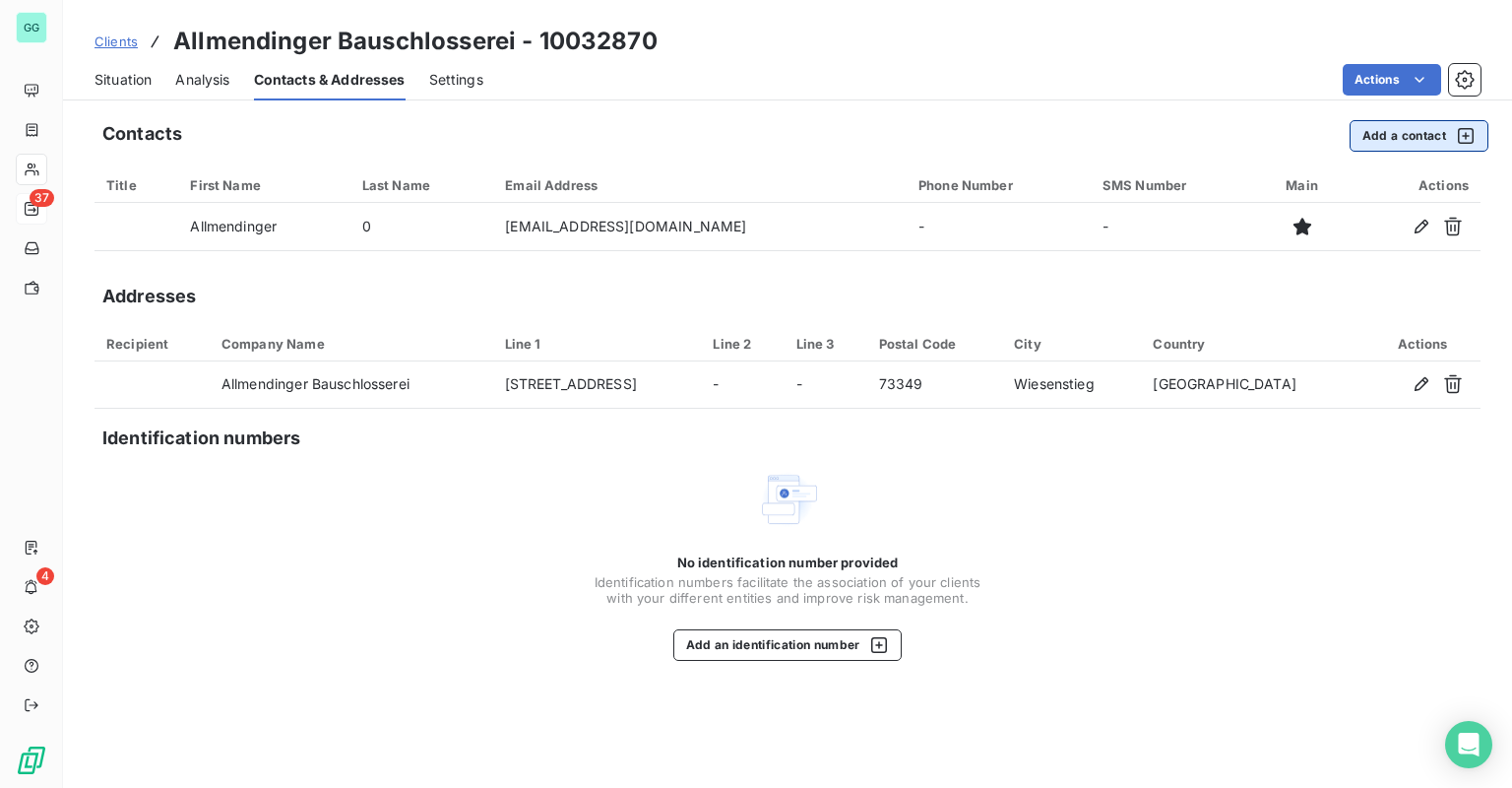 click on "Add a contact" at bounding box center [1418, 136] 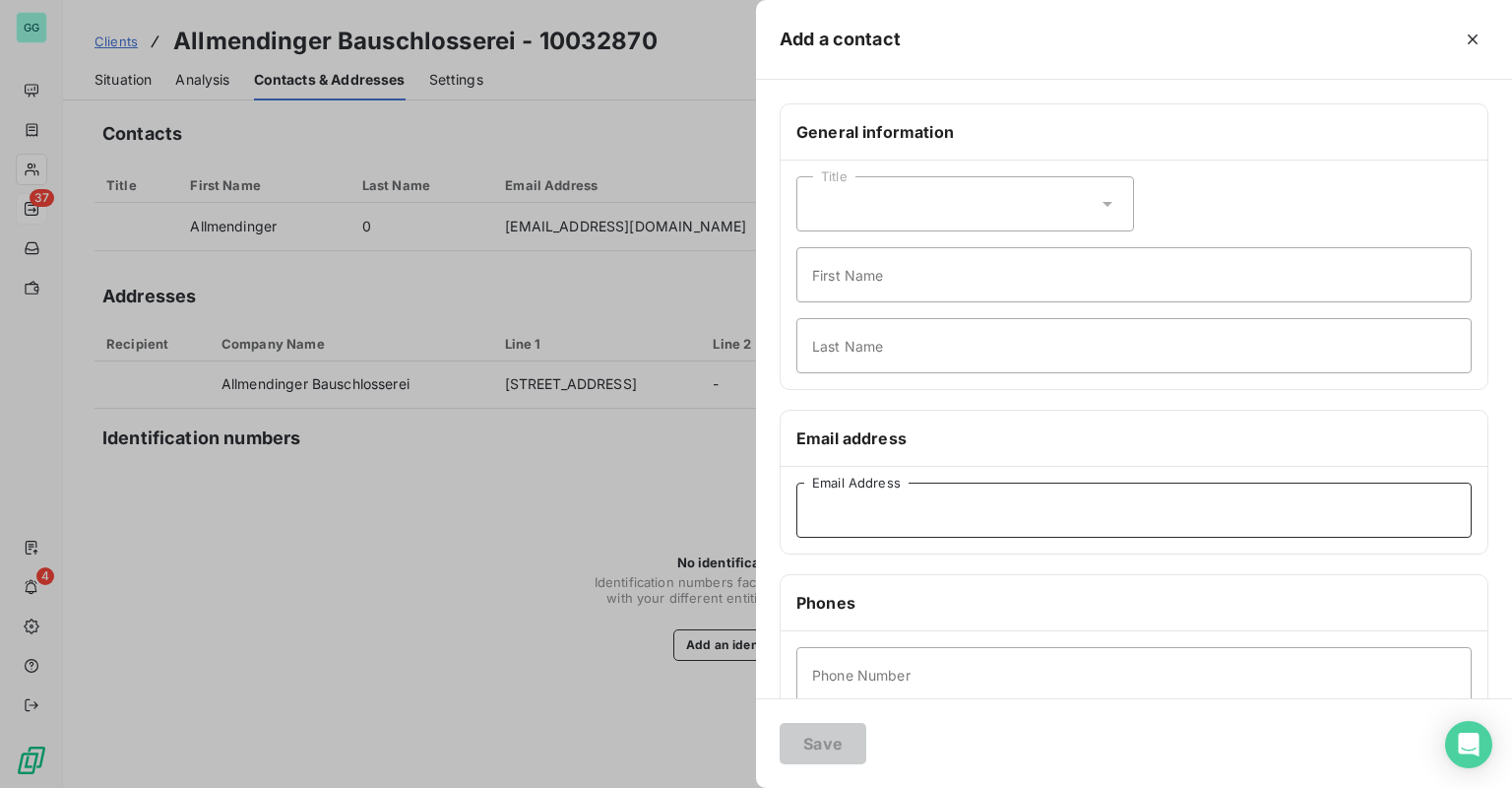 click on "Email Address" at bounding box center (1134, 510) 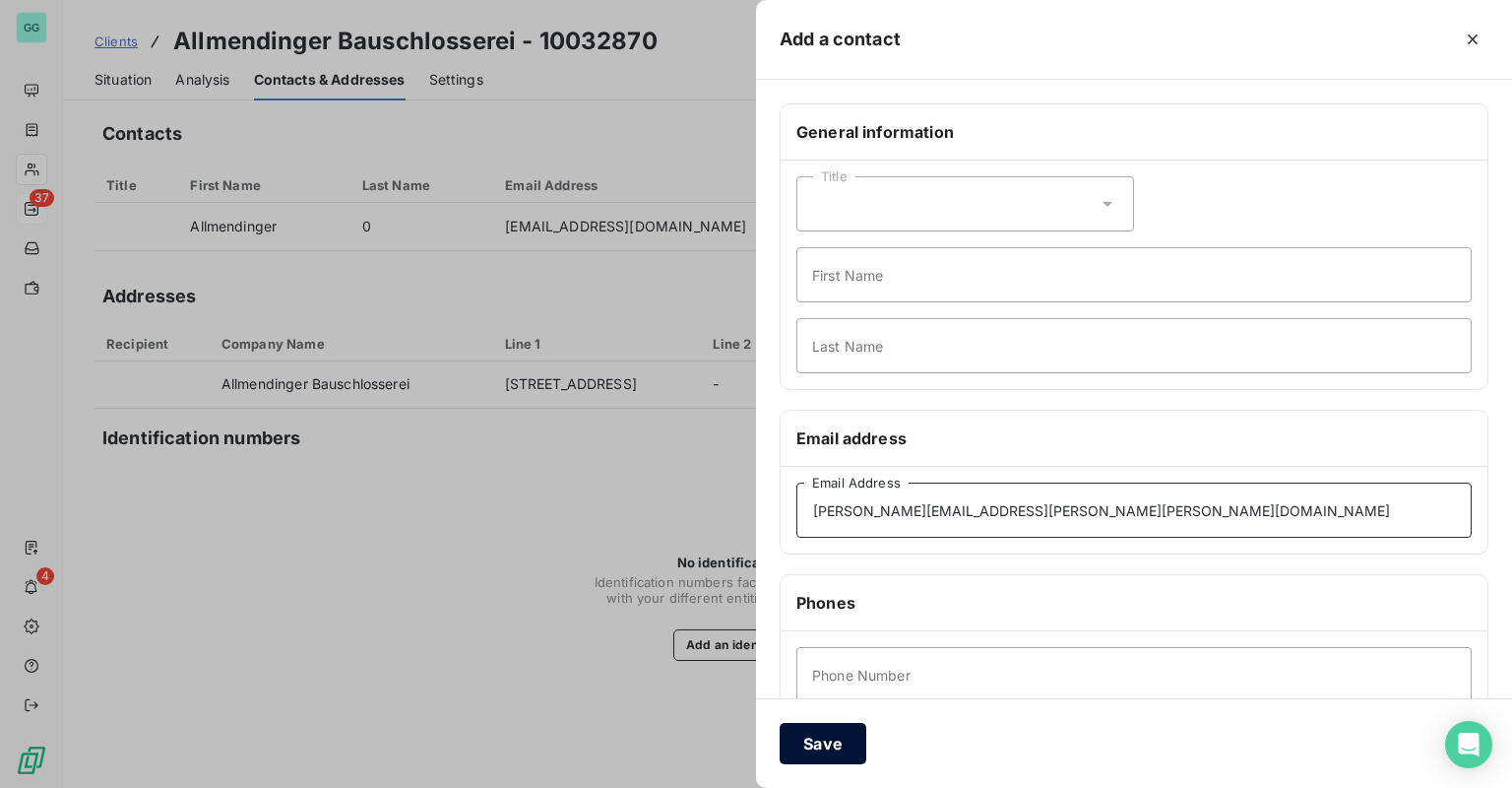 type on "[PERSON_NAME][EMAIL_ADDRESS][PERSON_NAME][PERSON_NAME][DOMAIN_NAME]" 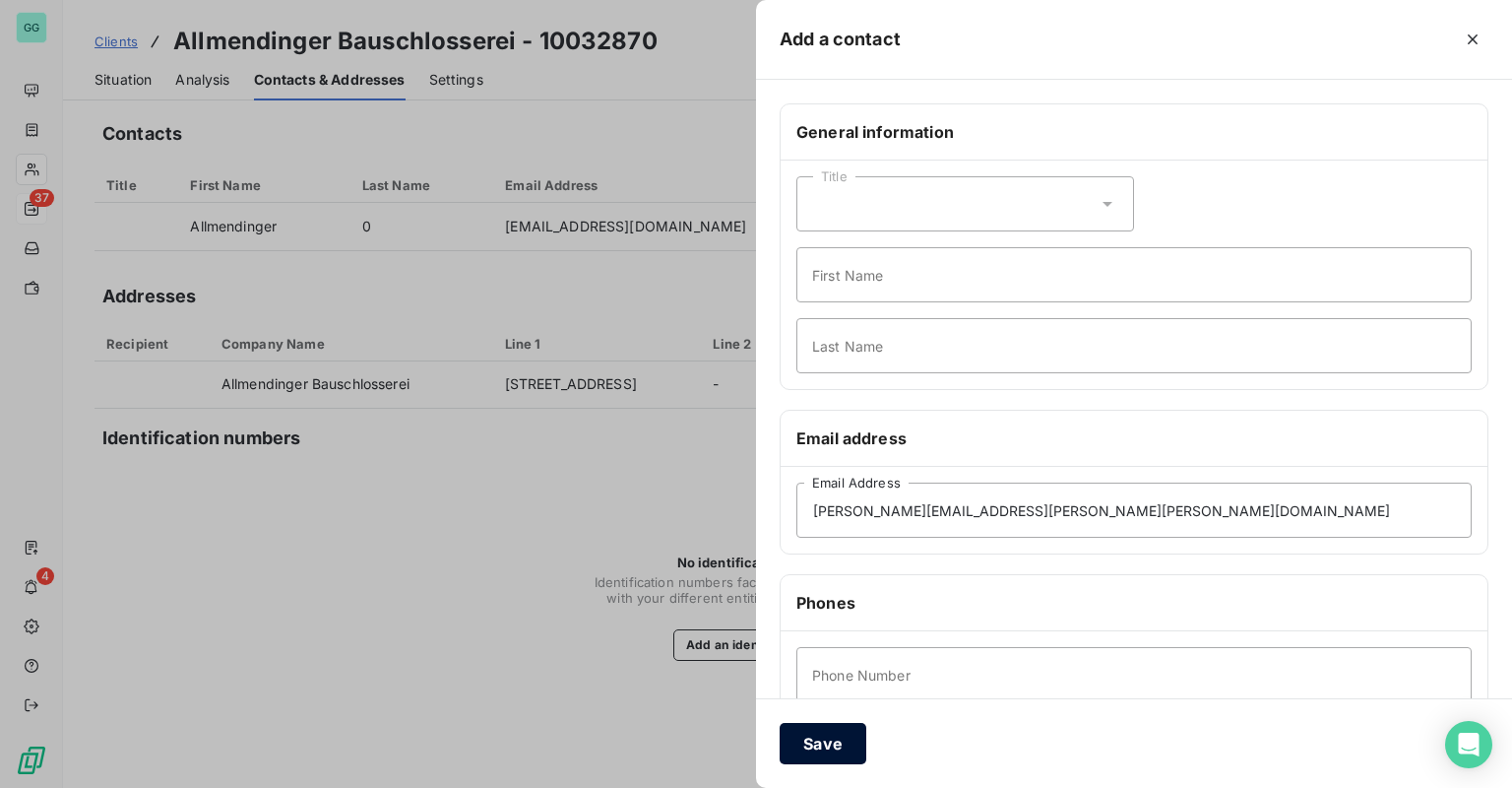 click on "Save" at bounding box center (823, 744) 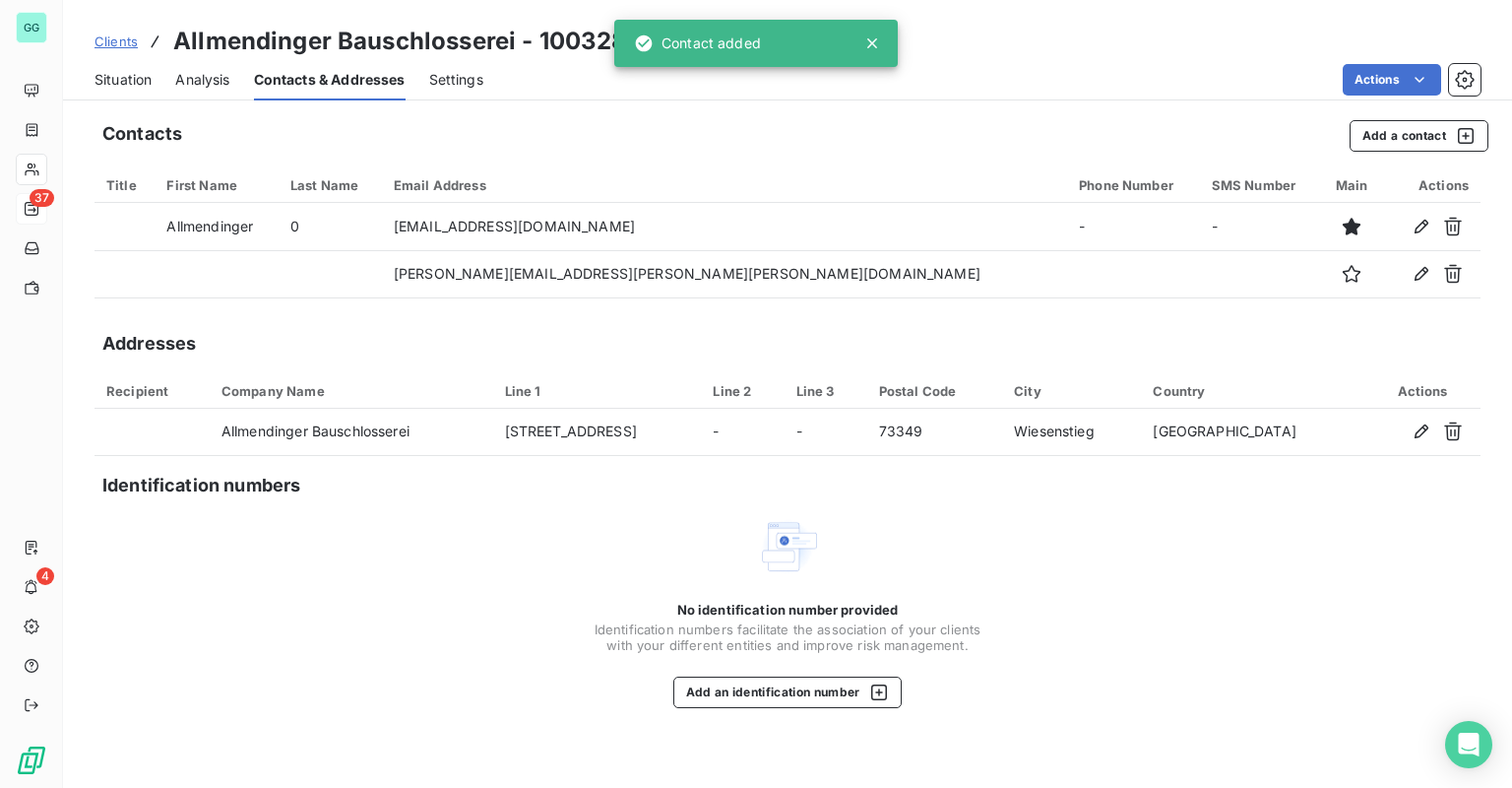 click on "Situation" at bounding box center (123, 80) 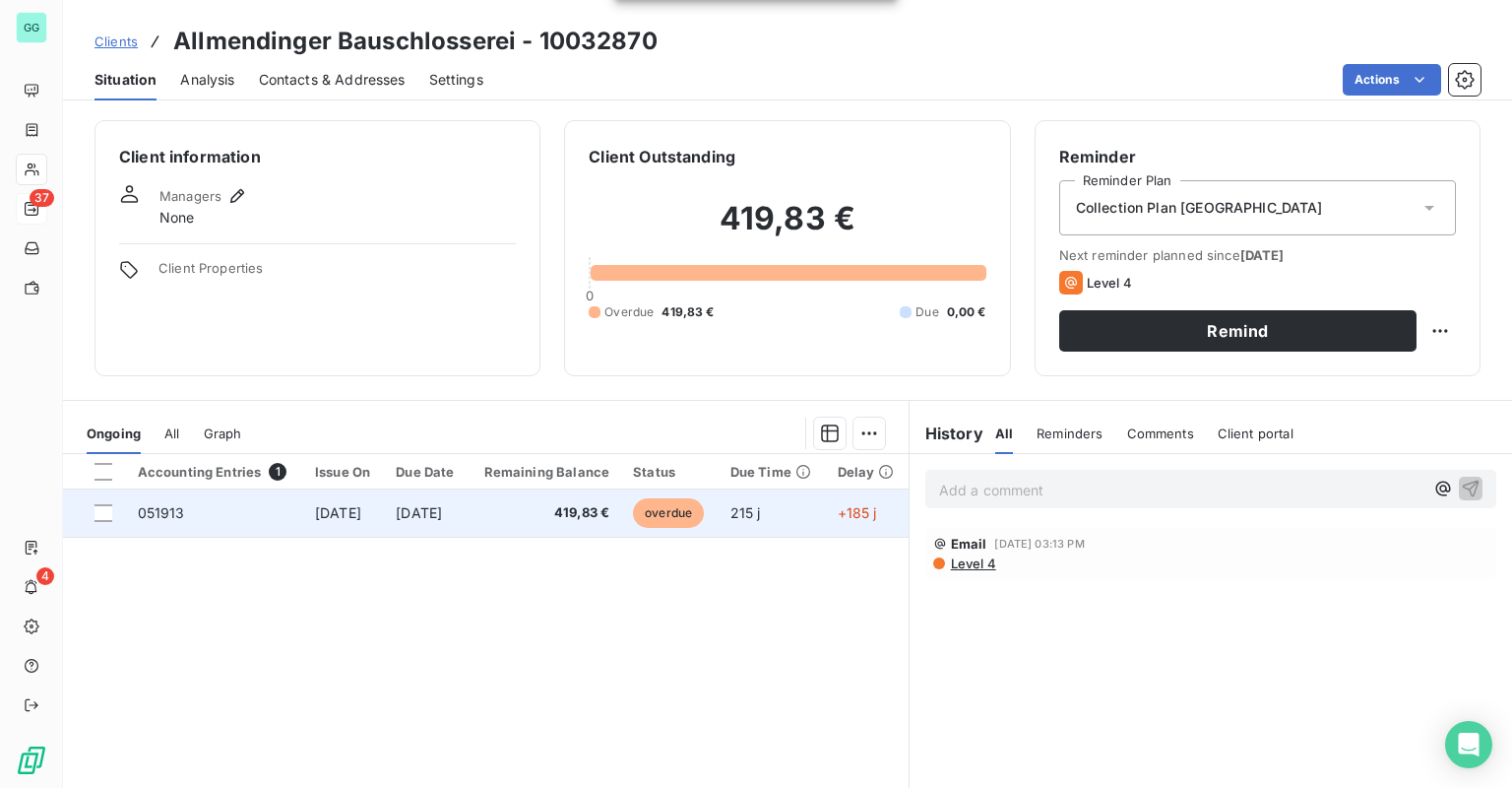 click on "[DATE]" at bounding box center (418, 512) 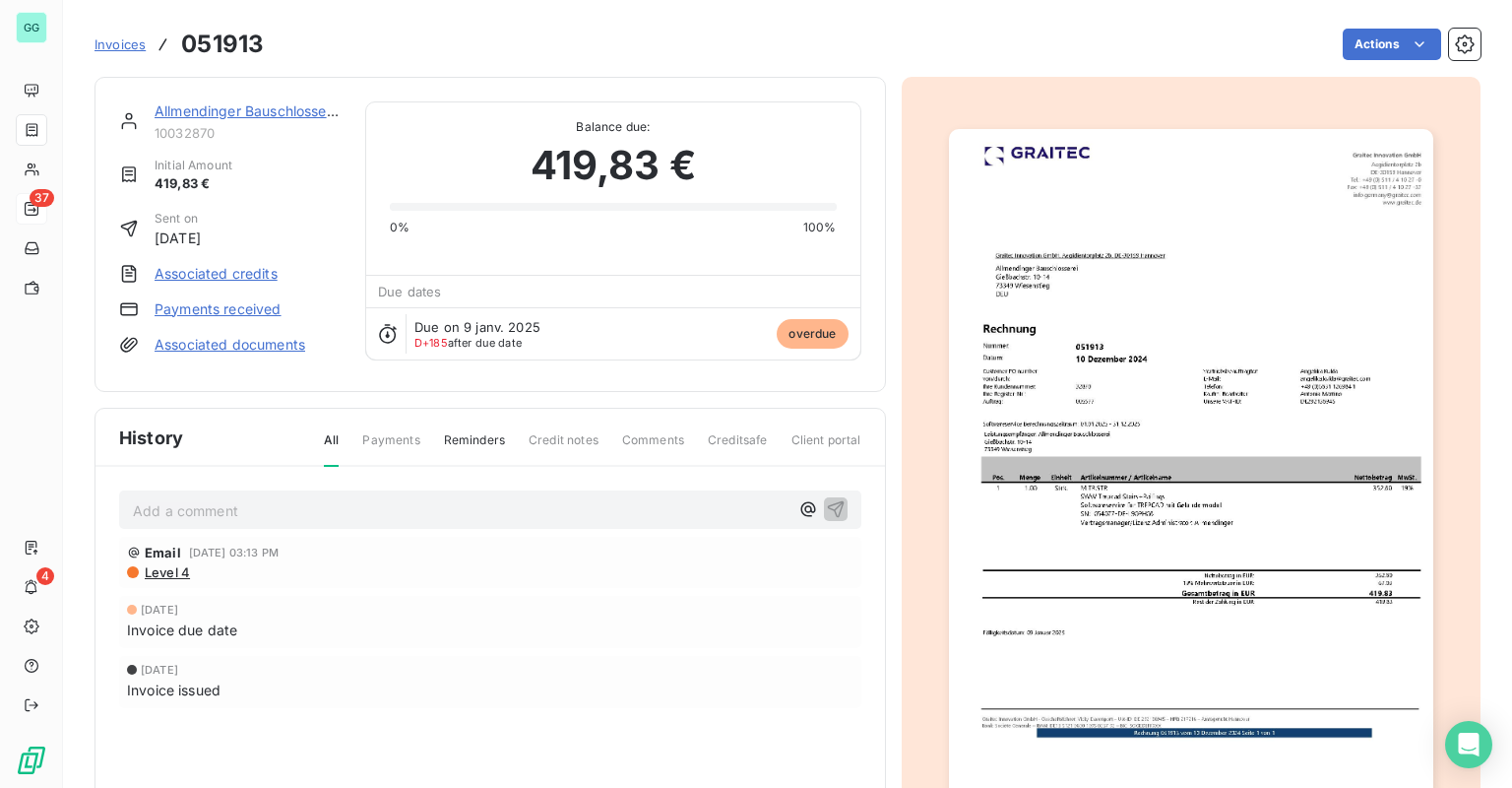click at bounding box center (1191, 471) 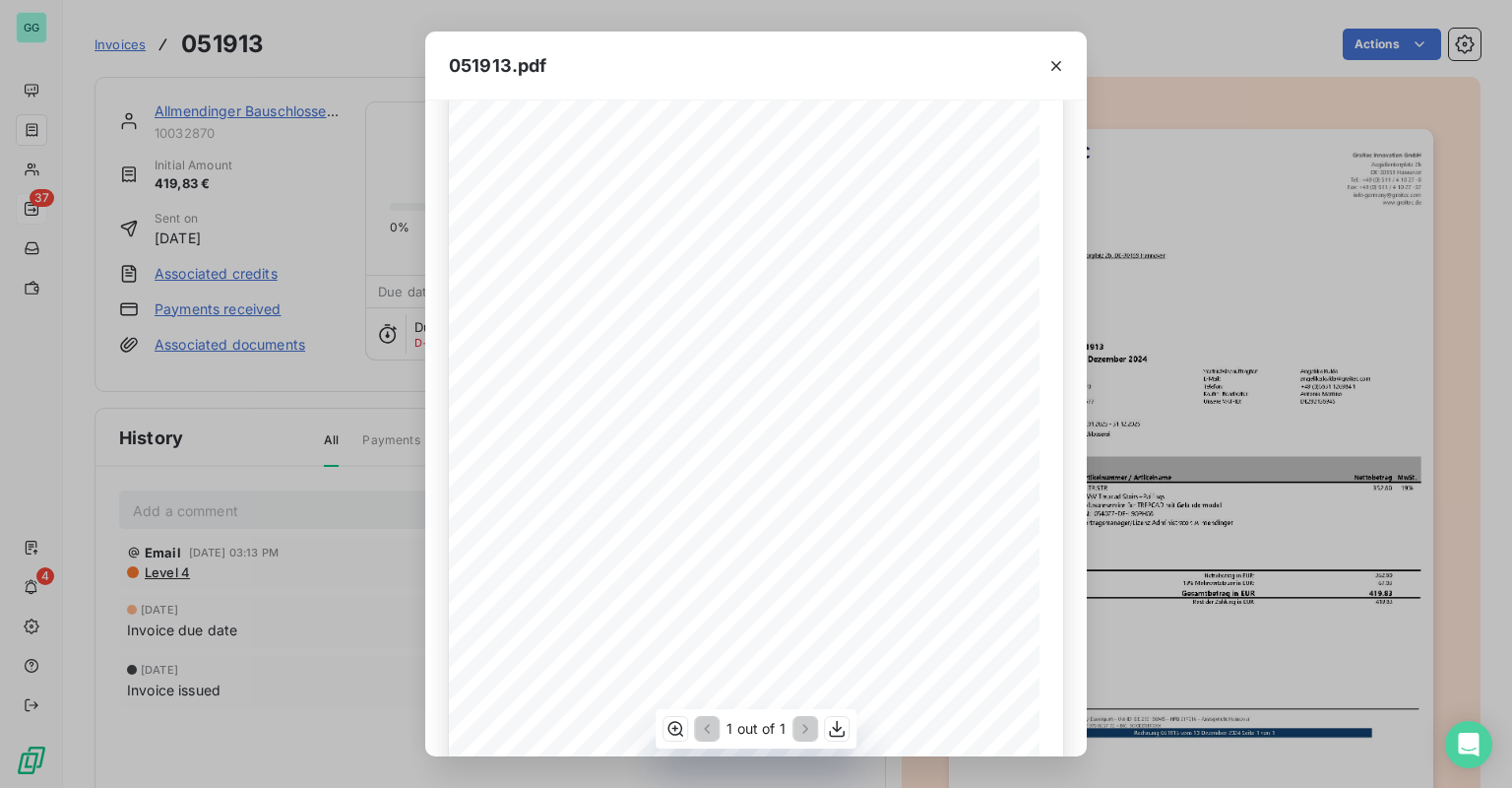 scroll, scrollTop: 158, scrollLeft: 0, axis: vertical 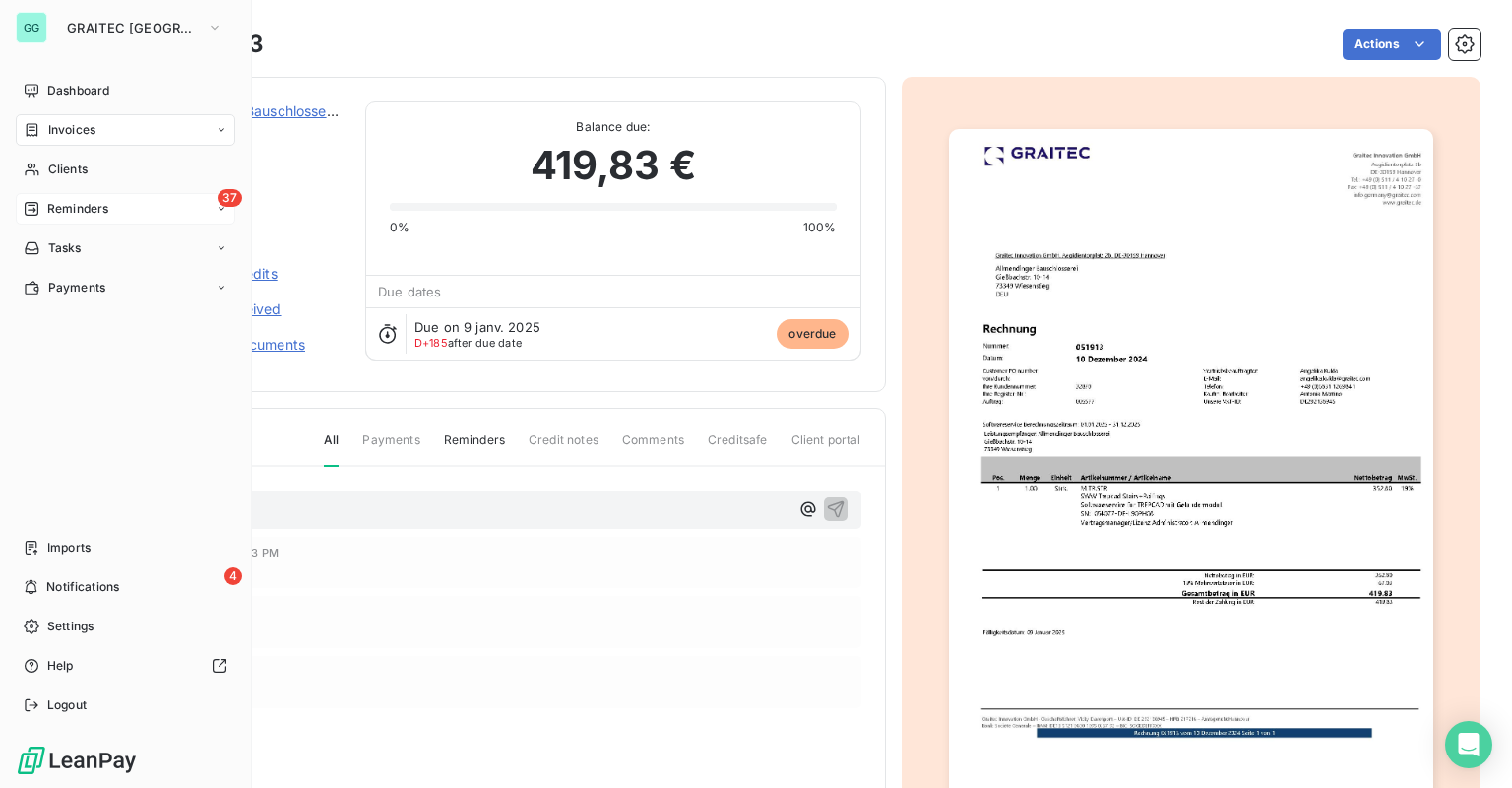 click on "Reminders" at bounding box center [78, 209] 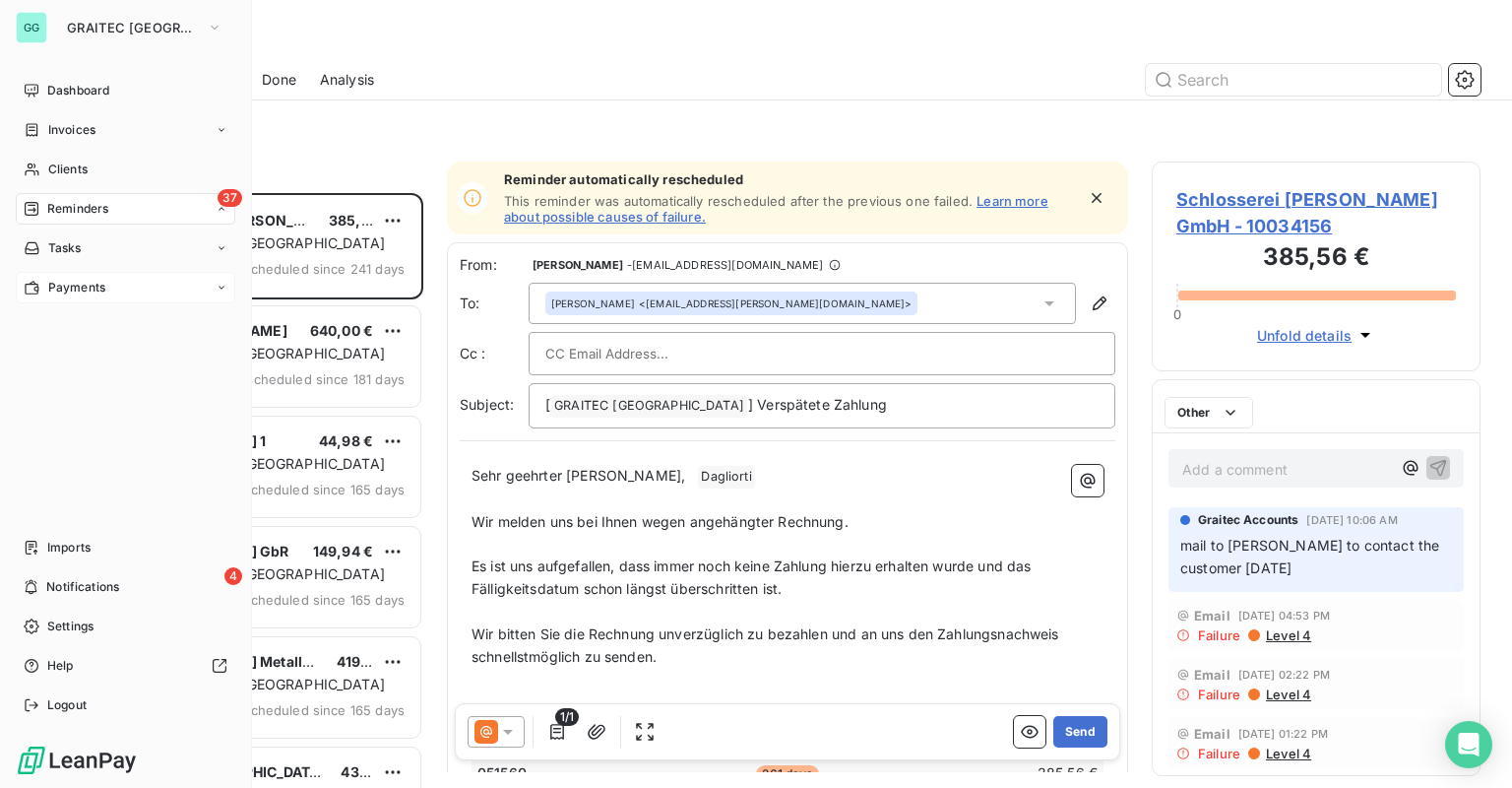 scroll, scrollTop: 12, scrollLeft: 12, axis: both 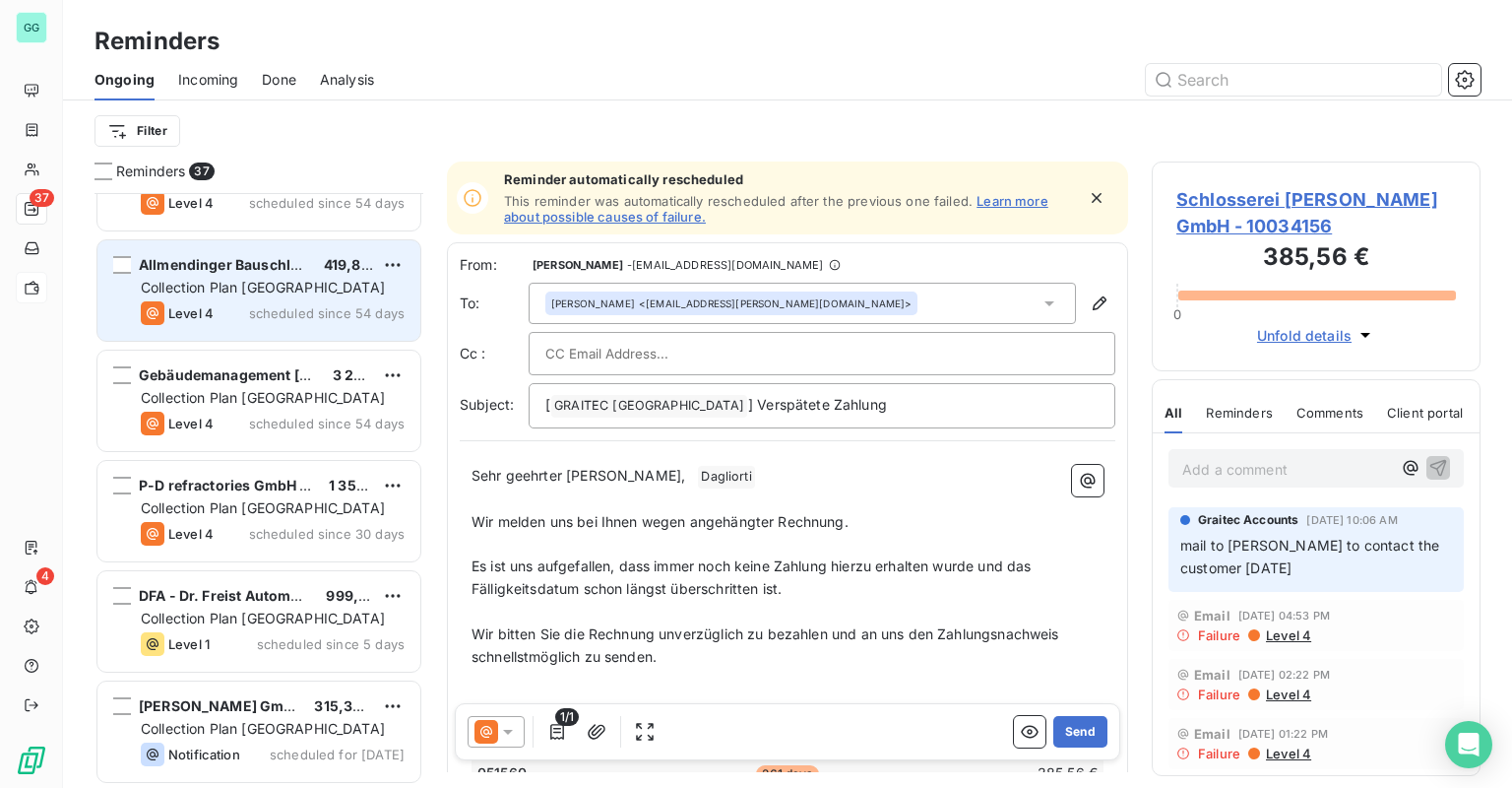 click on "Collection Plan [GEOGRAPHIC_DATA]" at bounding box center [263, 287] 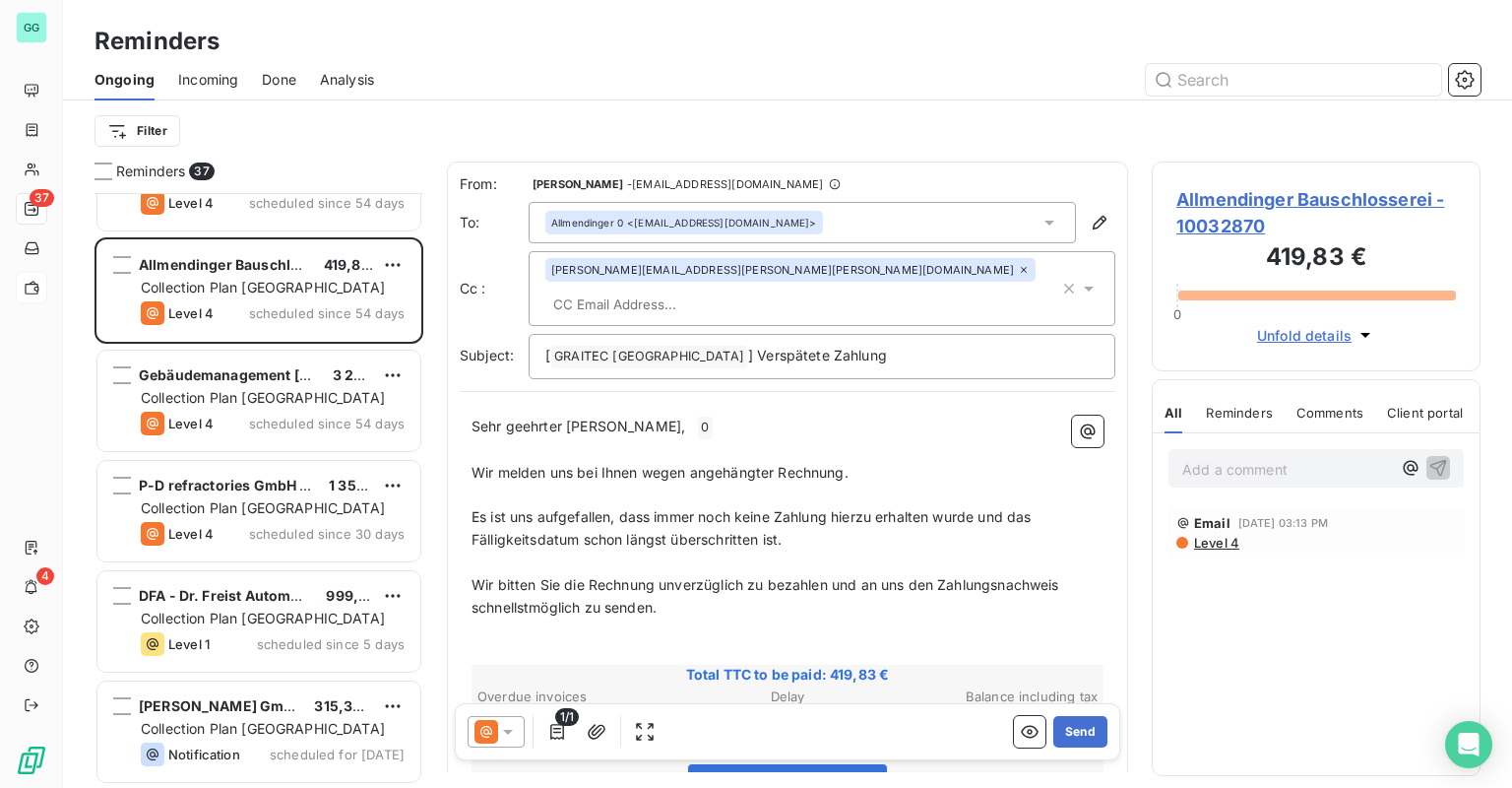 click on "Reminders" at bounding box center [788, 41] 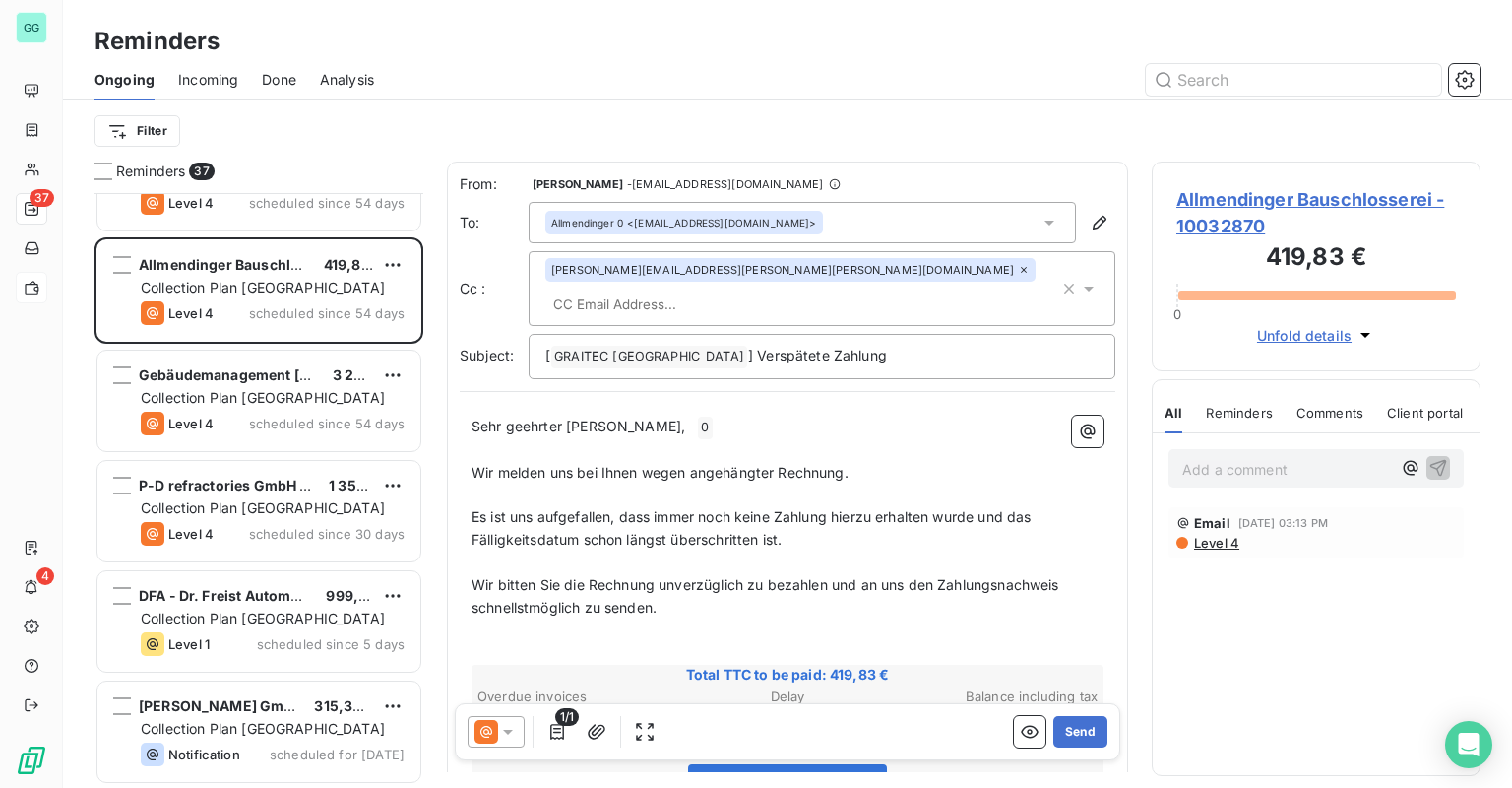 click at bounding box center [659, 304] 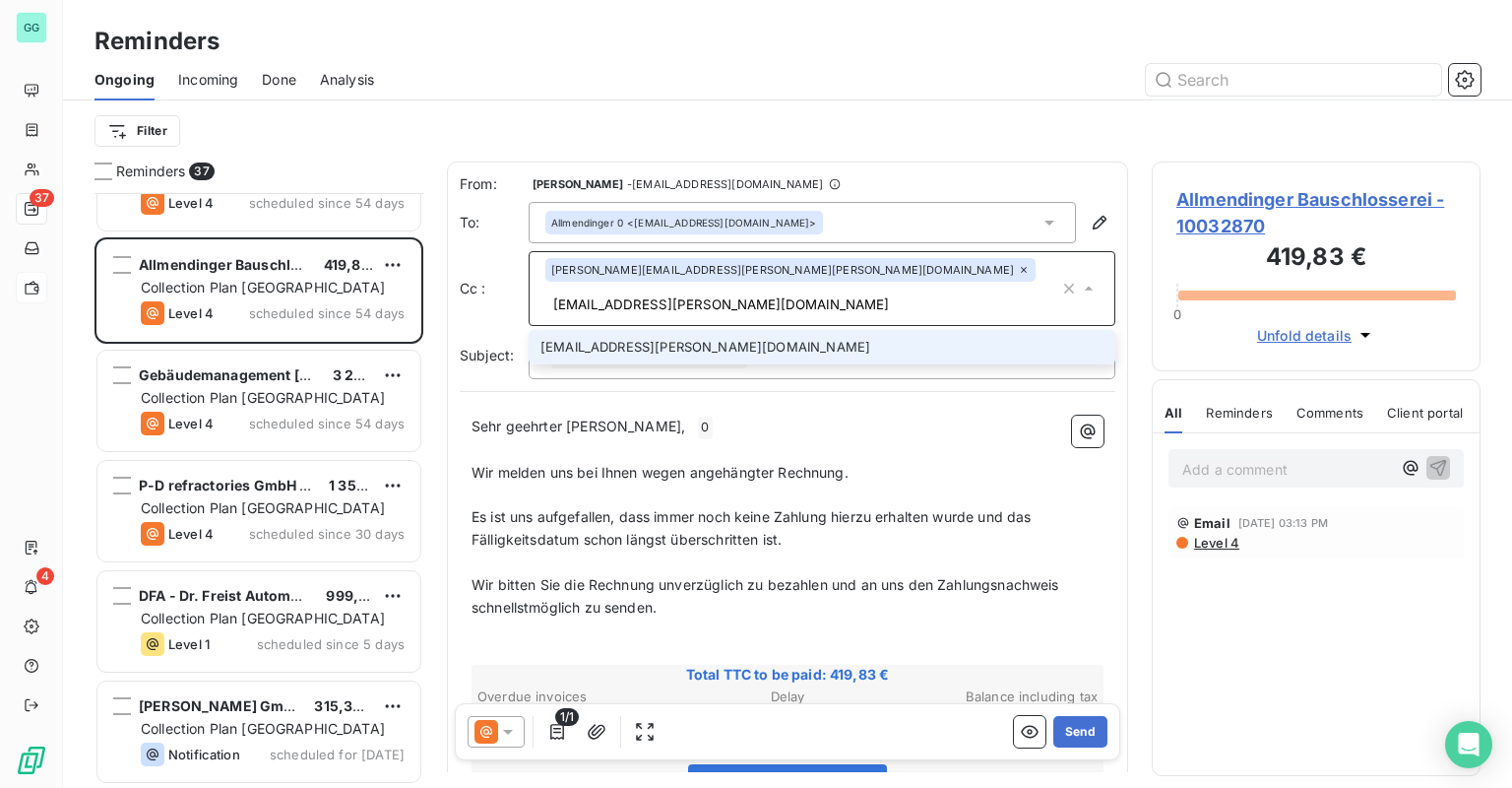 type on "[EMAIL_ADDRESS][PERSON_NAME][DOMAIN_NAME]" 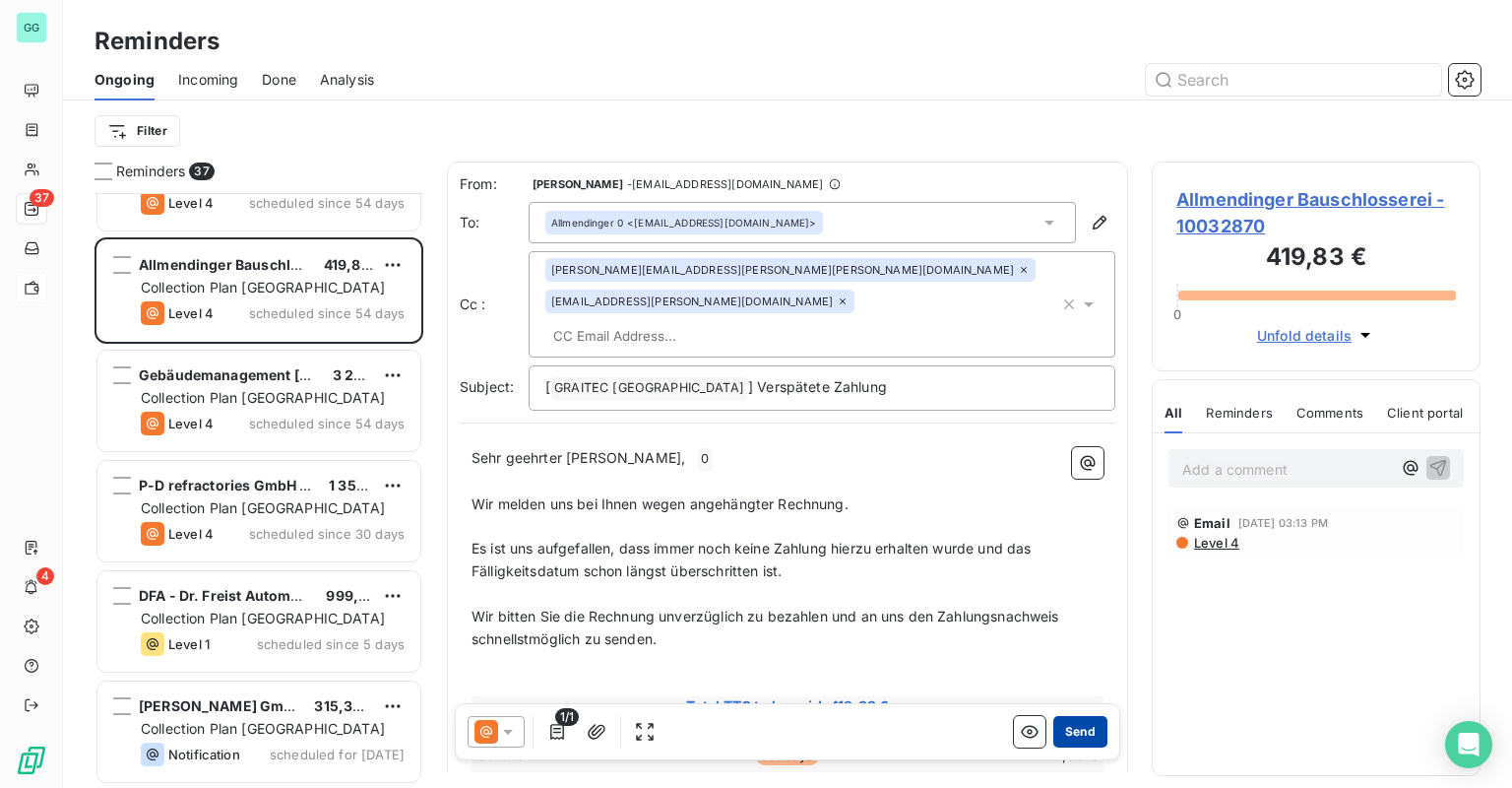 click on "Send" at bounding box center (1080, 732) 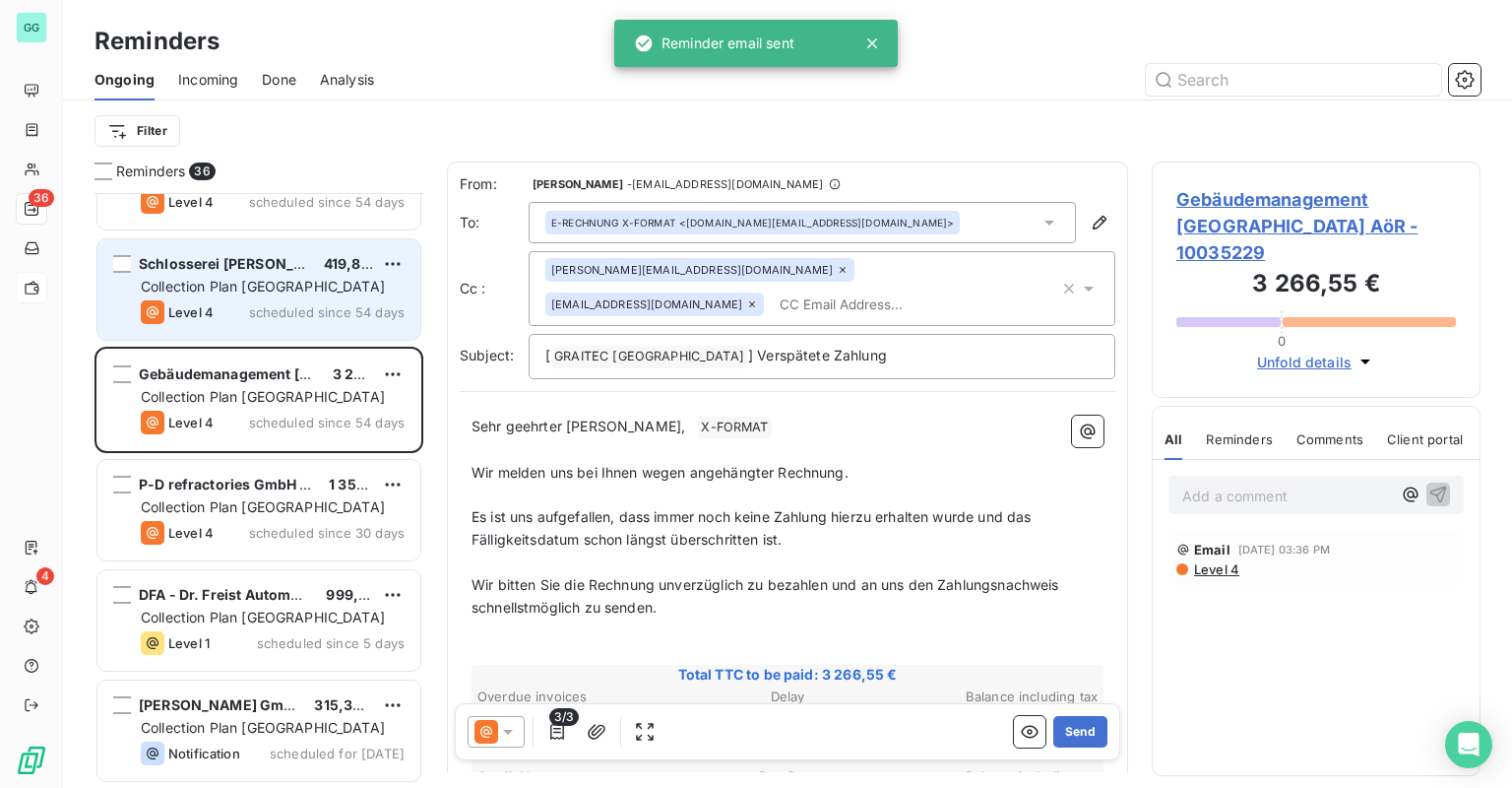 scroll, scrollTop: 3377, scrollLeft: 0, axis: vertical 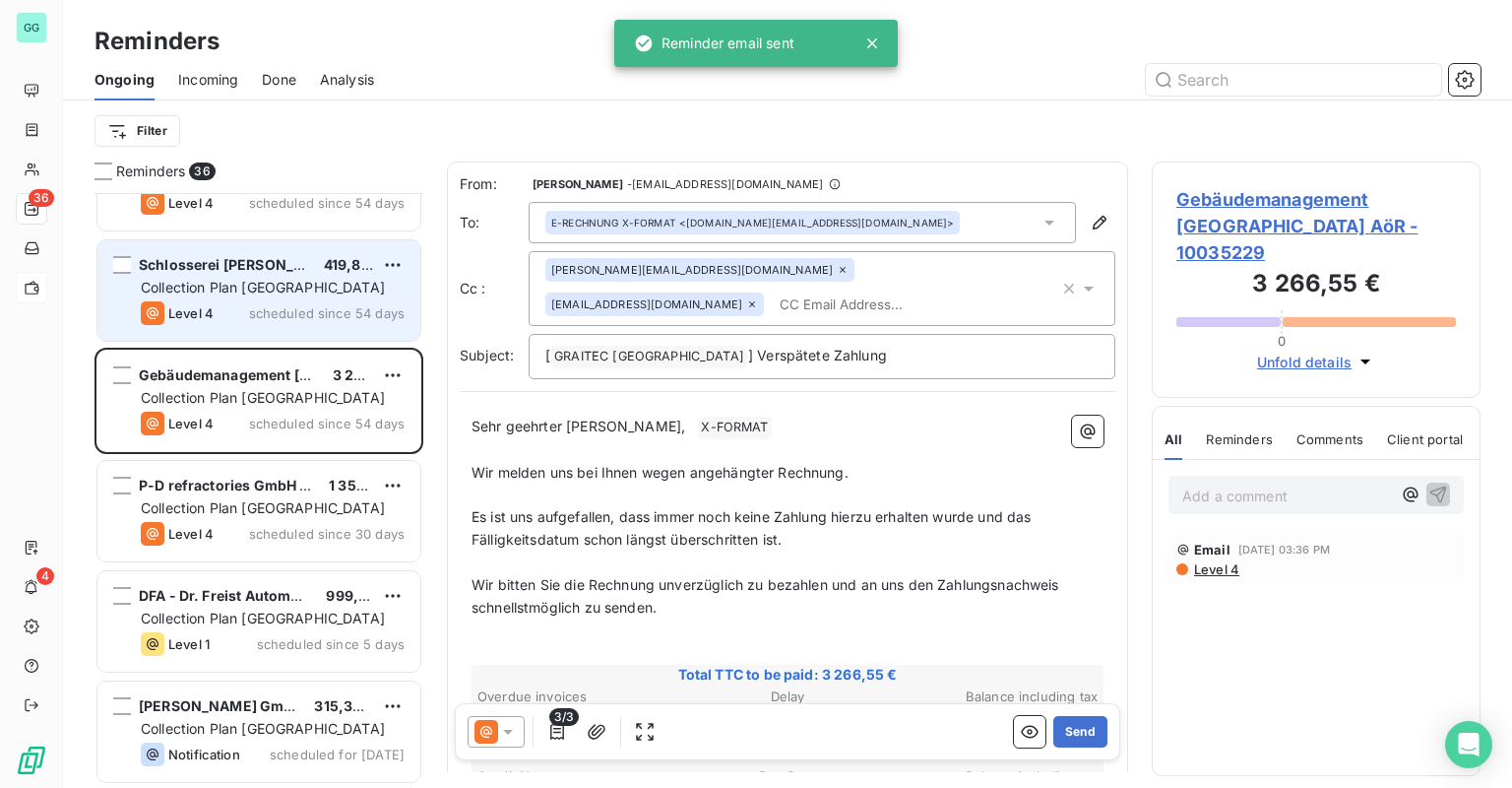click on "Collection Plan [GEOGRAPHIC_DATA]" at bounding box center (263, 287) 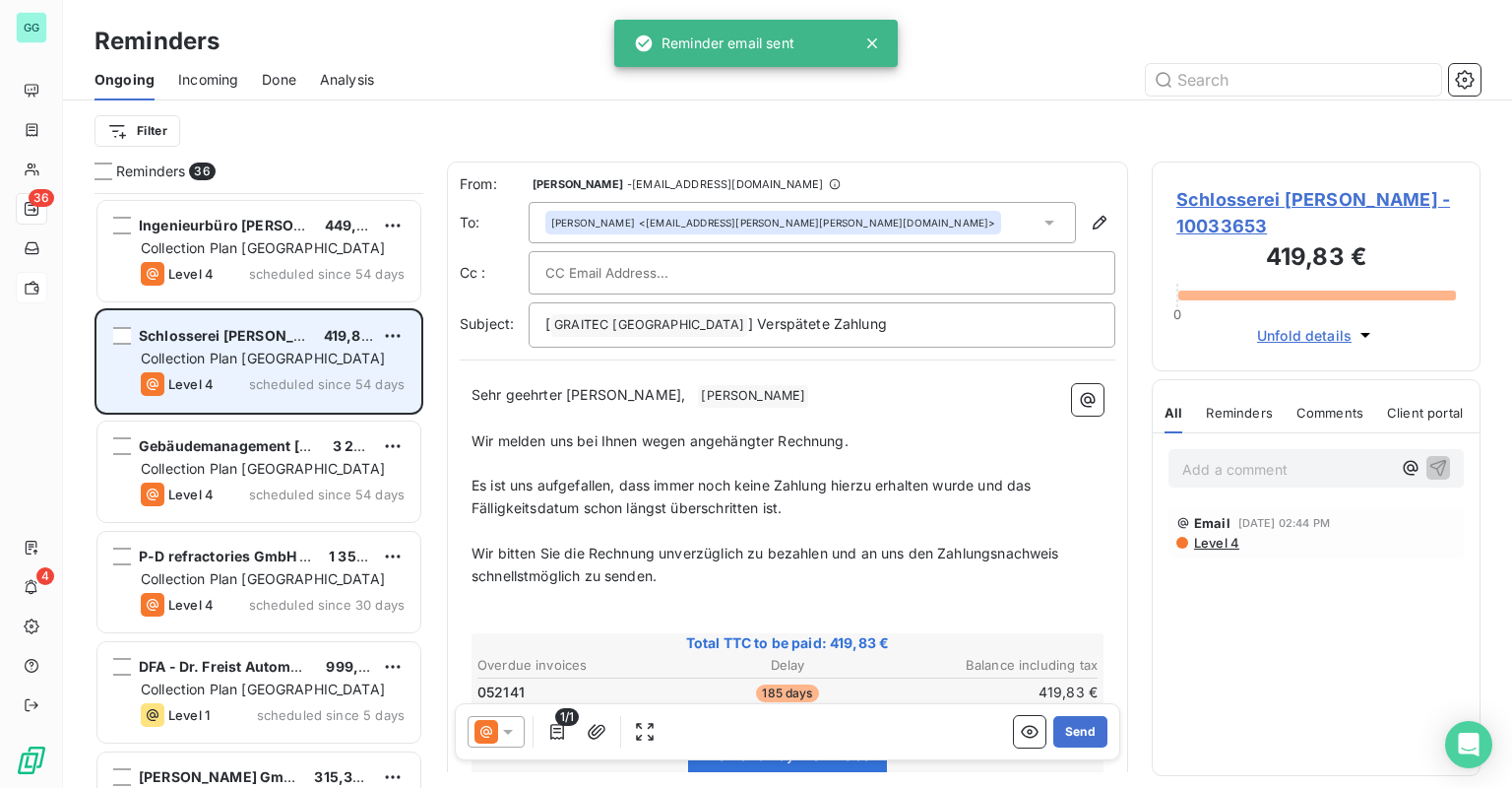 scroll, scrollTop: 3219, scrollLeft: 0, axis: vertical 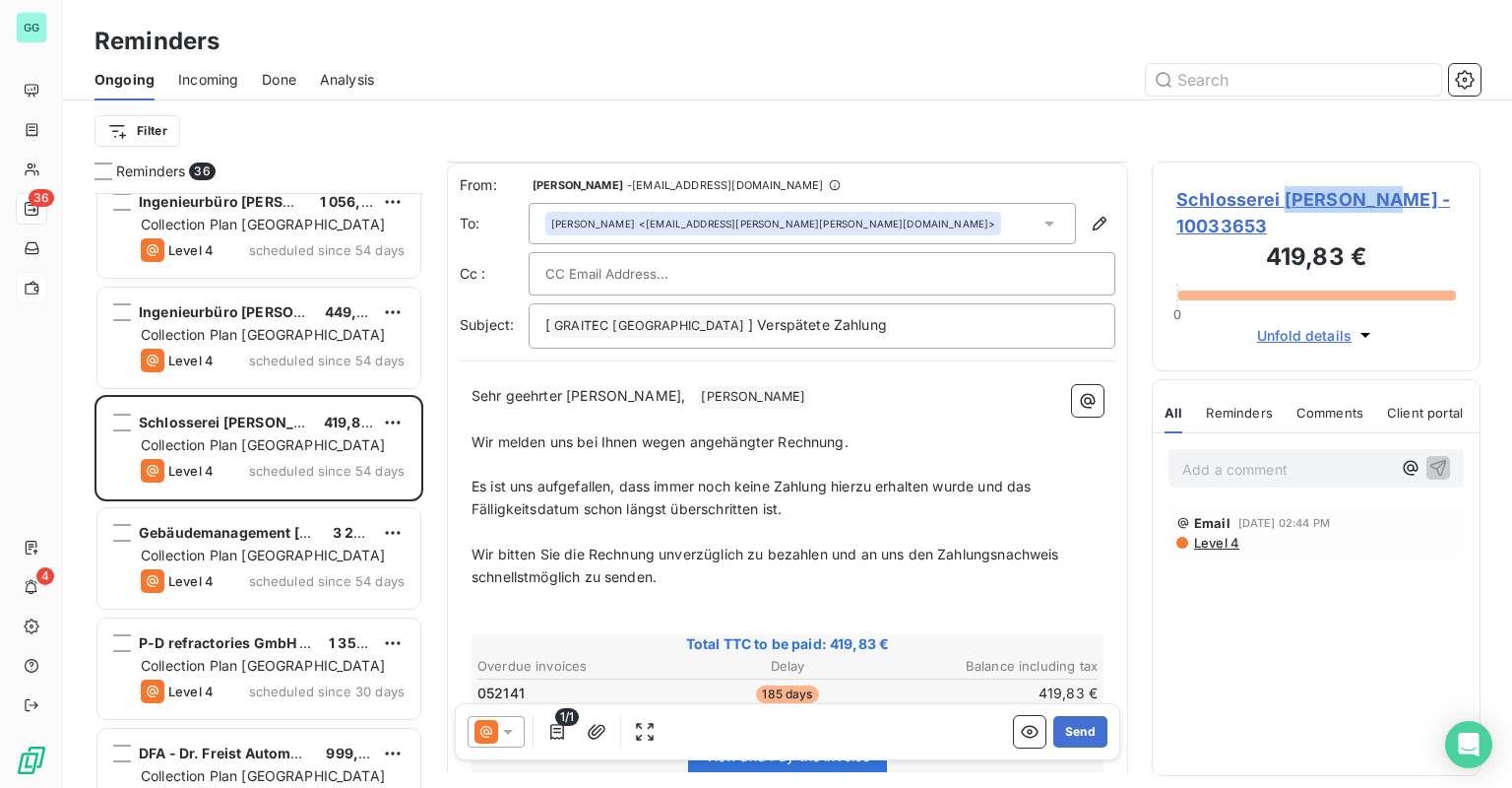 drag, startPoint x: 1383, startPoint y: 201, endPoint x: 1285, endPoint y: 201, distance: 98 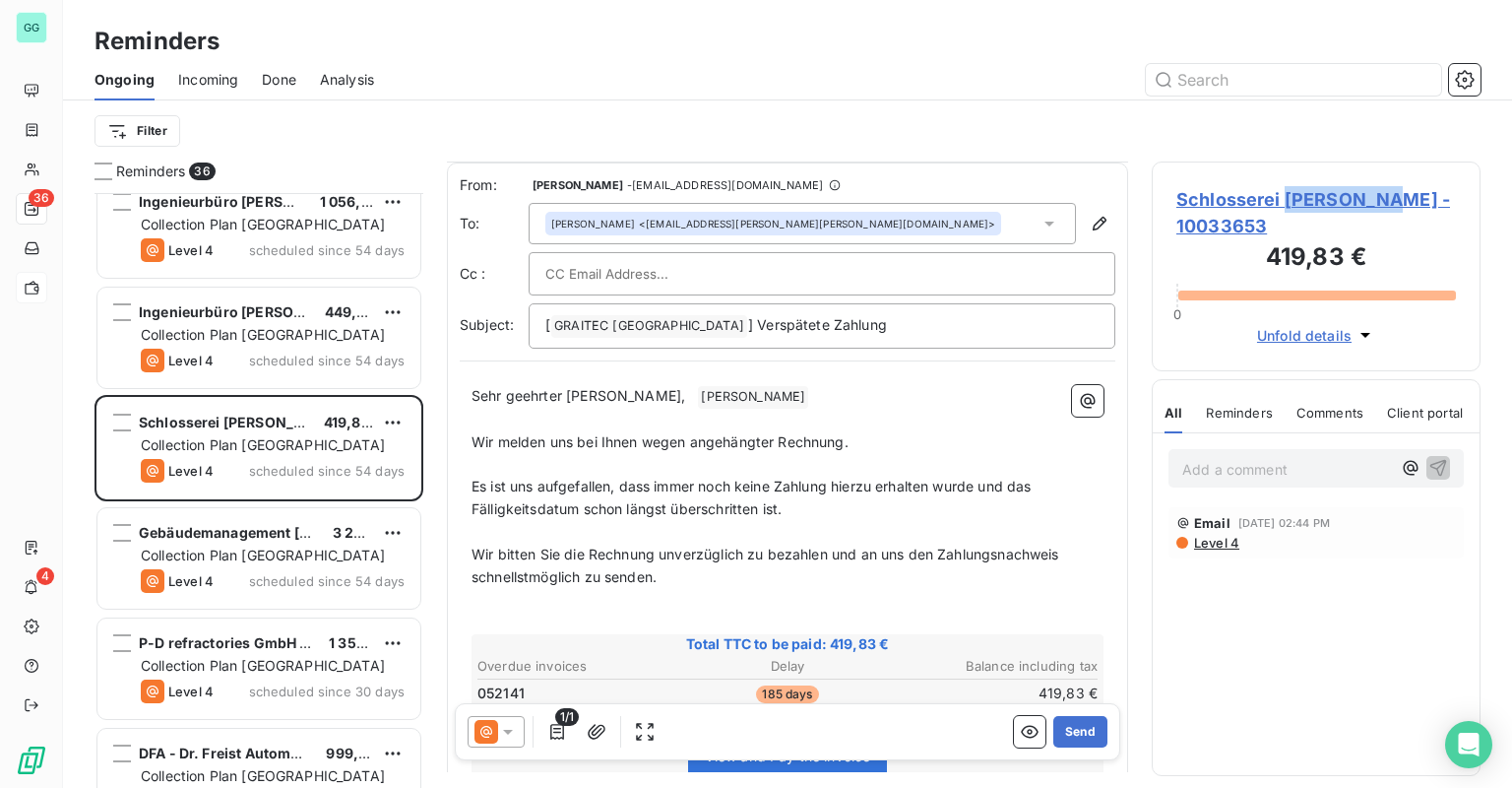click on "Schlosserei [PERSON_NAME] - 10033653" at bounding box center (1316, 213) 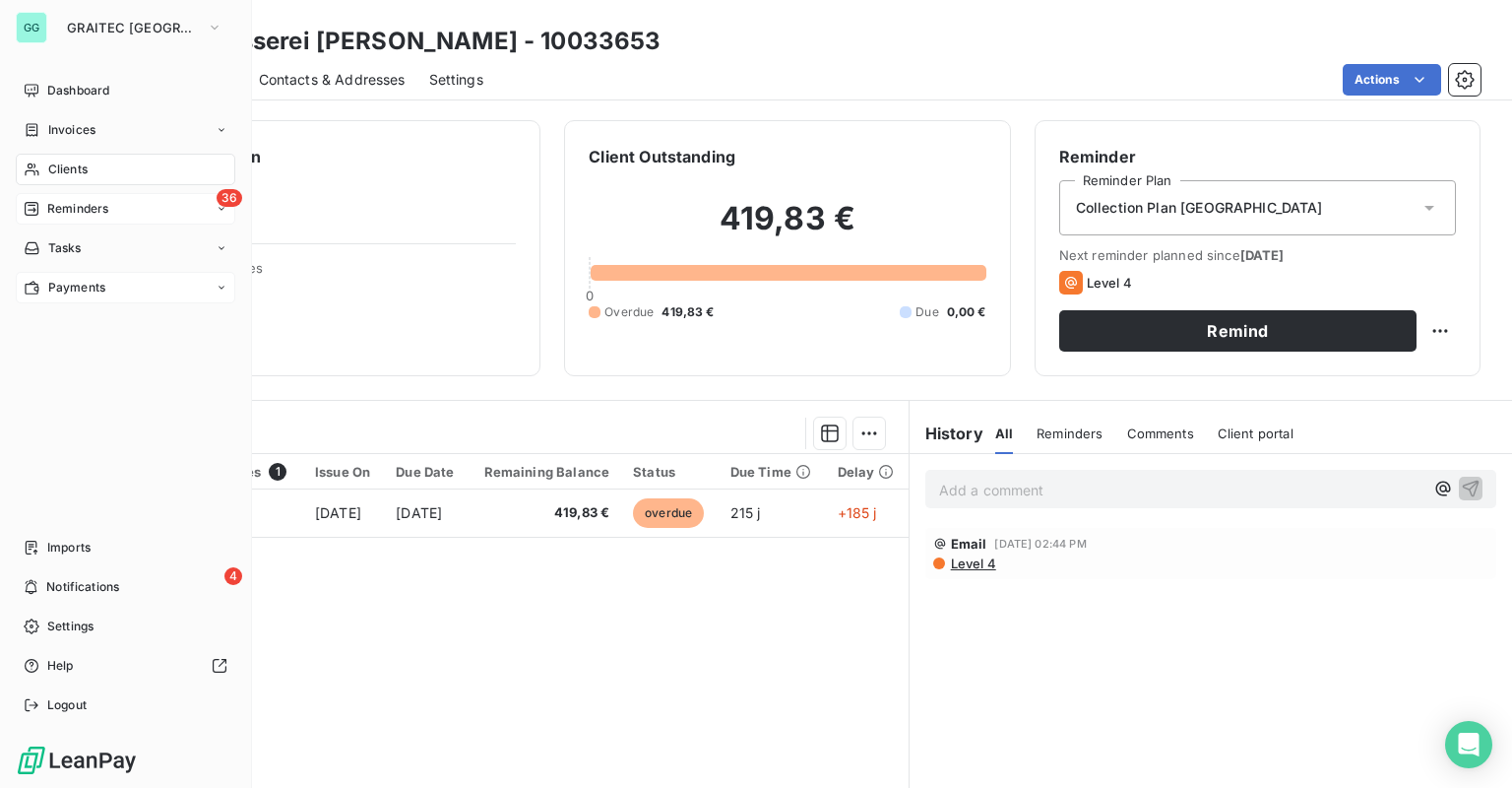 click on "Reminders" at bounding box center (78, 209) 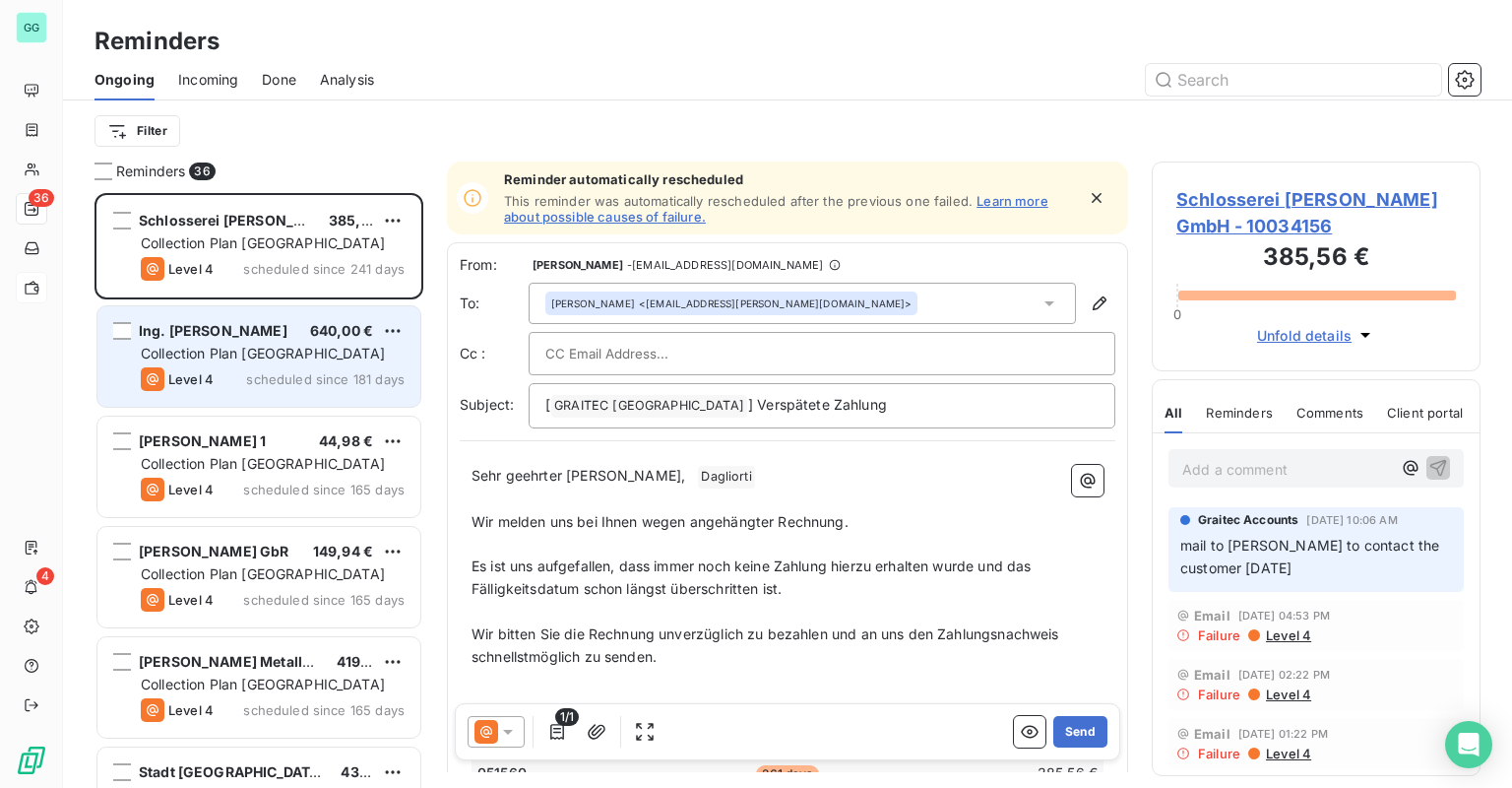 scroll, scrollTop: 12, scrollLeft: 12, axis: both 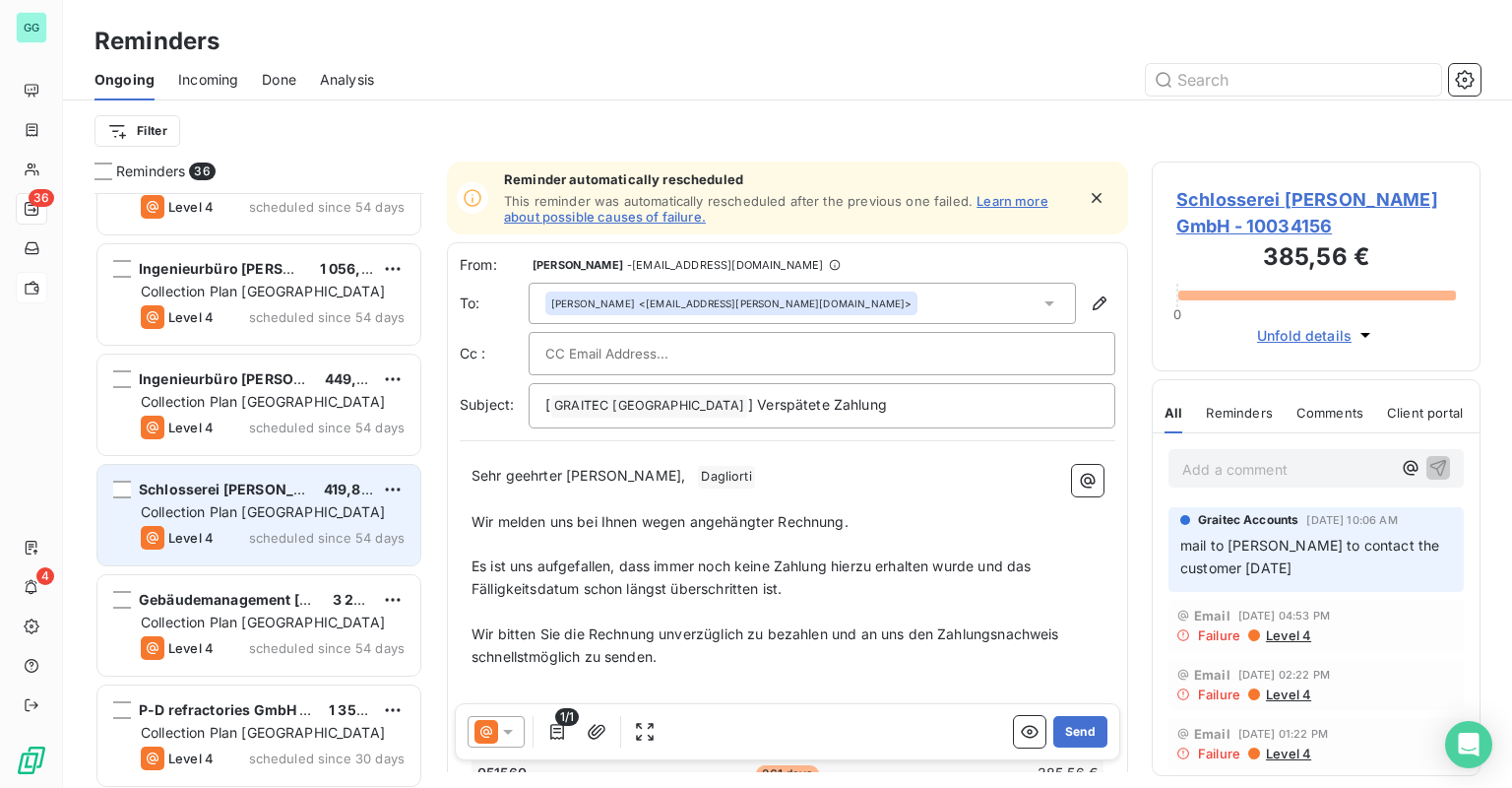 click on "Collection Plan [GEOGRAPHIC_DATA]" at bounding box center (273, 512) 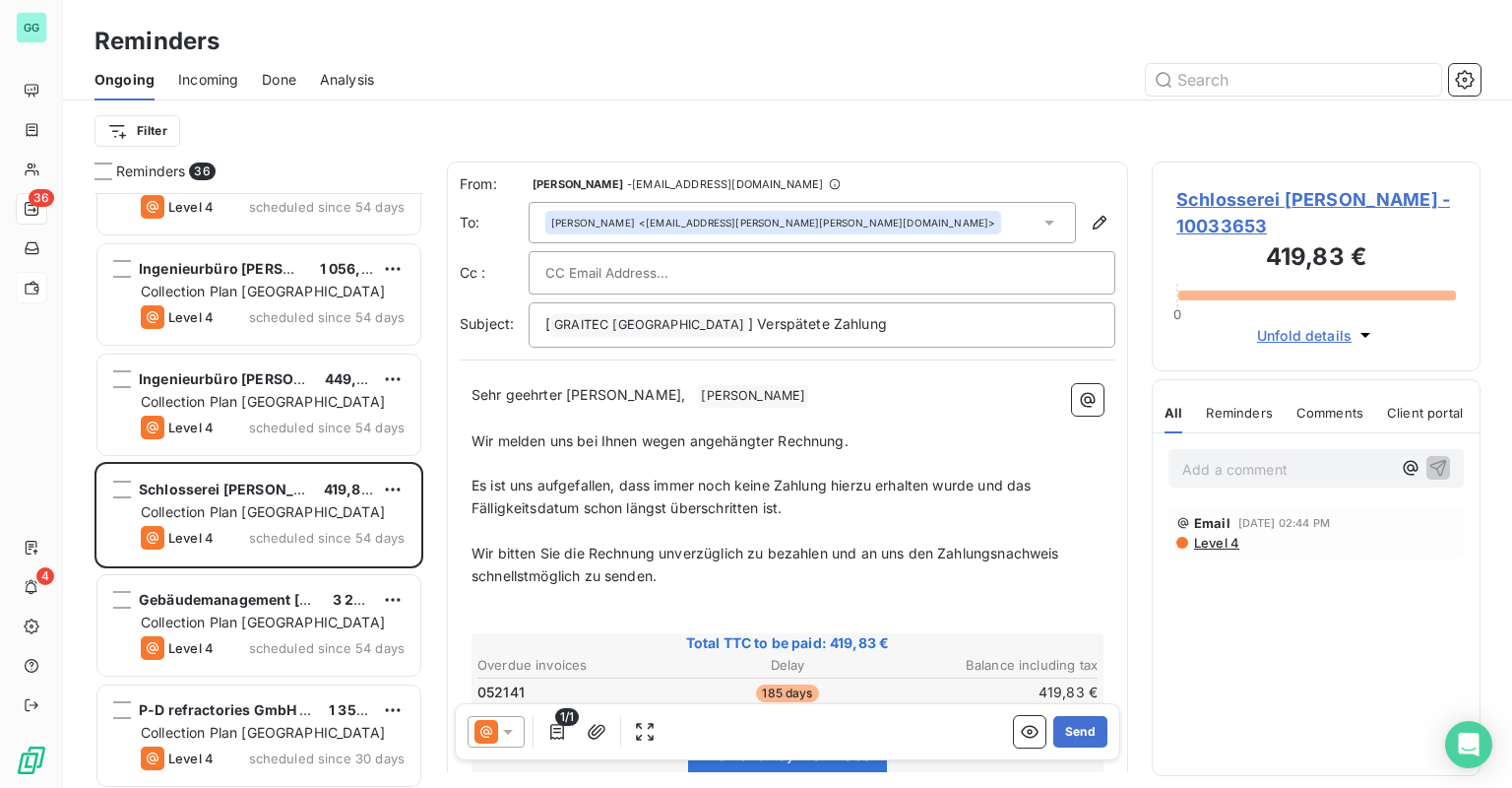click at bounding box center [822, 273] 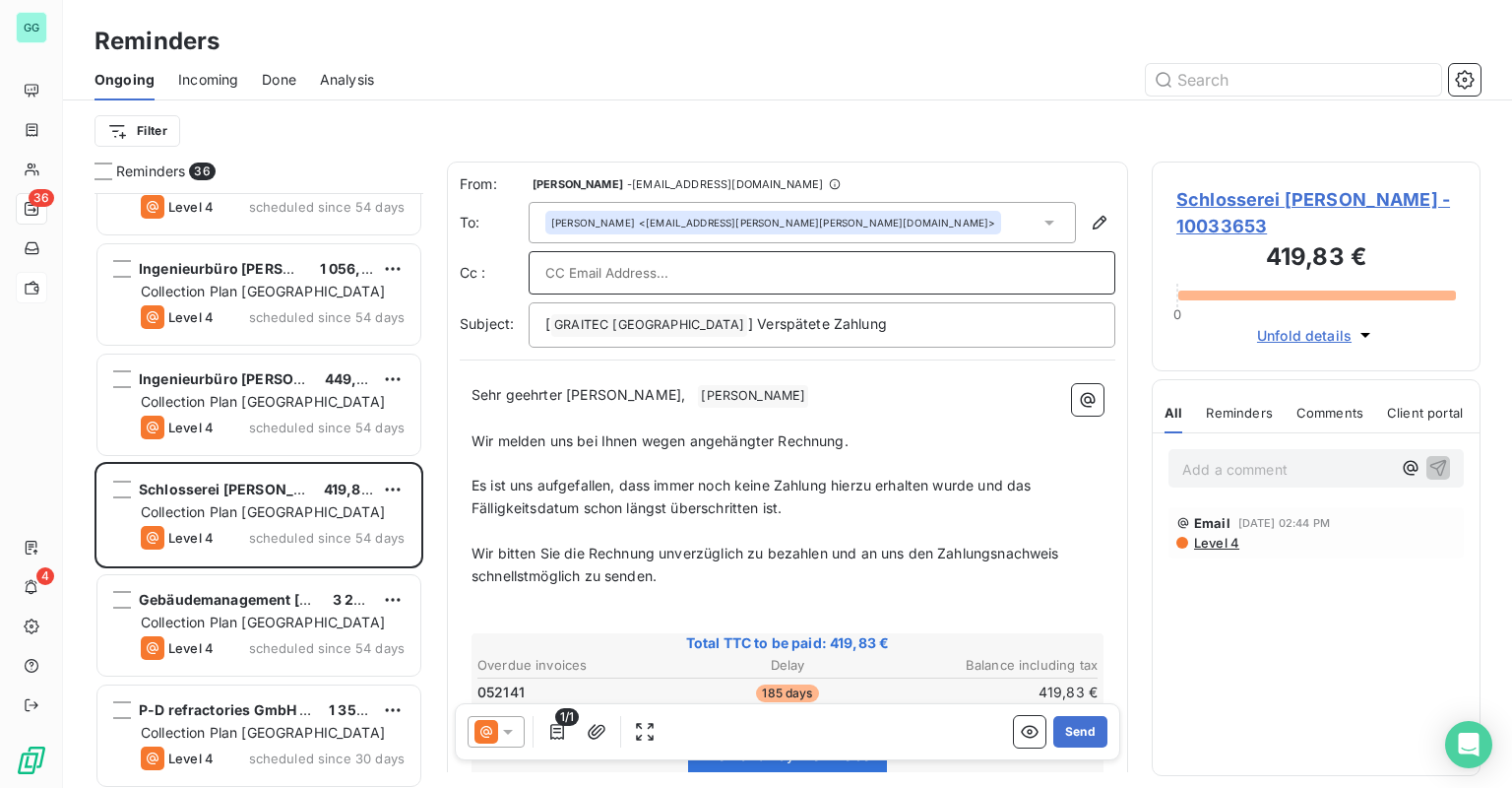 paste on "[EMAIL_ADDRESS][PERSON_NAME][DOMAIN_NAME]" 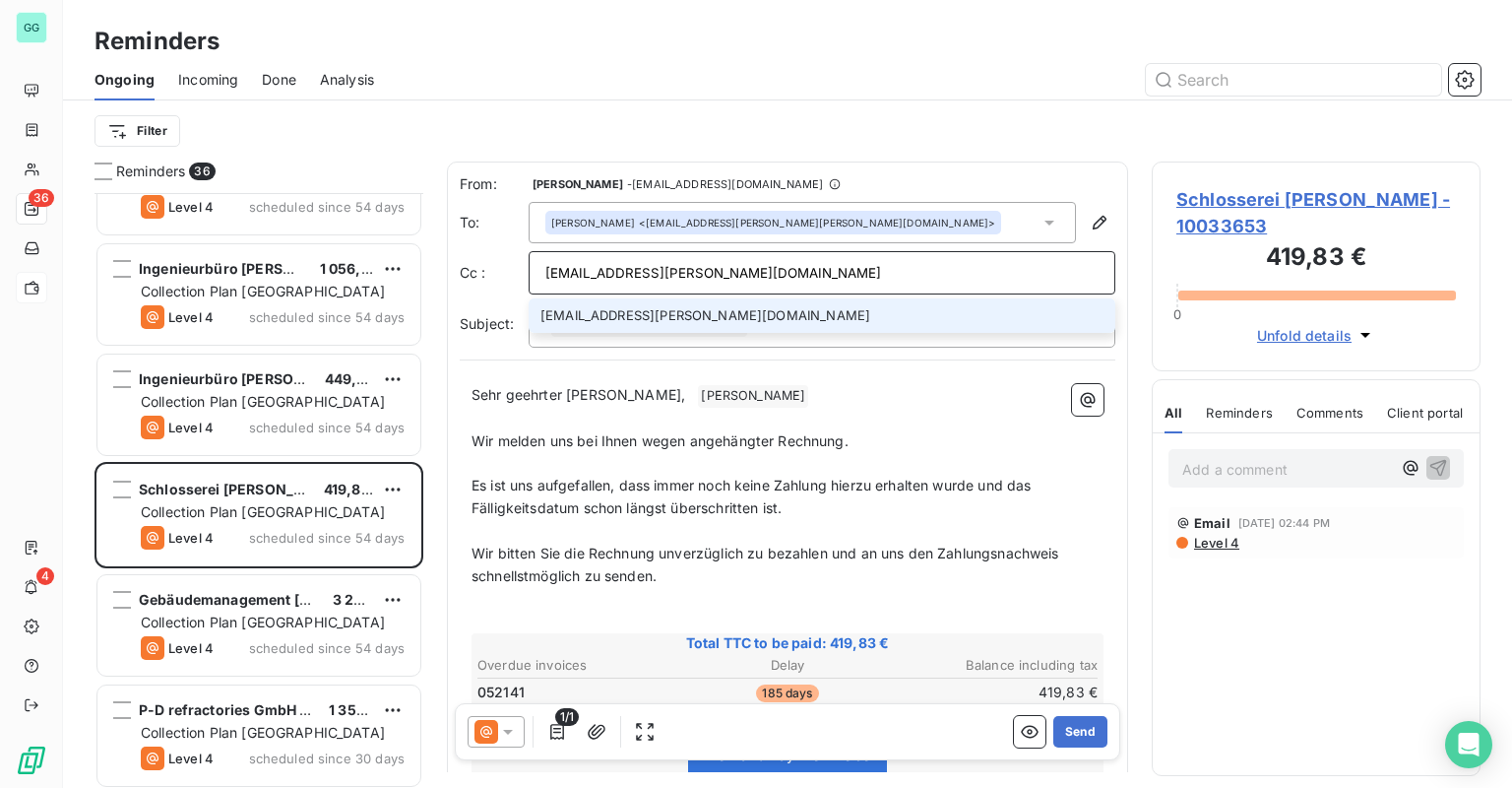 type on "[EMAIL_ADDRESS][PERSON_NAME][DOMAIN_NAME]" 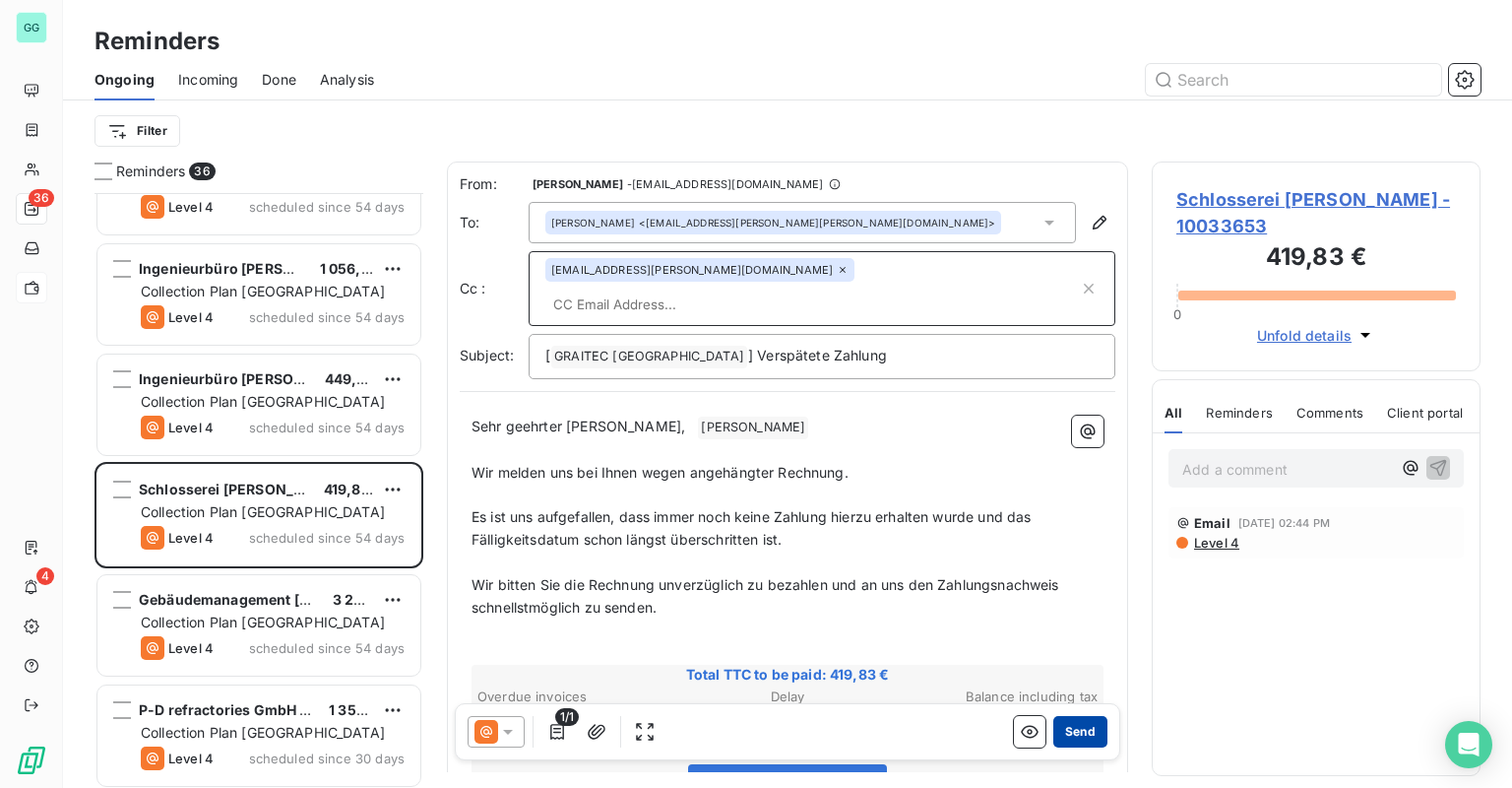 click on "Send" at bounding box center (1080, 732) 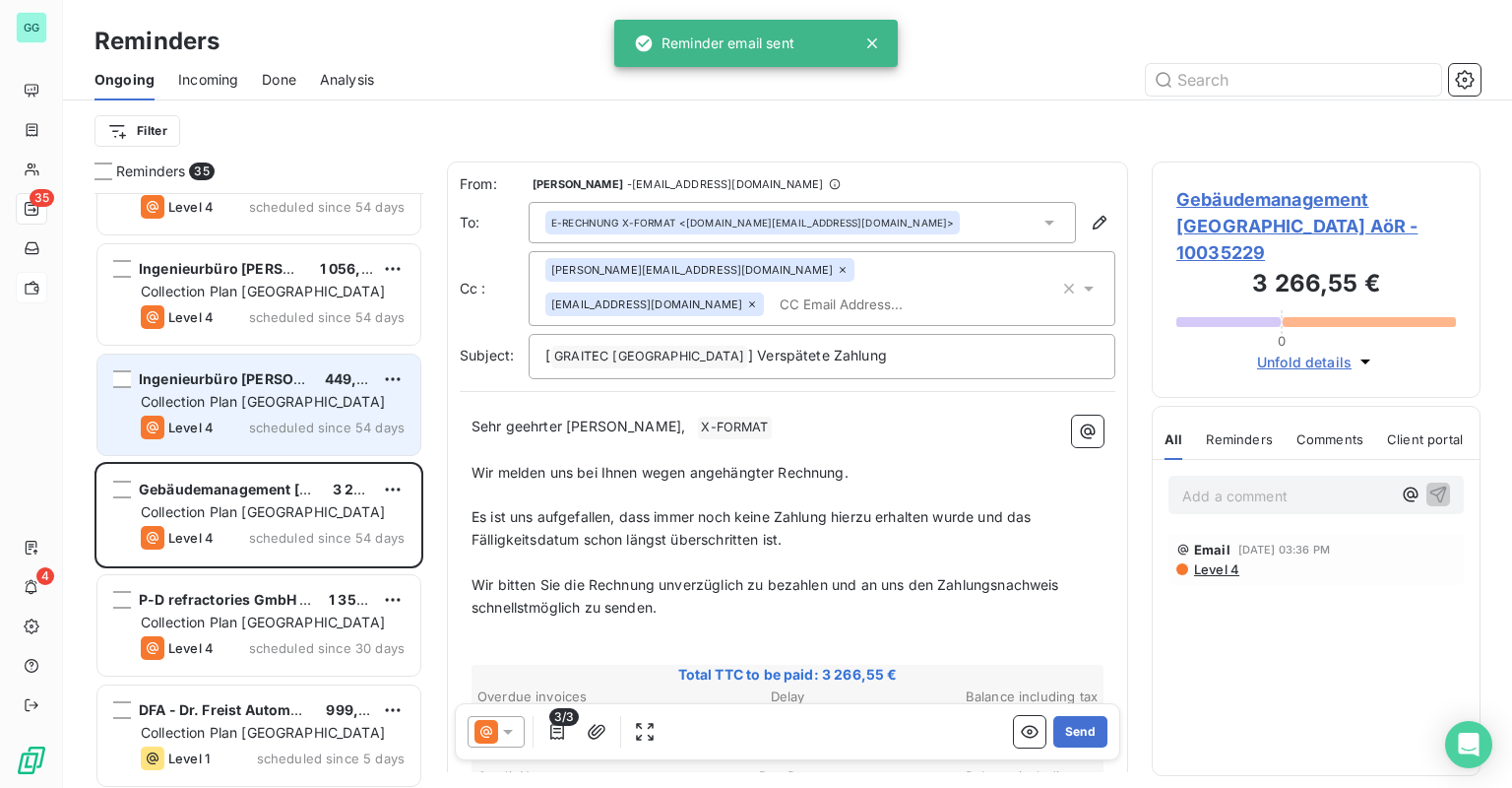 click on "Collection Plan [GEOGRAPHIC_DATA]" at bounding box center (263, 401) 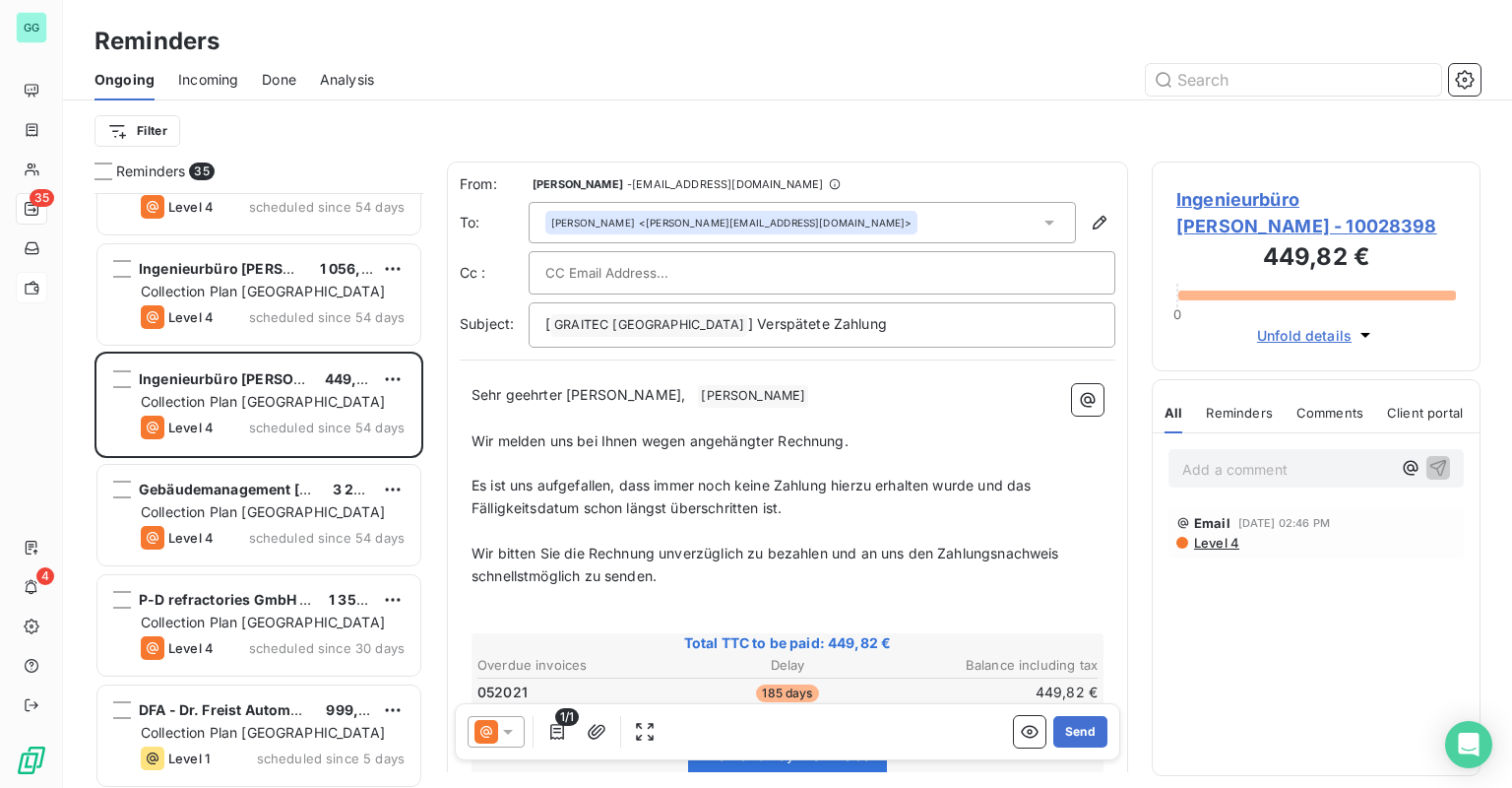 click at bounding box center [651, 273] 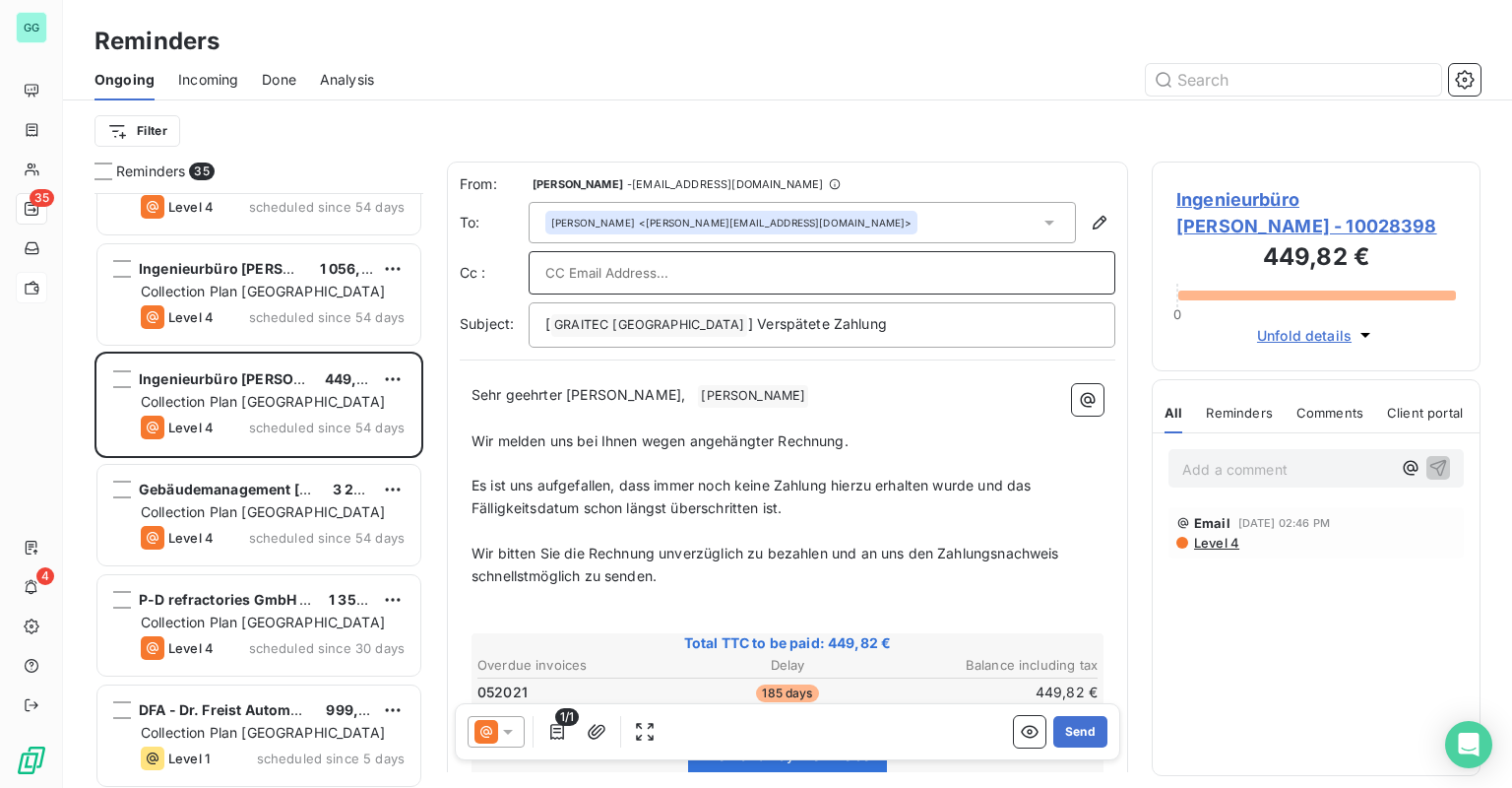 paste on "[EMAIL_ADDRESS][PERSON_NAME][DOMAIN_NAME]" 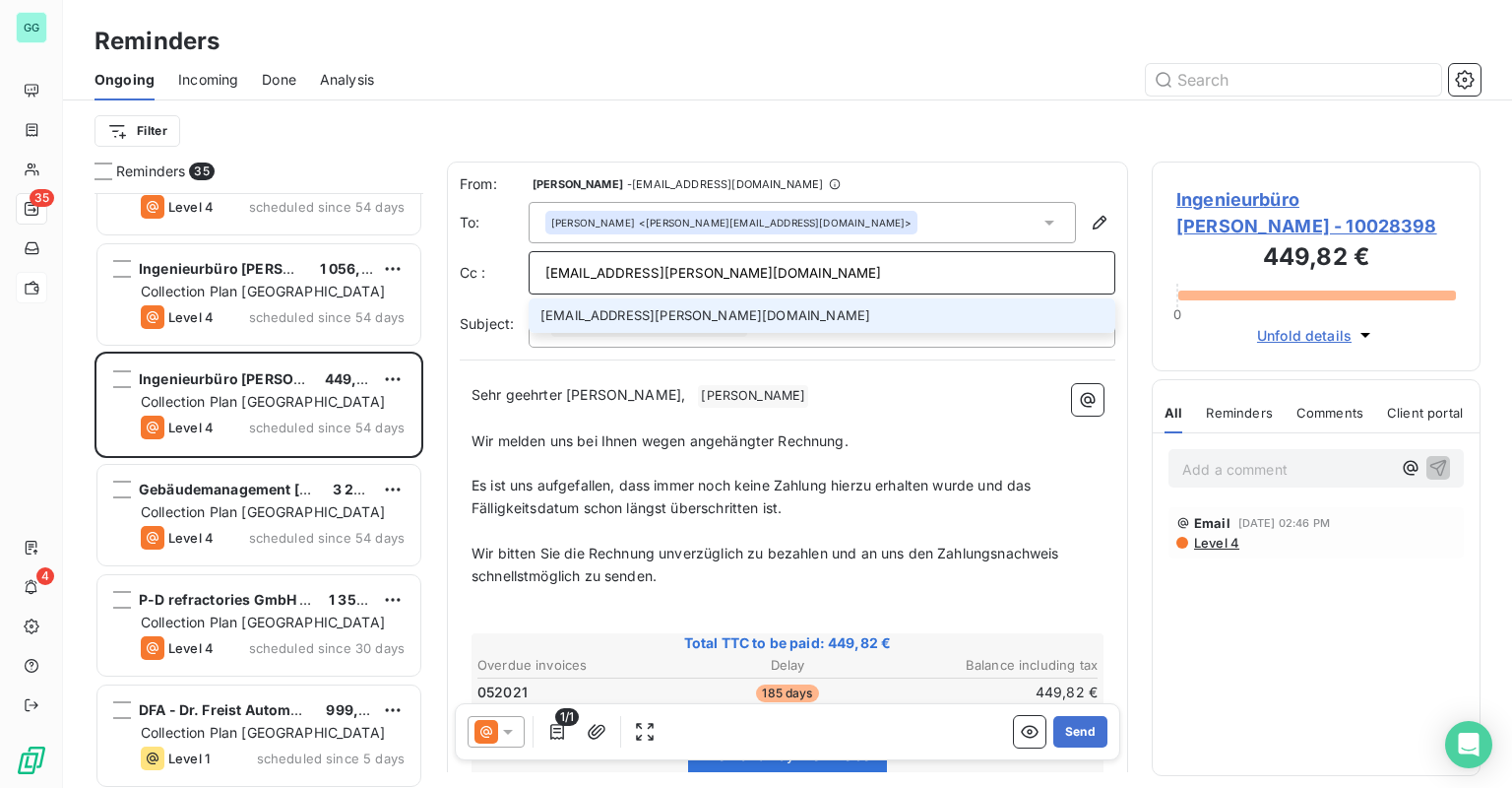 type on "[EMAIL_ADDRESS][PERSON_NAME][DOMAIN_NAME]" 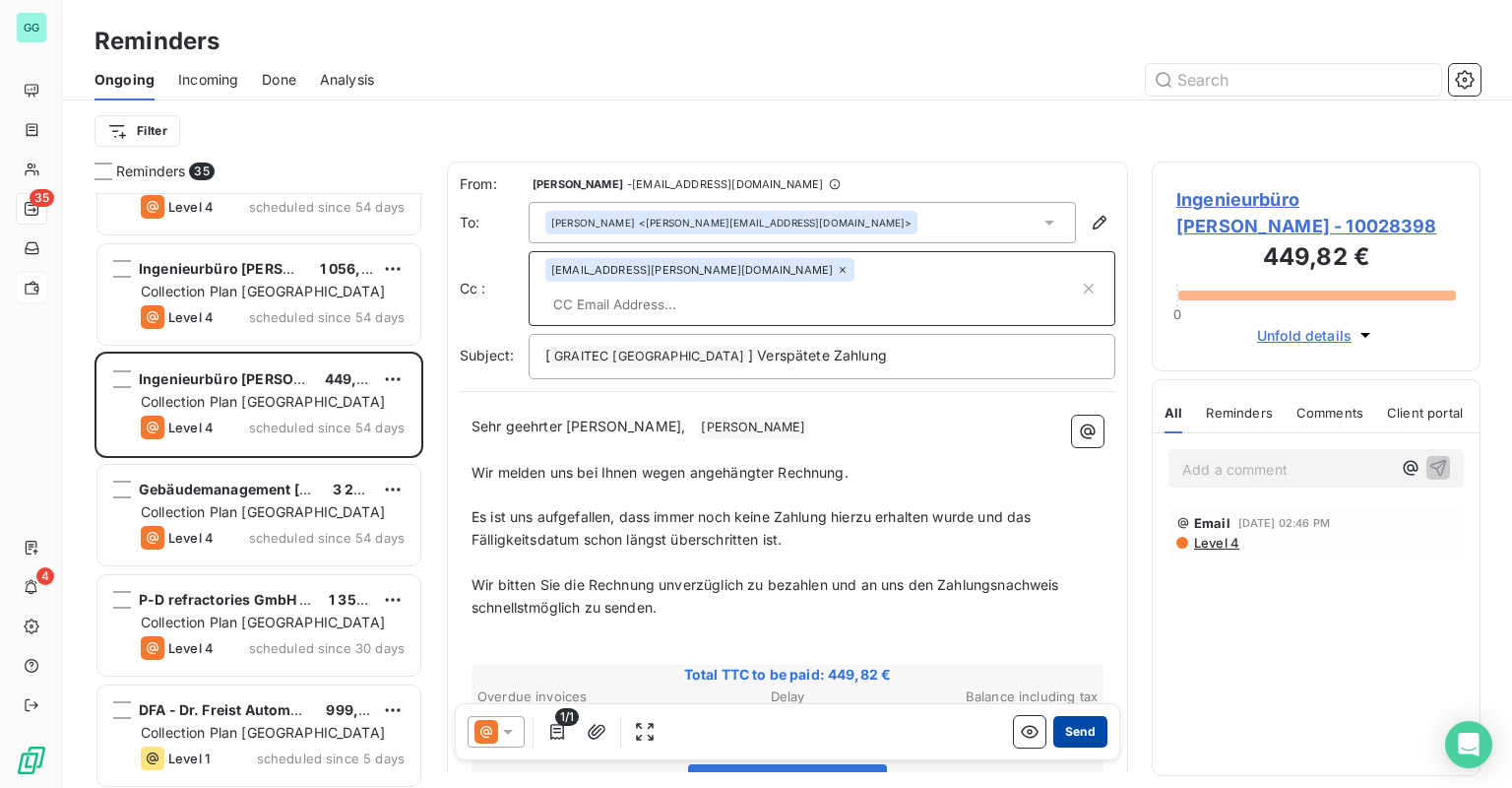 click on "Send" at bounding box center (1080, 732) 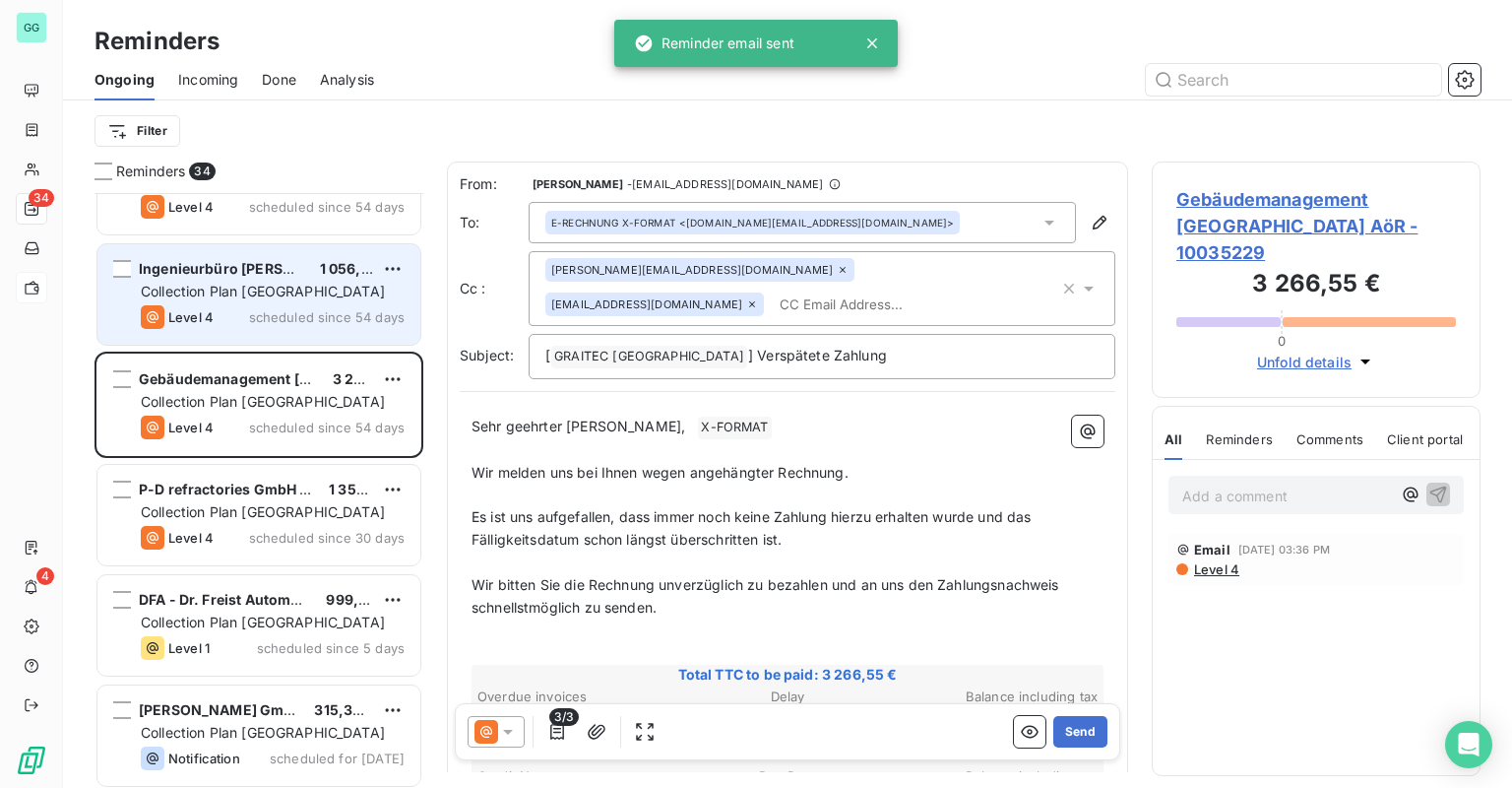 click on "Collection Plan [GEOGRAPHIC_DATA]" at bounding box center (263, 291) 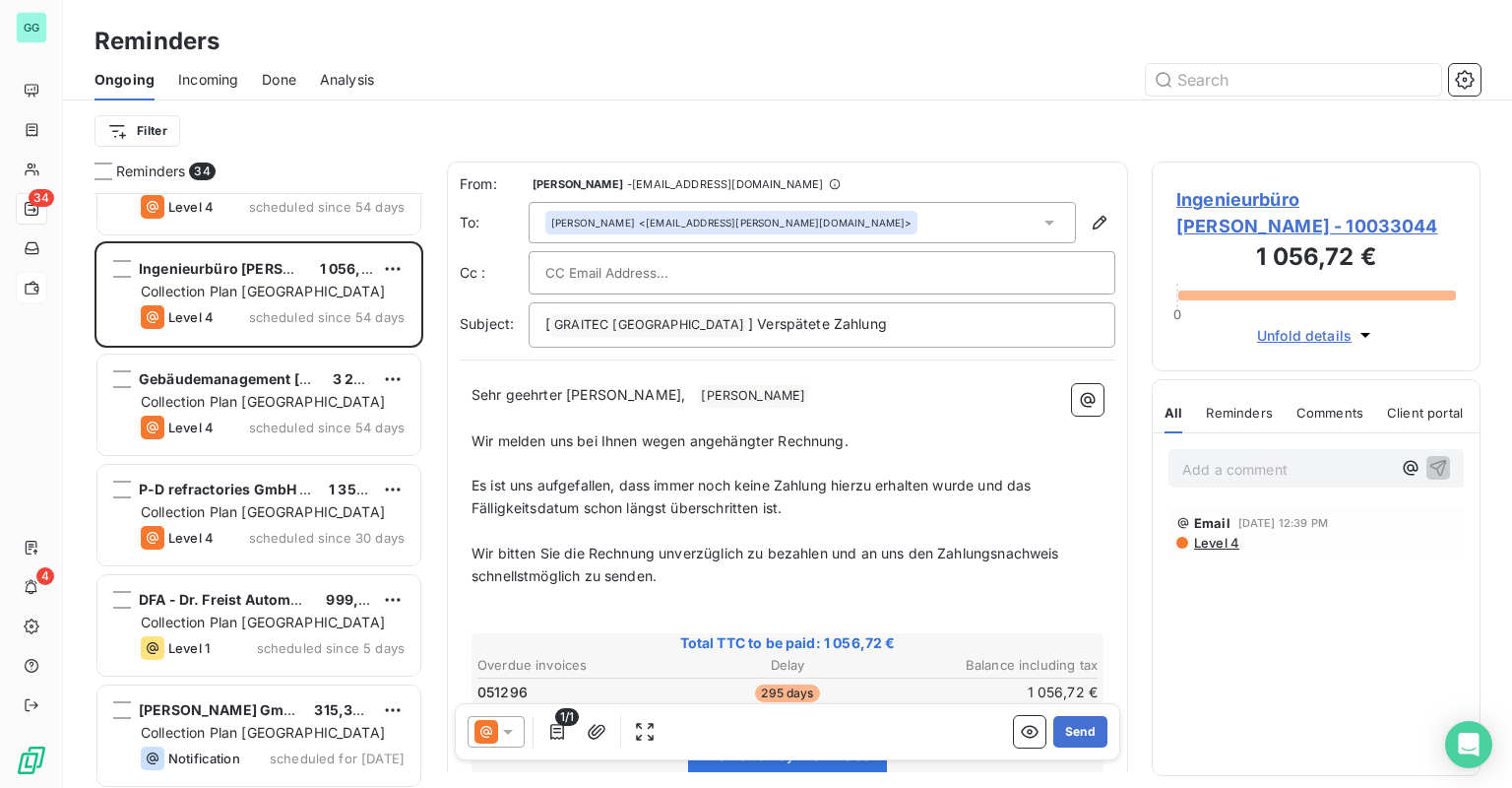 click at bounding box center [651, 273] 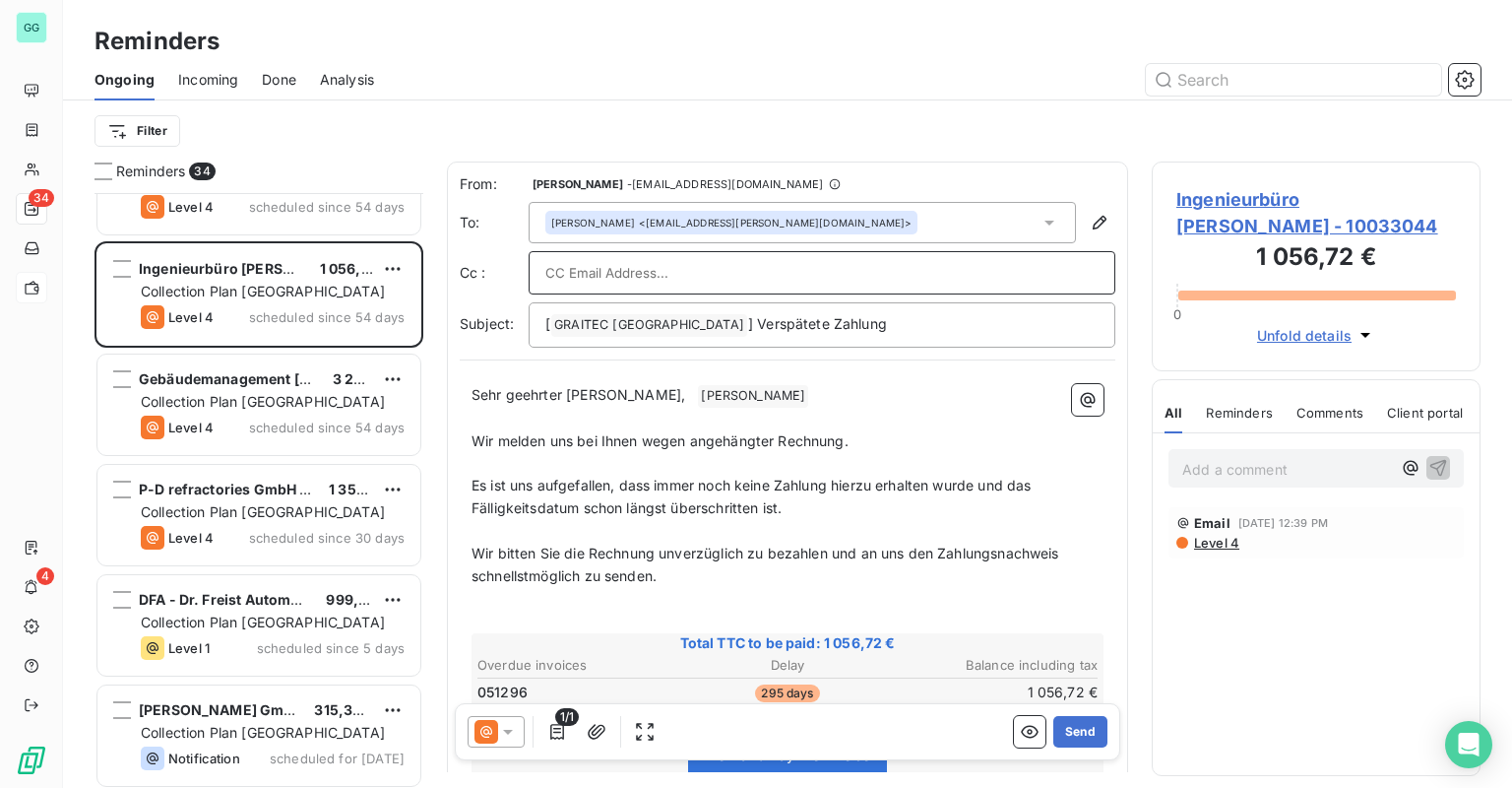 paste on "[EMAIL_ADDRESS][PERSON_NAME][DOMAIN_NAME]" 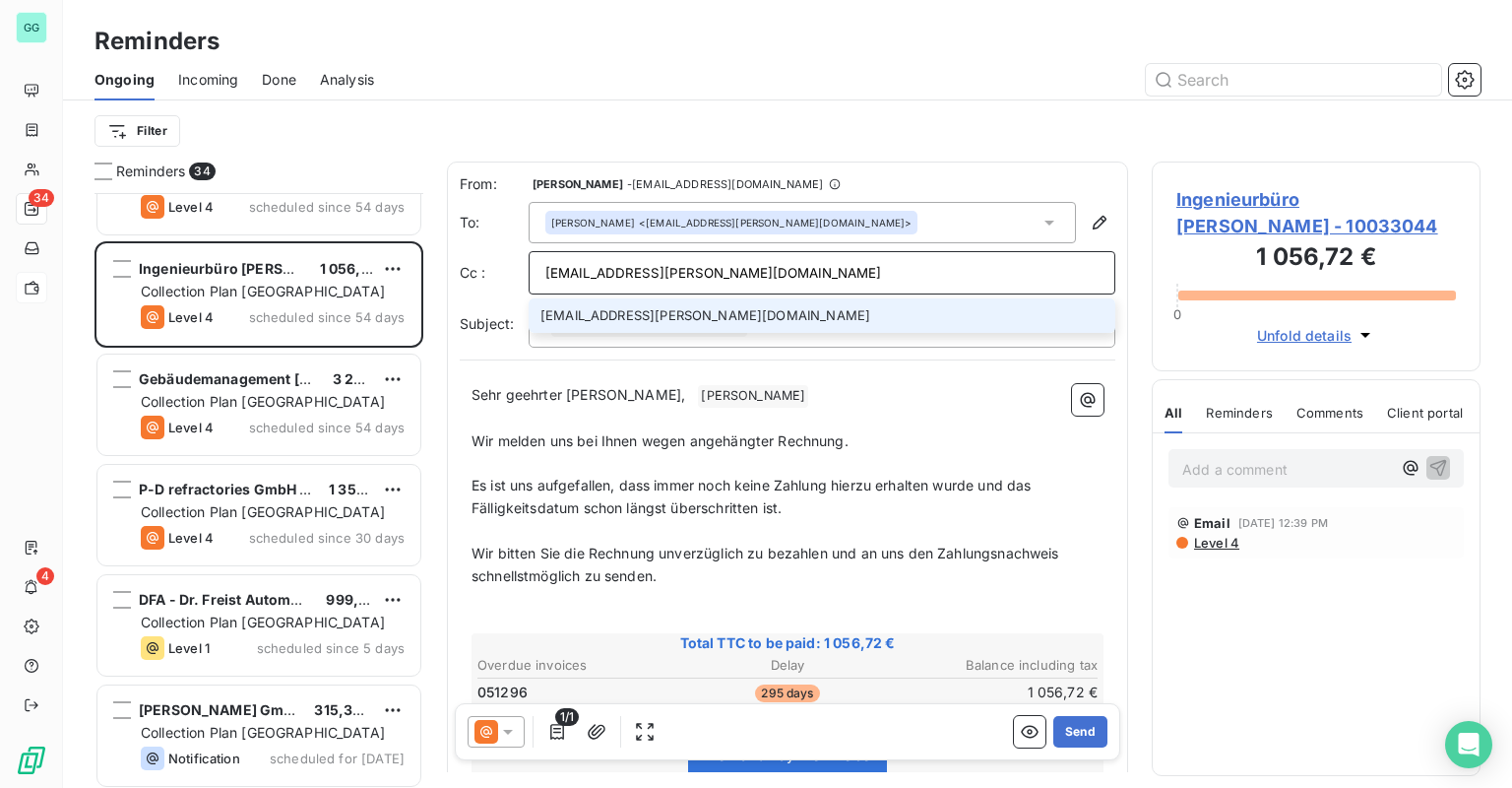 type on "[EMAIL_ADDRESS][PERSON_NAME][DOMAIN_NAME]" 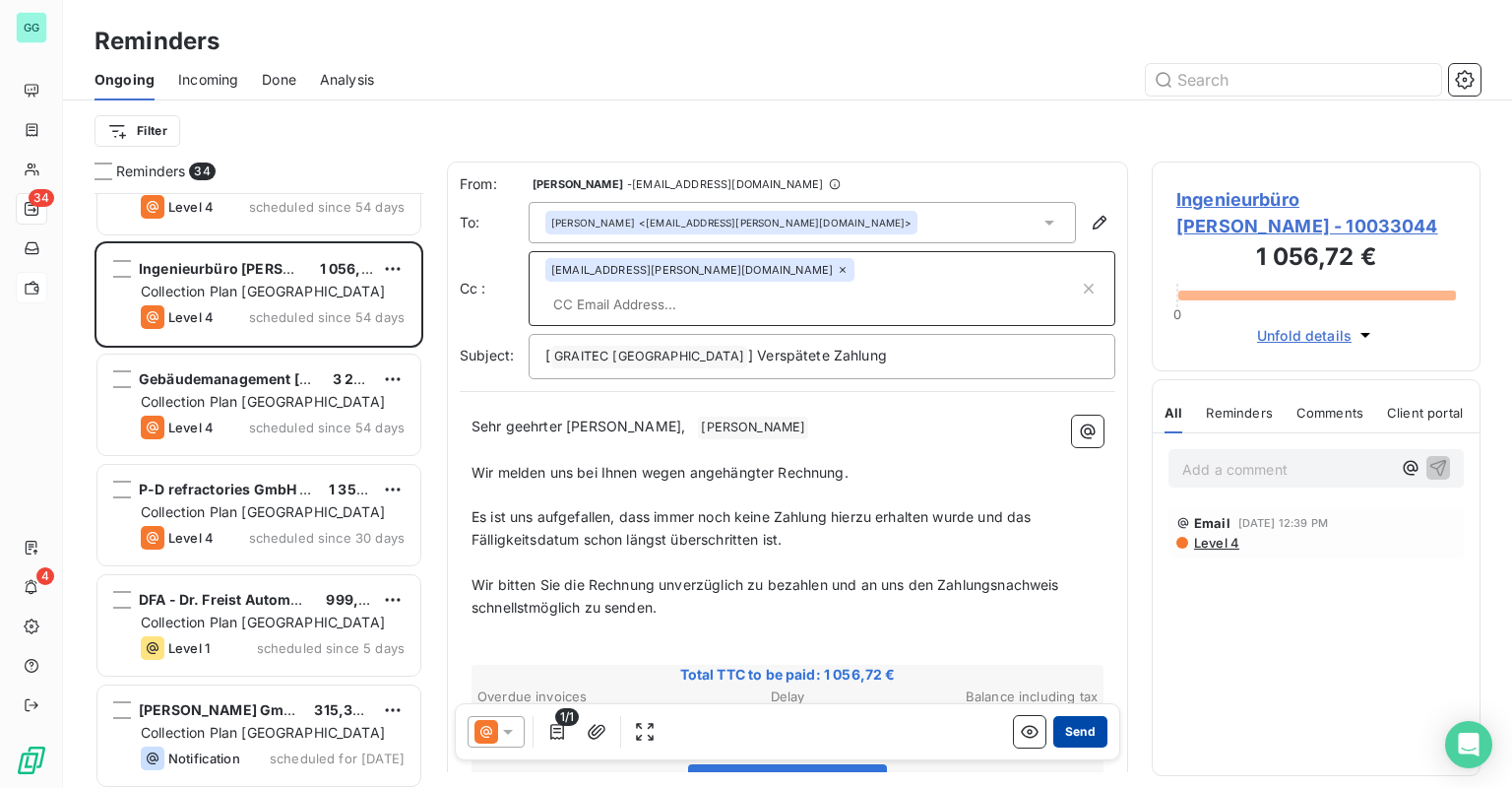 click on "Send" at bounding box center (1080, 732) 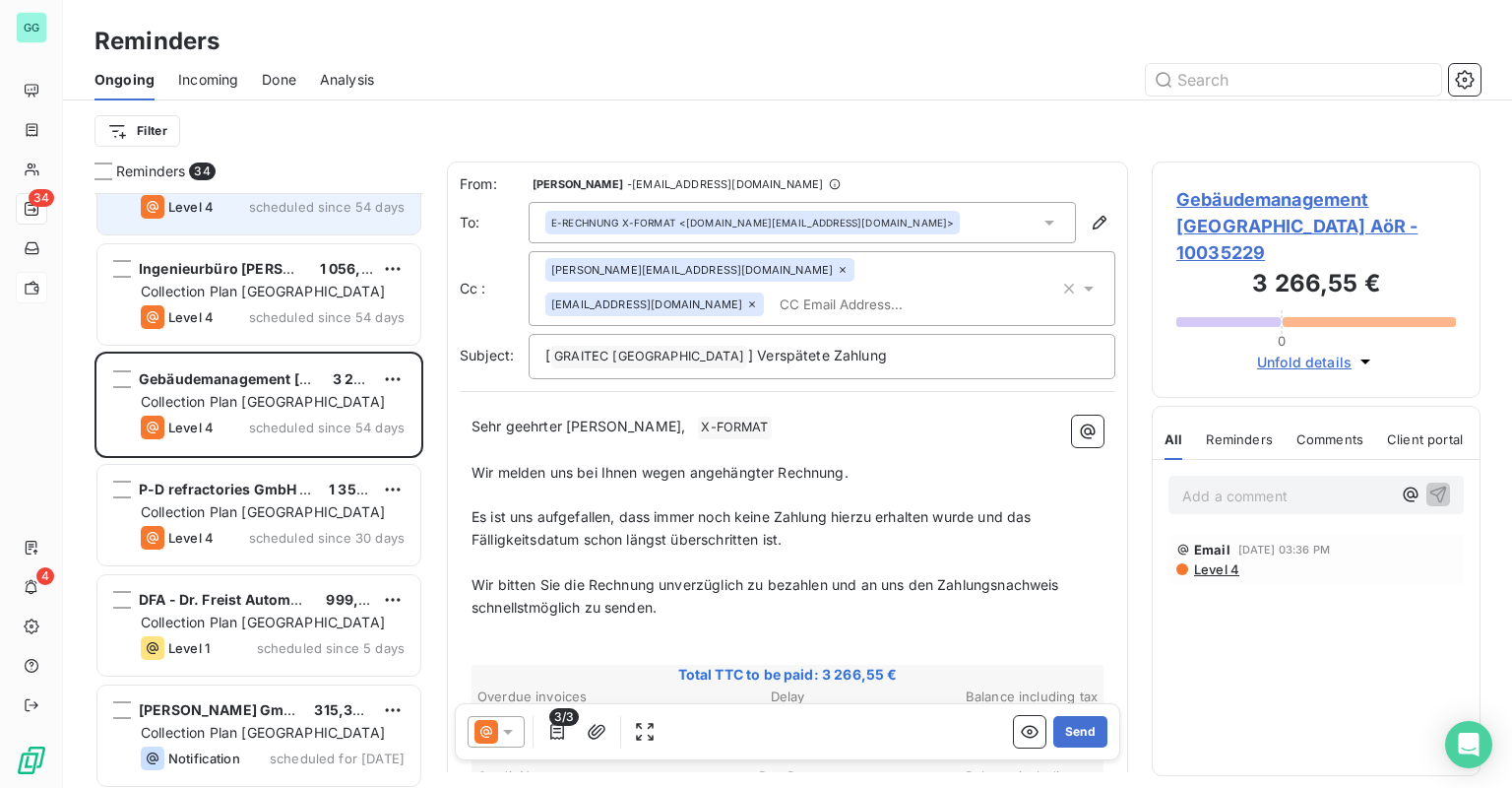 scroll, scrollTop: 3046, scrollLeft: 0, axis: vertical 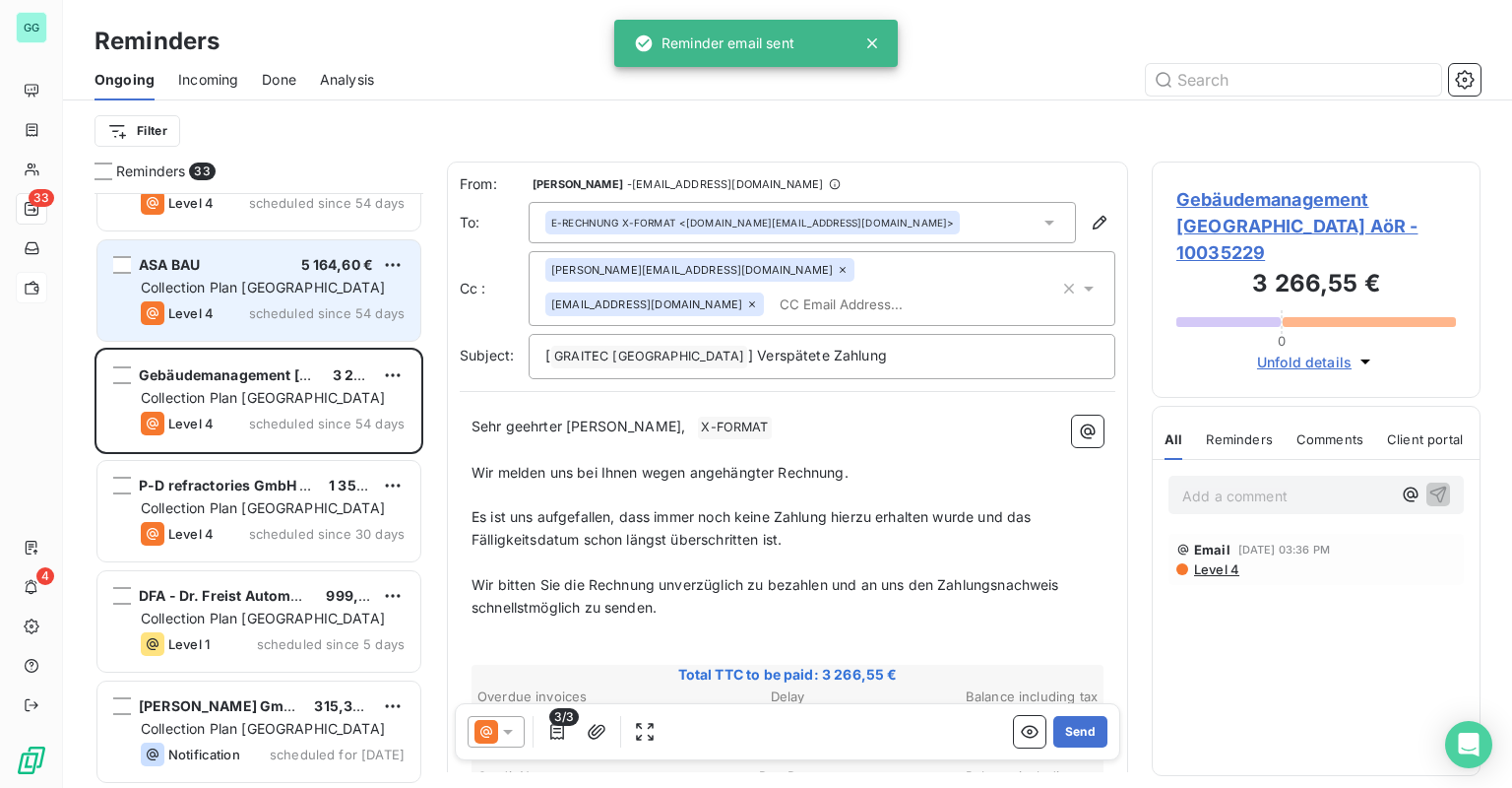 click on "Collection Plan [GEOGRAPHIC_DATA]" at bounding box center [263, 287] 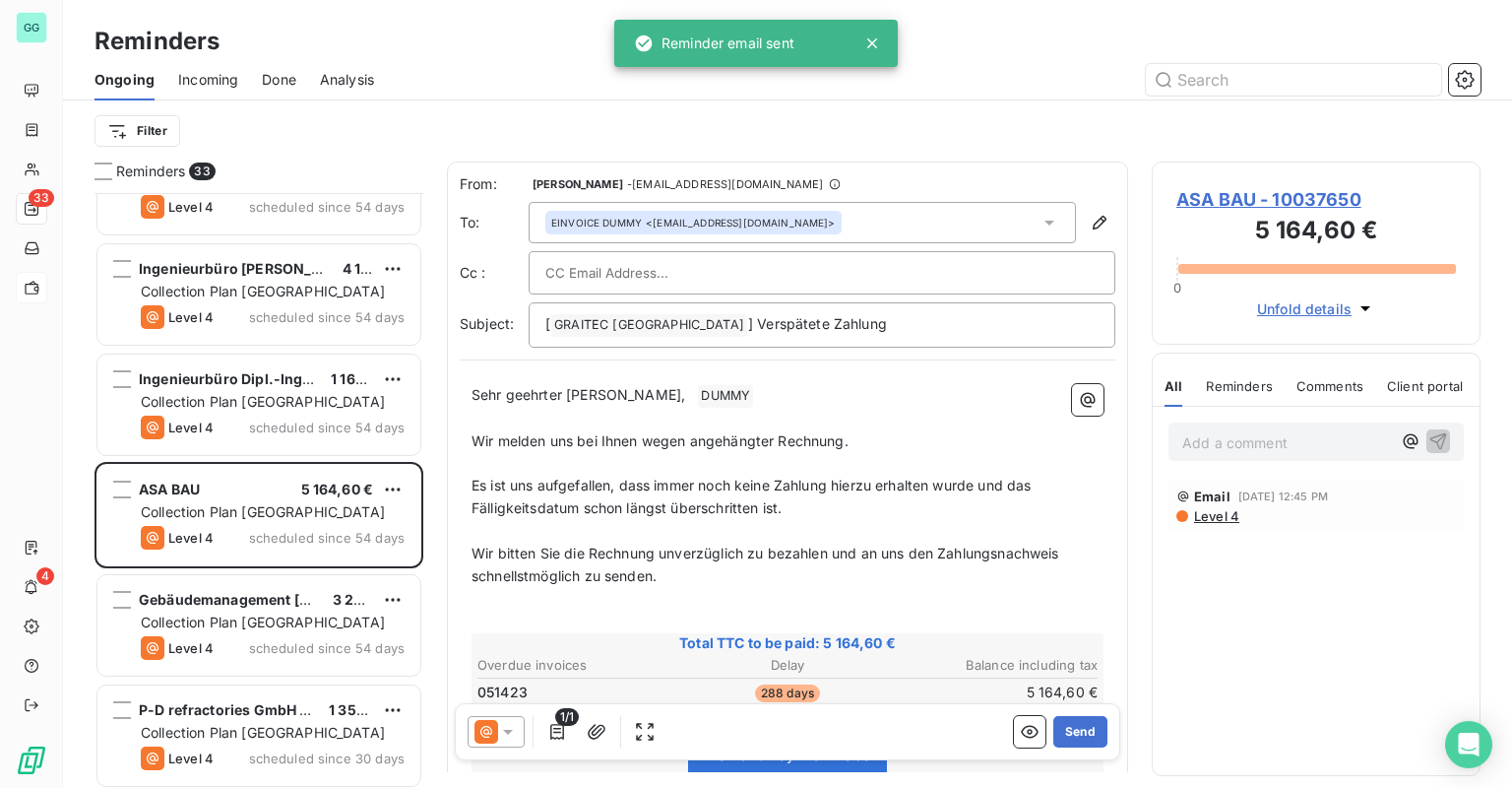 scroll, scrollTop: 2809, scrollLeft: 0, axis: vertical 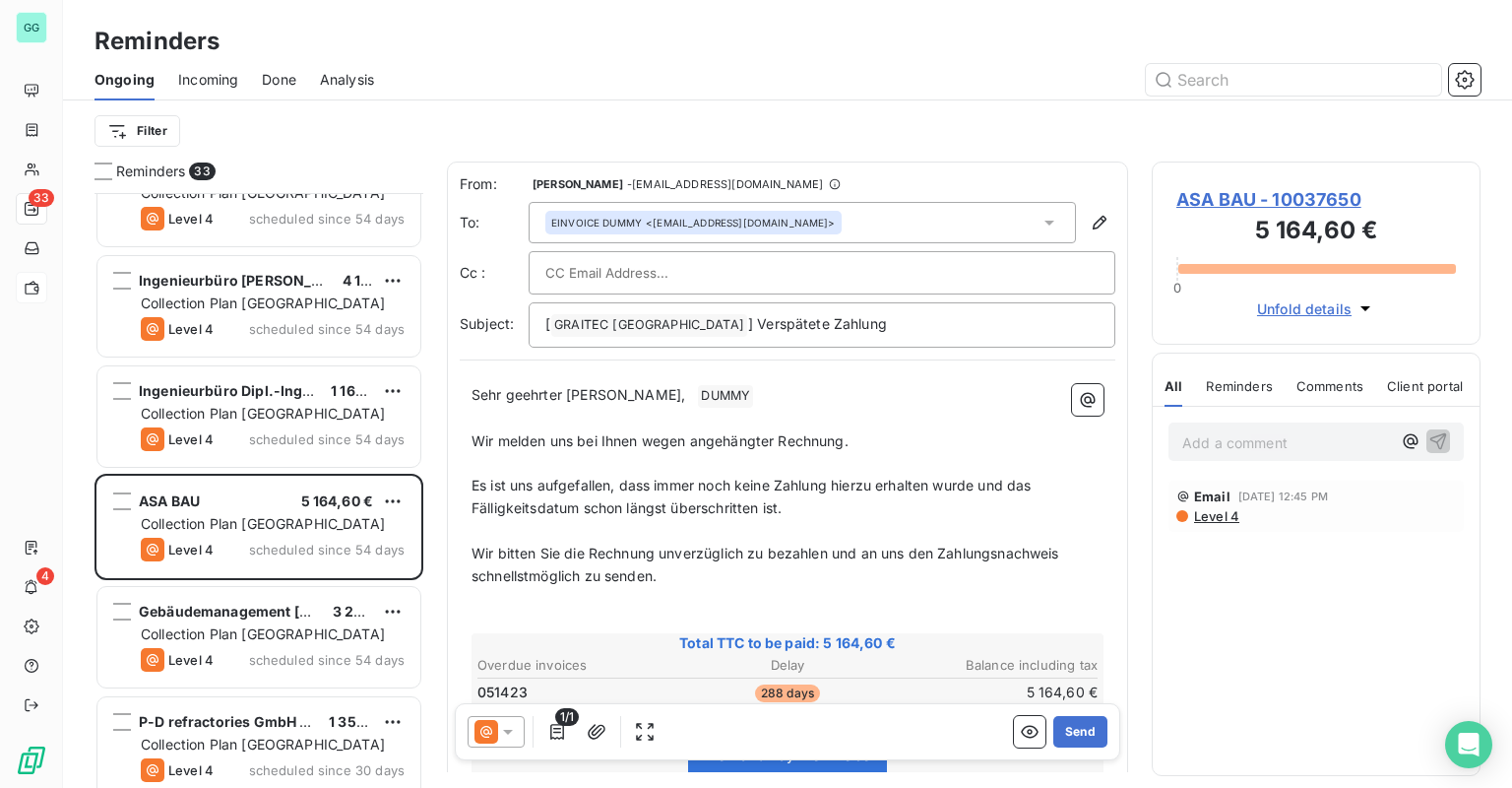 click on "ASA BAU - 10037650" at bounding box center [1316, 199] 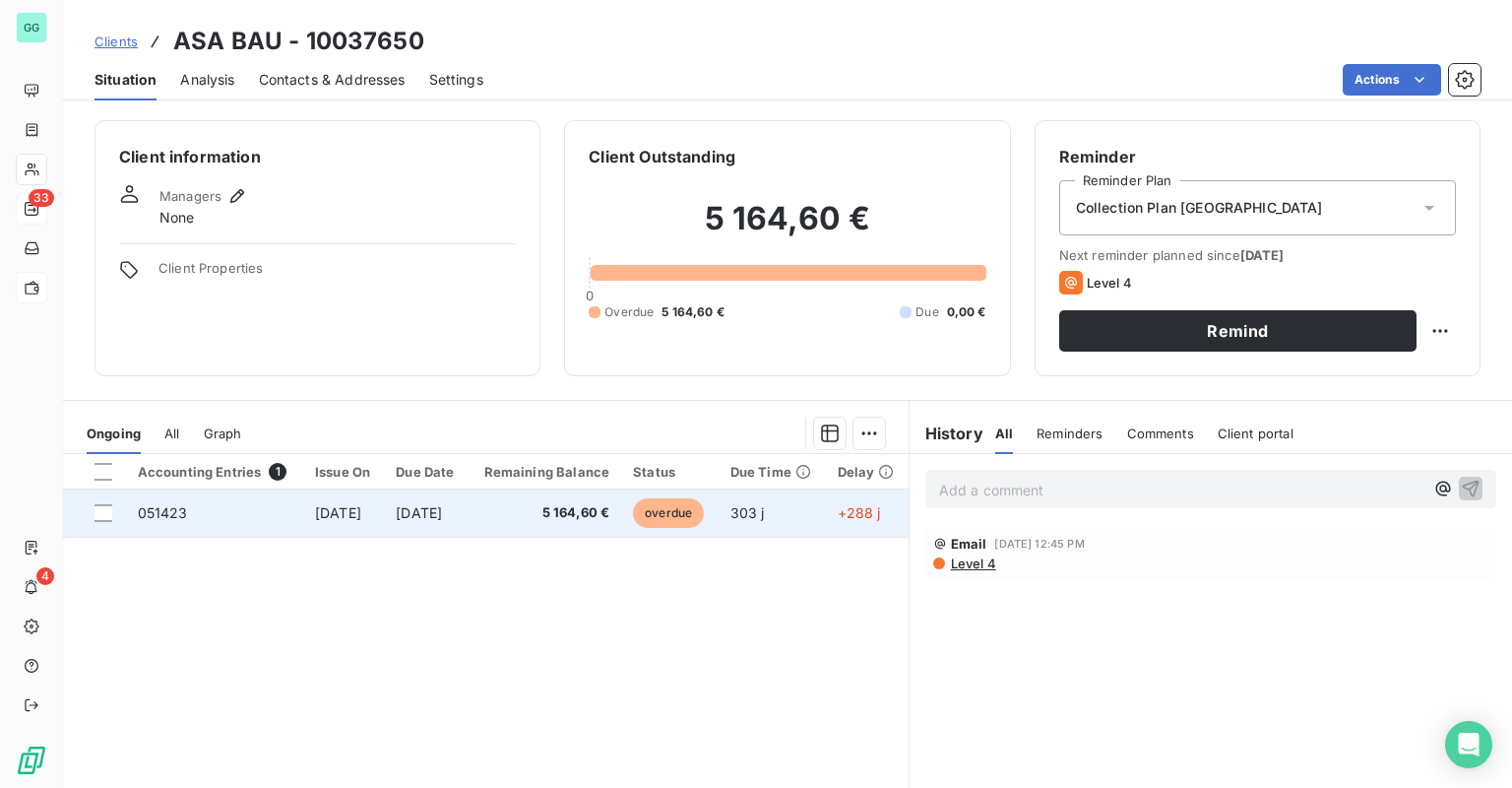 click on "051423" at bounding box center [215, 513] 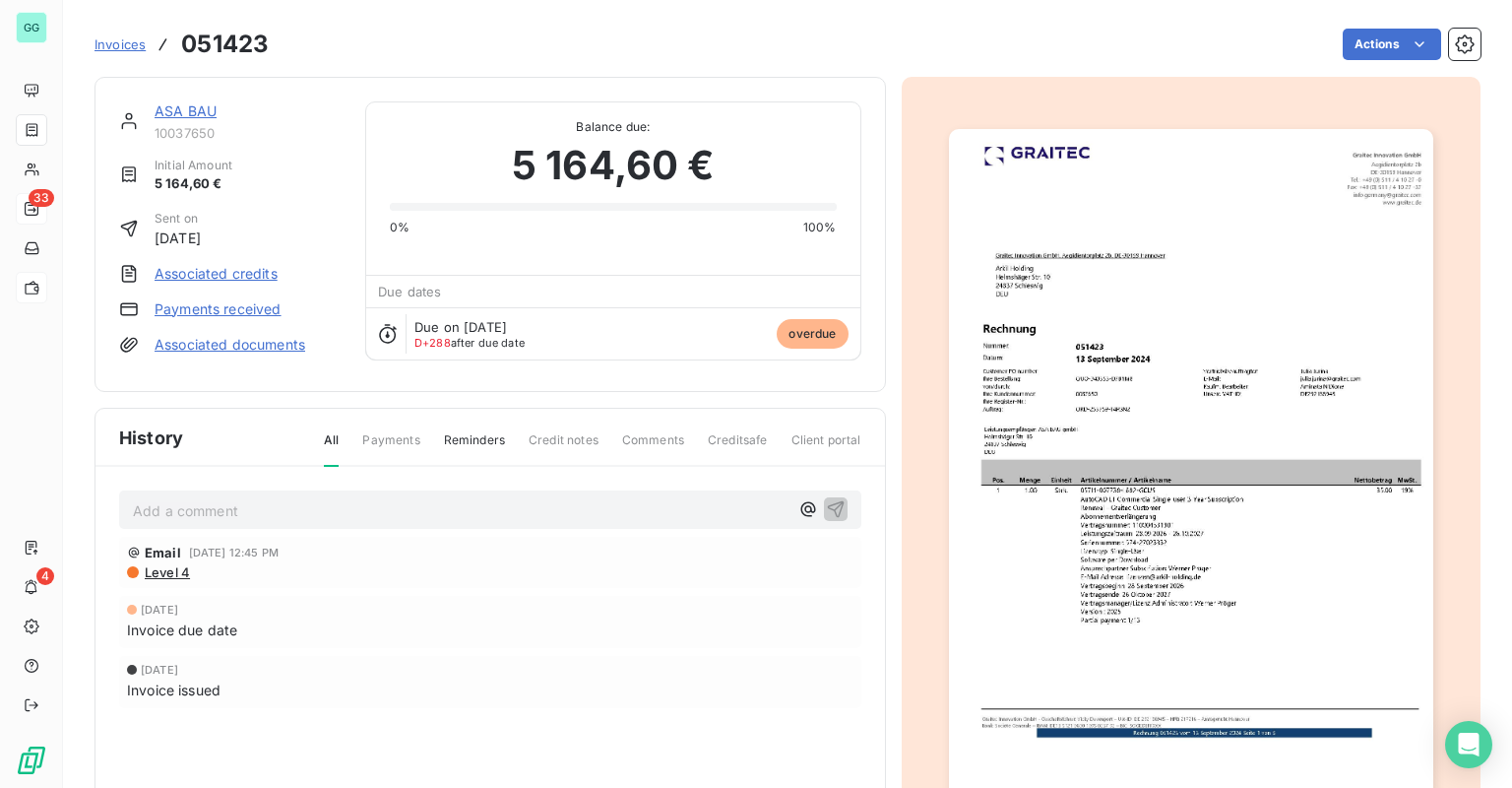 click on "ASA BAU" at bounding box center [185, 110] 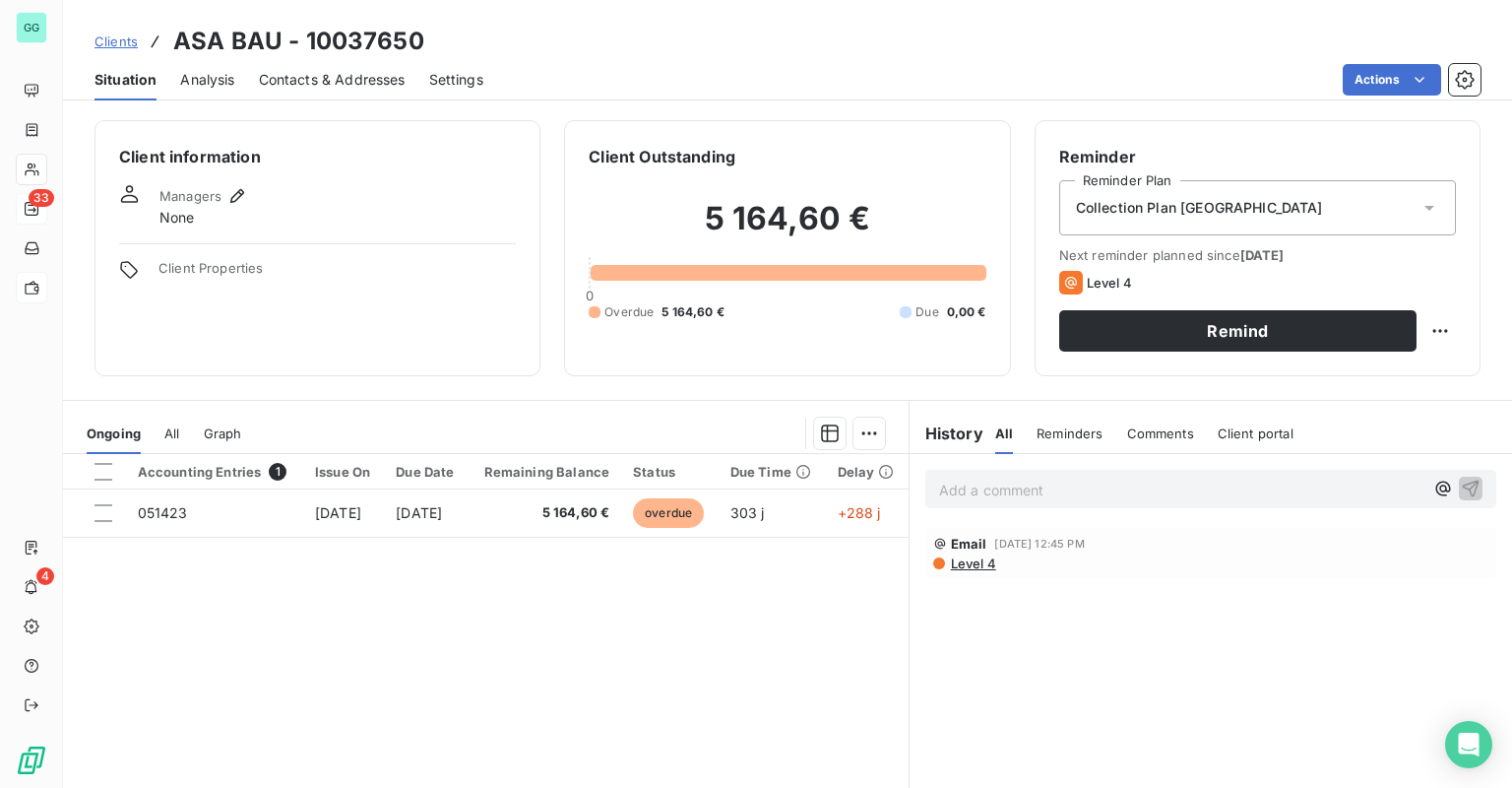 click on "Contacts & Addresses" at bounding box center (332, 80) 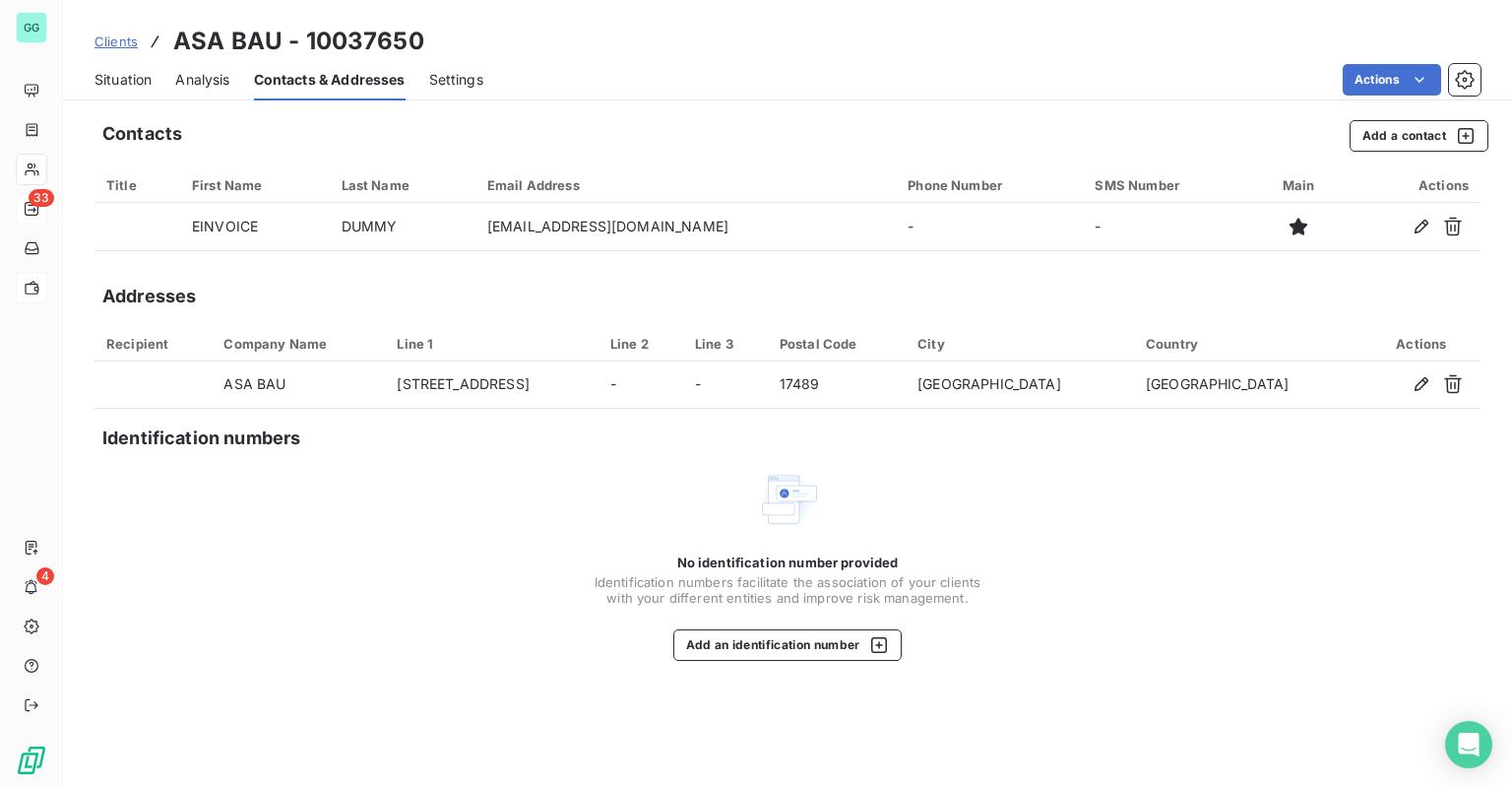 click on "Situation" at bounding box center (123, 80) 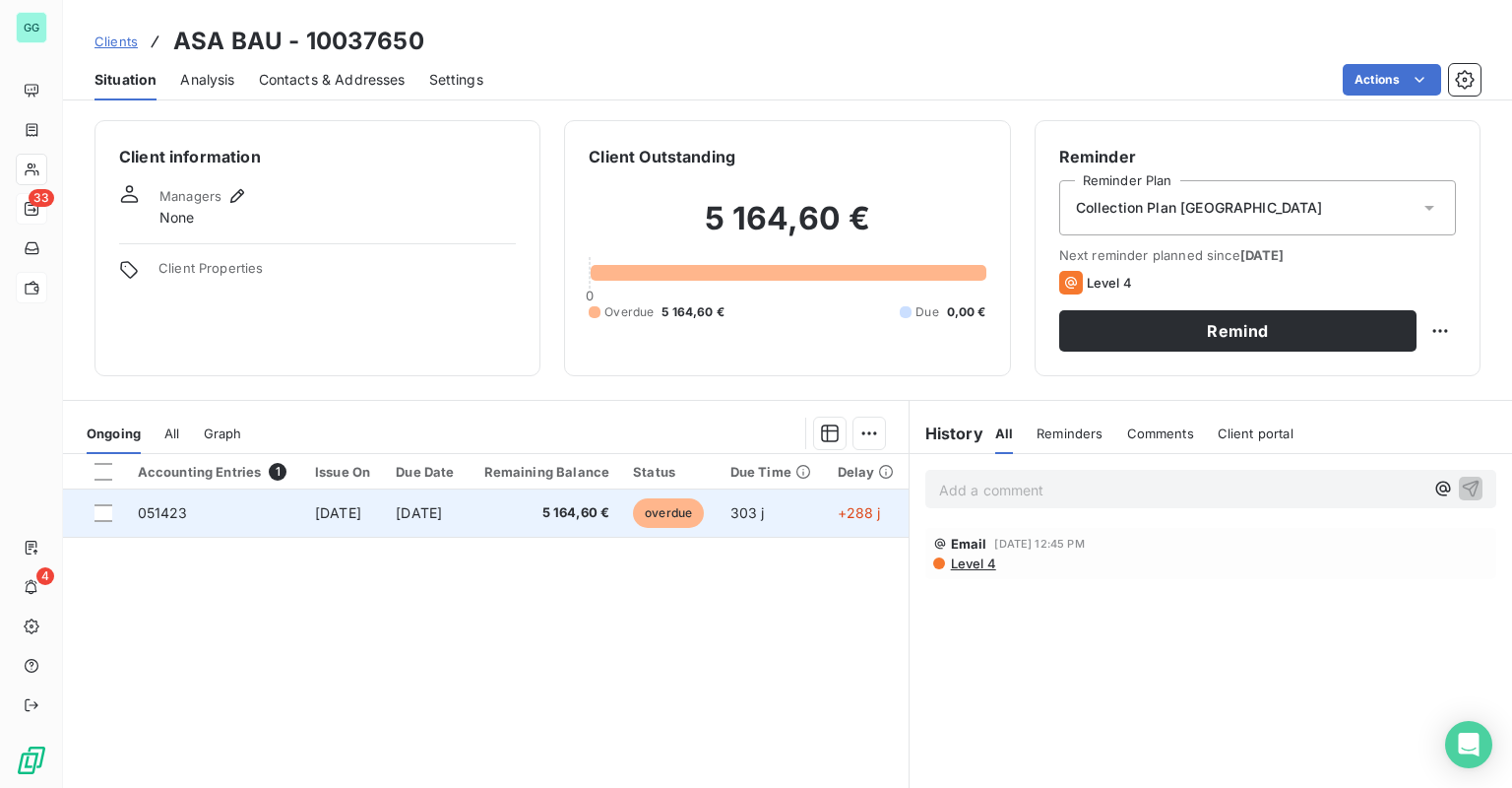 click on "5 164,60 €" at bounding box center (545, 513) 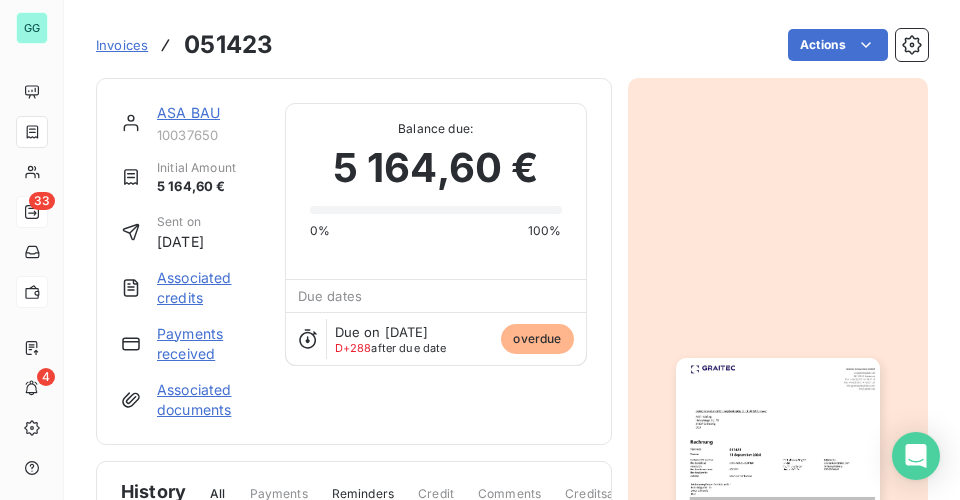 click at bounding box center [778, 502] 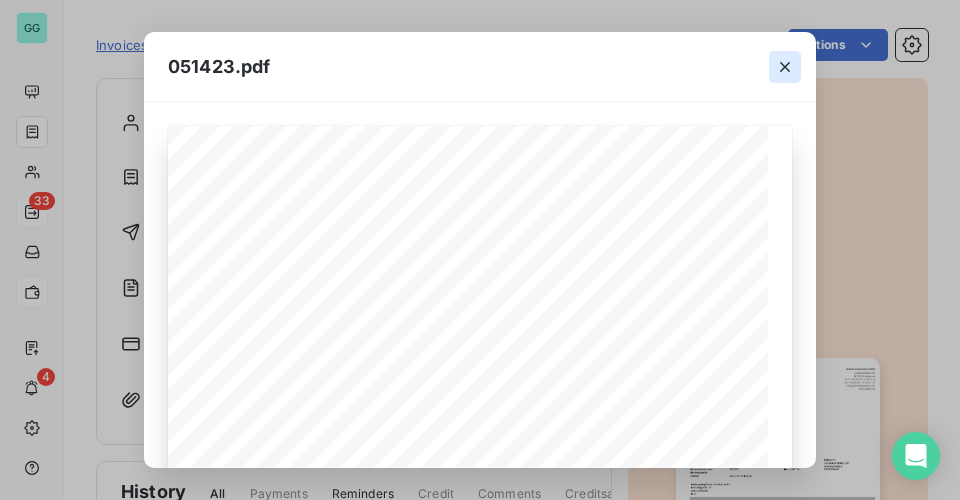 click 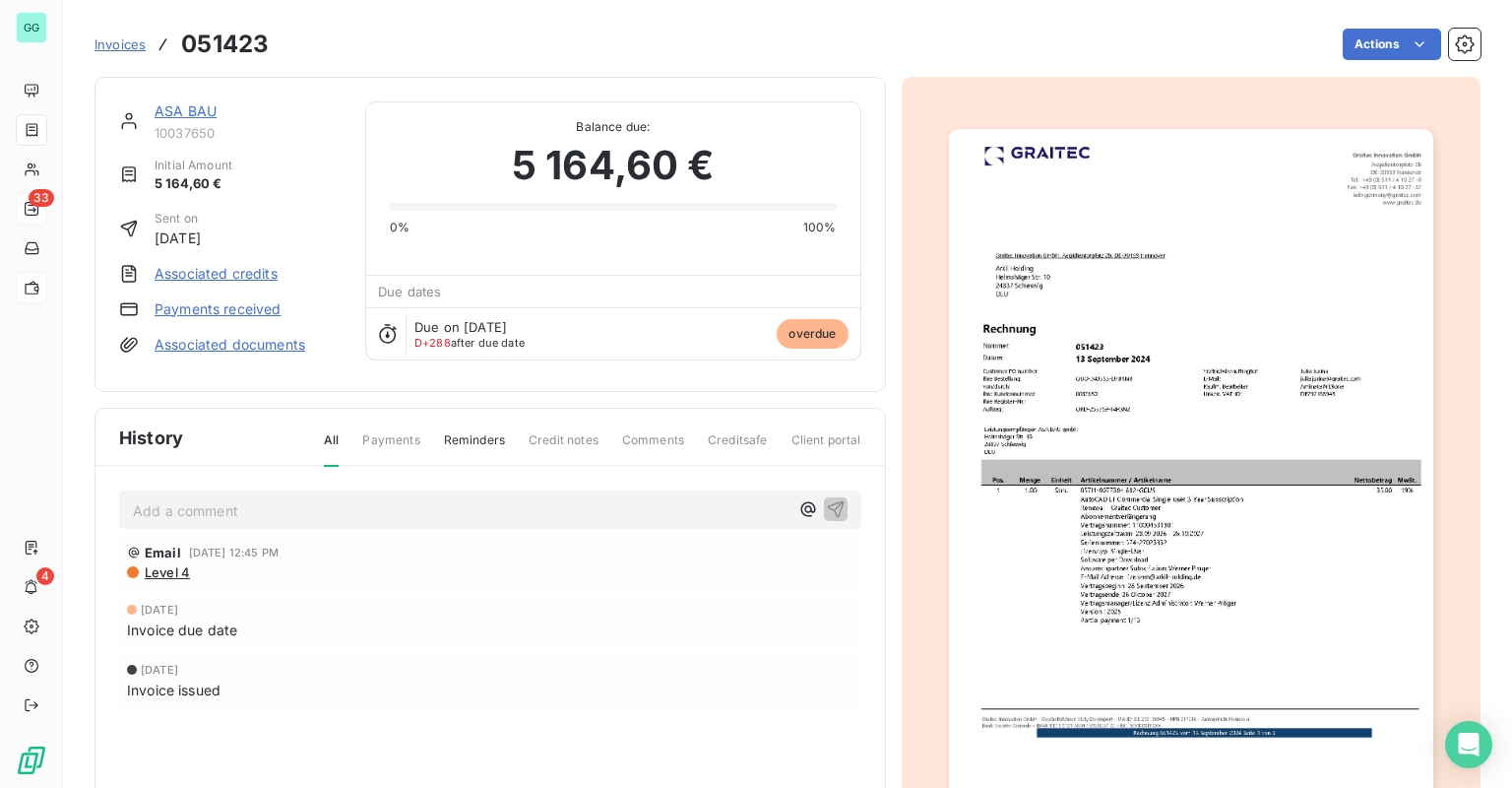 click on "ASA BAU" at bounding box center [185, 110] 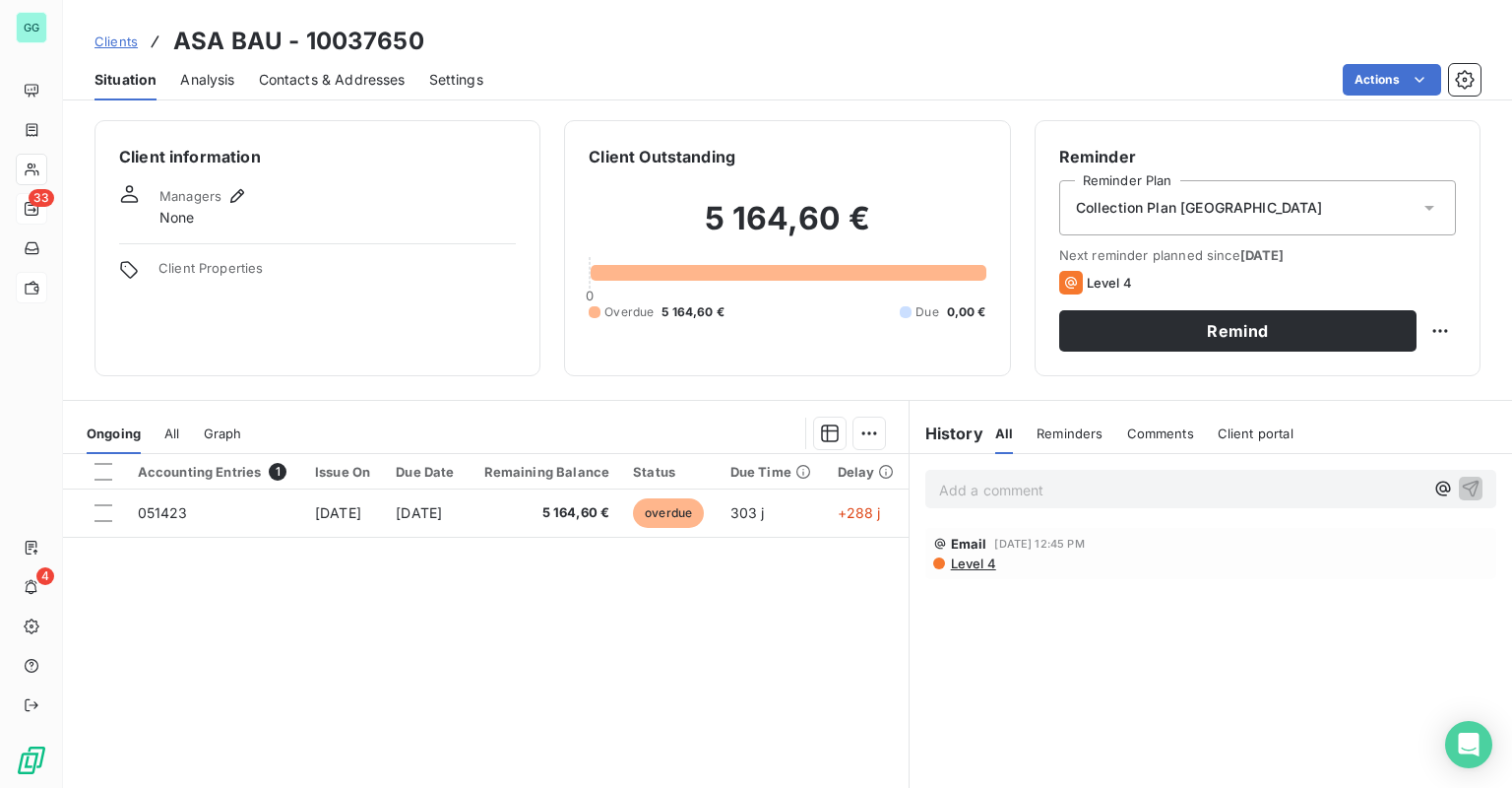 click on "Contacts & Addresses" at bounding box center (332, 80) 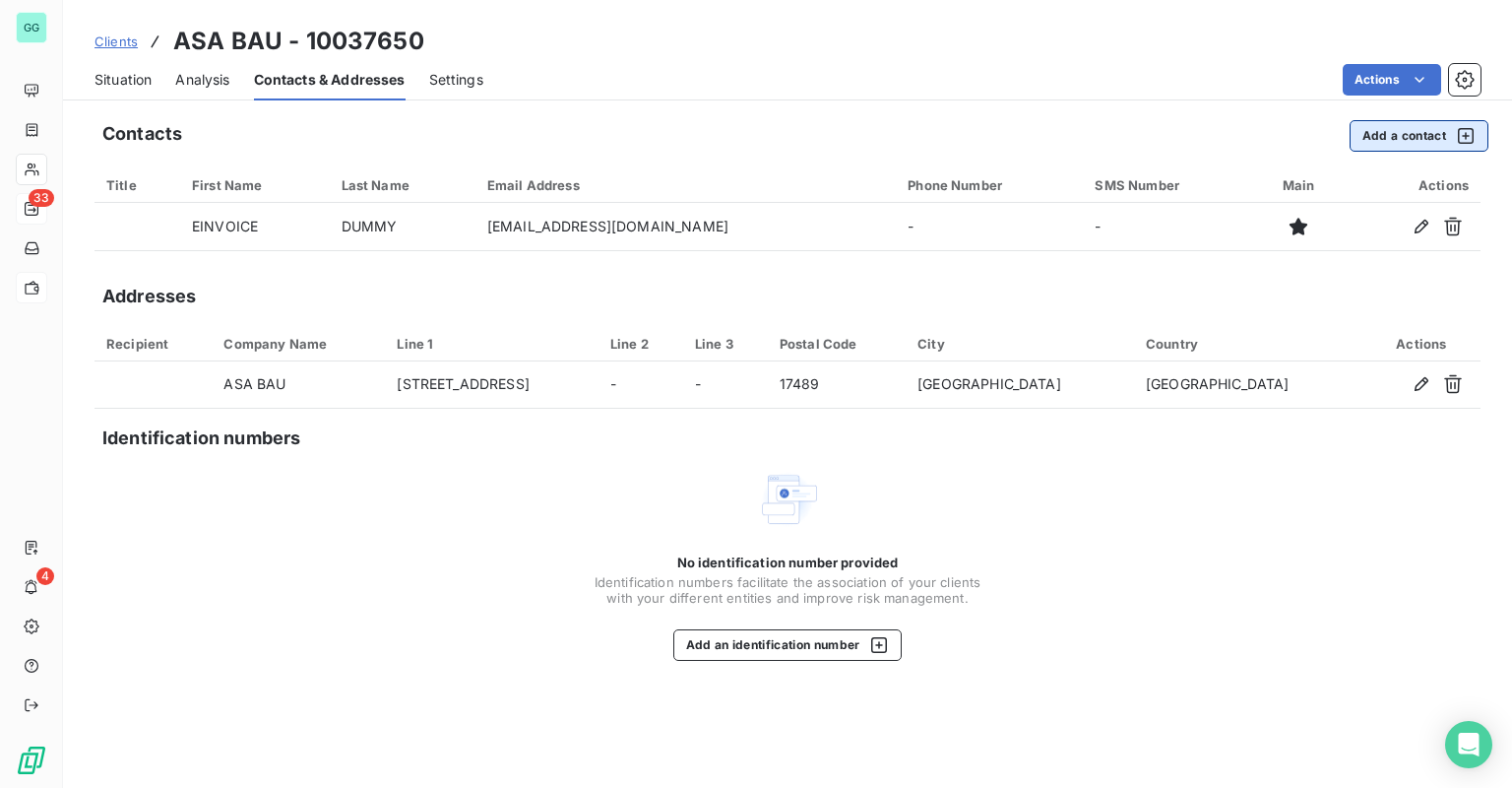 click on "Add a contact" at bounding box center (1418, 136) 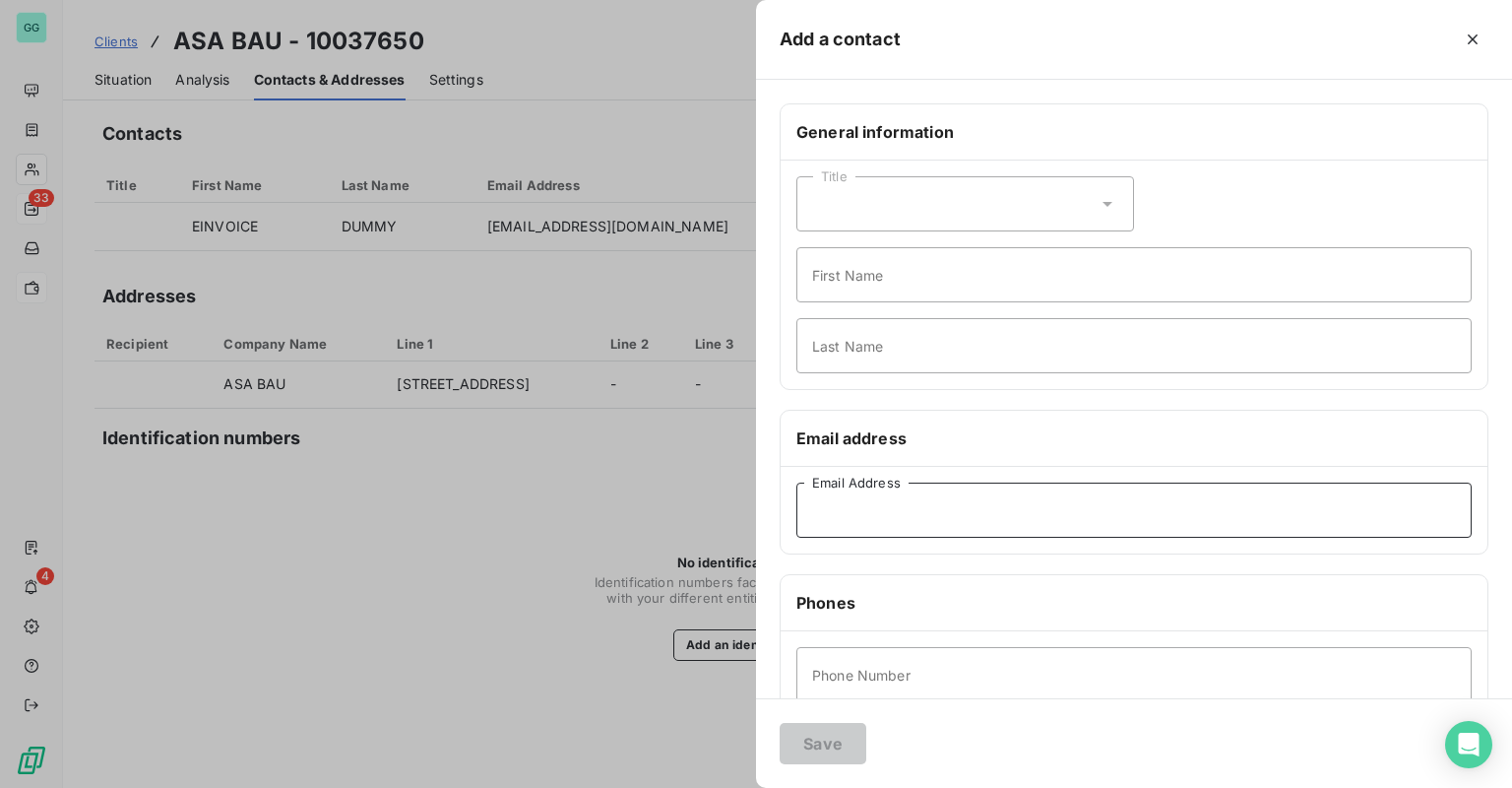 click on "Email Address" at bounding box center [1134, 510] 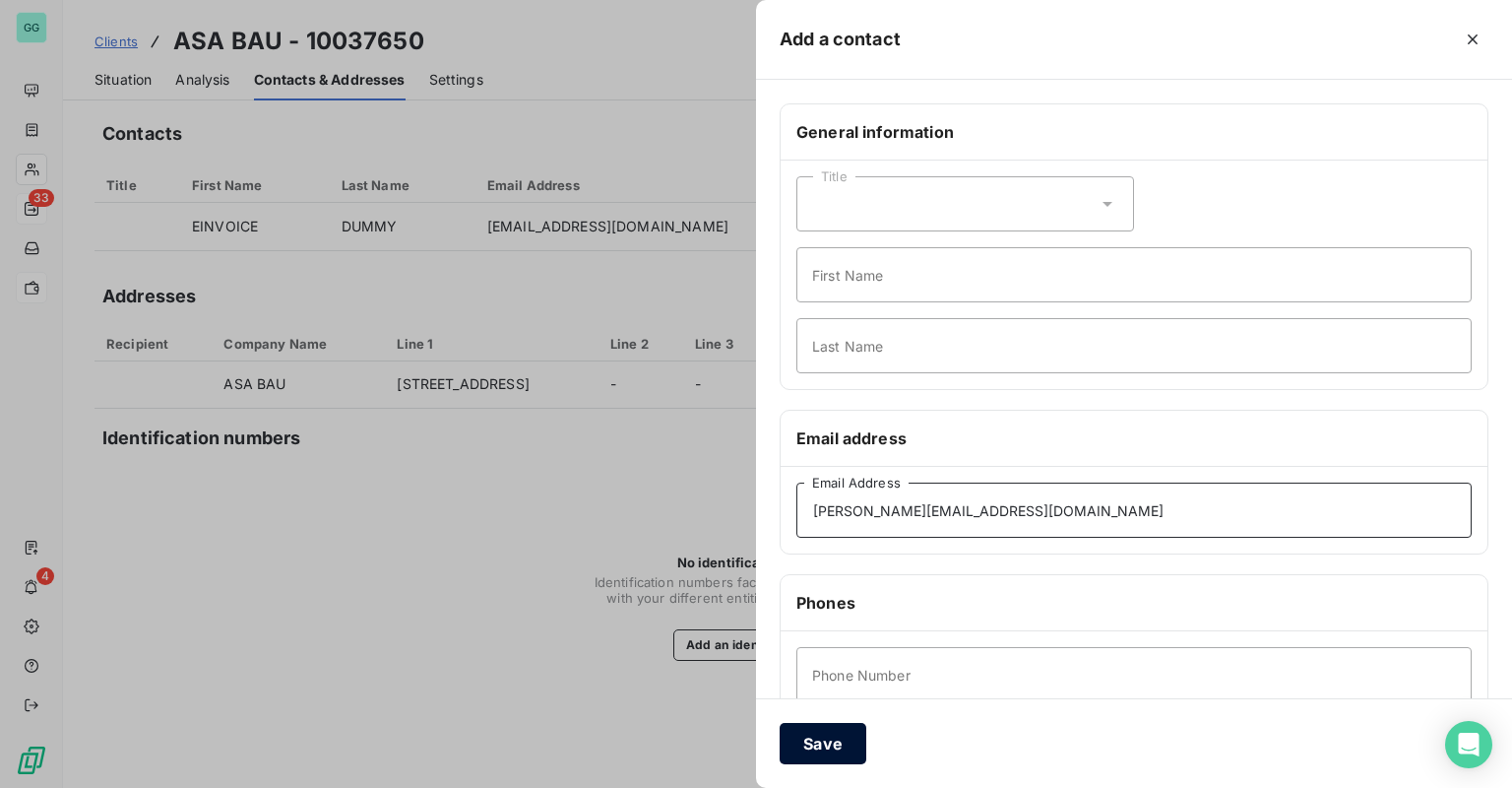 type on "[PERSON_NAME][EMAIL_ADDRESS][DOMAIN_NAME]" 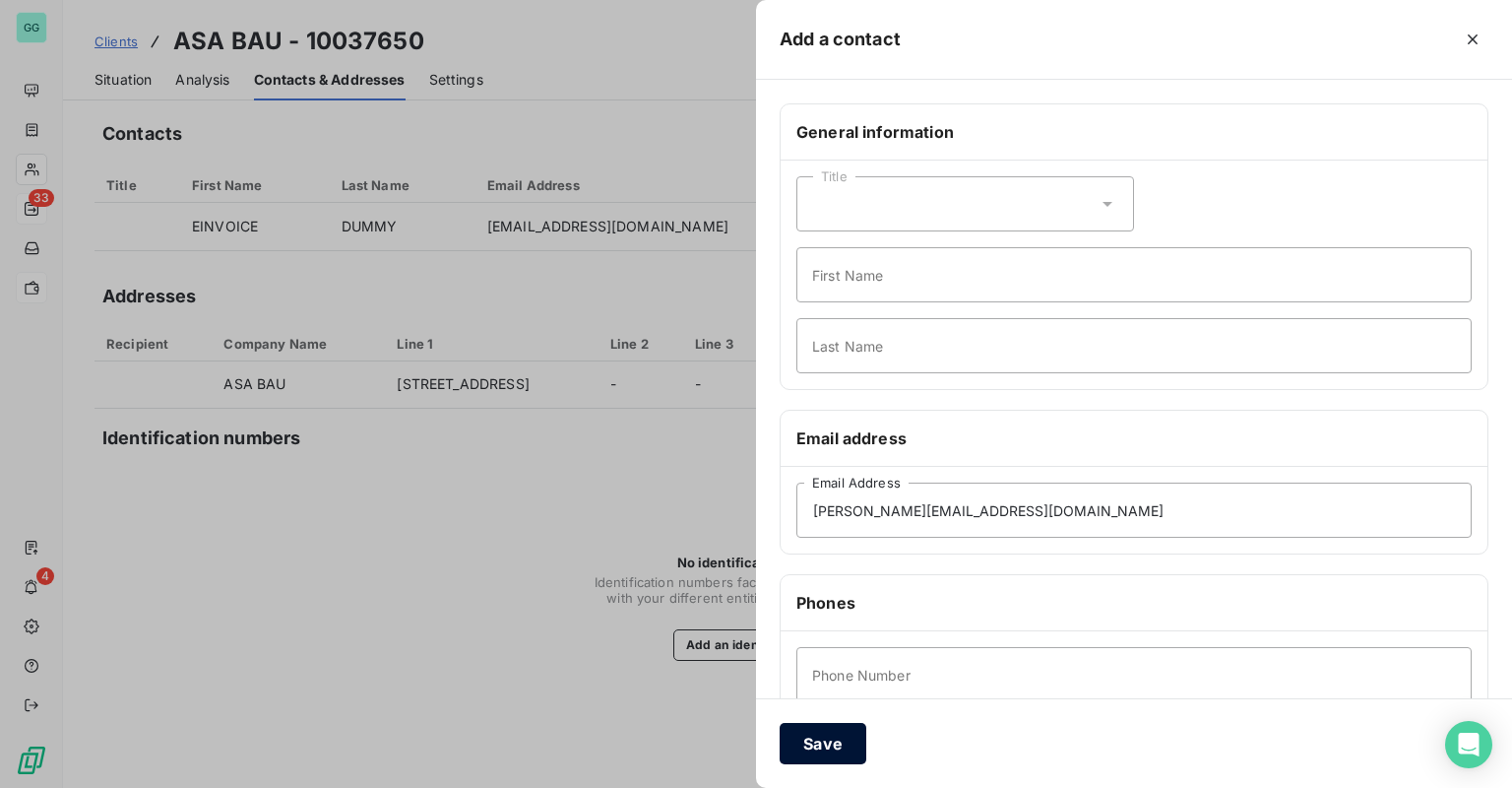 click on "Save" at bounding box center [823, 744] 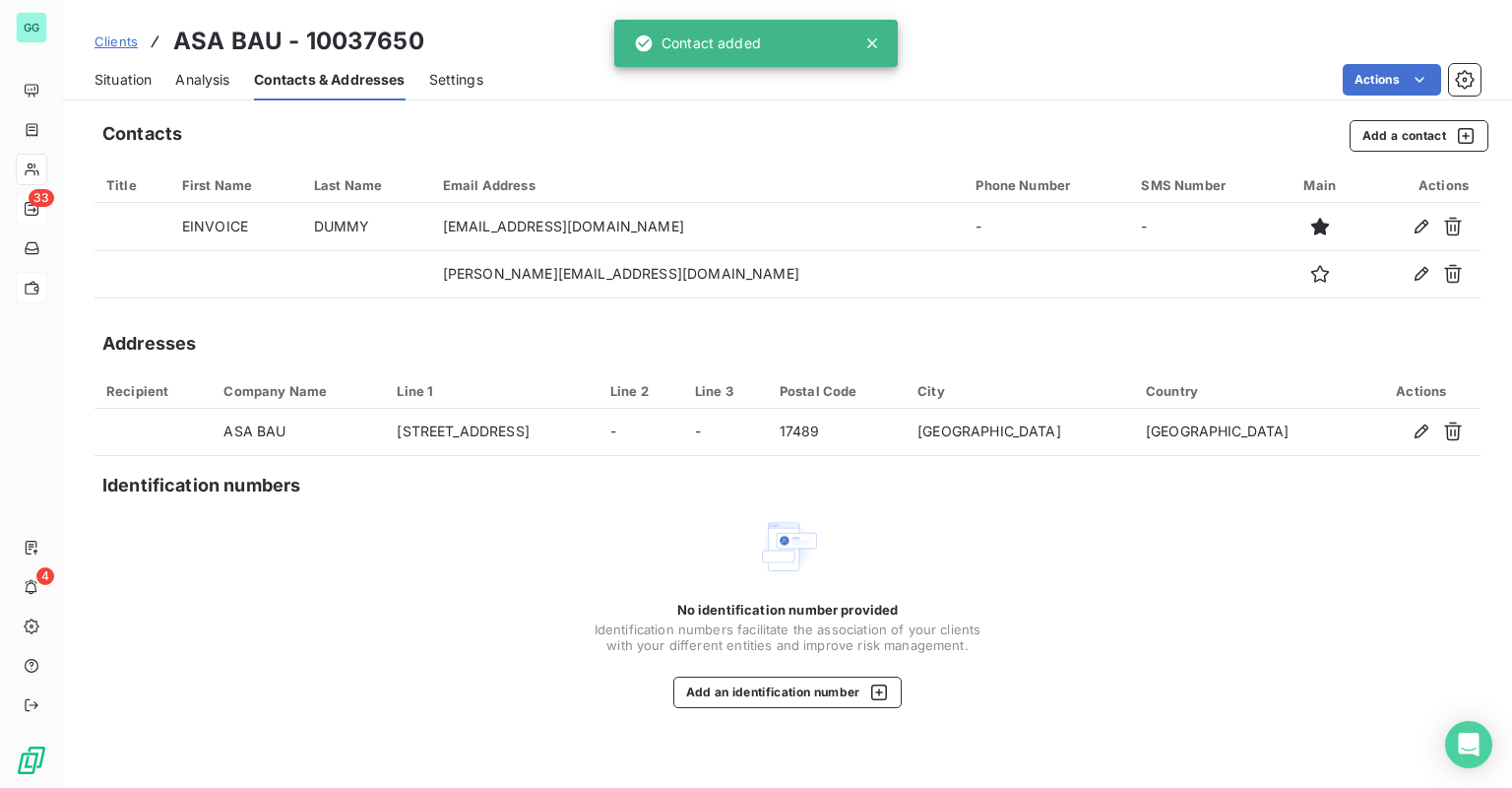 type 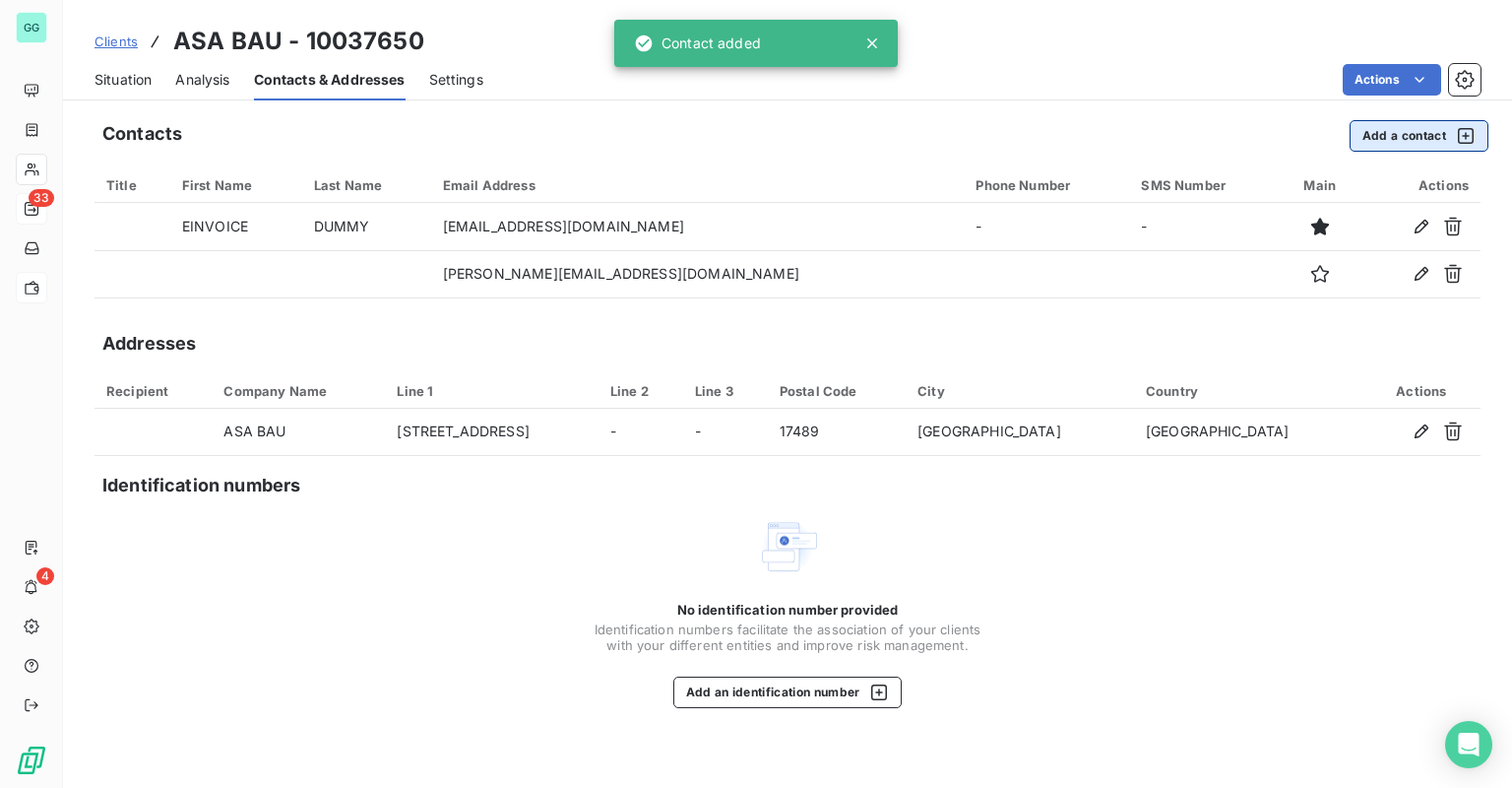 click on "Add a contact" at bounding box center (1418, 136) 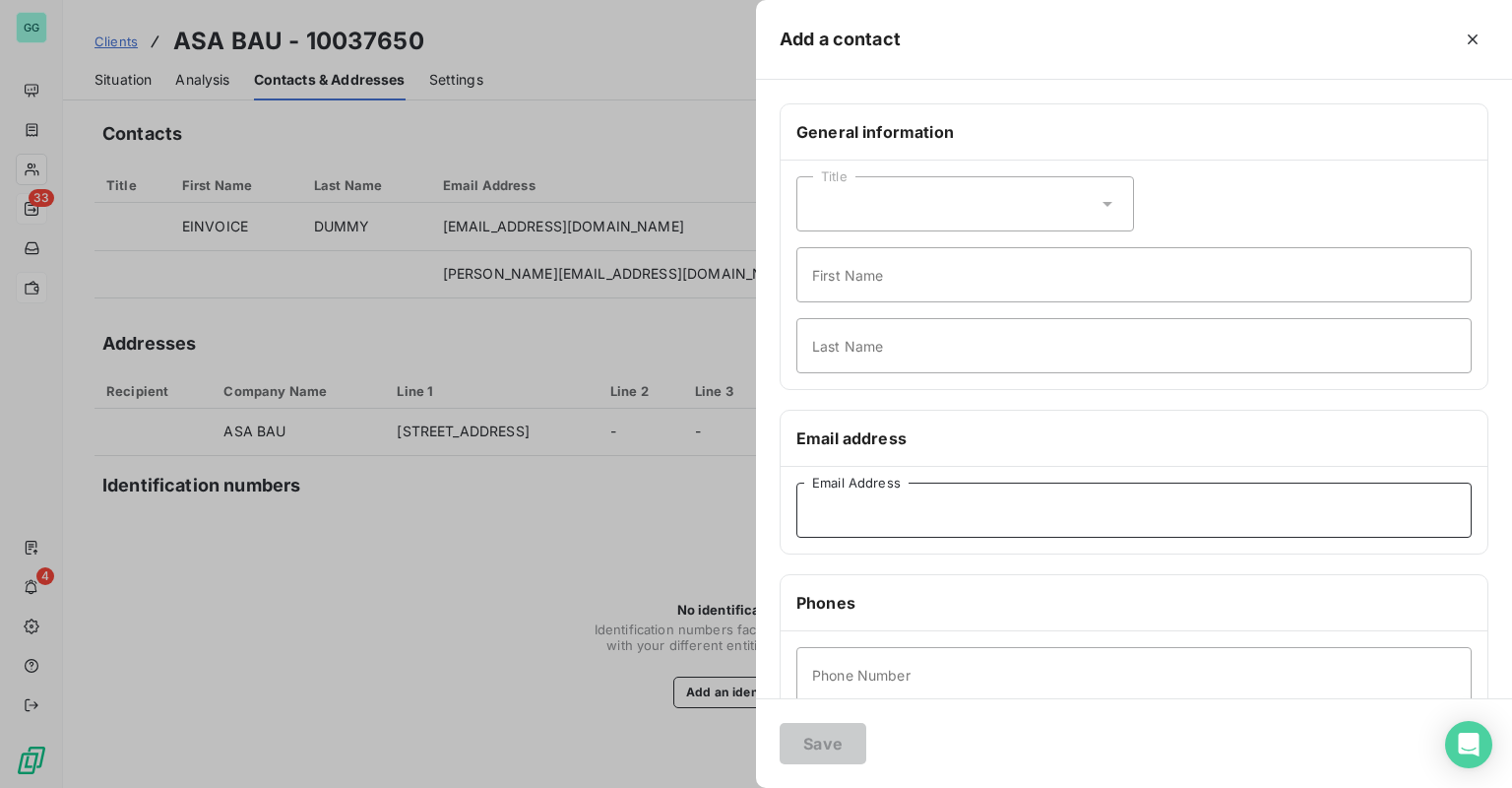 click on "Email Address" at bounding box center [1134, 510] 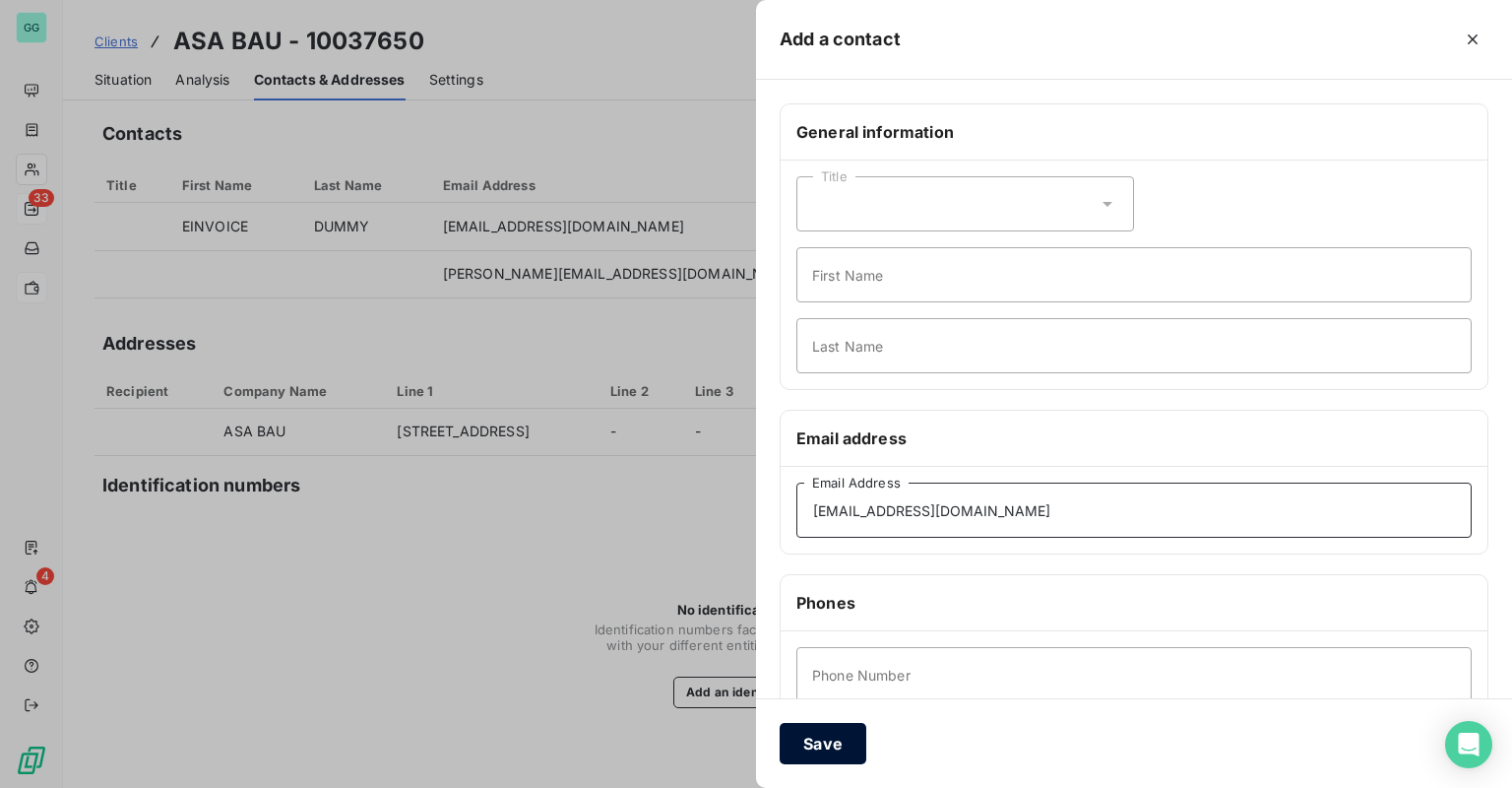 type on "[EMAIL_ADDRESS][DOMAIN_NAME]" 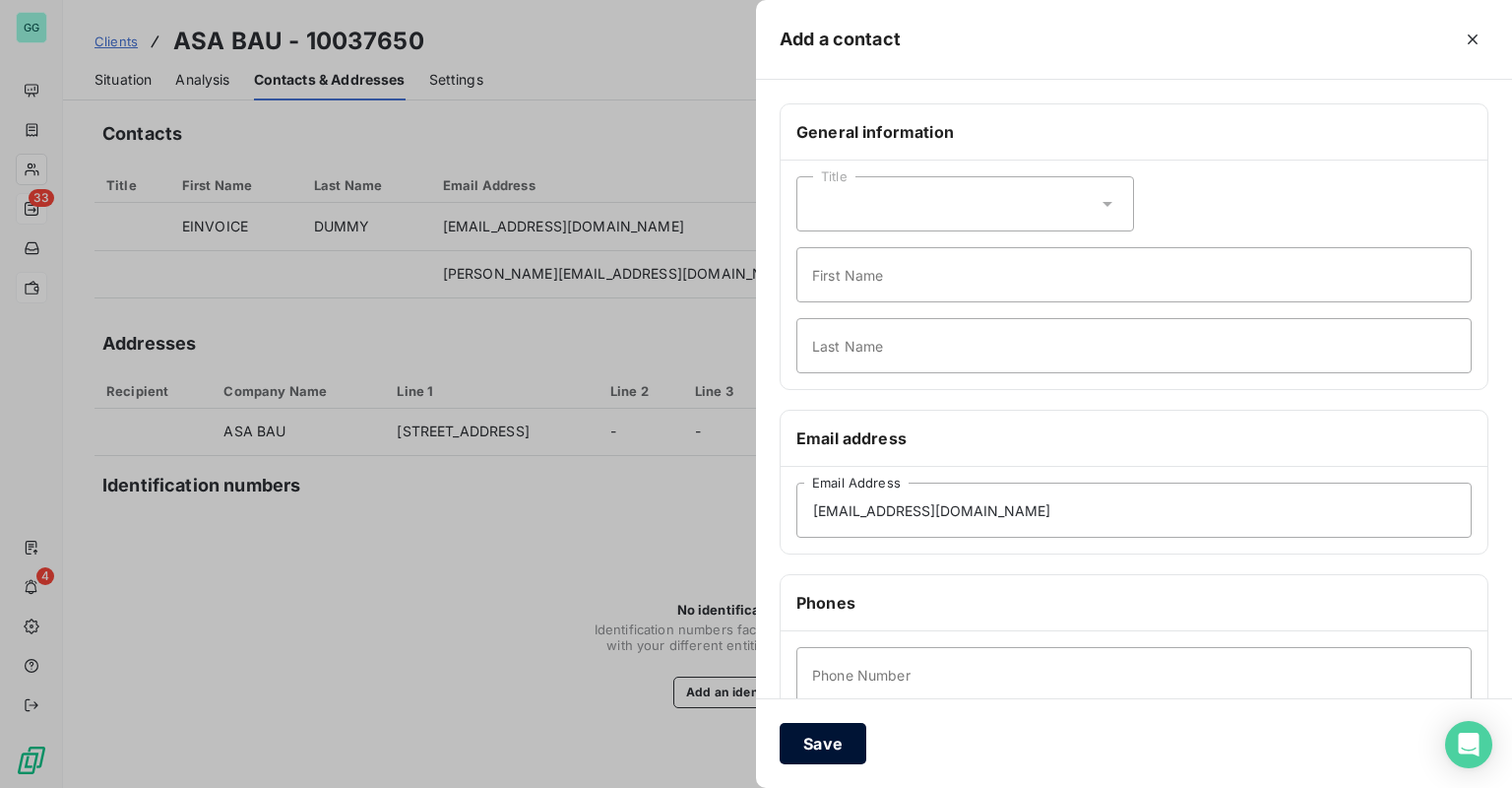 click on "Save" at bounding box center [823, 744] 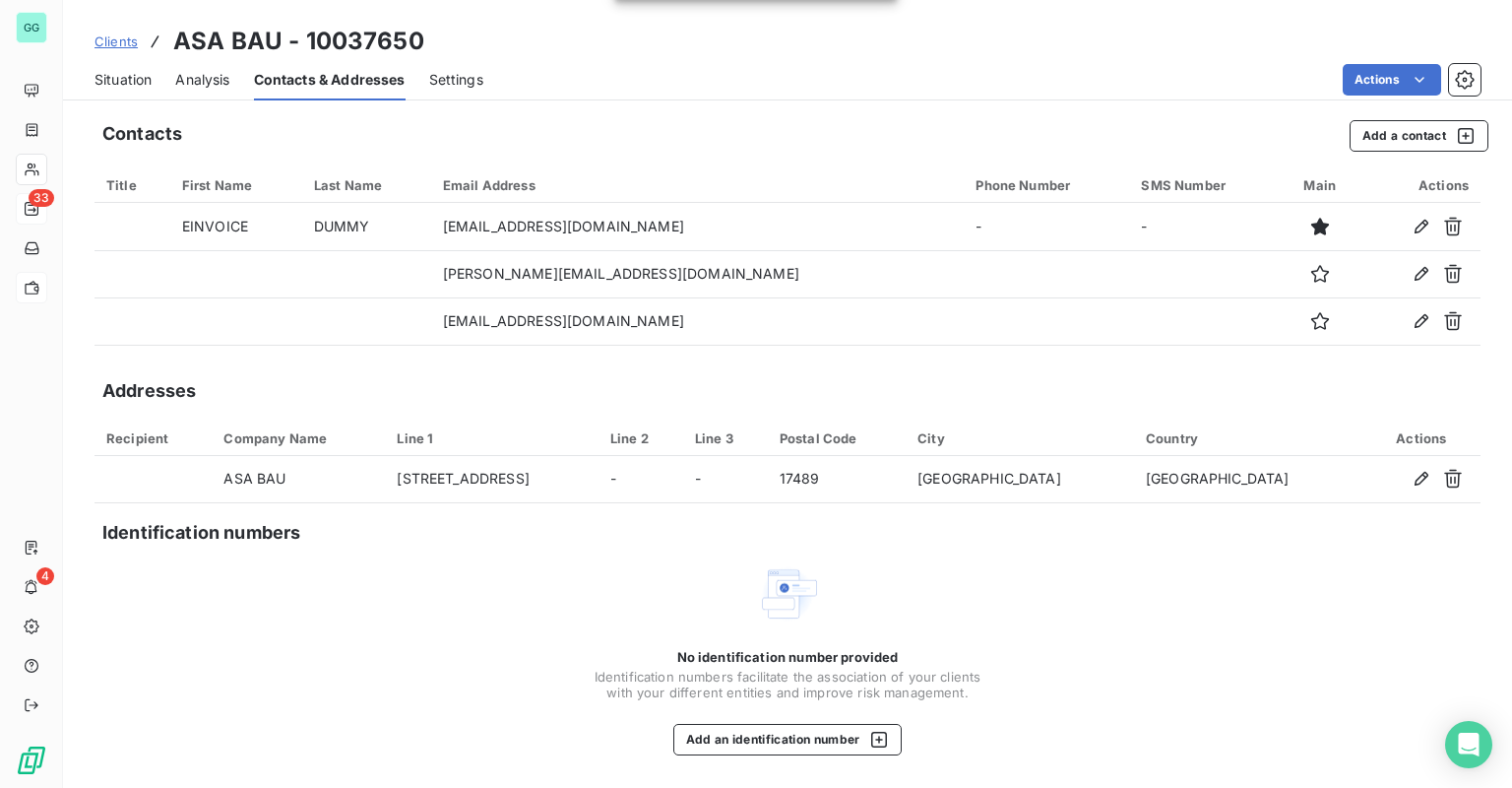 click on "Analysis" at bounding box center [202, 80] 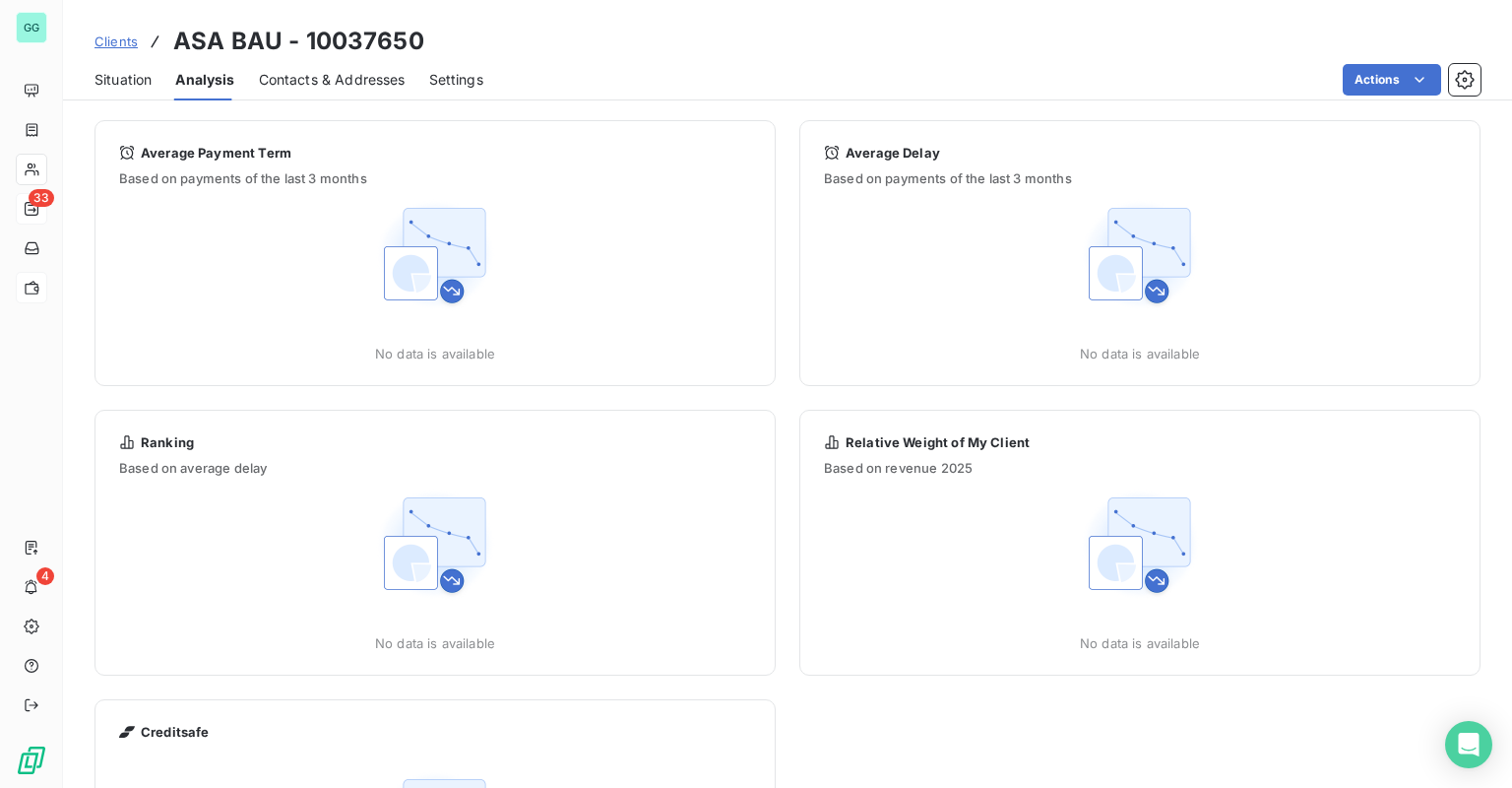 click on "Situation" at bounding box center [123, 80] 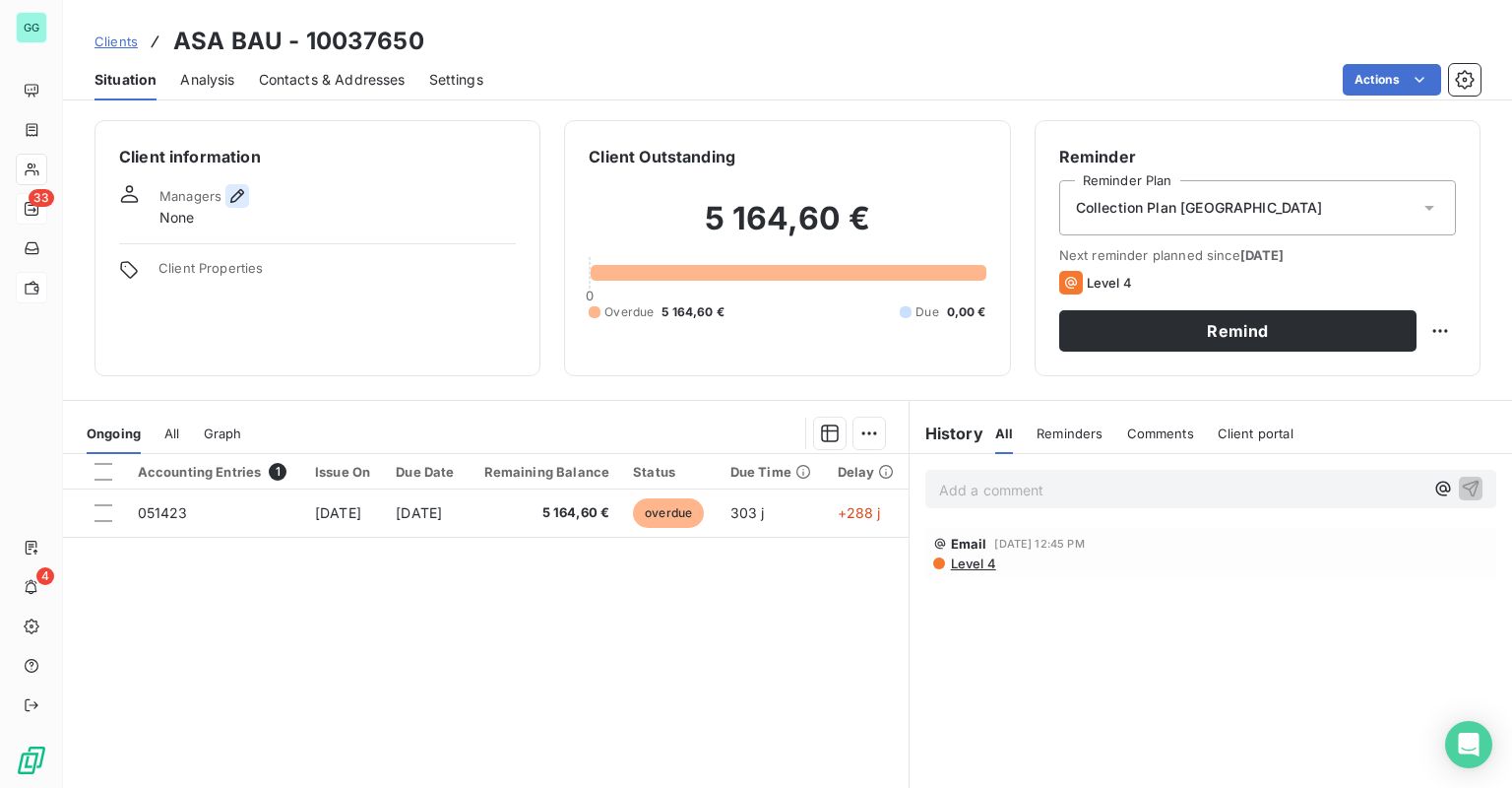 click 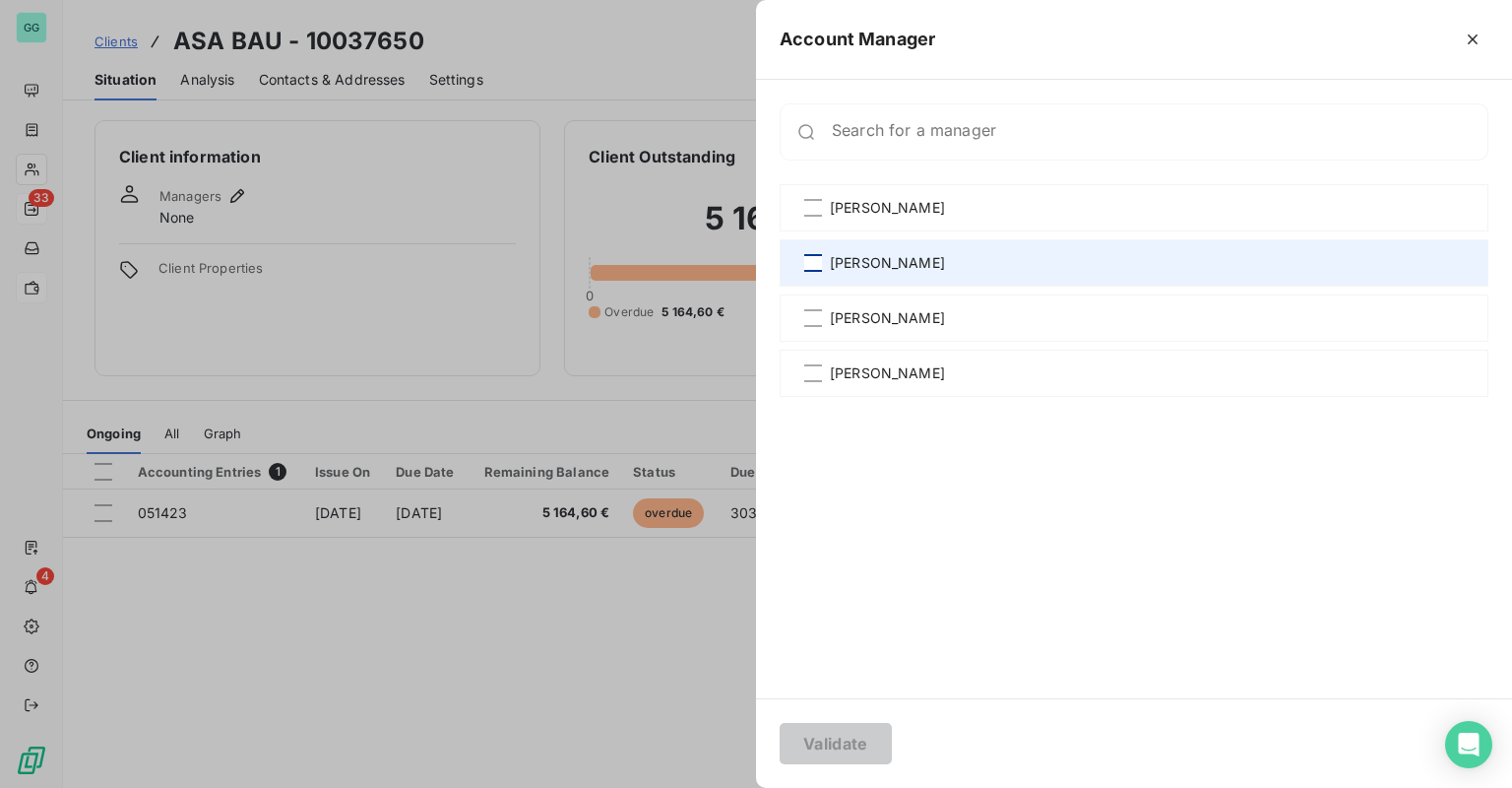 click at bounding box center [813, 263] 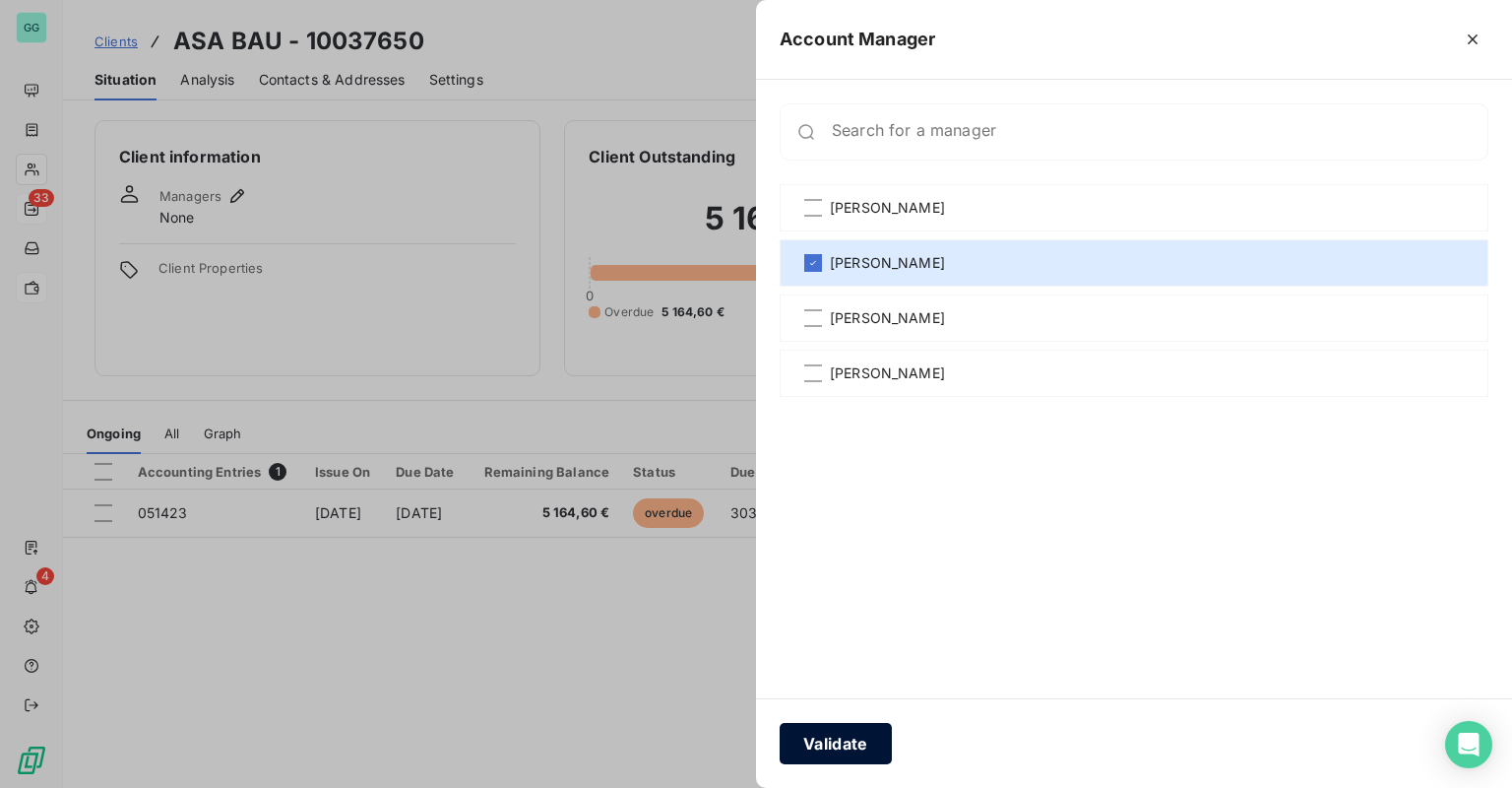 click on "Validate" at bounding box center [836, 744] 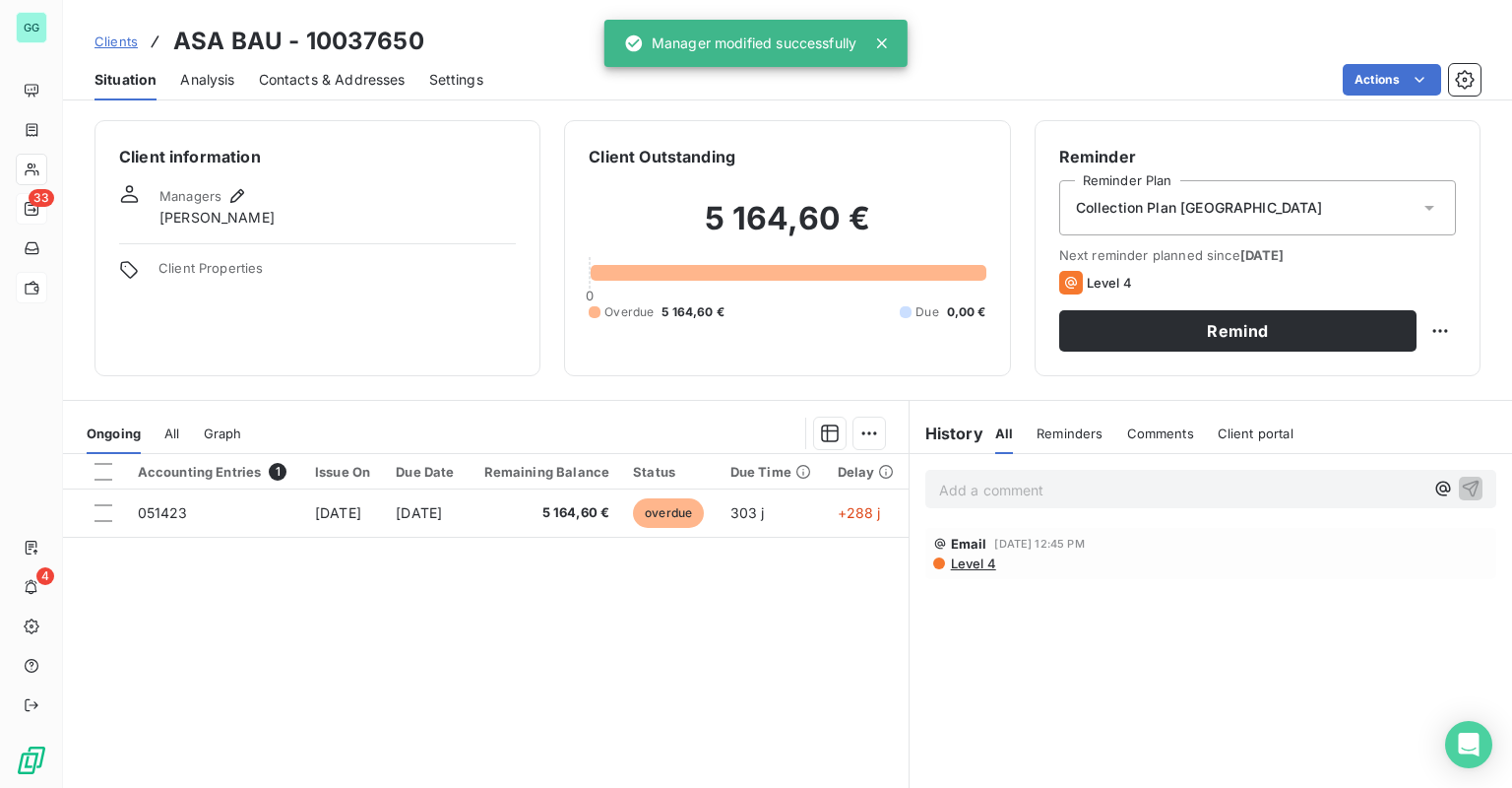 type 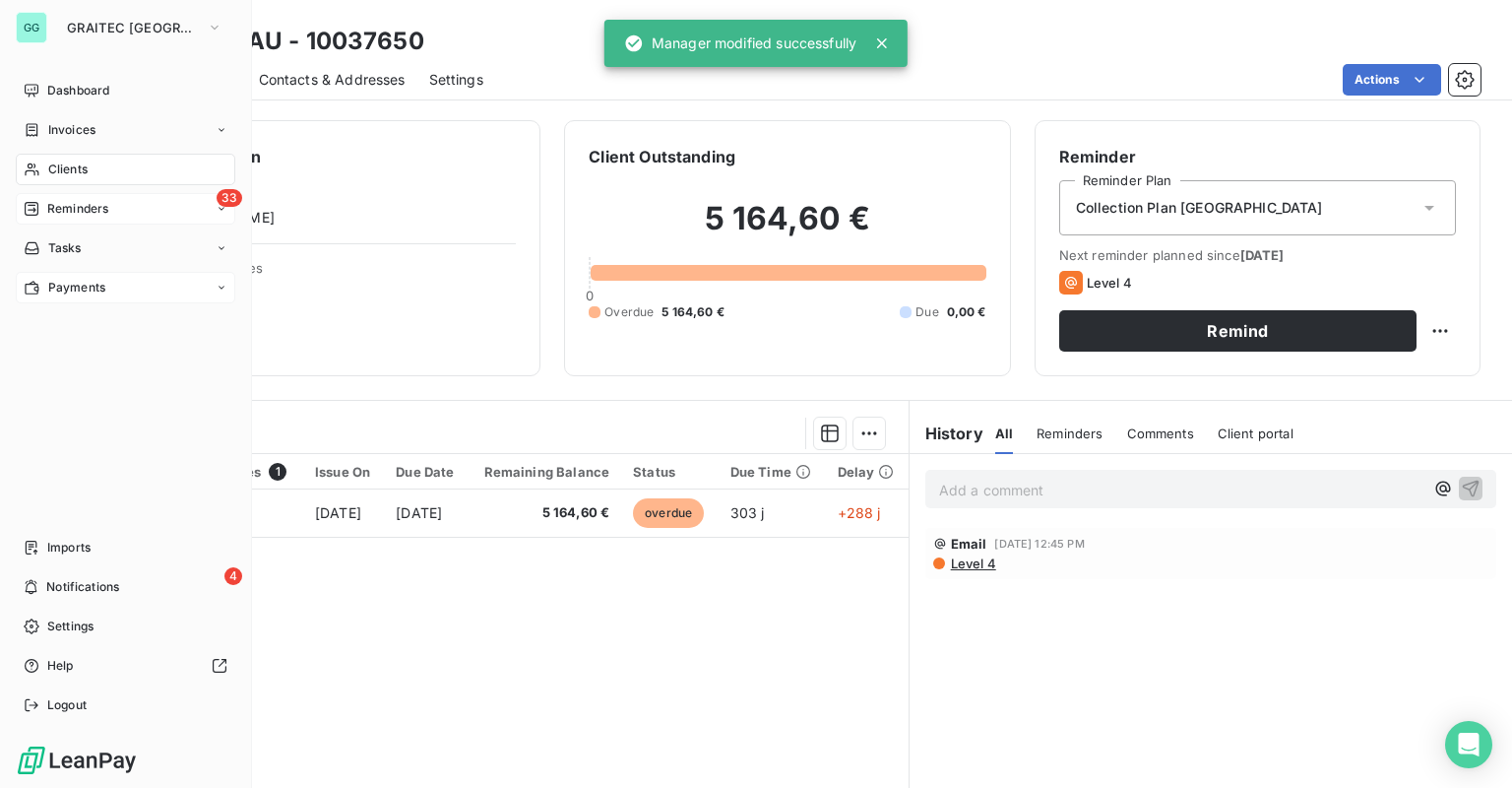 click on "Reminders" at bounding box center (78, 209) 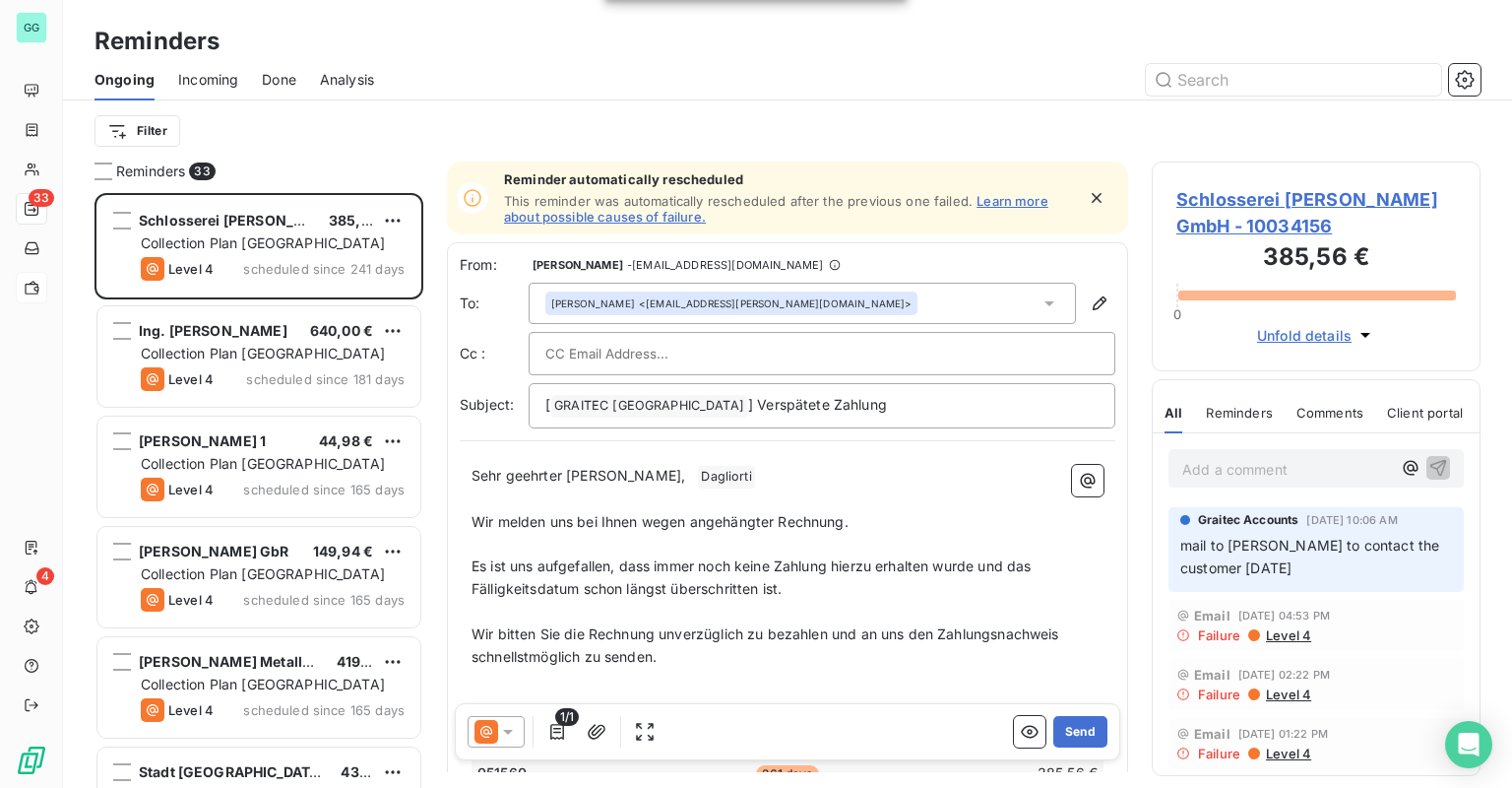 scroll, scrollTop: 12, scrollLeft: 12, axis: both 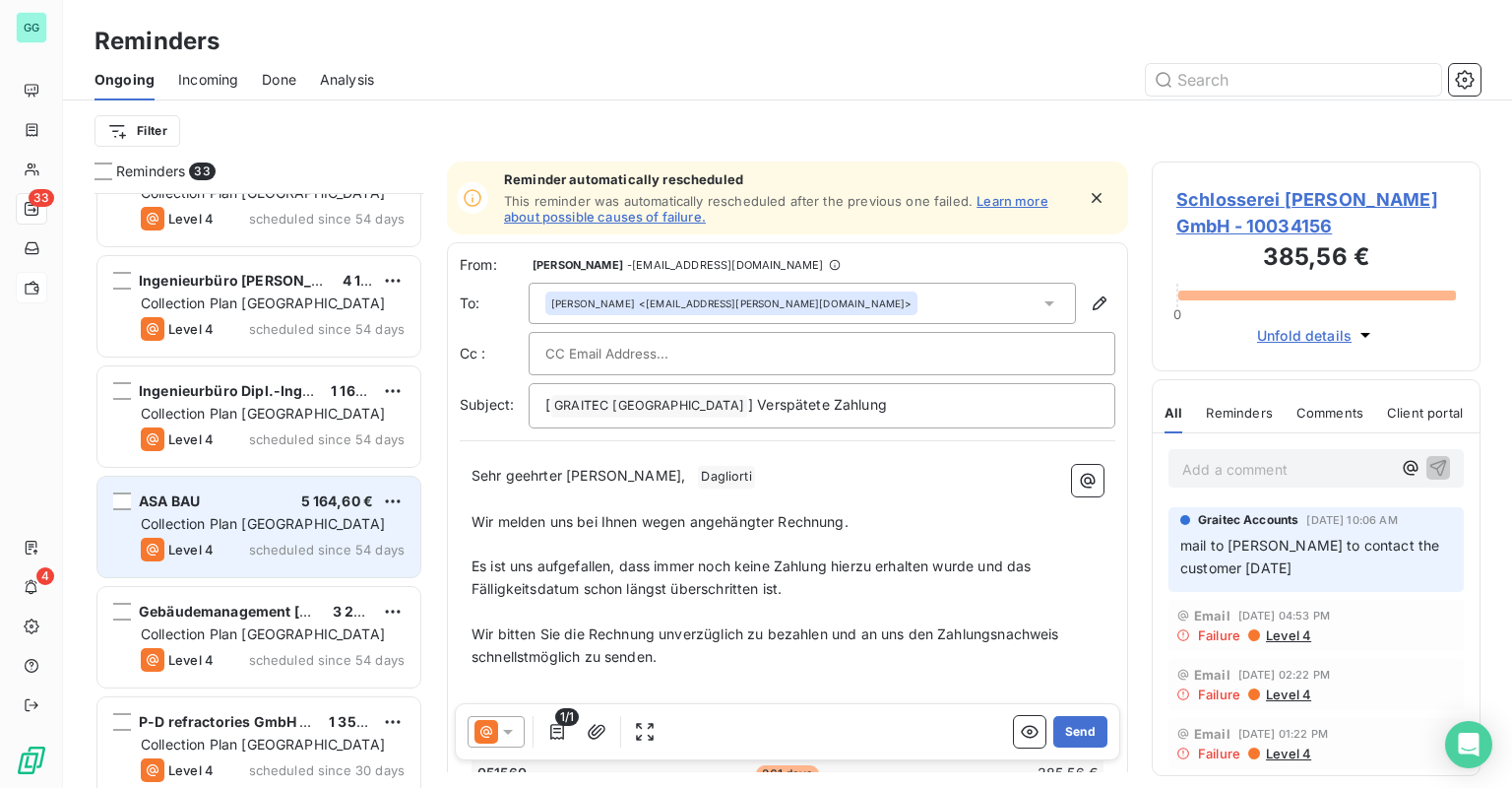 click on "Collection Plan [GEOGRAPHIC_DATA]" at bounding box center (263, 523) 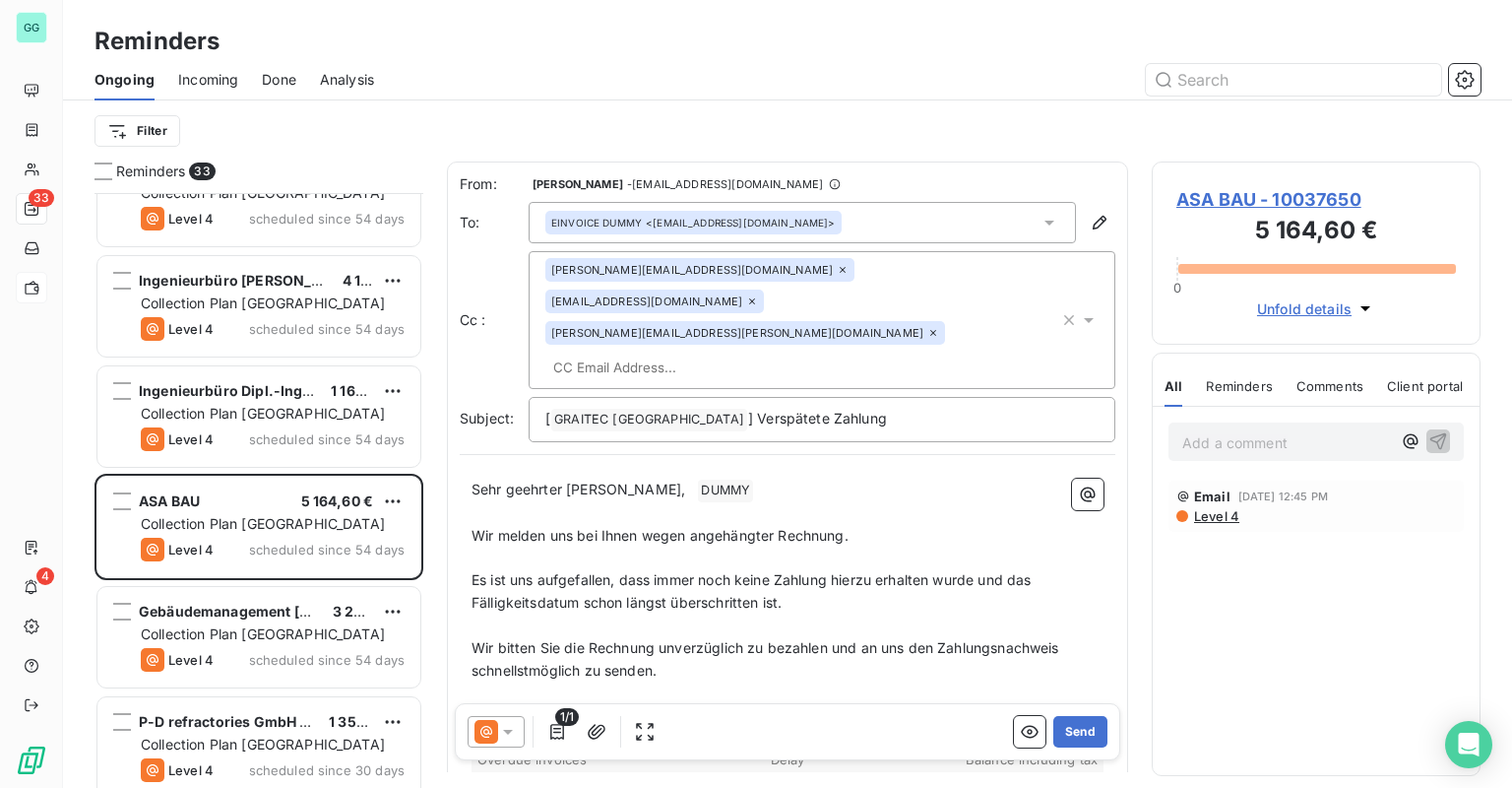 click on "Reminders" at bounding box center (788, 41) 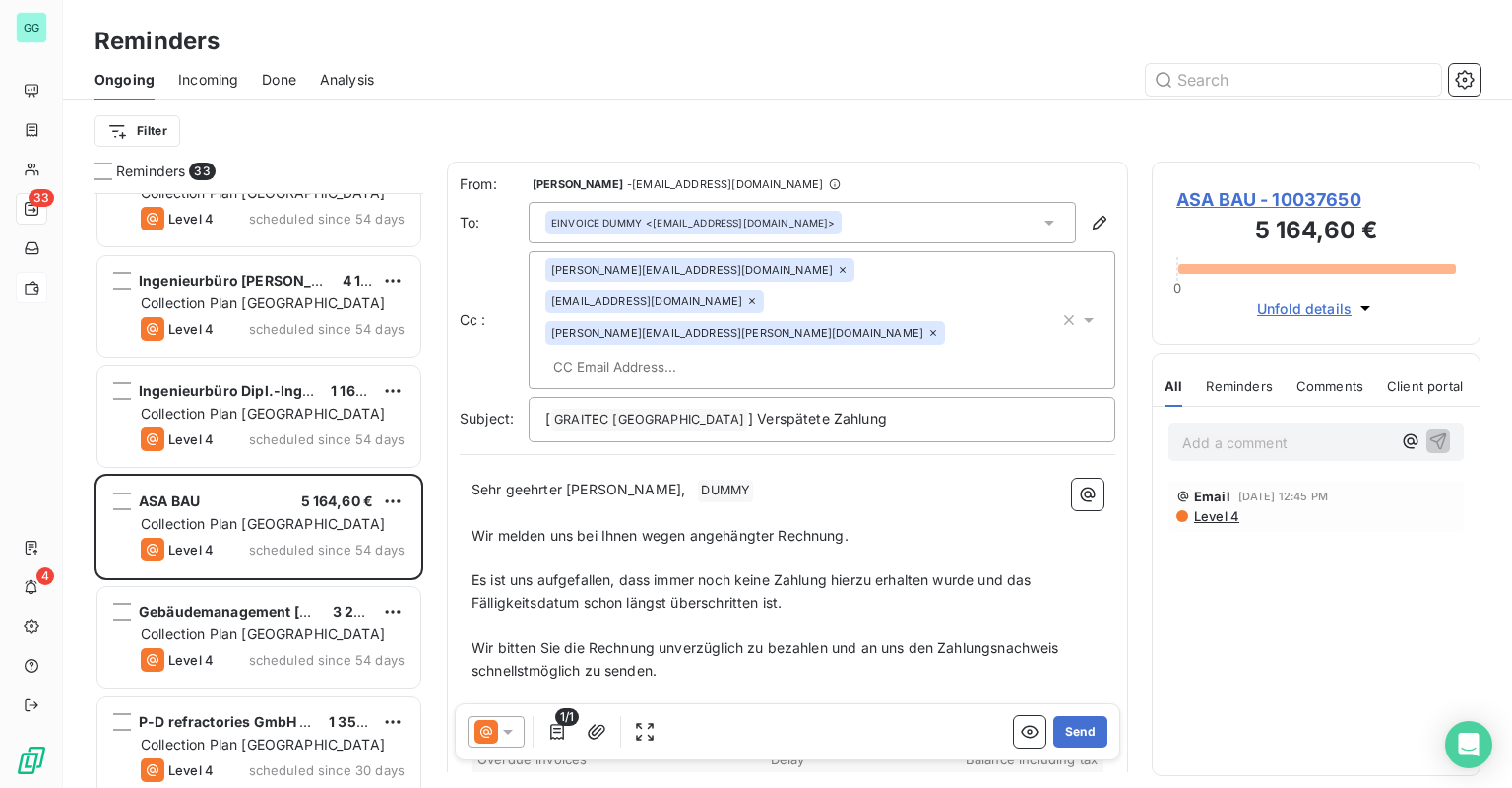 click at bounding box center [659, 367] 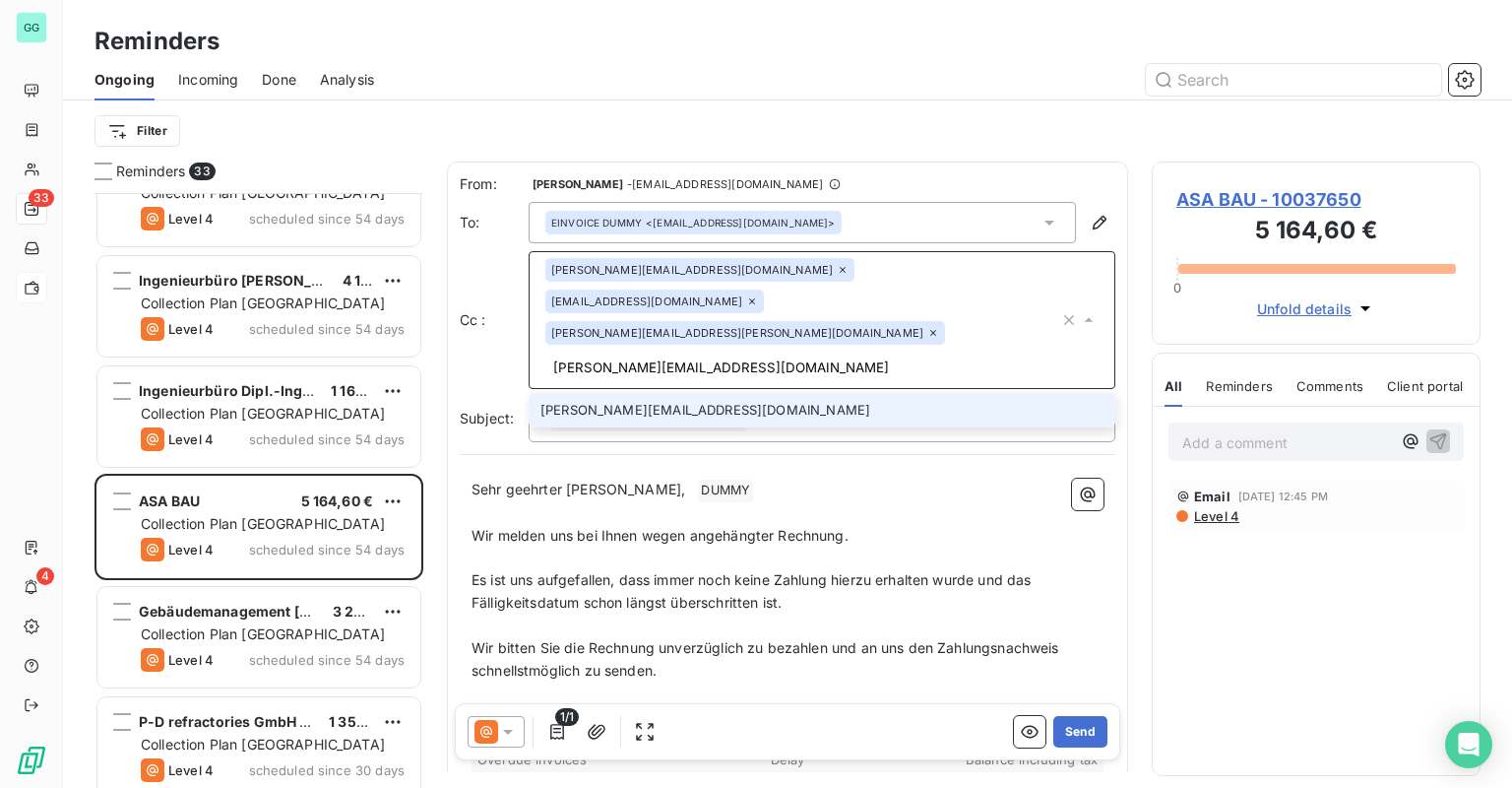 click on "[PERSON_NAME][EMAIL_ADDRESS][DOMAIN_NAME]" at bounding box center [802, 367] 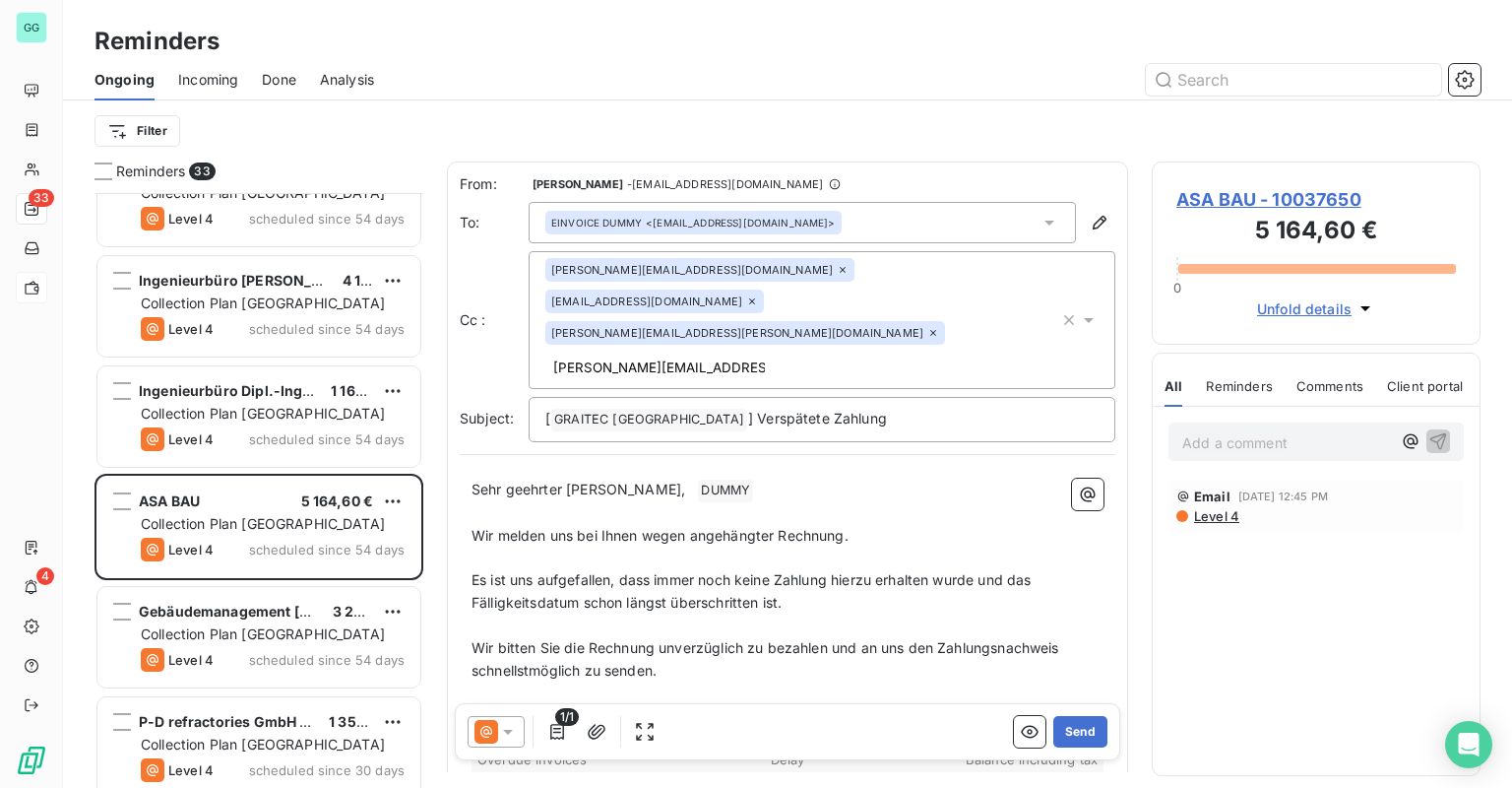 click on "[PERSON_NAME][EMAIL_ADDRESS][DOMAIN_NAME] [EMAIL_ADDRESS][DOMAIN_NAME] [DOMAIN_NAME][EMAIL_ADDRESS][PERSON_NAME][DOMAIN_NAME] [PERSON_NAME][EMAIL_ADDRESS][DOMAIN_NAME]" at bounding box center [802, 320] 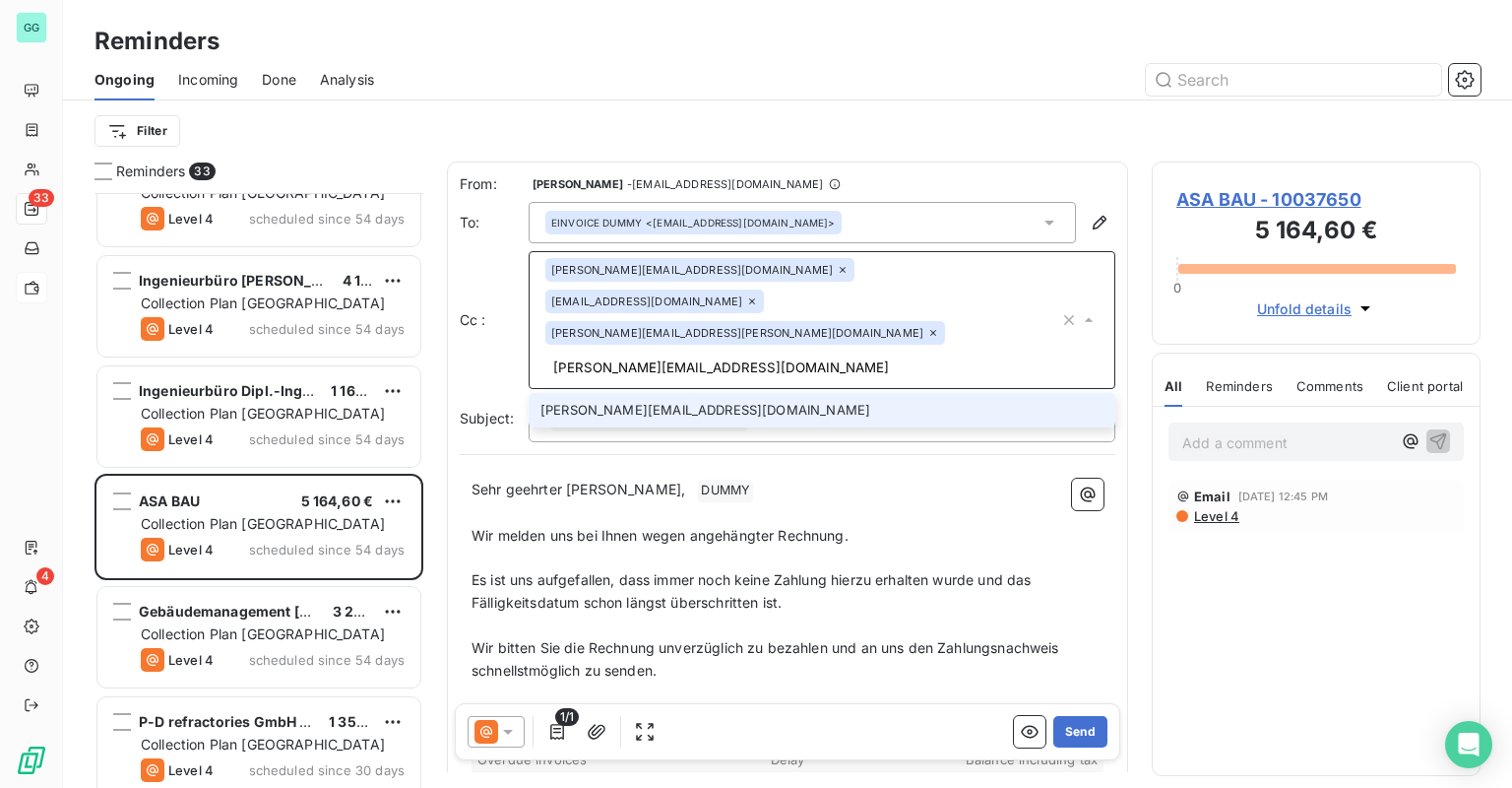 click on "[PERSON_NAME][EMAIL_ADDRESS][DOMAIN_NAME]" at bounding box center [822, 410] 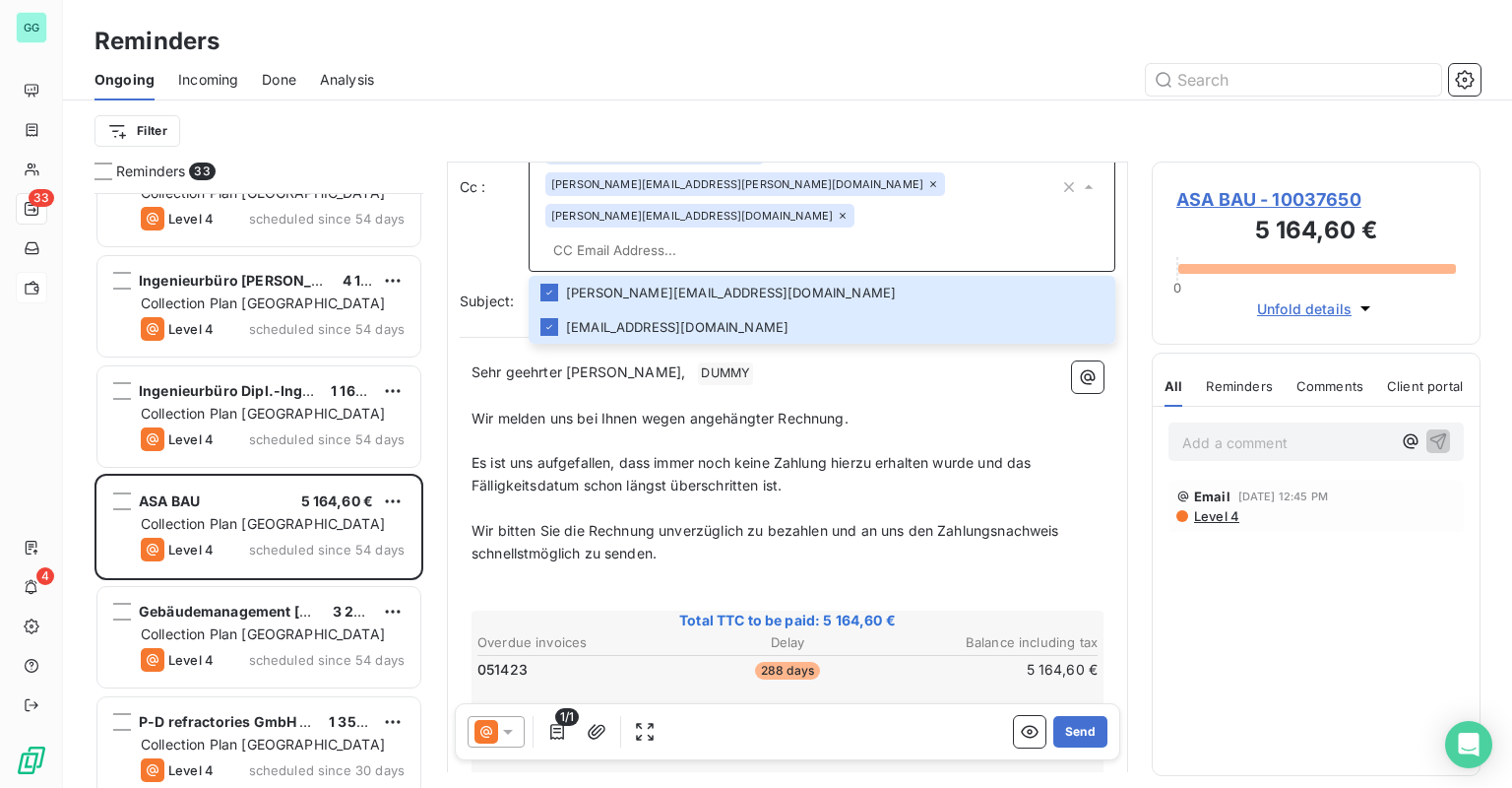 scroll, scrollTop: 238, scrollLeft: 0, axis: vertical 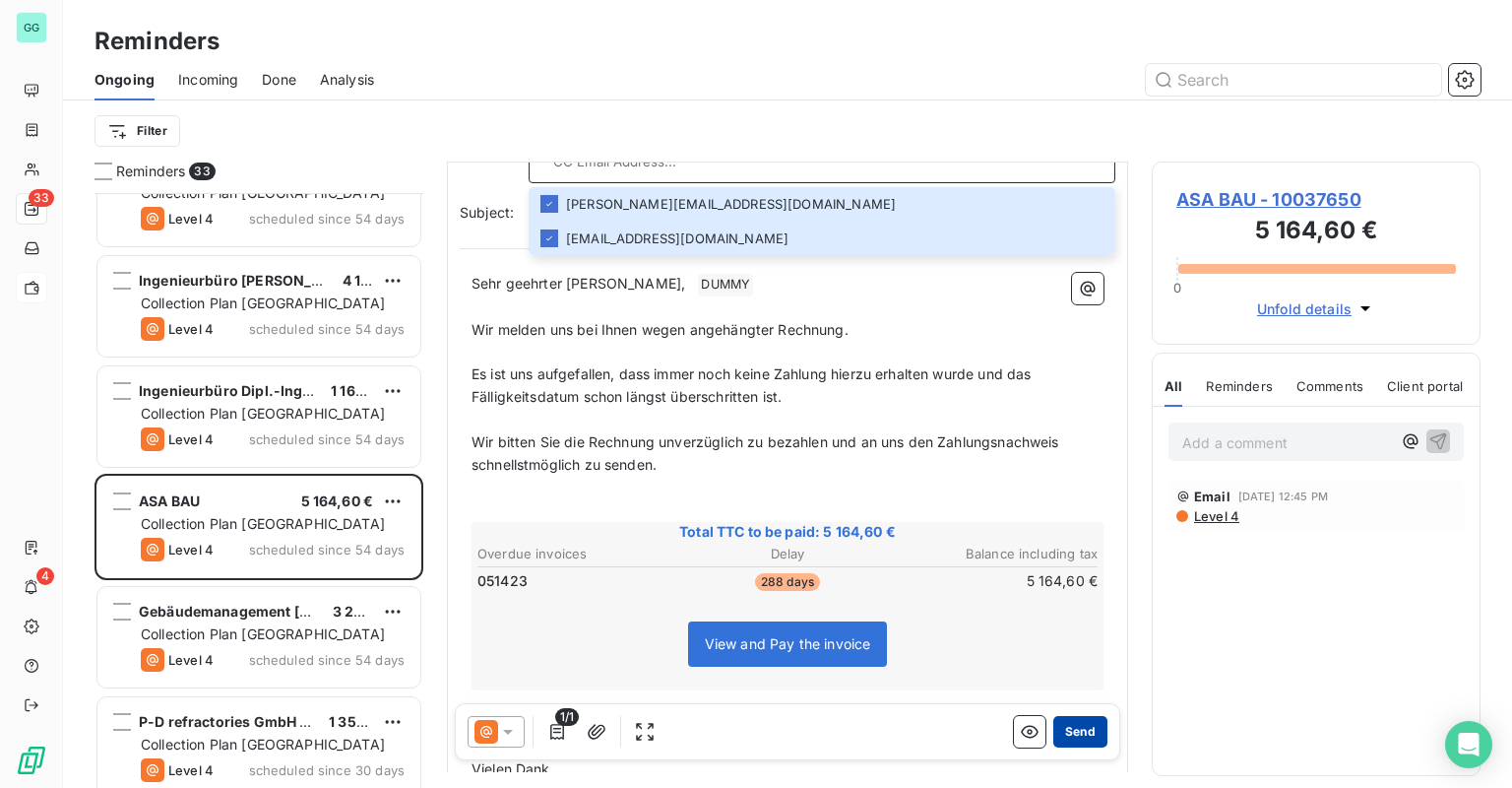 click on "Send" at bounding box center (1080, 732) 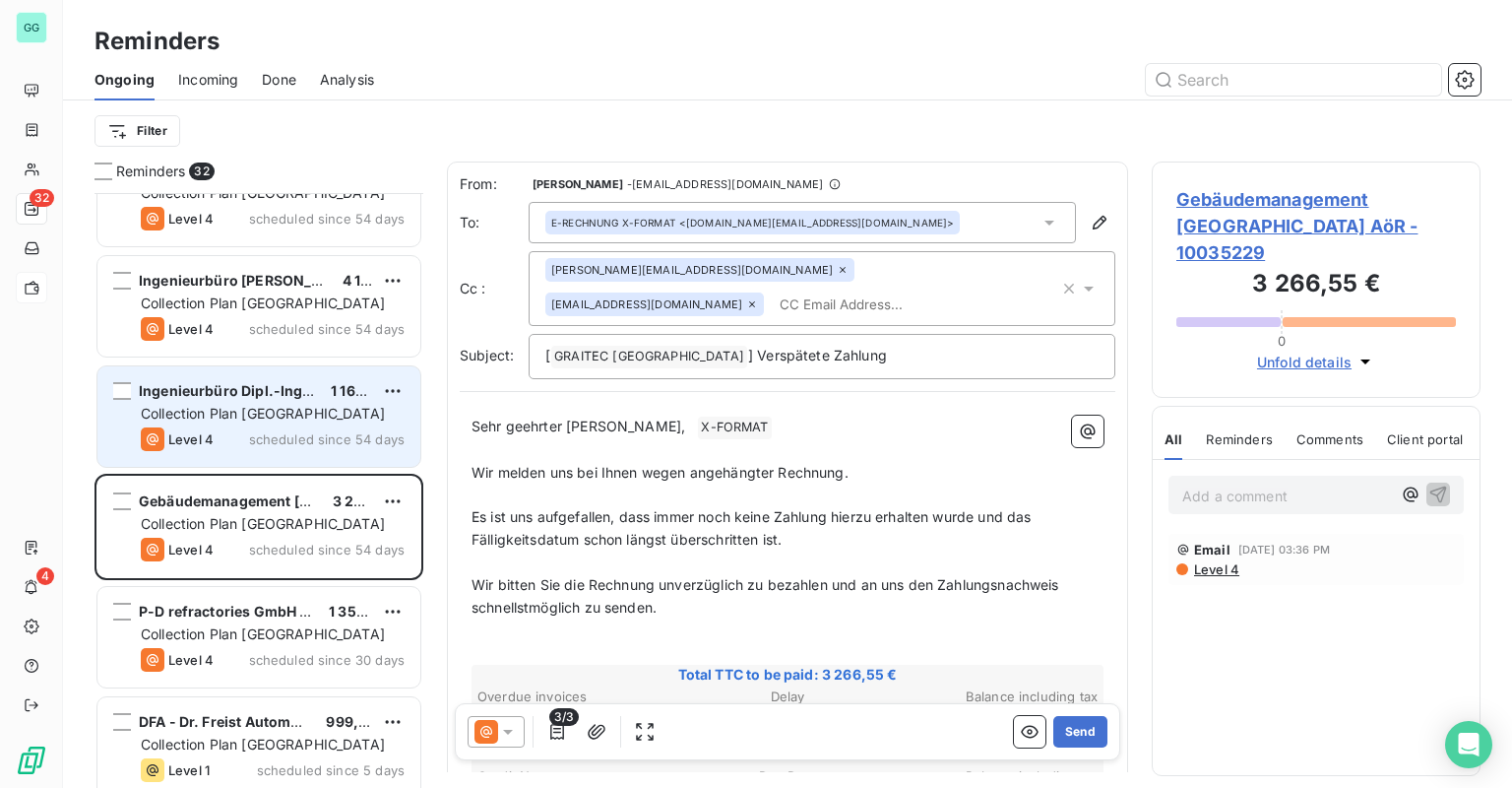 click on "Ingenieurbüro Dipl.-Ing. [PERSON_NAME]" at bounding box center (284, 390) 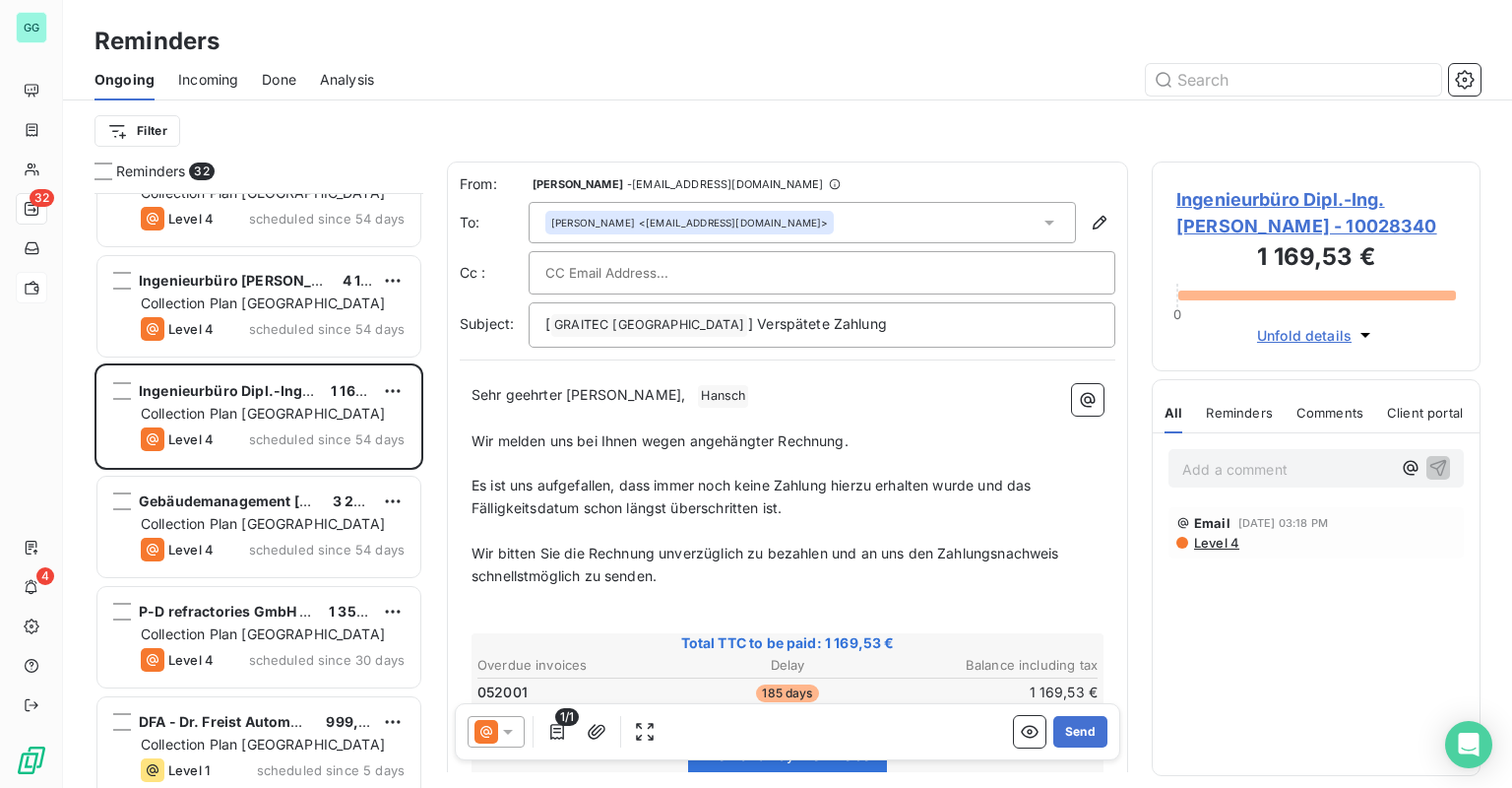click at bounding box center (651, 273) 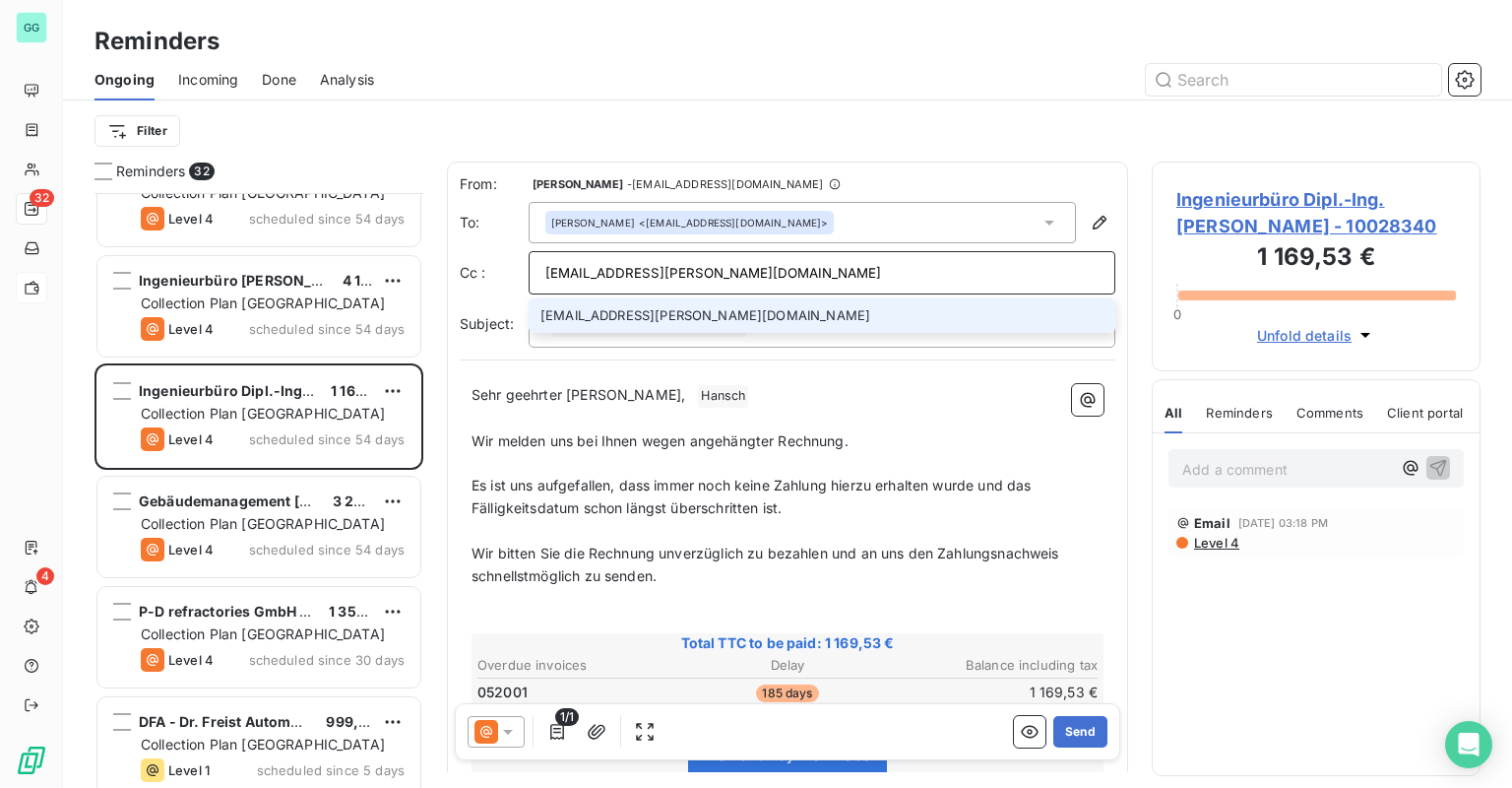 type on "[EMAIL_ADDRESS][PERSON_NAME][DOMAIN_NAME]" 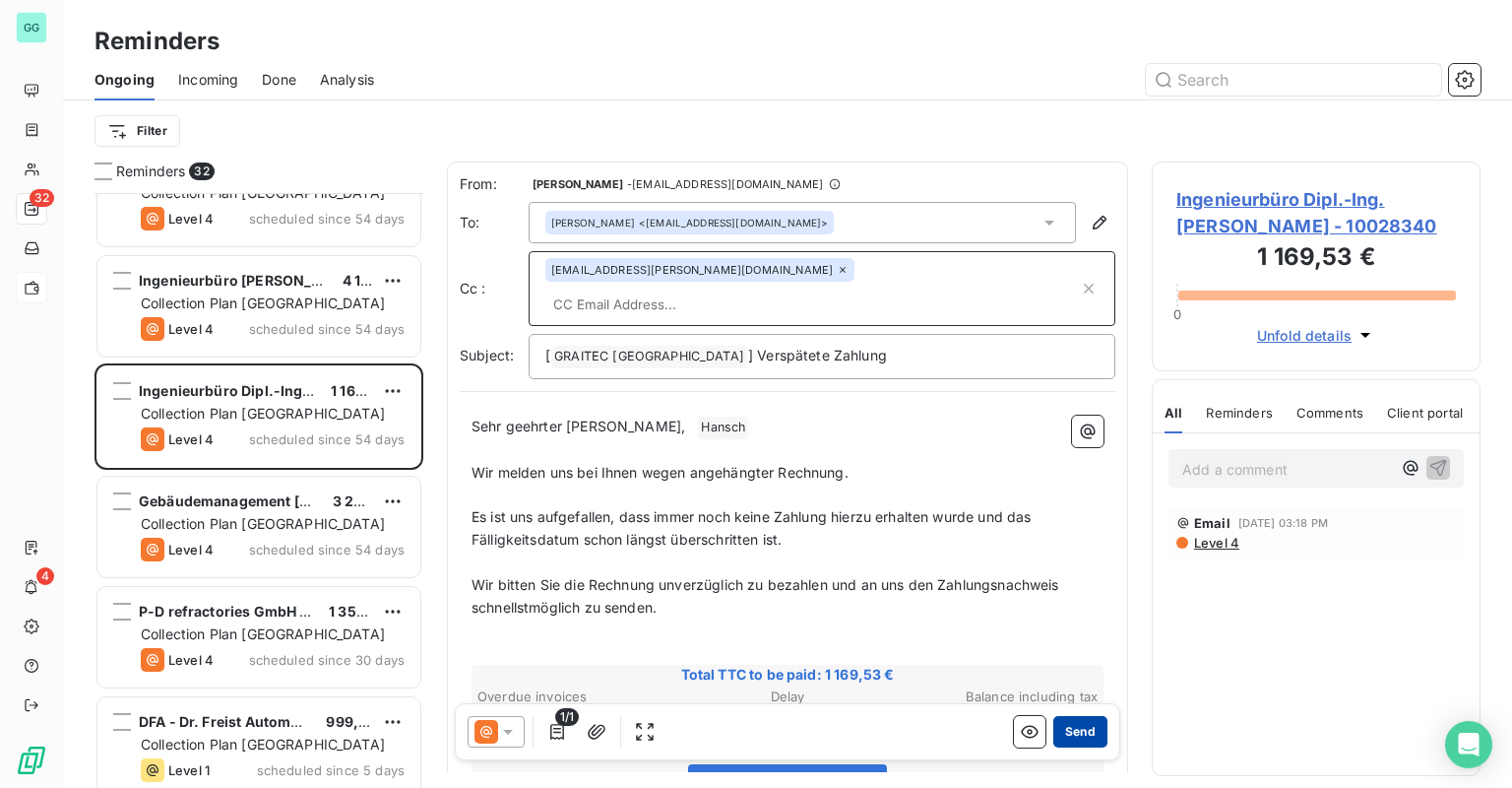 click on "Send" at bounding box center (1080, 732) 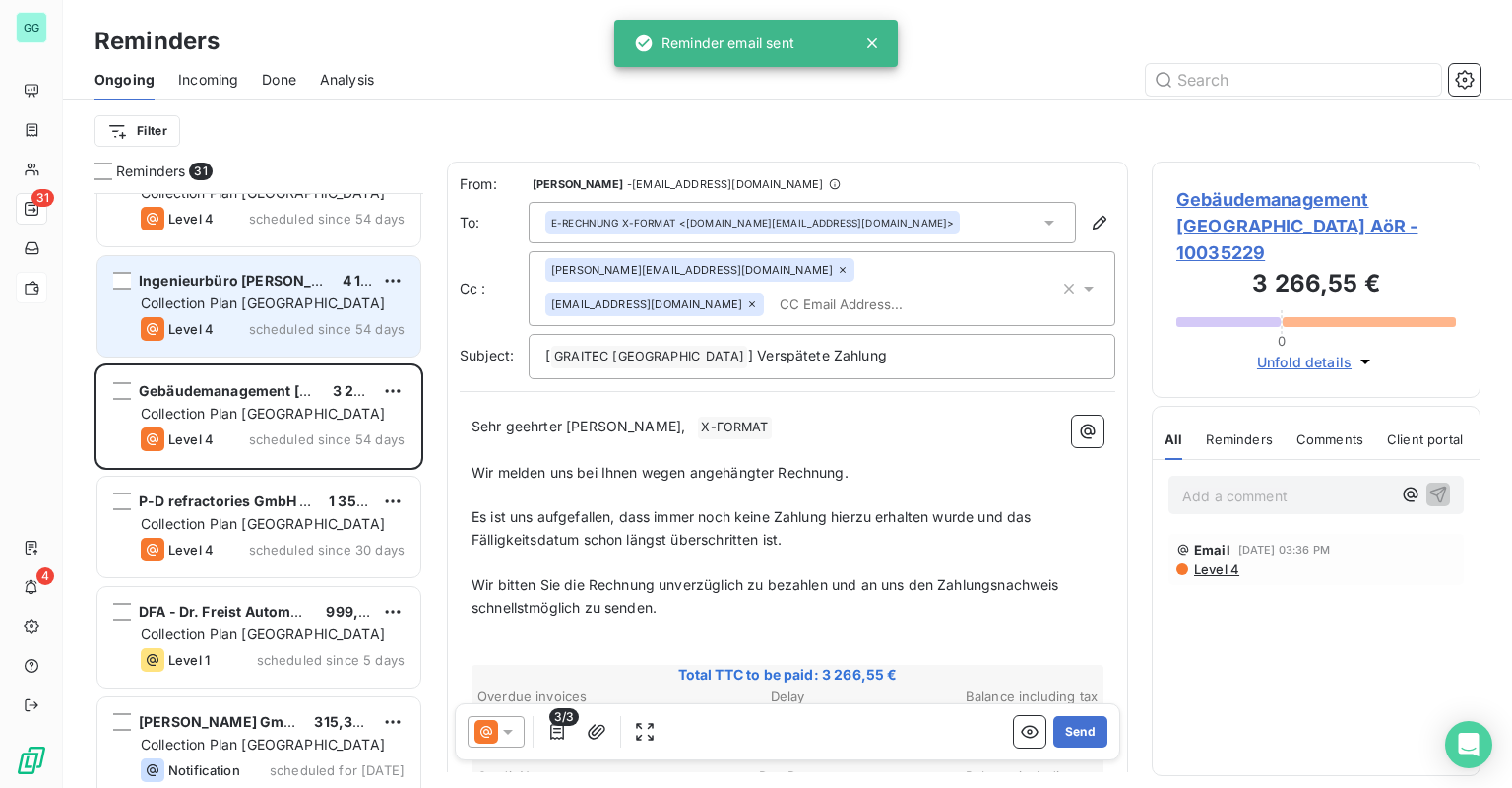 click on "Ingenieurbüro [PERSON_NAME] & [PERSON_NAME] GmbH Ber 4 112,64 € Collection Plan [GEOGRAPHIC_DATA] Level 4 scheduled since 54 days" at bounding box center (259, 306) 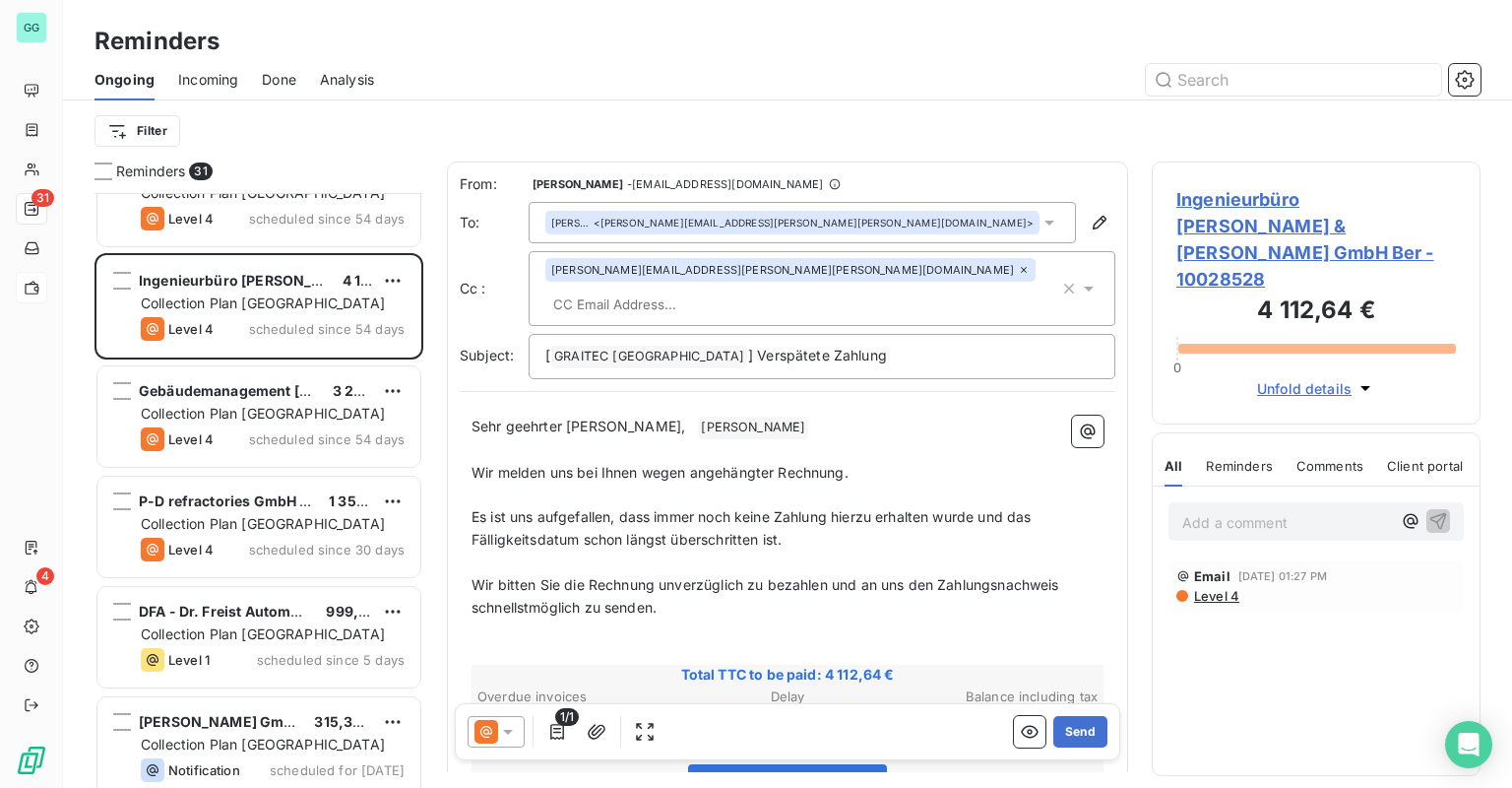 click on "Ingenieurbüro [PERSON_NAME] & [PERSON_NAME] GmbH Ber - 10028528" at bounding box center (1316, 239) 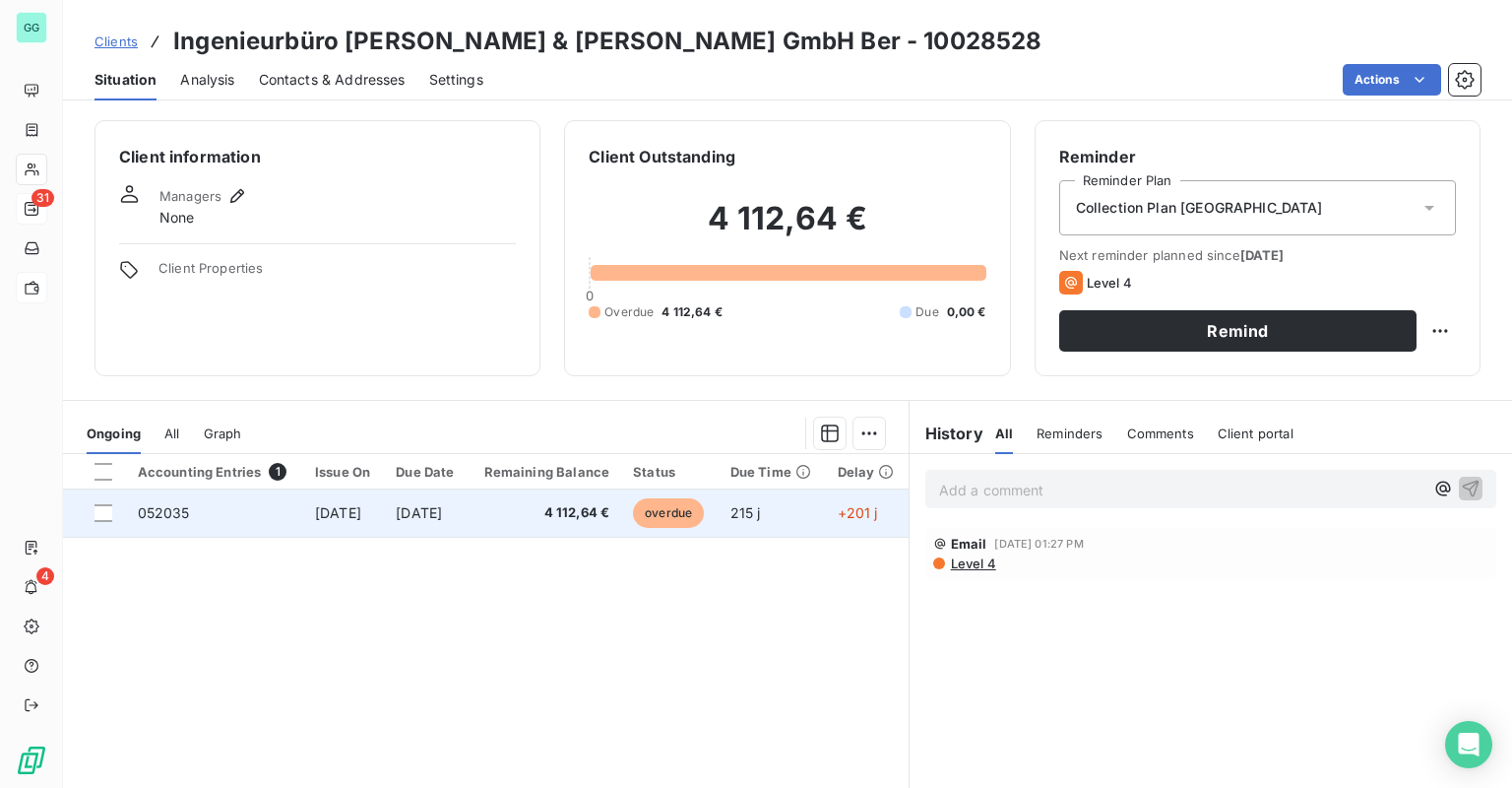 click on "4 112,64 €" at bounding box center [545, 513] 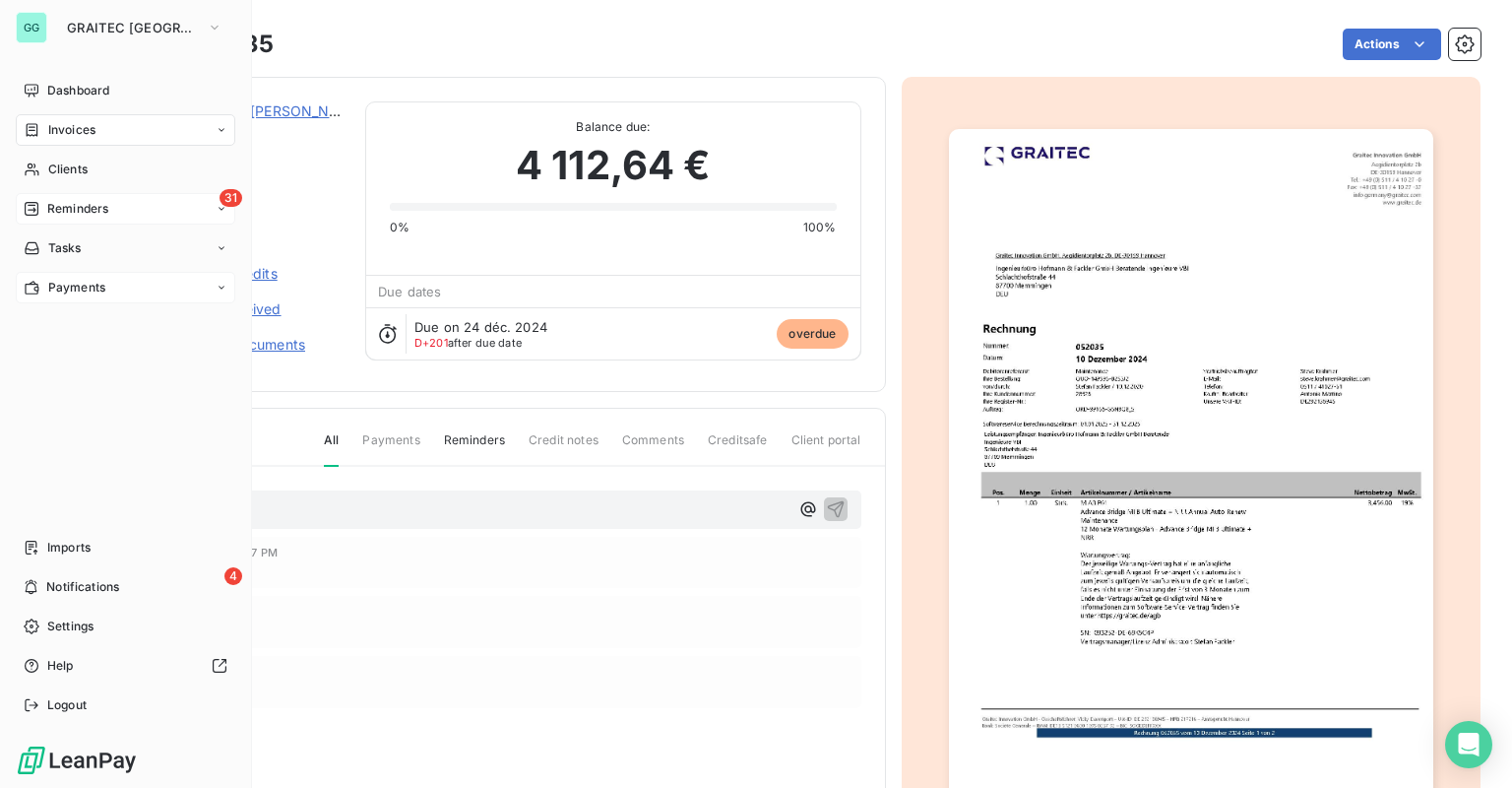 click on "Reminders" at bounding box center (78, 209) 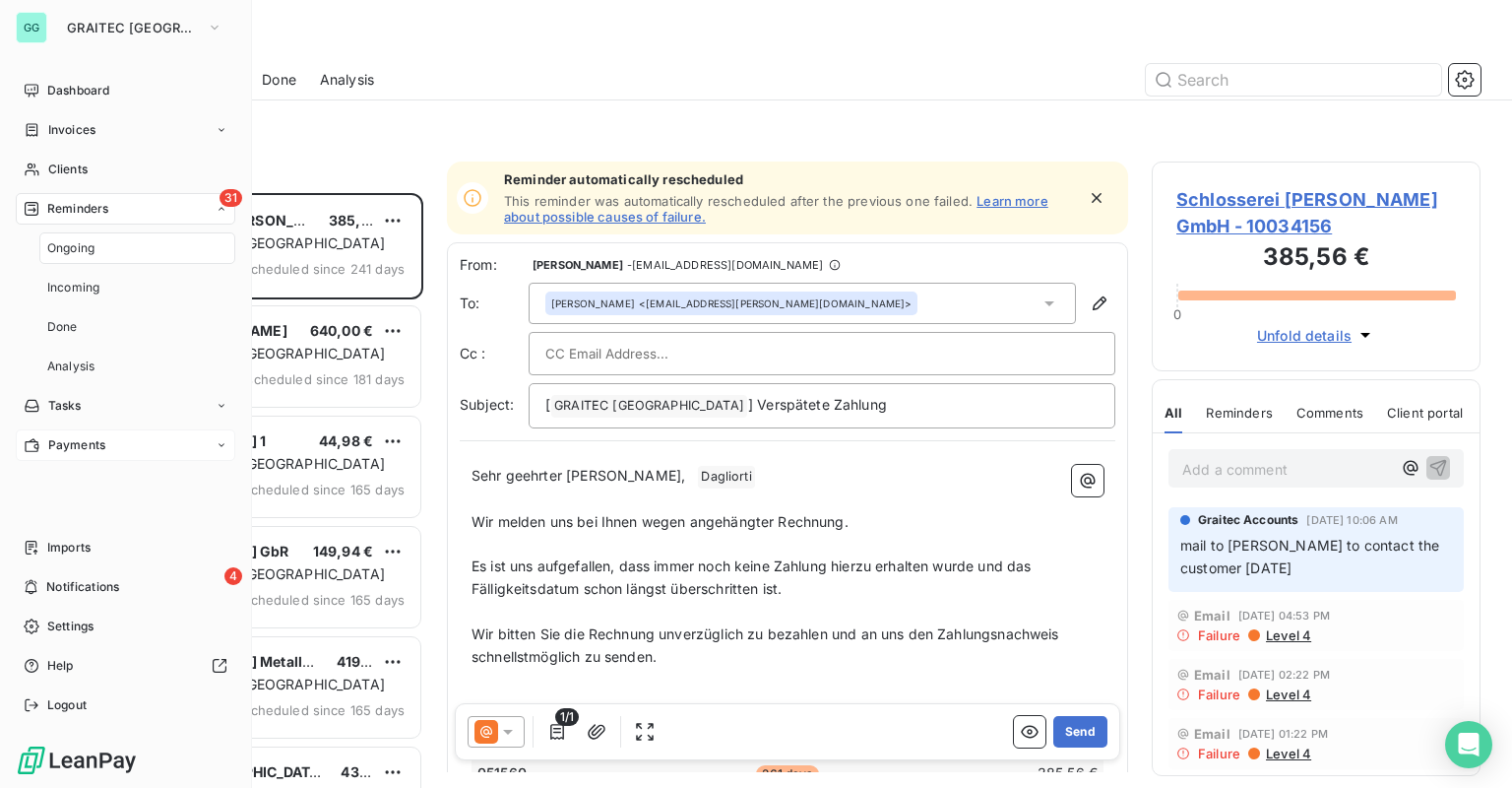 scroll, scrollTop: 12, scrollLeft: 12, axis: both 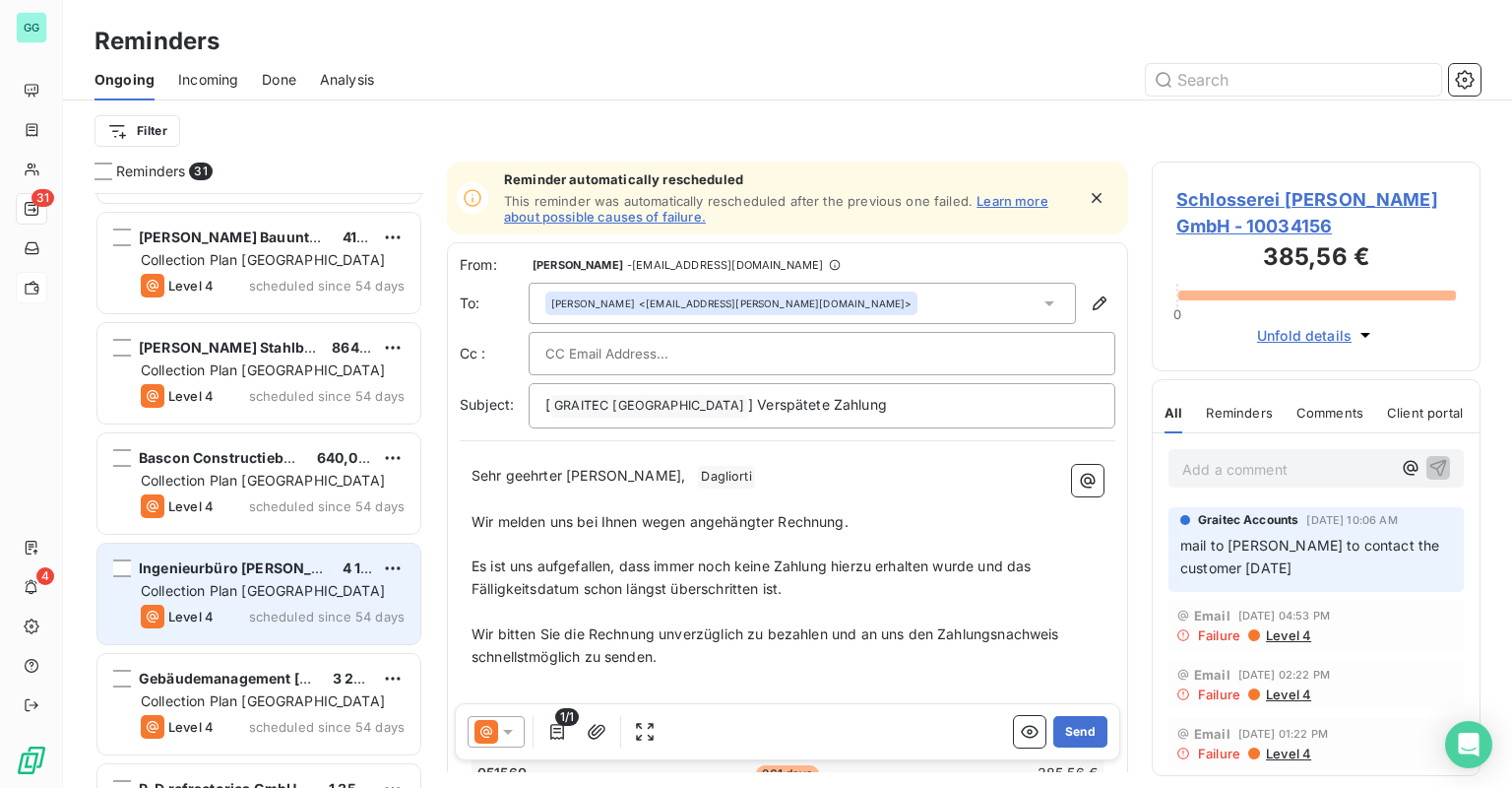 click on "Ingenieurbüro [PERSON_NAME] & [PERSON_NAME] GmbH Ber" at bounding box center [351, 567] 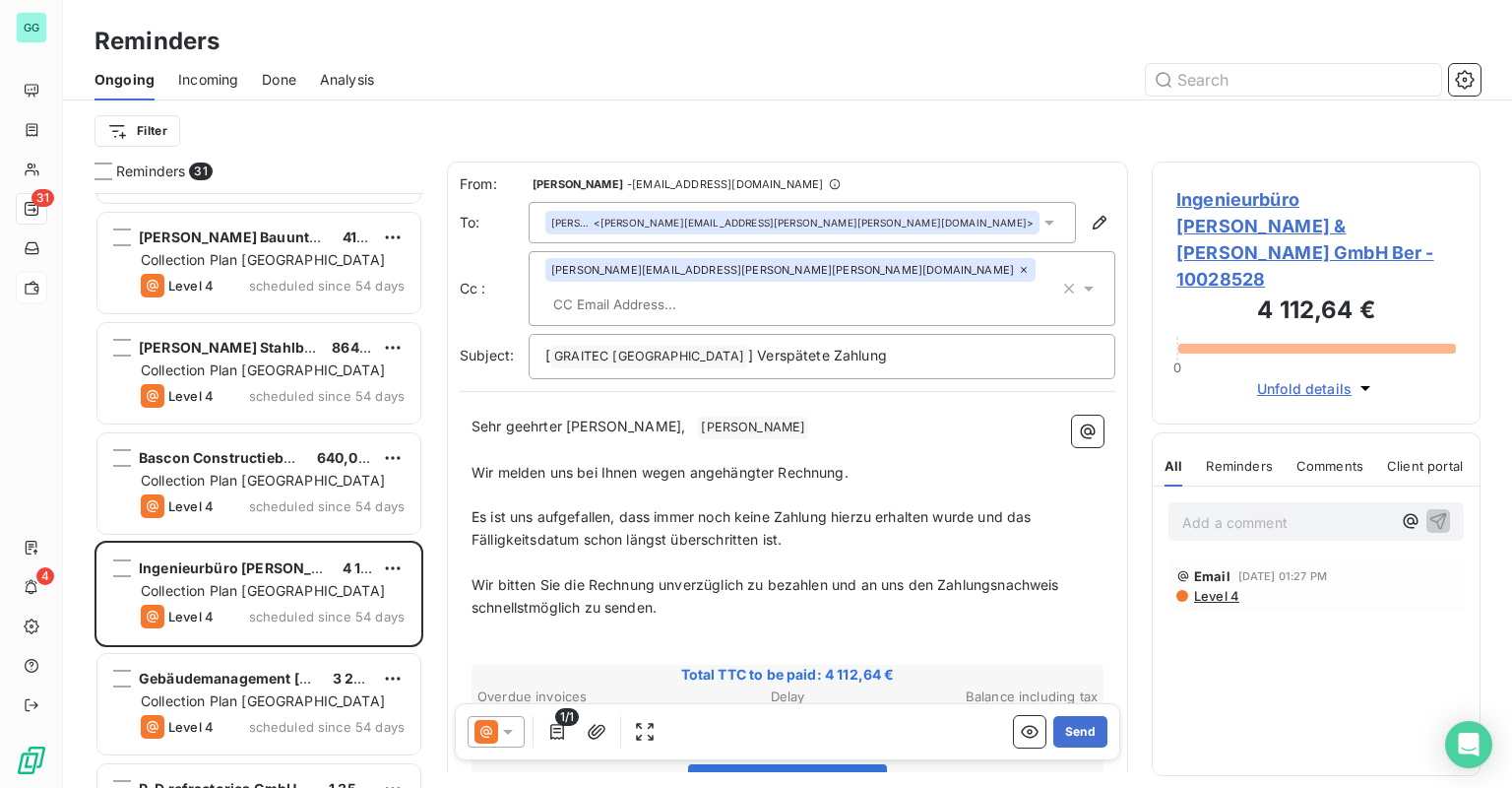 click on "Ingenieurbüro [PERSON_NAME] & [PERSON_NAME] GmbH Ber - 10028528" at bounding box center (1316, 239) 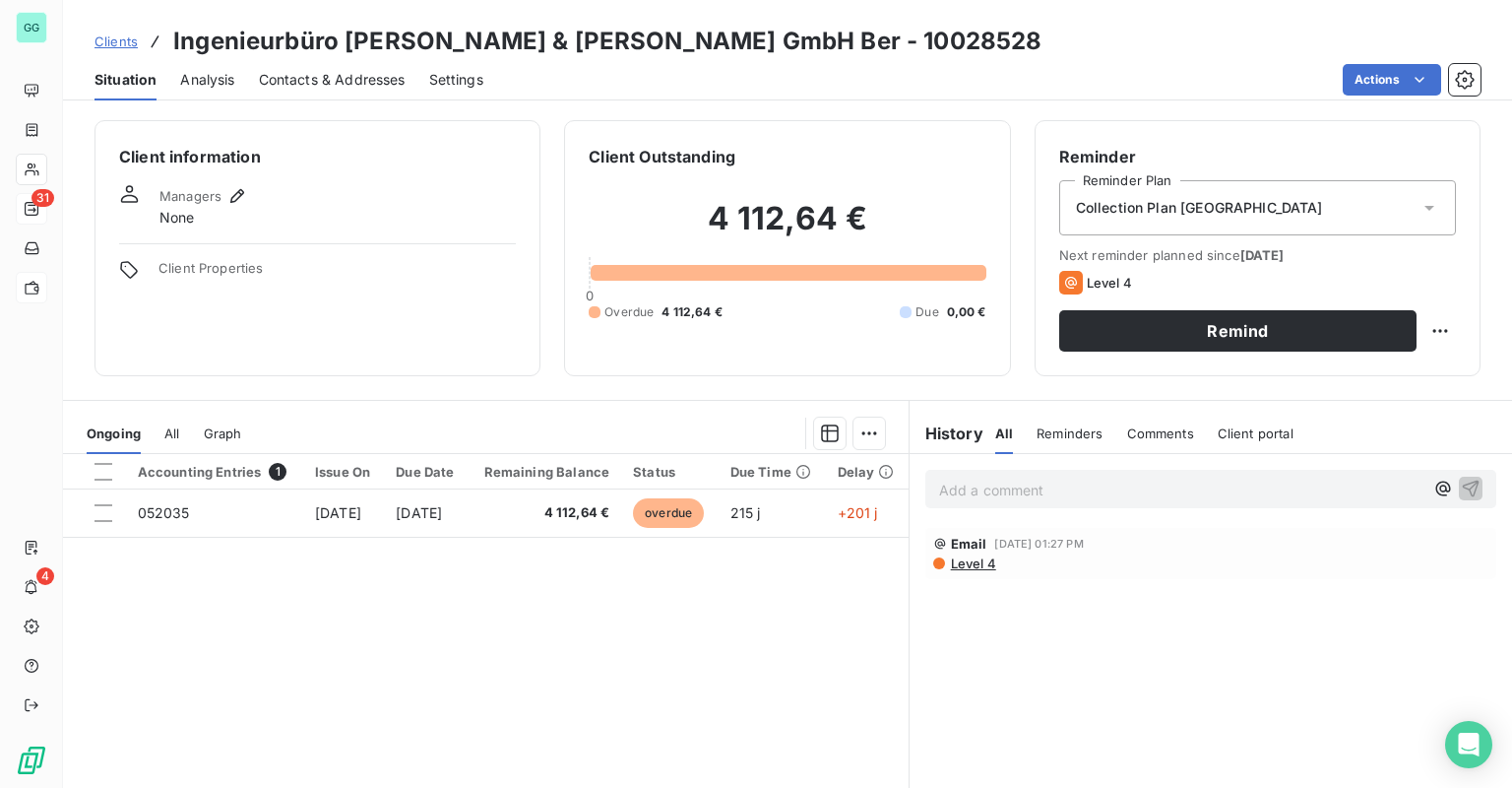 click on "Contacts & Addresses" at bounding box center (332, 80) 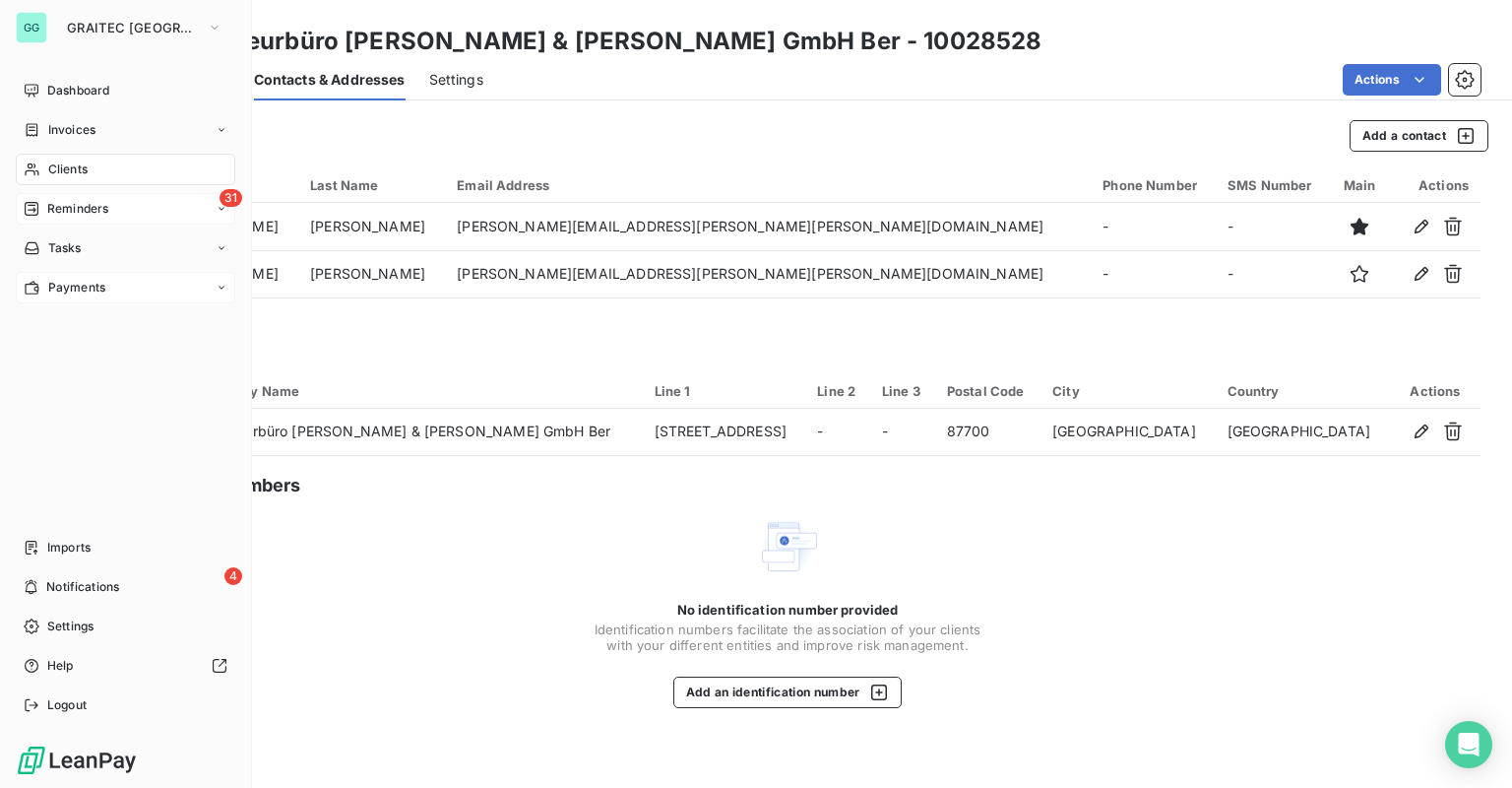 click on "Reminders" at bounding box center [78, 209] 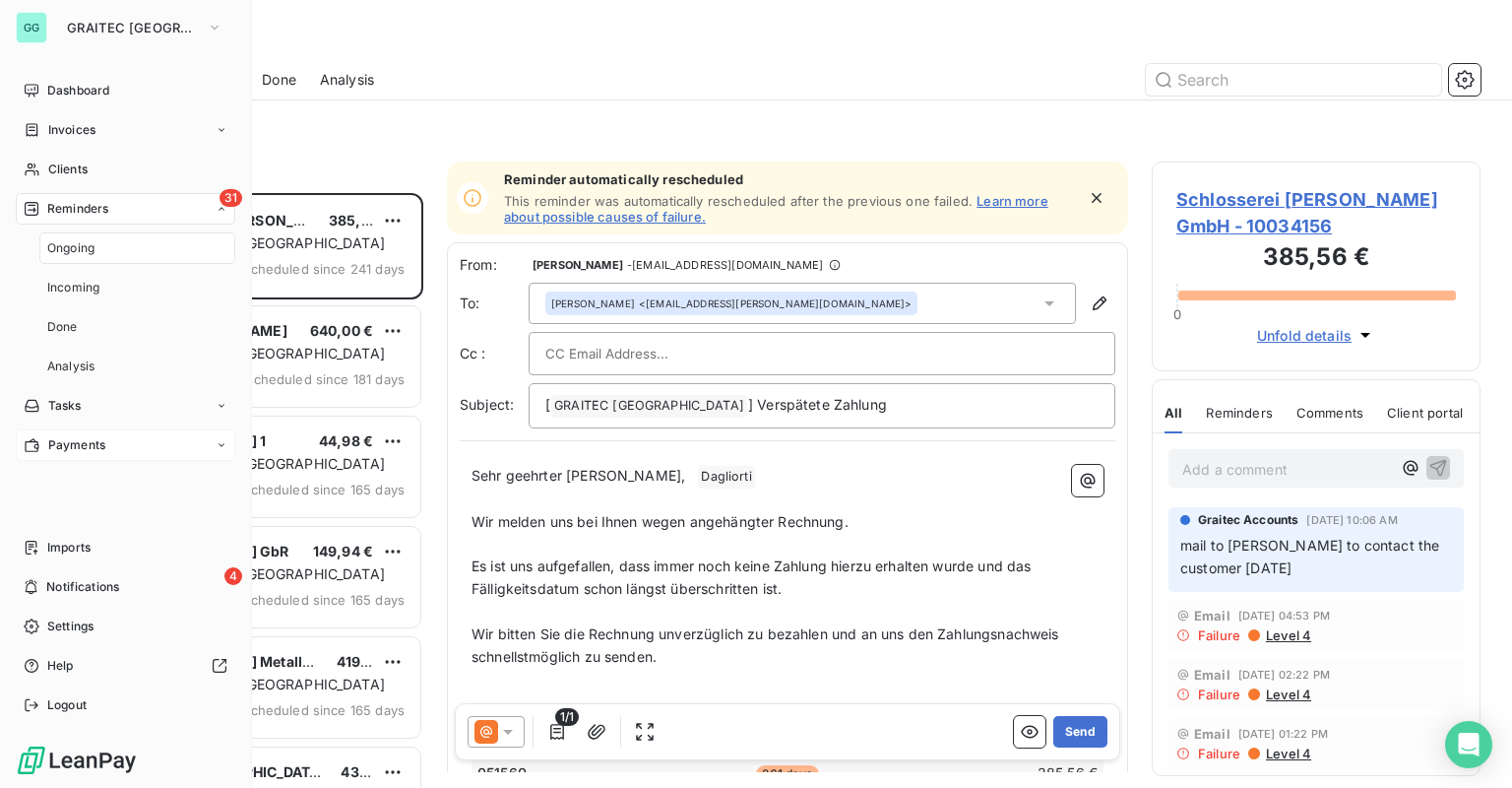 scroll, scrollTop: 12, scrollLeft: 12, axis: both 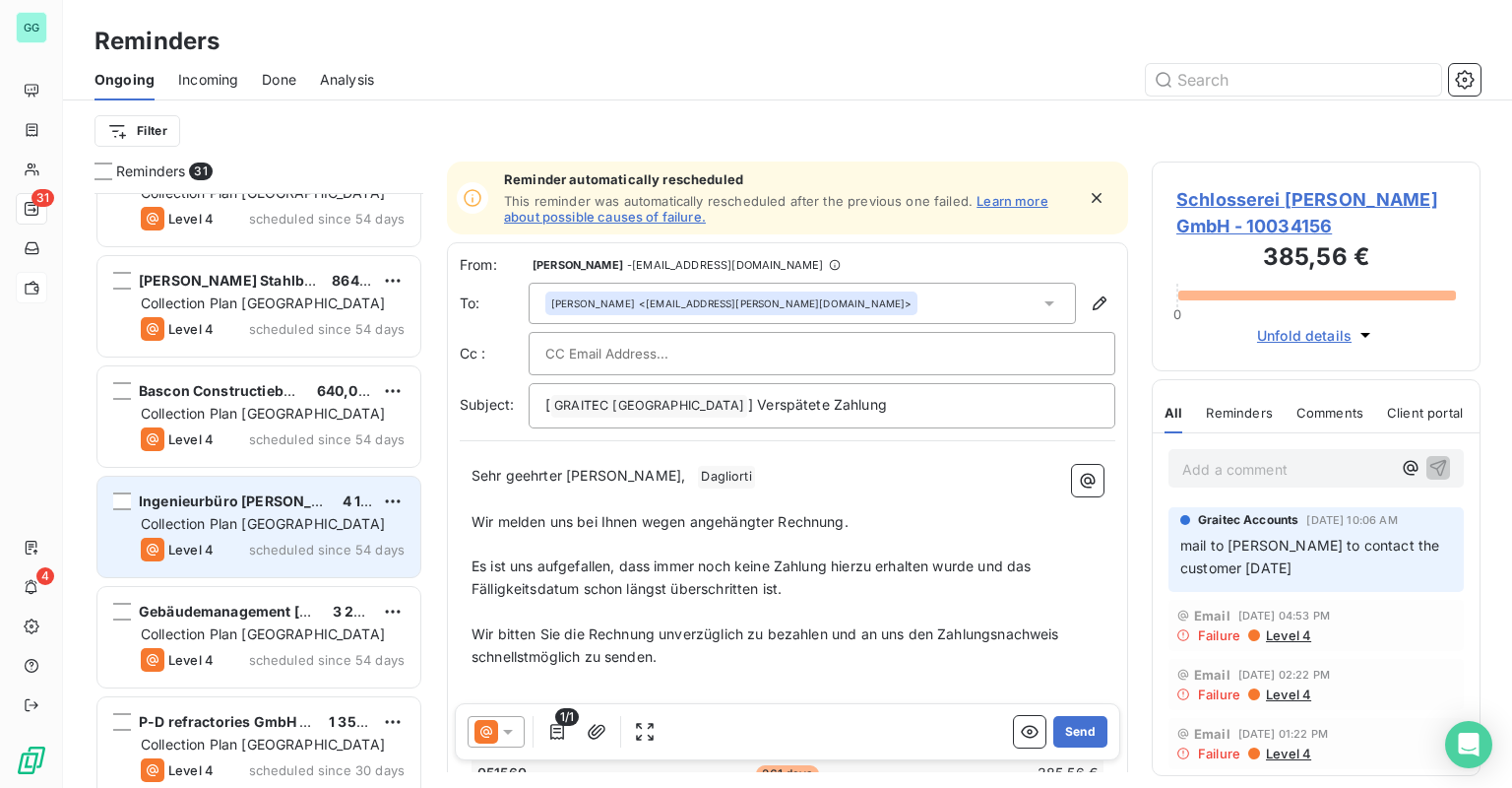 click on "Collection Plan [GEOGRAPHIC_DATA]" at bounding box center (263, 523) 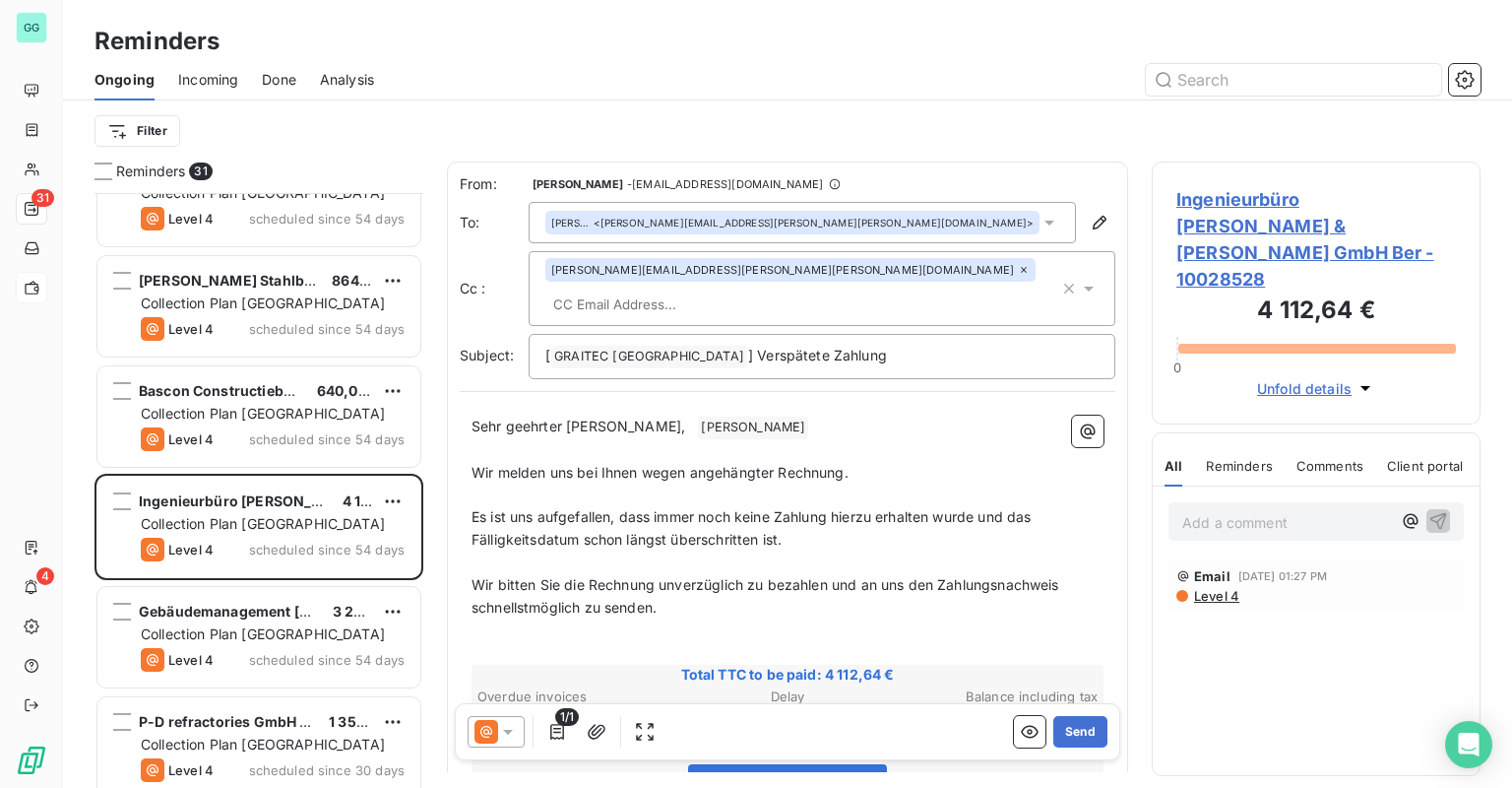 drag, startPoint x: 497, startPoint y: 87, endPoint x: 525, endPoint y: 87, distance: 28 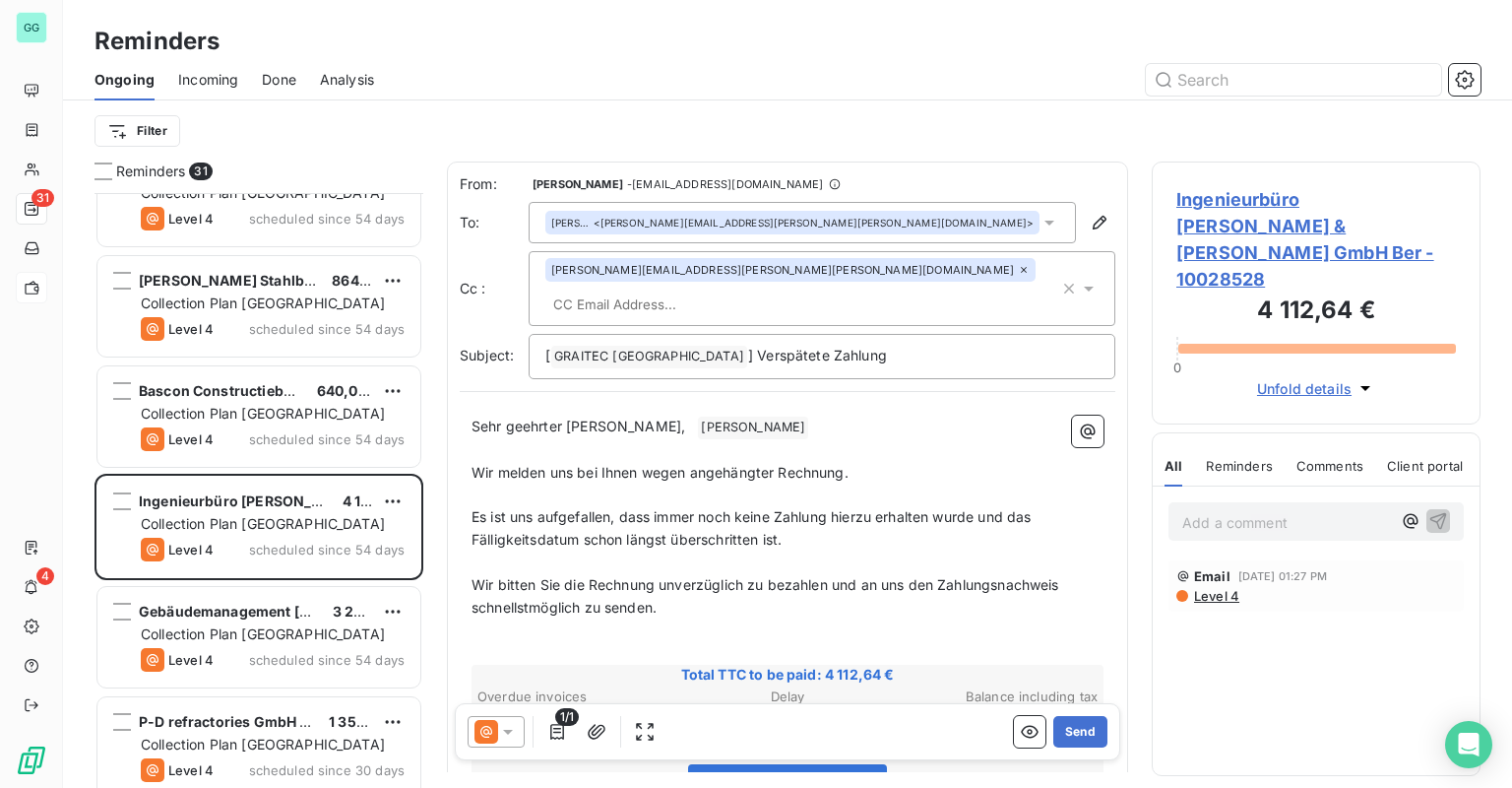 click at bounding box center [659, 304] 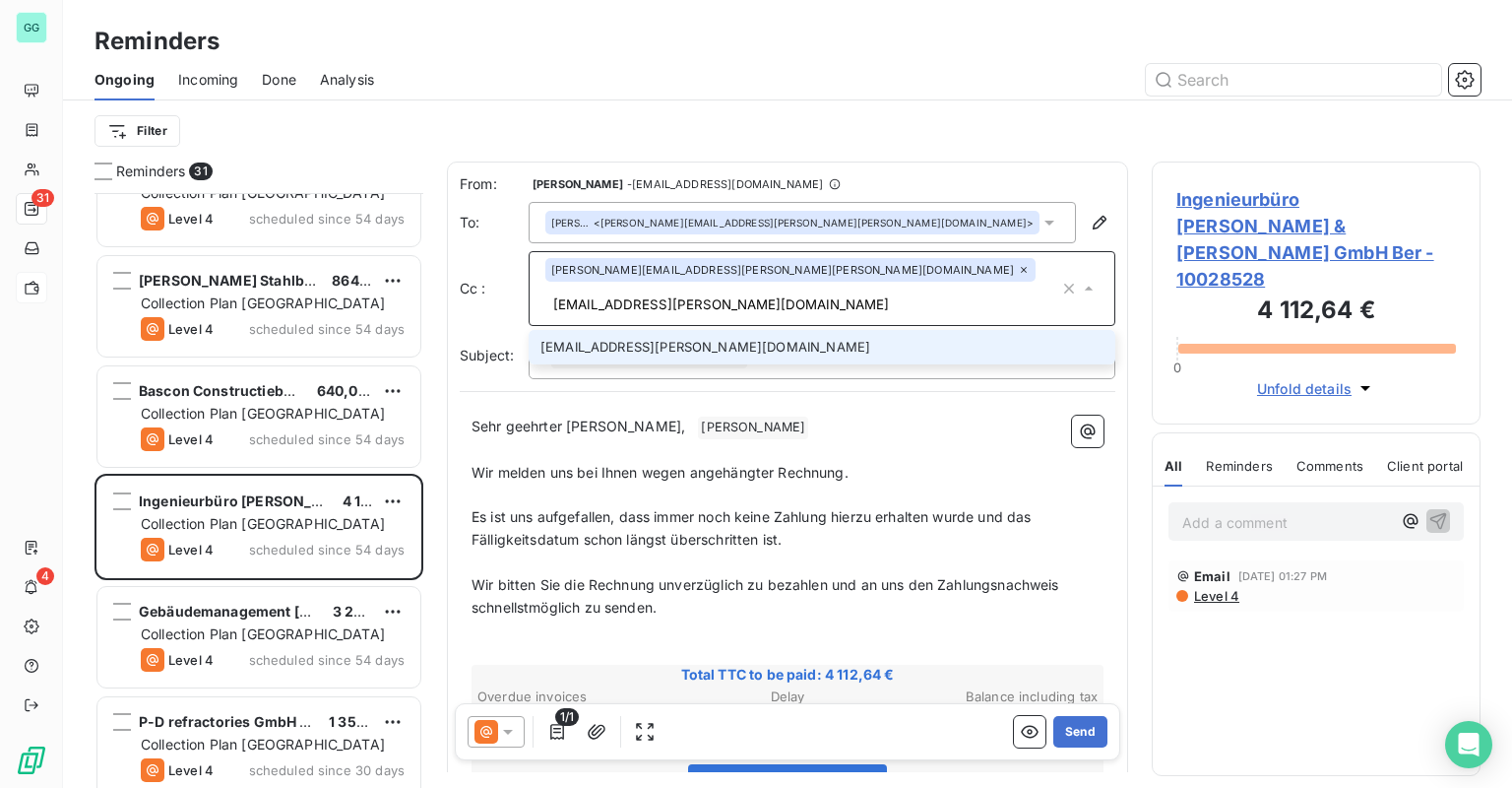 type on "[EMAIL_ADDRESS][PERSON_NAME][DOMAIN_NAME]" 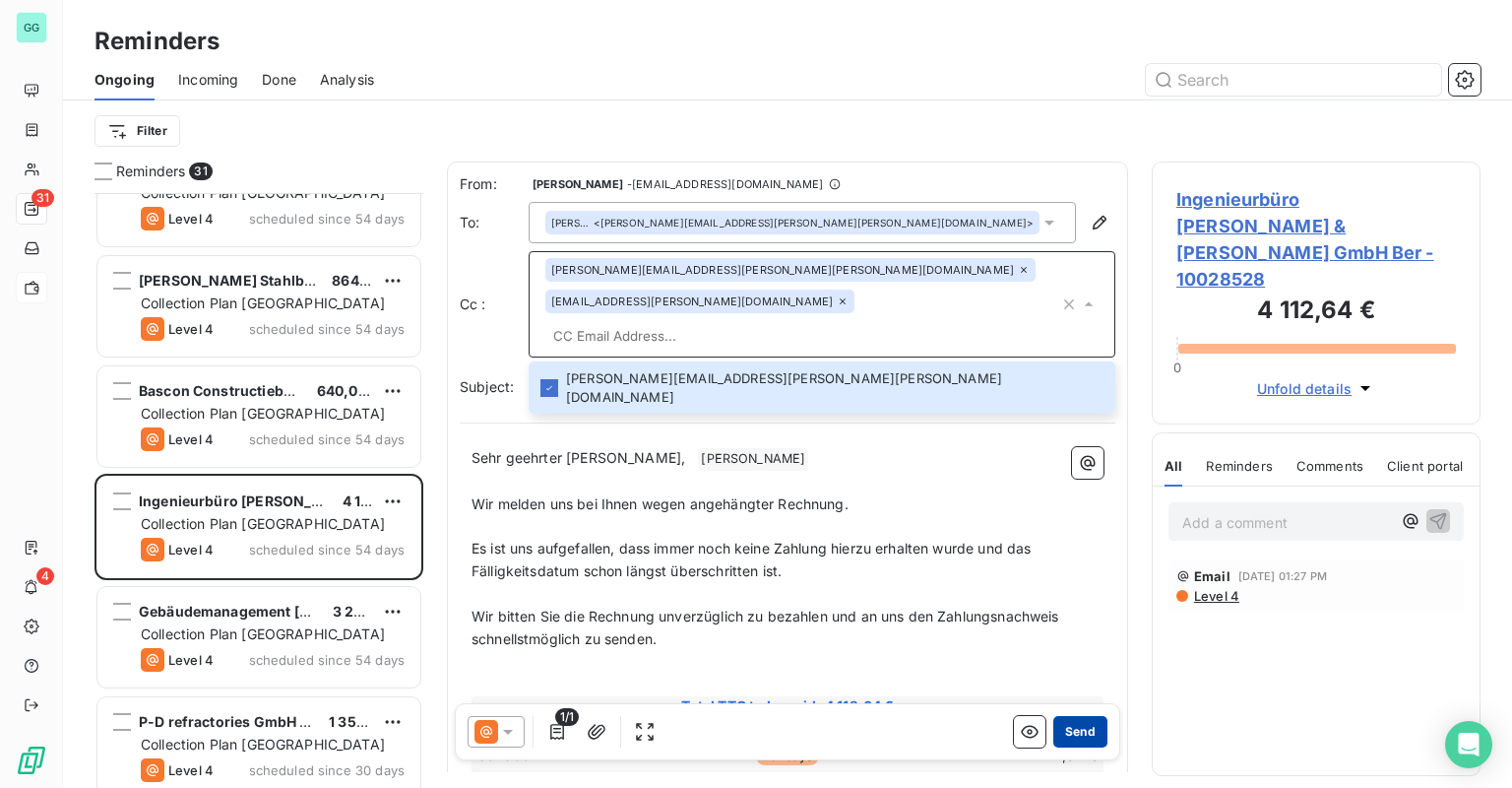 click on "Send" at bounding box center [1080, 732] 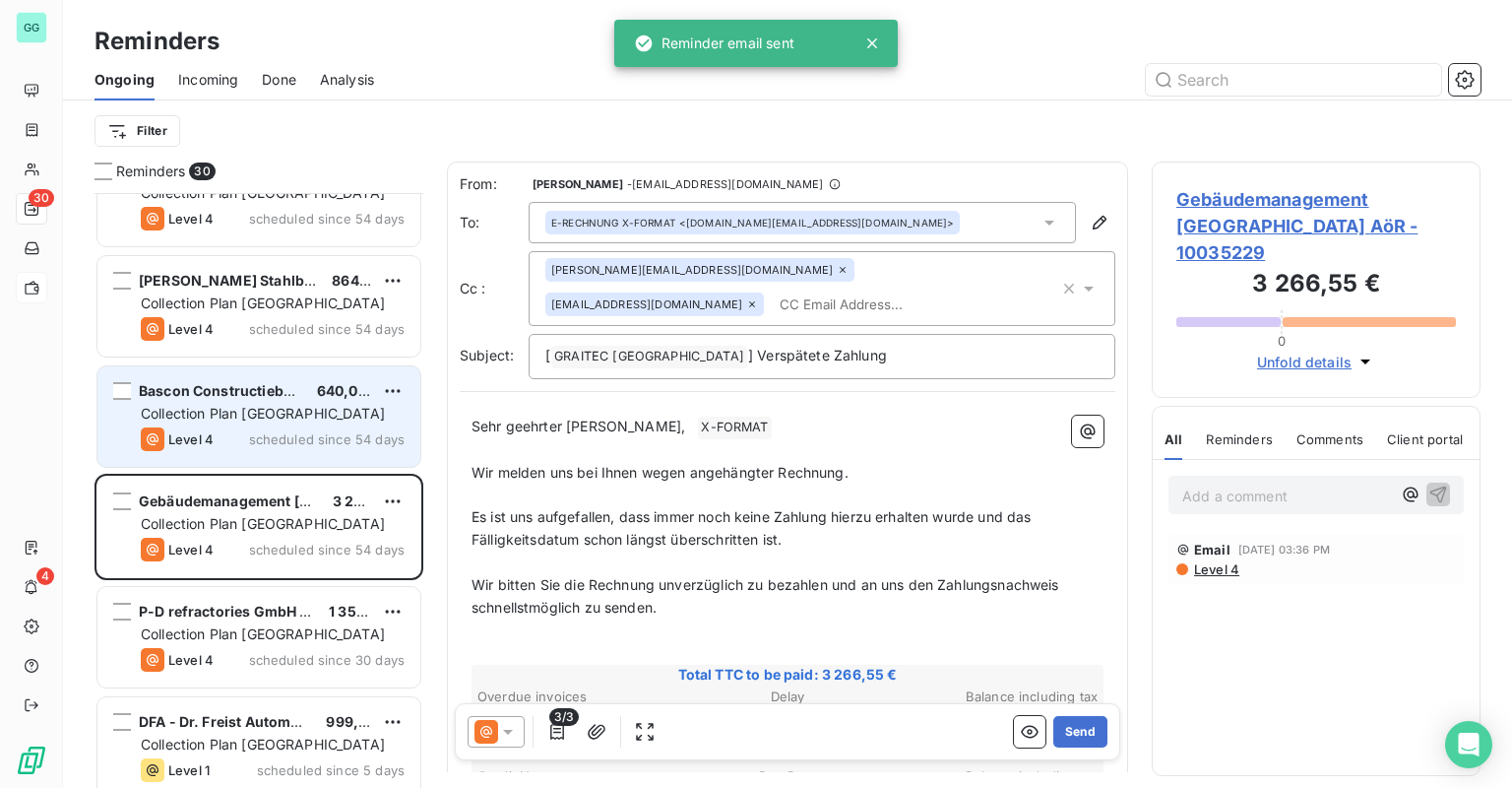 click on "Collection Plan [GEOGRAPHIC_DATA]" at bounding box center (263, 413) 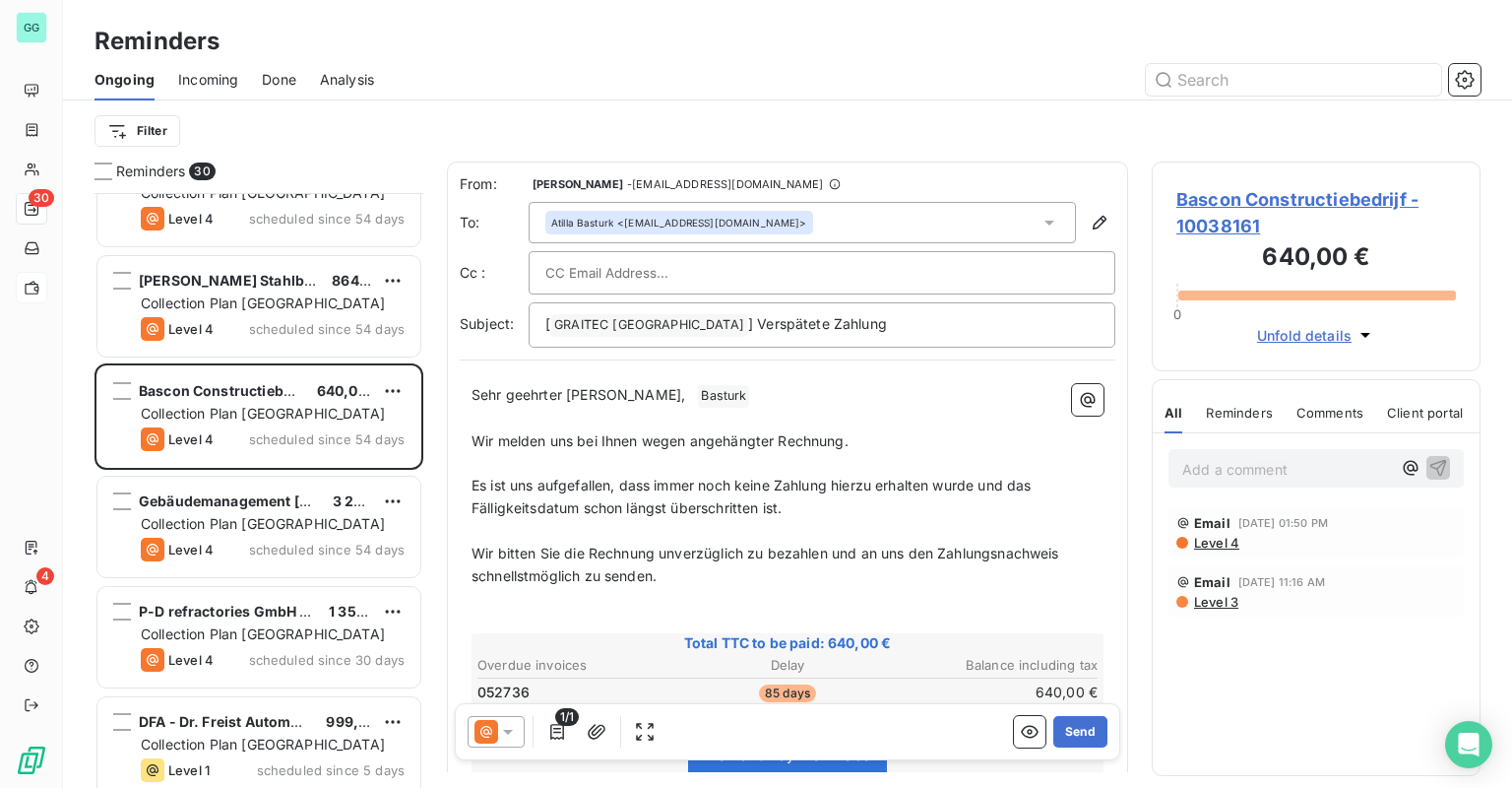 click on "Bascon Constructiebedrijf - 10038161" at bounding box center [1316, 213] 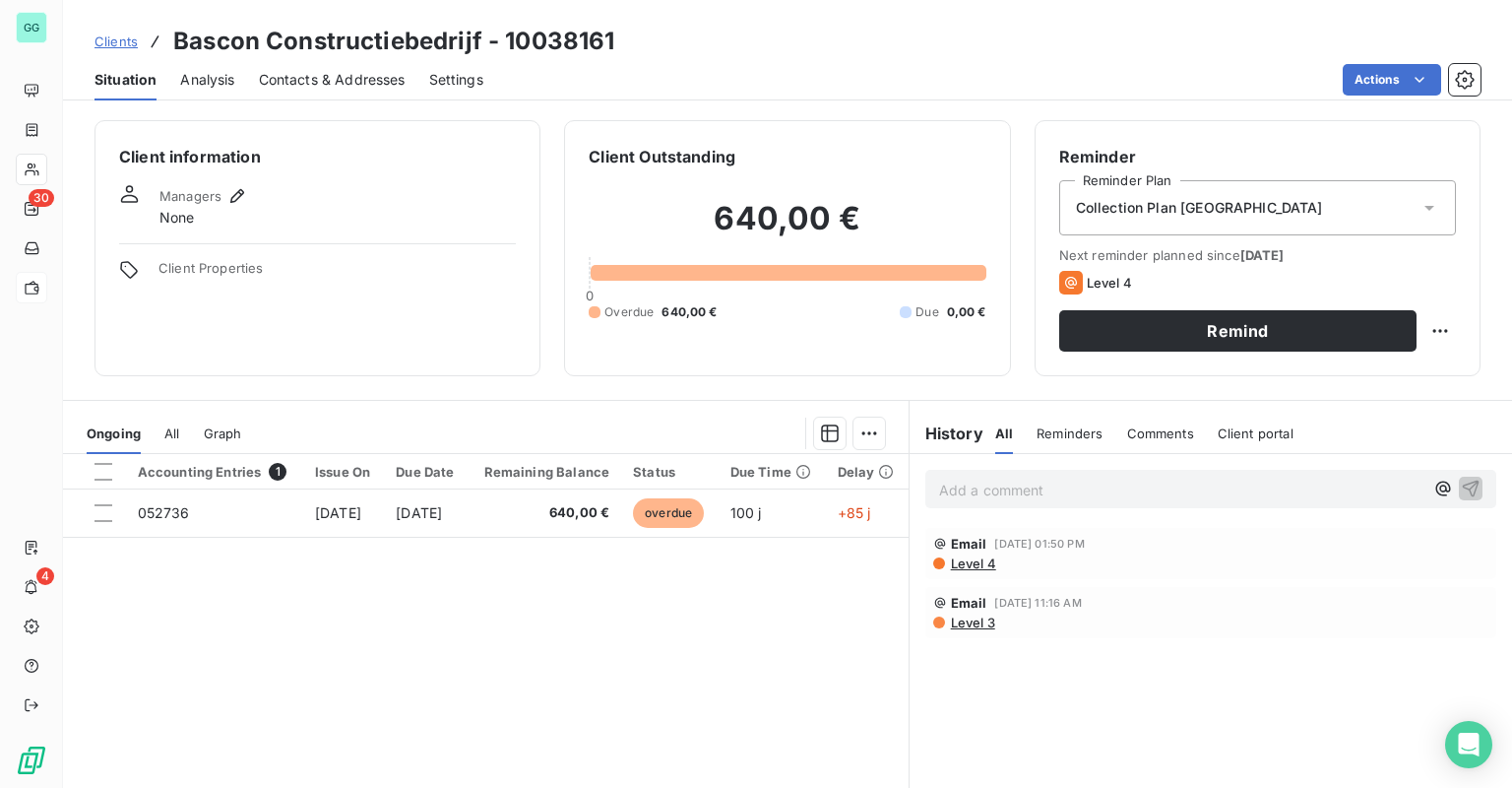 click on "Contacts & Addresses" at bounding box center (332, 80) 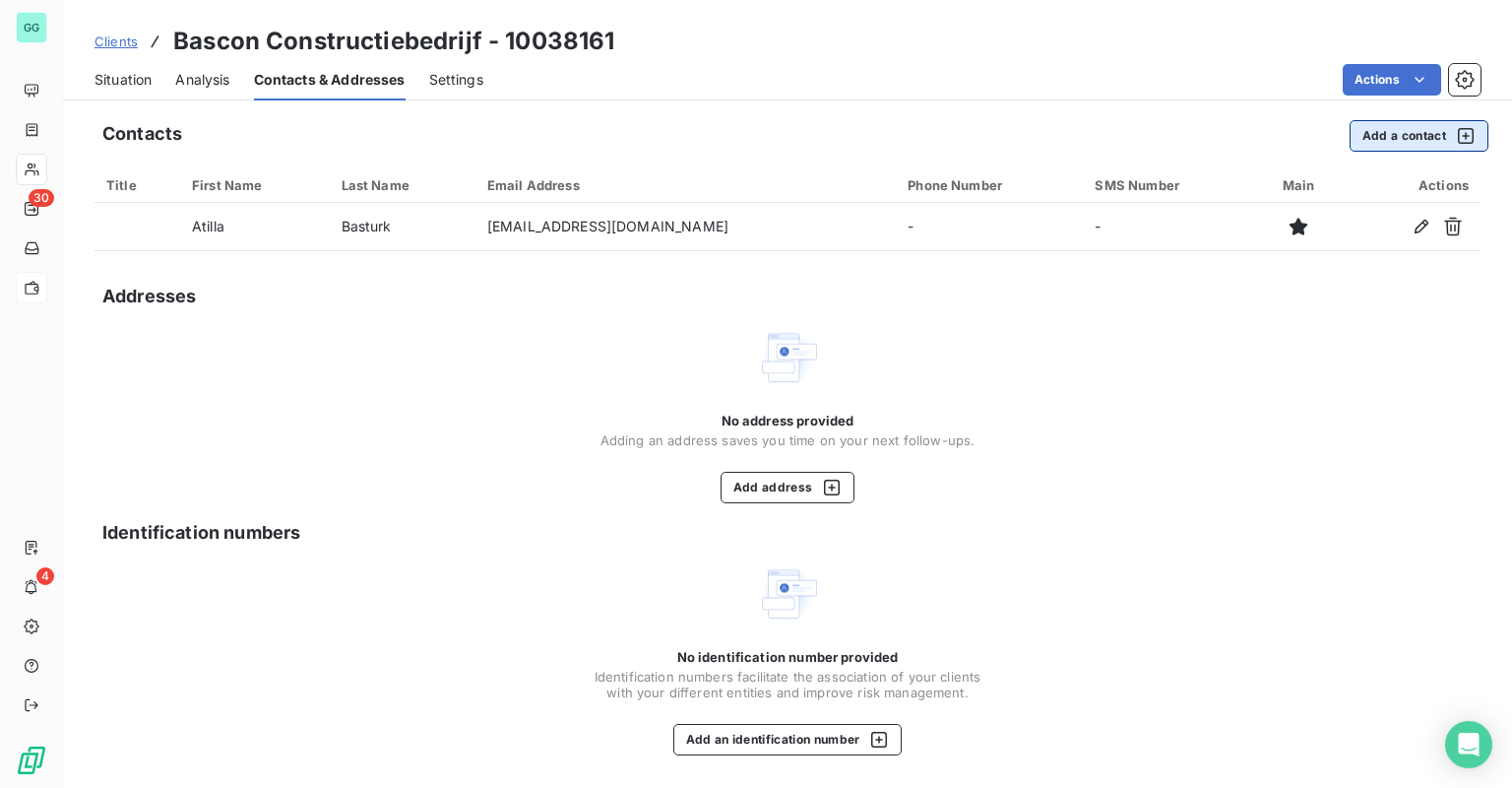 click on "Add a contact" at bounding box center (1418, 136) 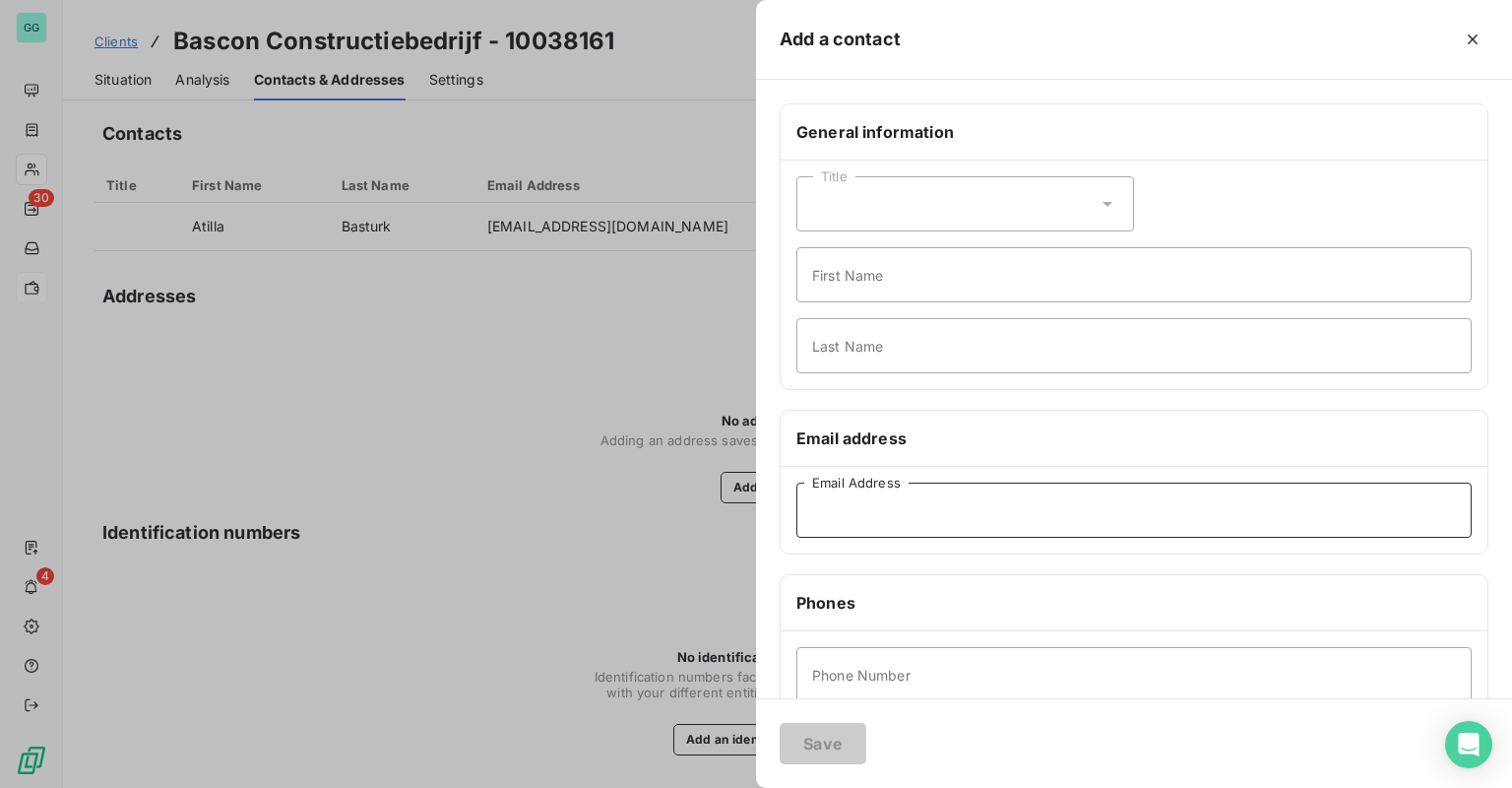 click on "Email Address" at bounding box center [1134, 510] 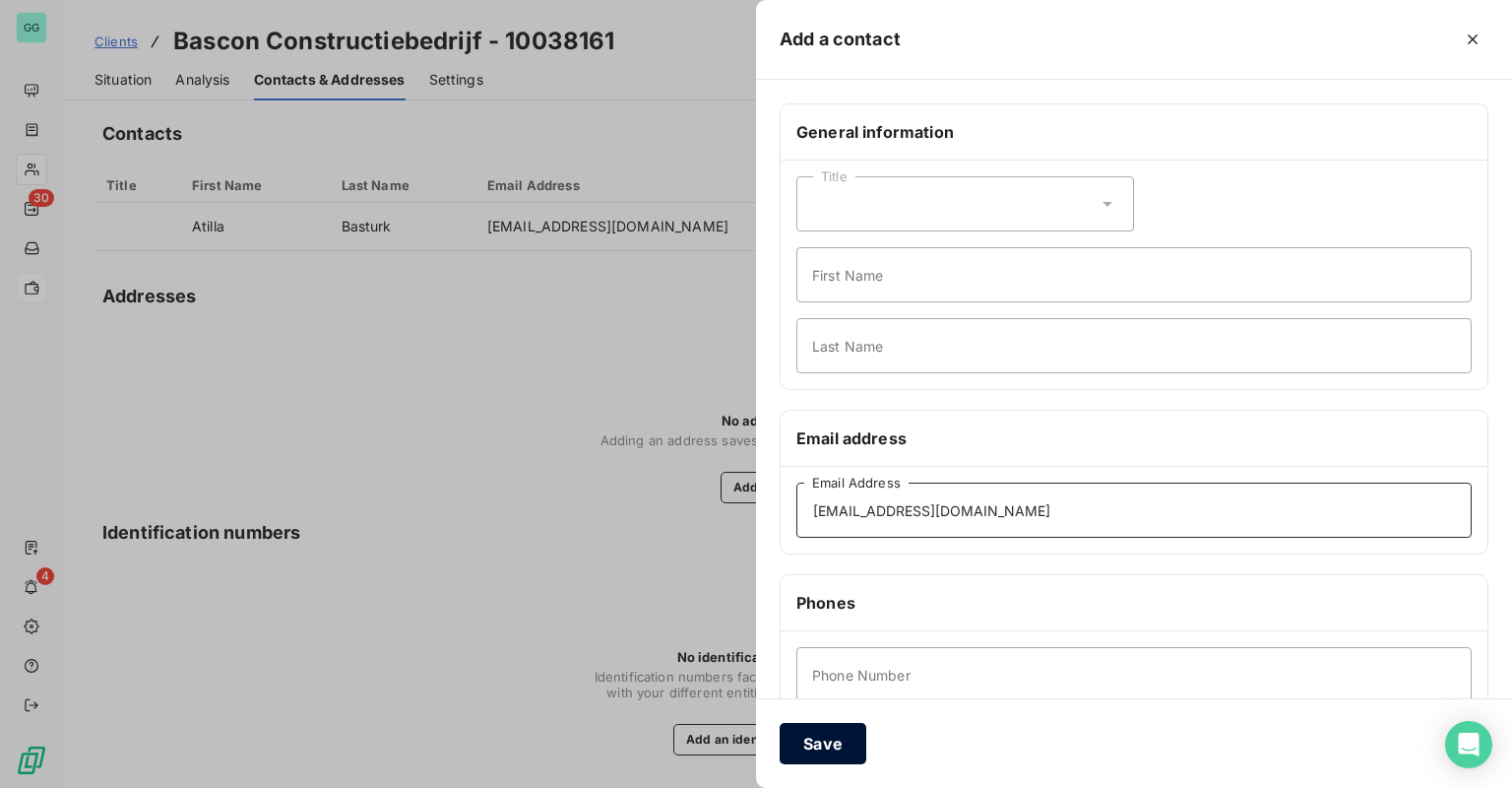 type on "[EMAIL_ADDRESS][DOMAIN_NAME]" 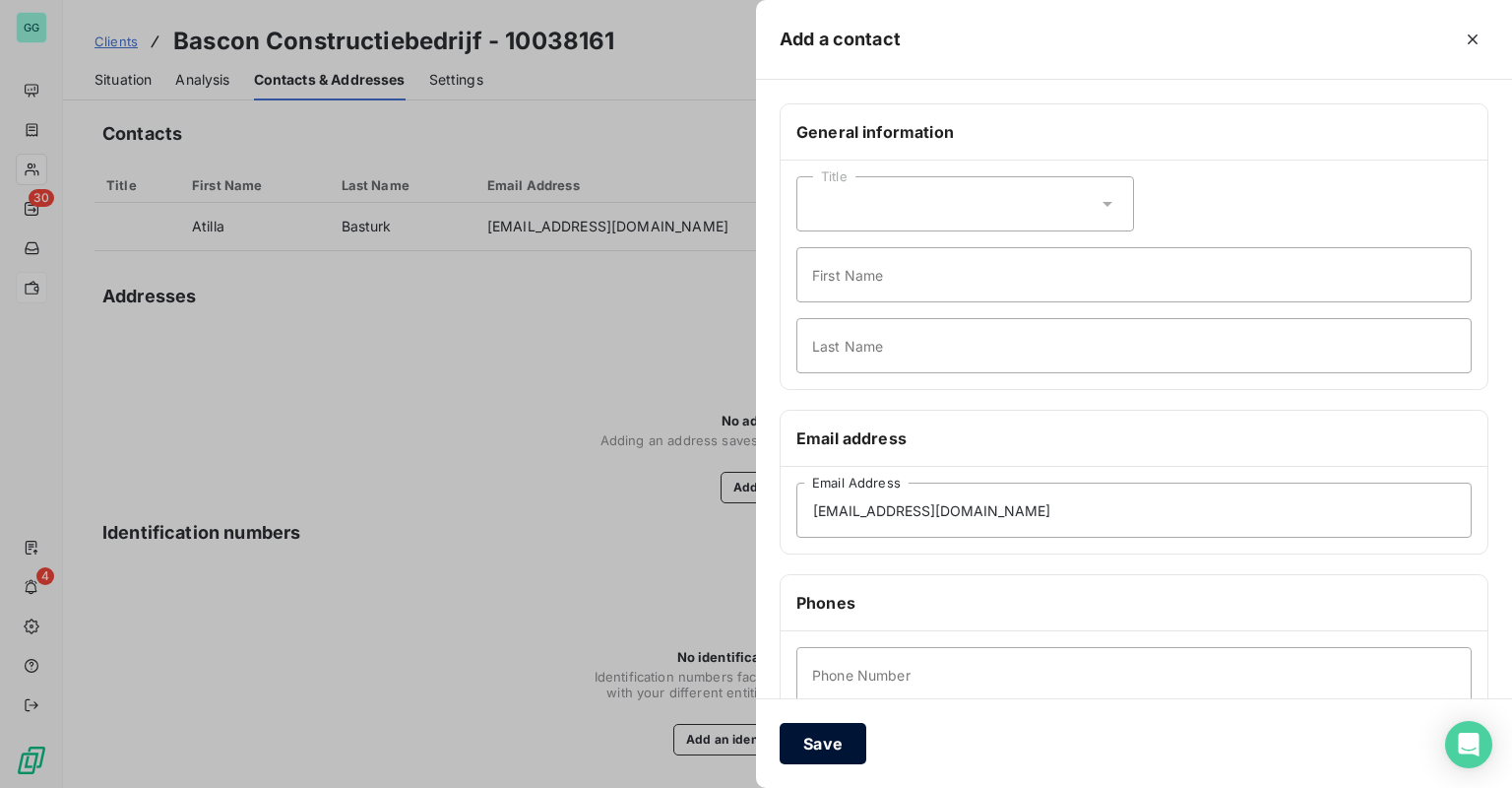click on "Save" at bounding box center (823, 744) 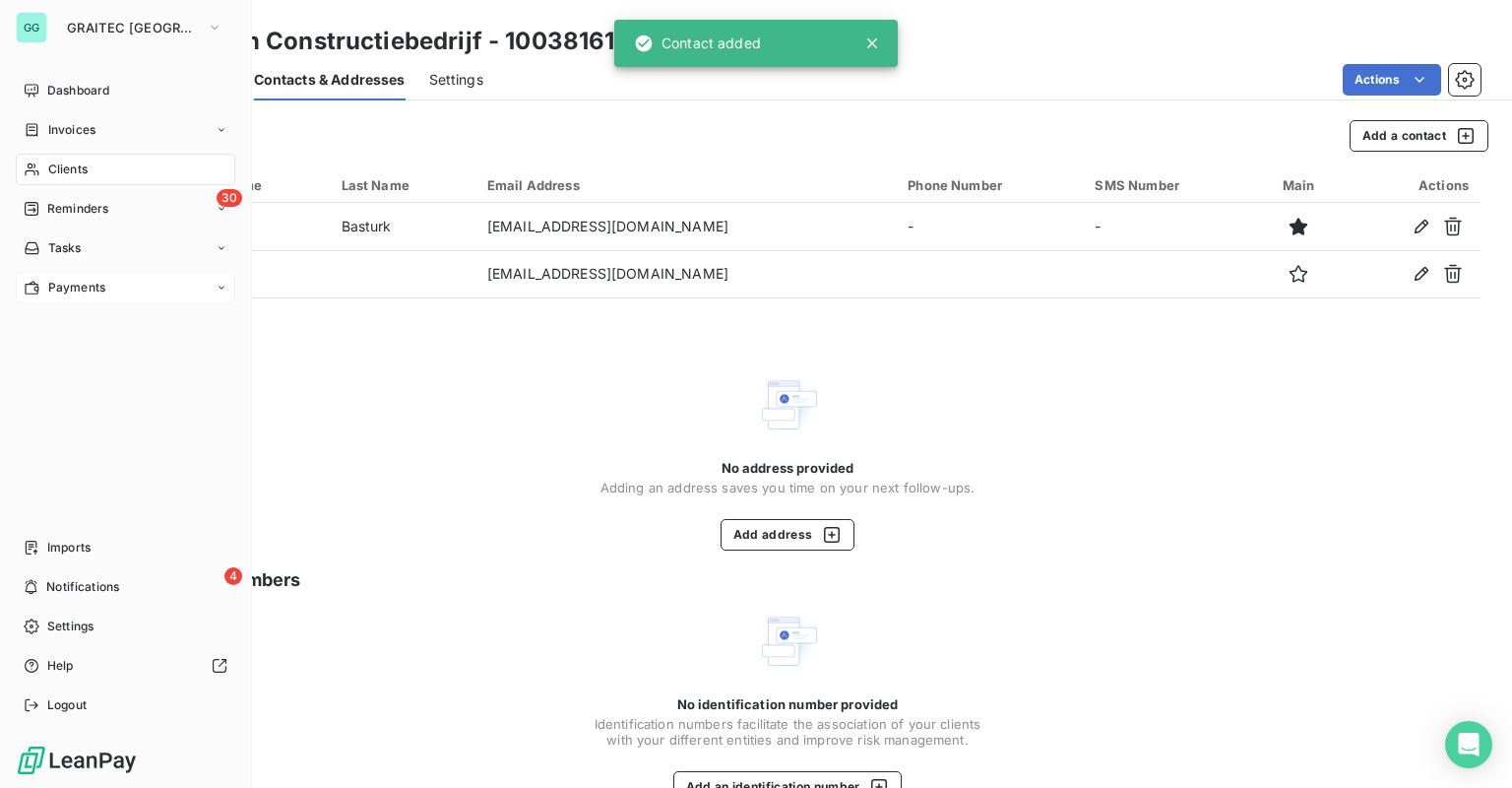 type 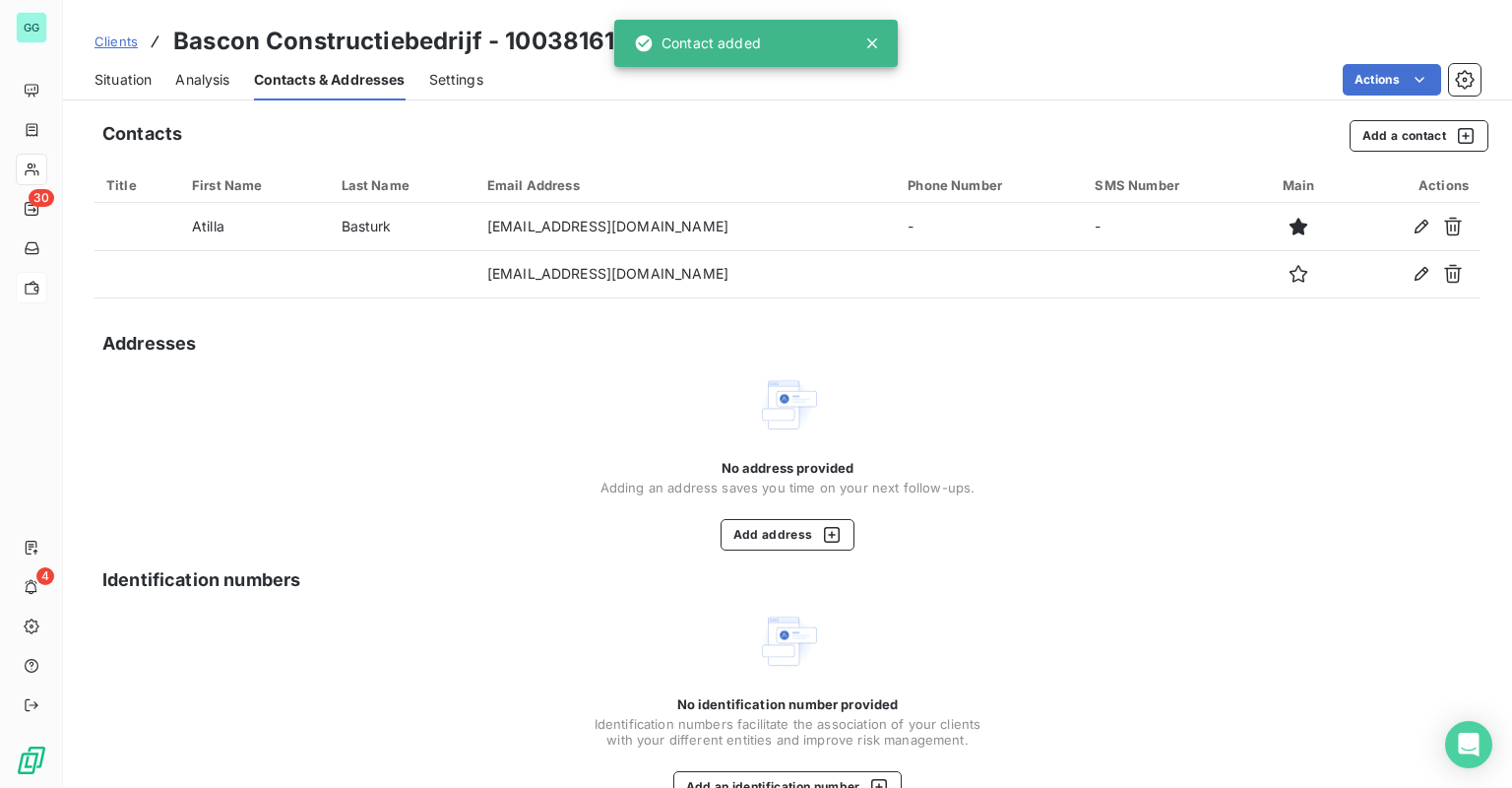 click on "Situation" at bounding box center [123, 80] 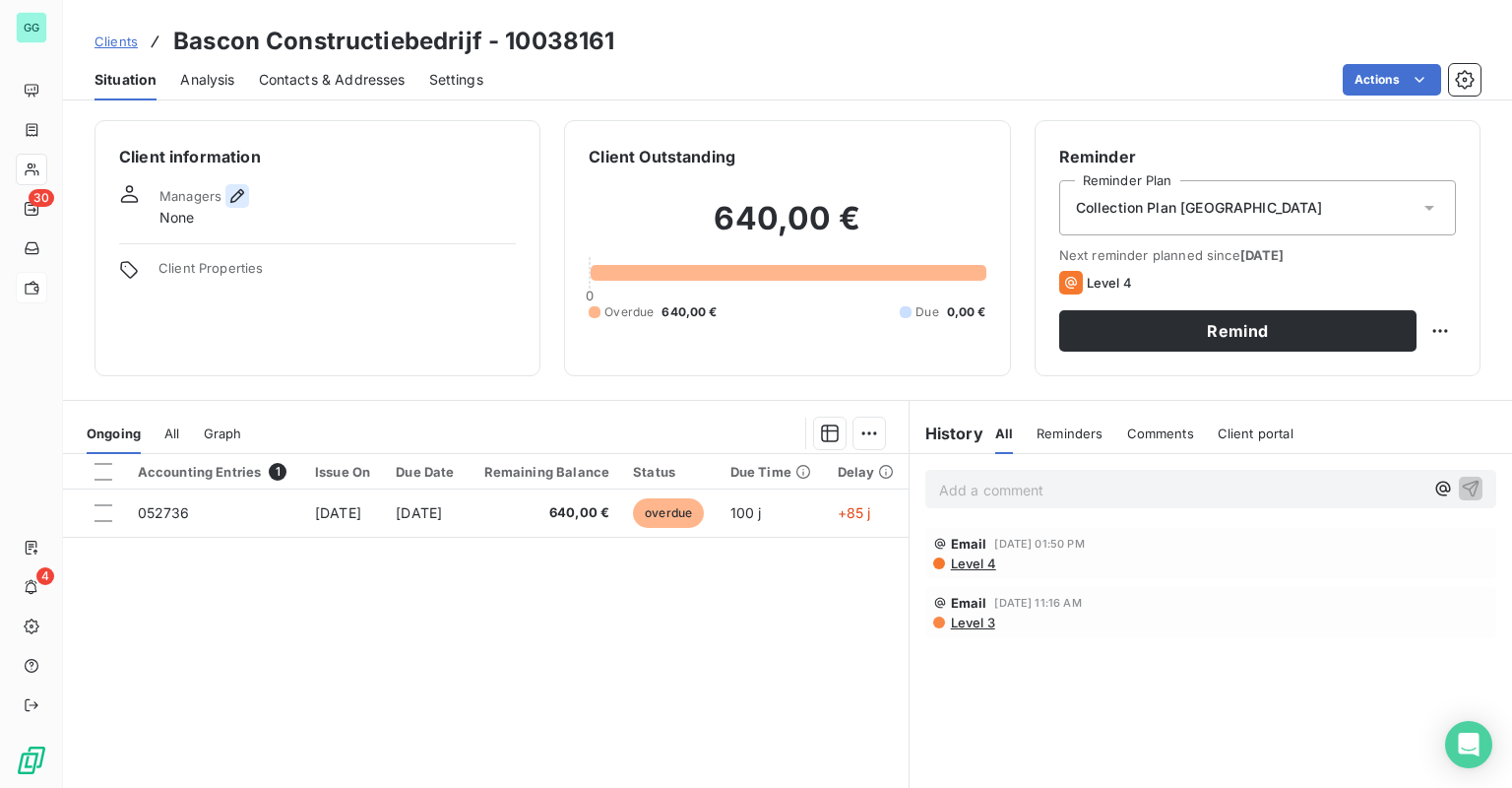 click at bounding box center (237, 196) 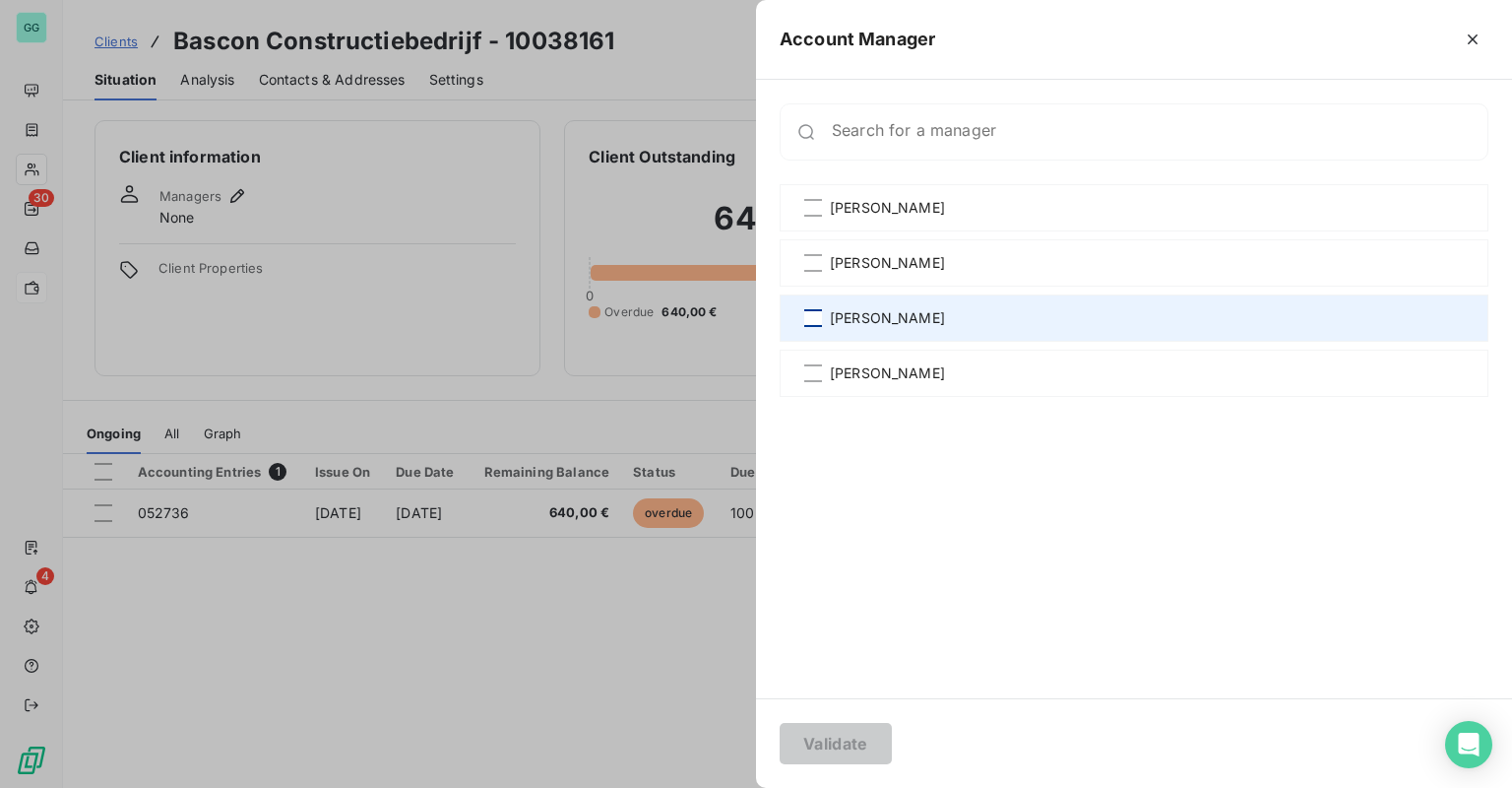 click at bounding box center (813, 318) 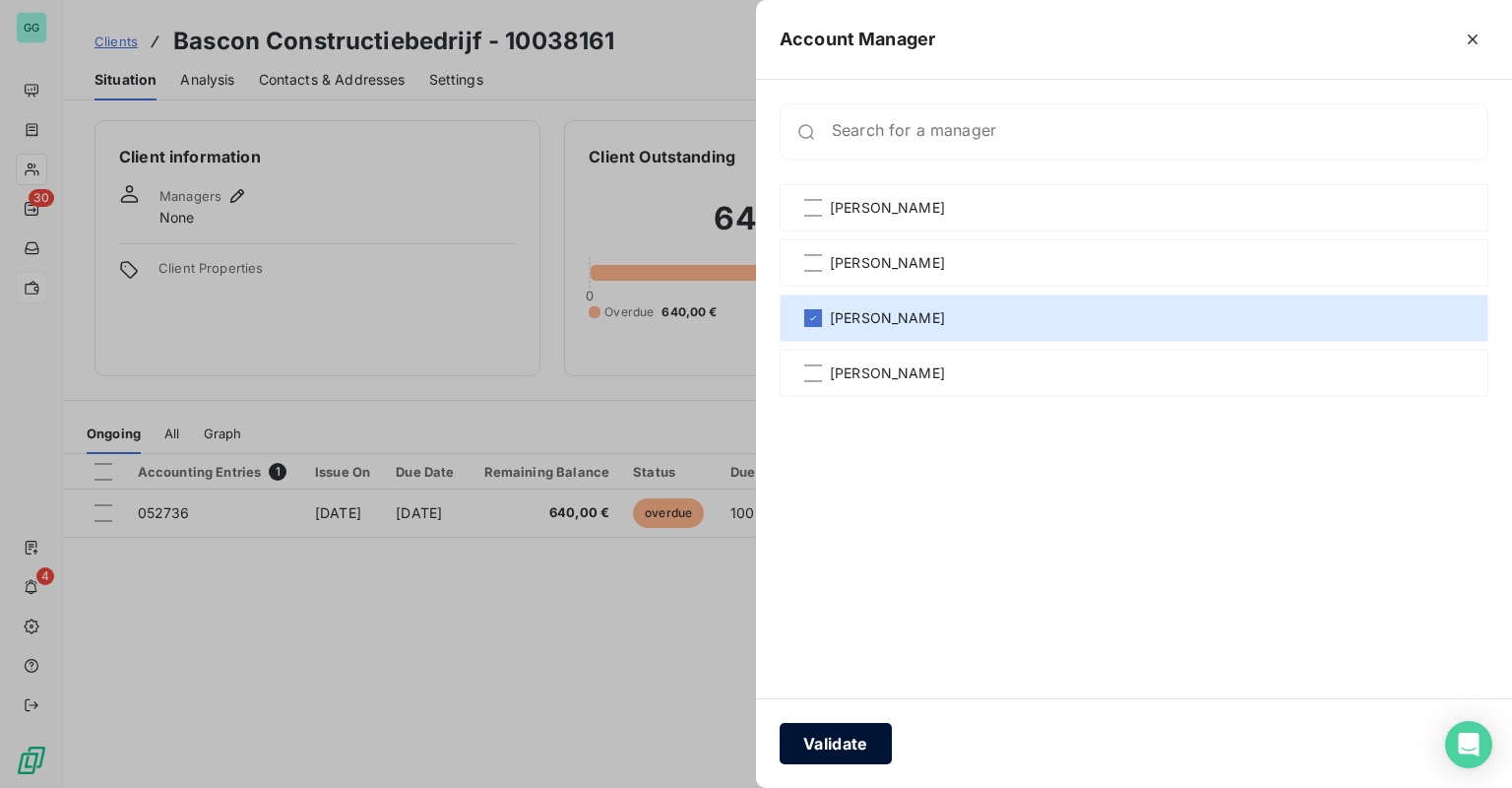 click on "Validate" at bounding box center [836, 744] 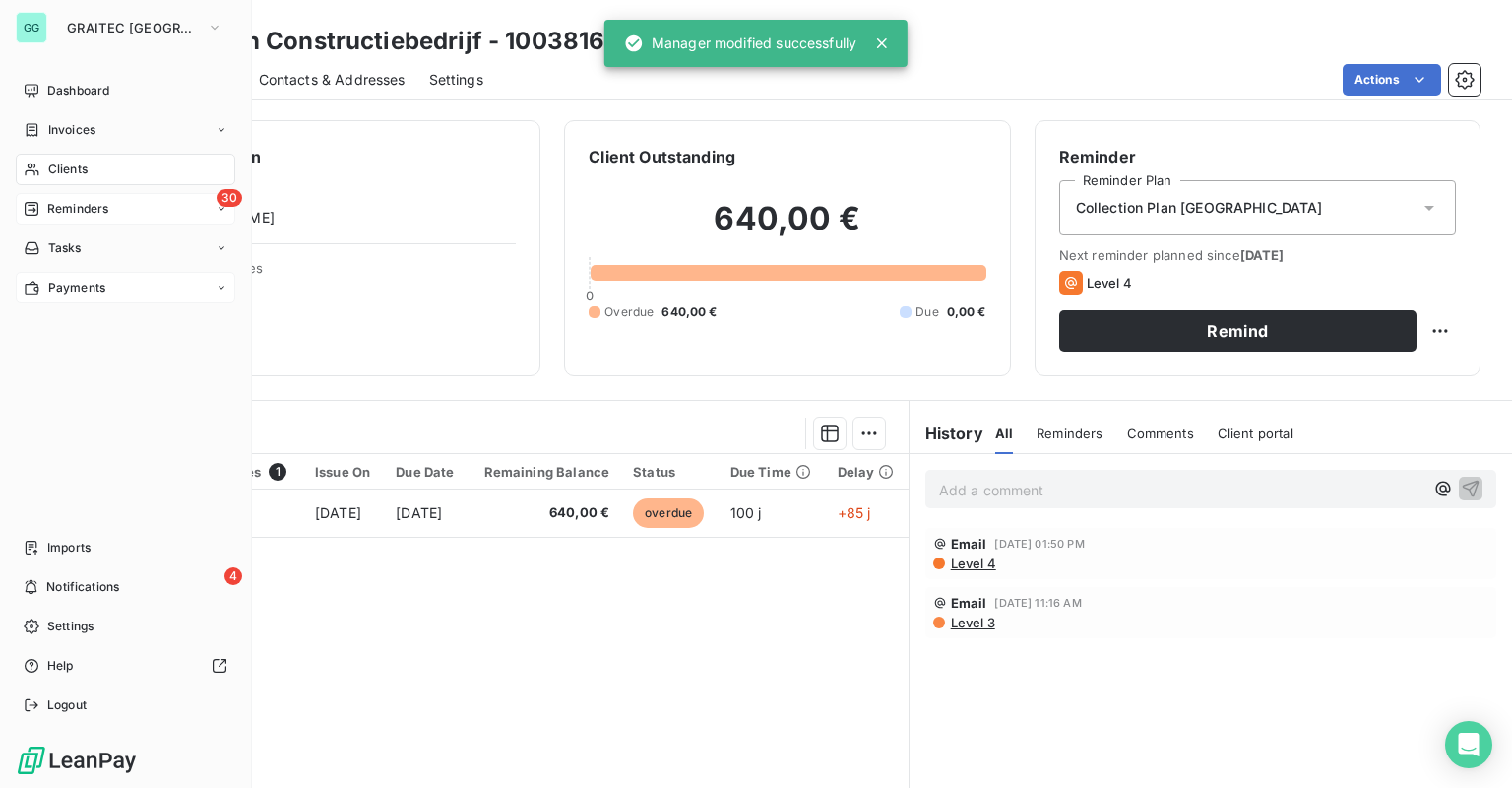 click on "Reminders" at bounding box center (78, 209) 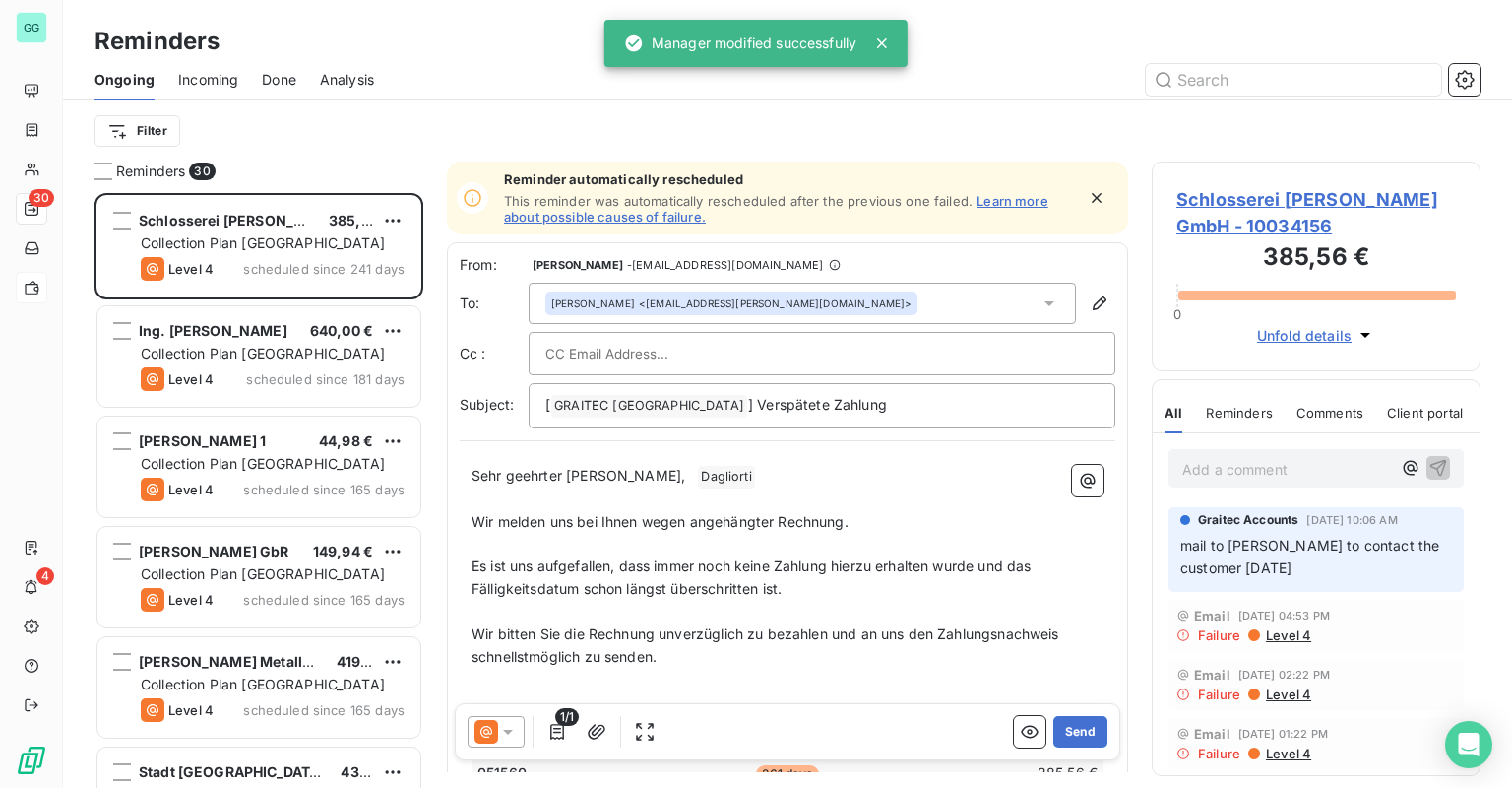 scroll, scrollTop: 12, scrollLeft: 12, axis: both 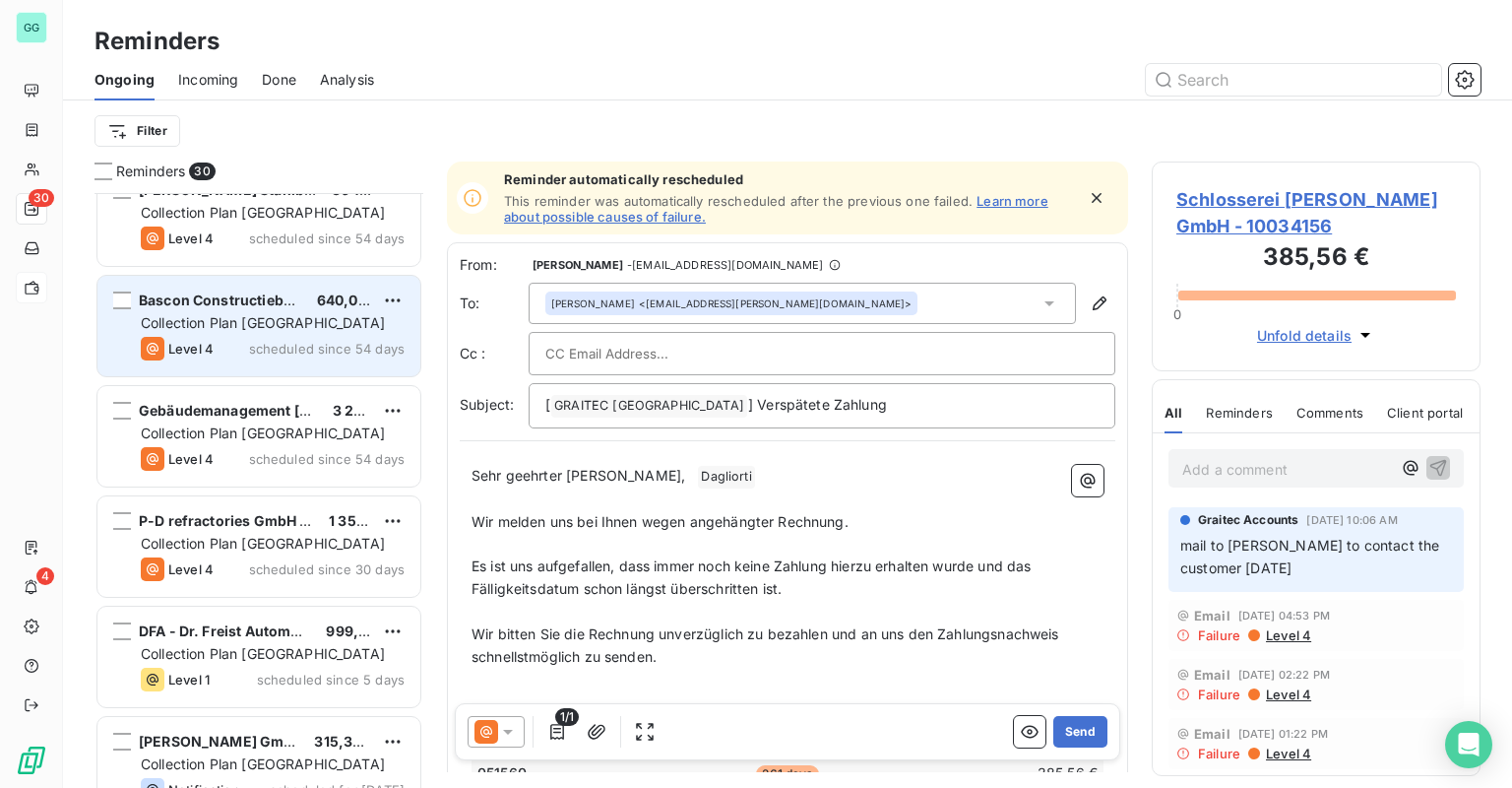click on "Collection Plan [GEOGRAPHIC_DATA]" at bounding box center [273, 323] 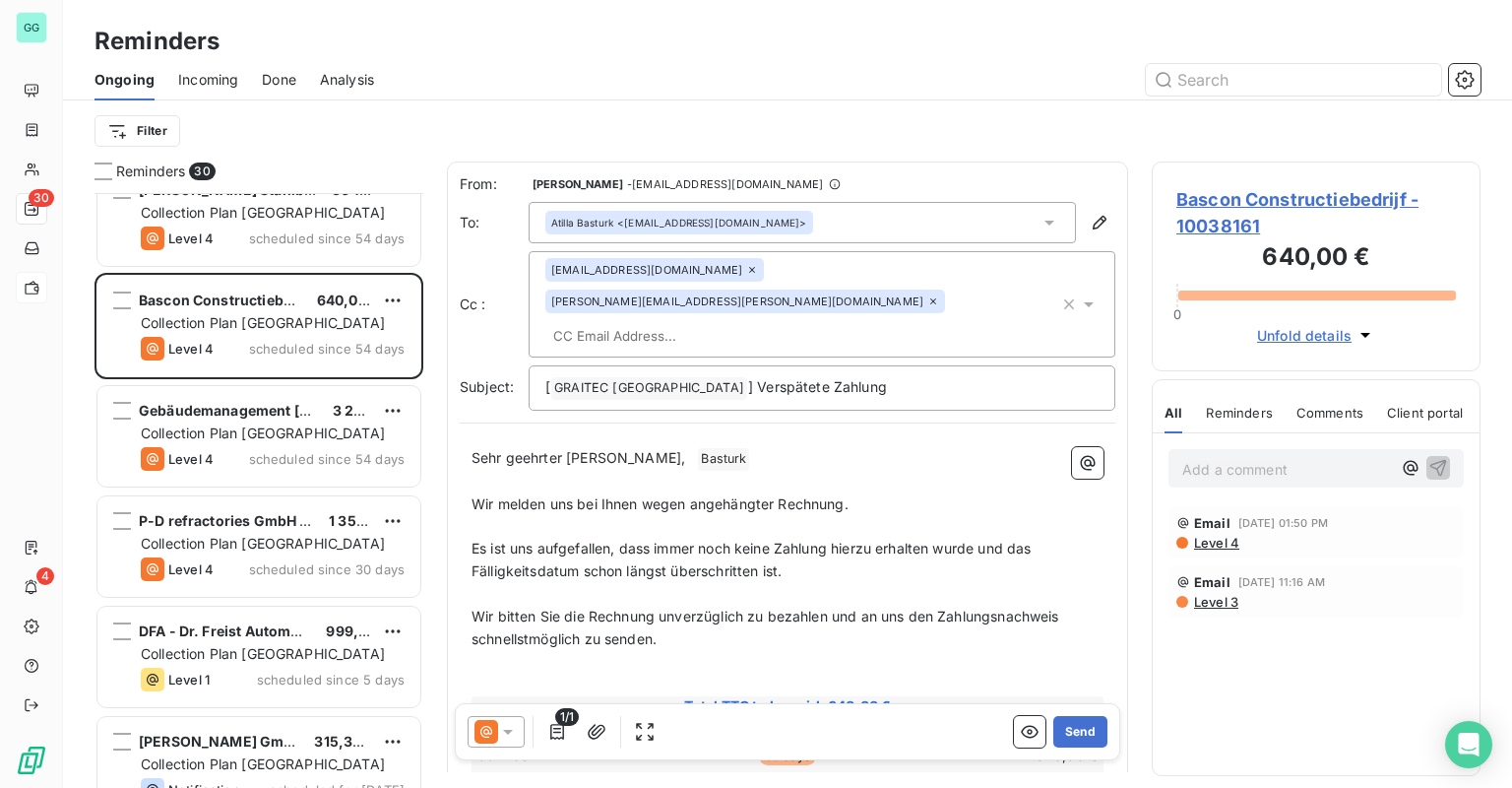 click at bounding box center [659, 336] 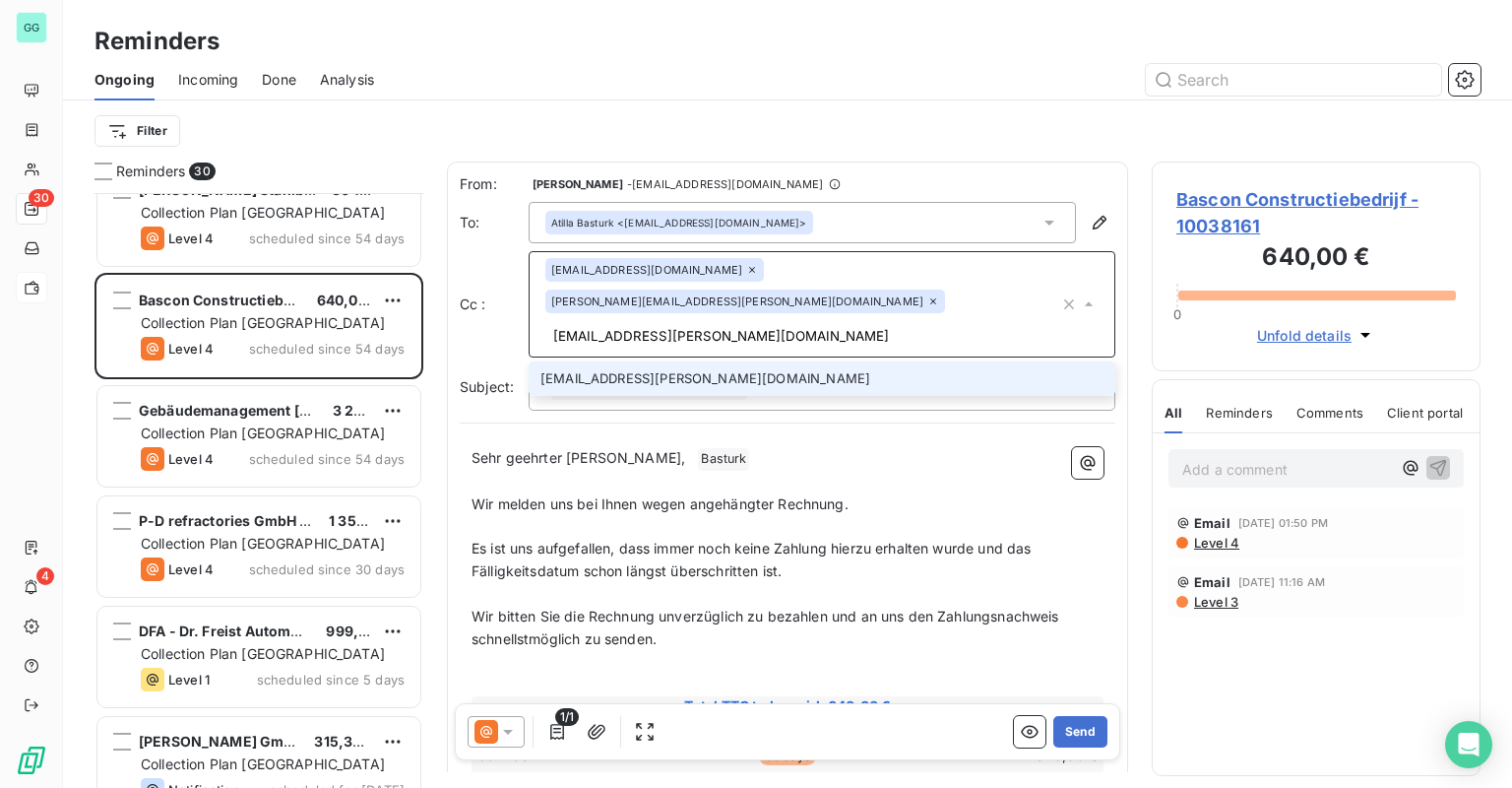 type on "[EMAIL_ADDRESS][PERSON_NAME][DOMAIN_NAME]" 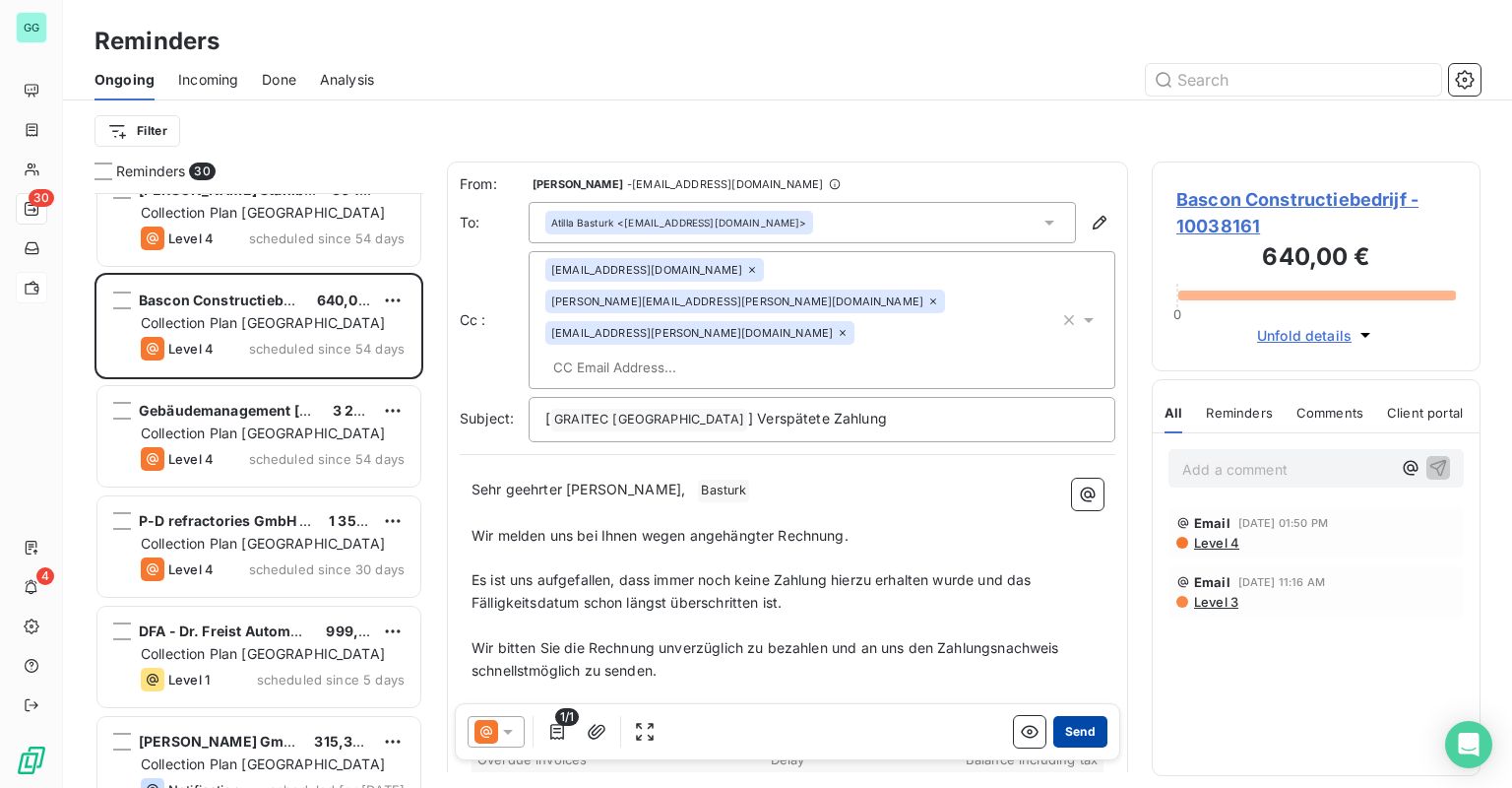 click on "Send" at bounding box center [1080, 732] 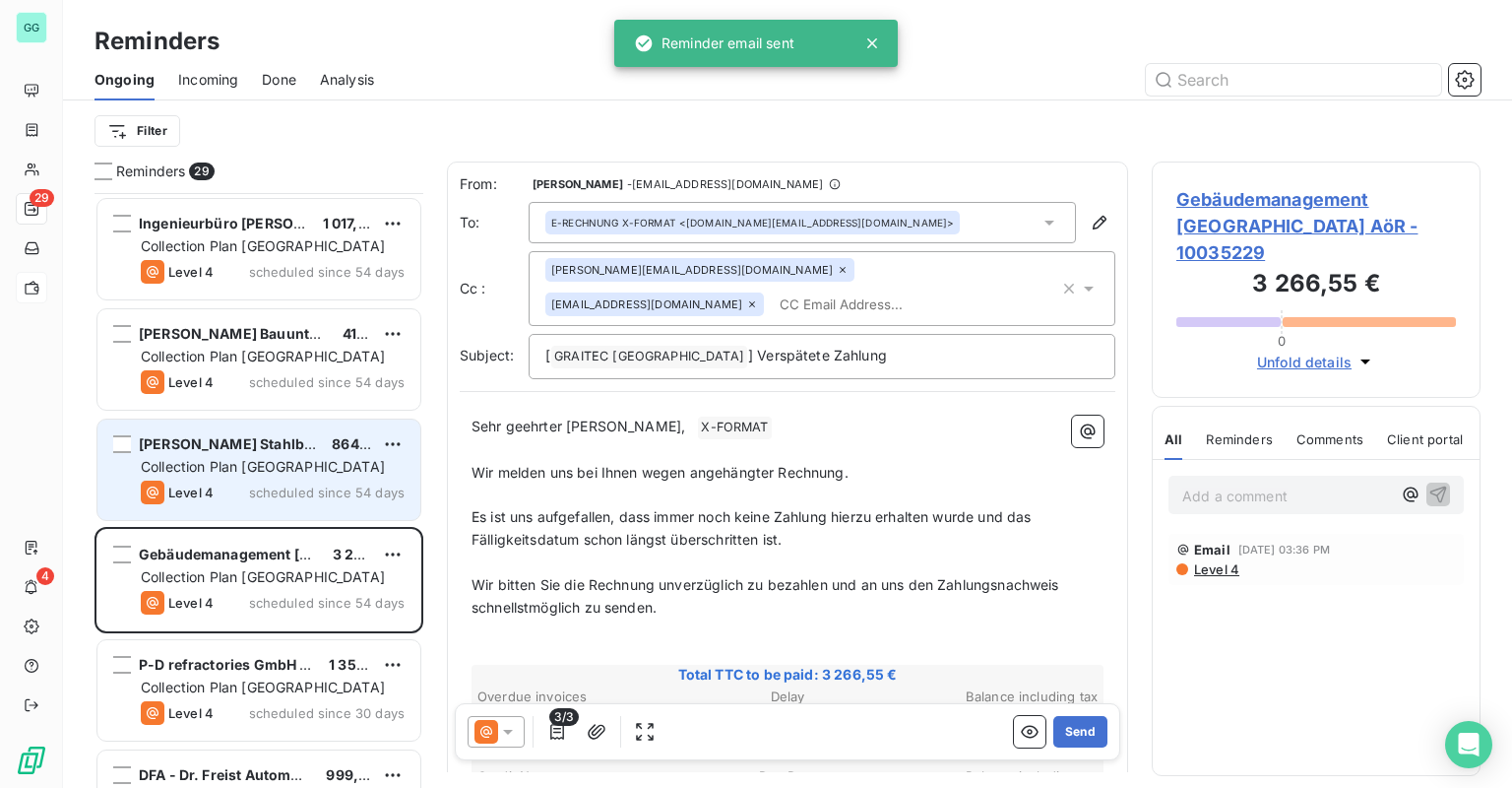 scroll, scrollTop: 2368, scrollLeft: 0, axis: vertical 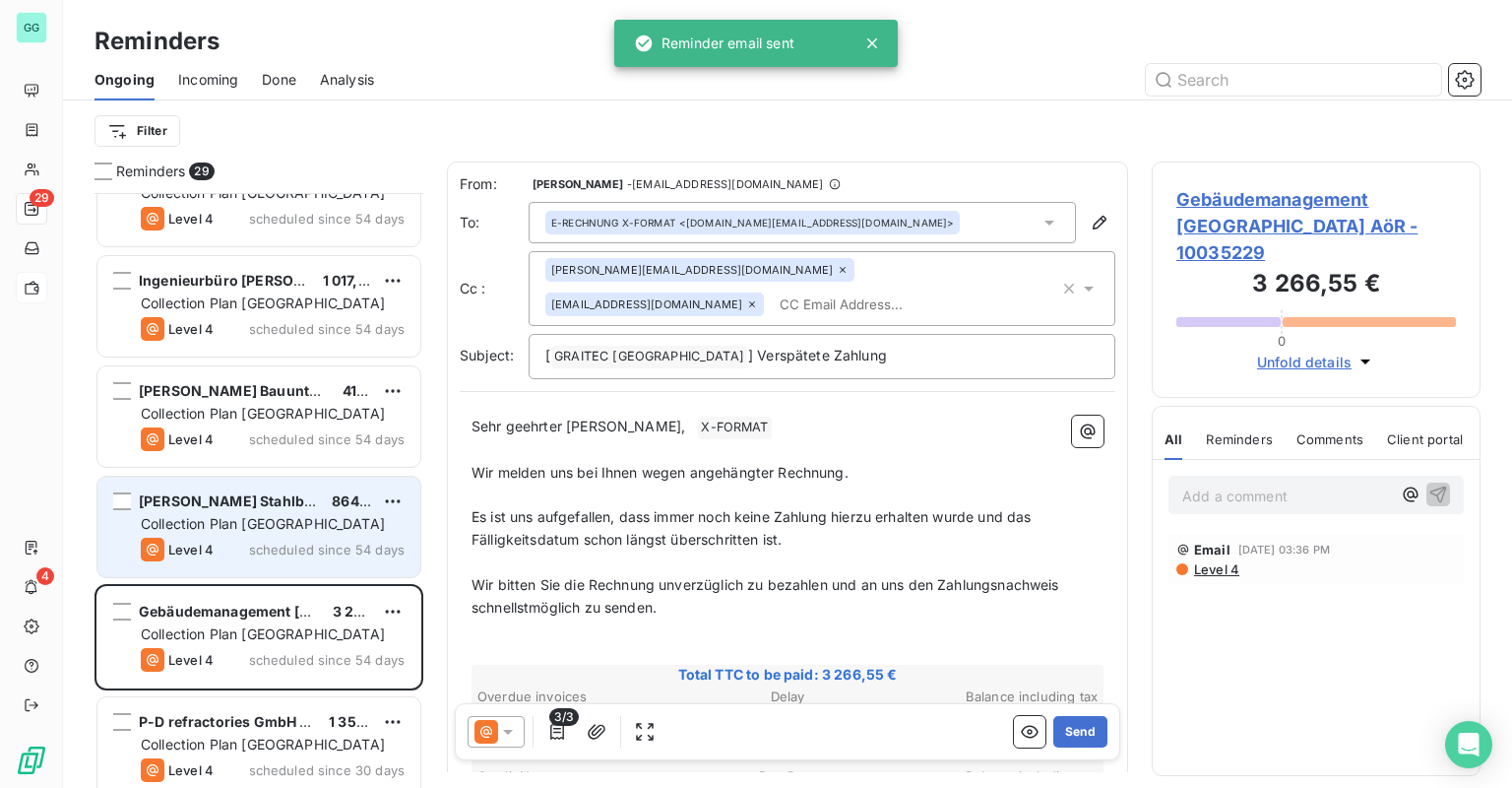 click on "Collection Plan [GEOGRAPHIC_DATA]" at bounding box center (273, 524) 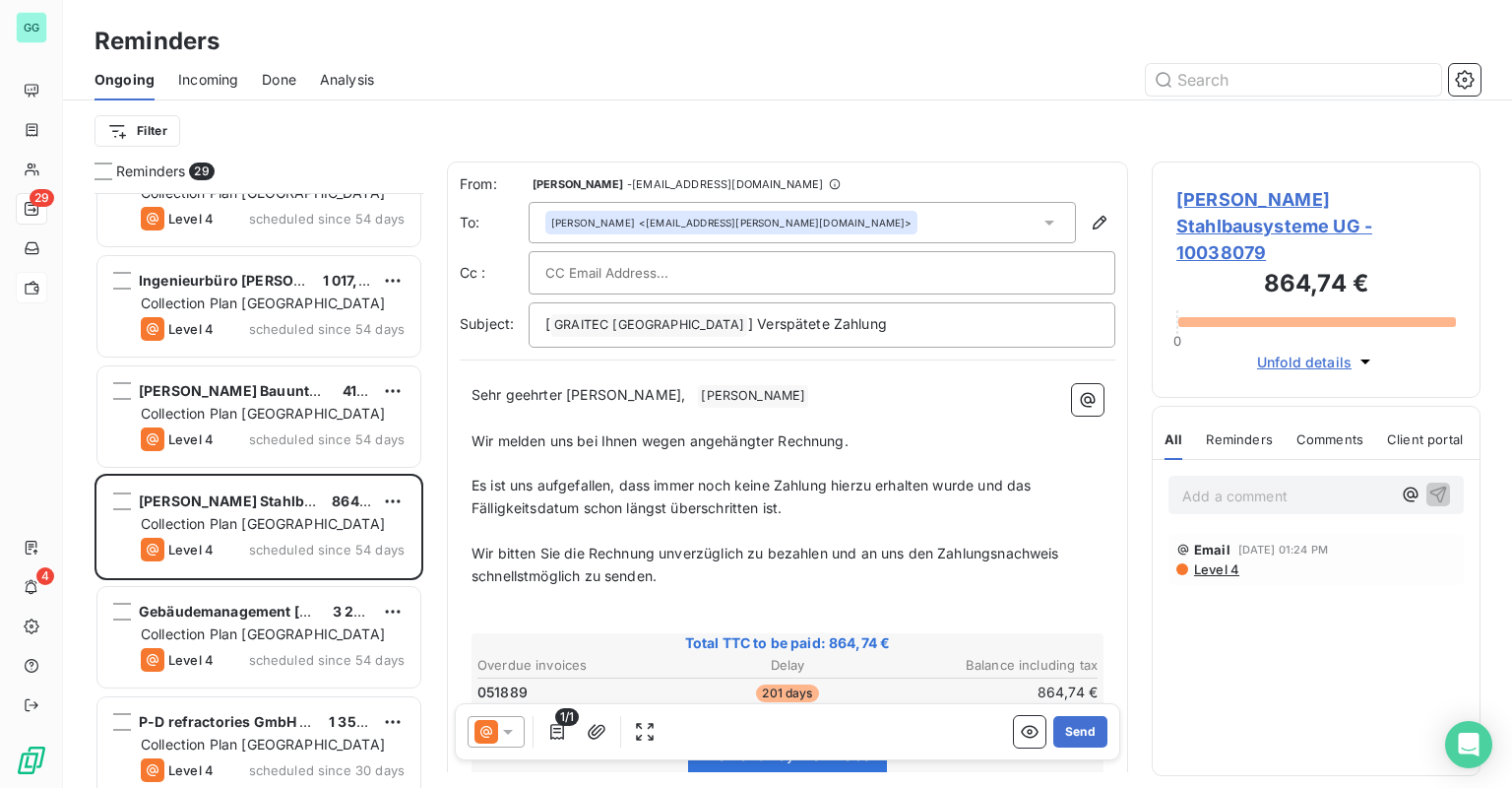 click at bounding box center [651, 273] 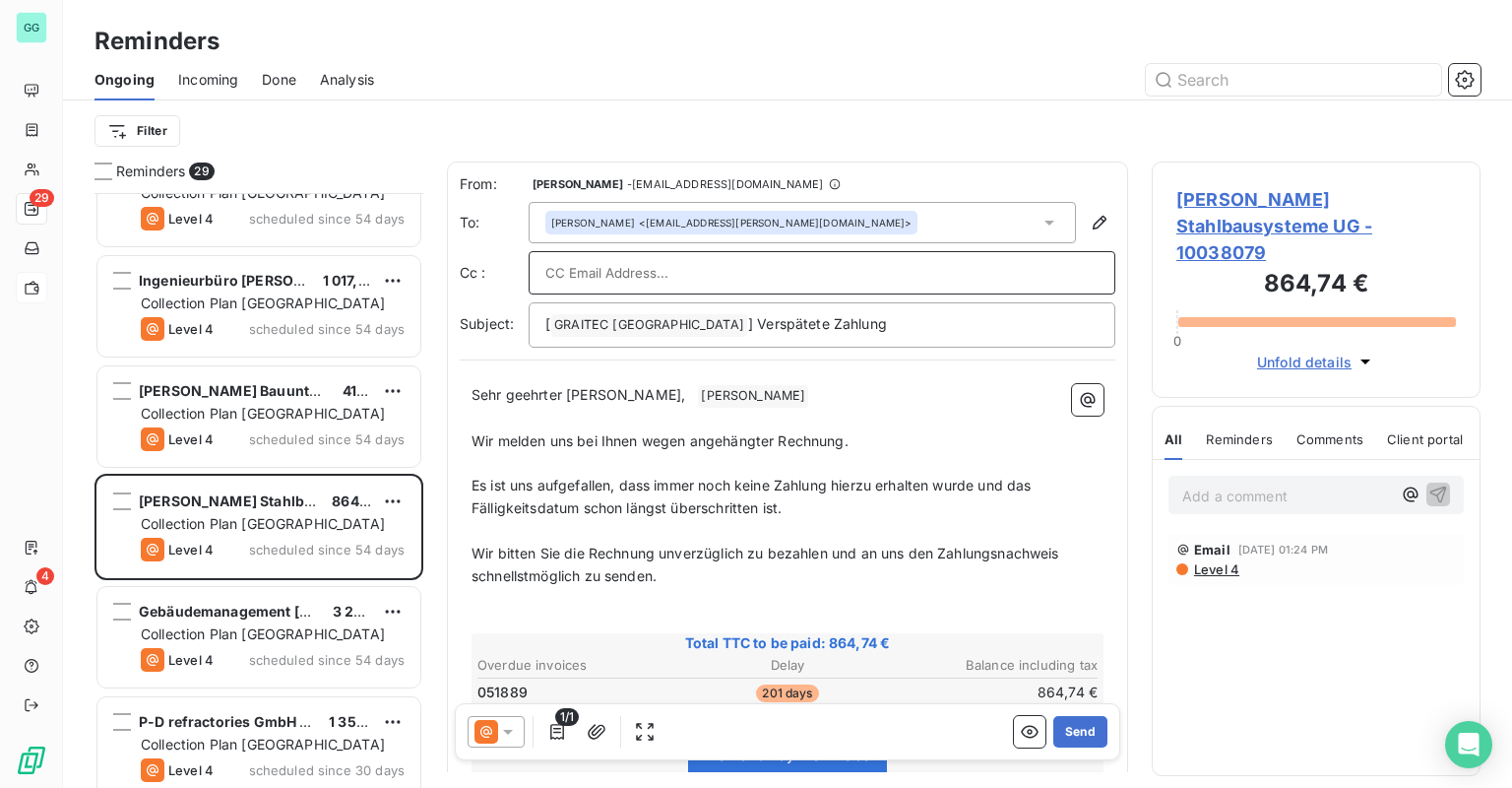 paste on "[EMAIL_ADDRESS][PERSON_NAME][DOMAIN_NAME]" 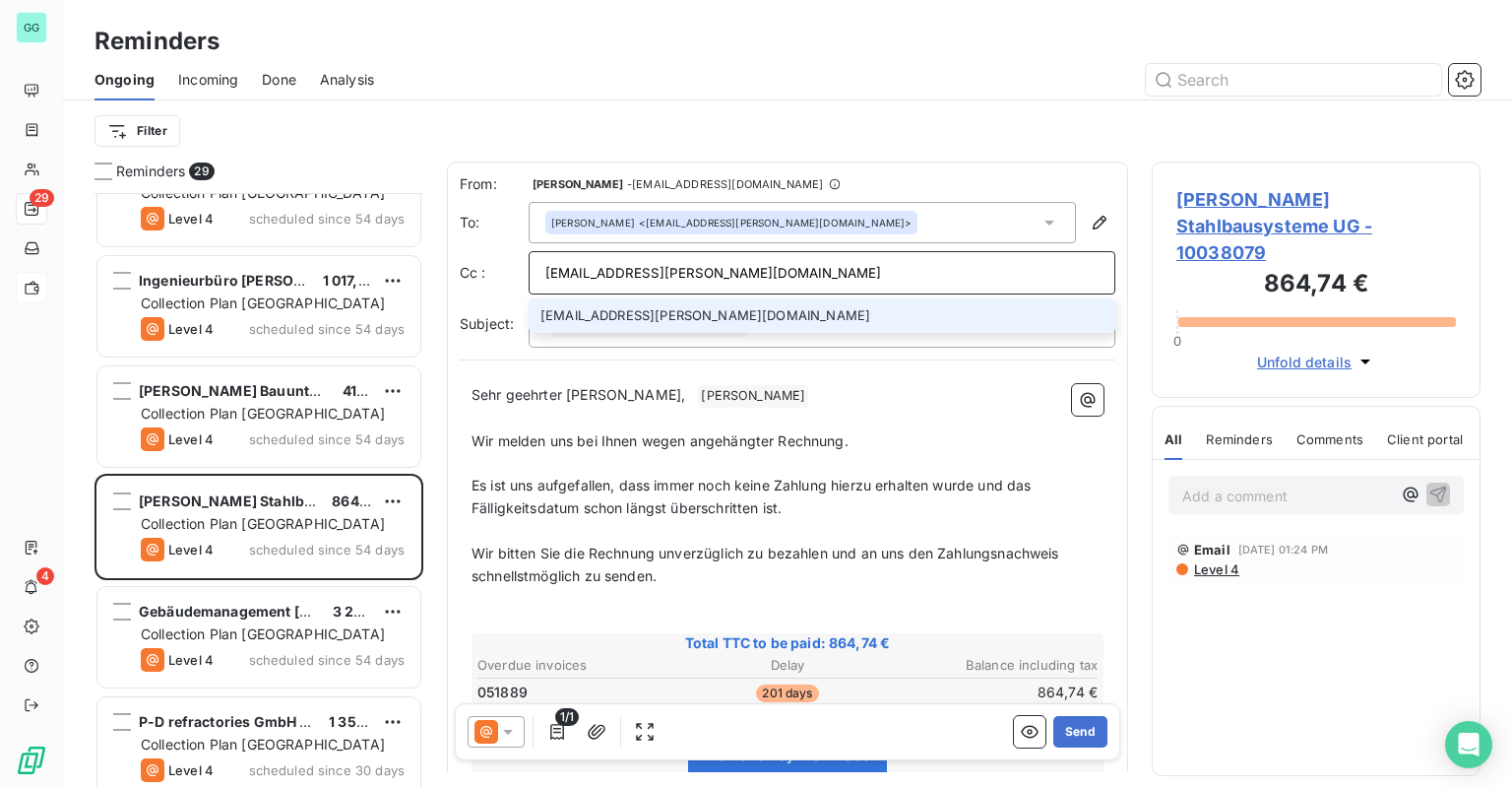 type on "[EMAIL_ADDRESS][PERSON_NAME][DOMAIN_NAME]" 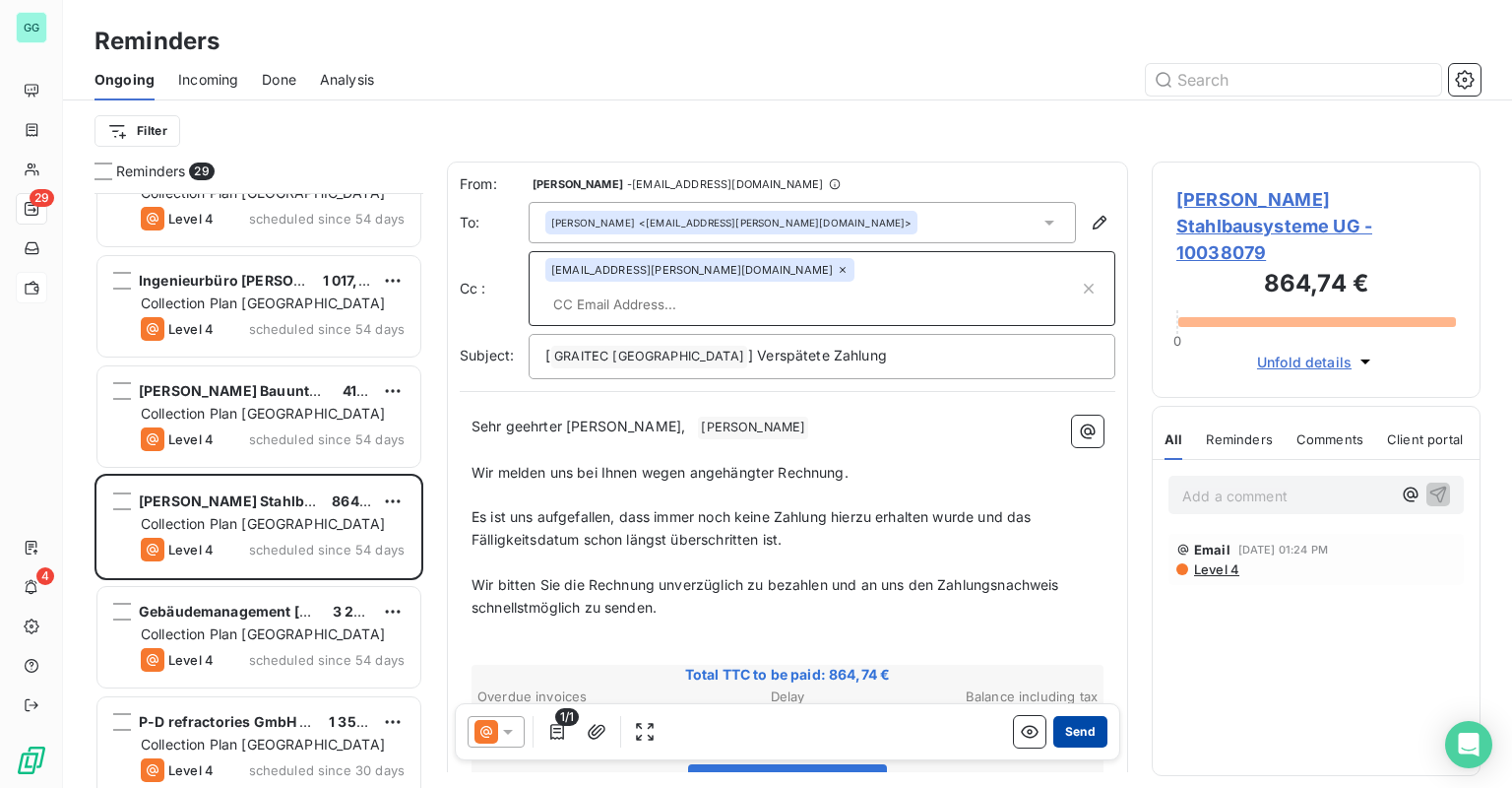 click on "Send" at bounding box center (1080, 732) 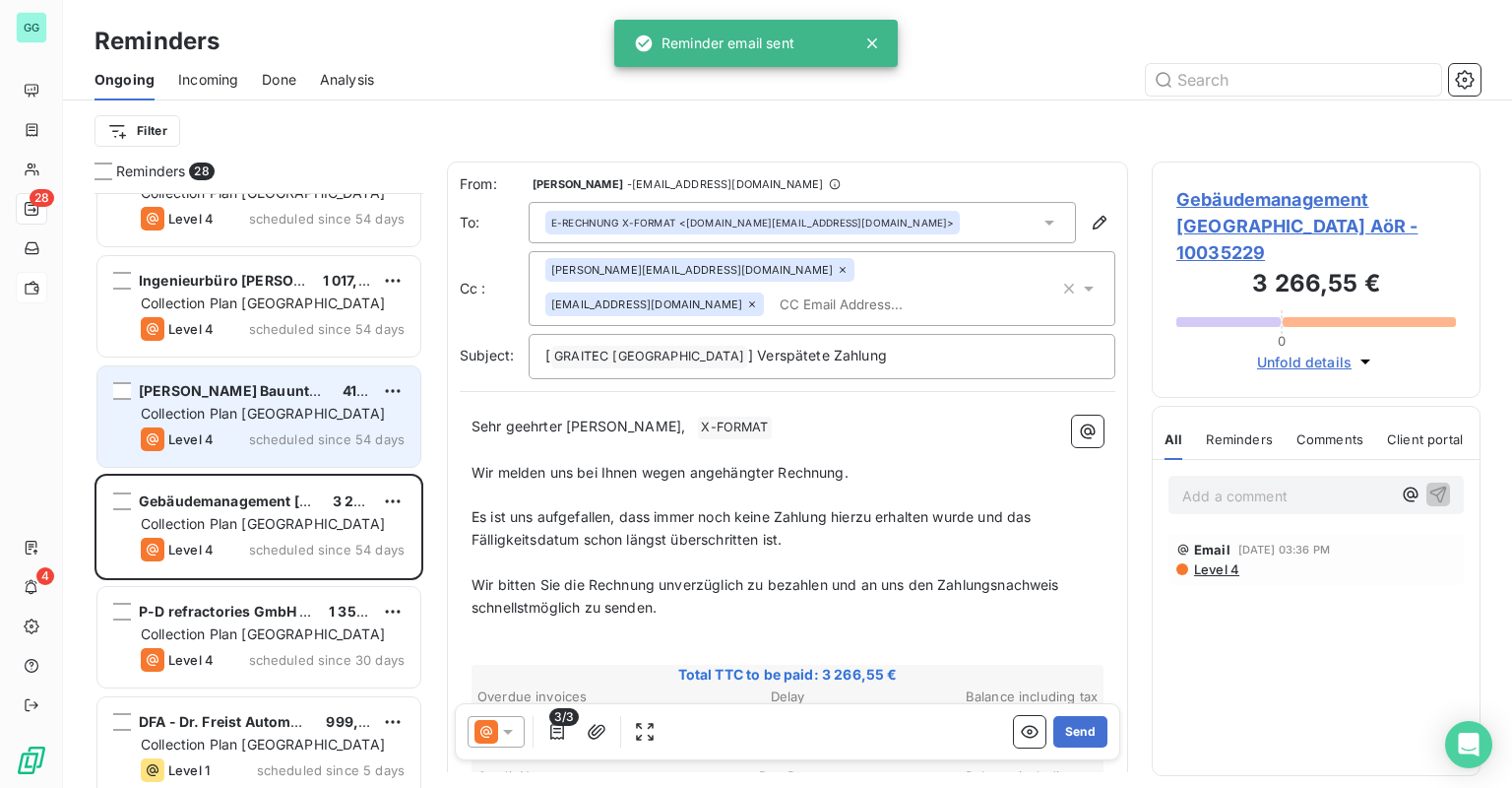 click on "Collection Plan [GEOGRAPHIC_DATA]" at bounding box center [263, 413] 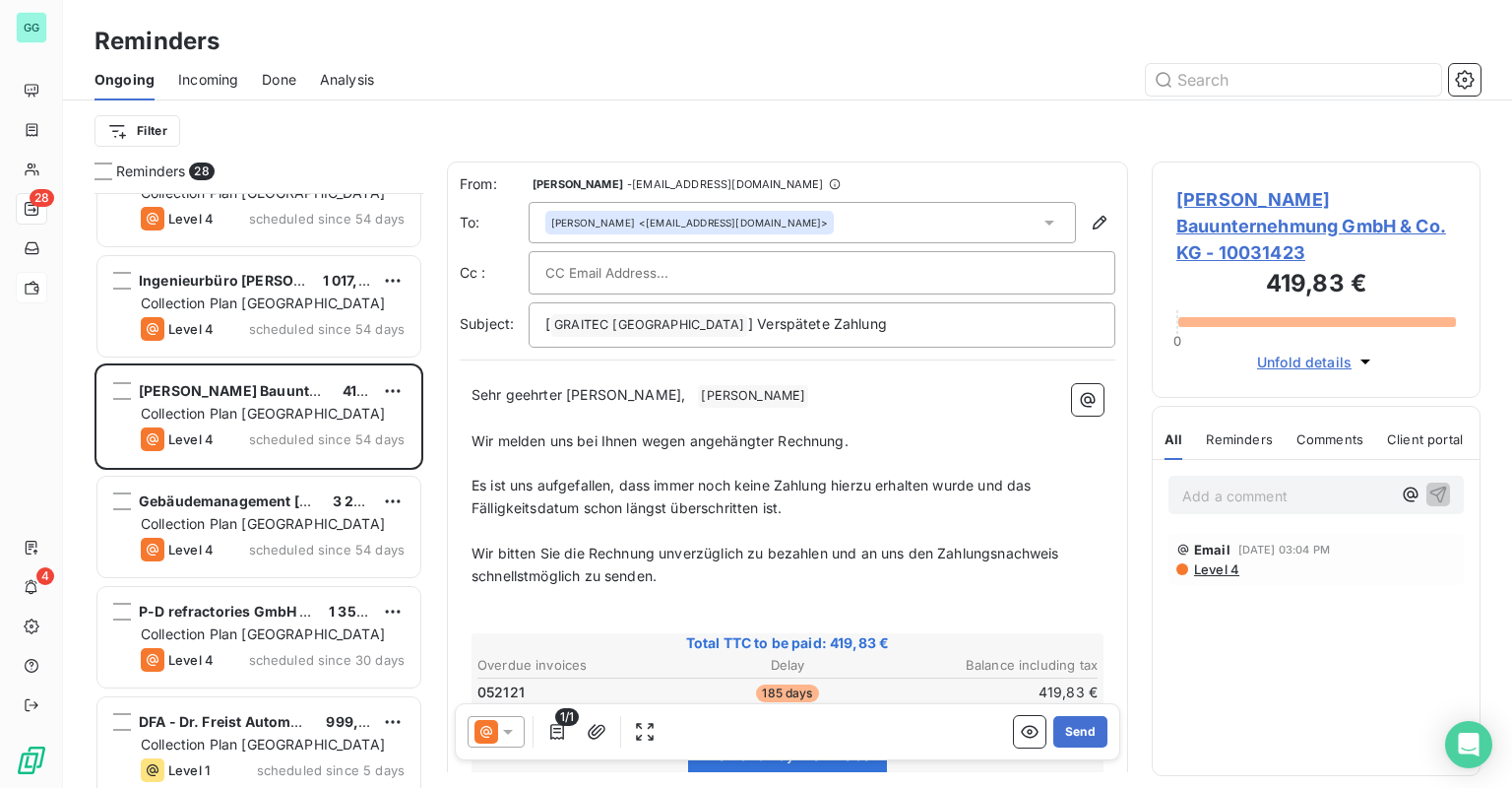click at bounding box center (822, 273) 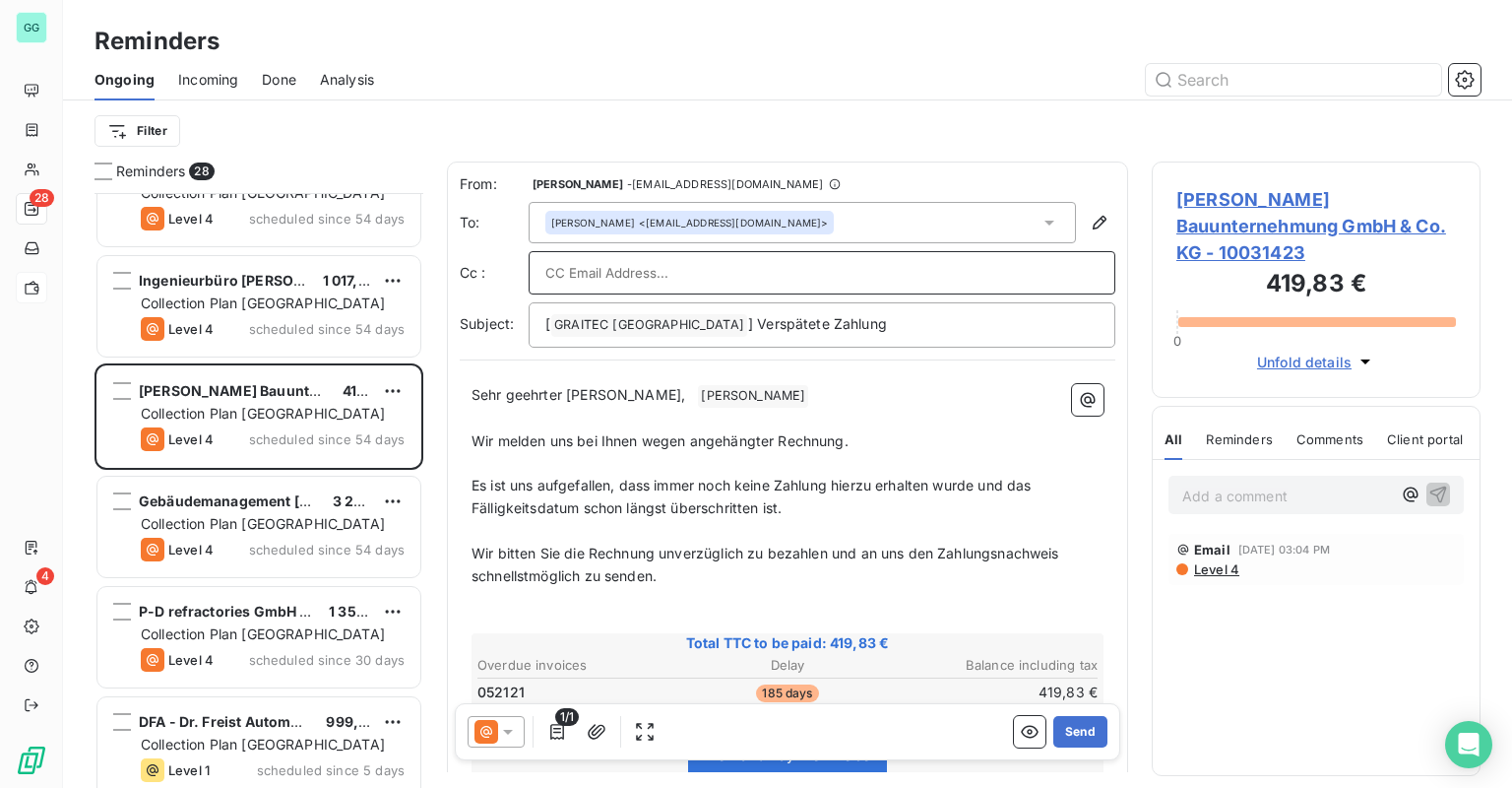 click at bounding box center (822, 273) 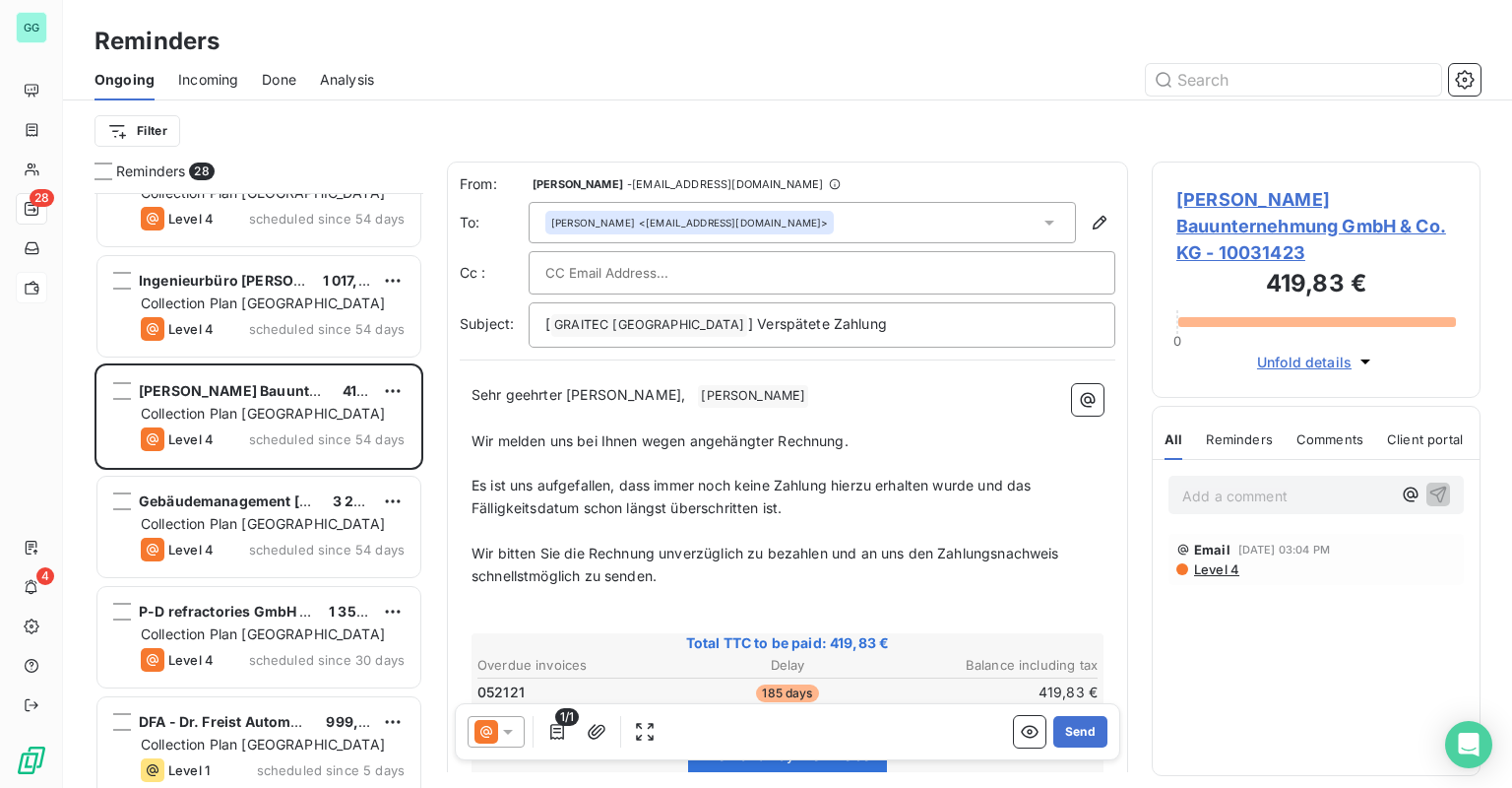 paste on "[EMAIL_ADDRESS][PERSON_NAME][DOMAIN_NAME]" 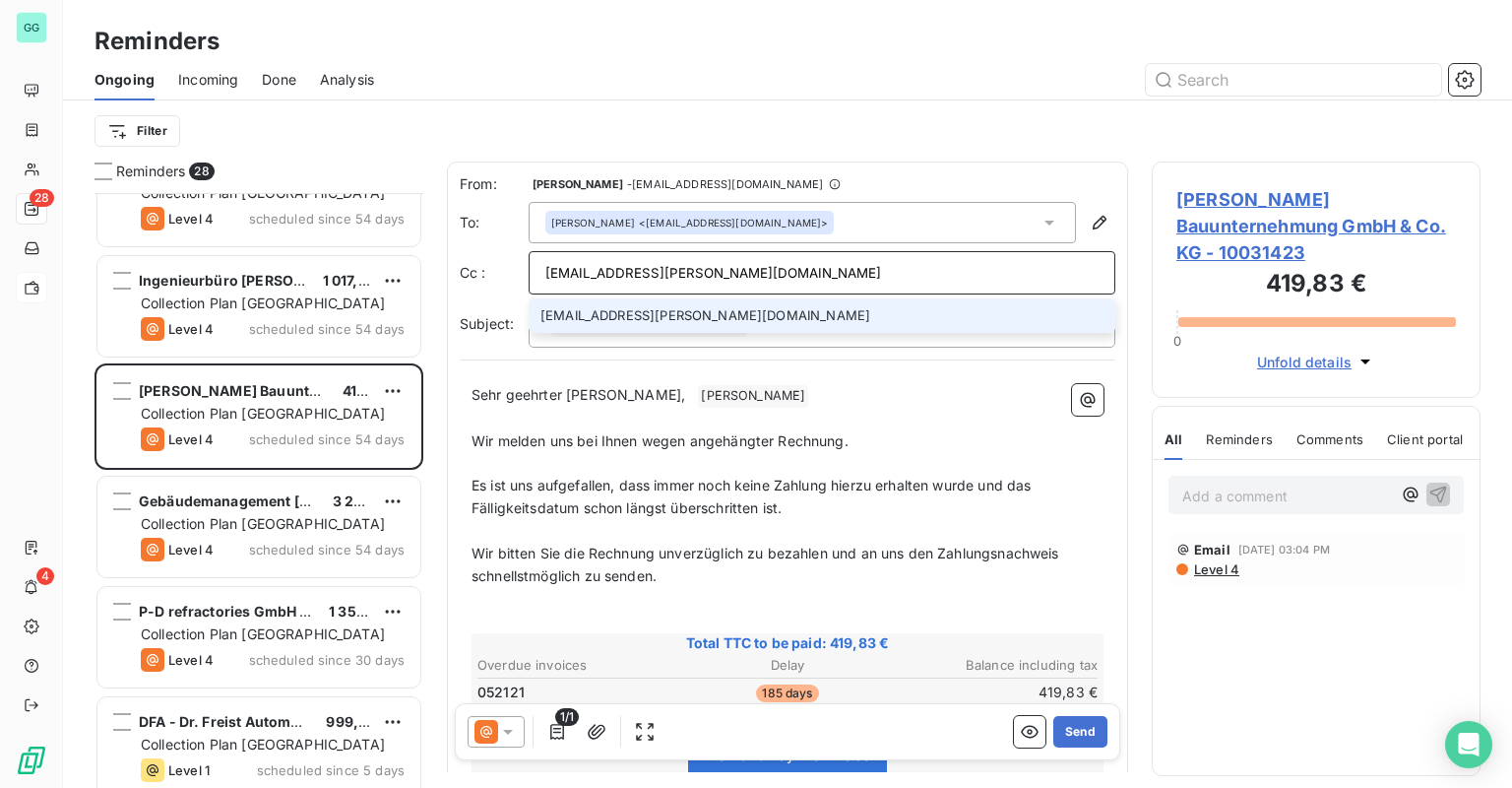 type on "[EMAIL_ADDRESS][PERSON_NAME][DOMAIN_NAME]" 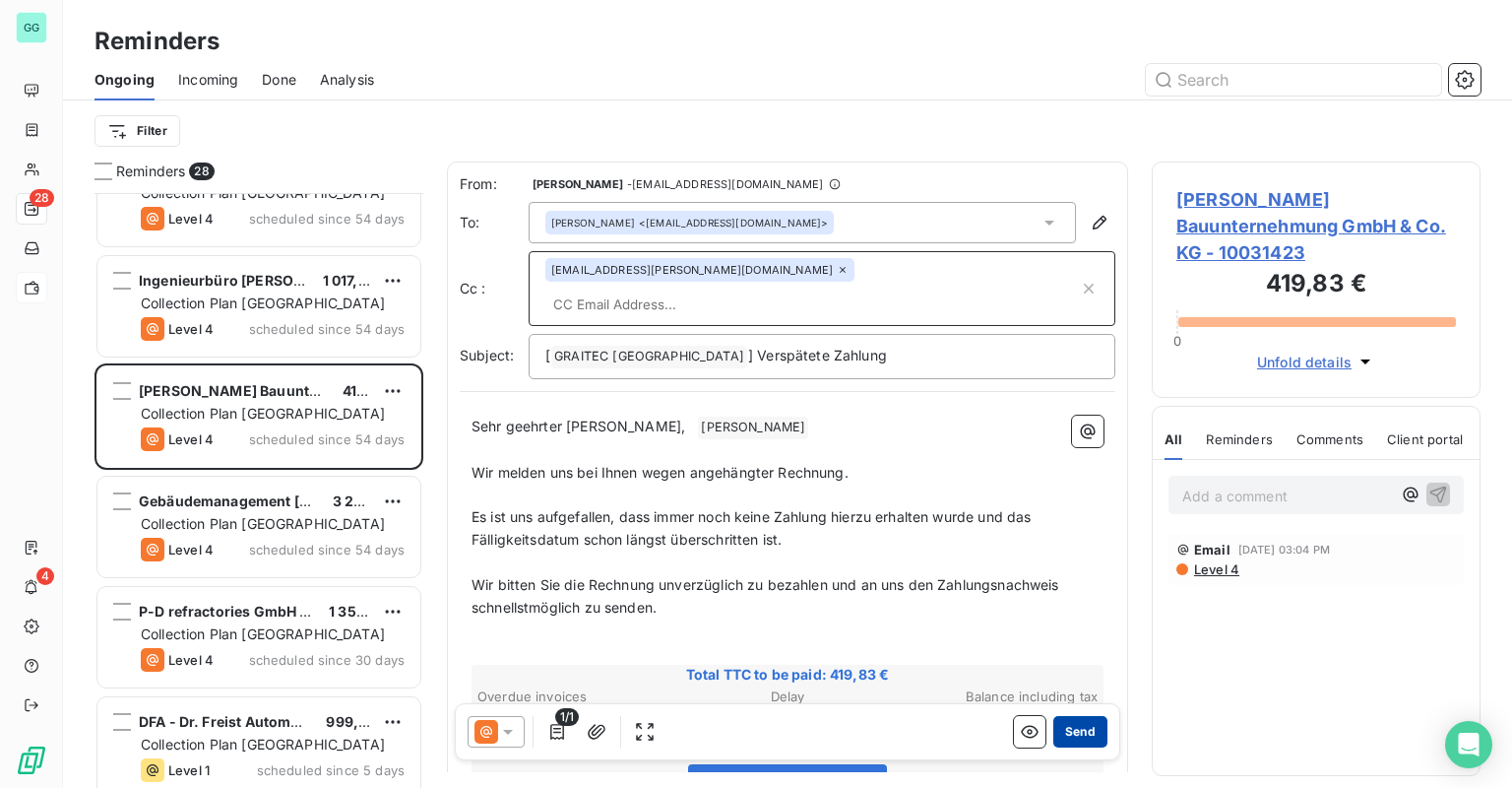 click on "Send" at bounding box center (1080, 732) 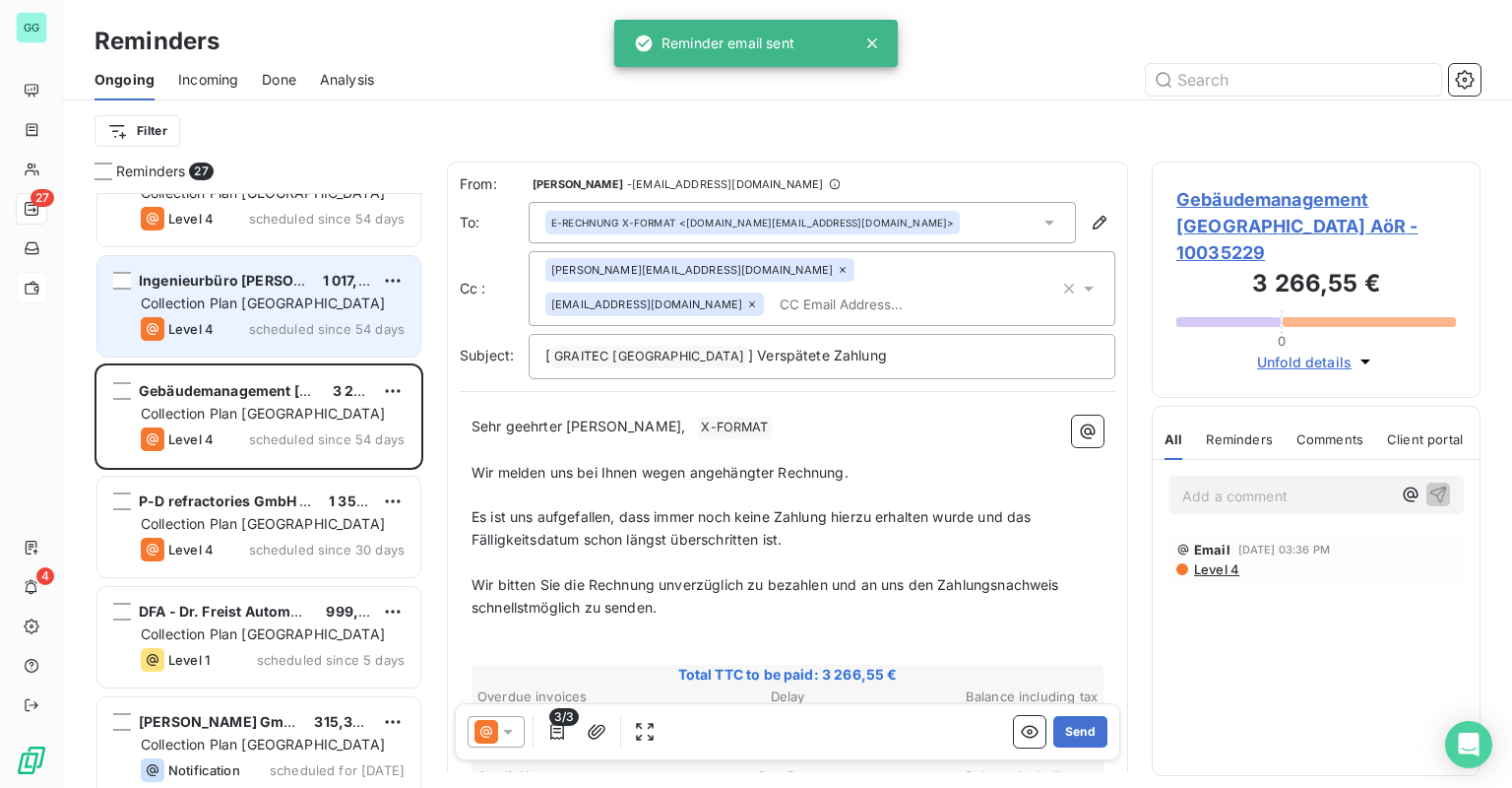 click on "Ingenieurbüro [PERSON_NAME] 1 017,45 € Collection Plan [GEOGRAPHIC_DATA] Level 4 scheduled since 54 days" at bounding box center (259, 306) 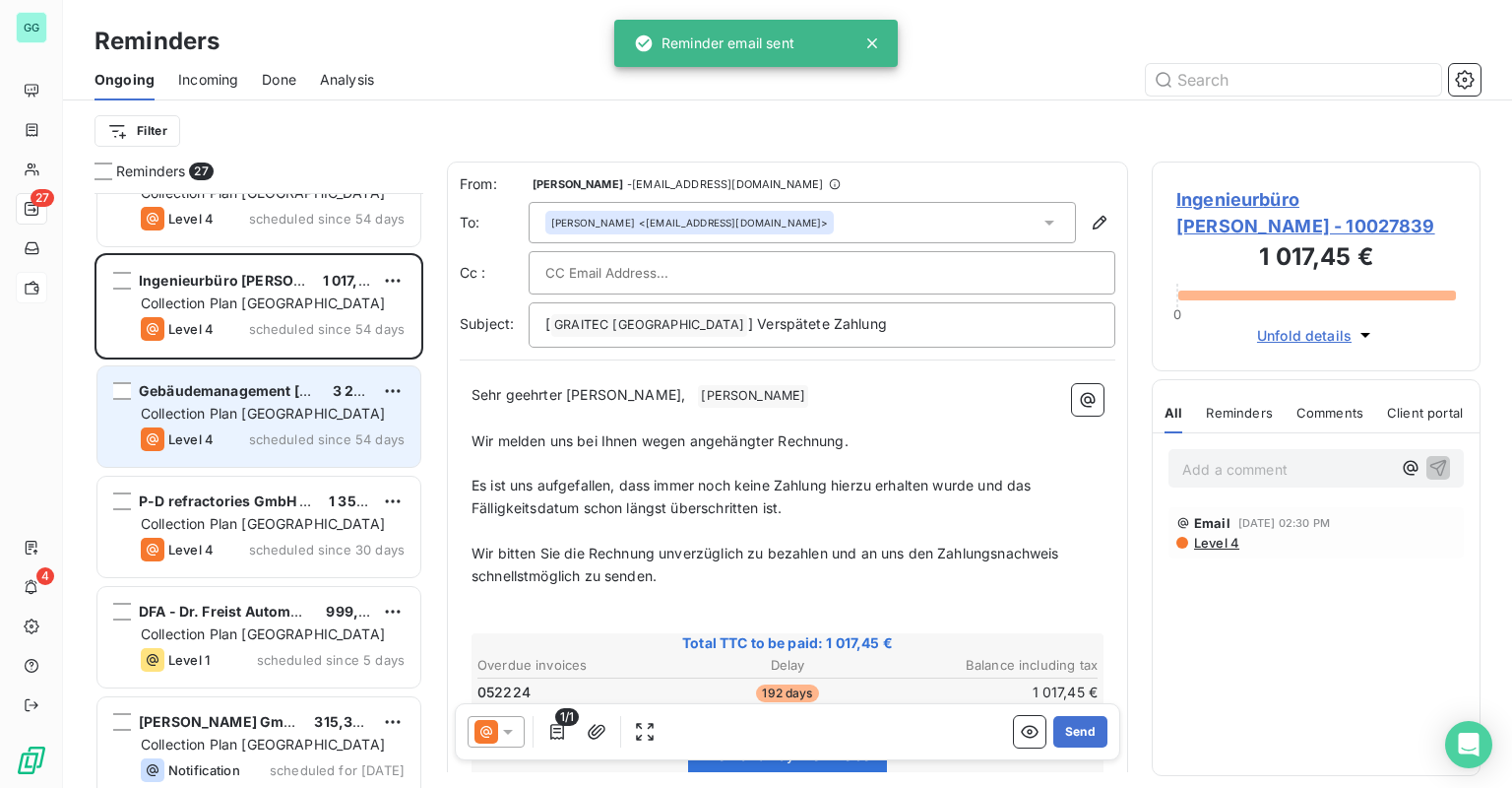 scroll, scrollTop: 2384, scrollLeft: 0, axis: vertical 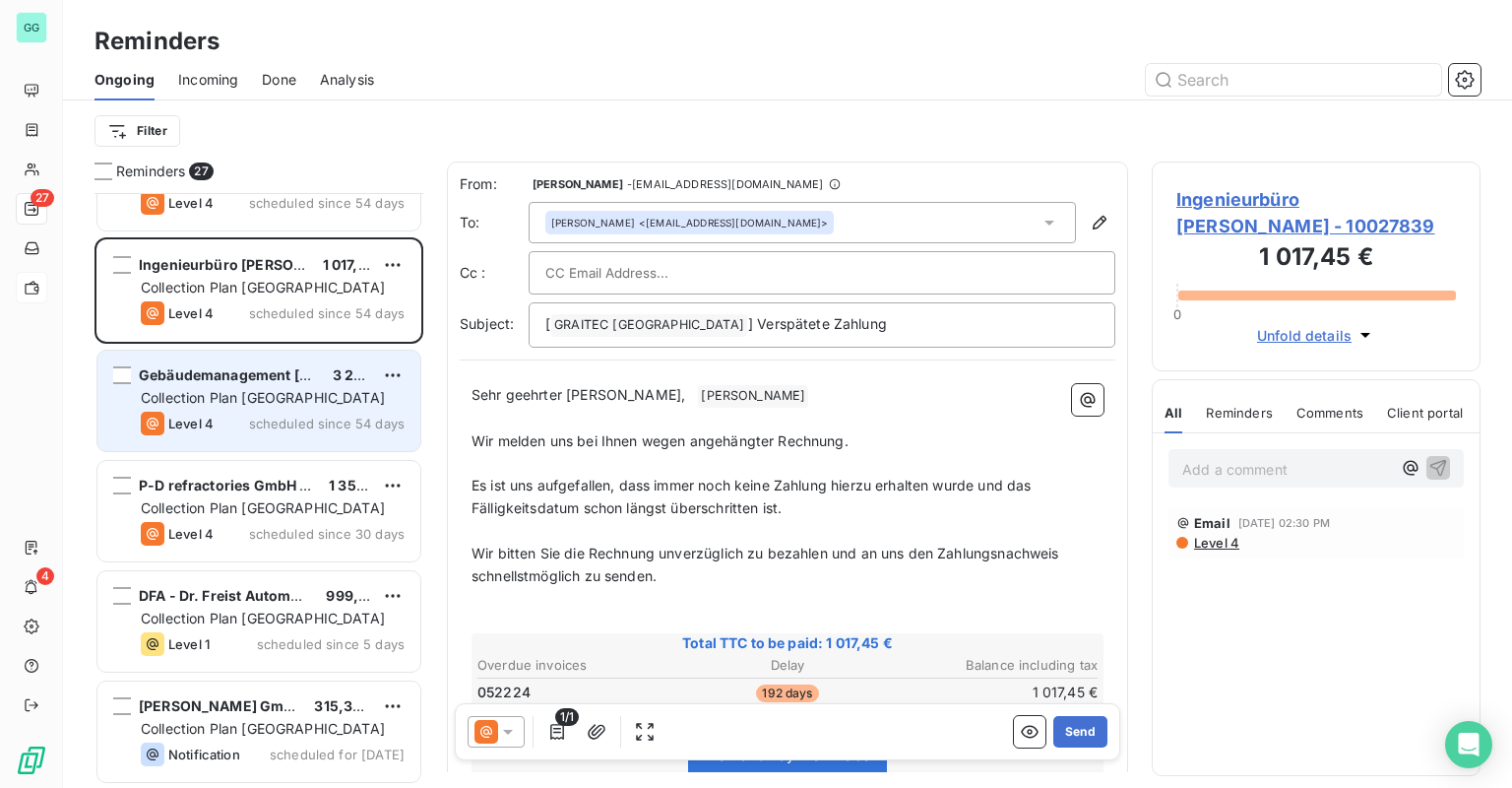click on "scheduled since 54 days" at bounding box center [327, 424] 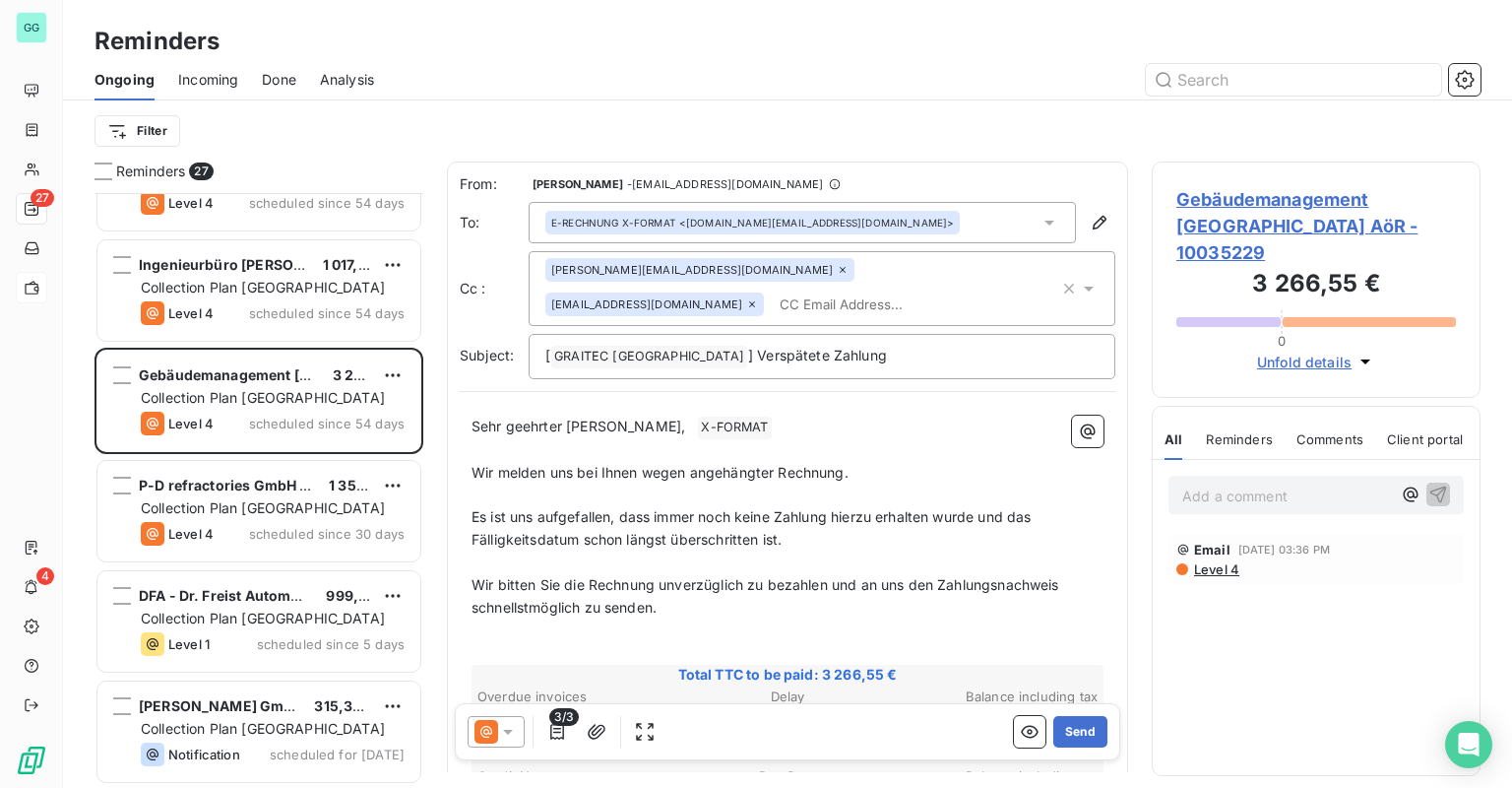 click on "Add a comment ﻿" at bounding box center [1287, 495] 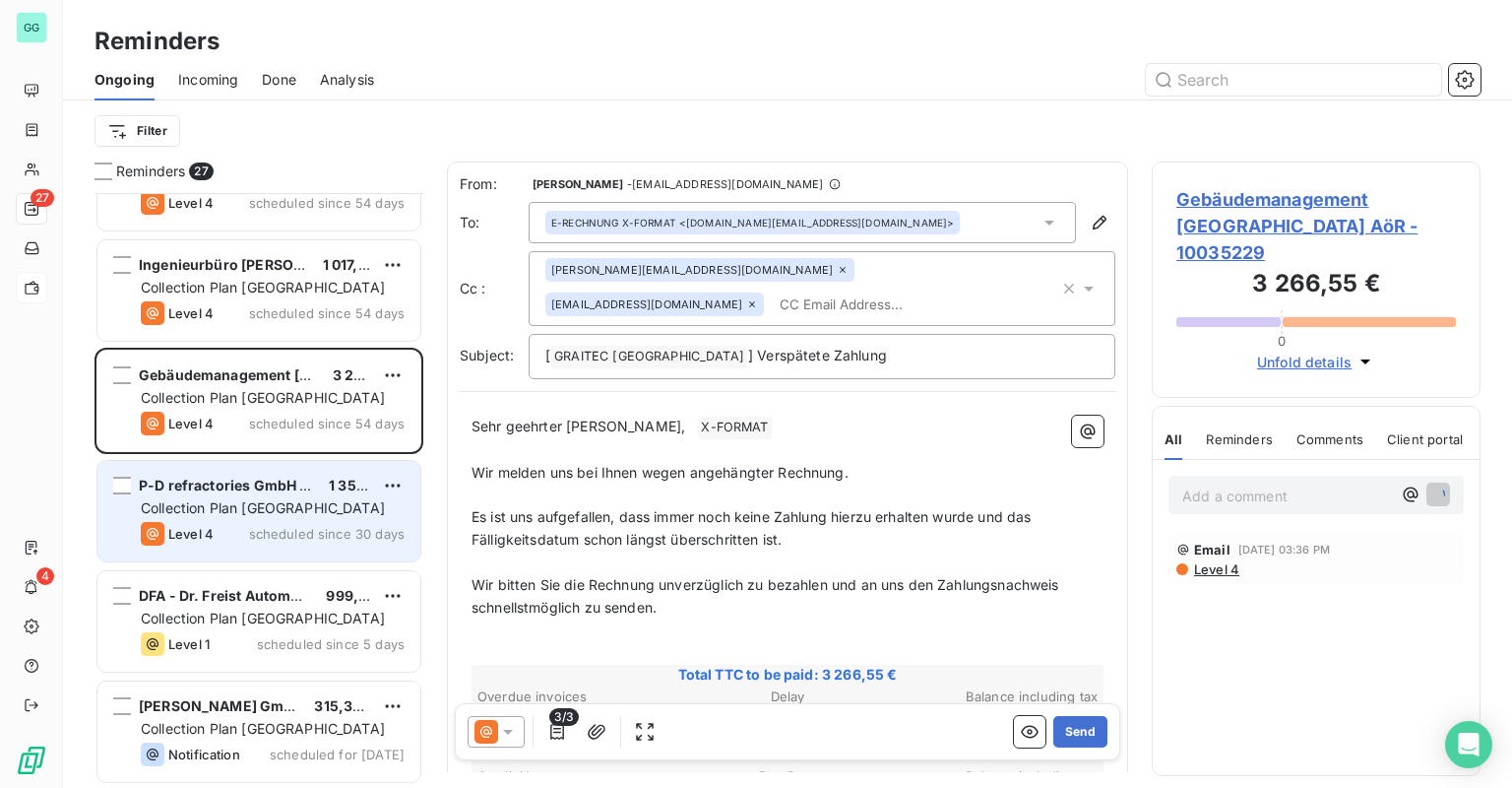 click on "P-D refractories GmbH Niederlassung Dr." at bounding box center [282, 485] 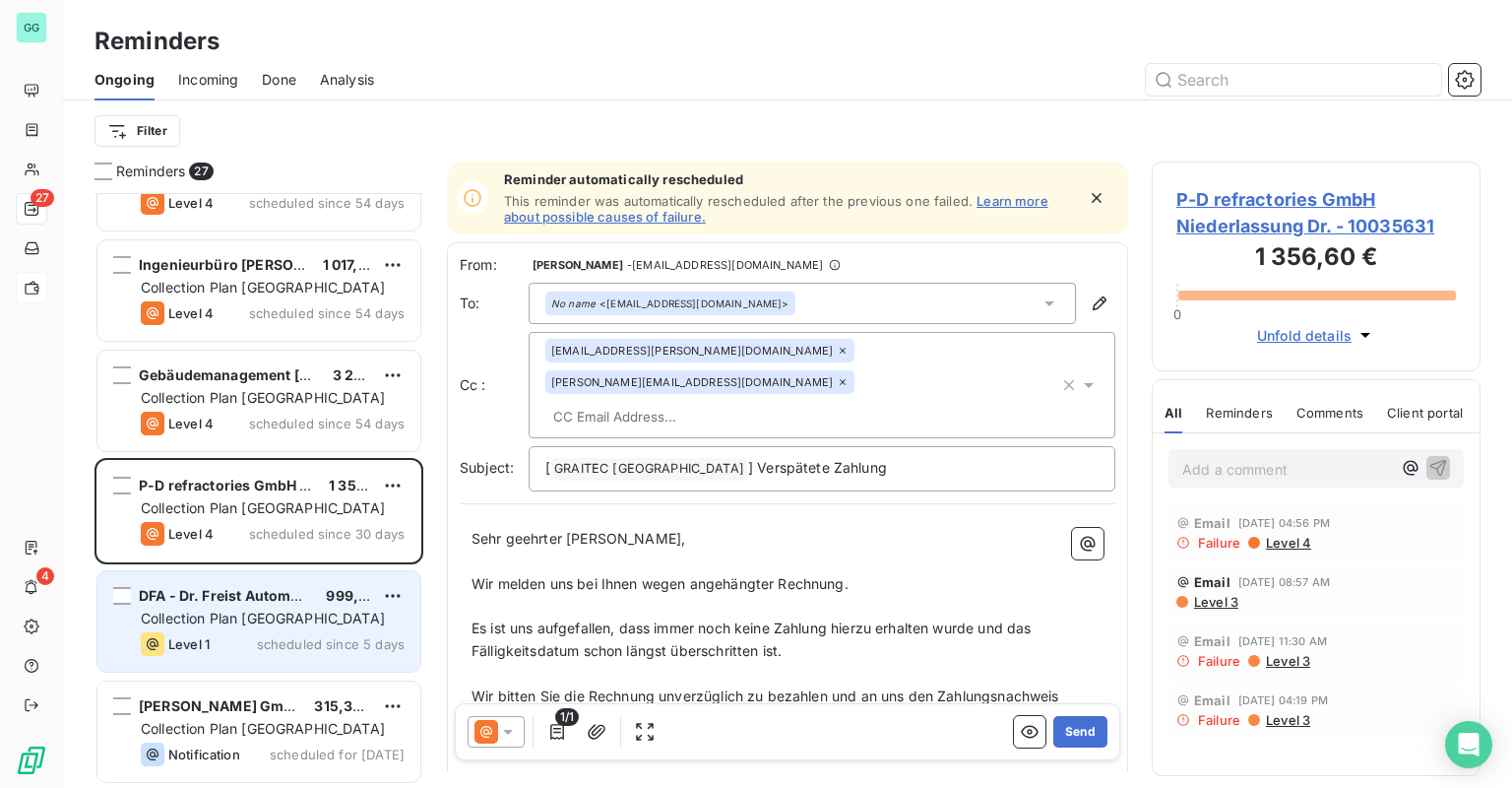 click on "DFA  - [PERSON_NAME] Automotive GmbH 999,60 € Collection Plan [GEOGRAPHIC_DATA] Level 1 scheduled since 5 days" at bounding box center [259, 622] 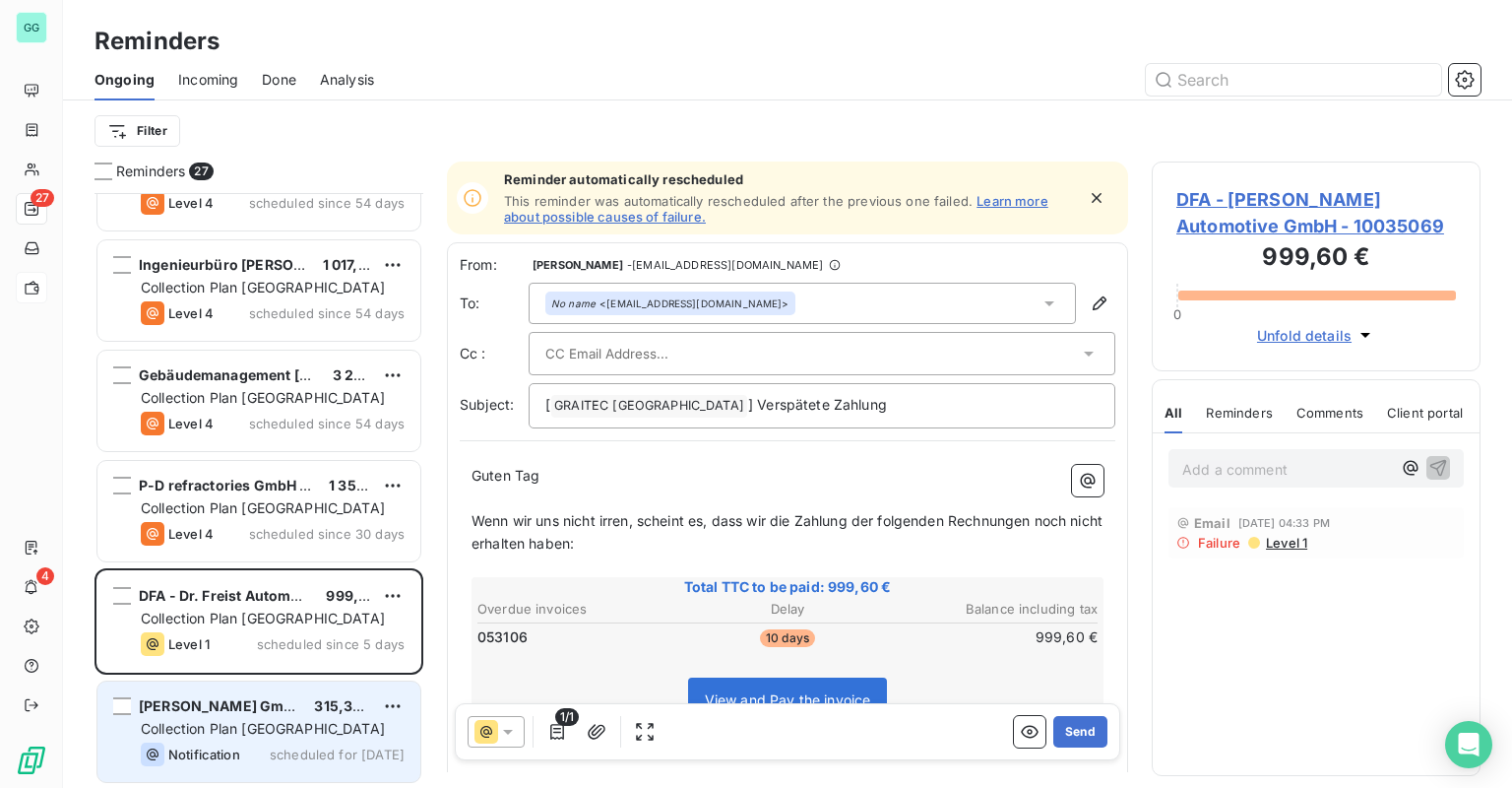 click on "[PERSON_NAME] GmbH 315,35 € Collection Plan [GEOGRAPHIC_DATA] Notification scheduled for [DATE]" at bounding box center (259, 732) 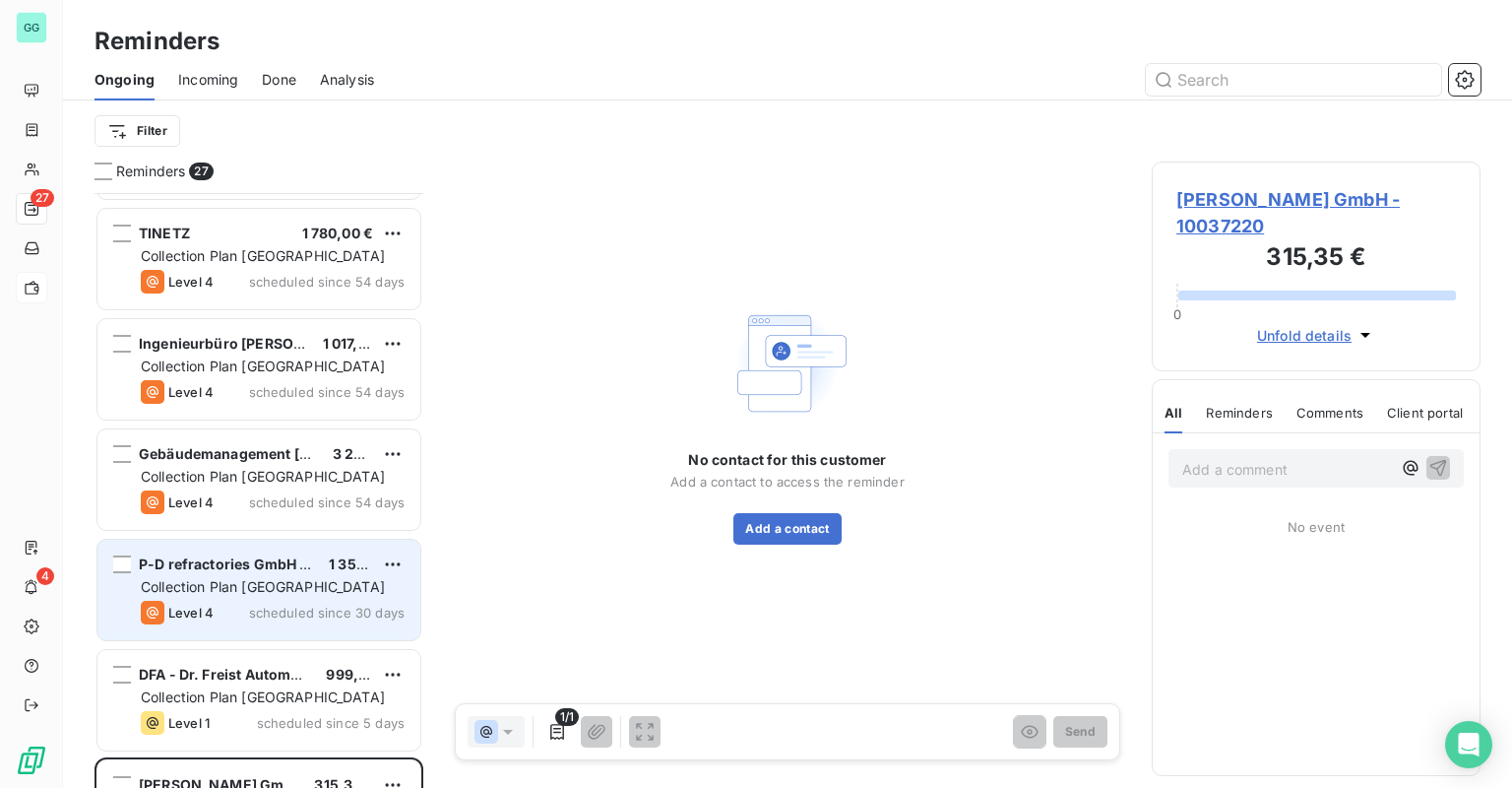 scroll, scrollTop: 2226, scrollLeft: 0, axis: vertical 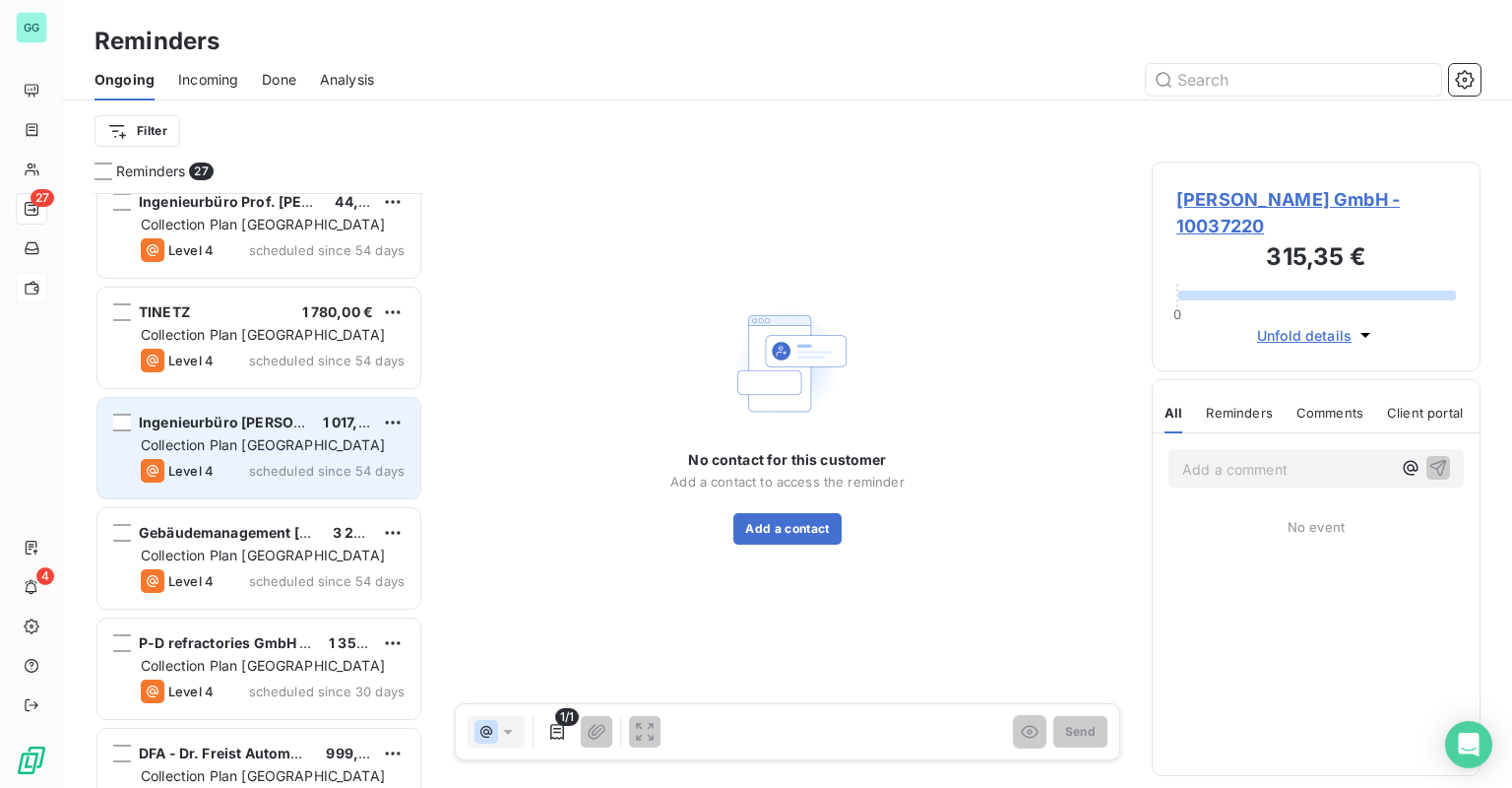 click on "Level 4 scheduled since 54 days" at bounding box center [273, 471] 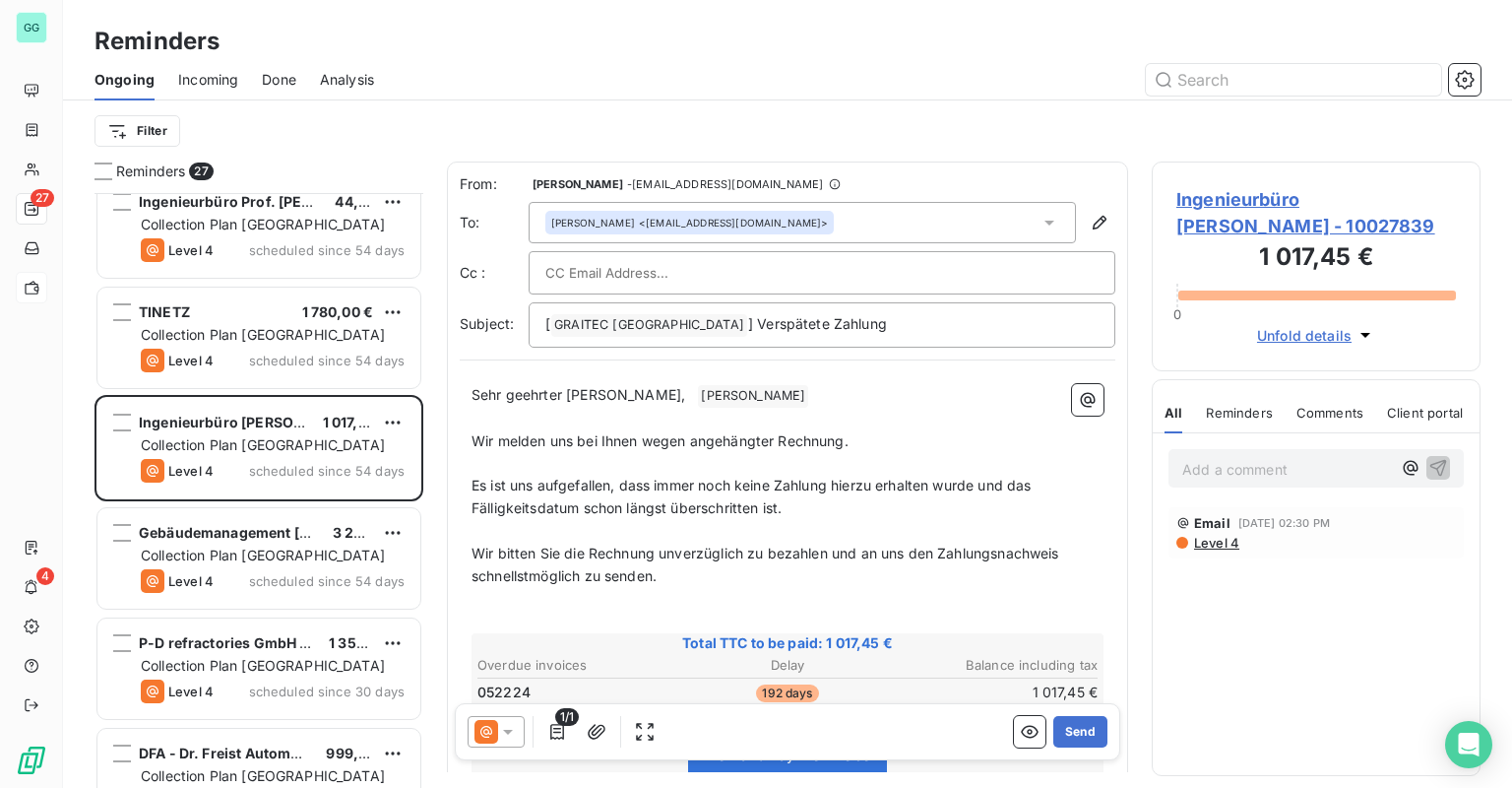 click on "Ingenieurbüro [PERSON_NAME] - 10027839" at bounding box center (1316, 213) 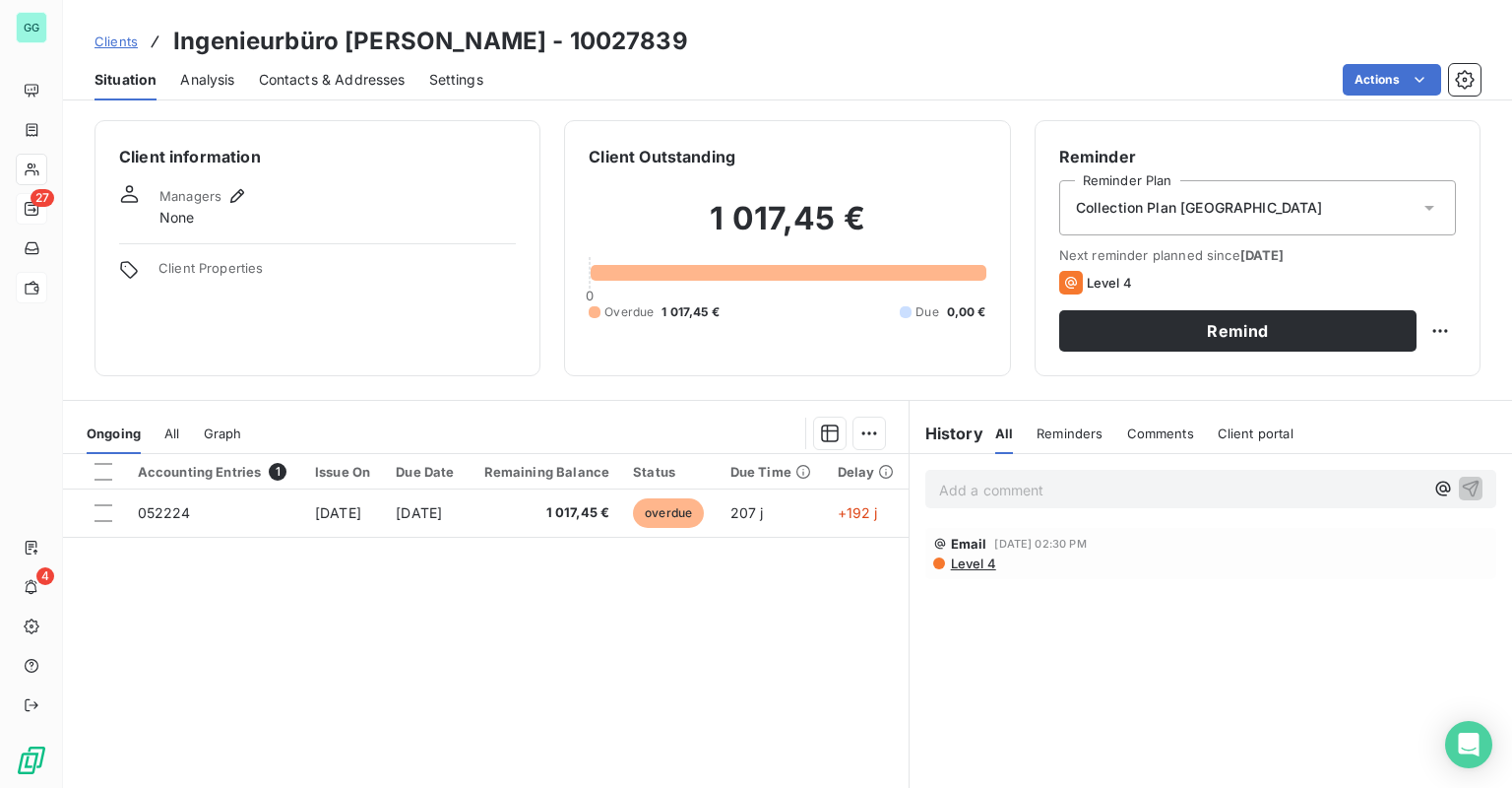 click on "Contacts & Addresses" at bounding box center [332, 80] 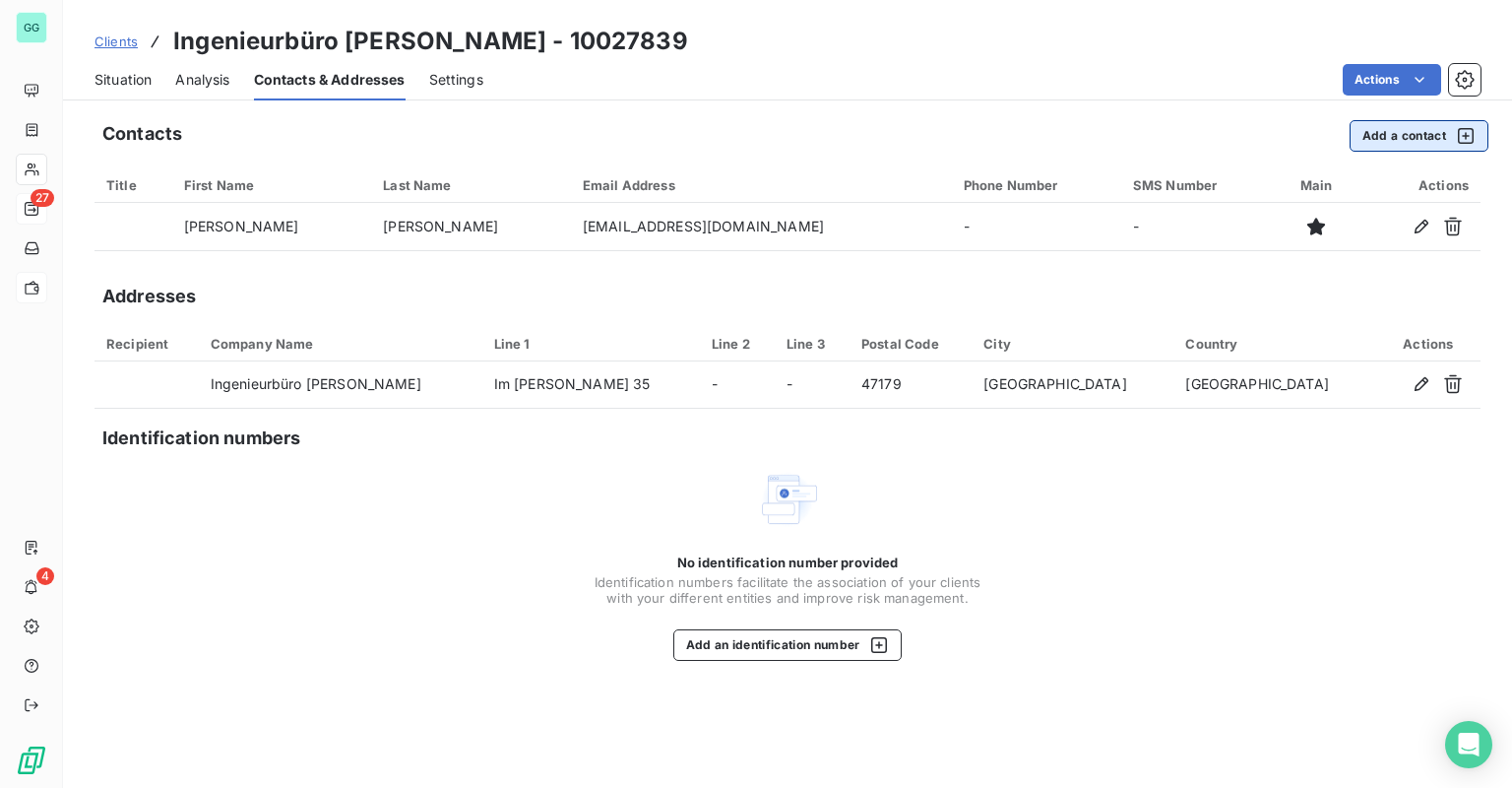 click on "Add a contact" at bounding box center [1418, 136] 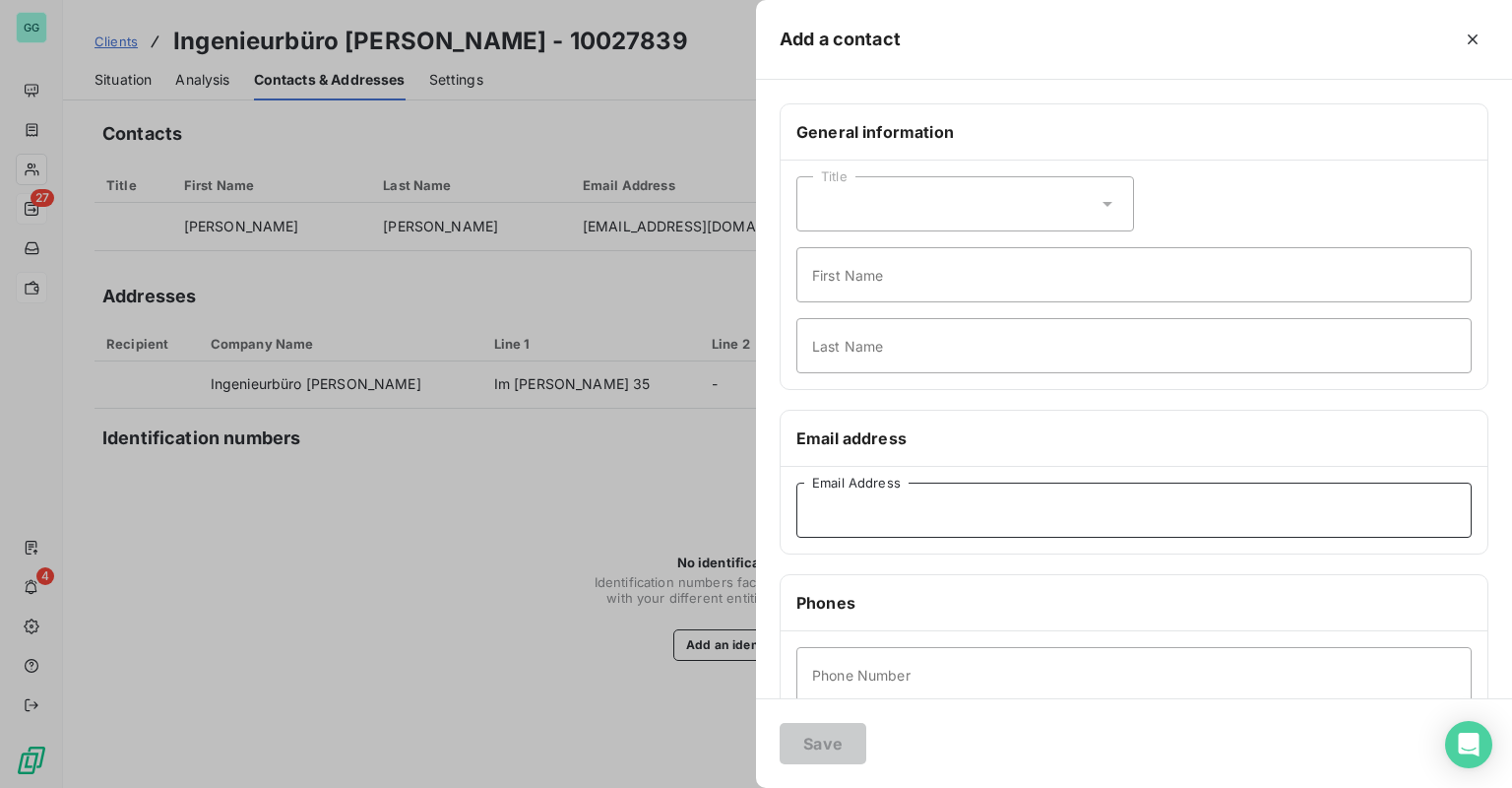 drag, startPoint x: 871, startPoint y: 512, endPoint x: 874, endPoint y: 530, distance: 18.248288 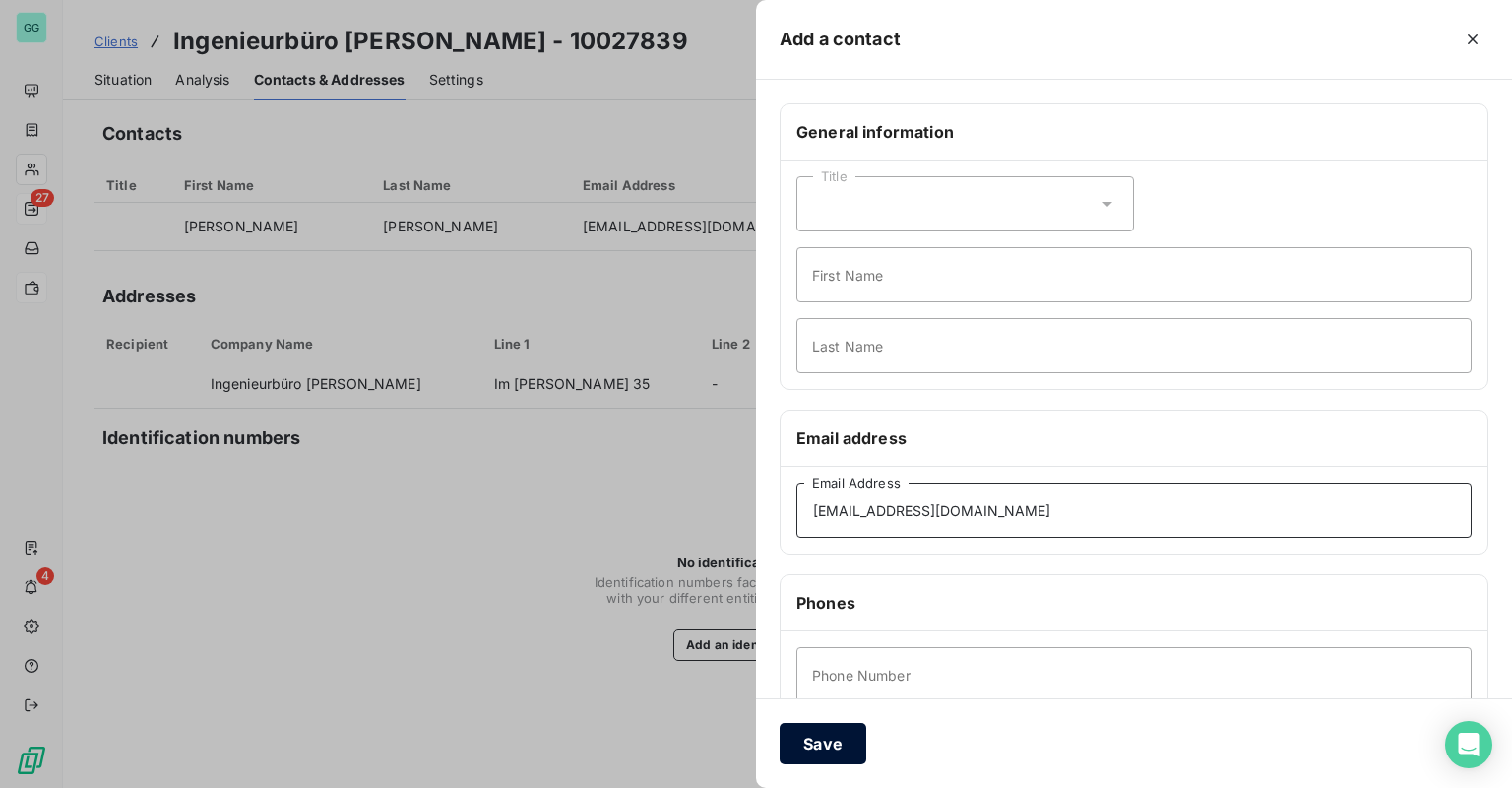 type on "[EMAIL_ADDRESS][DOMAIN_NAME]" 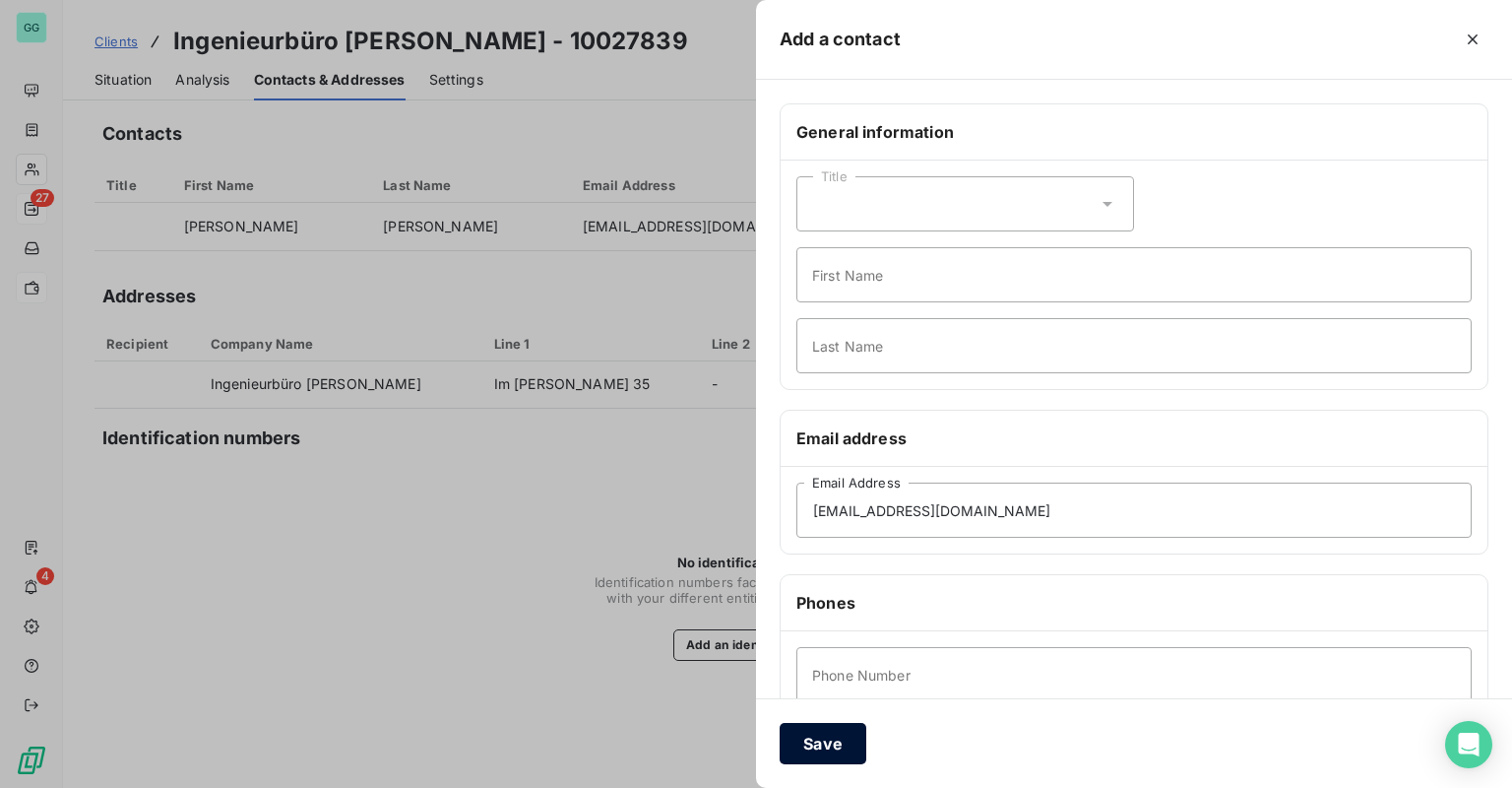 click on "Save" at bounding box center (823, 744) 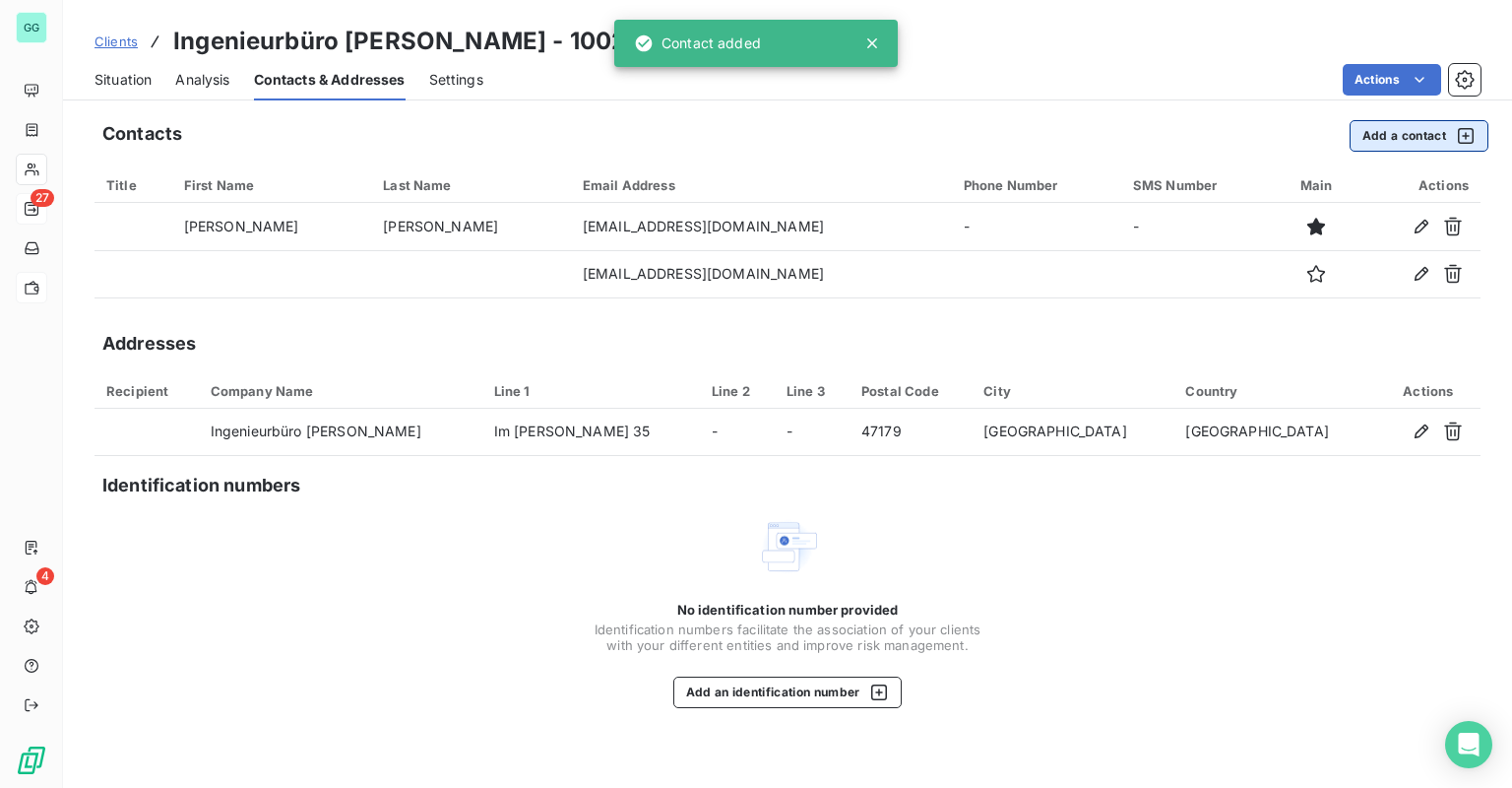 click on "Add a contact" at bounding box center (1418, 136) 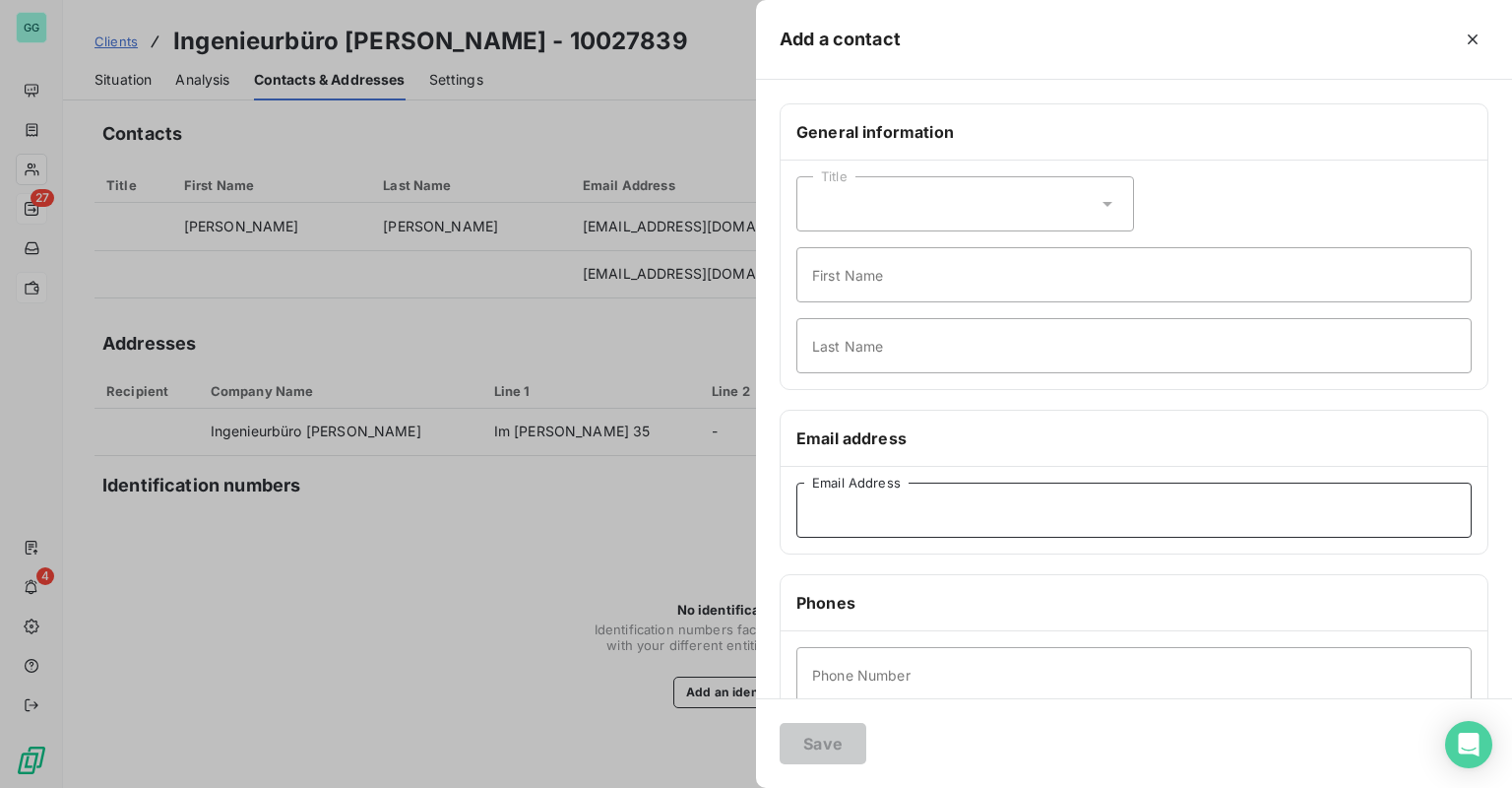 click on "Email Address" at bounding box center [1134, 510] 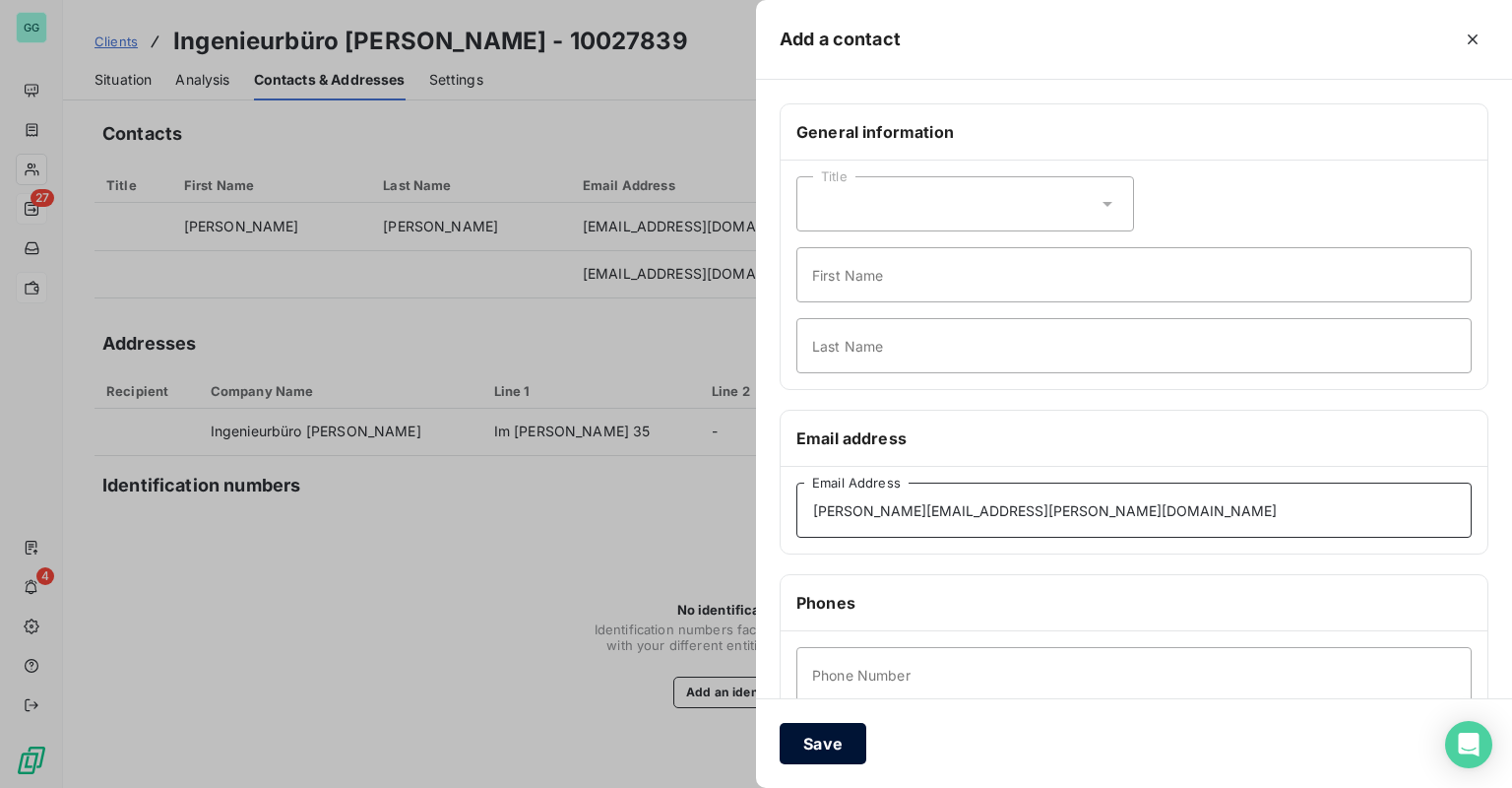 type on "[PERSON_NAME][EMAIL_ADDRESS][PERSON_NAME][DOMAIN_NAME]" 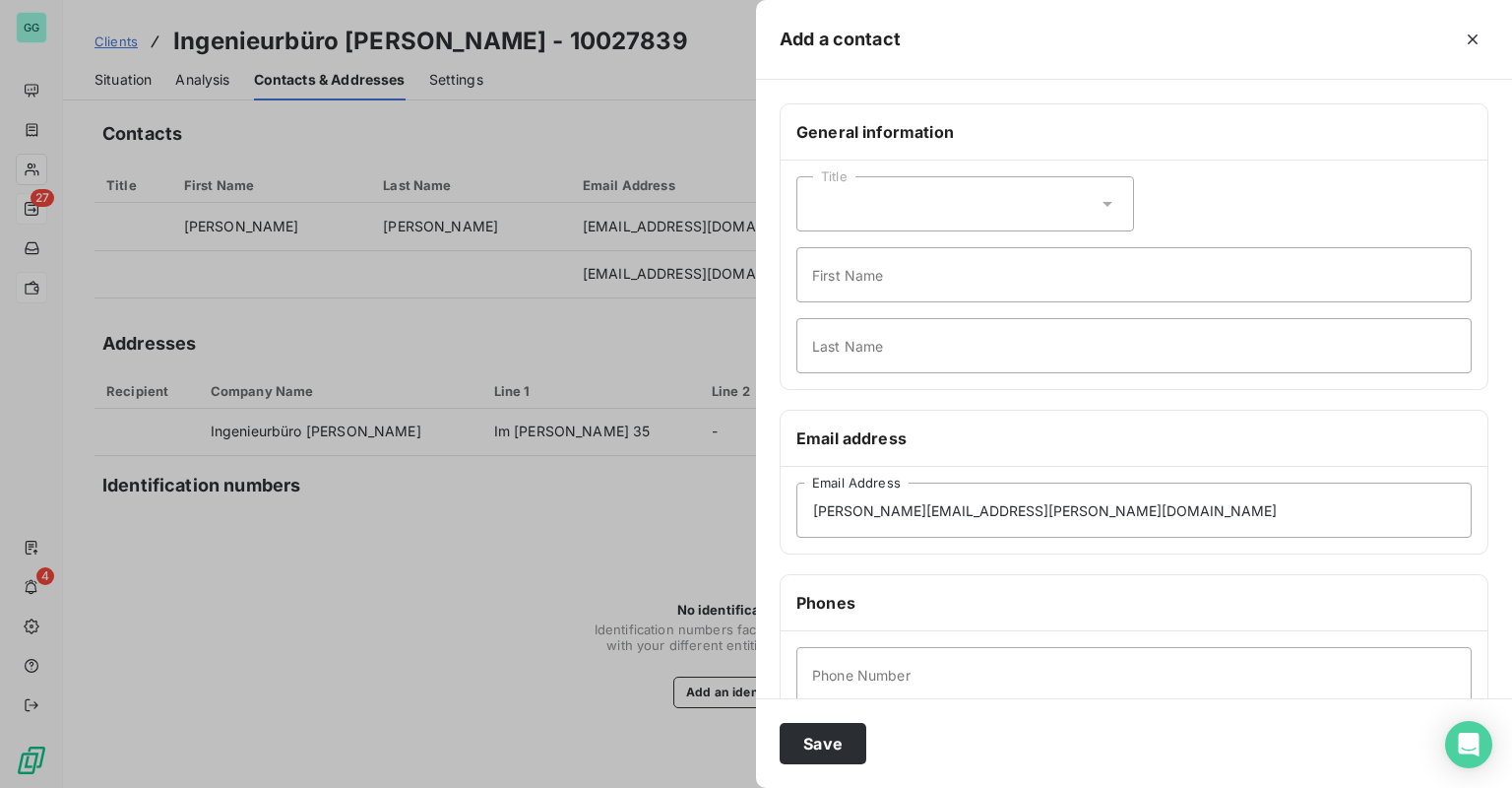 drag, startPoint x: 839, startPoint y: 740, endPoint x: 652, endPoint y: 764, distance: 188.53382 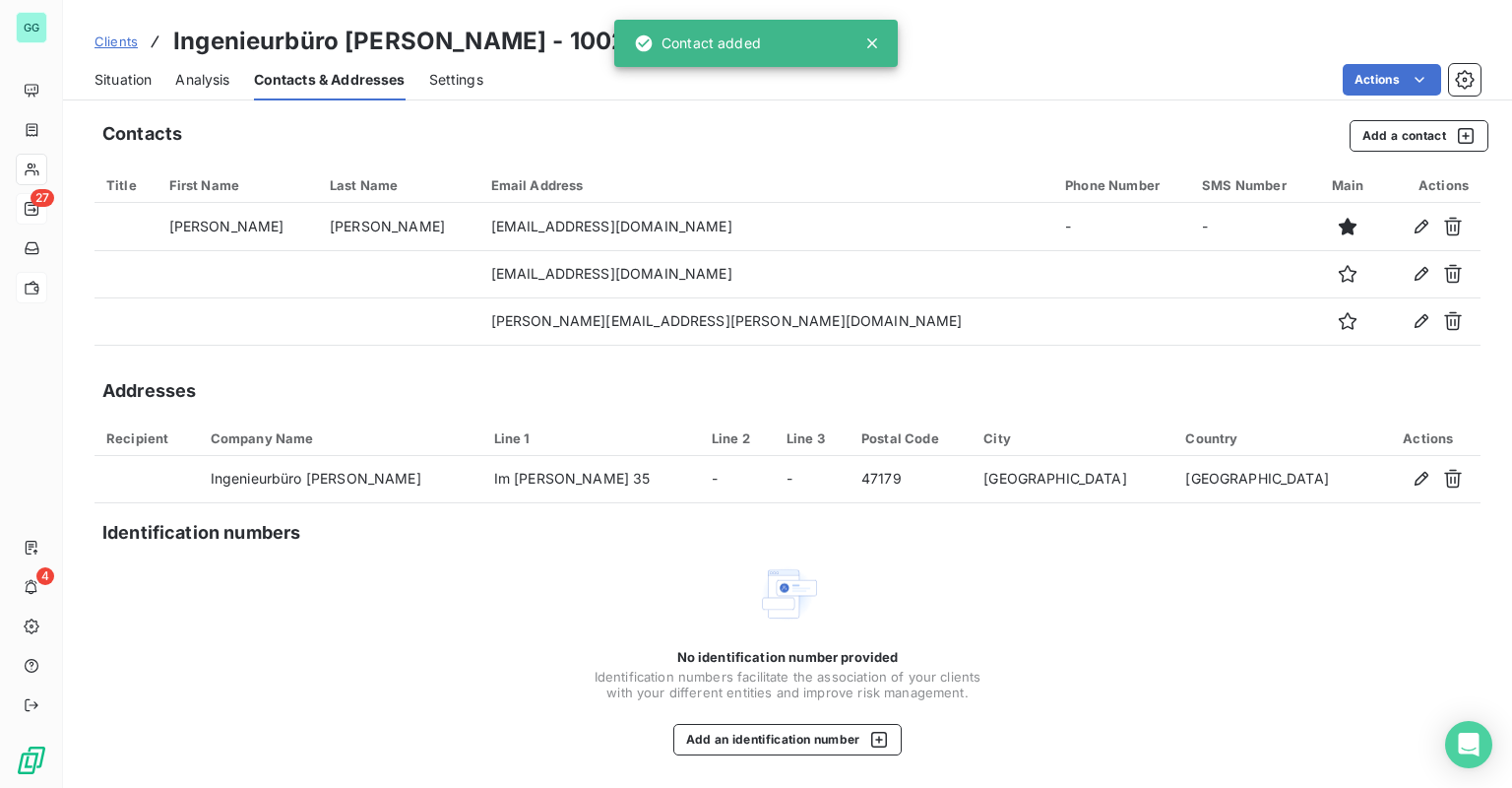 type 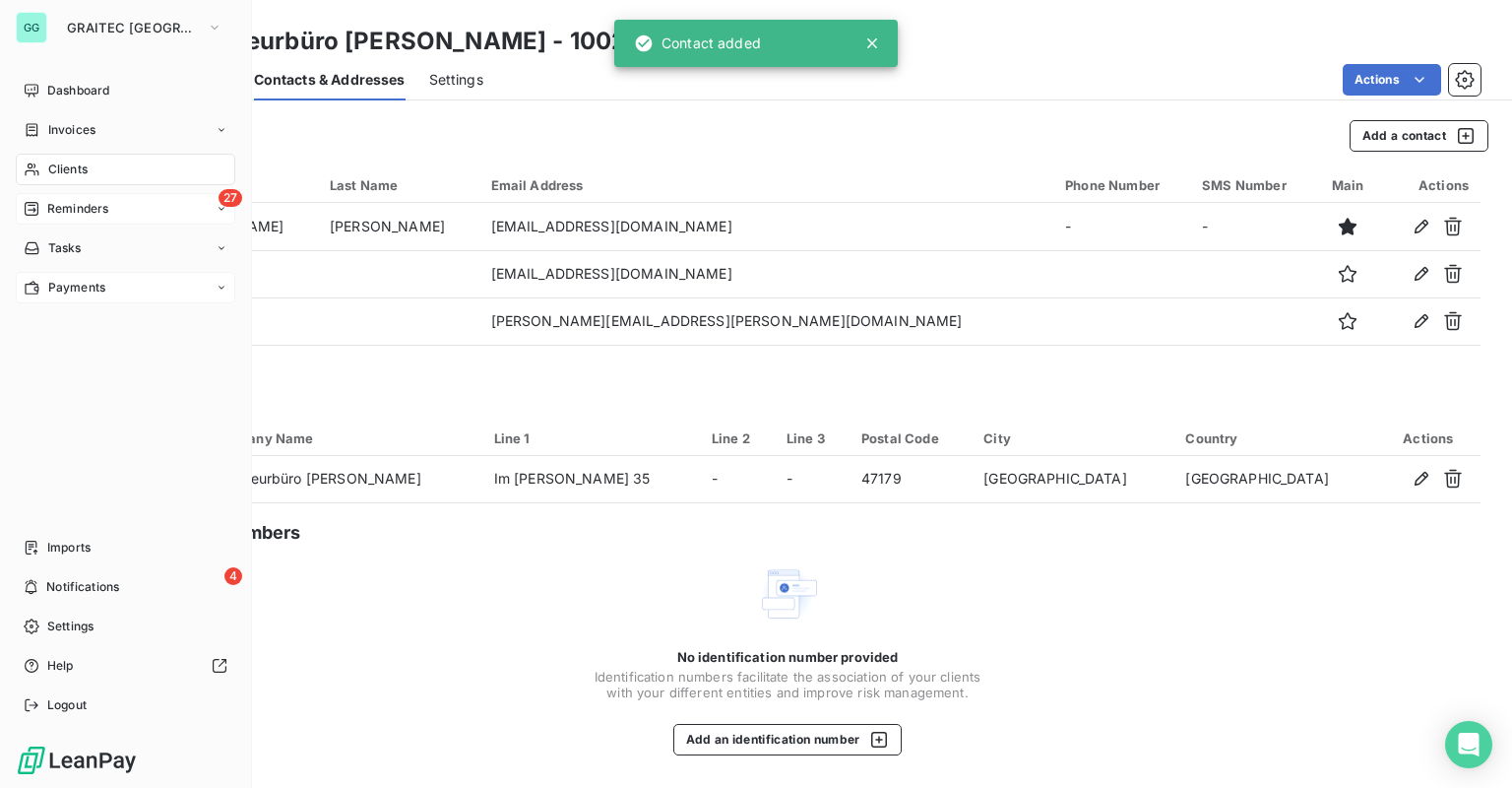 click on "Reminders" at bounding box center (78, 209) 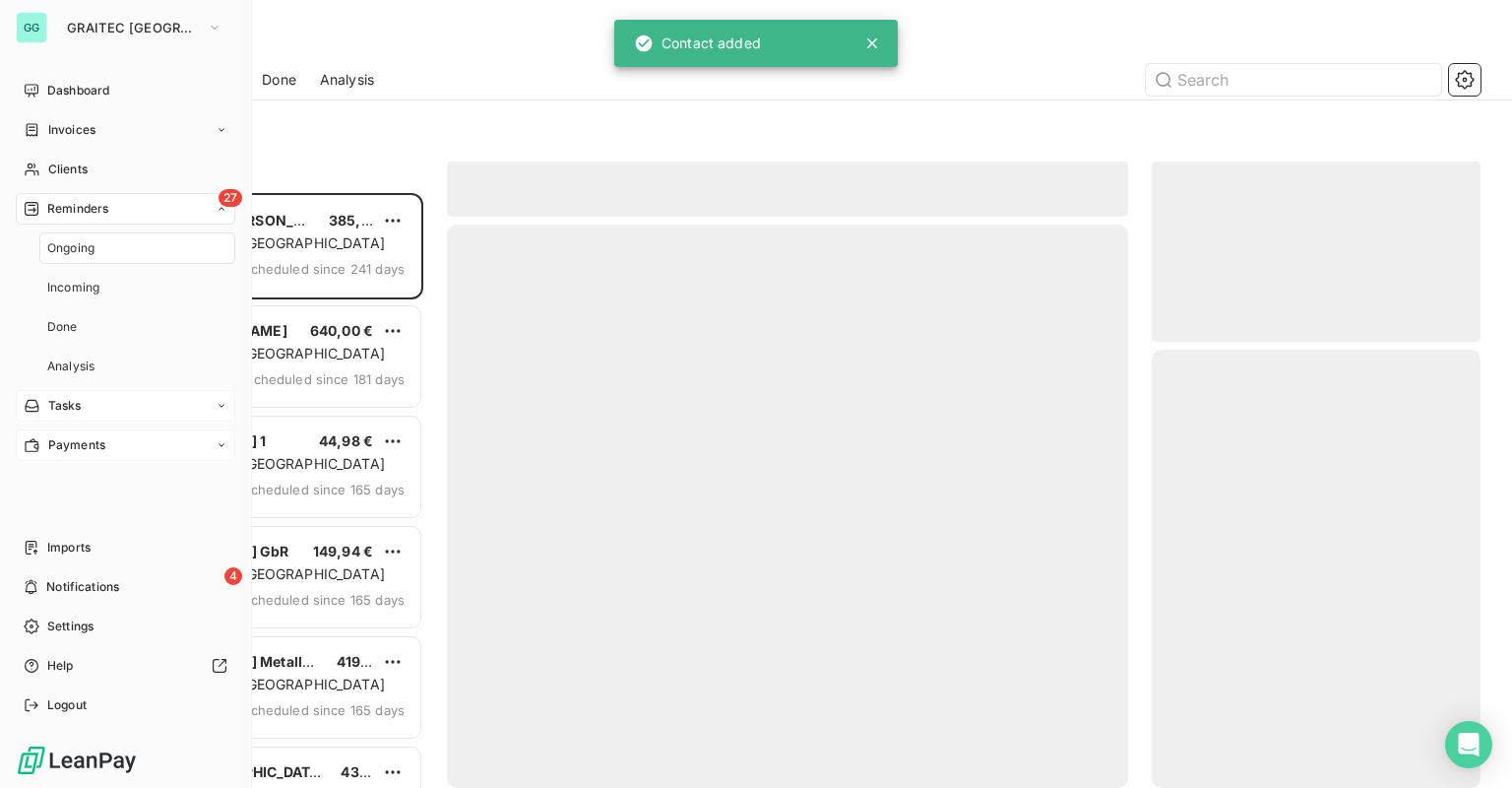 scroll, scrollTop: 12, scrollLeft: 12, axis: both 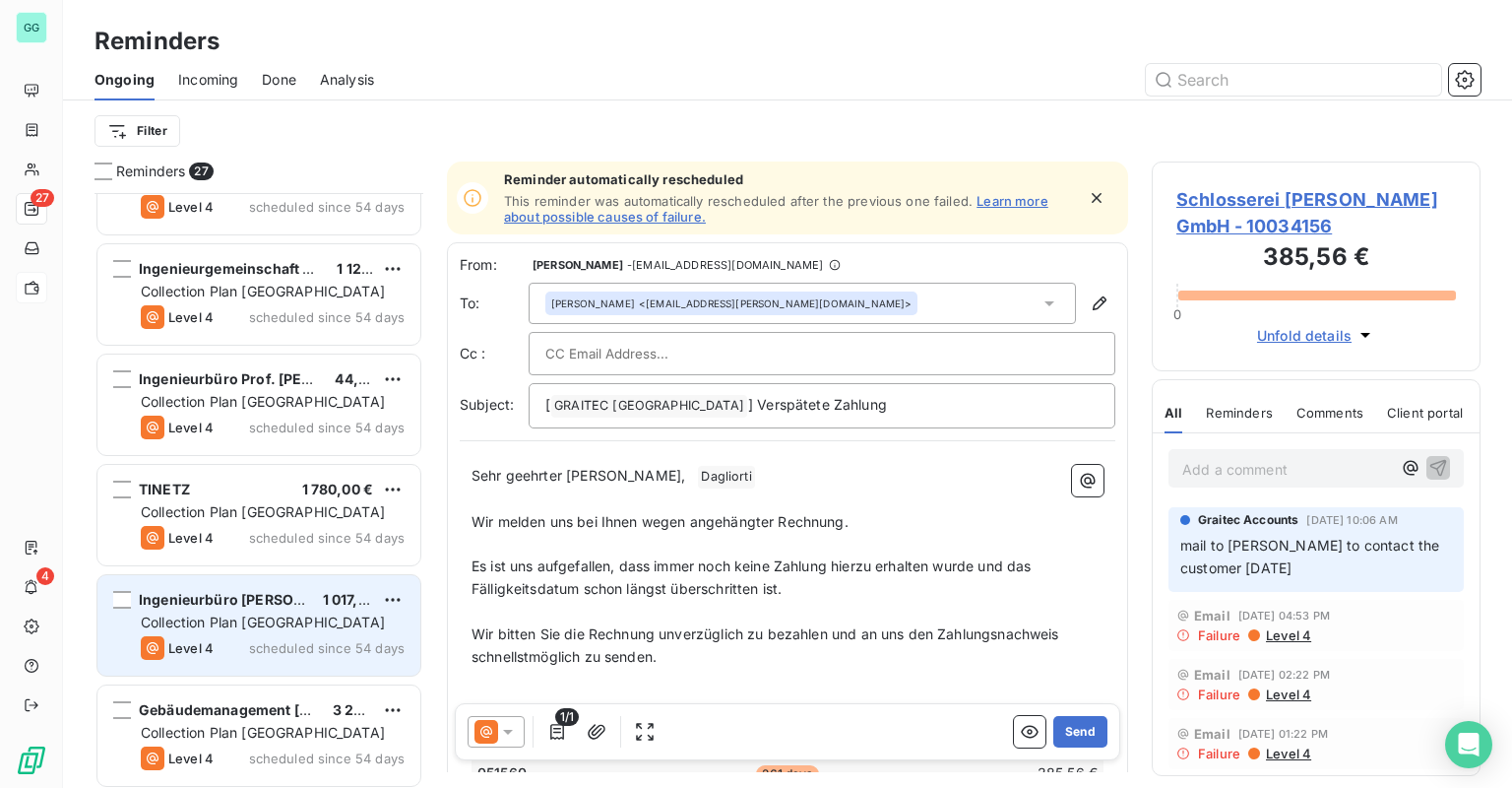 click on "Collection Plan [GEOGRAPHIC_DATA]" at bounding box center [263, 622] 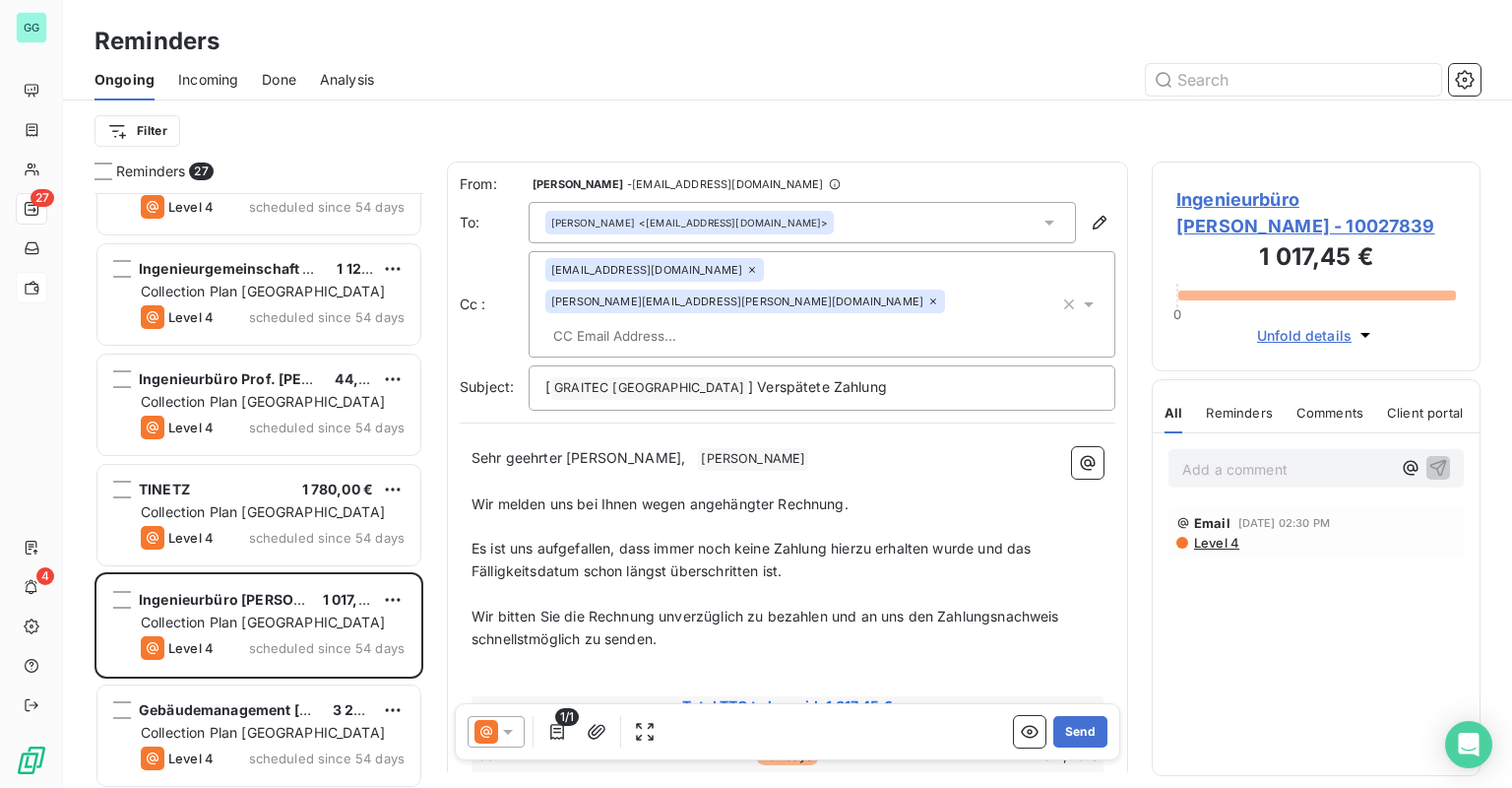 click on "Filter" at bounding box center (788, 131) 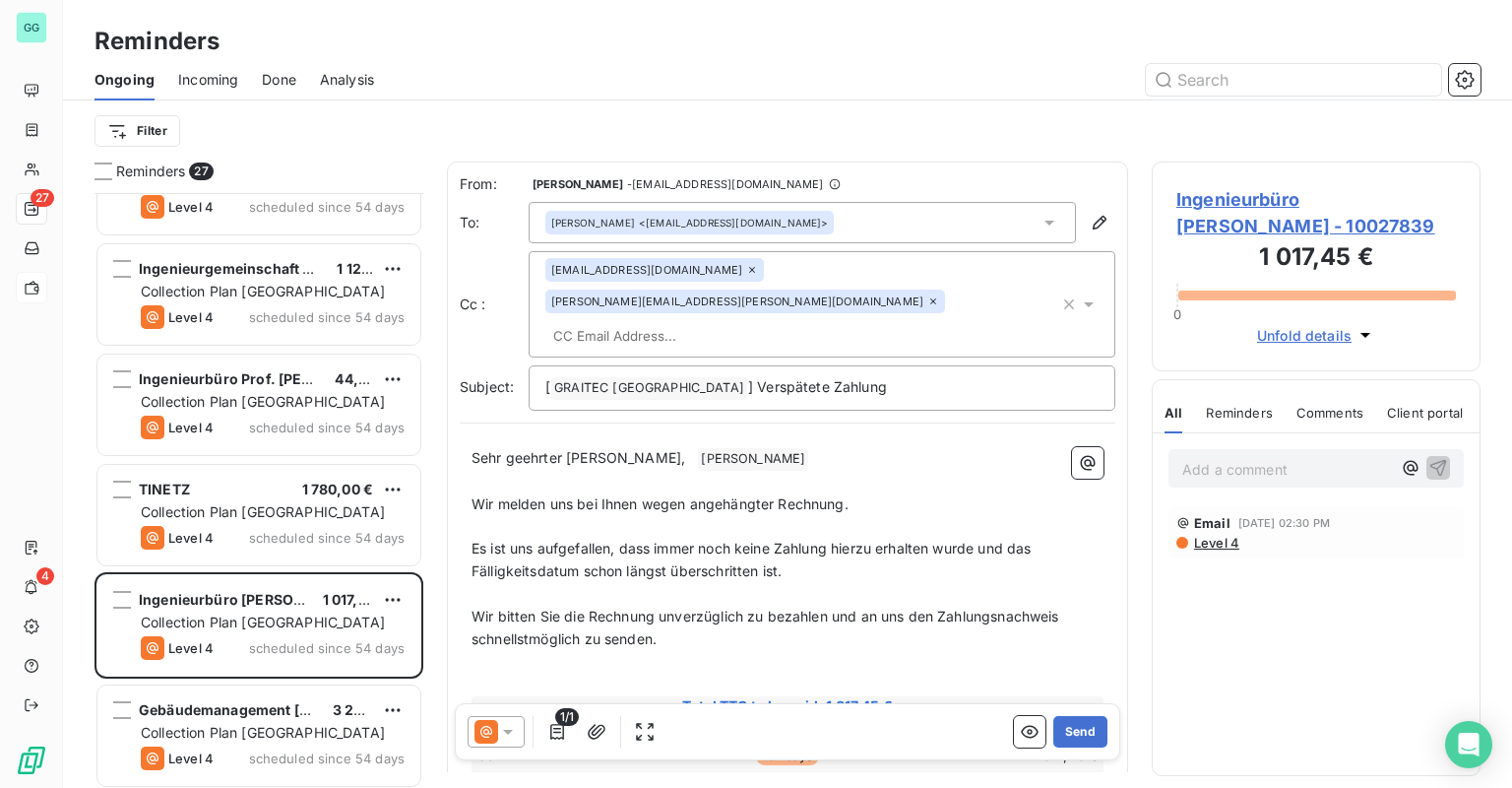 click at bounding box center (659, 336) 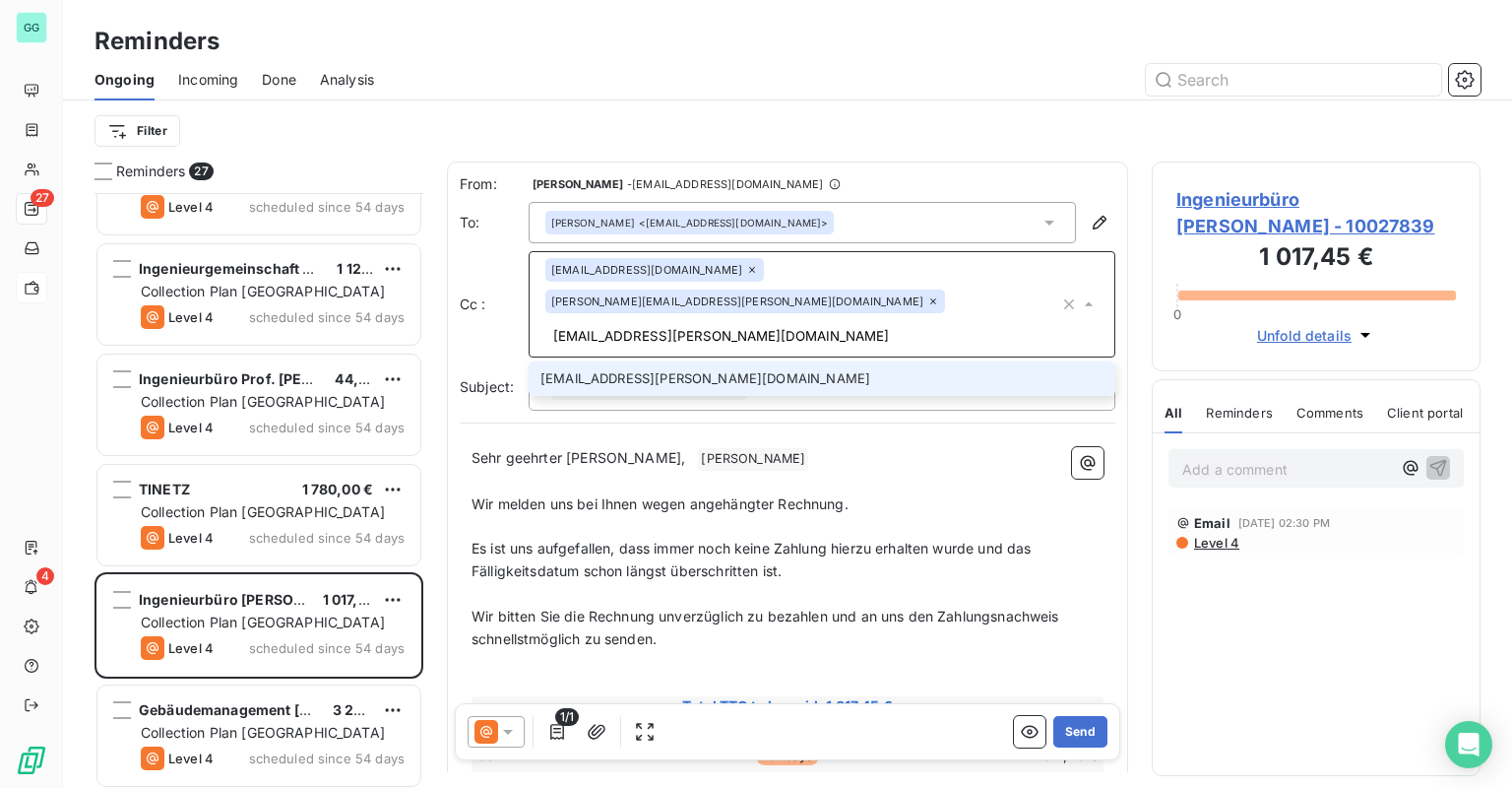 type on "[EMAIL_ADDRESS][PERSON_NAME][DOMAIN_NAME]" 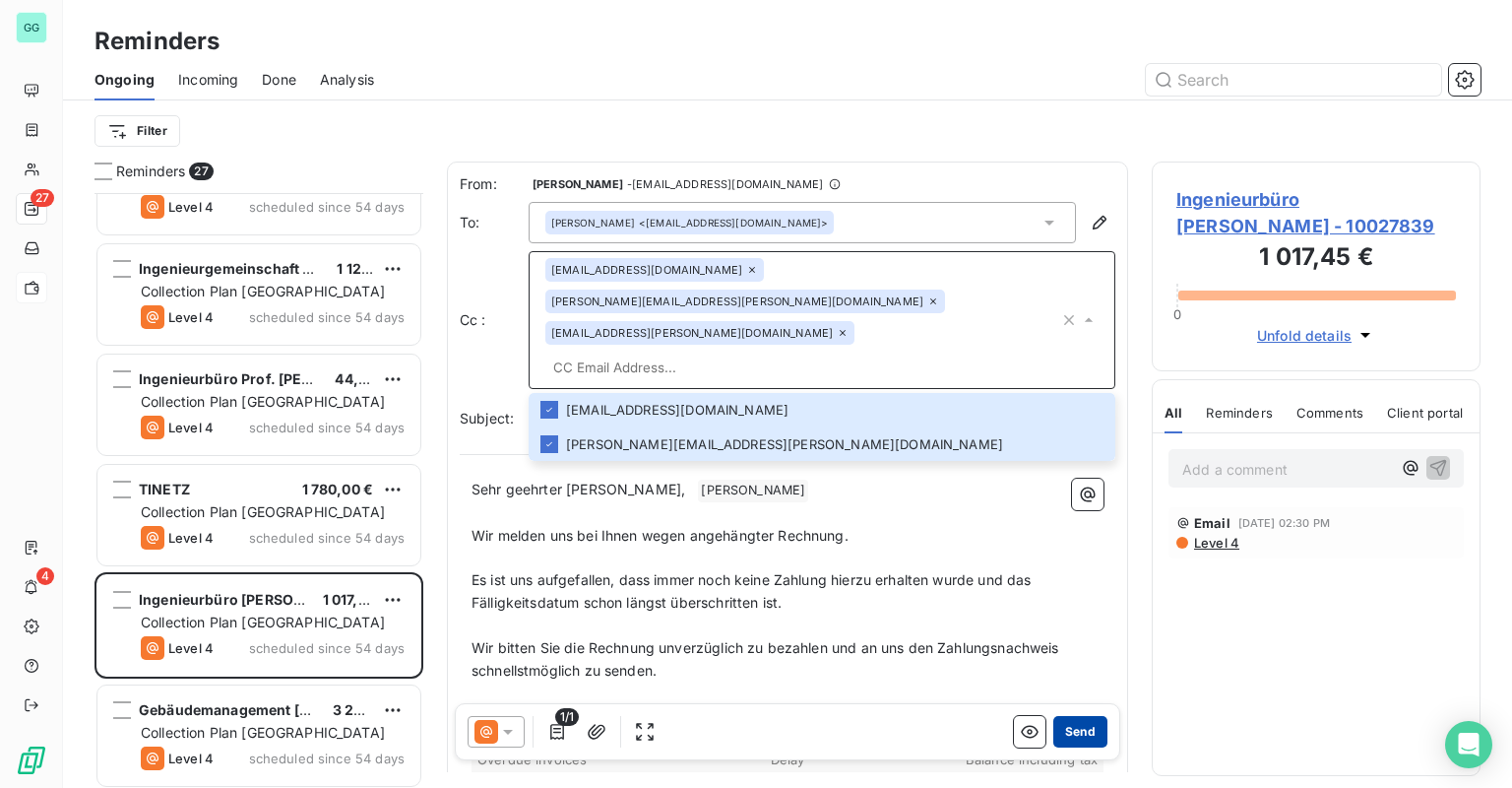 click on "Send" at bounding box center [1080, 732] 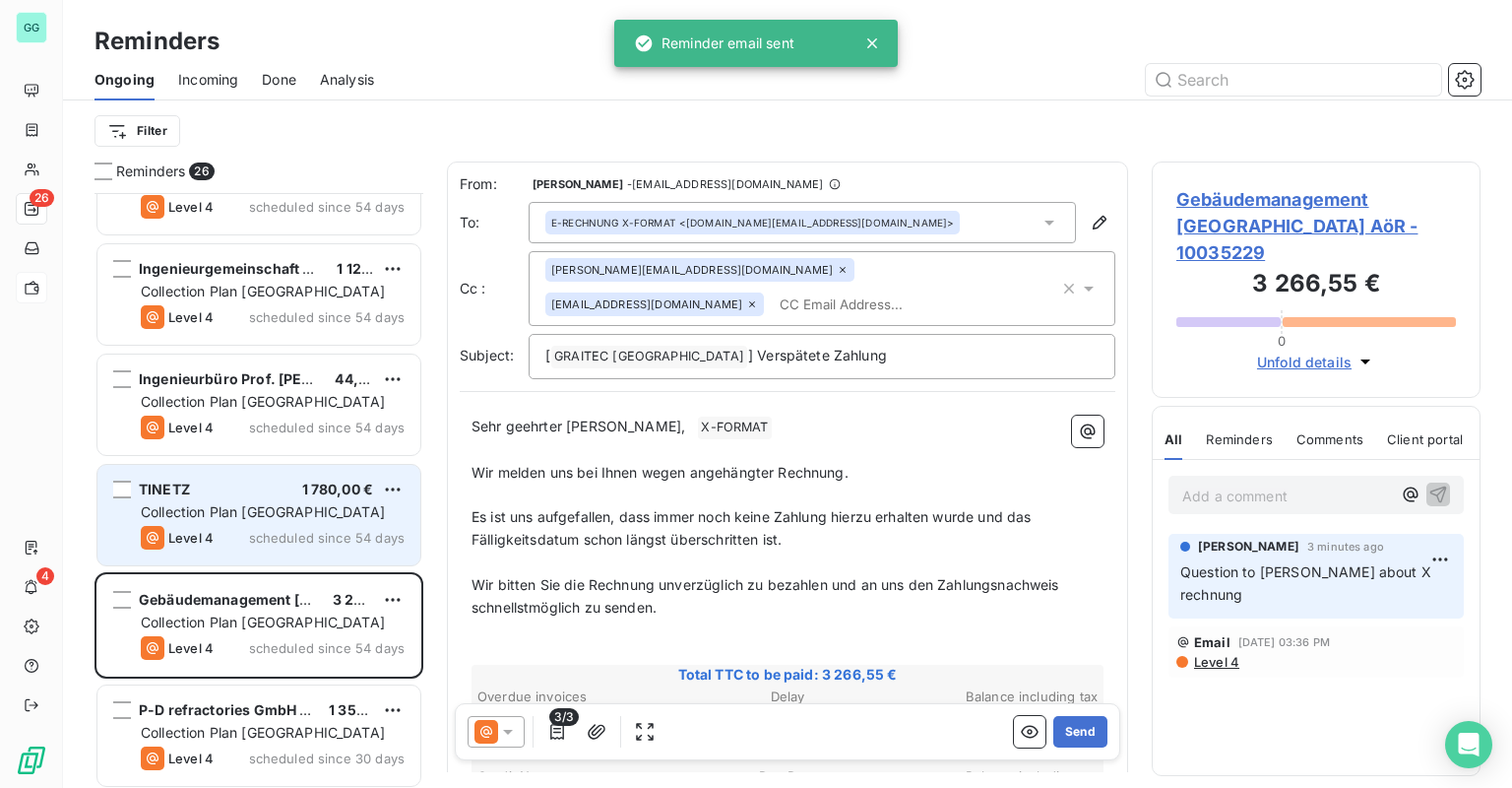 click on "Collection Plan [GEOGRAPHIC_DATA]" at bounding box center [263, 511] 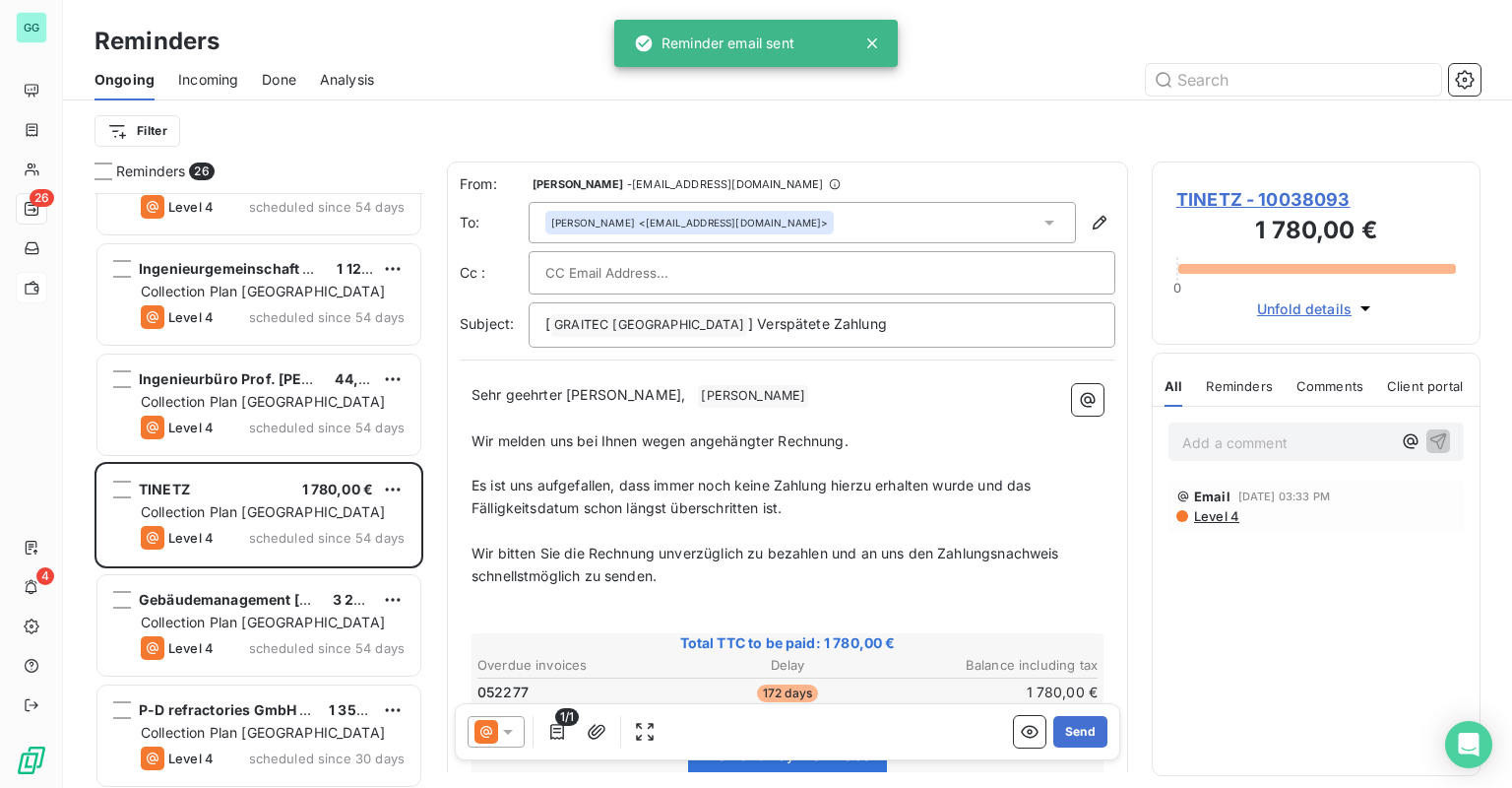 click at bounding box center [651, 273] 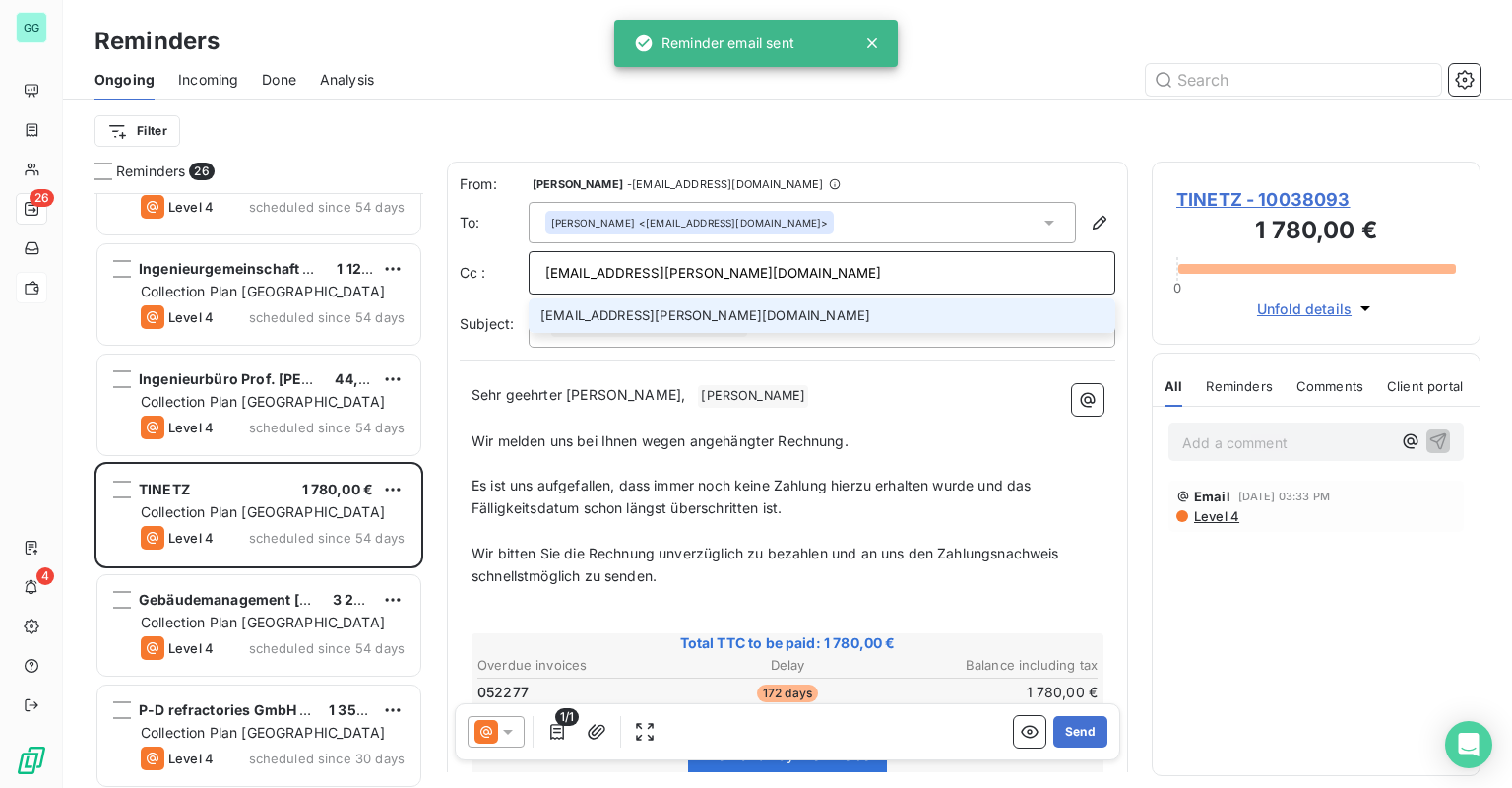 type on "[EMAIL_ADDRESS][PERSON_NAME][DOMAIN_NAME]" 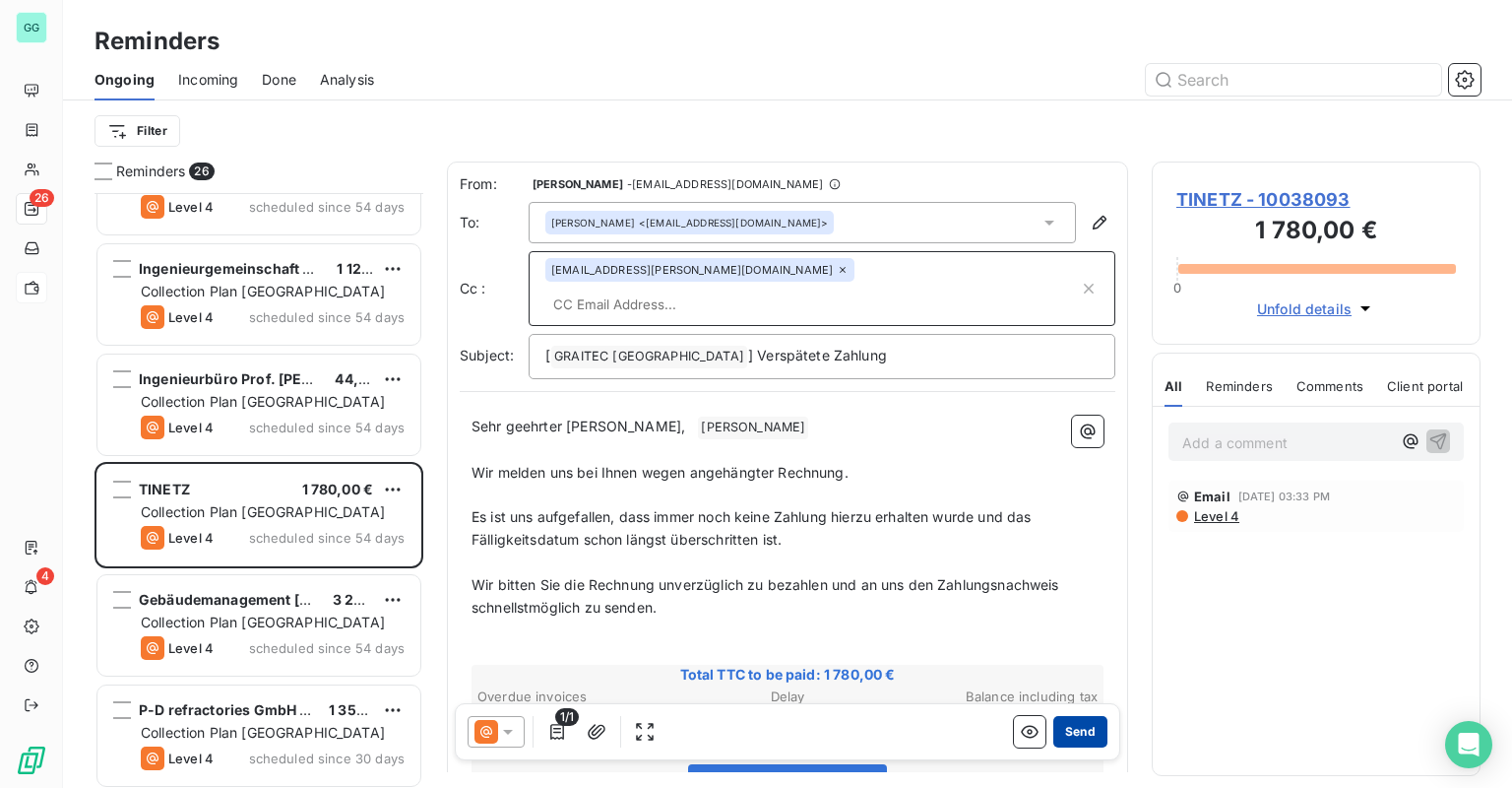 click on "Send" at bounding box center [1080, 732] 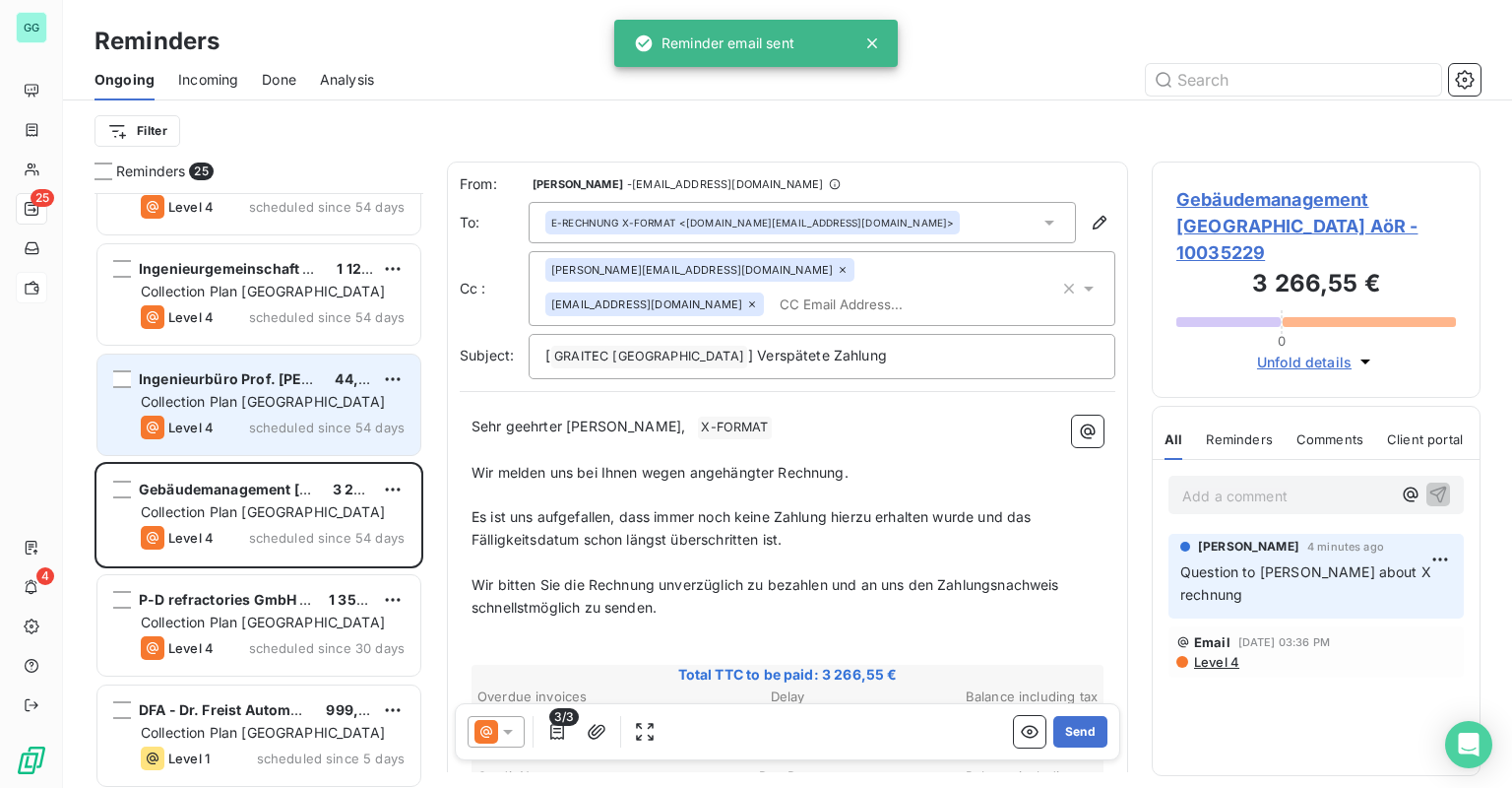 click on "Collection Plan [GEOGRAPHIC_DATA]" at bounding box center [263, 401] 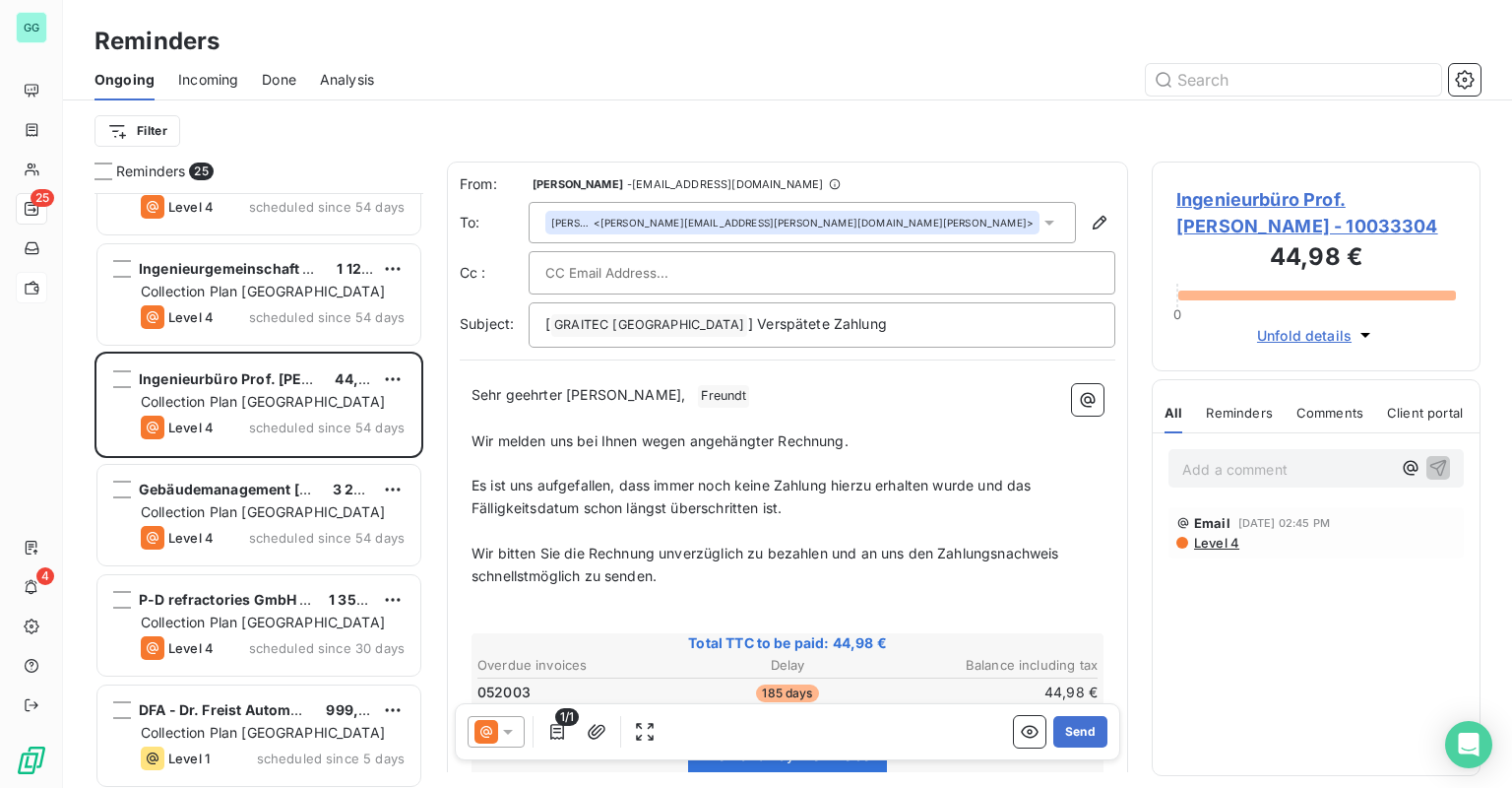 click at bounding box center (651, 273) 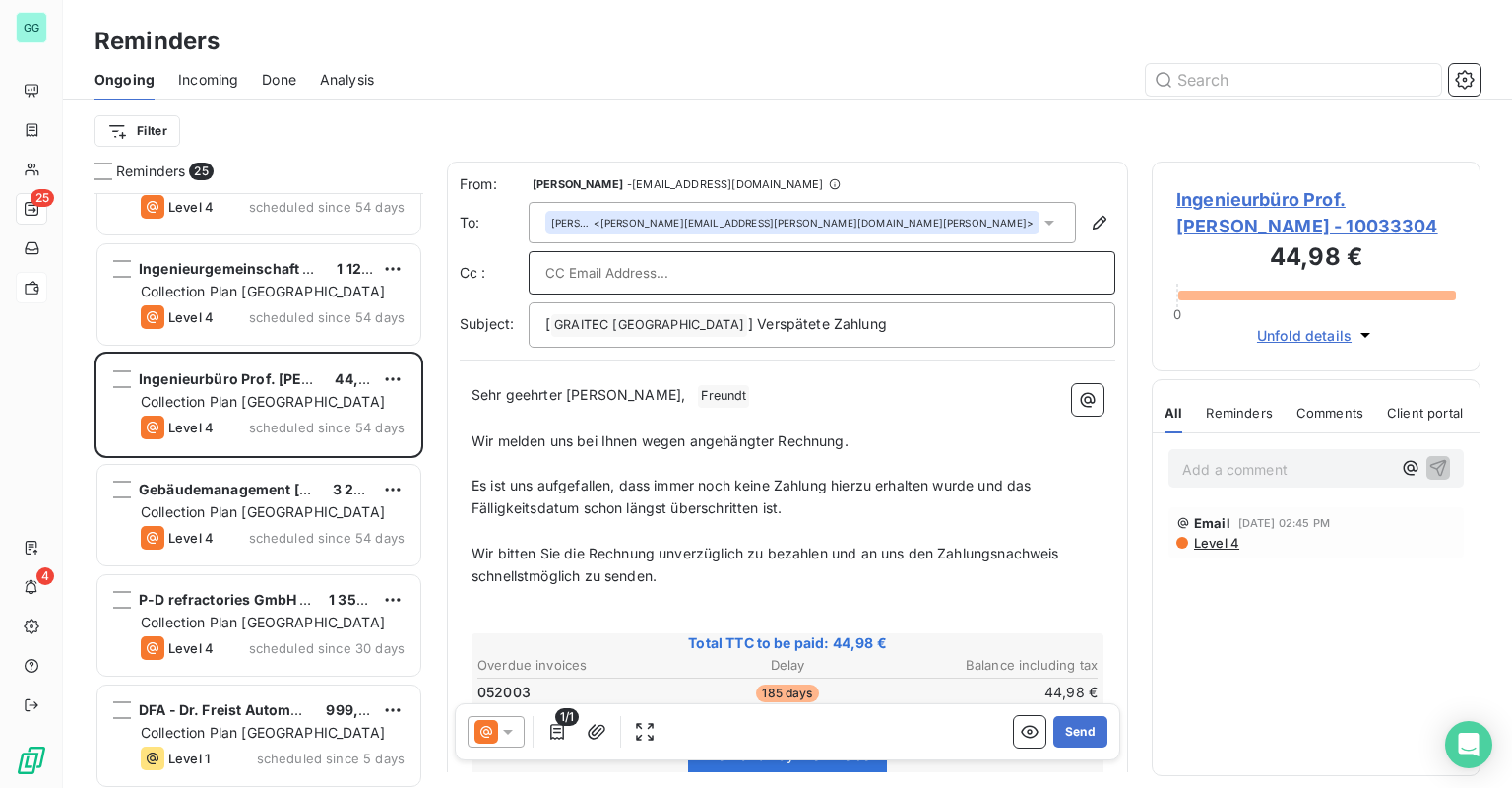 paste on "[EMAIL_ADDRESS][PERSON_NAME][DOMAIN_NAME]" 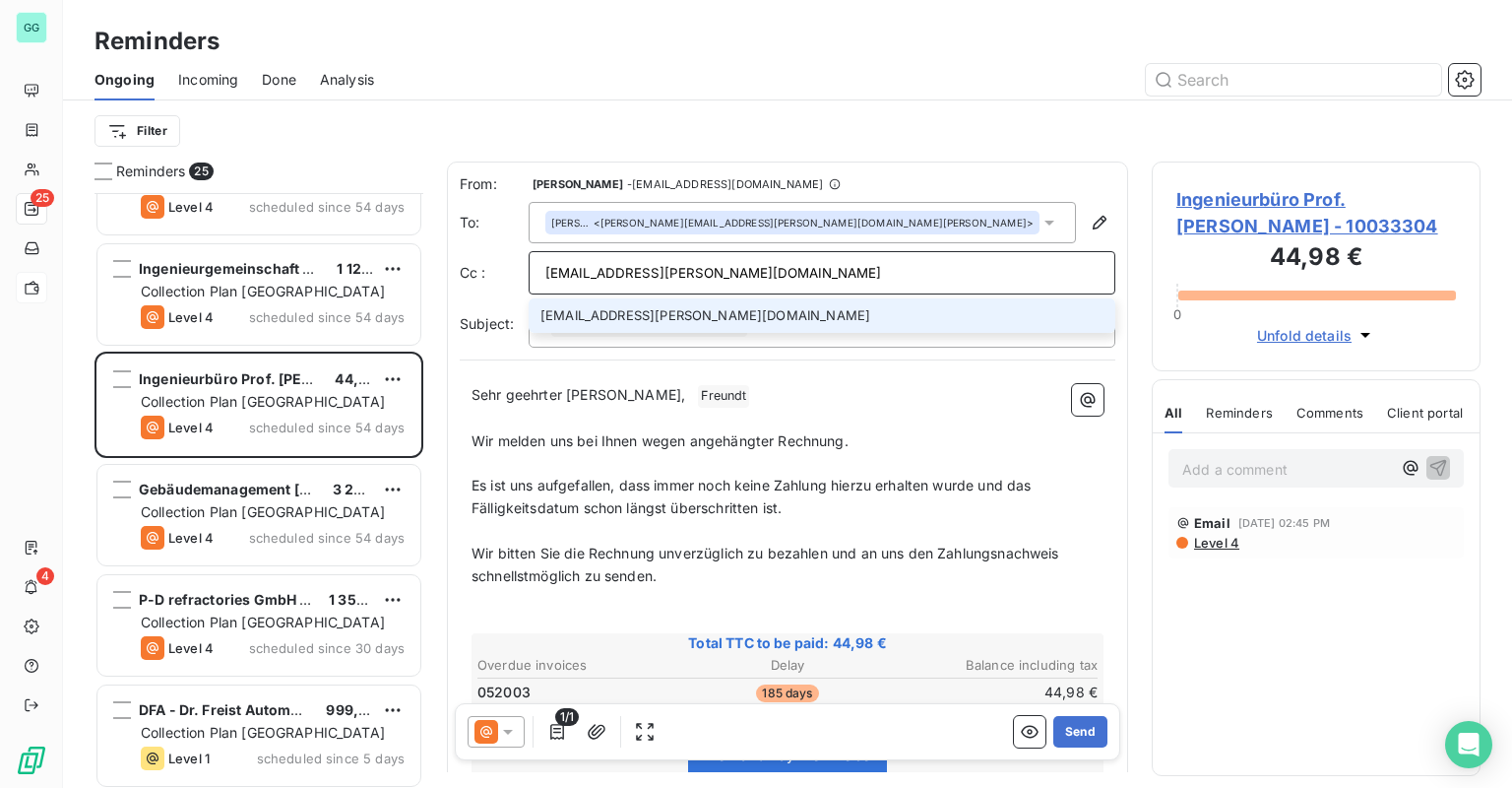 type on "[EMAIL_ADDRESS][PERSON_NAME][DOMAIN_NAME]" 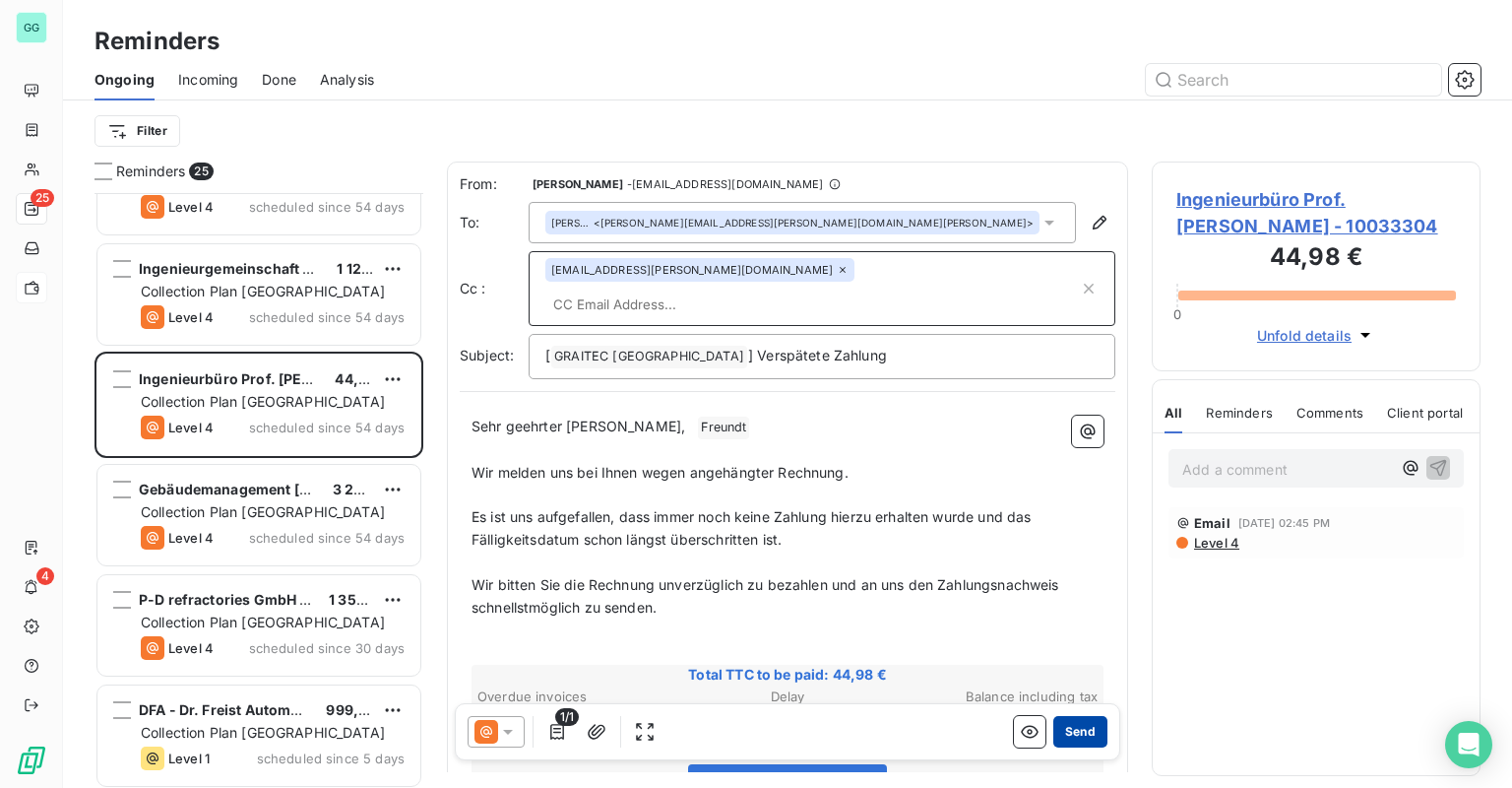 click on "Send" at bounding box center [1080, 732] 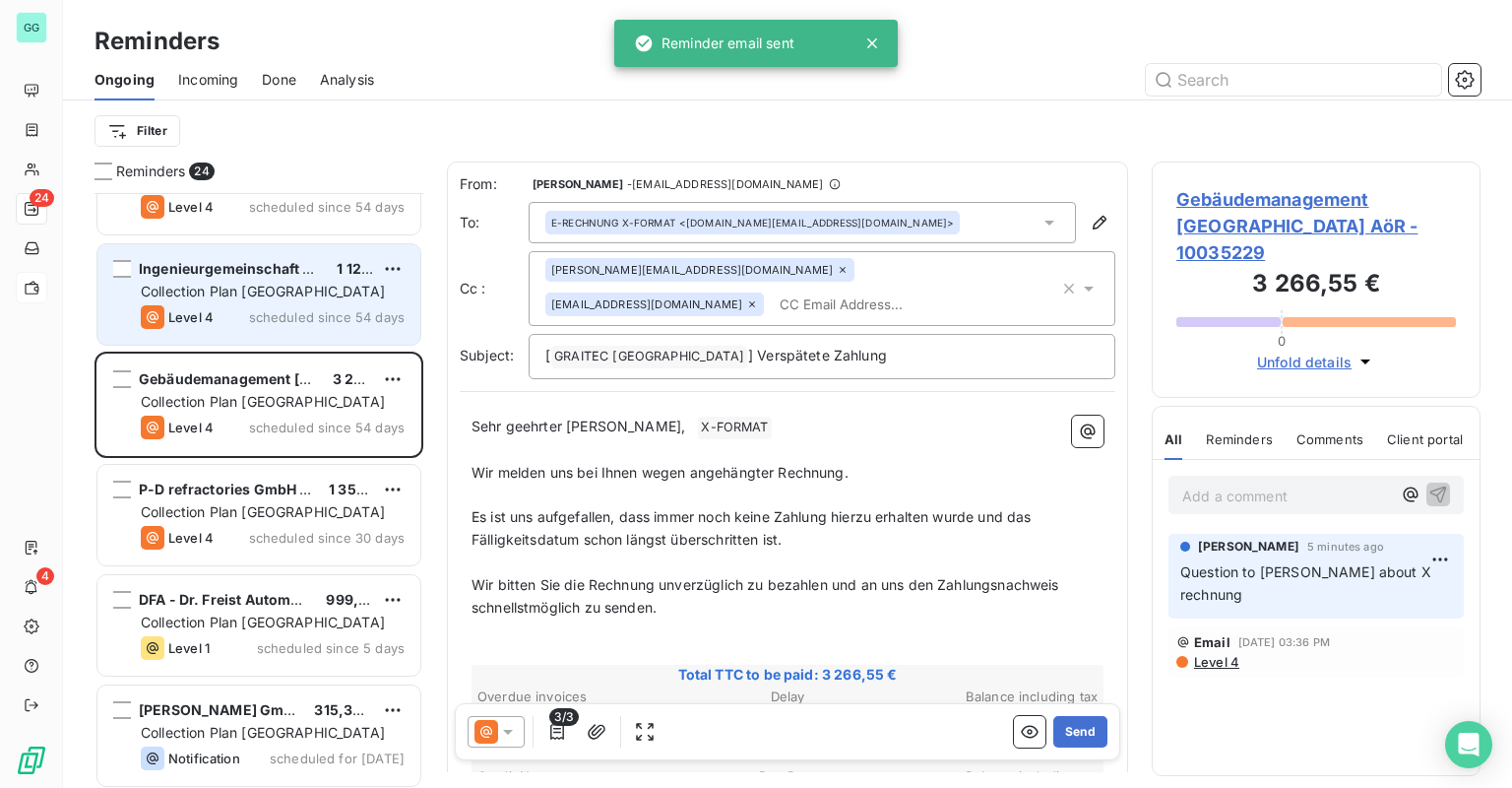 click on "Ingenieurgemeinschaft Dipl.-Ing. [PERSON_NAME]" at bounding box center (314, 268) 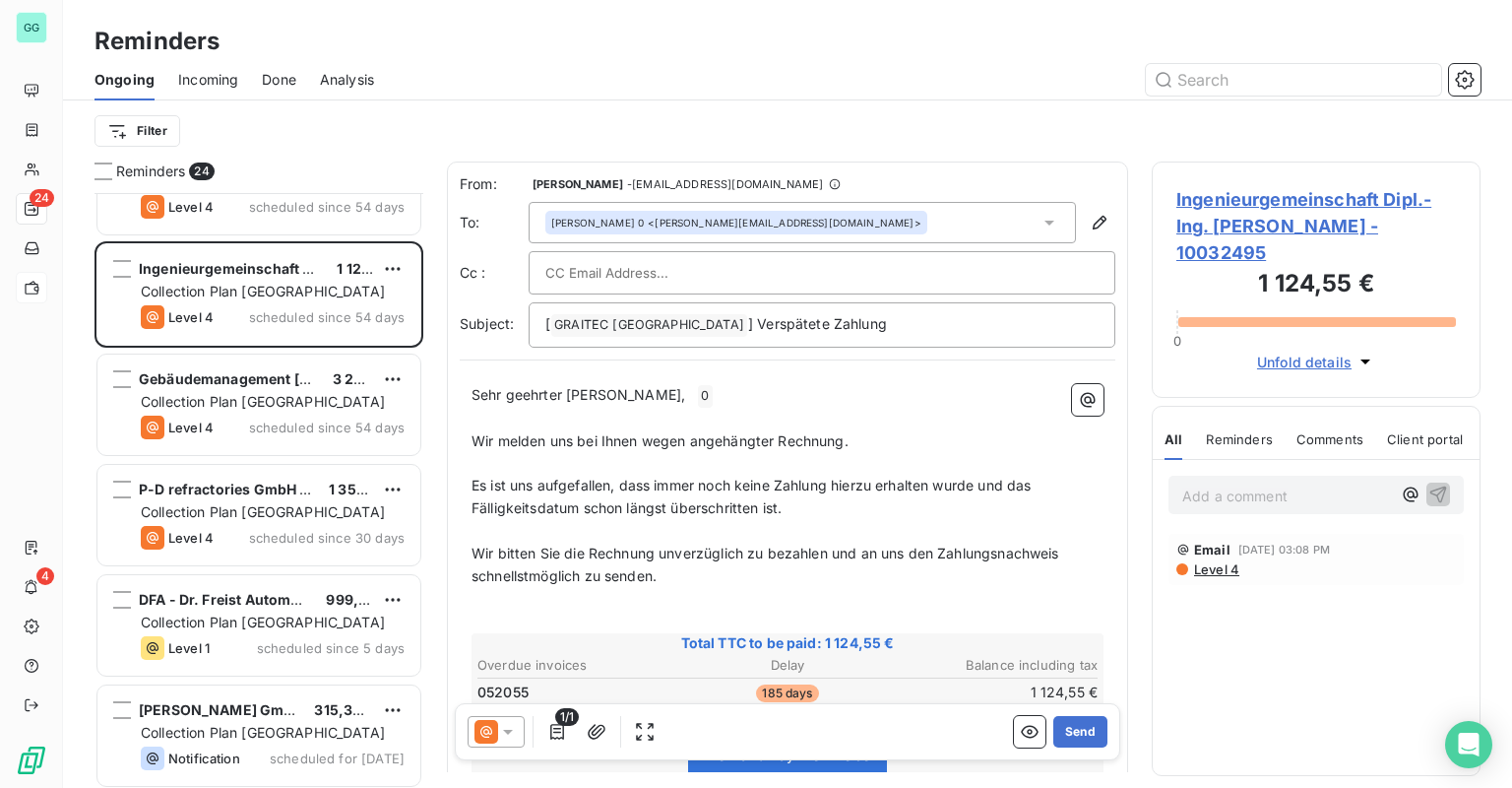 drag, startPoint x: 490, startPoint y: 284, endPoint x: 527, endPoint y: 280, distance: 37.215588 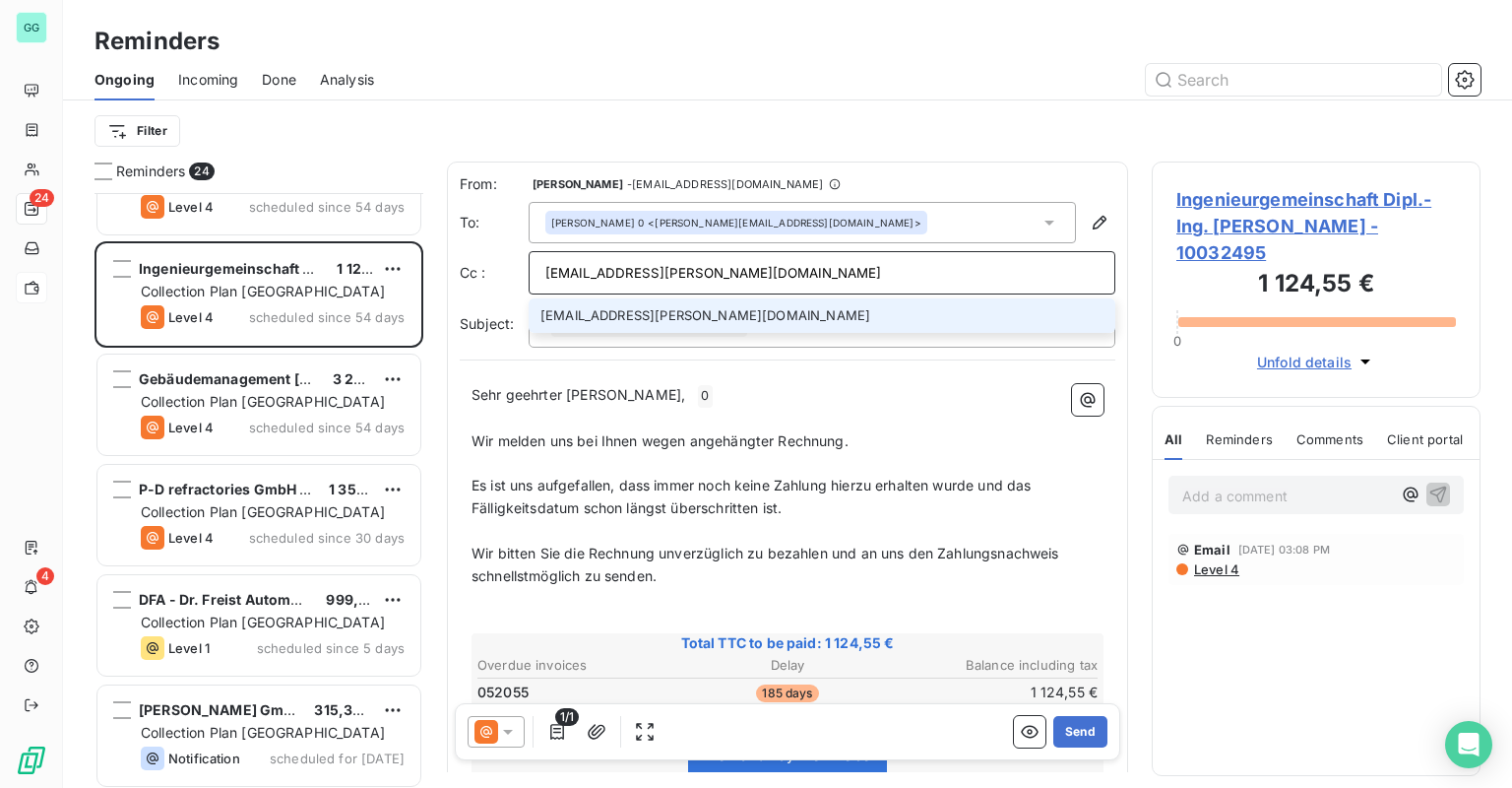 type on "[EMAIL_ADDRESS][PERSON_NAME][DOMAIN_NAME]" 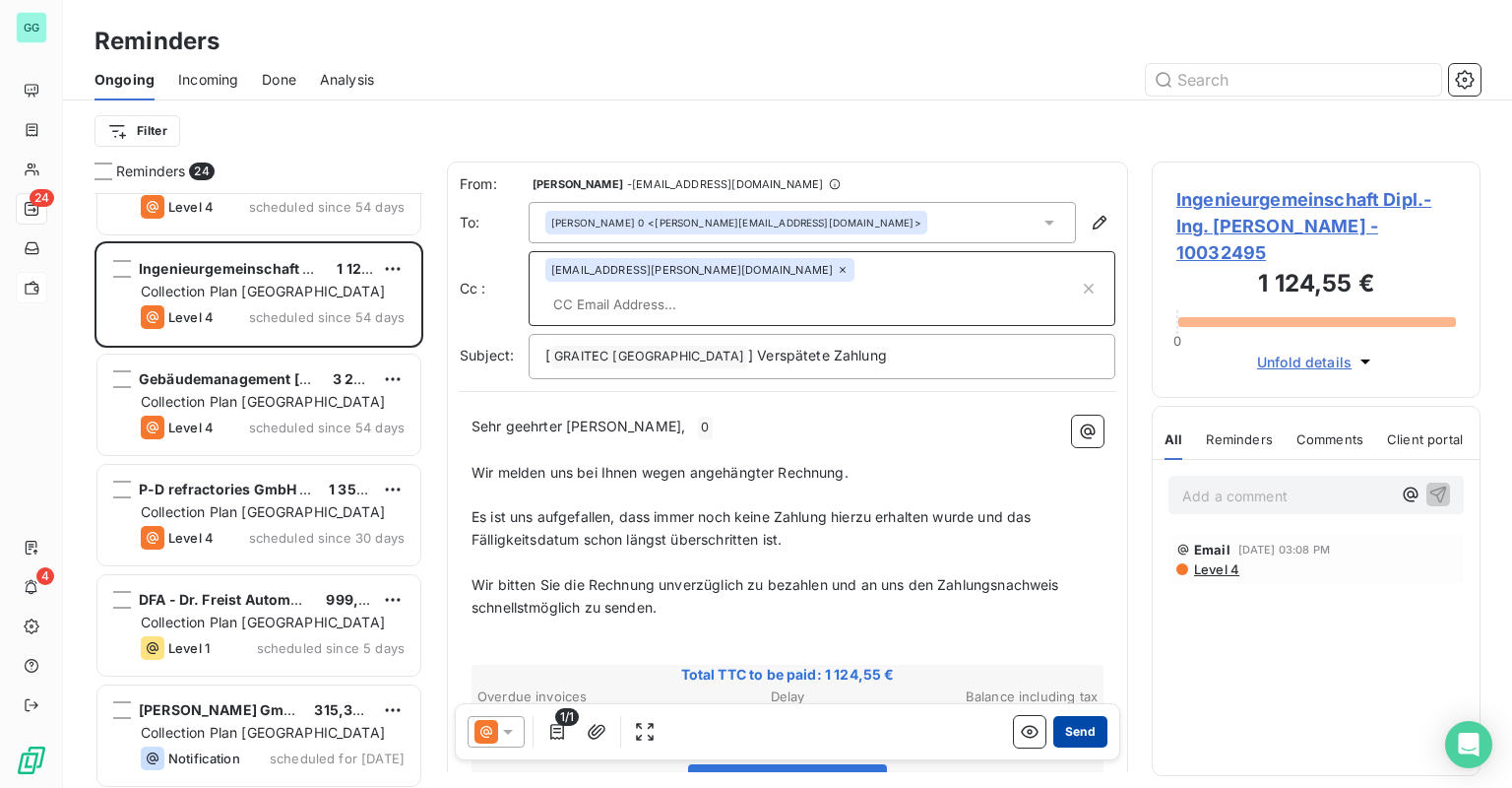 click on "Send" at bounding box center [1080, 732] 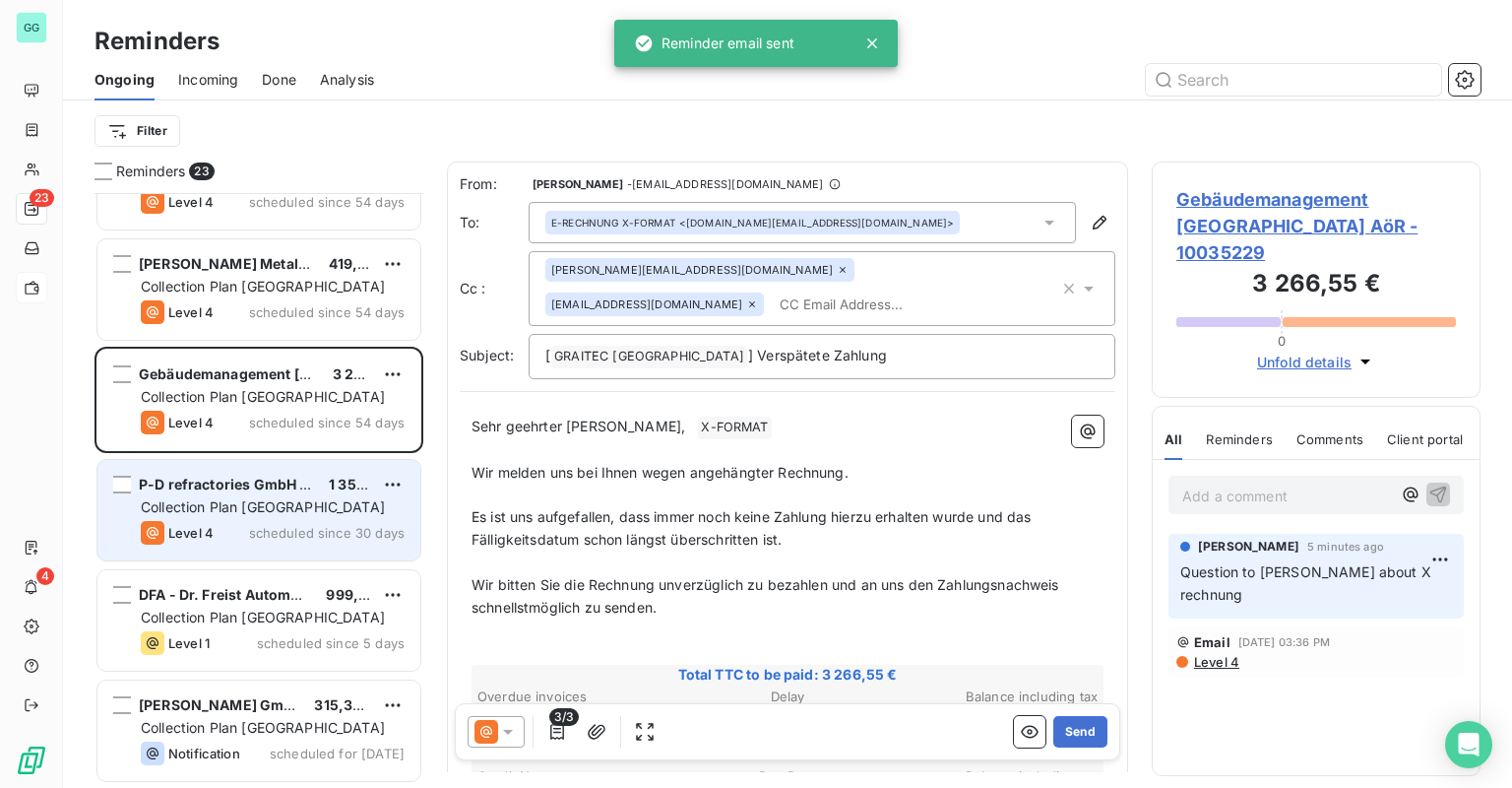 scroll, scrollTop: 1942, scrollLeft: 0, axis: vertical 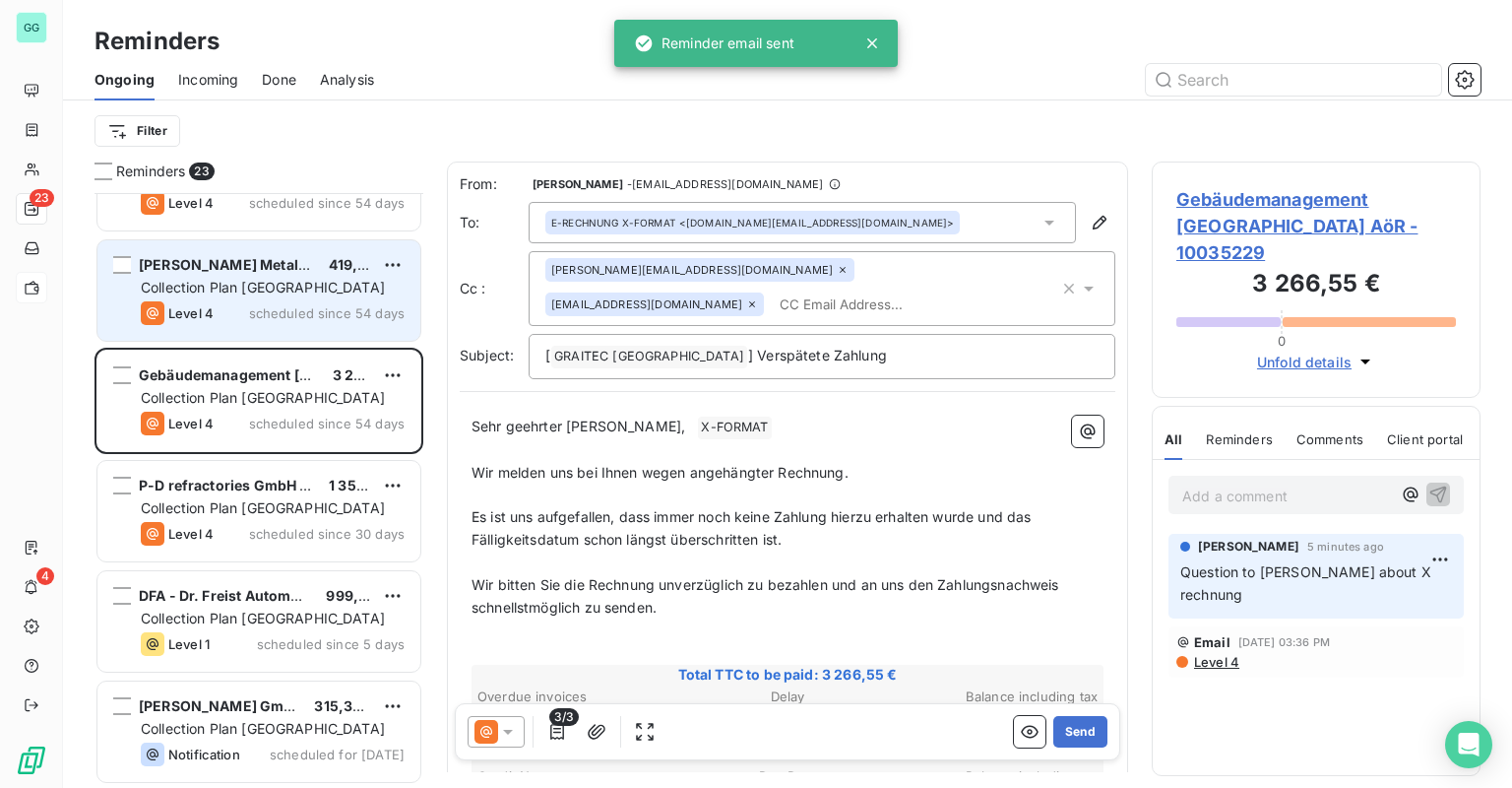 click on "Collection Plan [GEOGRAPHIC_DATA]" at bounding box center [273, 288] 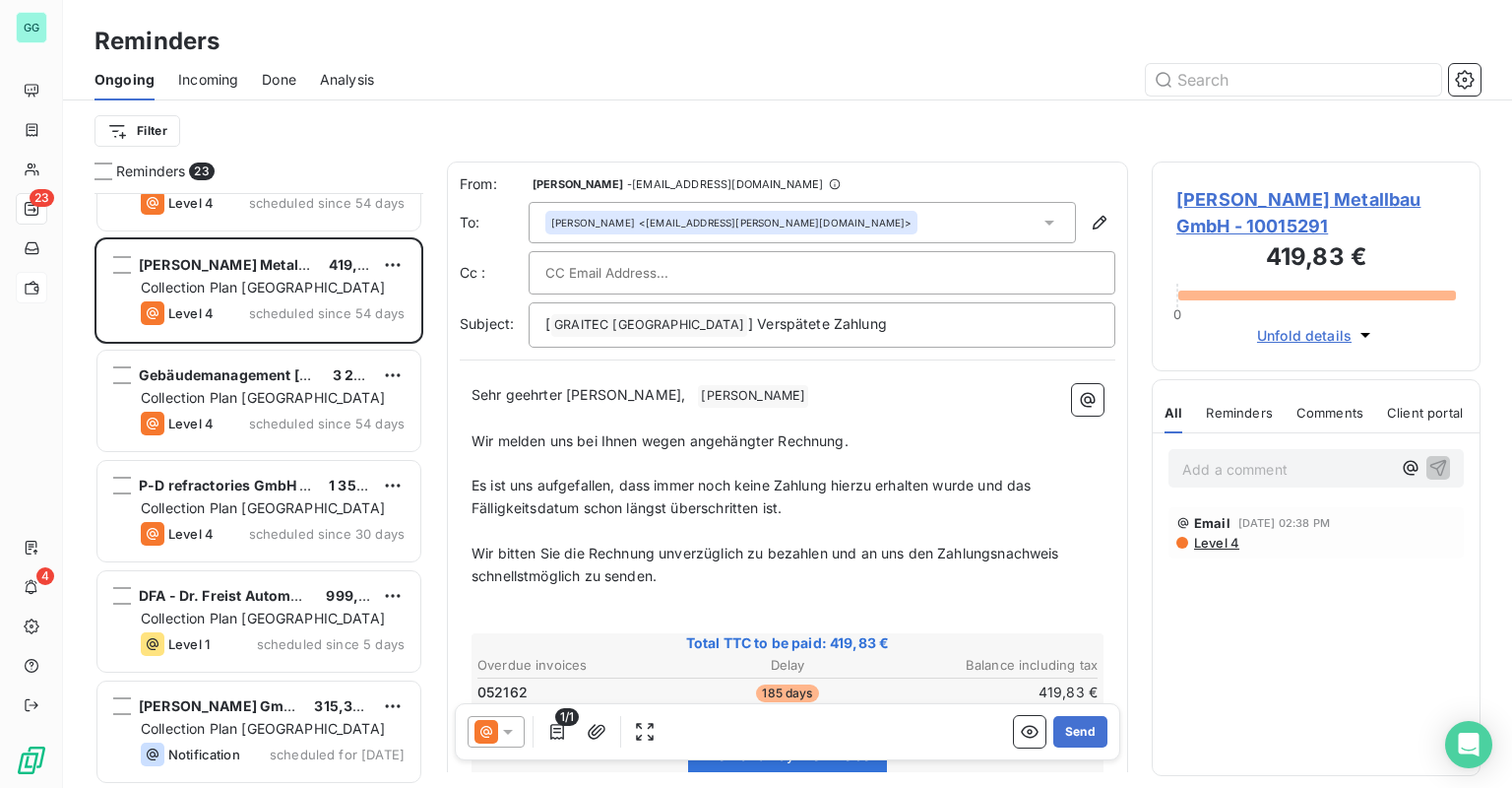 click on "[PERSON_NAME] Metallbau GmbH - 10015291" at bounding box center (1316, 213) 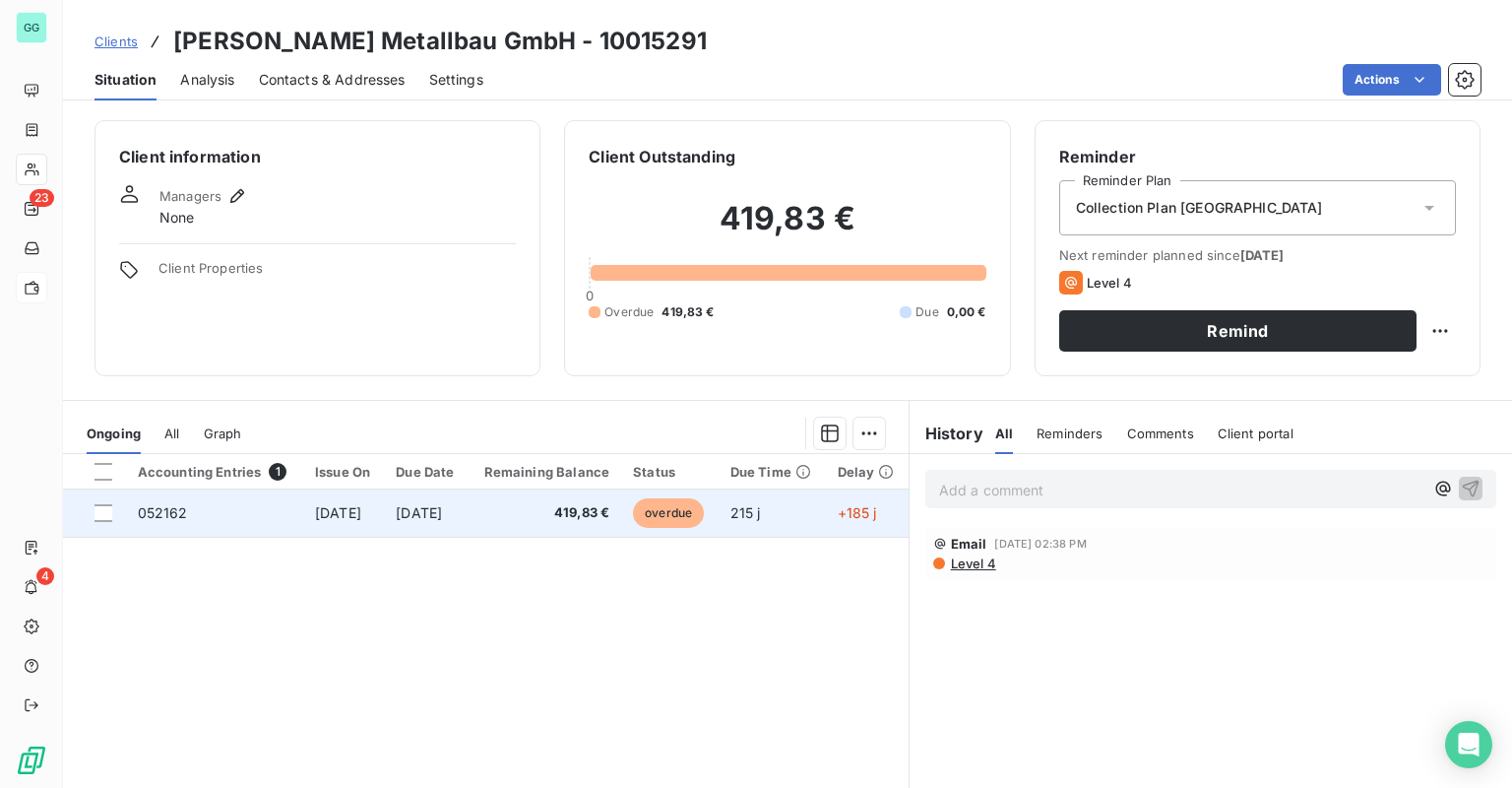click on "[DATE]" at bounding box center (425, 513) 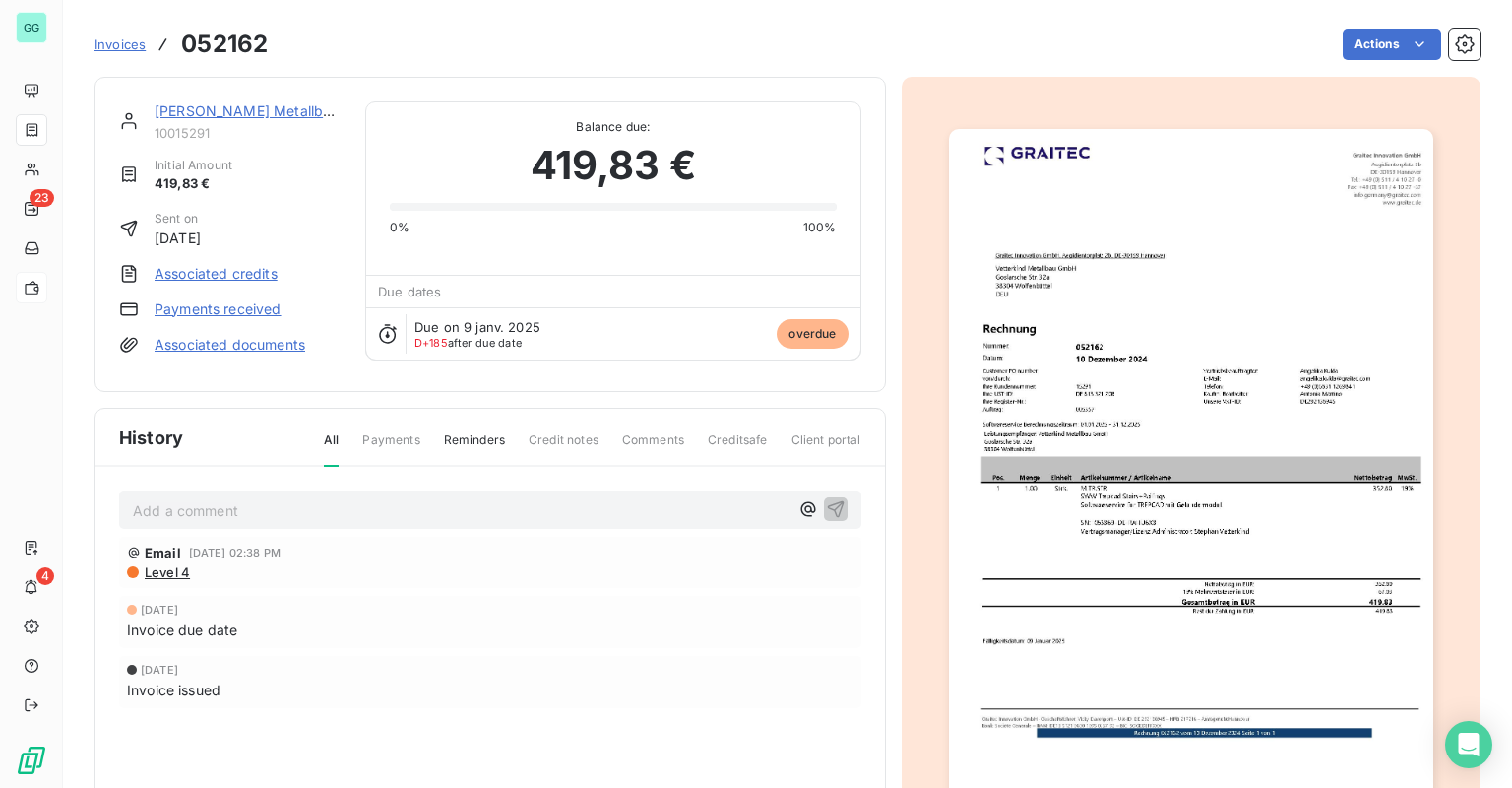 click on "[PERSON_NAME] Metallbau GmbH" at bounding box center [269, 110] 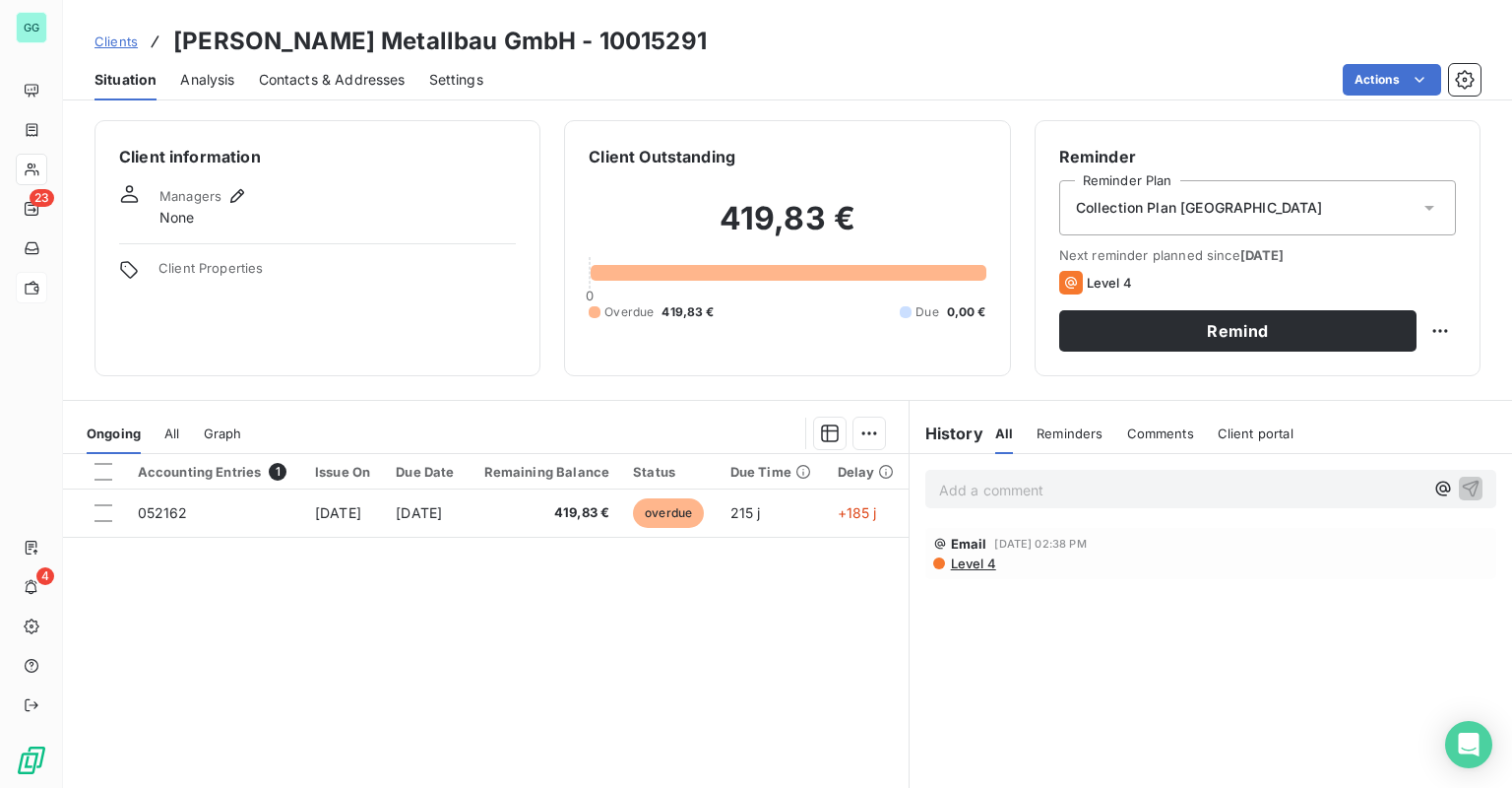 click on "All" at bounding box center (171, 433) 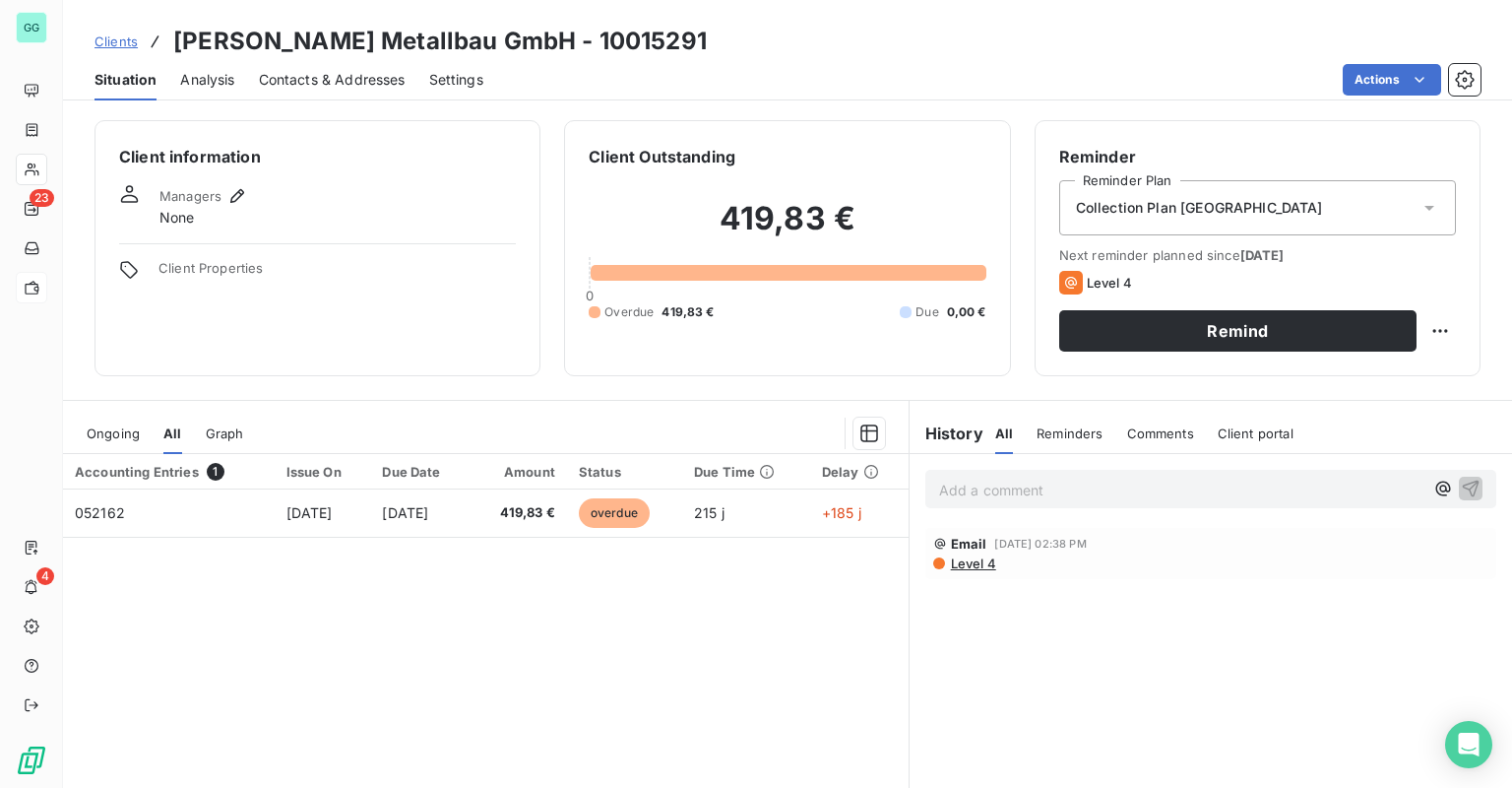 click on "Ongoing" at bounding box center (113, 433) 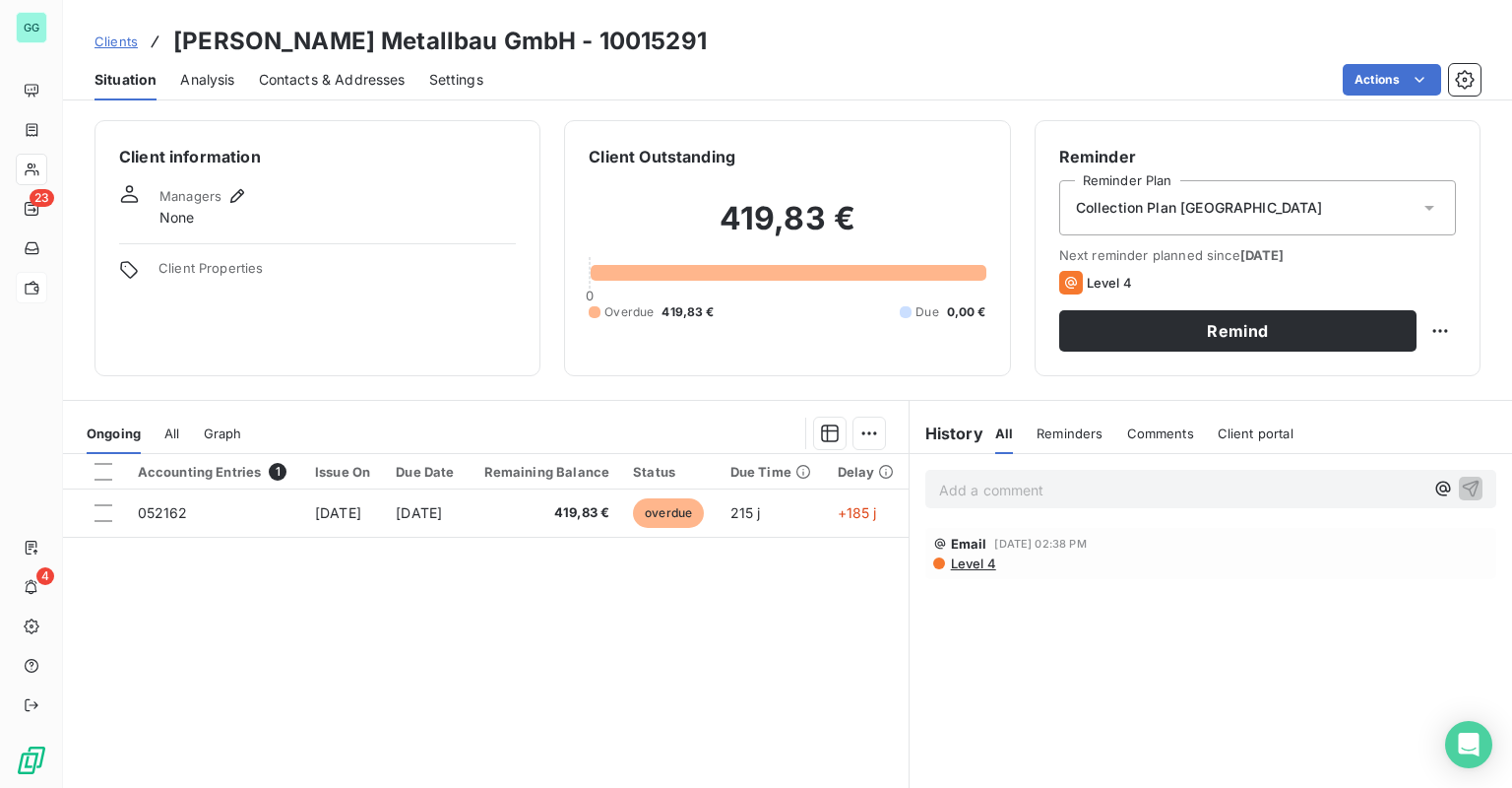 click on "Contacts & Addresses" at bounding box center (332, 80) 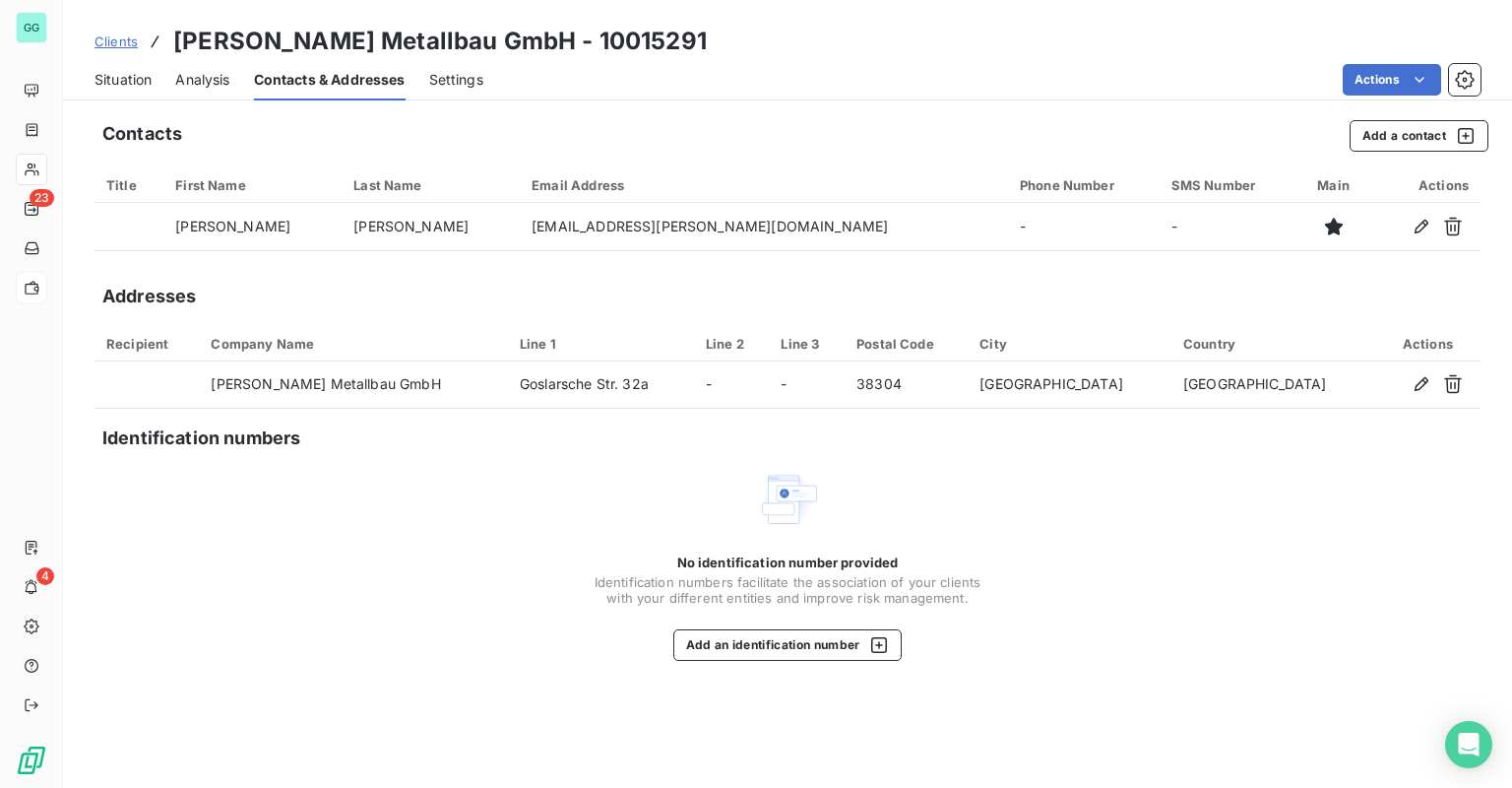 click on "Clients [PERSON_NAME] Metallbau GmbH - 10015291 Situation Analysis Contacts & Addresses Settings Actions Contacts Add a contact Title First Name Last Name Email Address Phone Number SMS Number Main Actions [PERSON_NAME] [EMAIL_ADDRESS][PERSON_NAME][DOMAIN_NAME] - - Addresses Recipient Company Name Line 1 Line 2 Line 3 Postal Code City Country Actions [PERSON_NAME] Metallbau GmbH [GEOGRAPHIC_DATA]. 32a - - 38304 [GEOGRAPHIC_DATA] Deutschland Identification numbers No identification number provided Identification numbers facilitate the association of your clients with your different entities and improve risk management. Add an identification number" at bounding box center [788, 394] 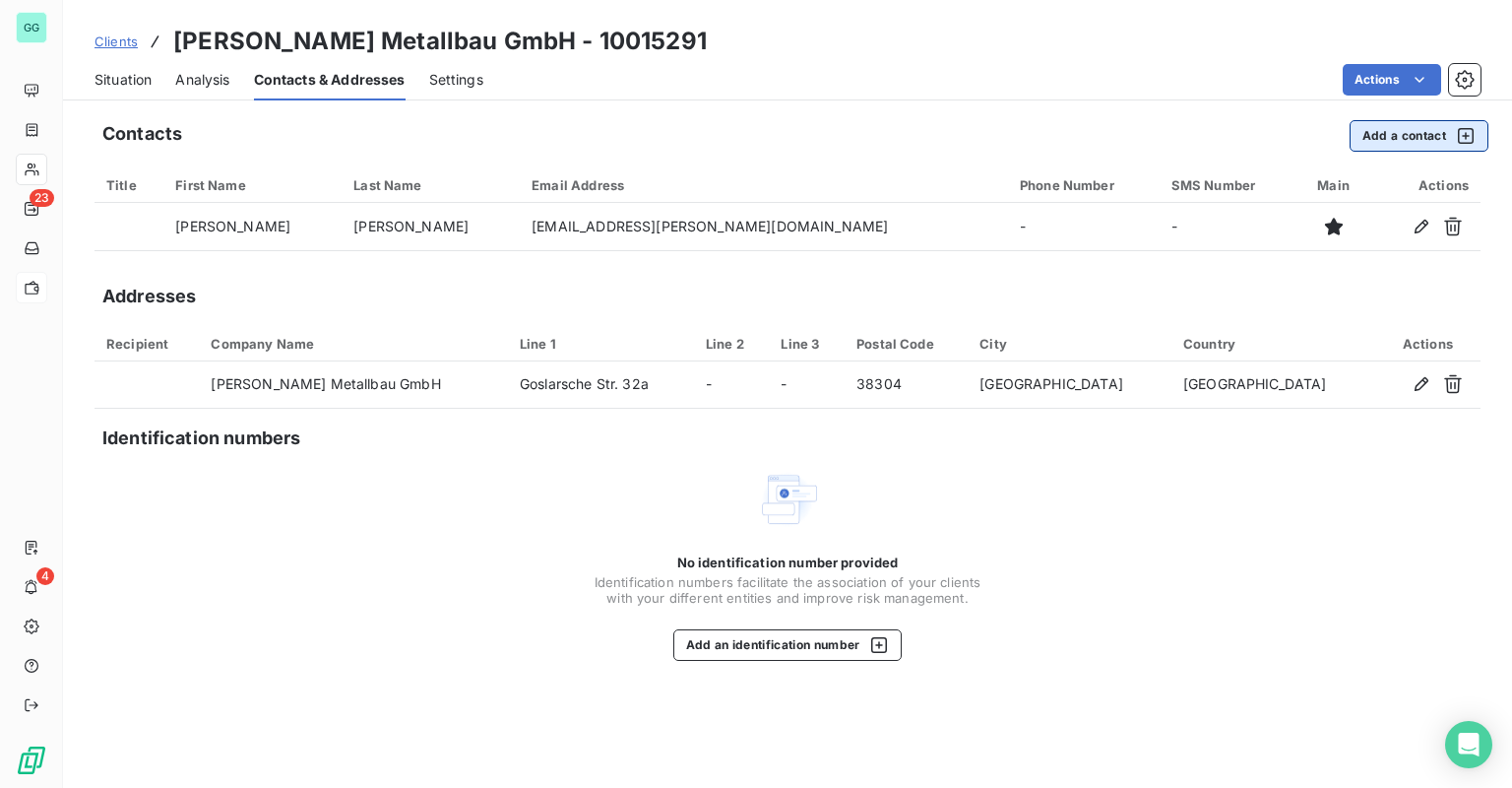 click on "Add a contact" at bounding box center [1418, 136] 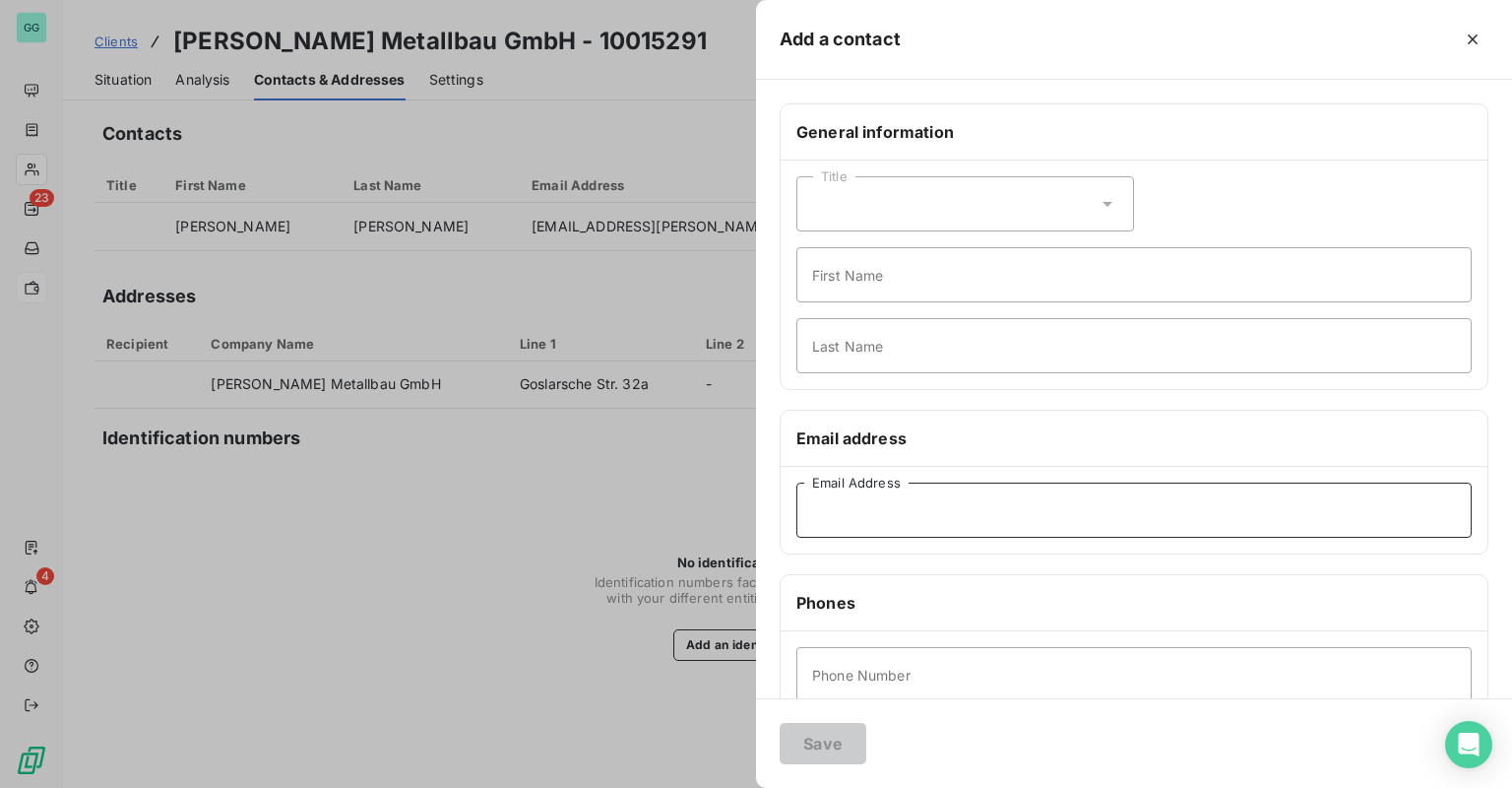 click on "Email Address" at bounding box center [1134, 510] 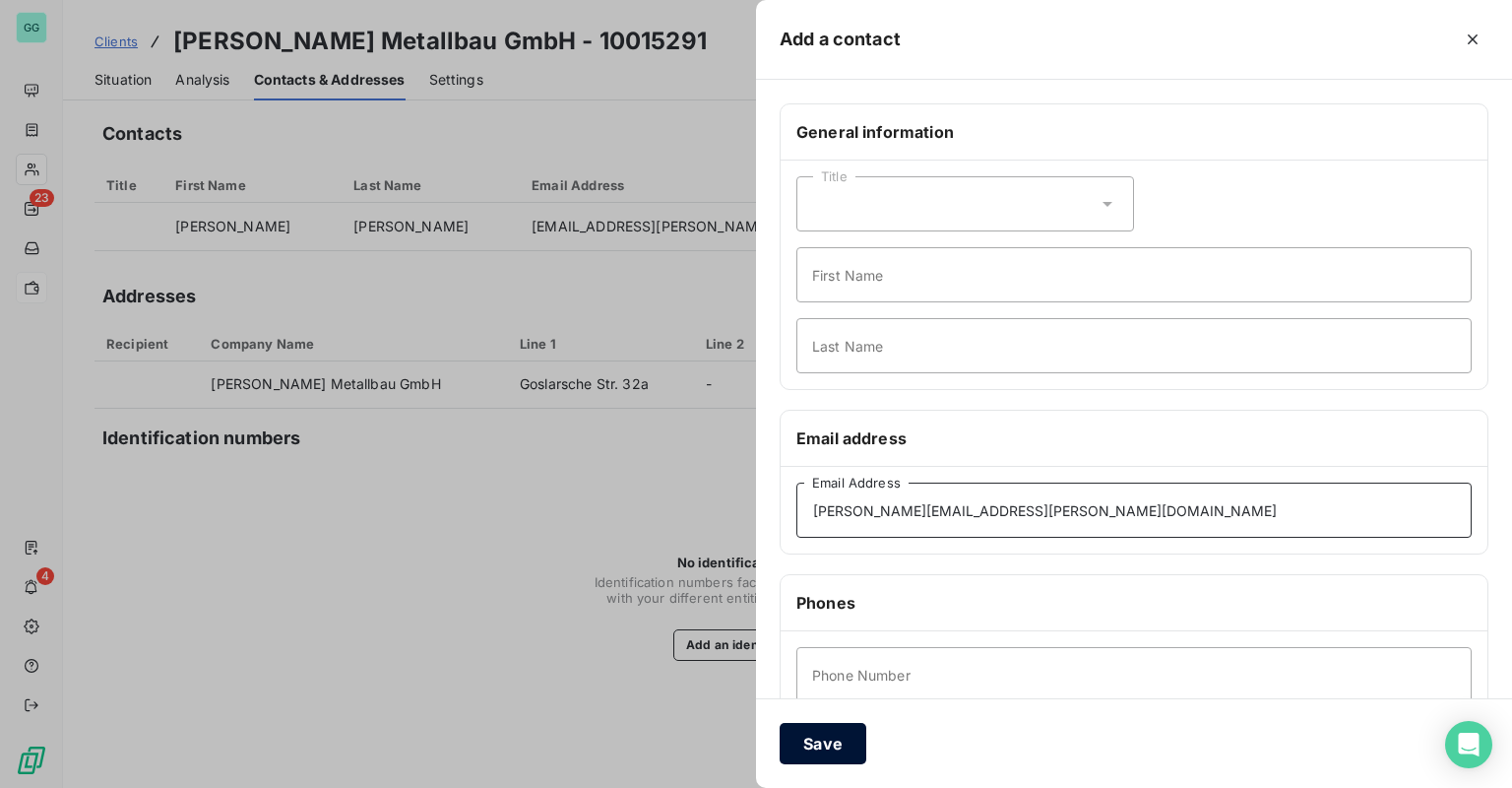 type on "[PERSON_NAME][EMAIL_ADDRESS][PERSON_NAME][DOMAIN_NAME]" 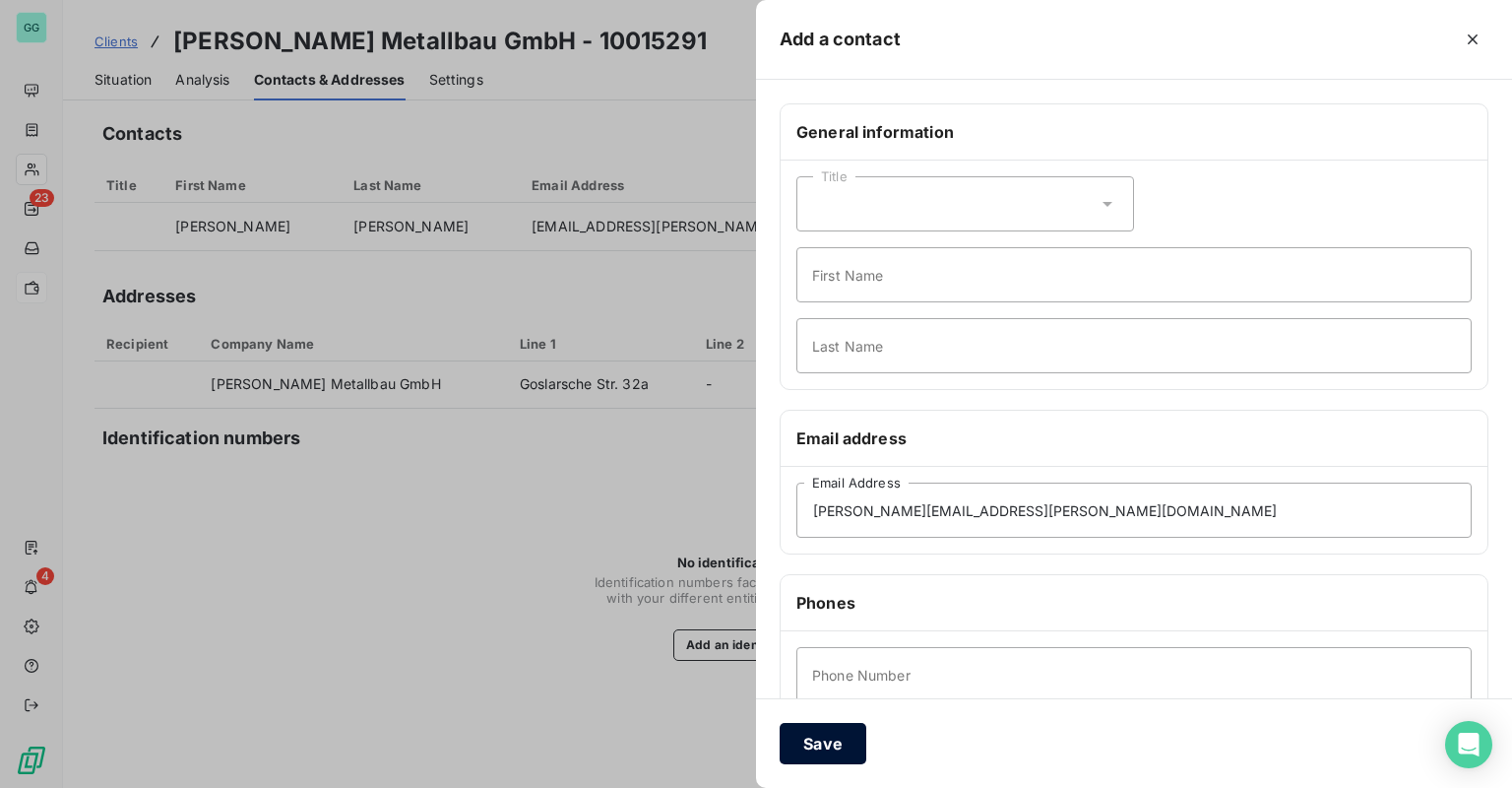 click on "Save" at bounding box center [823, 744] 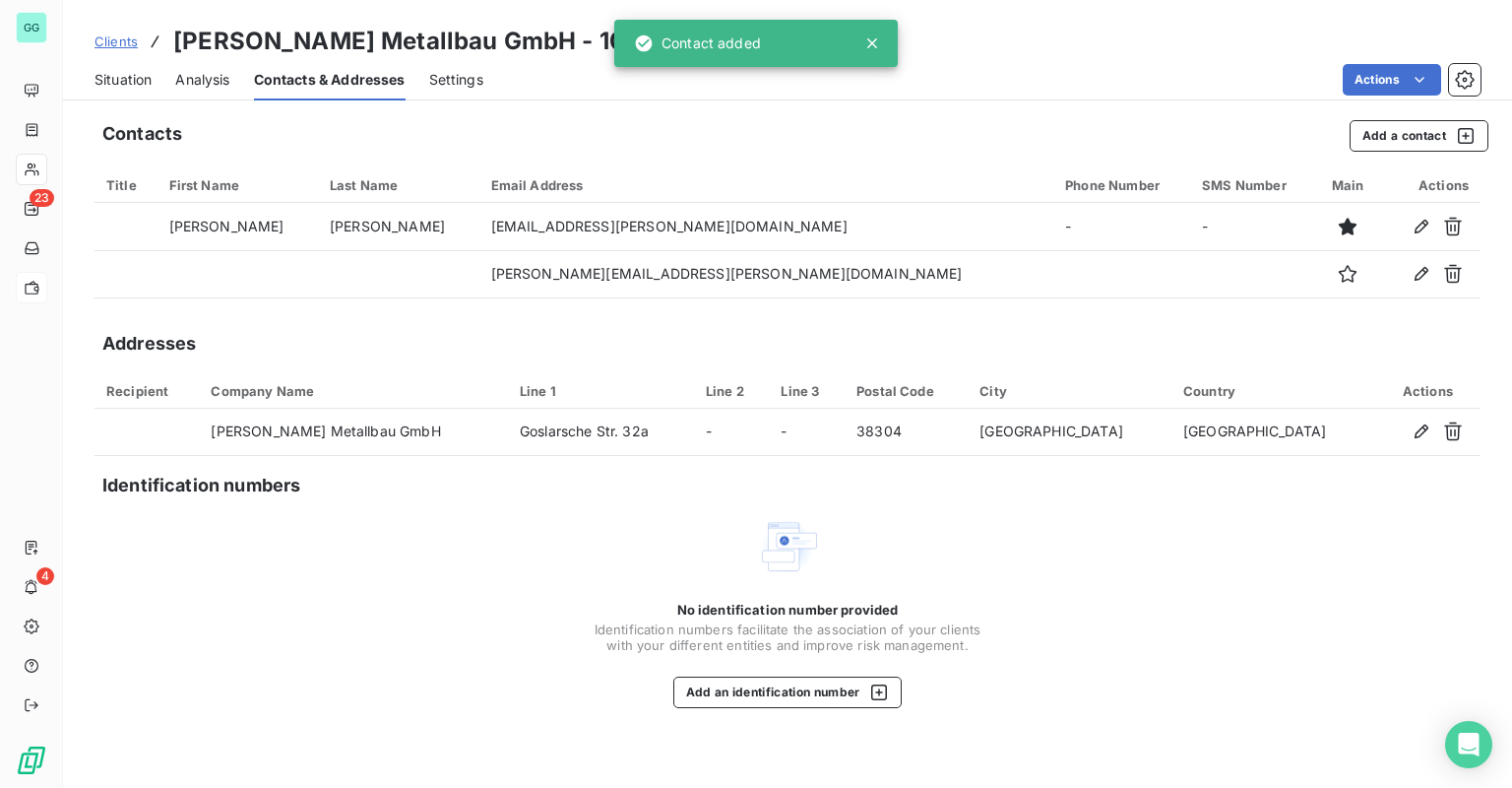 type 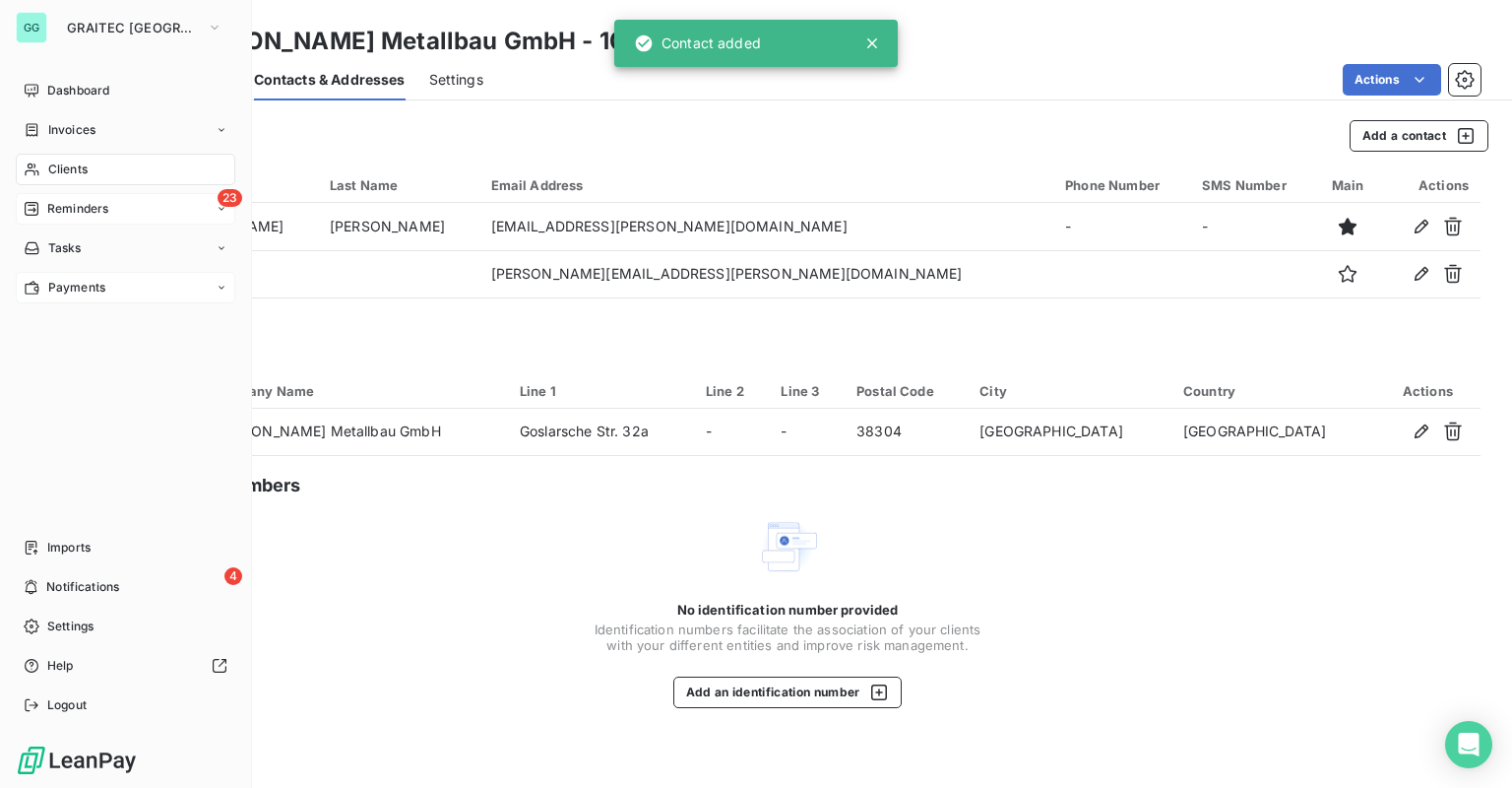 click on "Reminders" at bounding box center (78, 209) 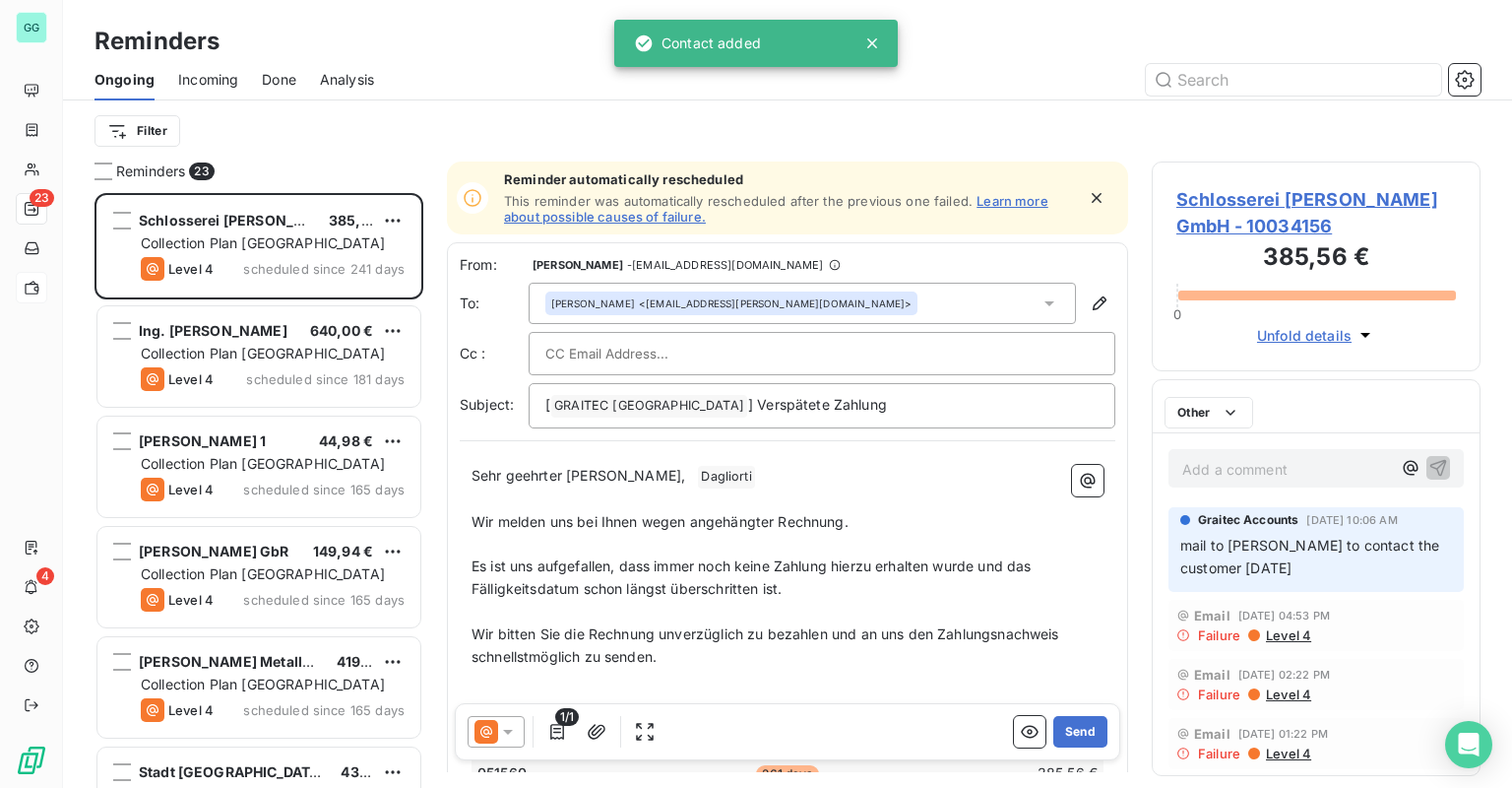 scroll, scrollTop: 12, scrollLeft: 12, axis: both 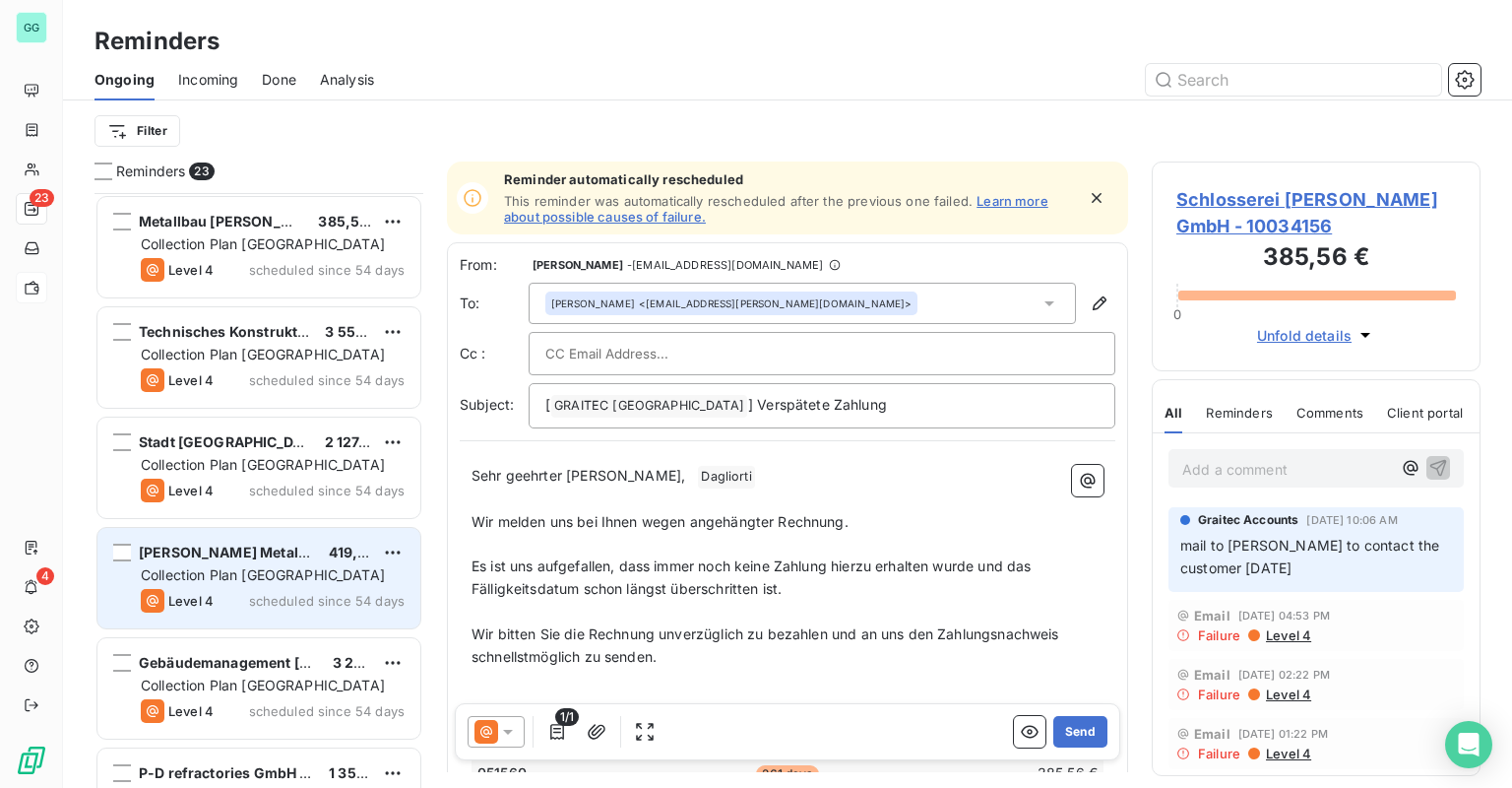 click on "Level 4 scheduled since 54 days" at bounding box center (273, 601) 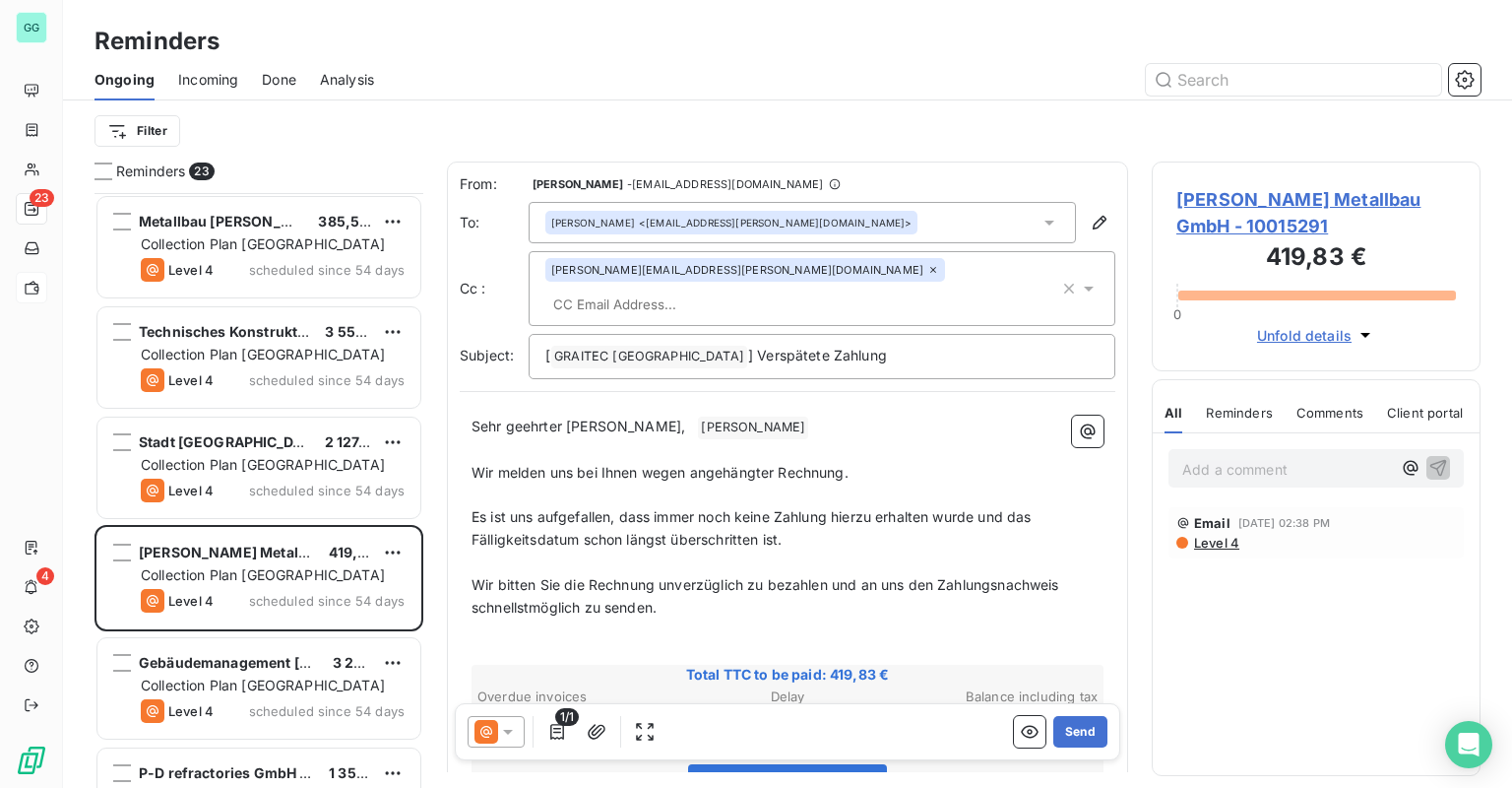click at bounding box center (659, 304) 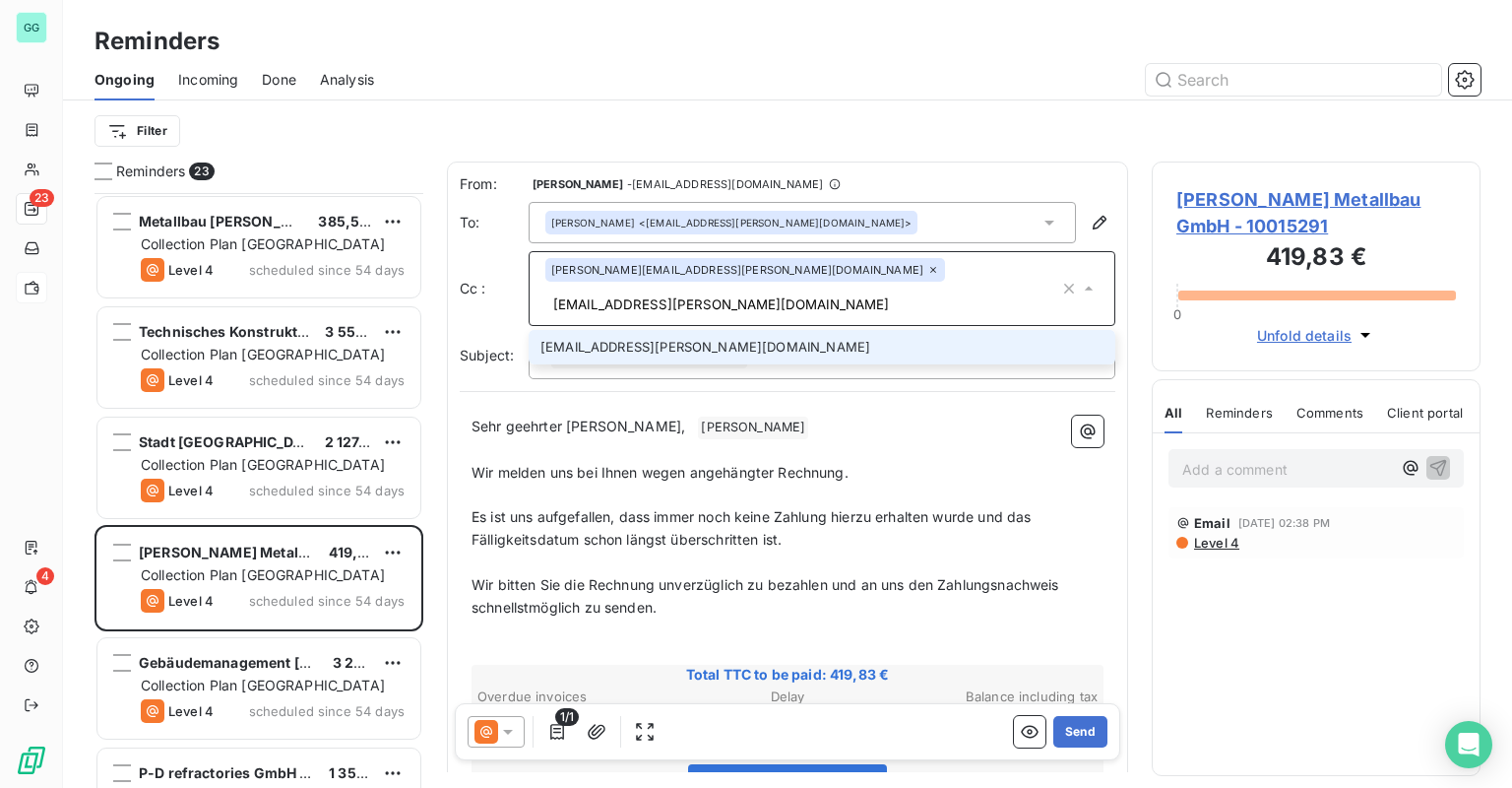 type on "[EMAIL_ADDRESS][PERSON_NAME][DOMAIN_NAME]" 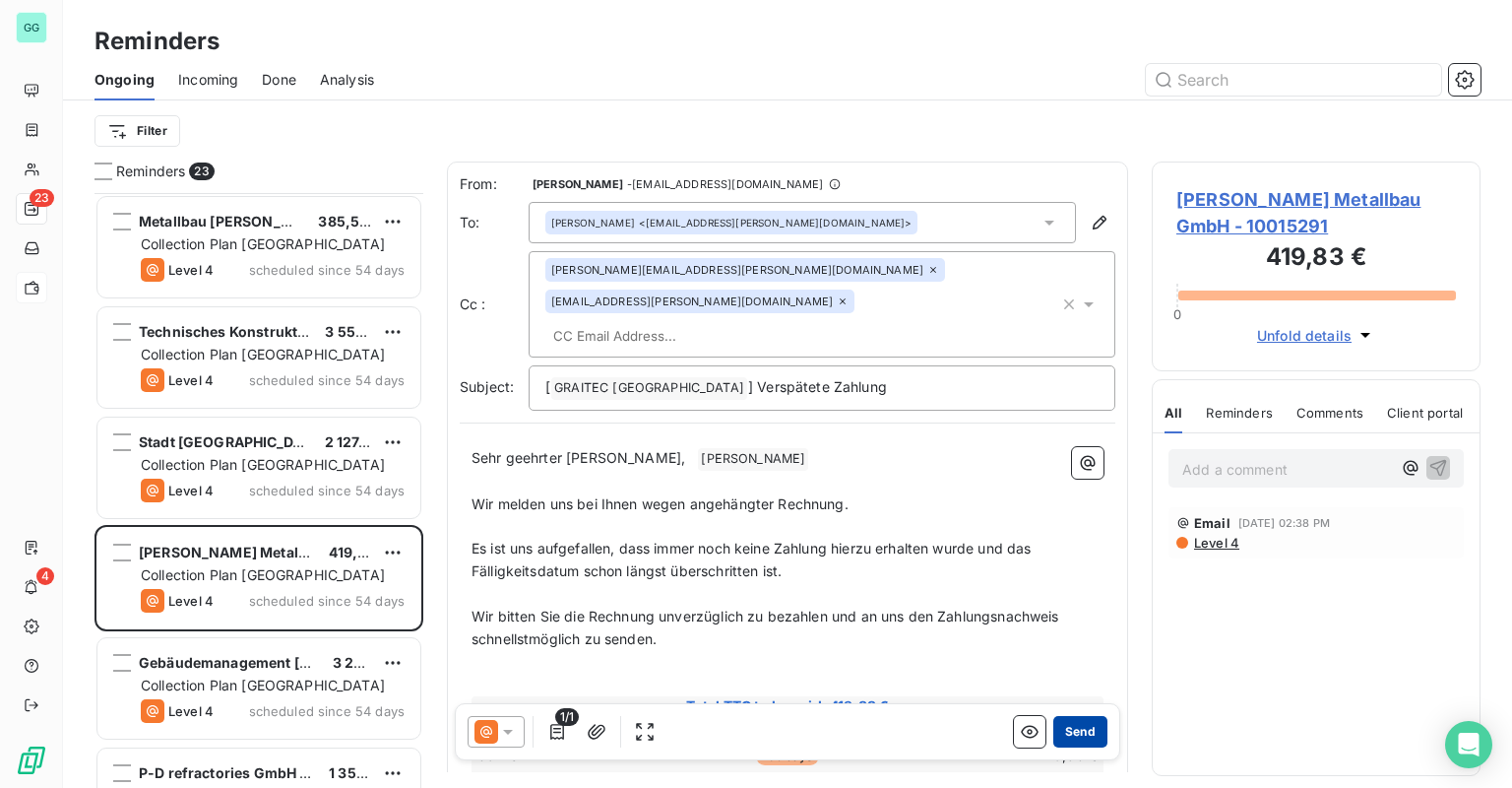 click on "Send" at bounding box center [1080, 732] 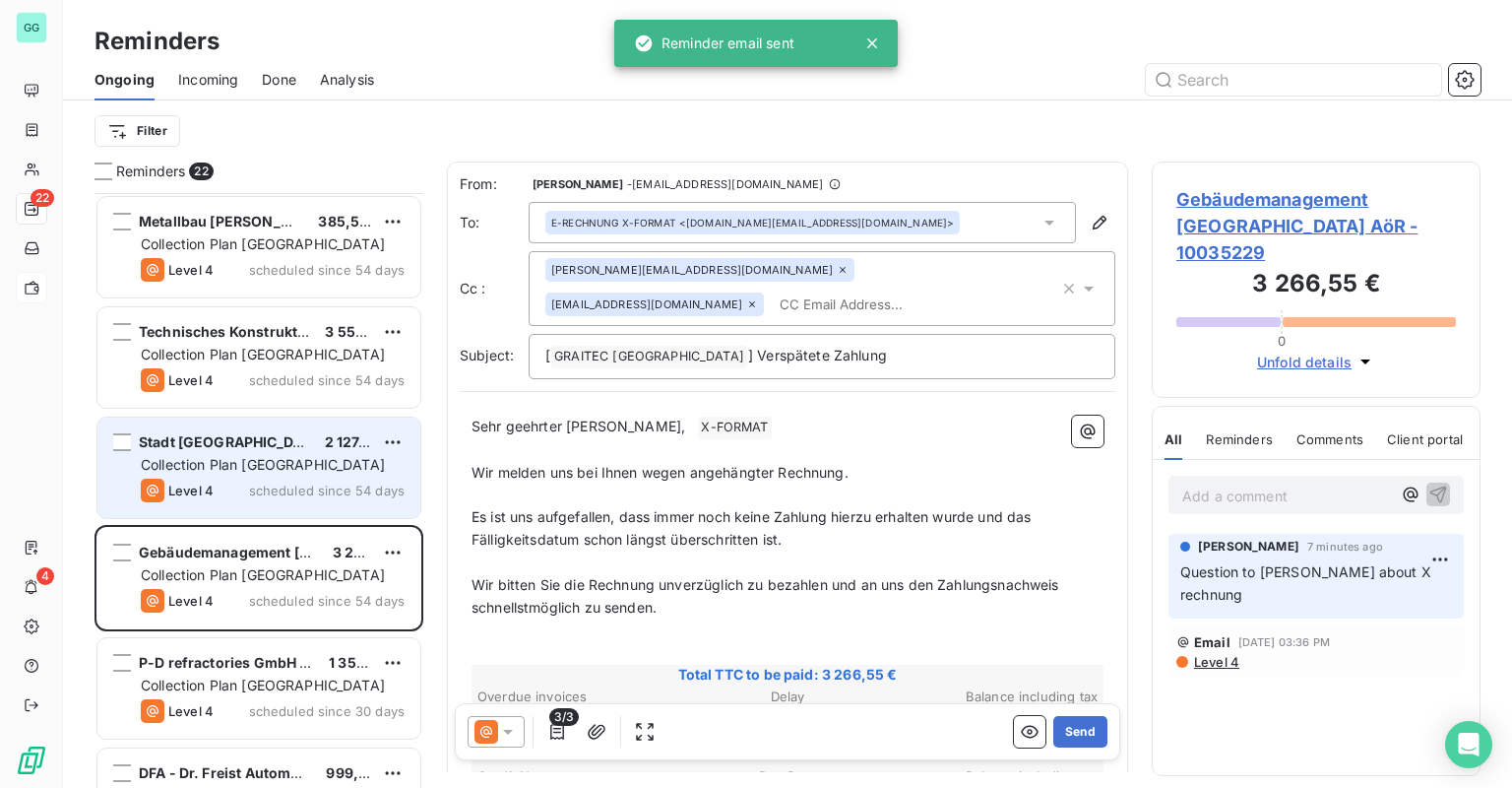 click on "Collection Plan [GEOGRAPHIC_DATA]" at bounding box center [263, 464] 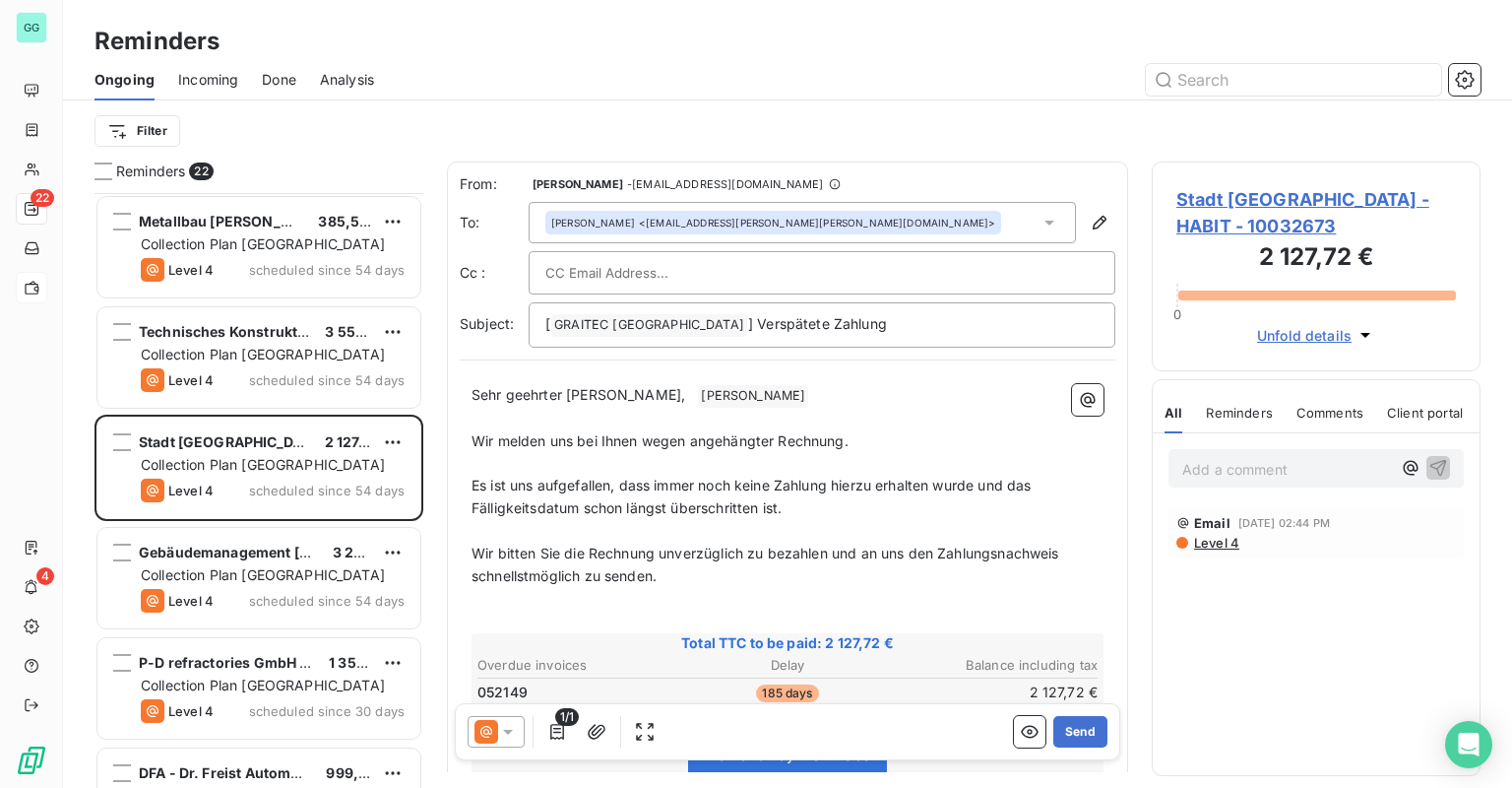 click on "Stadt [GEOGRAPHIC_DATA] - HABIT - 10032673" at bounding box center [1316, 213] 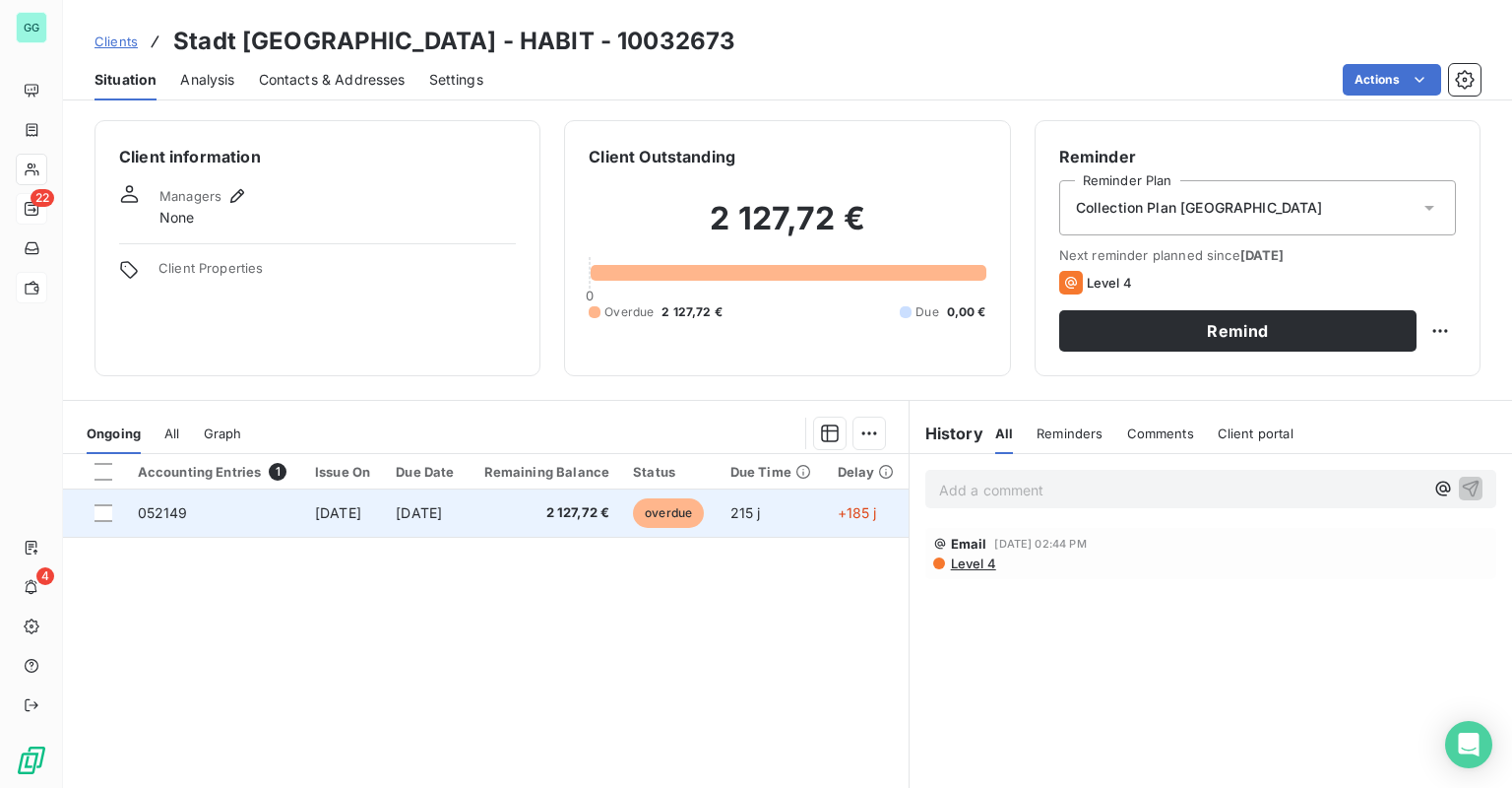 click on "[DATE]" at bounding box center [338, 512] 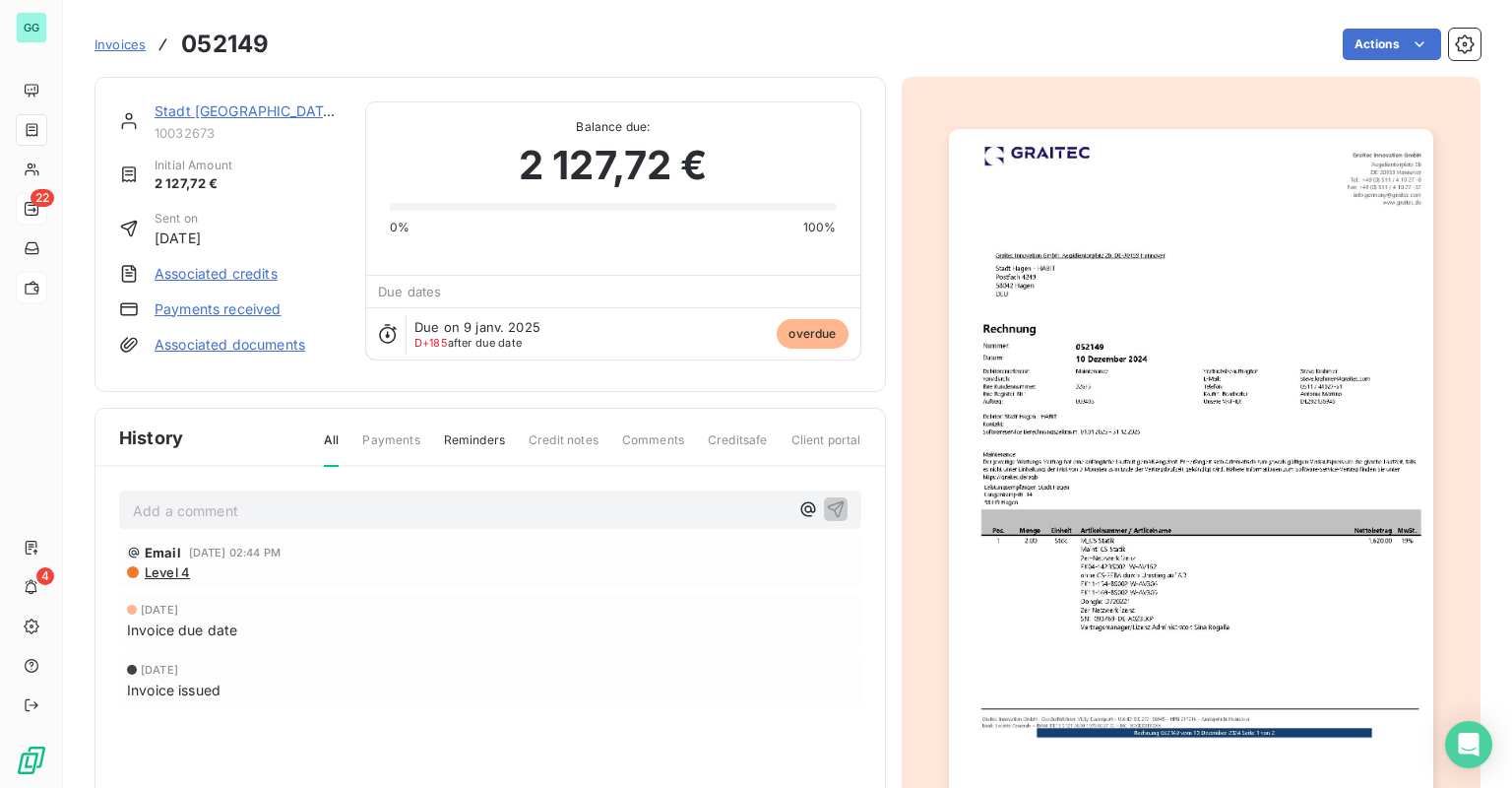 click on "Stadt [GEOGRAPHIC_DATA] - HABIT" at bounding box center [275, 110] 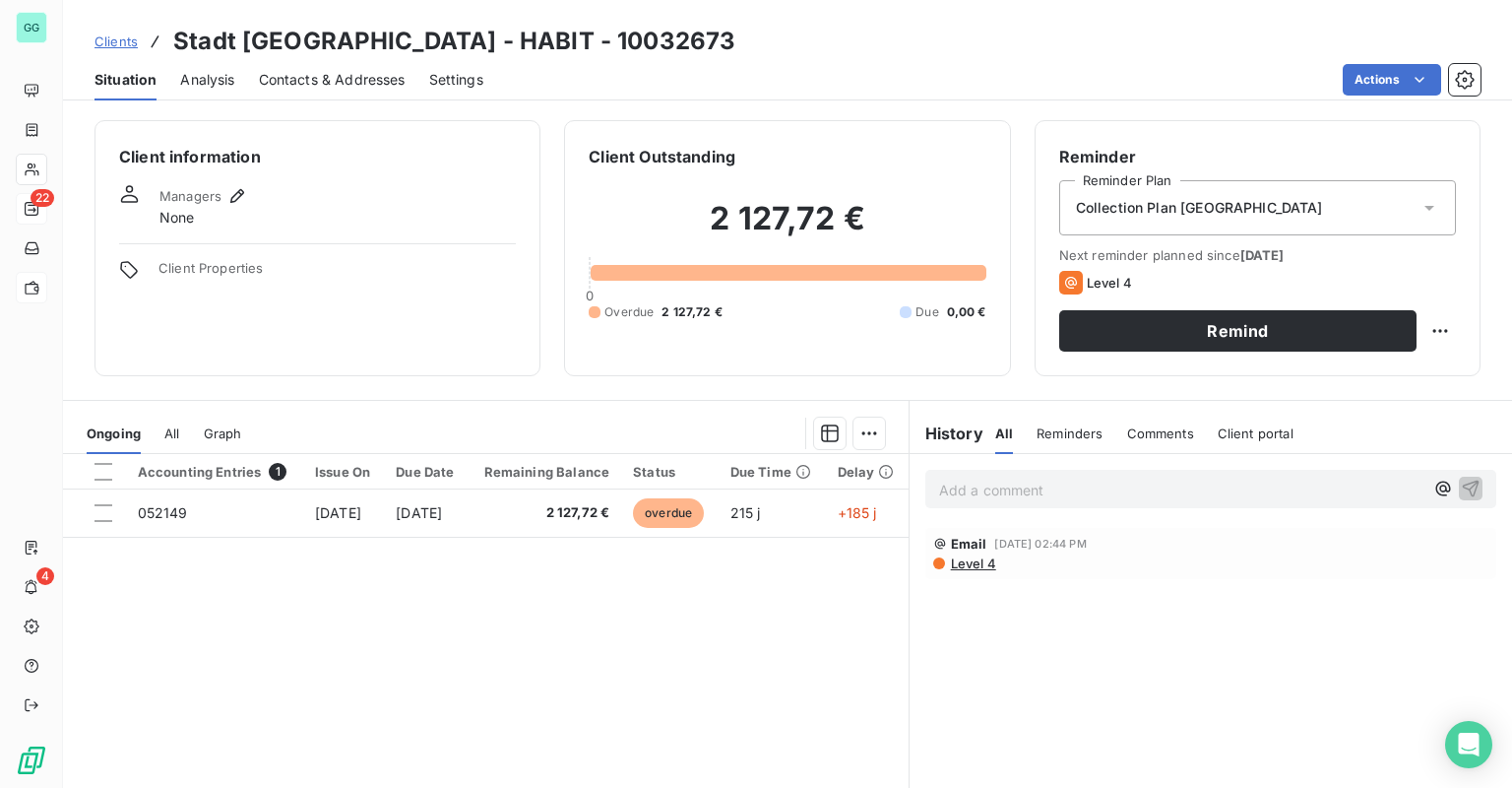 click on "Contacts & Addresses" at bounding box center (332, 80) 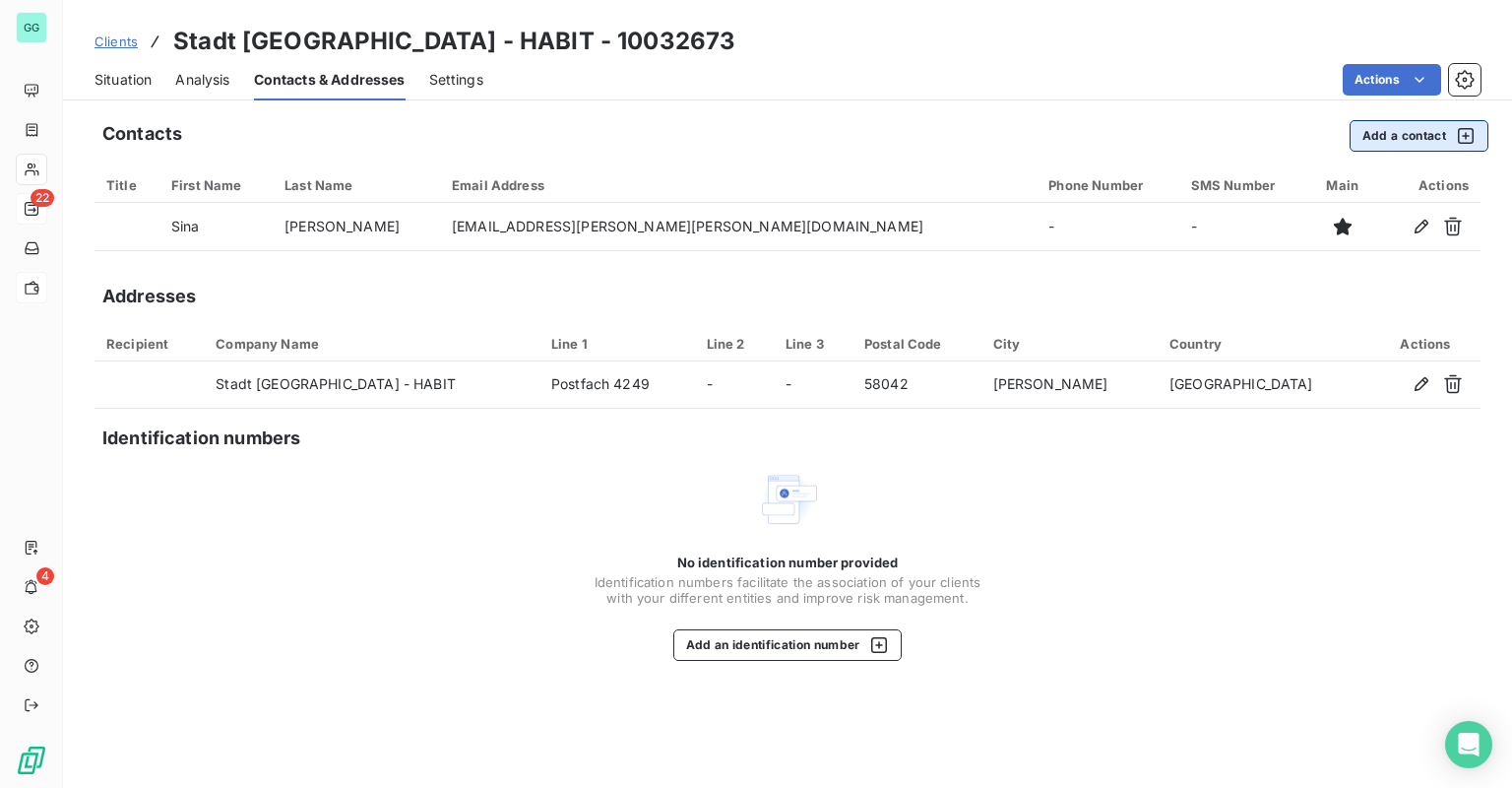 click on "Add a contact" at bounding box center (1418, 136) 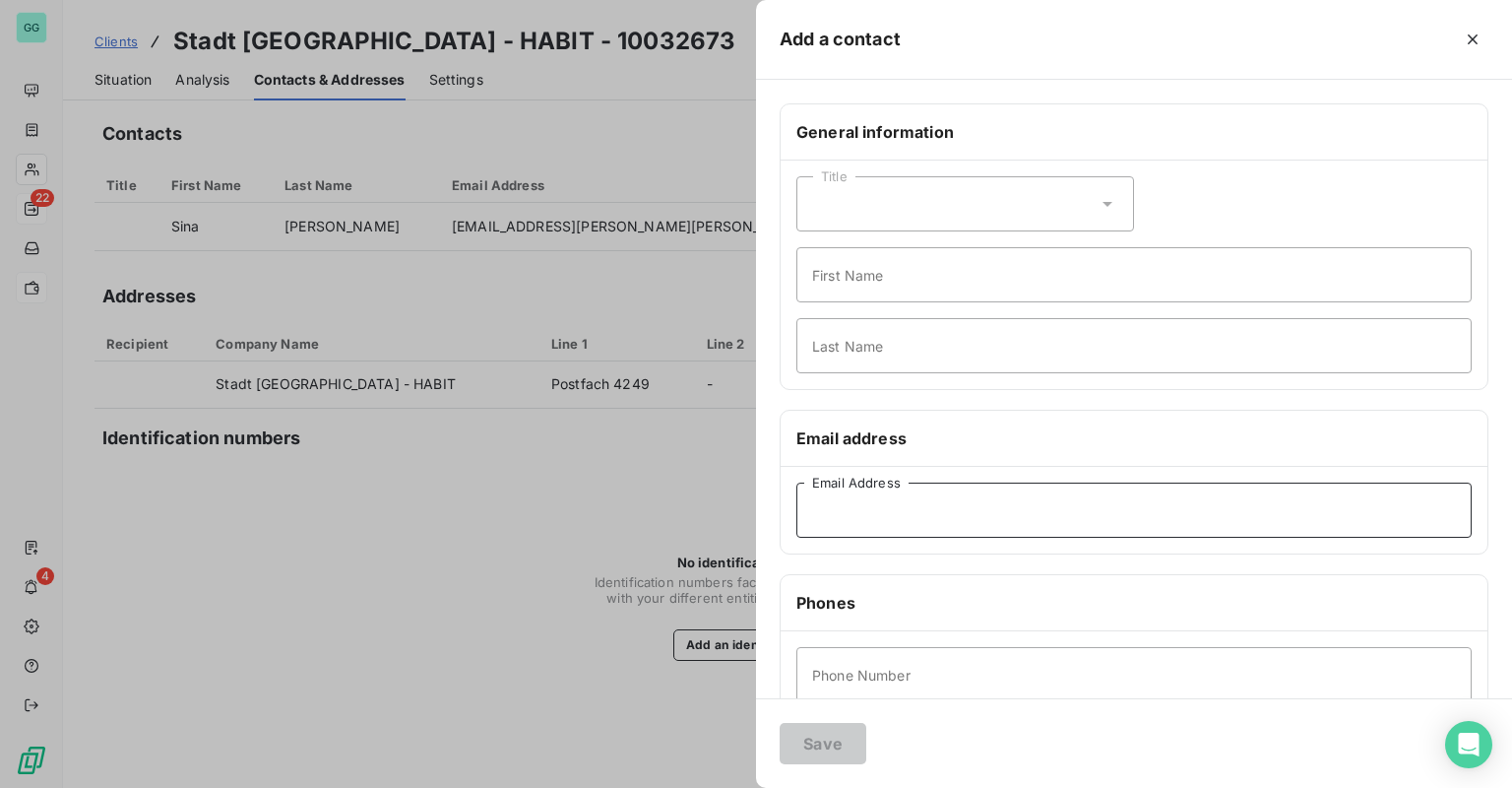 drag, startPoint x: 854, startPoint y: 492, endPoint x: 862, endPoint y: 526, distance: 34.928498 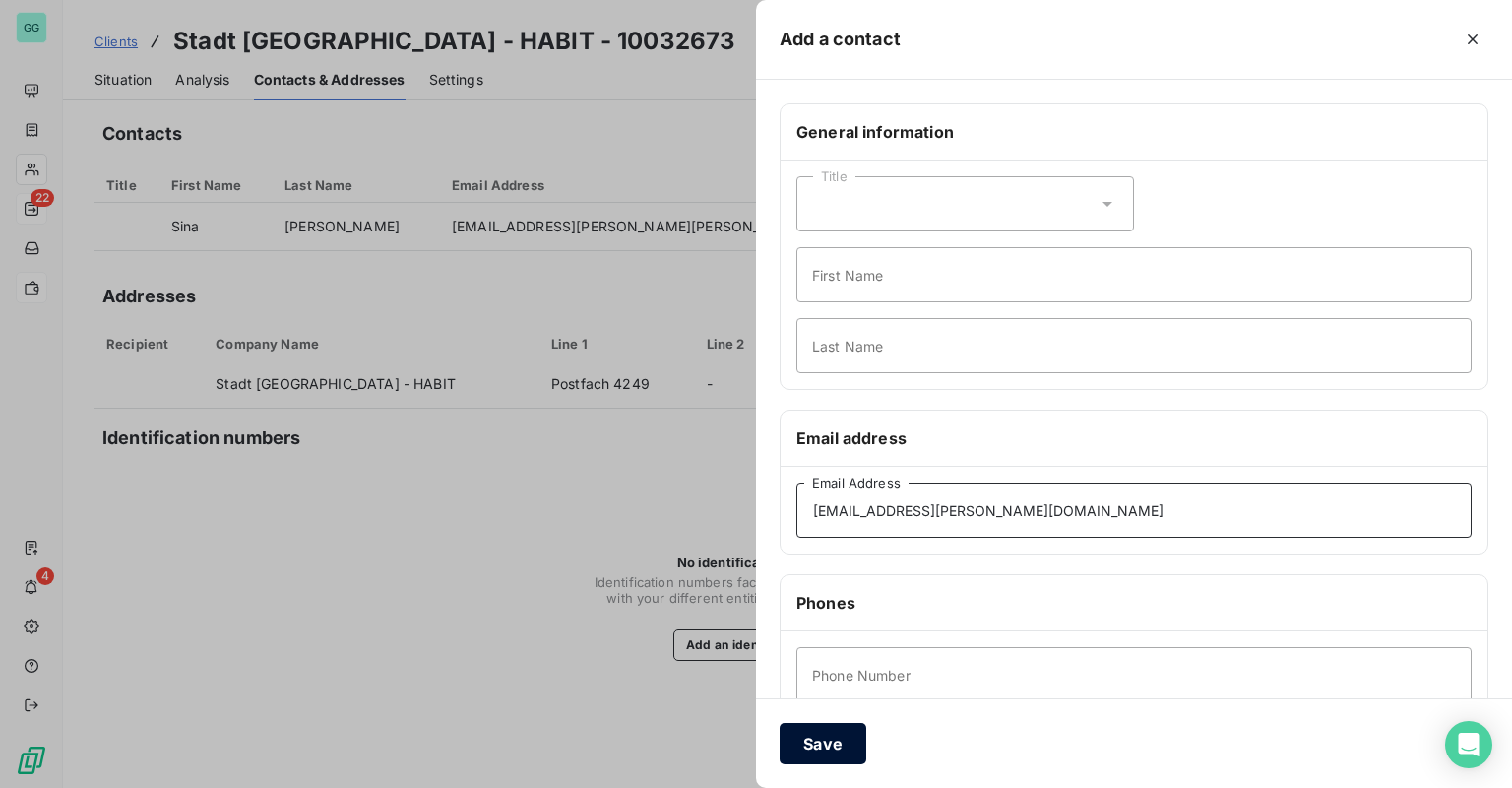 type on "[EMAIL_ADDRESS][PERSON_NAME][DOMAIN_NAME]" 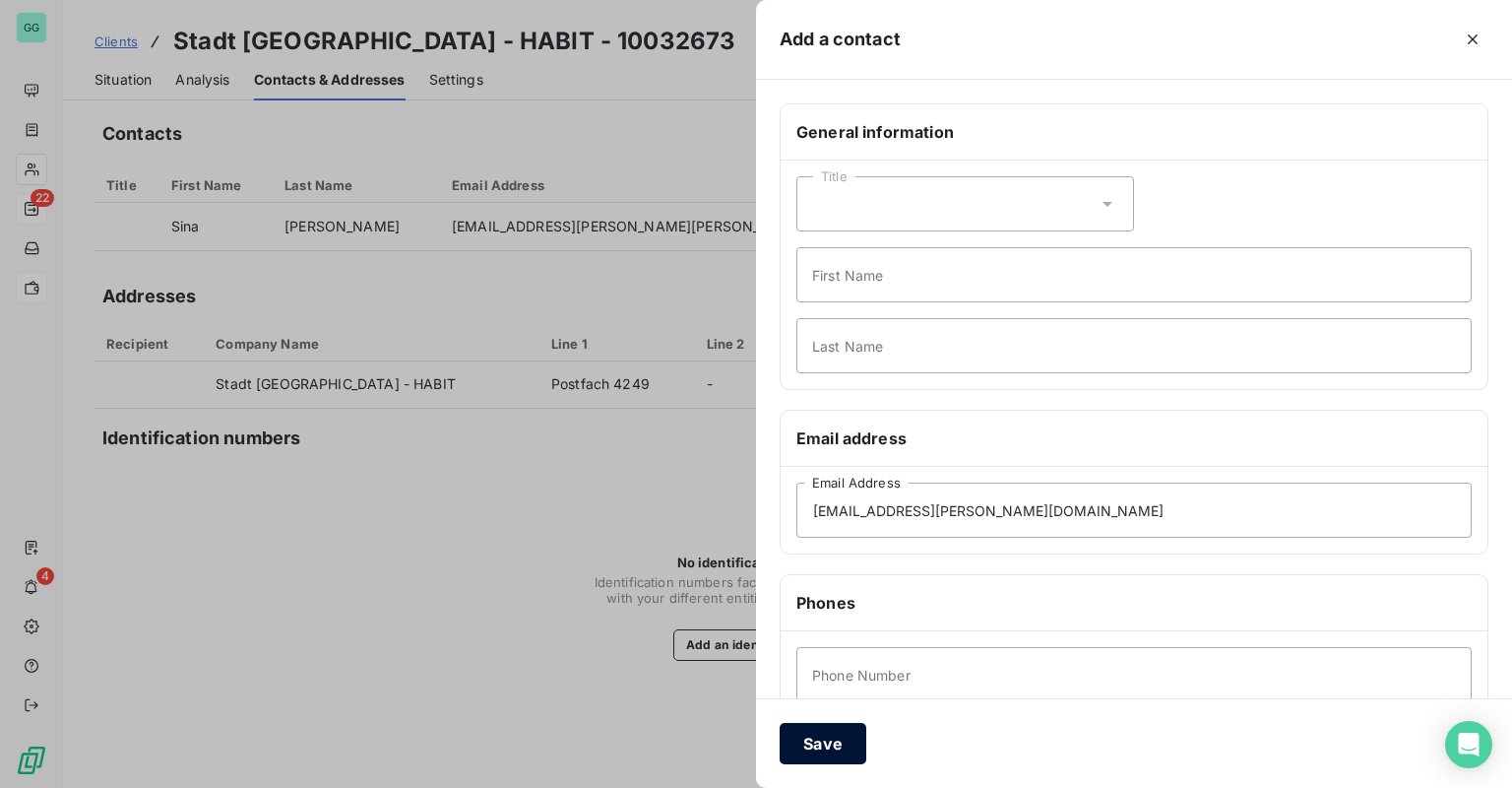 click on "Save" at bounding box center [823, 744] 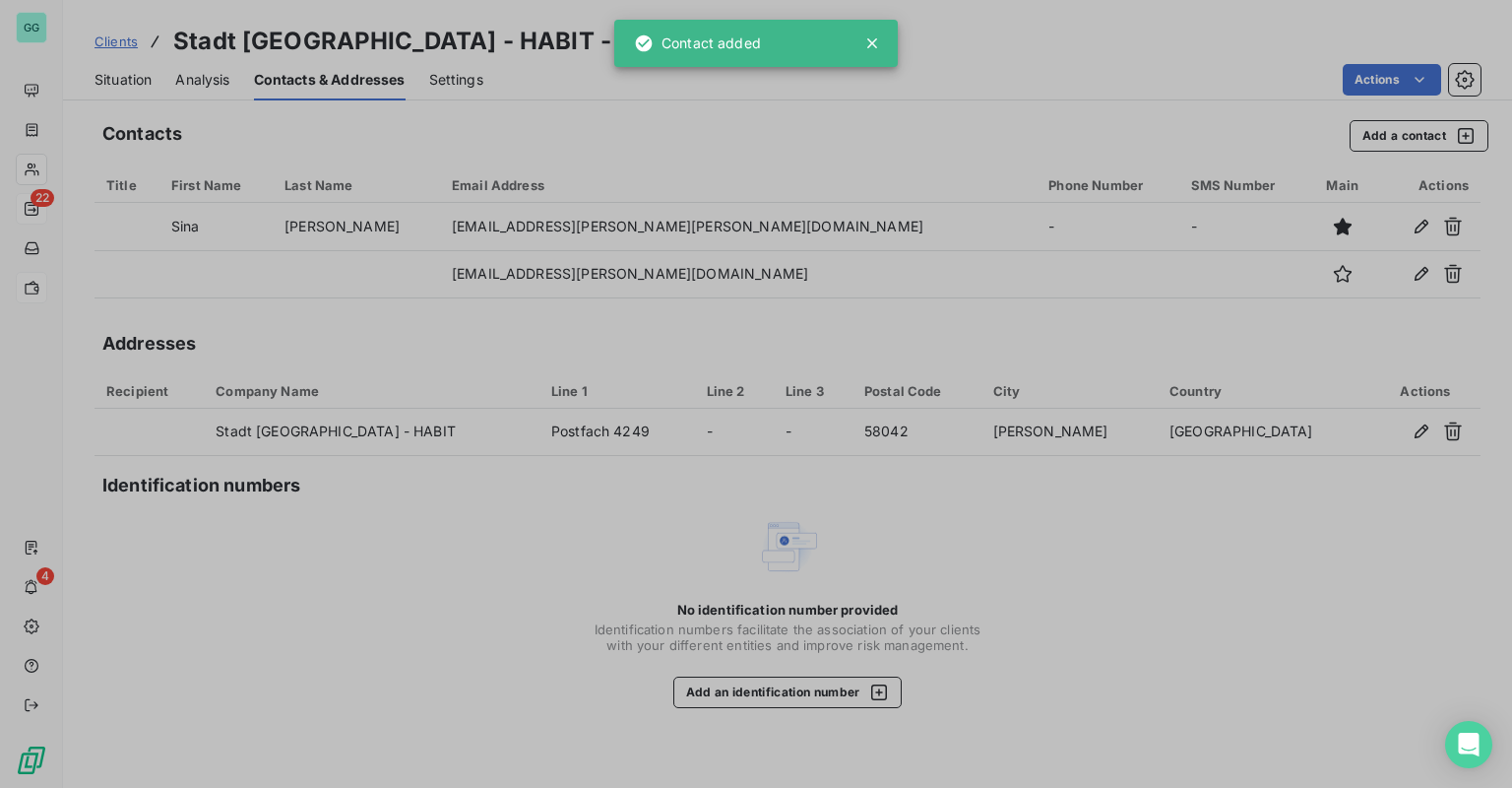 type 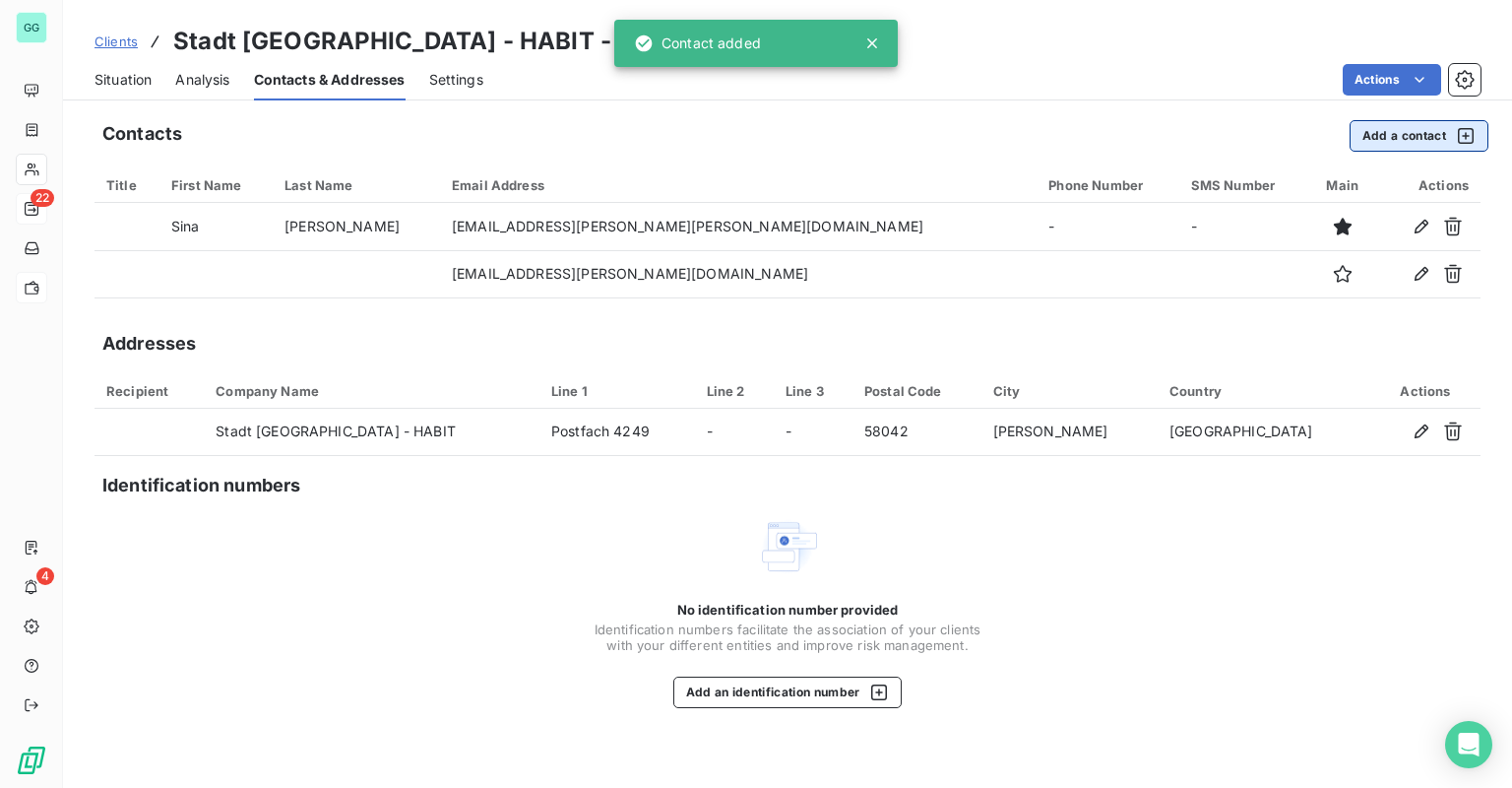click on "Add a contact" at bounding box center (1418, 136) 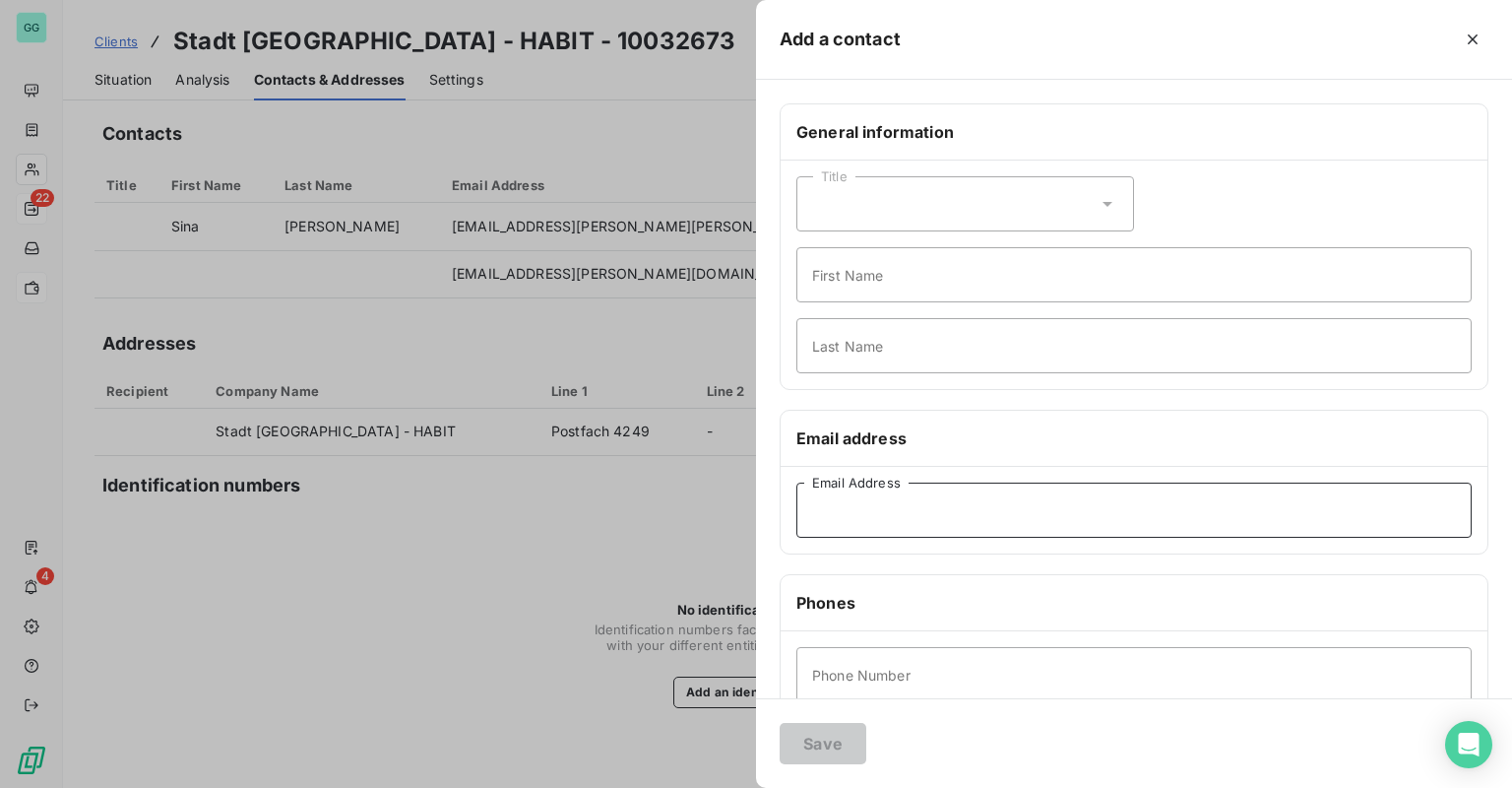 click on "Email Address" at bounding box center (1134, 510) 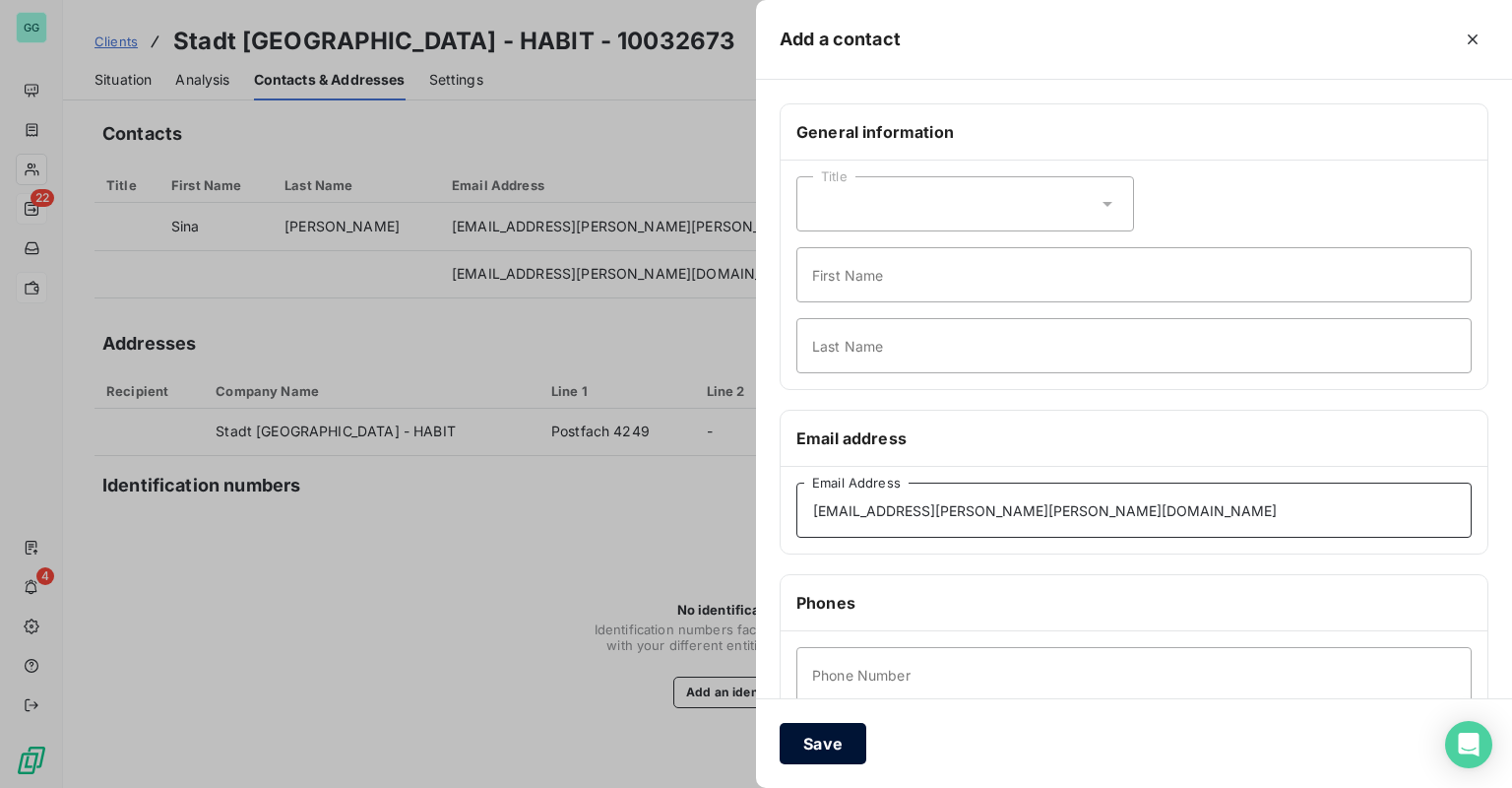 type on "[EMAIL_ADDRESS][PERSON_NAME][PERSON_NAME][DOMAIN_NAME]" 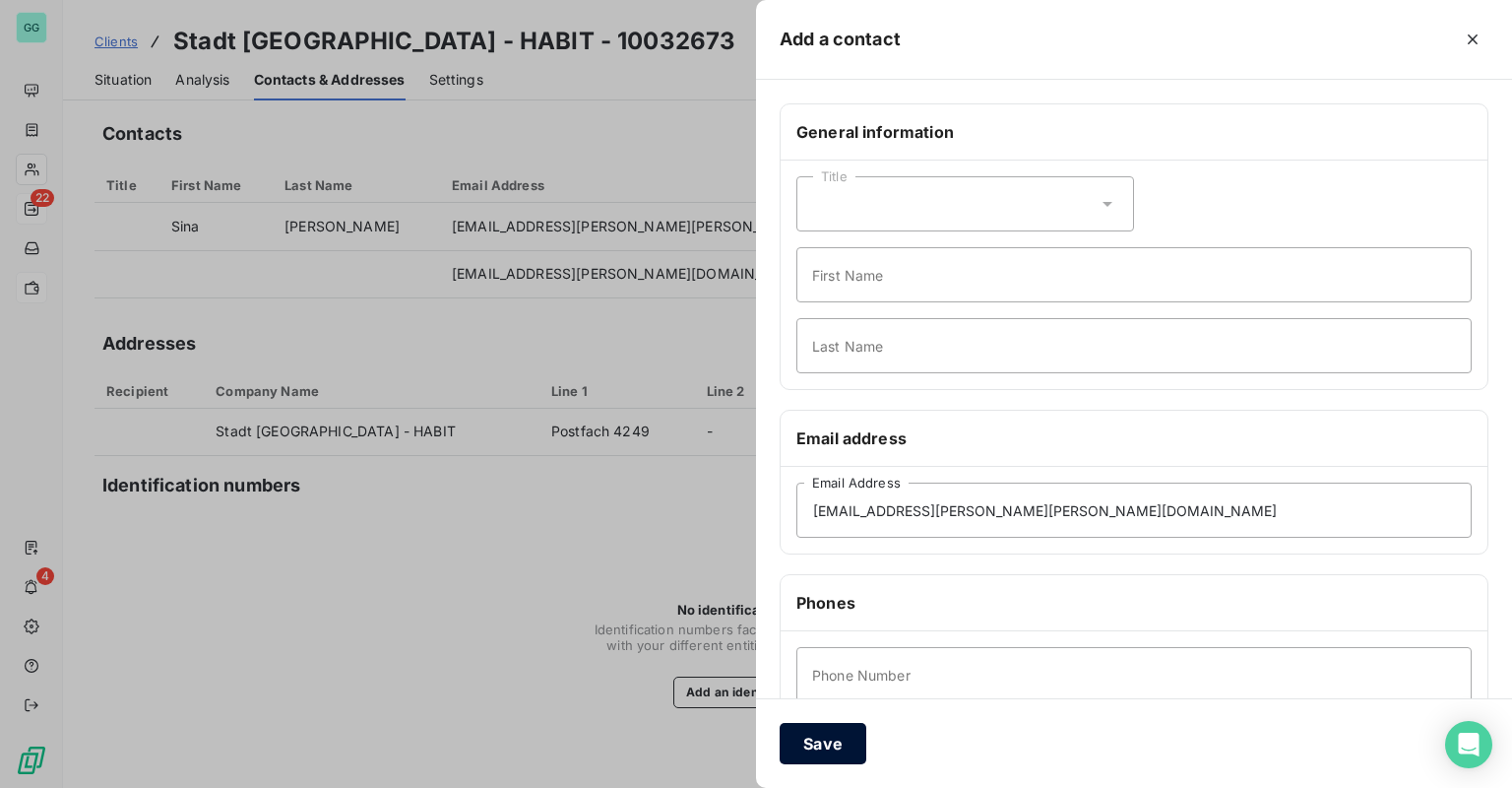 click on "Save" at bounding box center (823, 744) 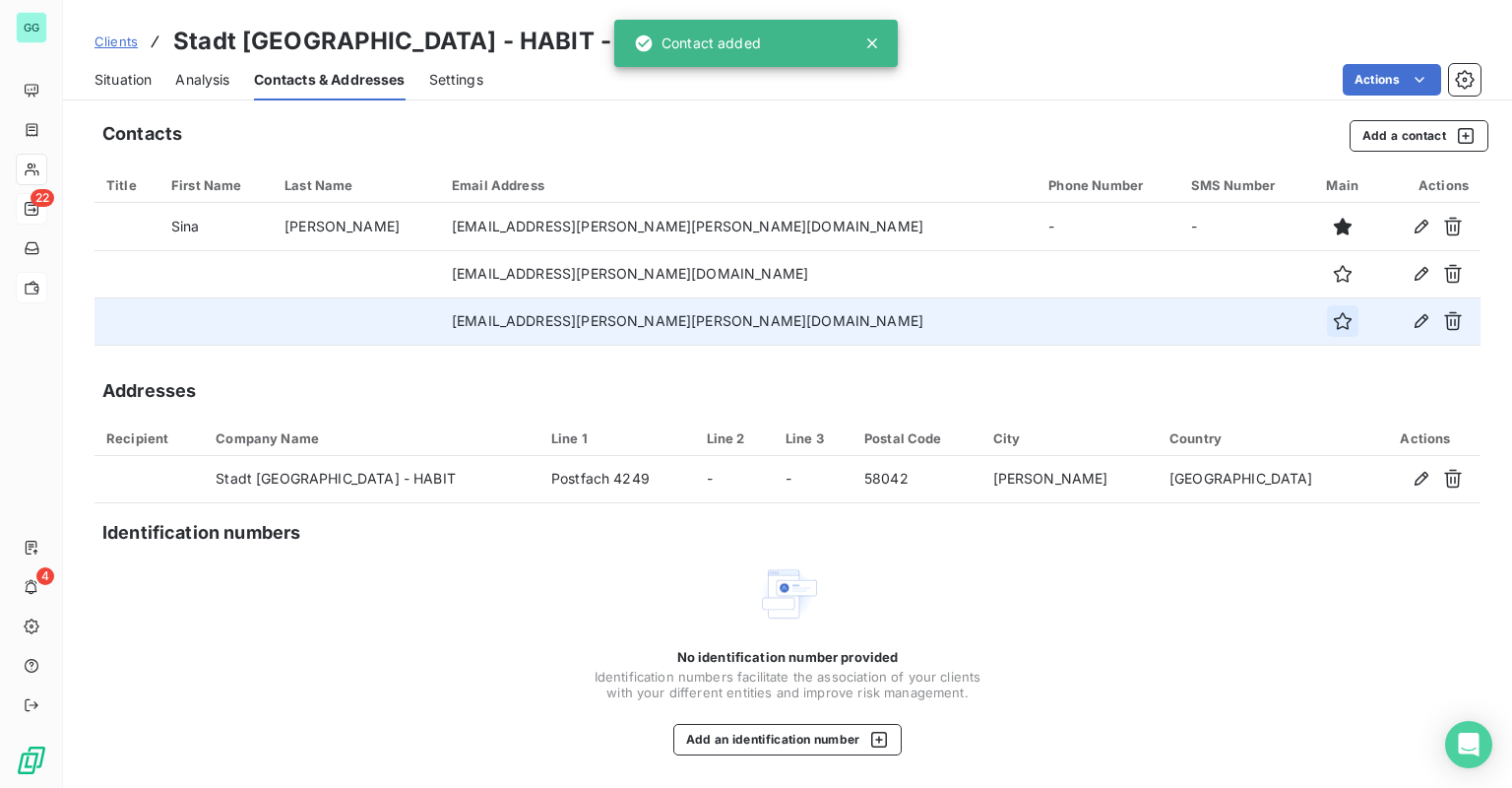 click 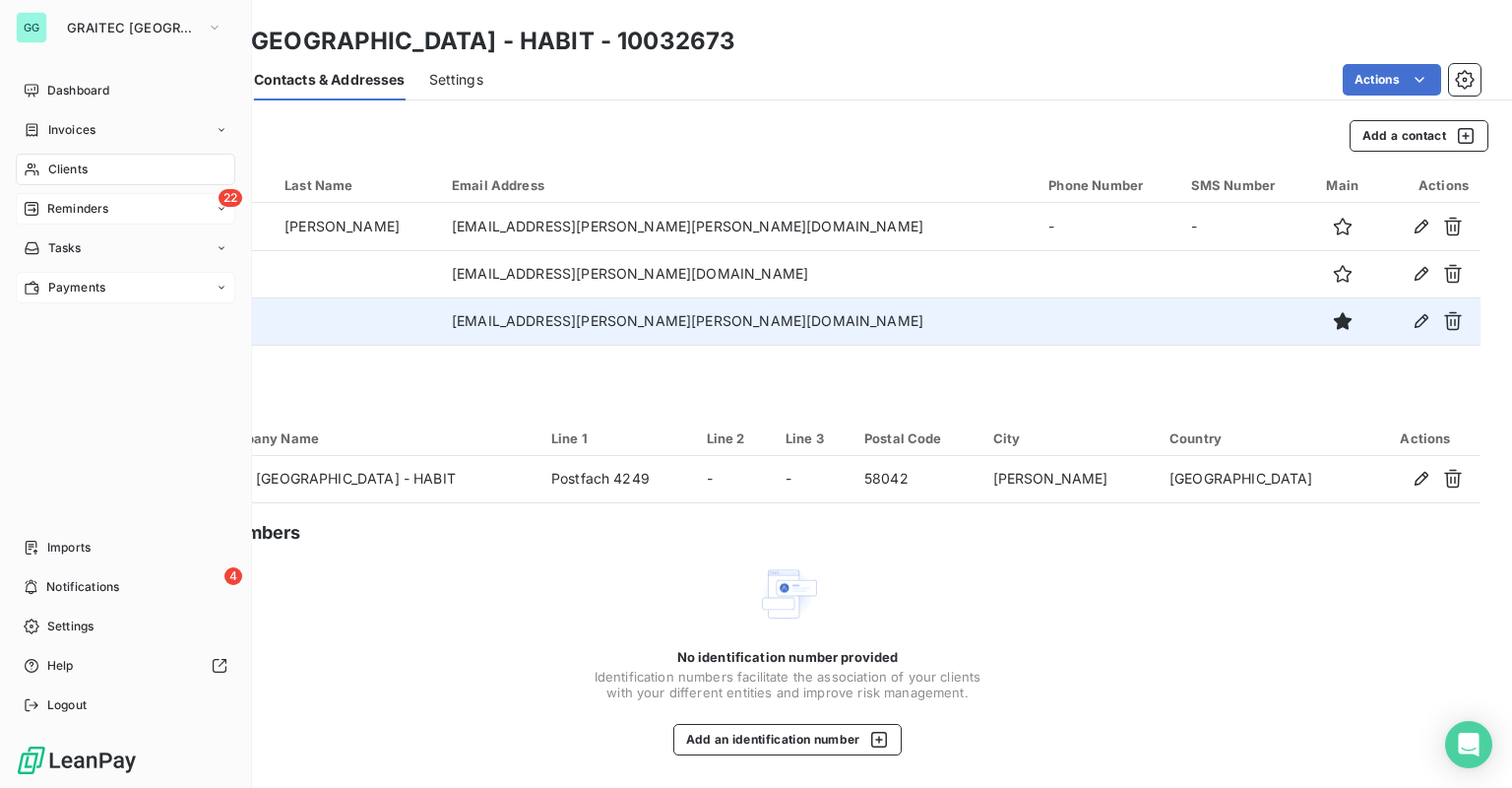 click on "22 Reminders" at bounding box center (125, 209) 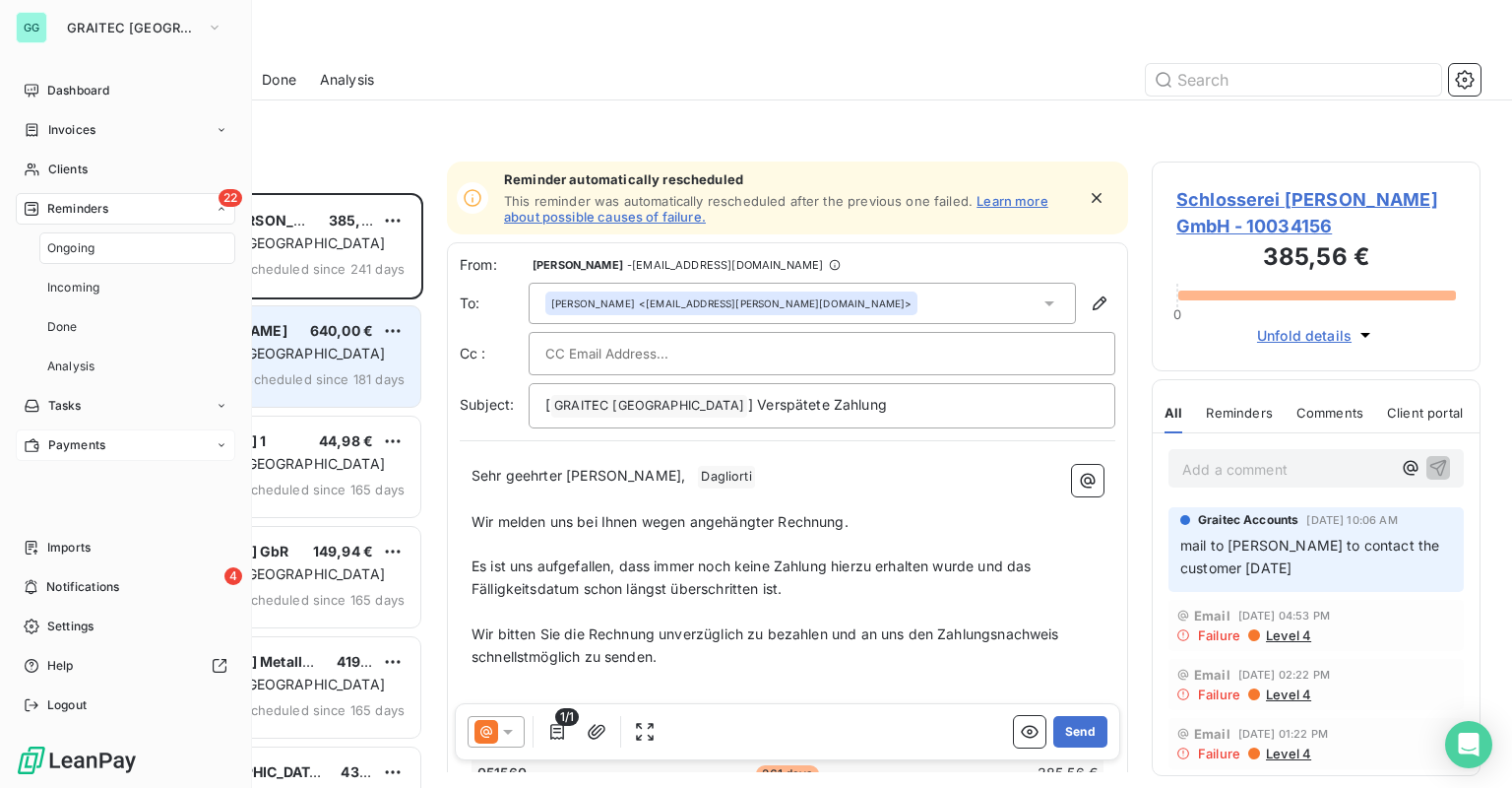 scroll, scrollTop: 12, scrollLeft: 12, axis: both 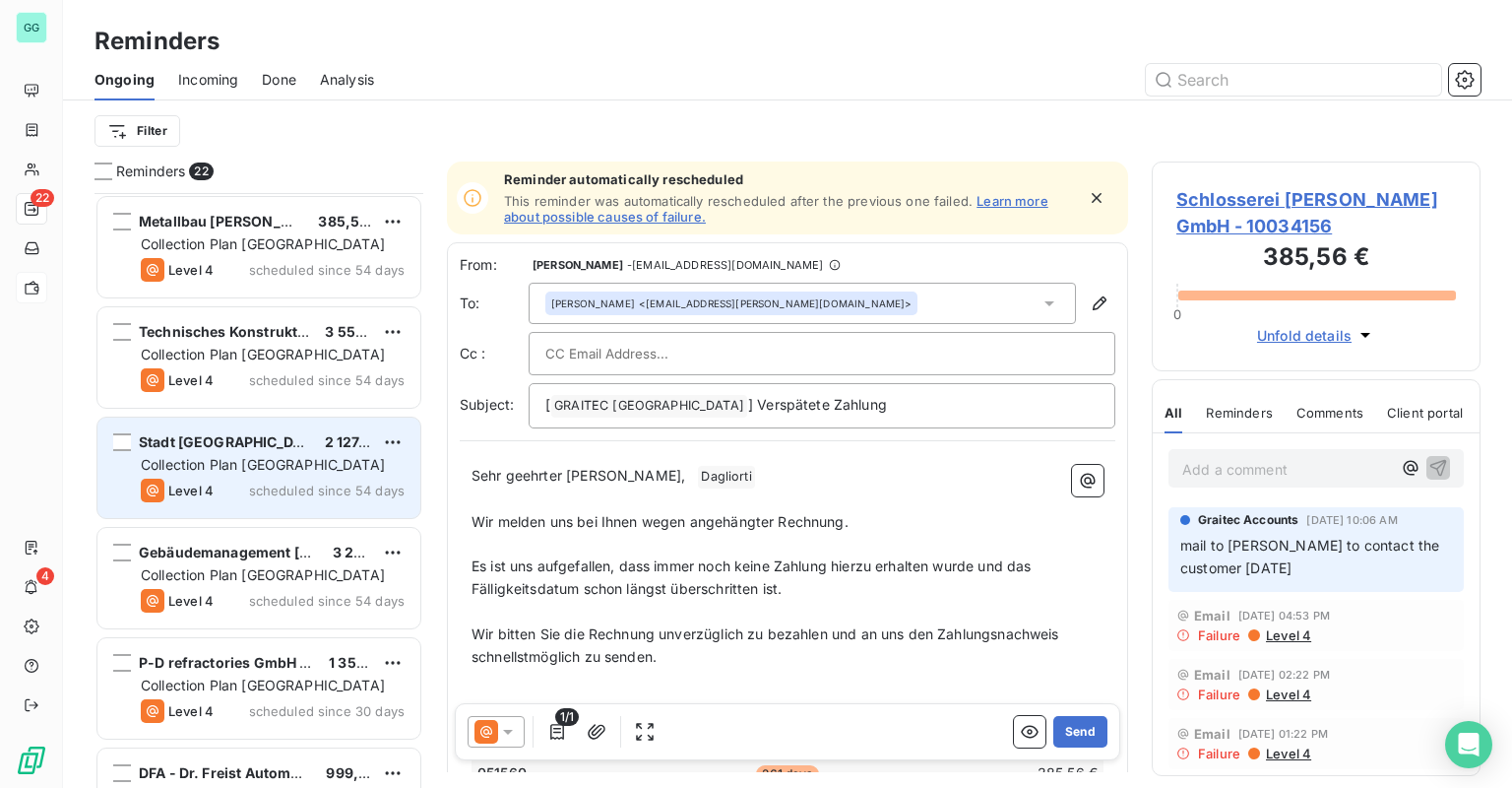 click on "Stadt [PERSON_NAME] - HABIT 2 127,72 €" at bounding box center (273, 442) 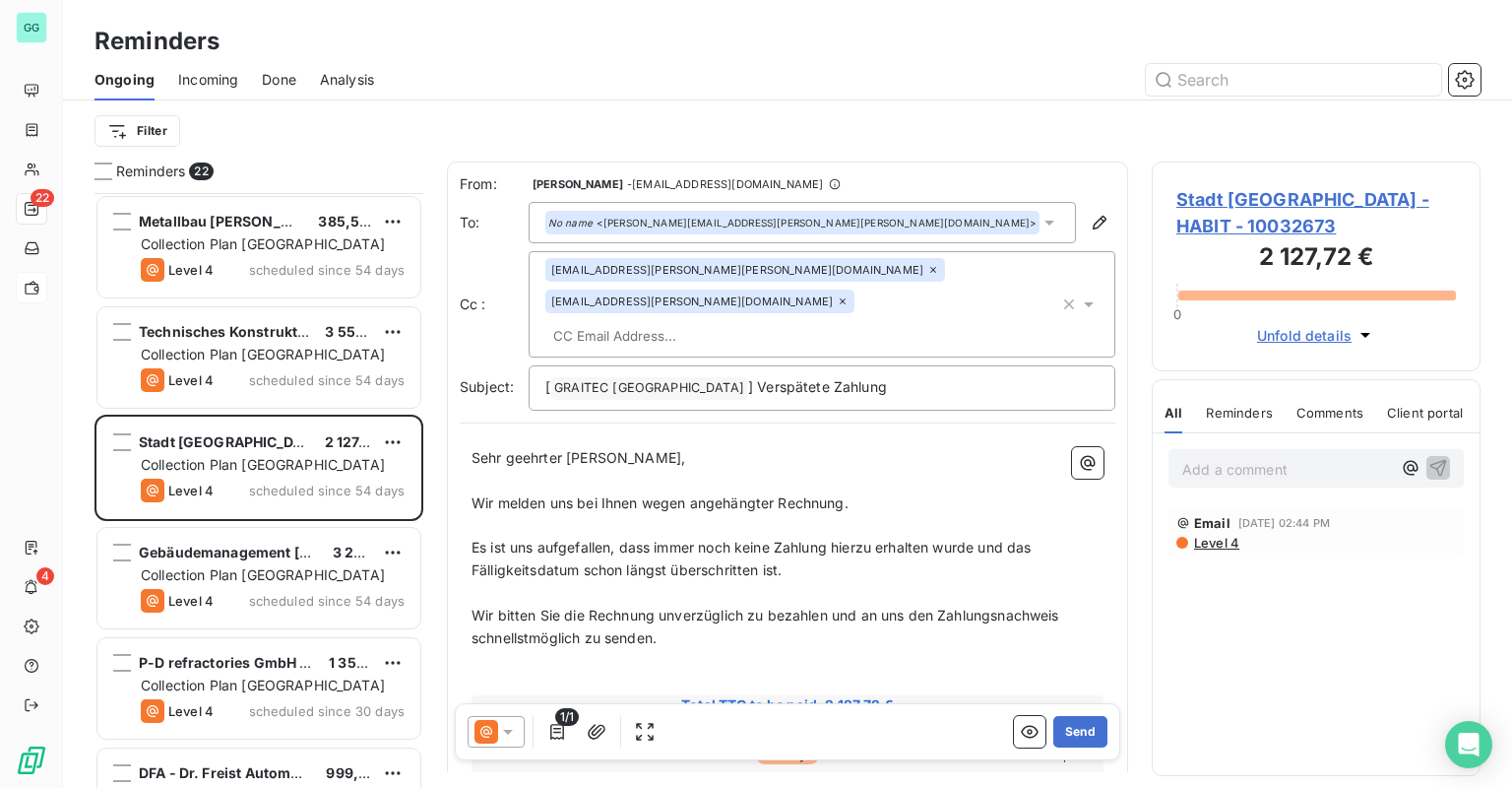 click on "[EMAIL_ADDRESS][PERSON_NAME][PERSON_NAME][DOMAIN_NAME] [PERSON_NAME][DOMAIN_NAME][EMAIL_ADDRESS][PERSON_NAME][DOMAIN_NAME]" at bounding box center [802, 304] 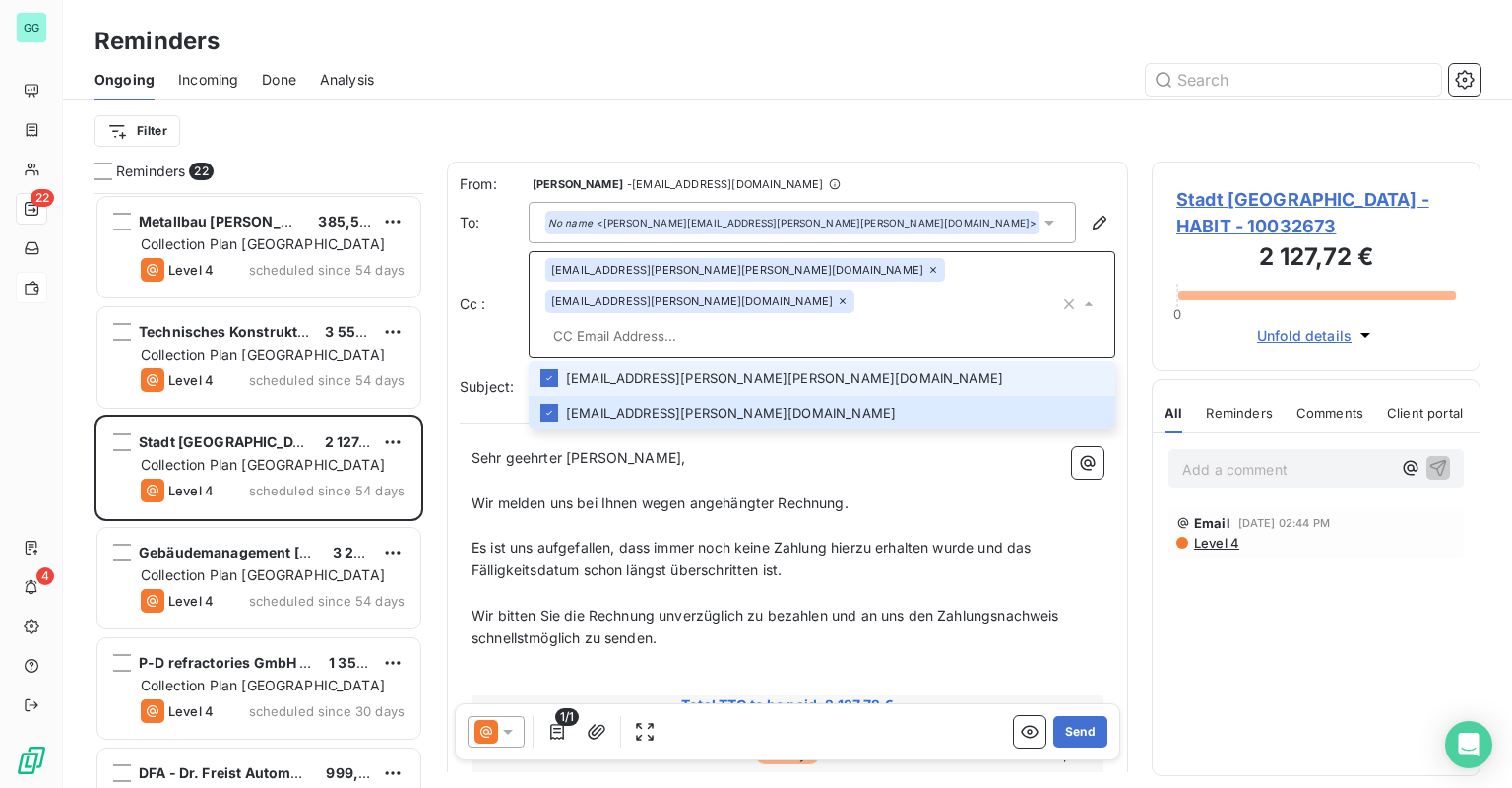 paste on "[EMAIL_ADDRESS][DOMAIN_NAME]" 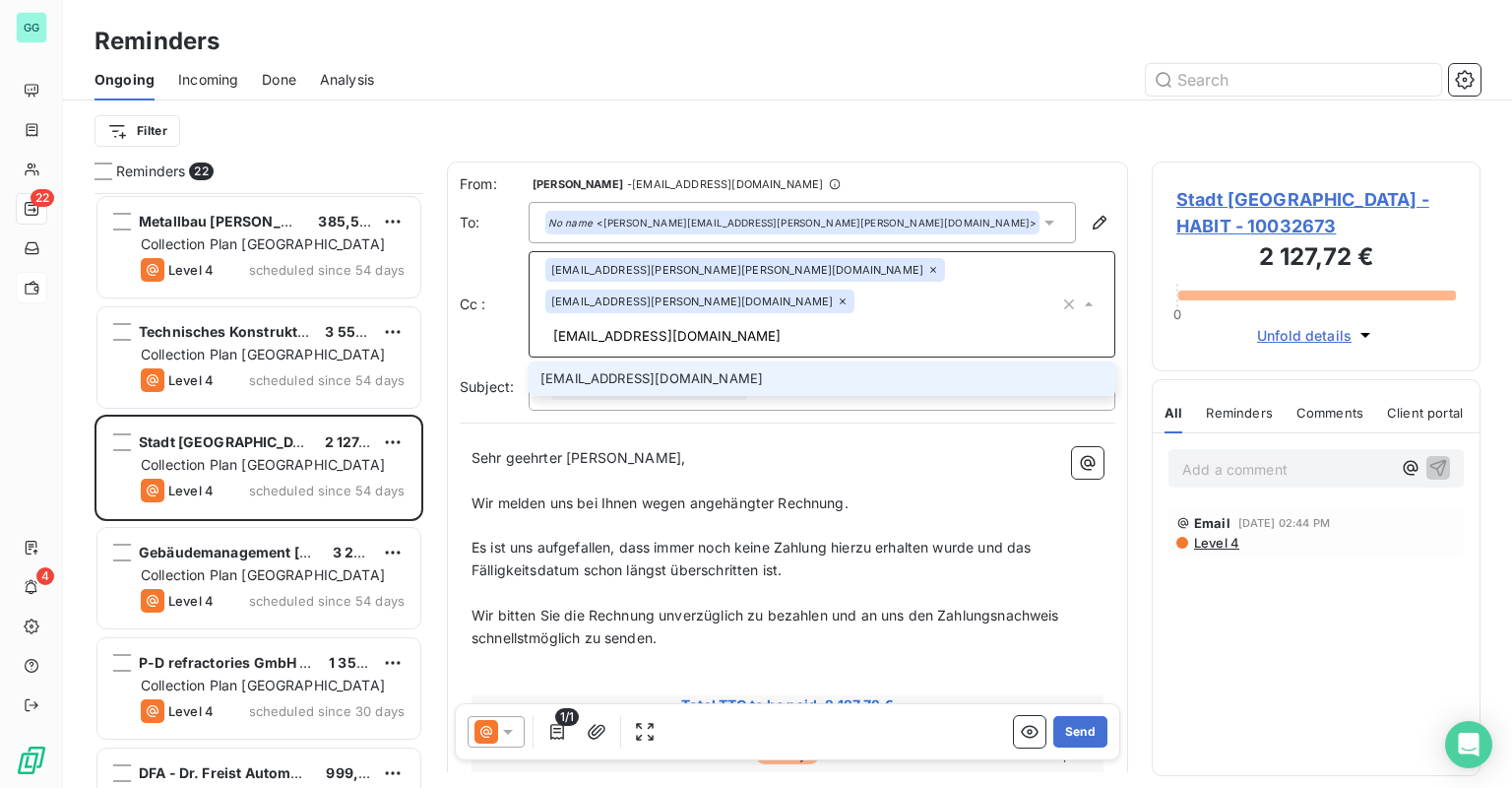 type on "[EMAIL_ADDRESS][DOMAIN_NAME]" 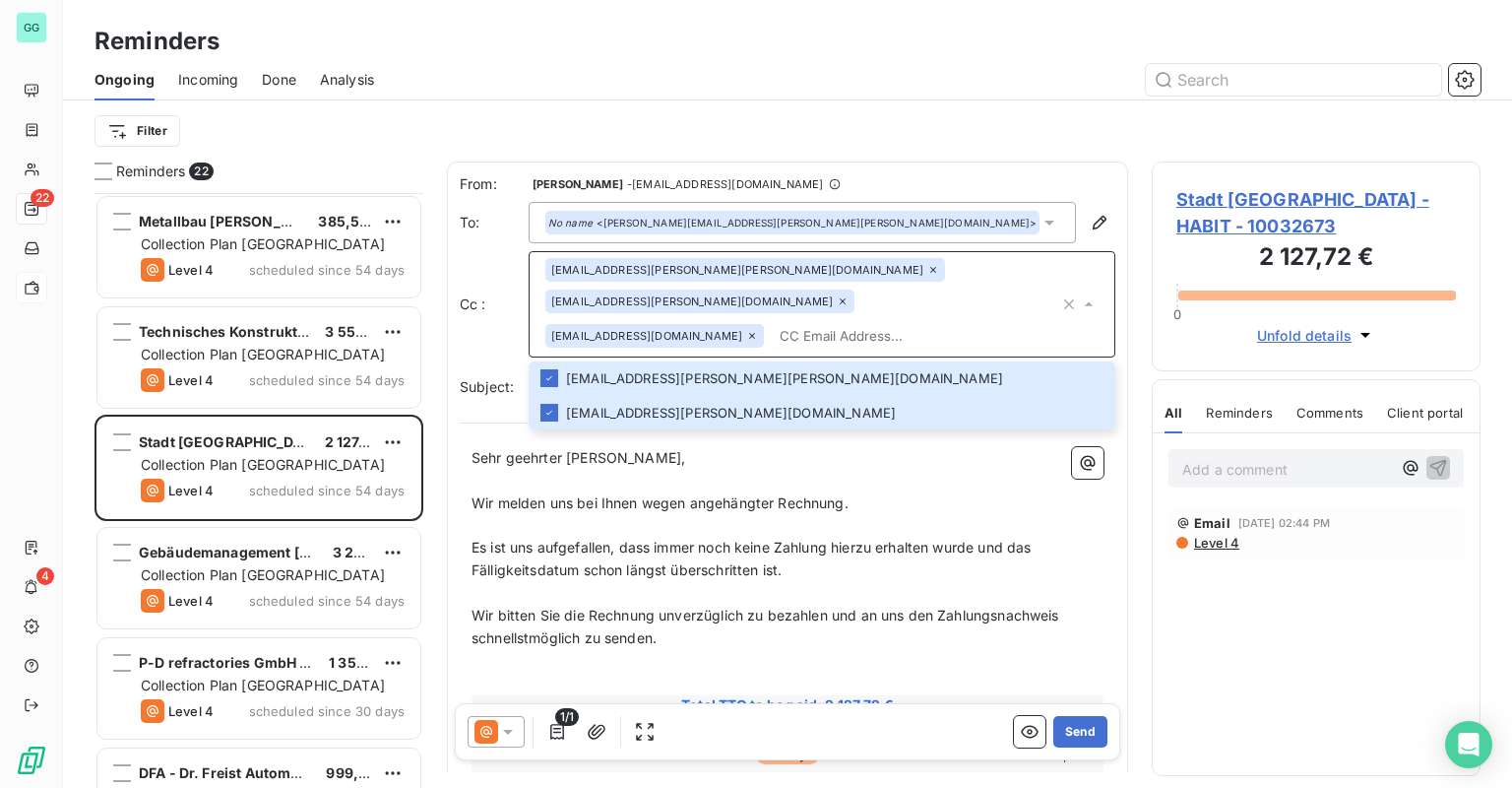 click on "1/1 Send" at bounding box center (788, 732) 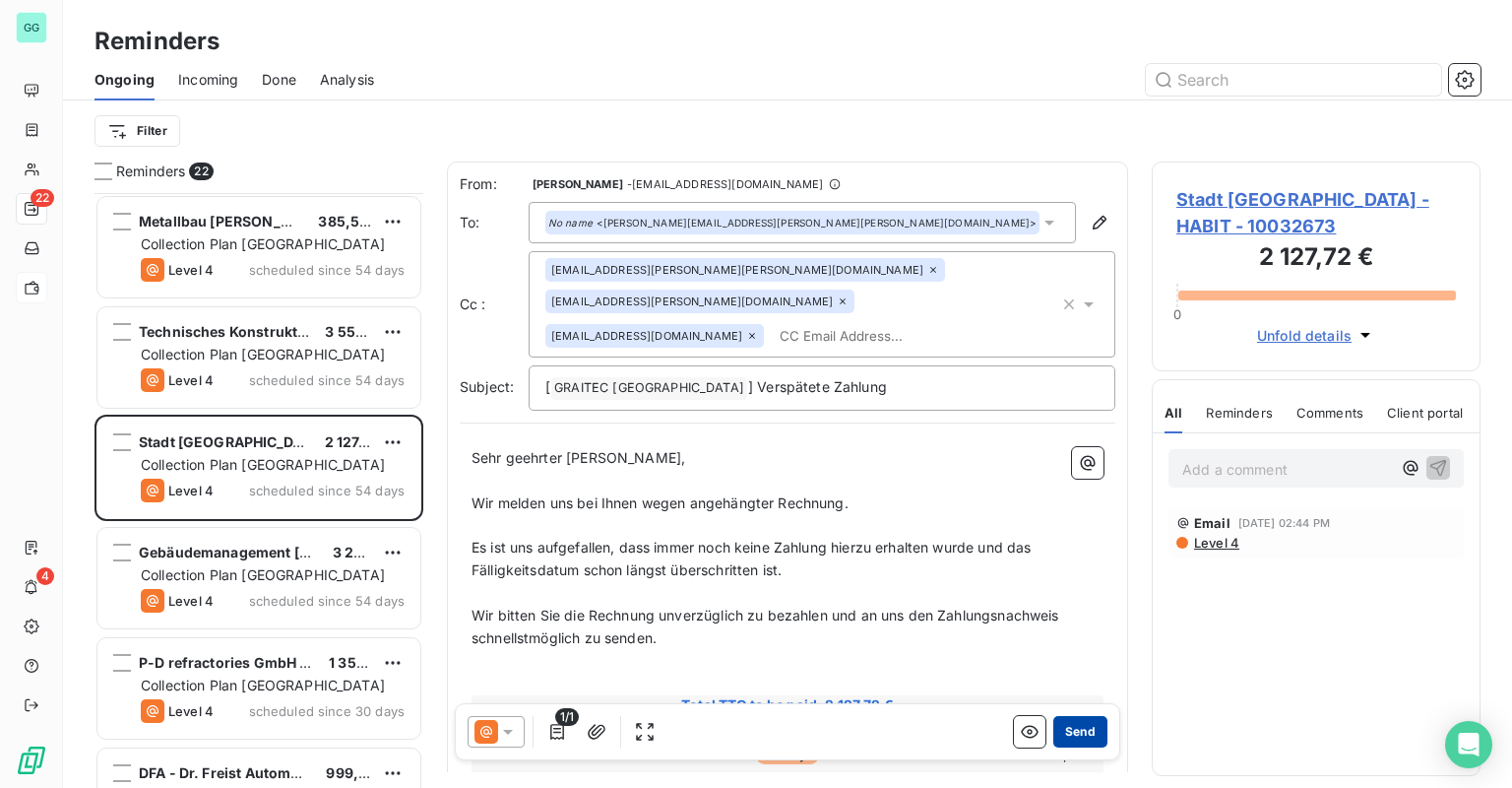 click on "Send" at bounding box center (1080, 732) 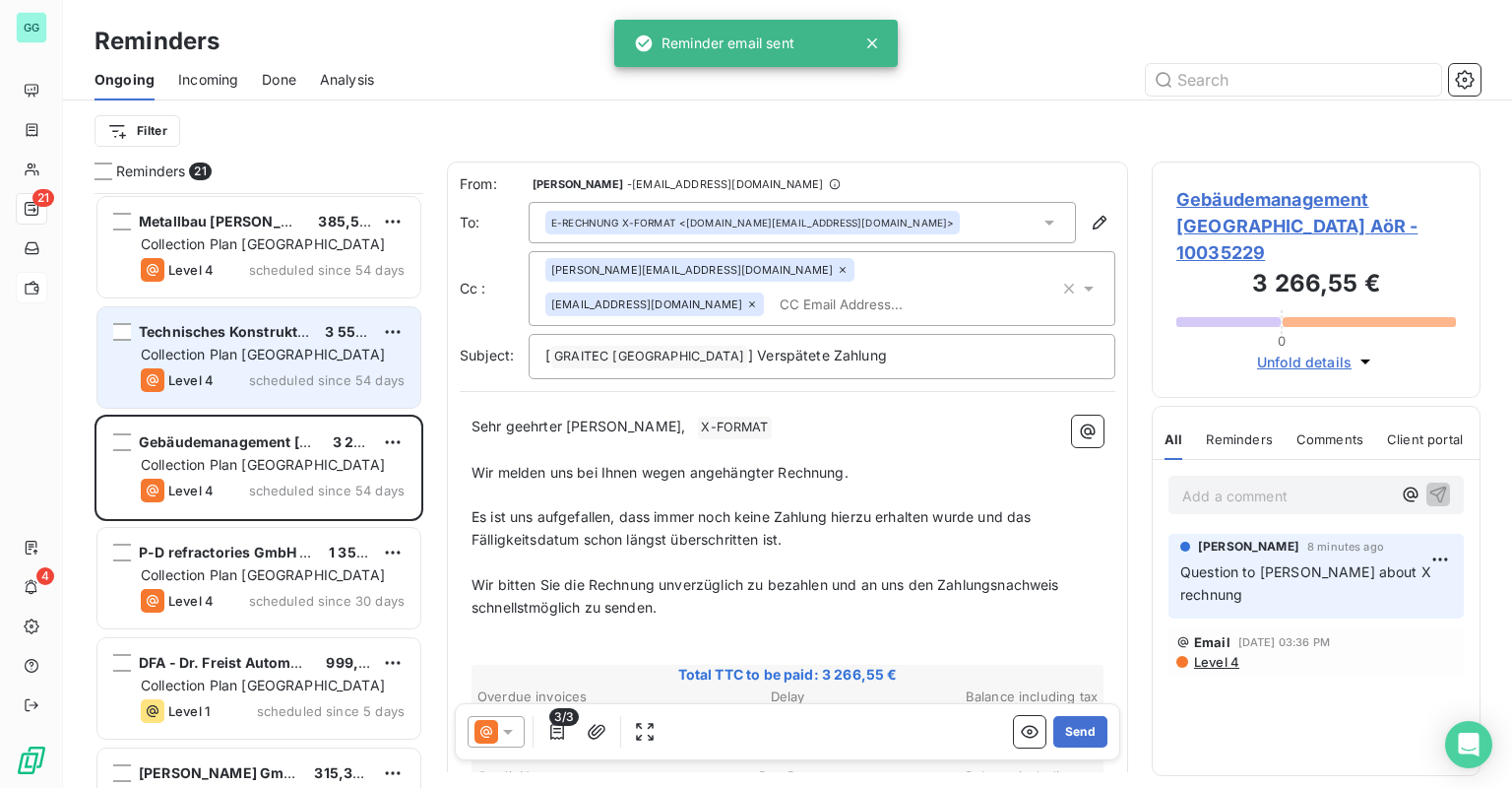 click on "Collection Plan [GEOGRAPHIC_DATA]" at bounding box center (263, 354) 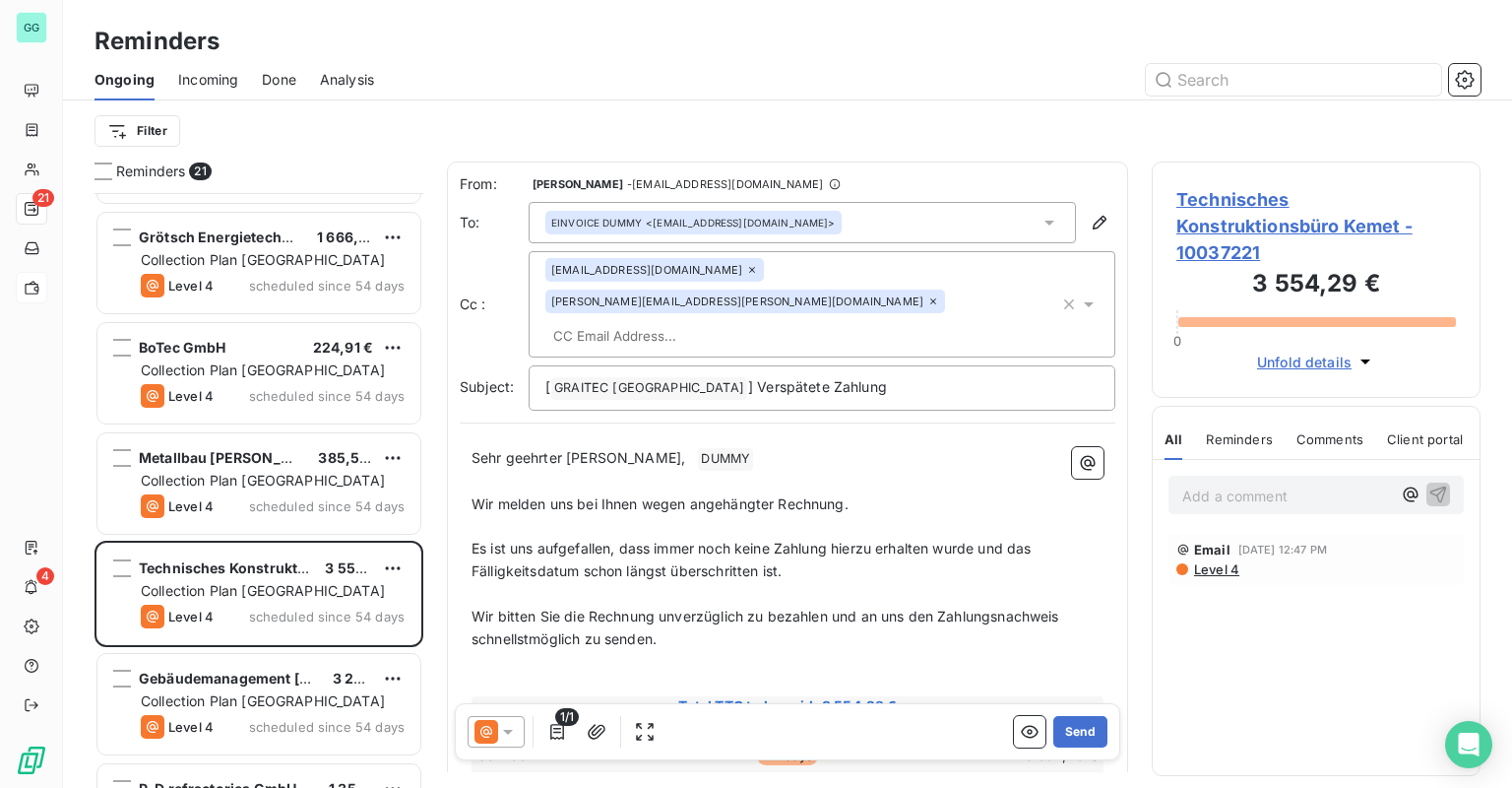 scroll, scrollTop: 1418, scrollLeft: 0, axis: vertical 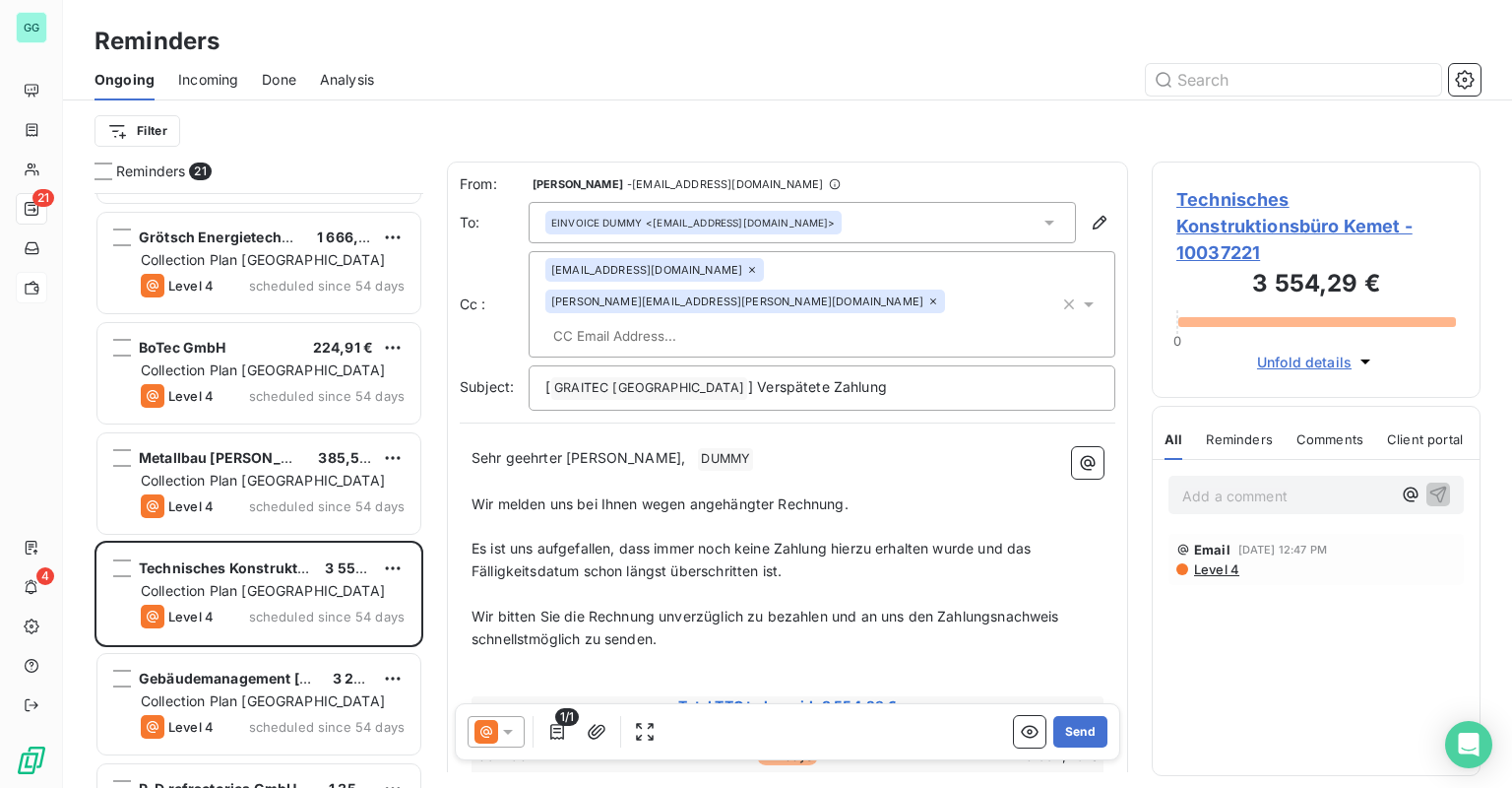 click at bounding box center [659, 336] 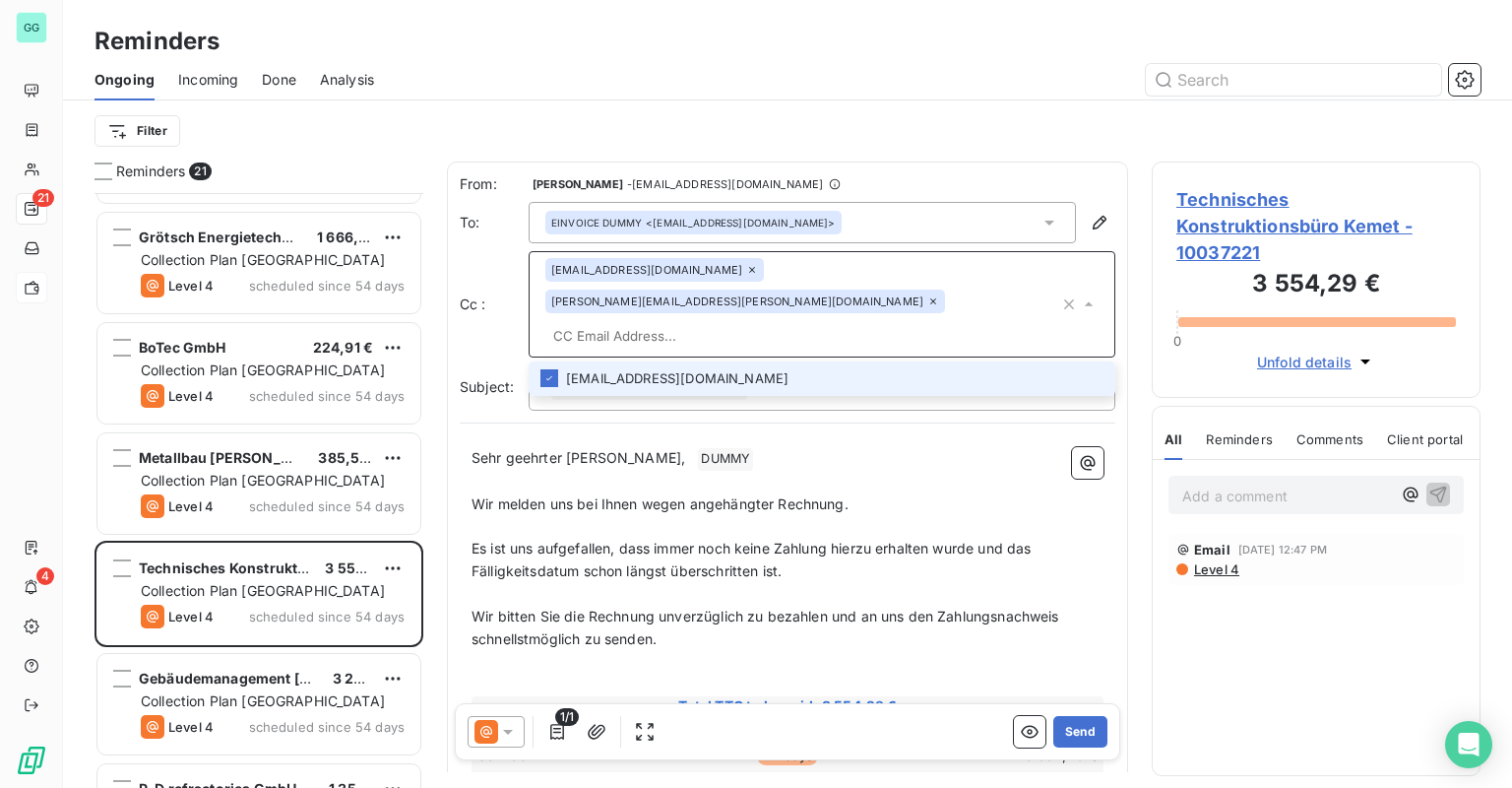 paste on "[EMAIL_ADDRESS][DOMAIN_NAME]" 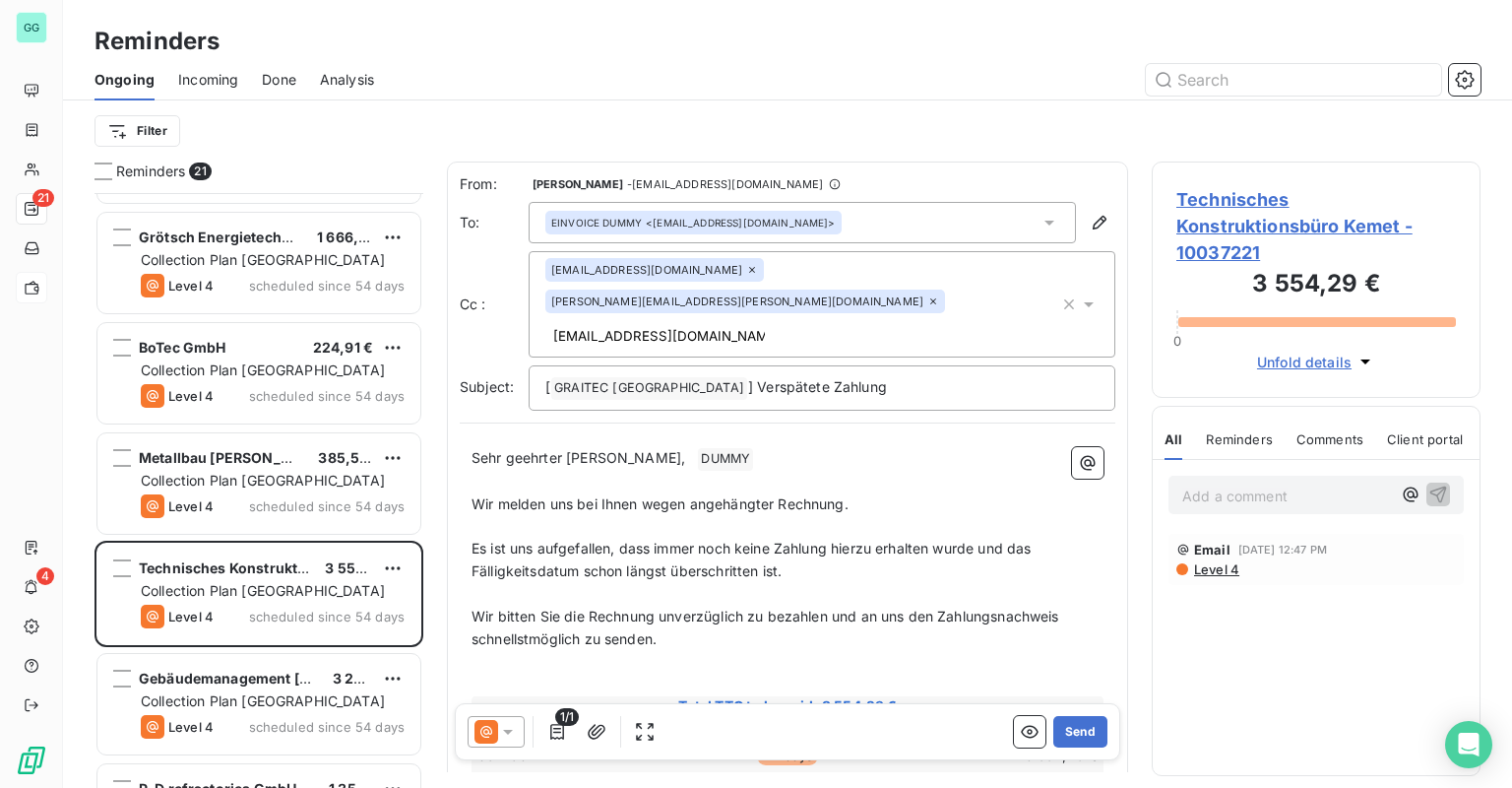 click on "[EMAIL_ADDRESS][DOMAIN_NAME] [PERSON_NAME][DOMAIN_NAME][EMAIL_ADDRESS][PERSON_NAME][DOMAIN_NAME] [EMAIL_ADDRESS][DOMAIN_NAME]" at bounding box center [822, 304] 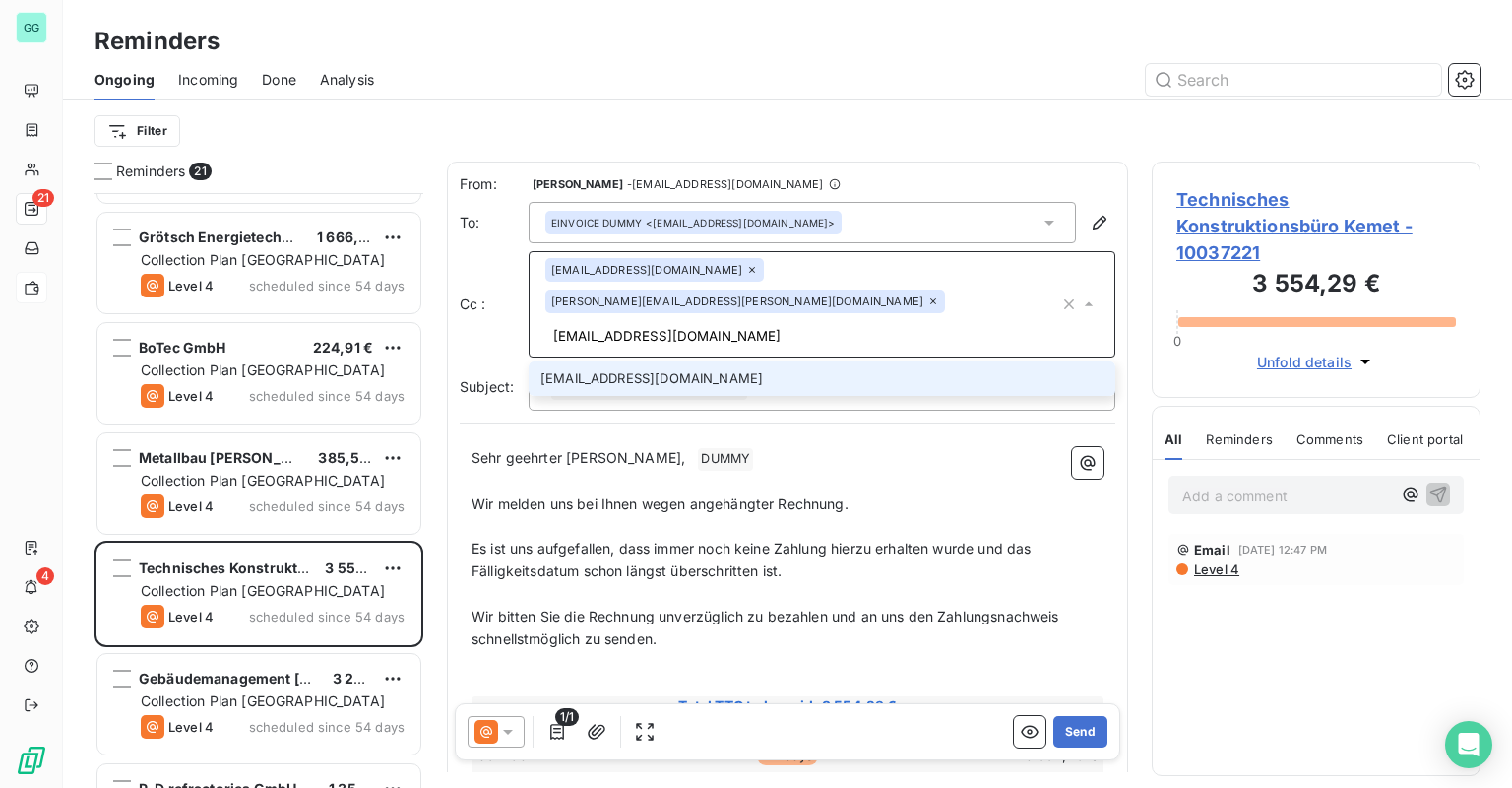 click on "[EMAIL_ADDRESS][DOMAIN_NAME]" at bounding box center (822, 378) 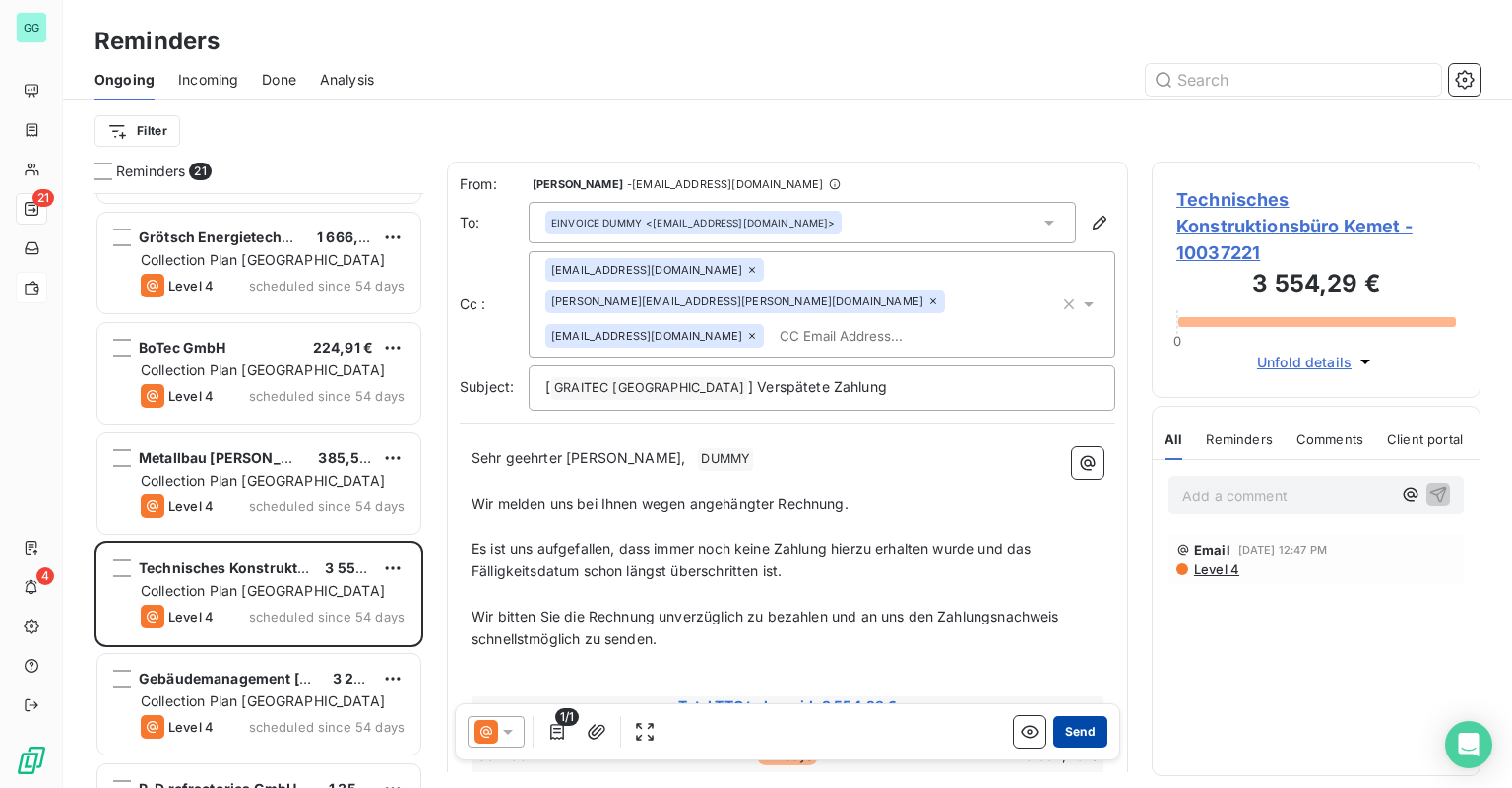 click on "Send" at bounding box center (1080, 732) 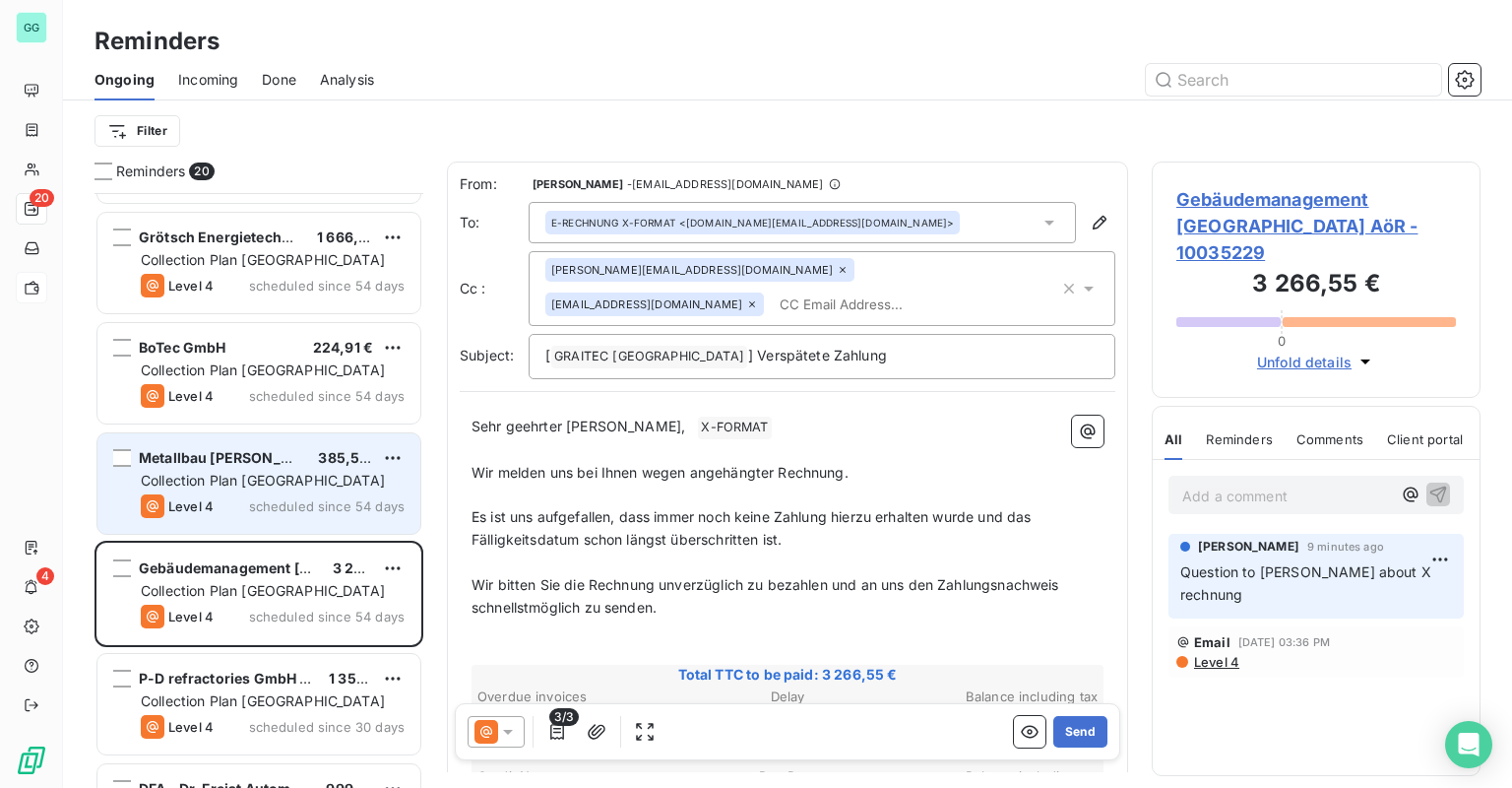 click on "Collection Plan [GEOGRAPHIC_DATA]" at bounding box center [263, 480] 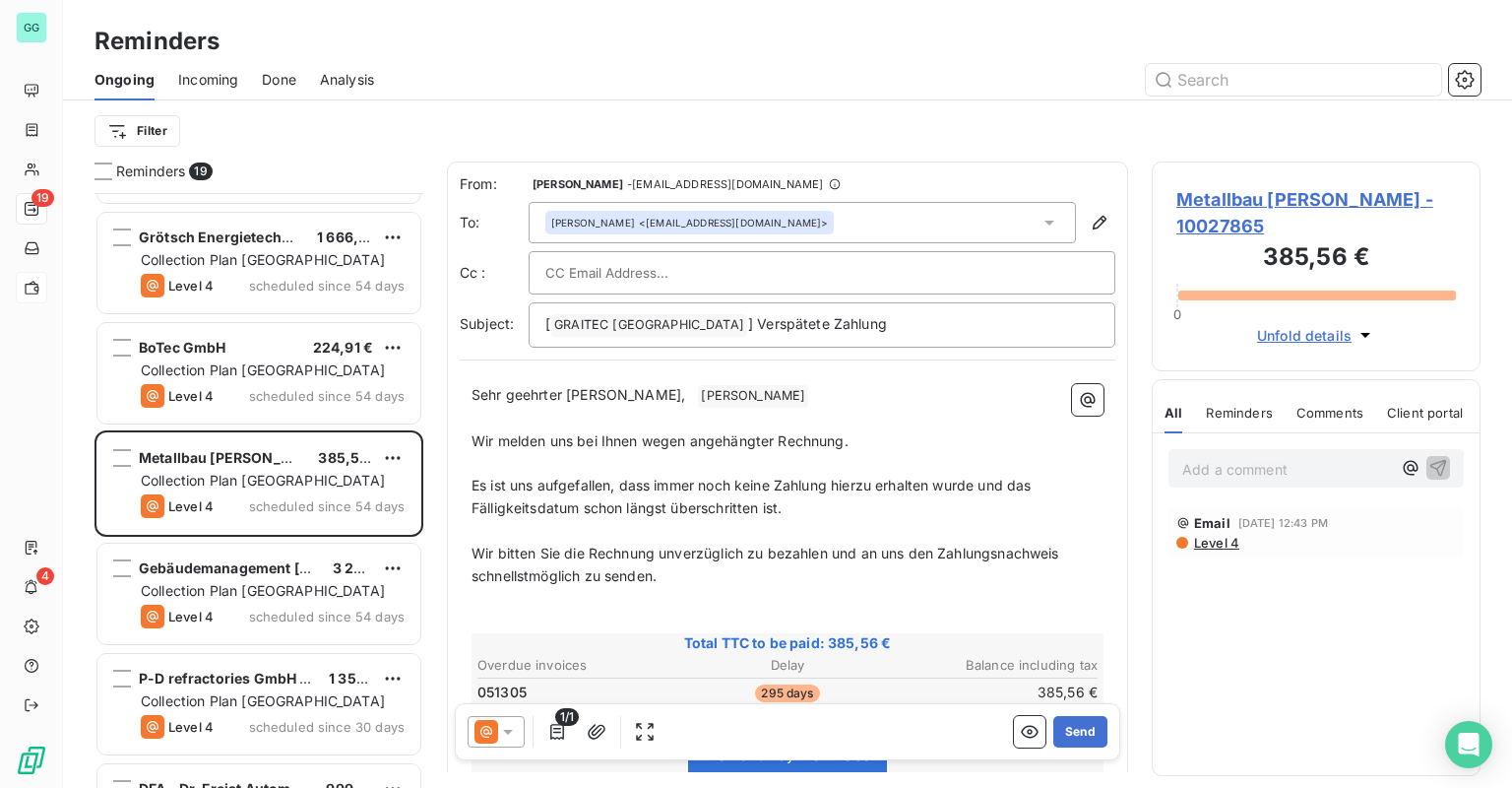 click at bounding box center (651, 273) 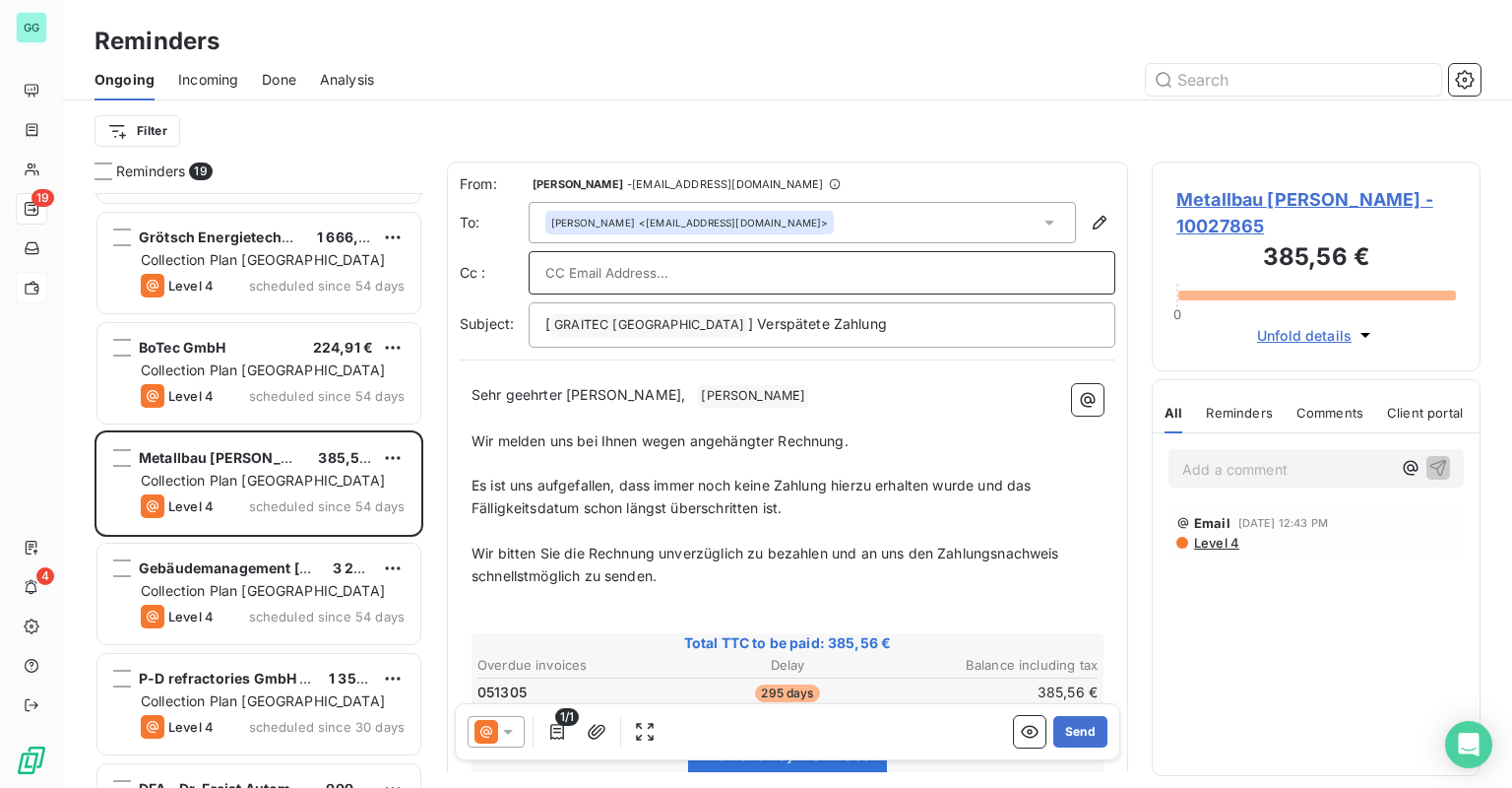 paste on "[EMAIL_ADDRESS][PERSON_NAME][DOMAIN_NAME]" 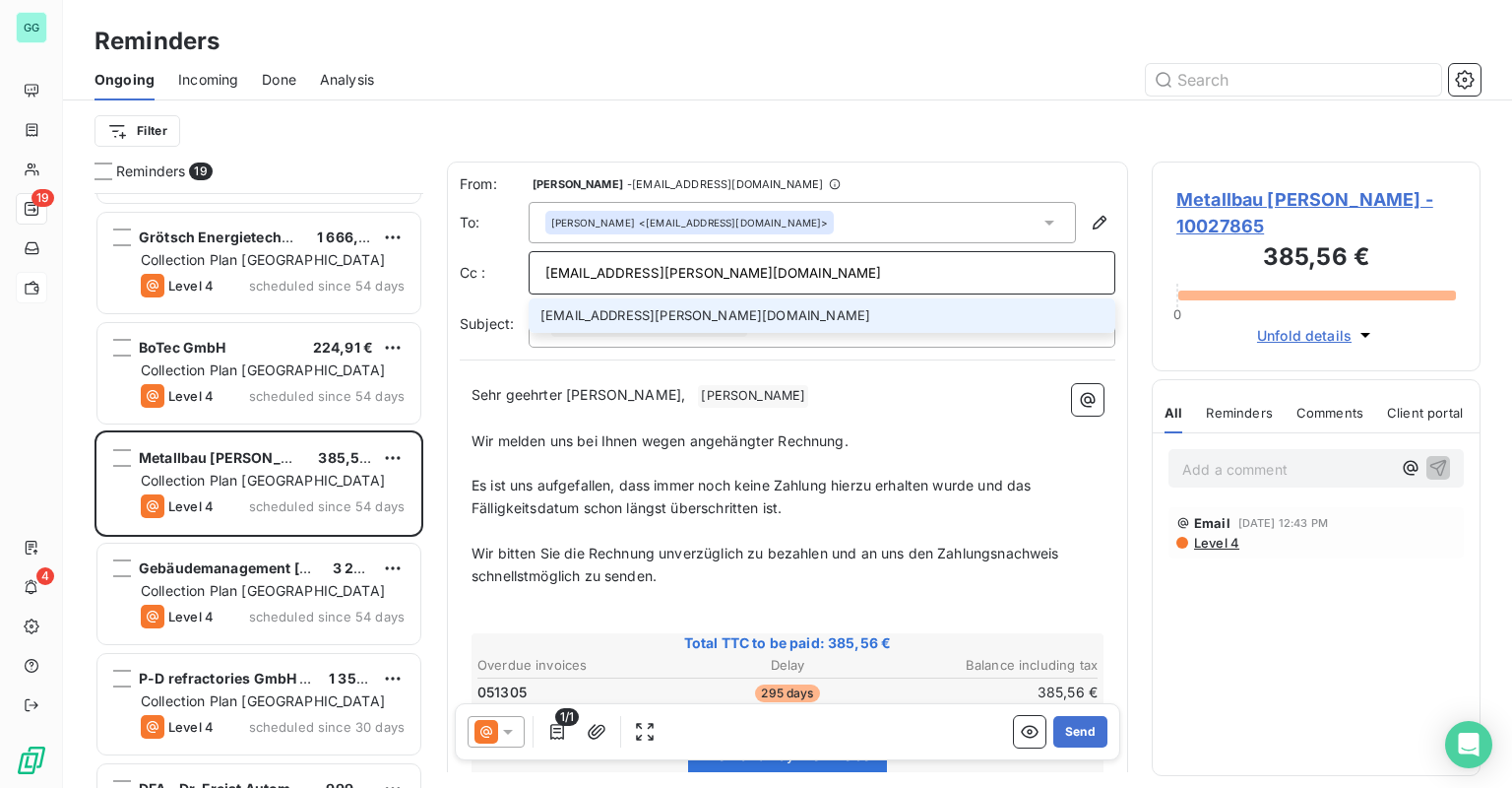 type on "[EMAIL_ADDRESS][PERSON_NAME][DOMAIN_NAME]" 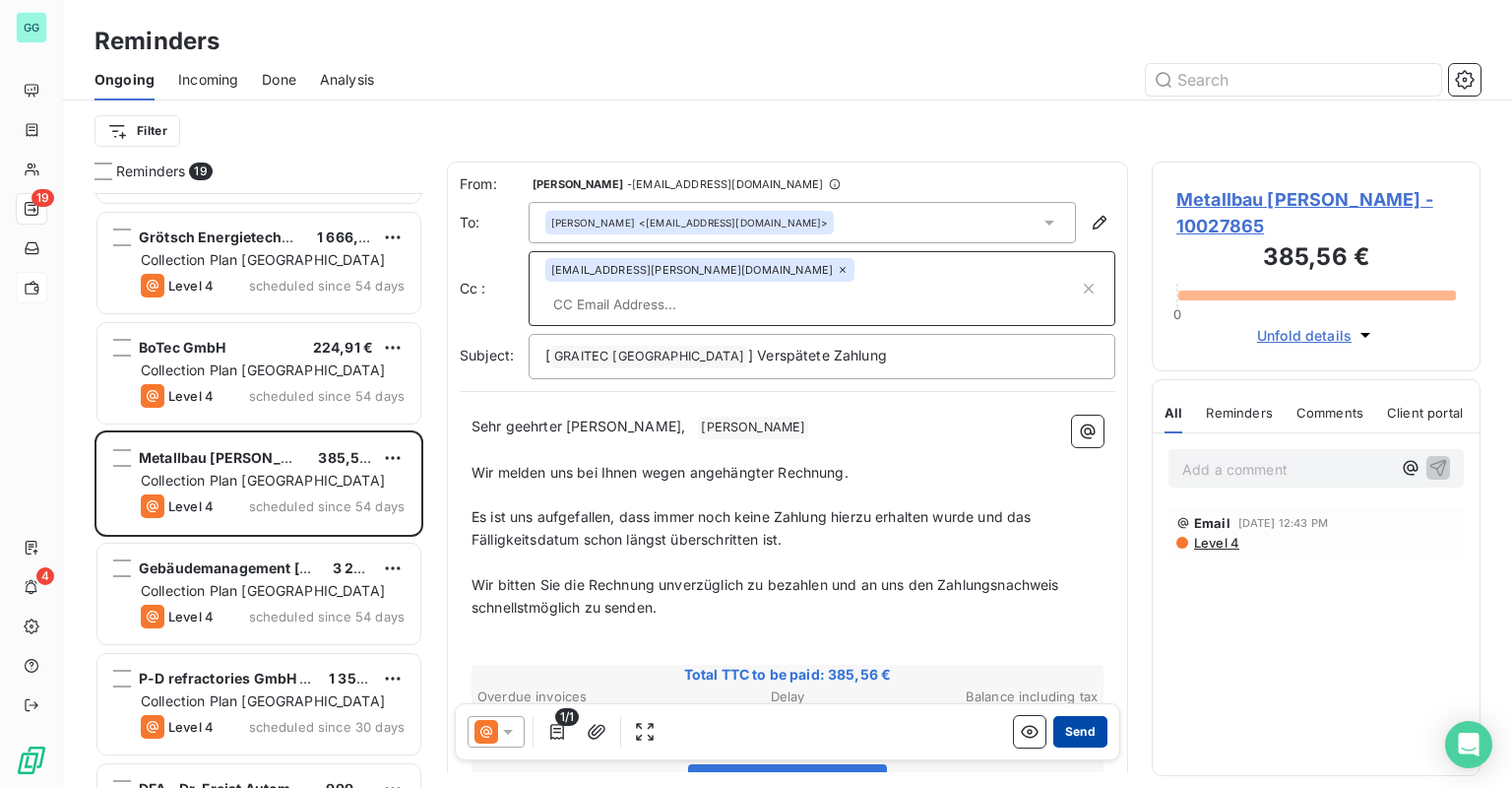 click on "Send" at bounding box center (1080, 732) 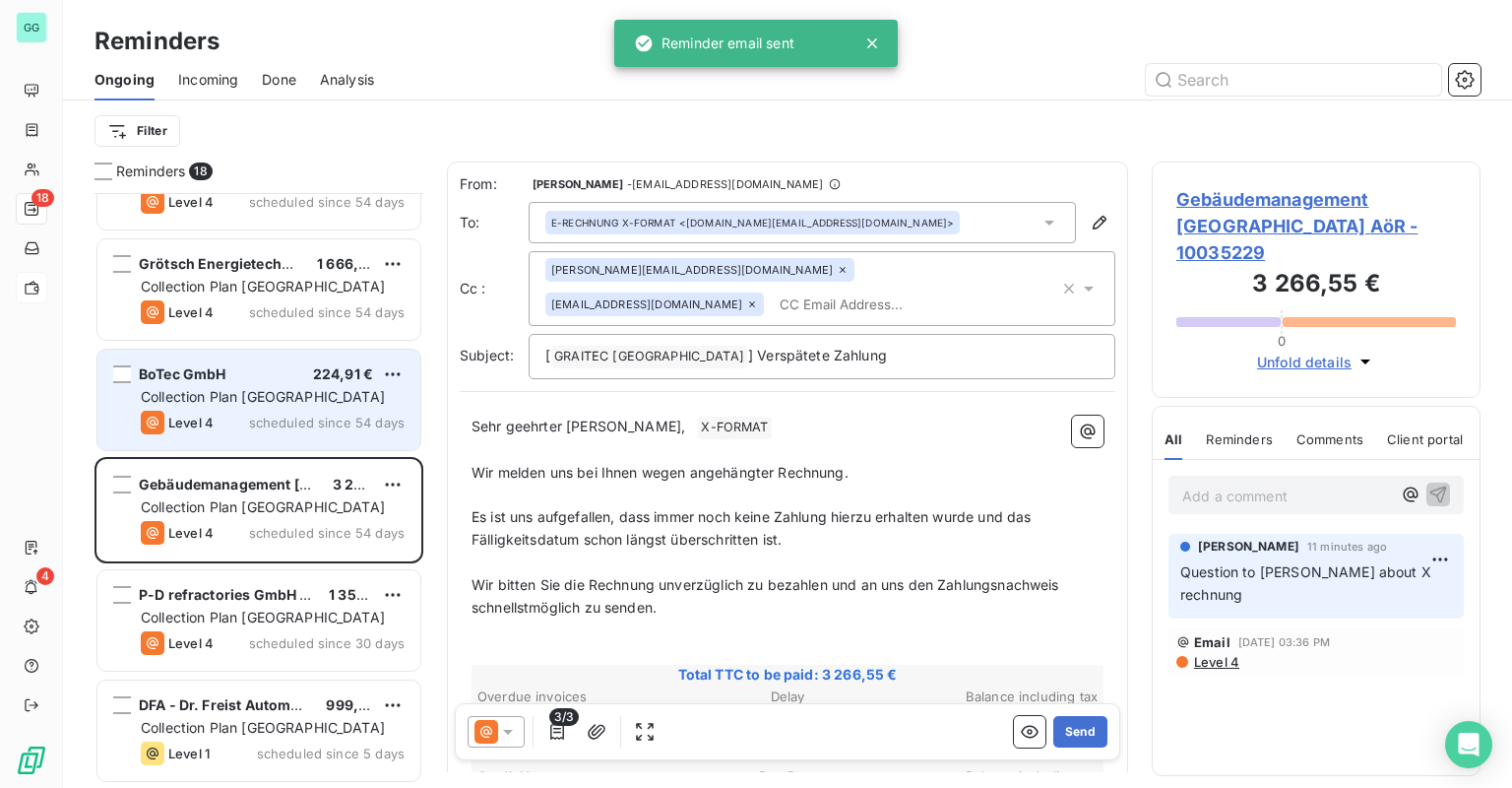 scroll, scrollTop: 1391, scrollLeft: 0, axis: vertical 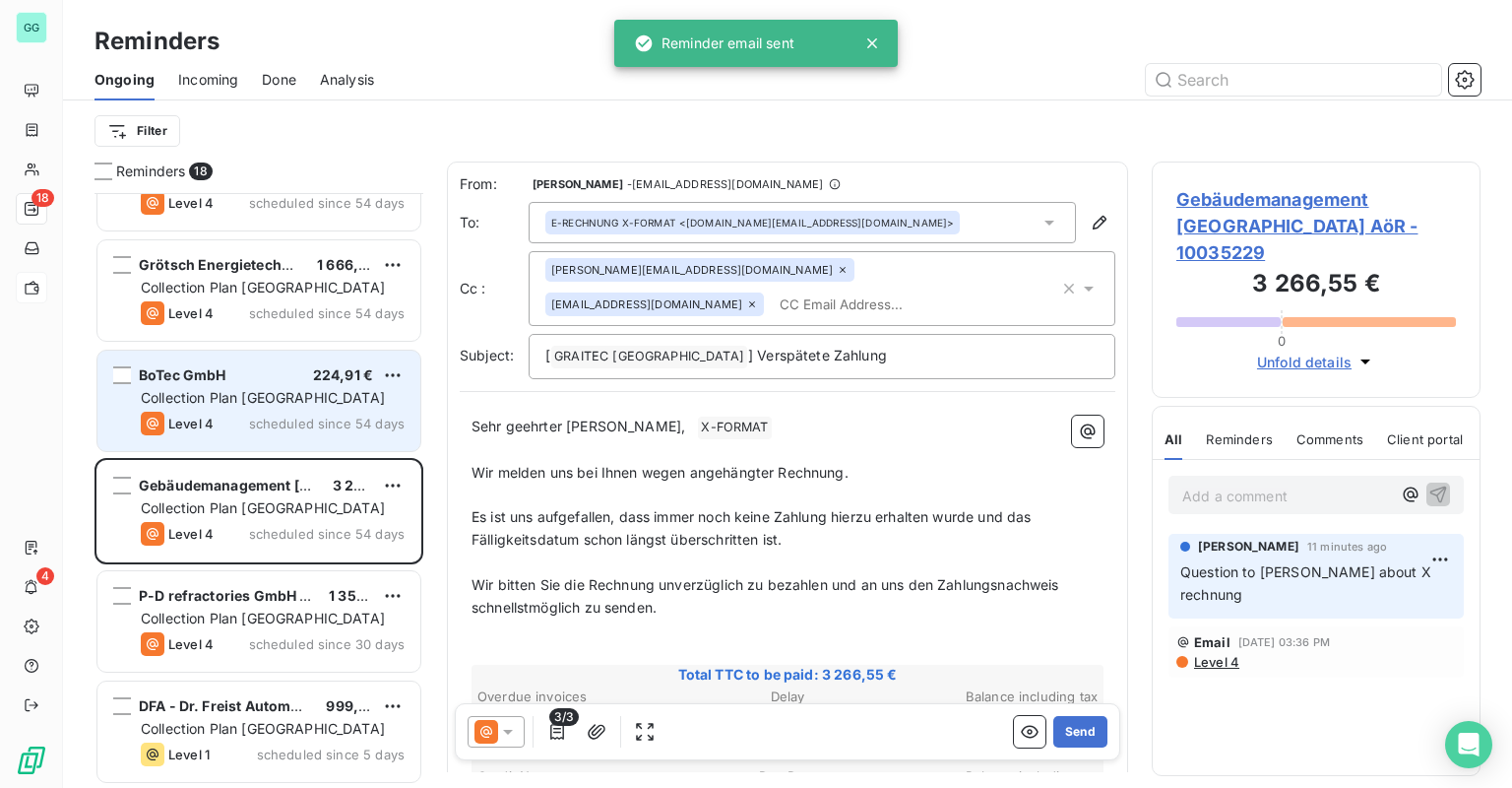 click on "scheduled since 54 days" at bounding box center (327, 424) 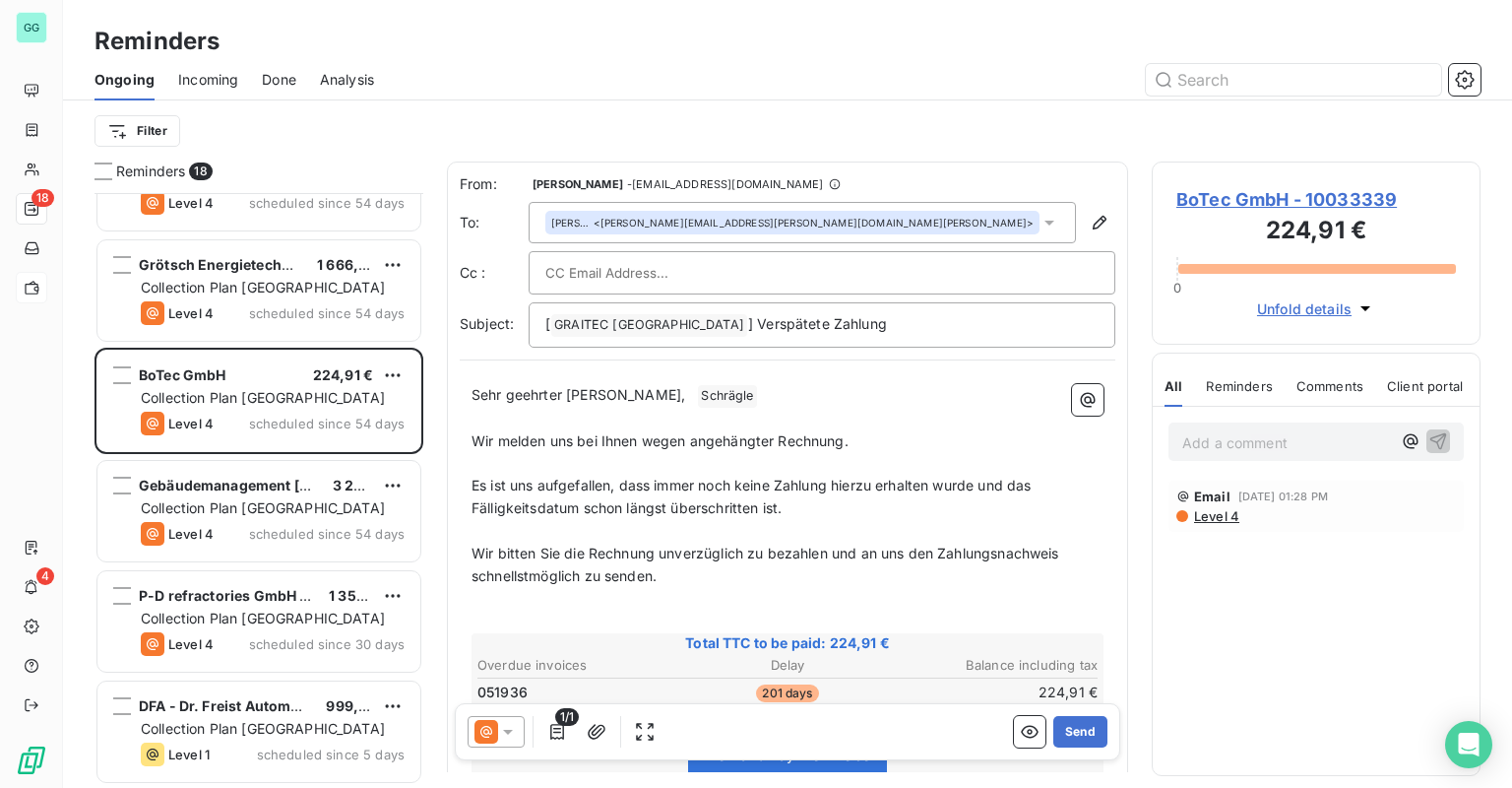 click on "BoTec GmbH - 10033339" at bounding box center (1316, 199) 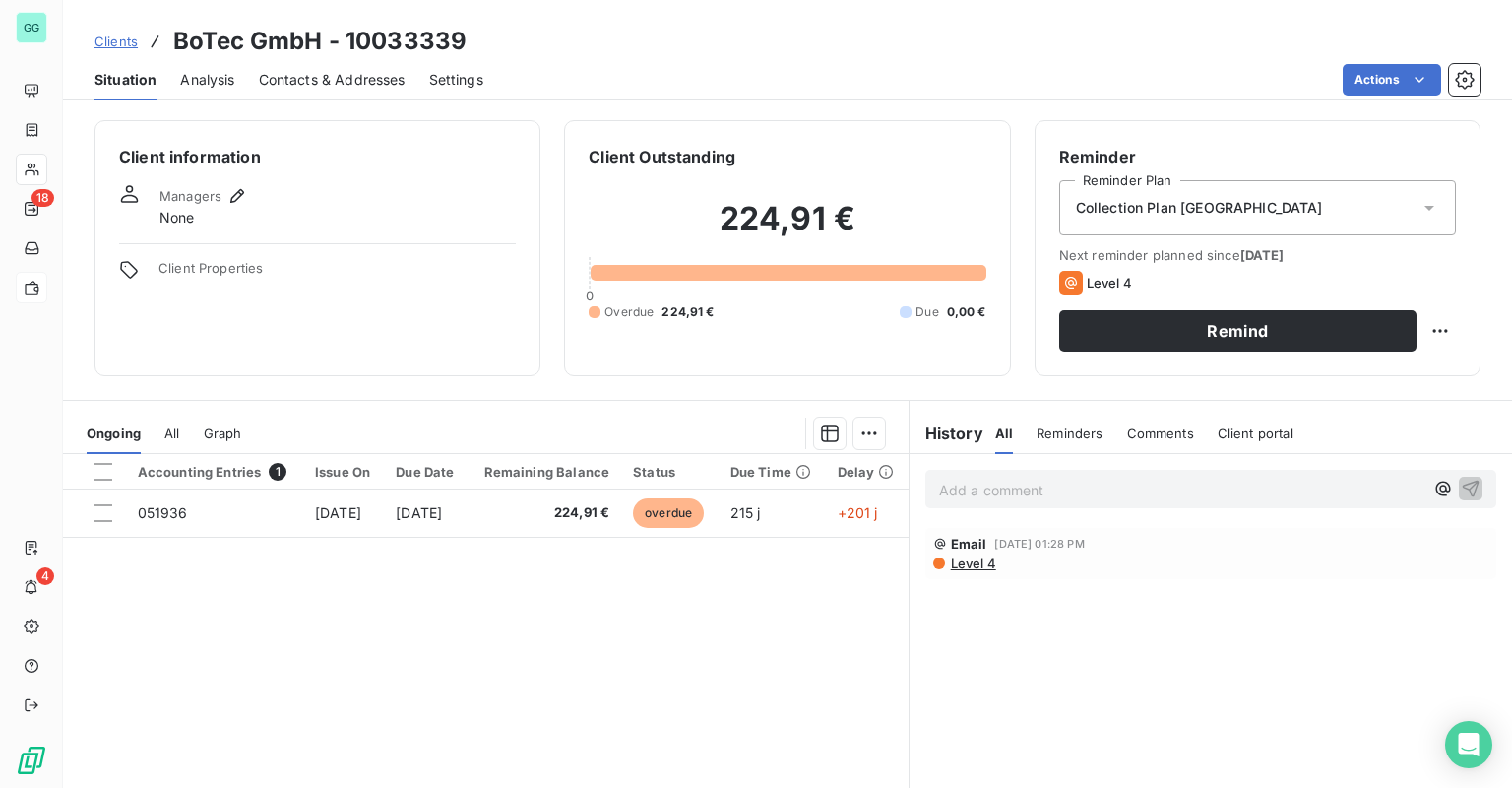 click on "Contacts & Addresses" at bounding box center [332, 80] 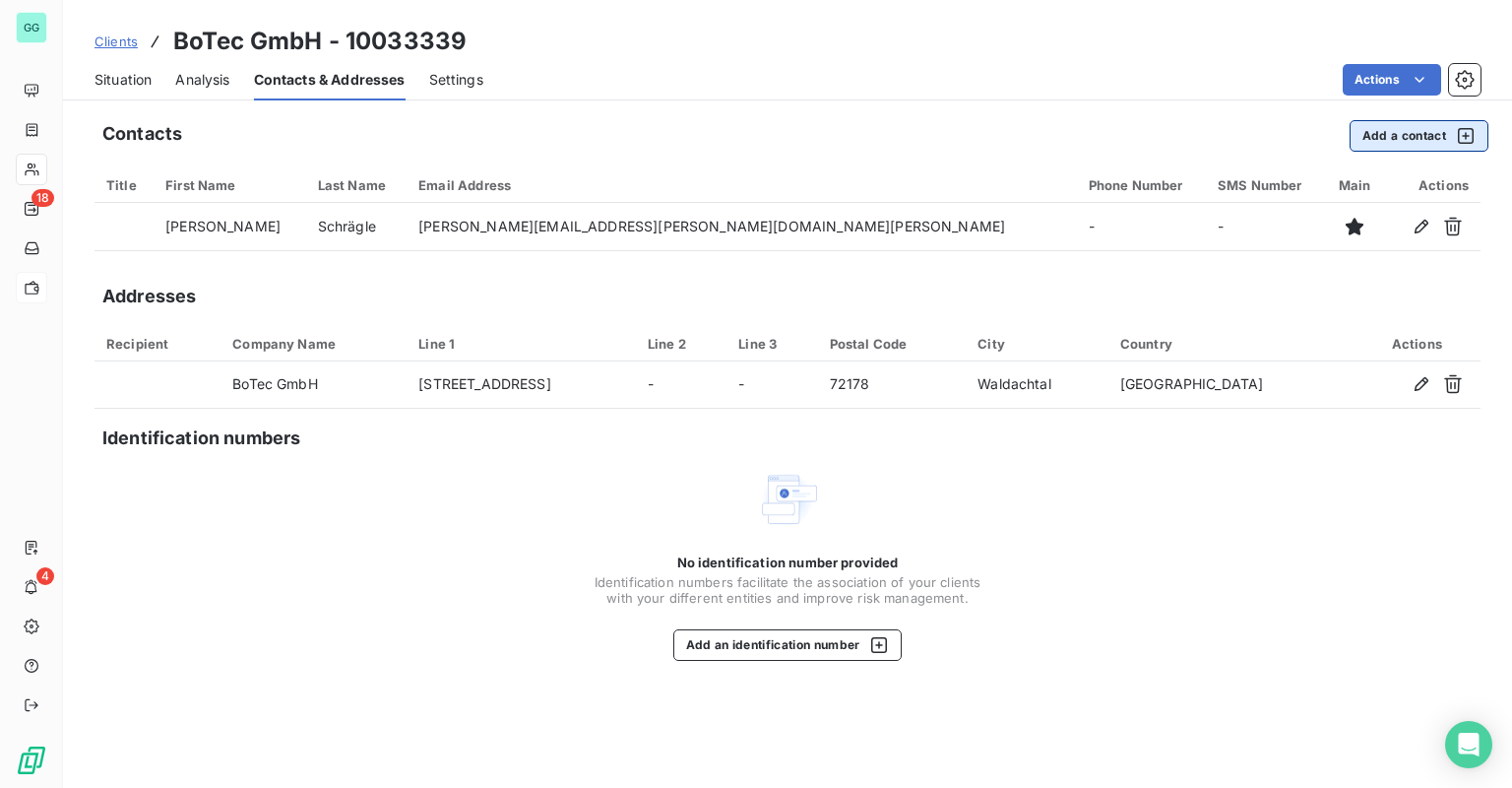 click on "Add a contact" at bounding box center [1418, 136] 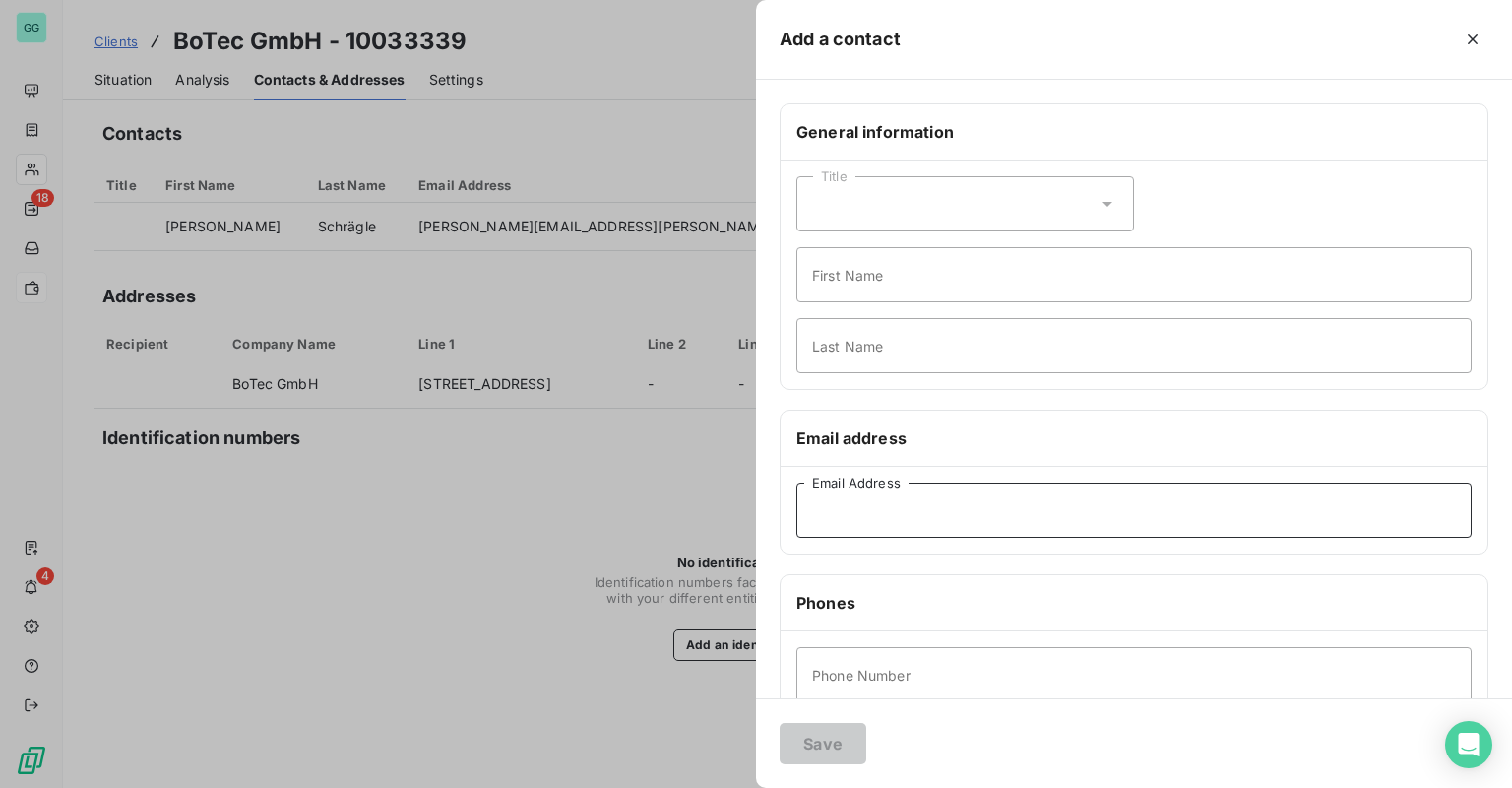 drag, startPoint x: 890, startPoint y: 504, endPoint x: 884, endPoint y: 523, distance: 19.924859 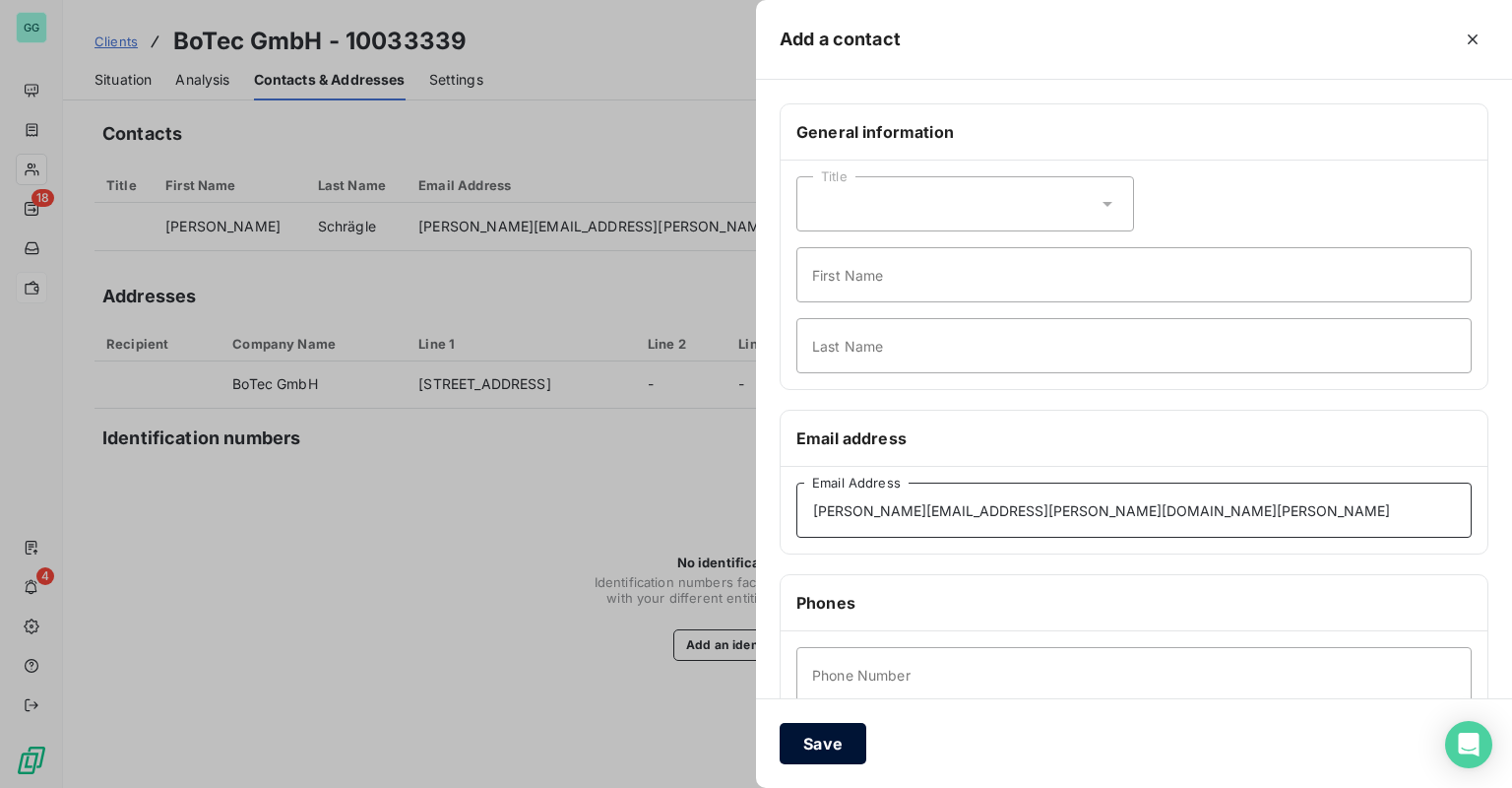 type on "[PERSON_NAME][EMAIL_ADDRESS][PERSON_NAME][DOMAIN_NAME][PERSON_NAME]" 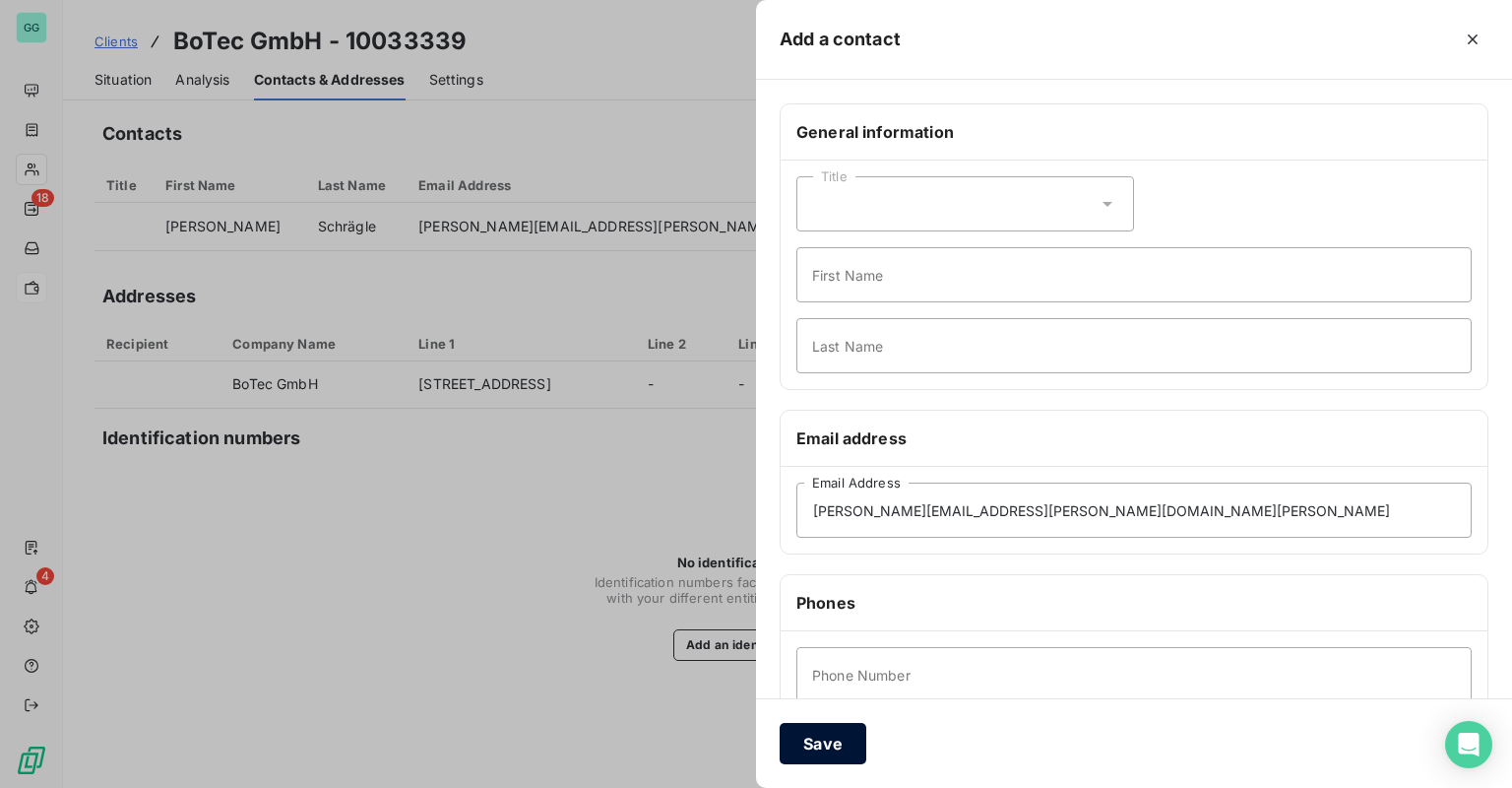click on "Save" at bounding box center (823, 744) 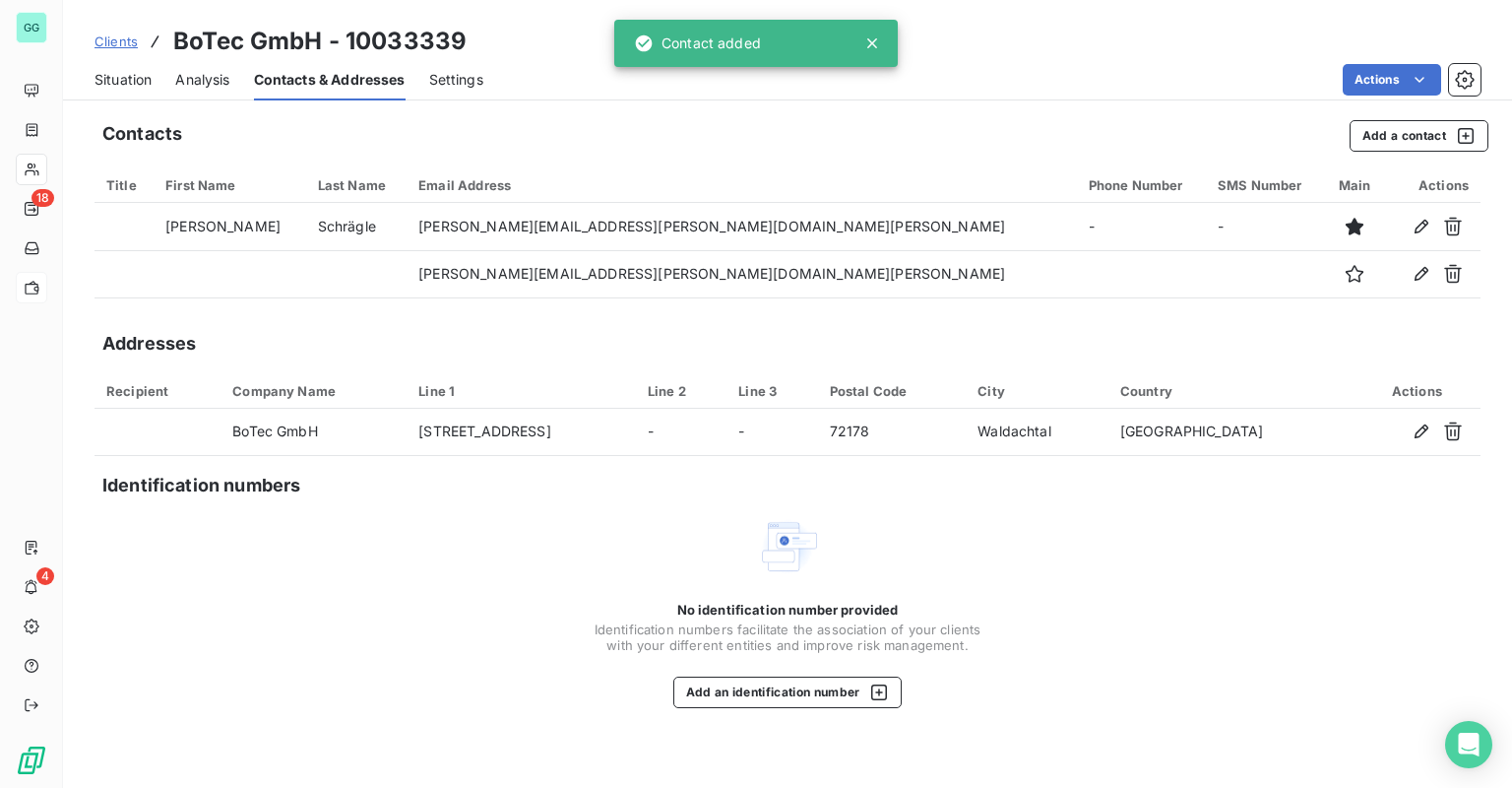 type 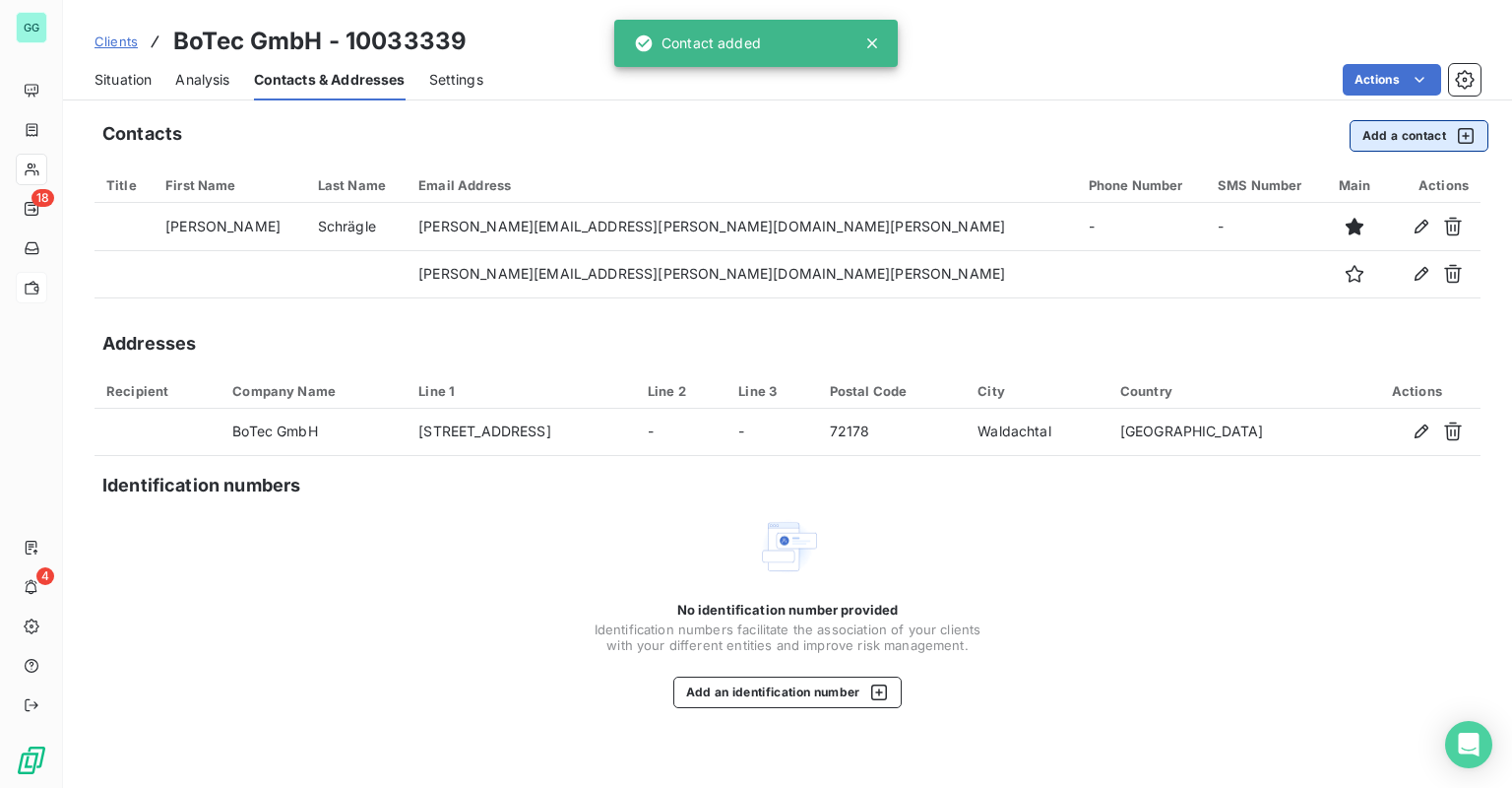 click on "Add a contact" at bounding box center [1418, 136] 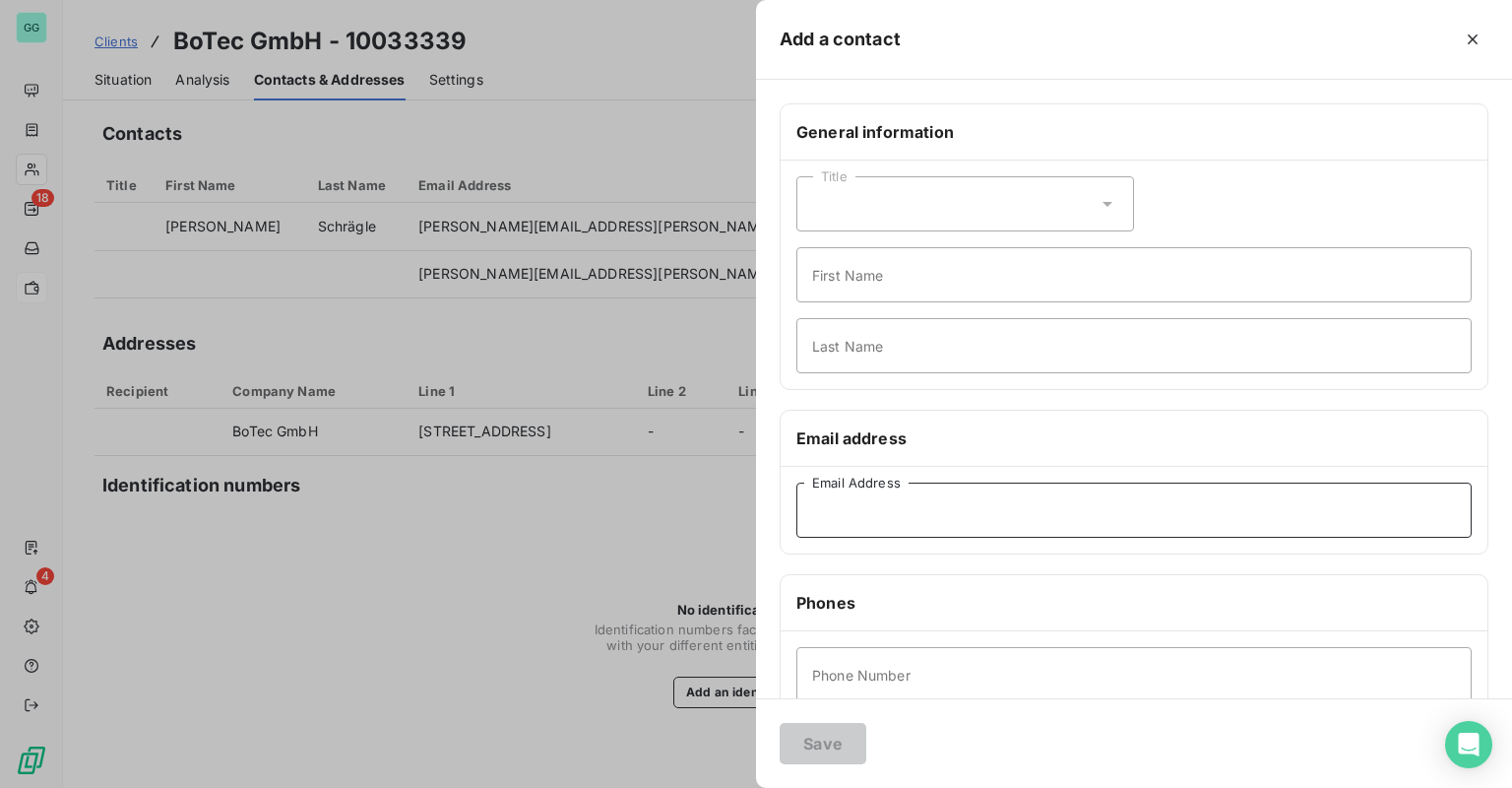click on "Email Address" at bounding box center [1134, 510] 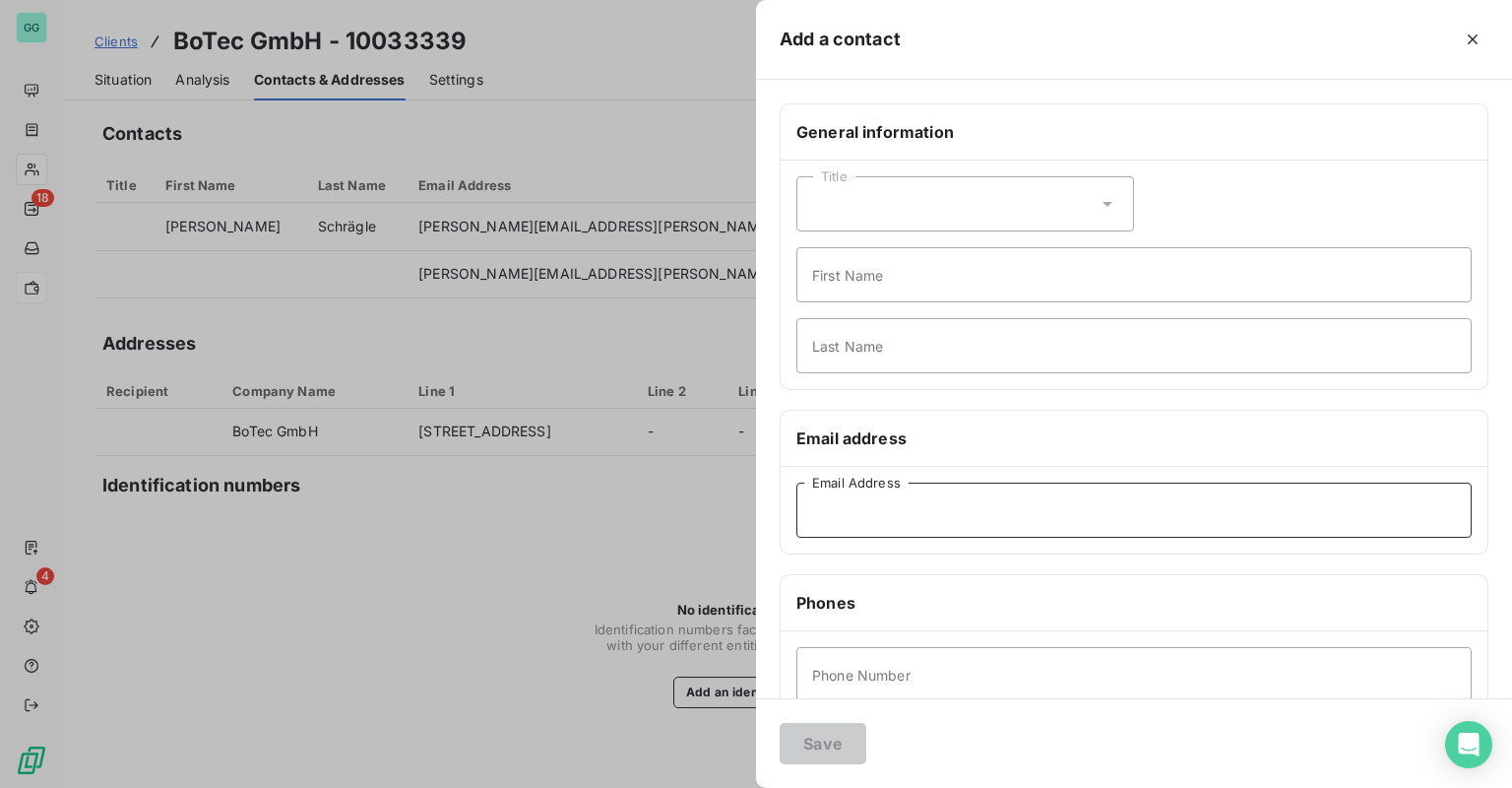 paste on "[PERSON_NAME][EMAIL_ADDRESS][PERSON_NAME][DOMAIN_NAME][PERSON_NAME]" 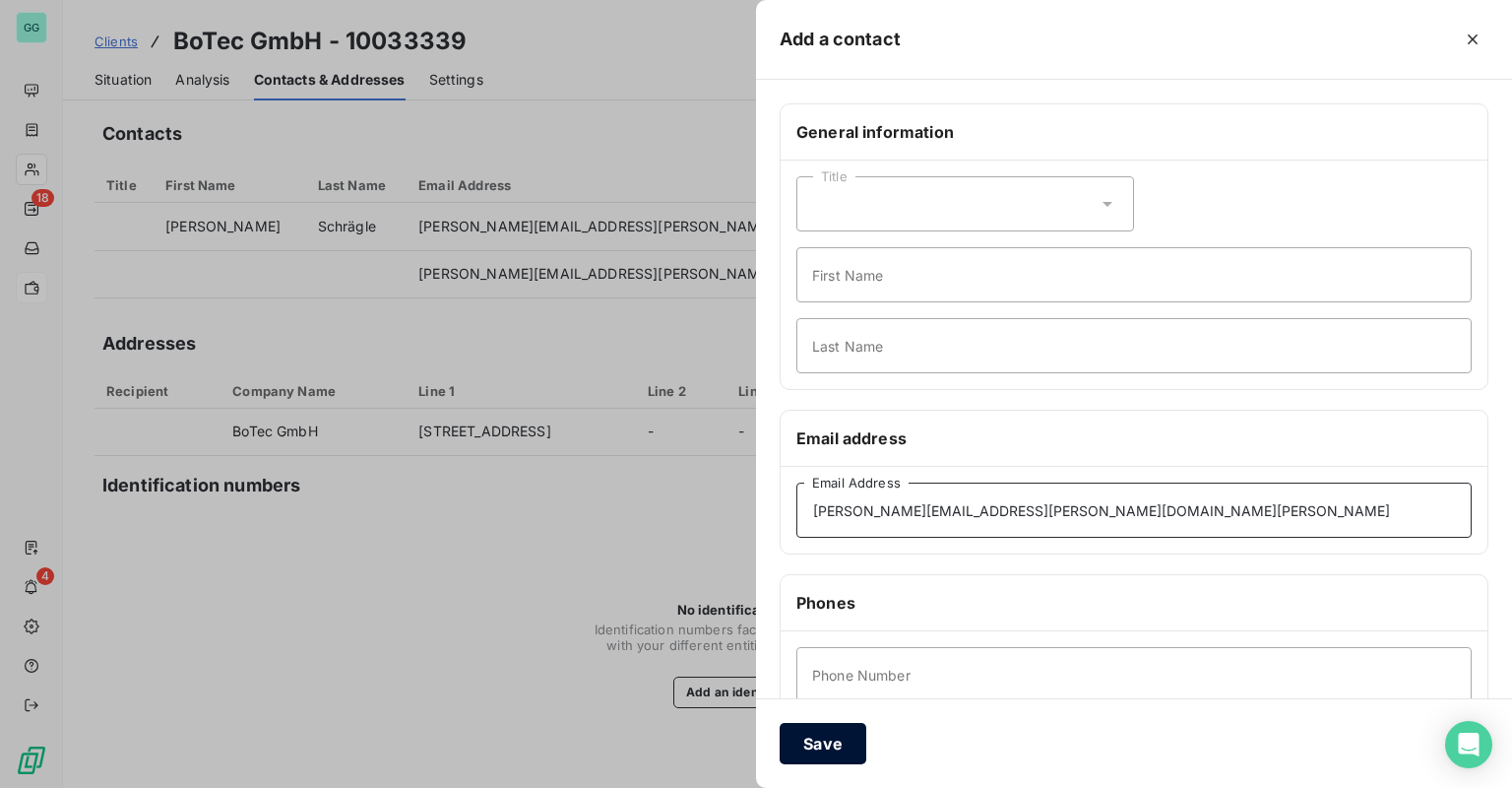 type on "[PERSON_NAME][EMAIL_ADDRESS][PERSON_NAME][DOMAIN_NAME][PERSON_NAME]" 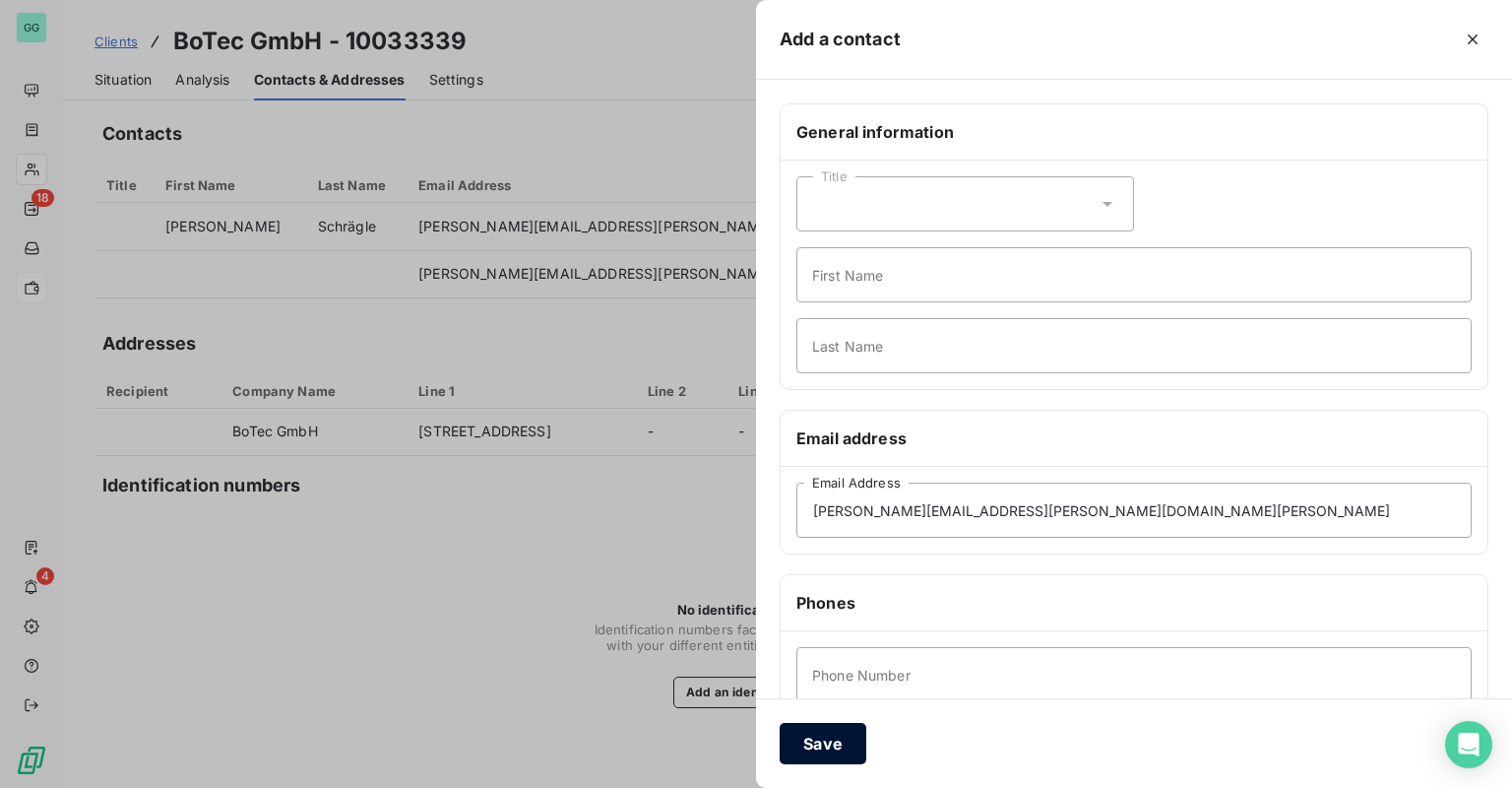 click on "Save" at bounding box center (823, 744) 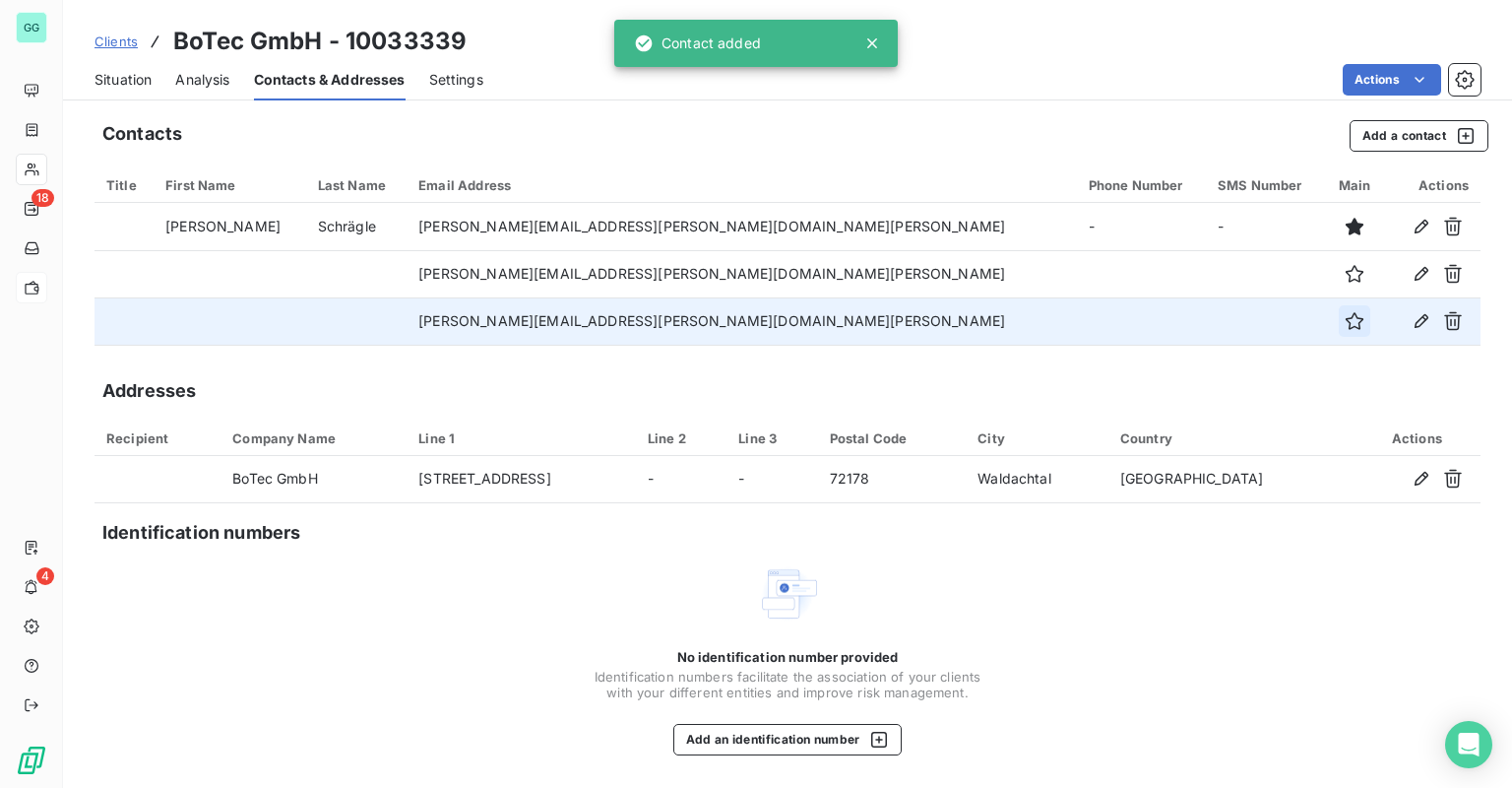 click 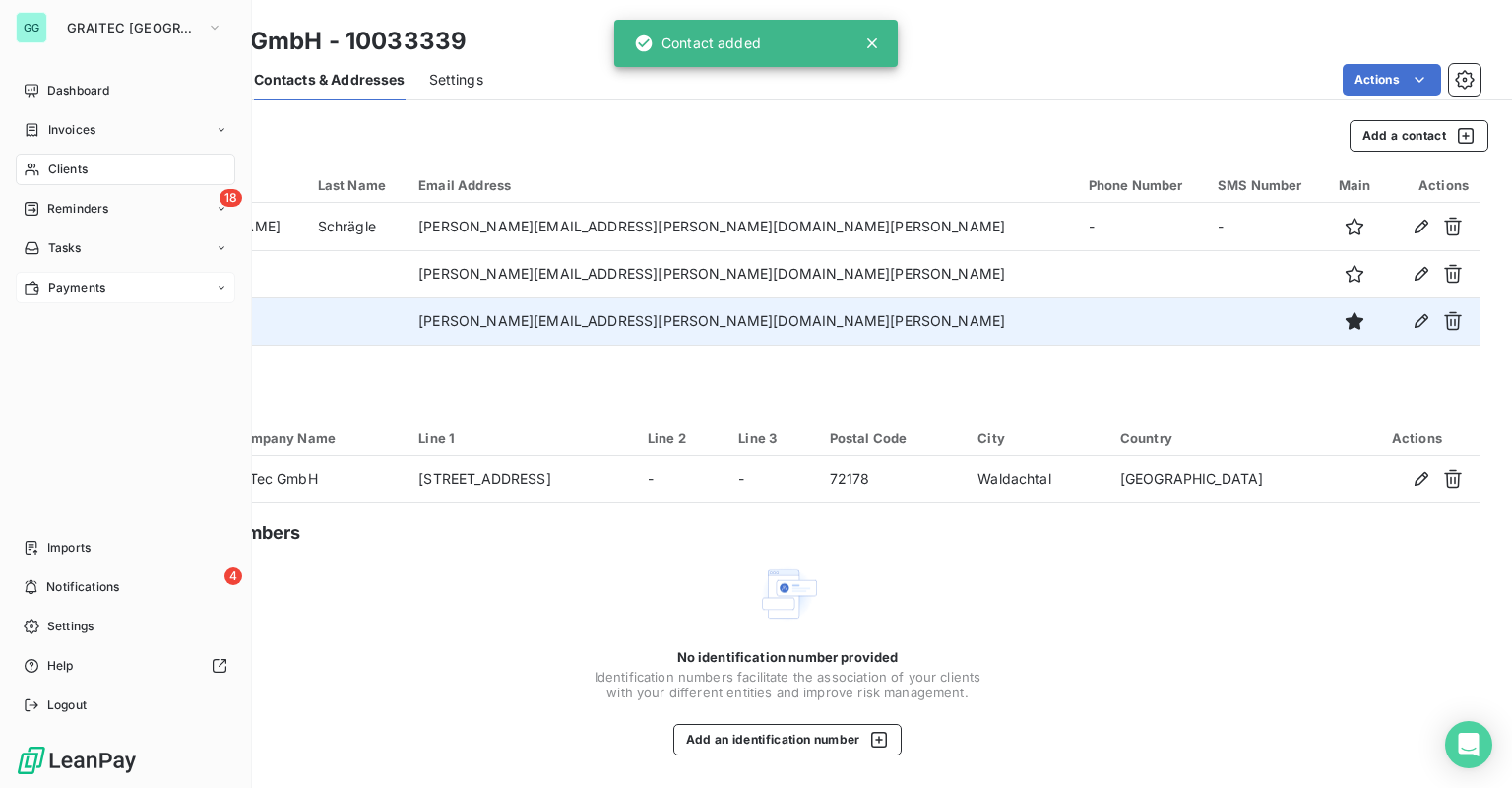 click on "Reminders" at bounding box center [78, 209] 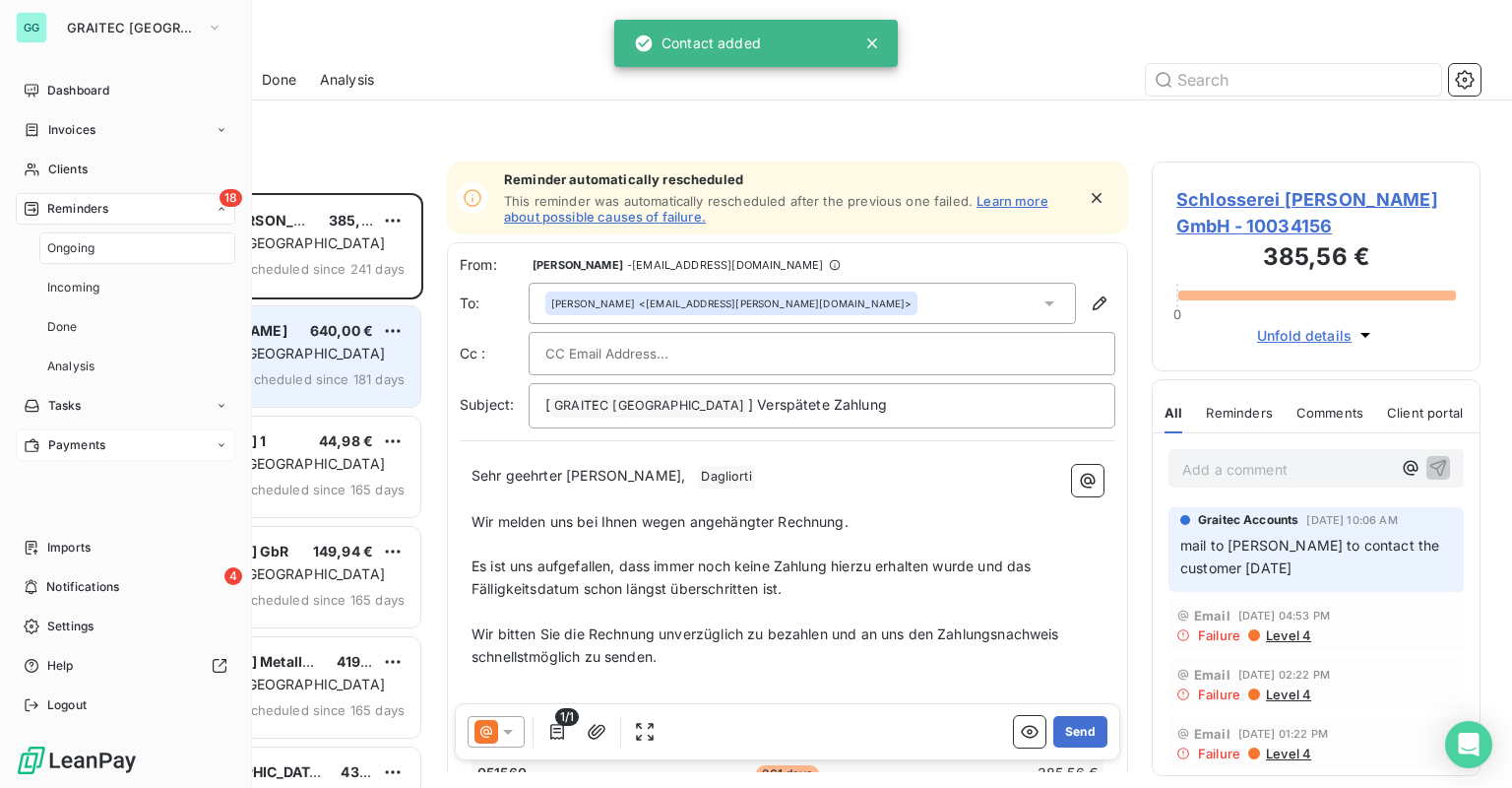 scroll, scrollTop: 12, scrollLeft: 12, axis: both 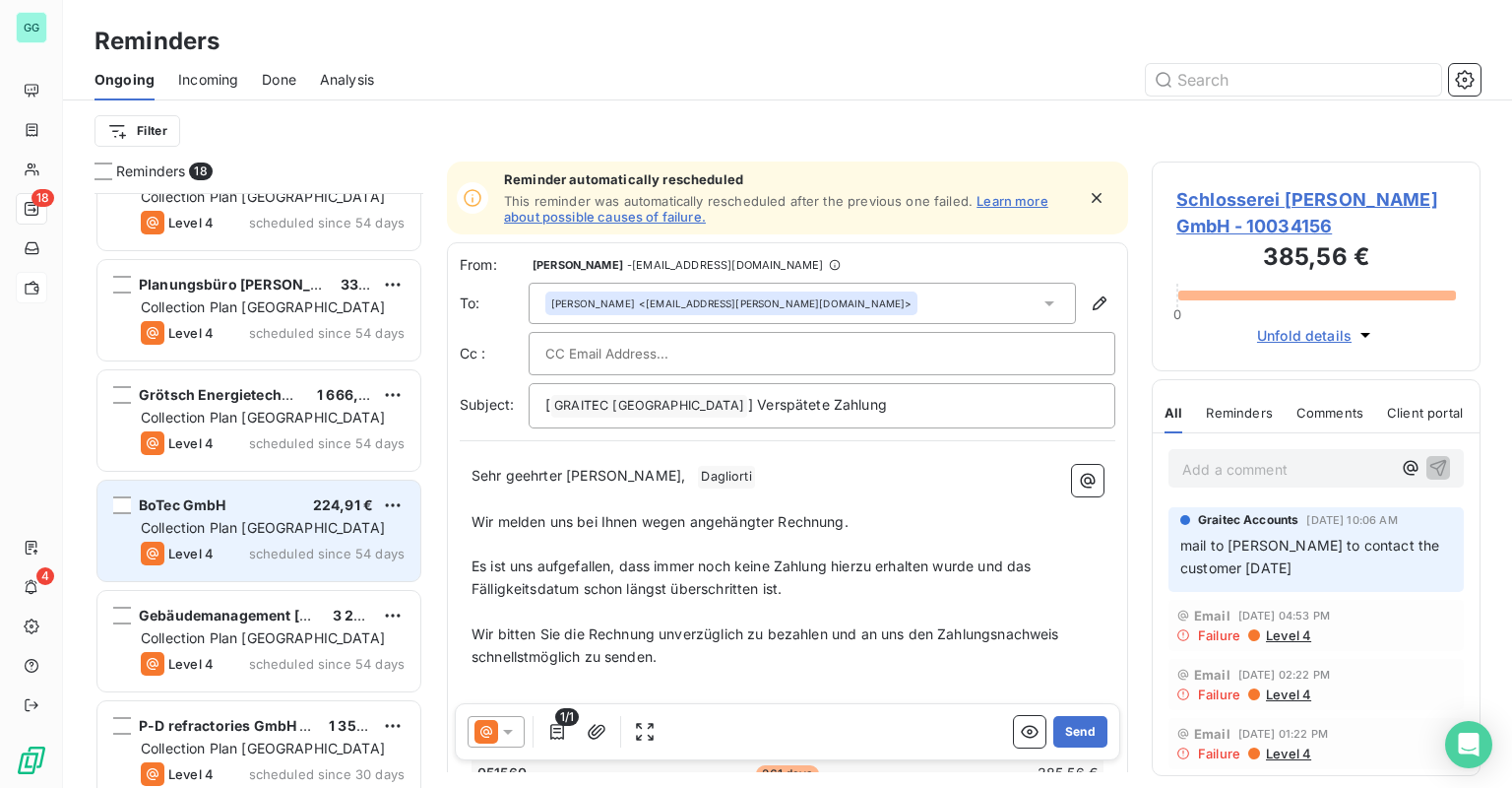 click on "Collection Plan [GEOGRAPHIC_DATA]" at bounding box center (263, 527) 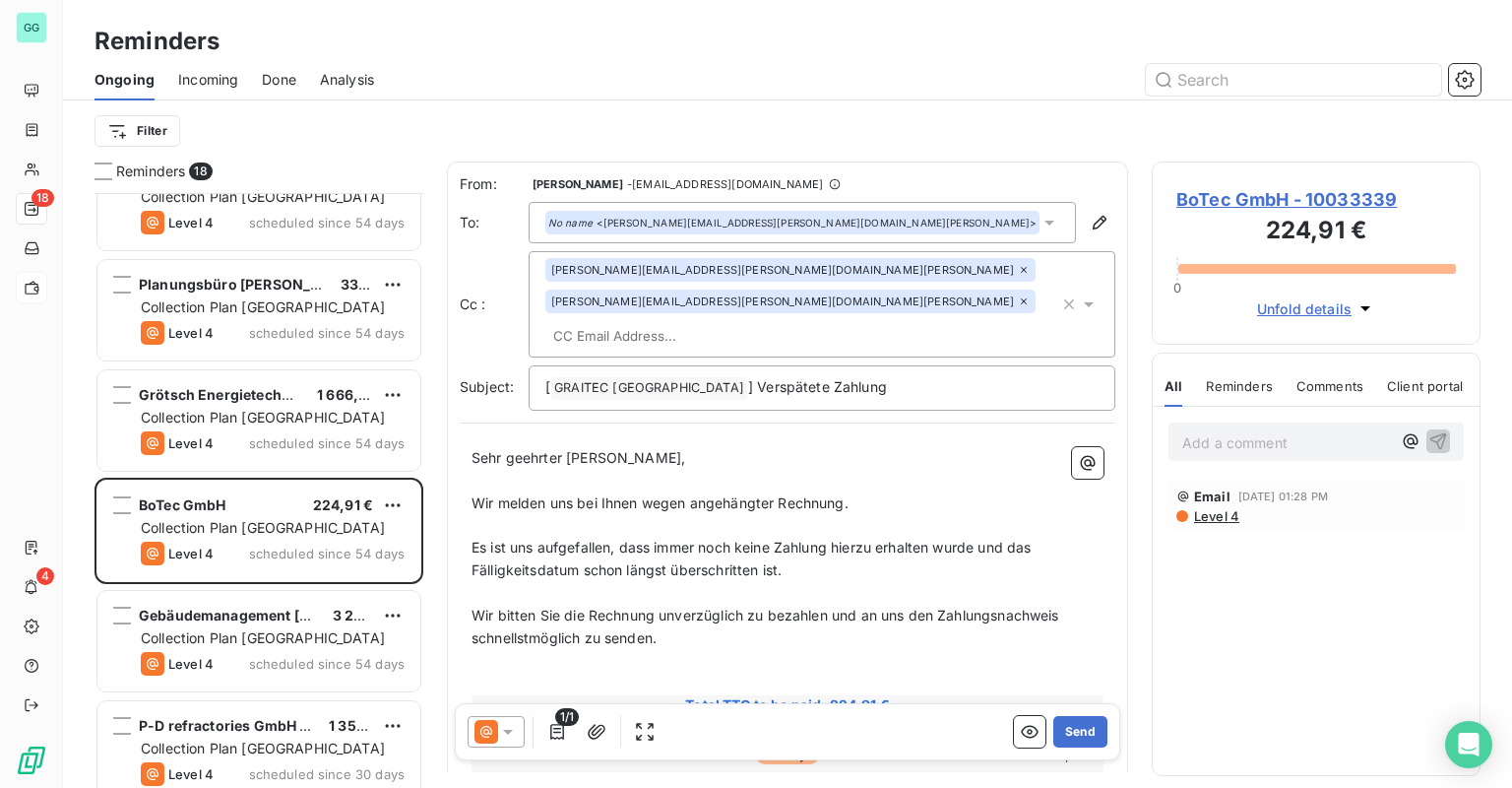 click on "[PERSON_NAME][EMAIL_ADDRESS][PERSON_NAME][DOMAIN_NAME][PERSON_NAME] [DOMAIN_NAME][EMAIL_ADDRESS][PERSON_NAME][DOMAIN_NAME][PERSON_NAME]" at bounding box center [802, 304] 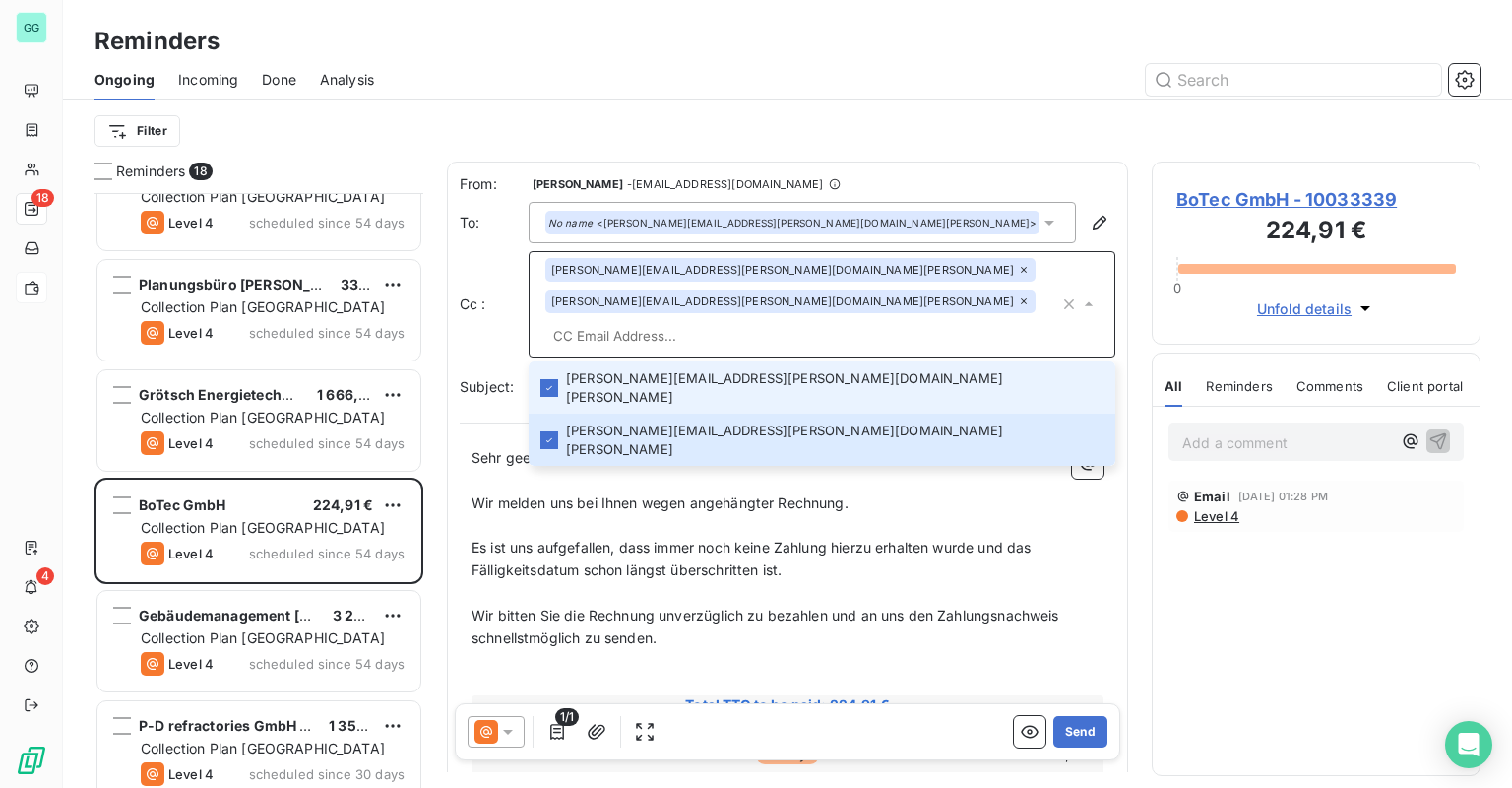 click at bounding box center [802, 336] 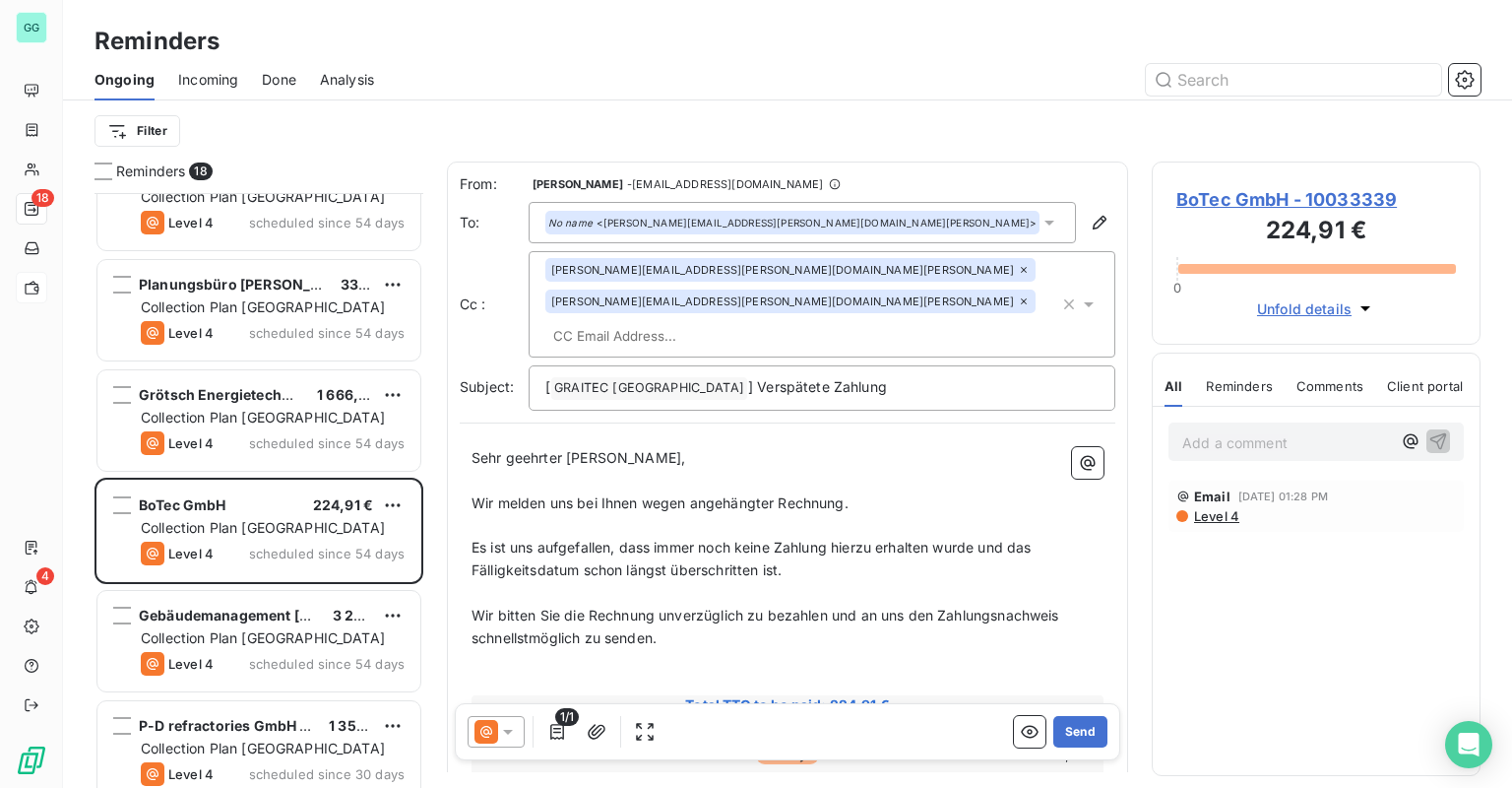 paste on "[EMAIL_ADDRESS][PERSON_NAME][DOMAIN_NAME]" 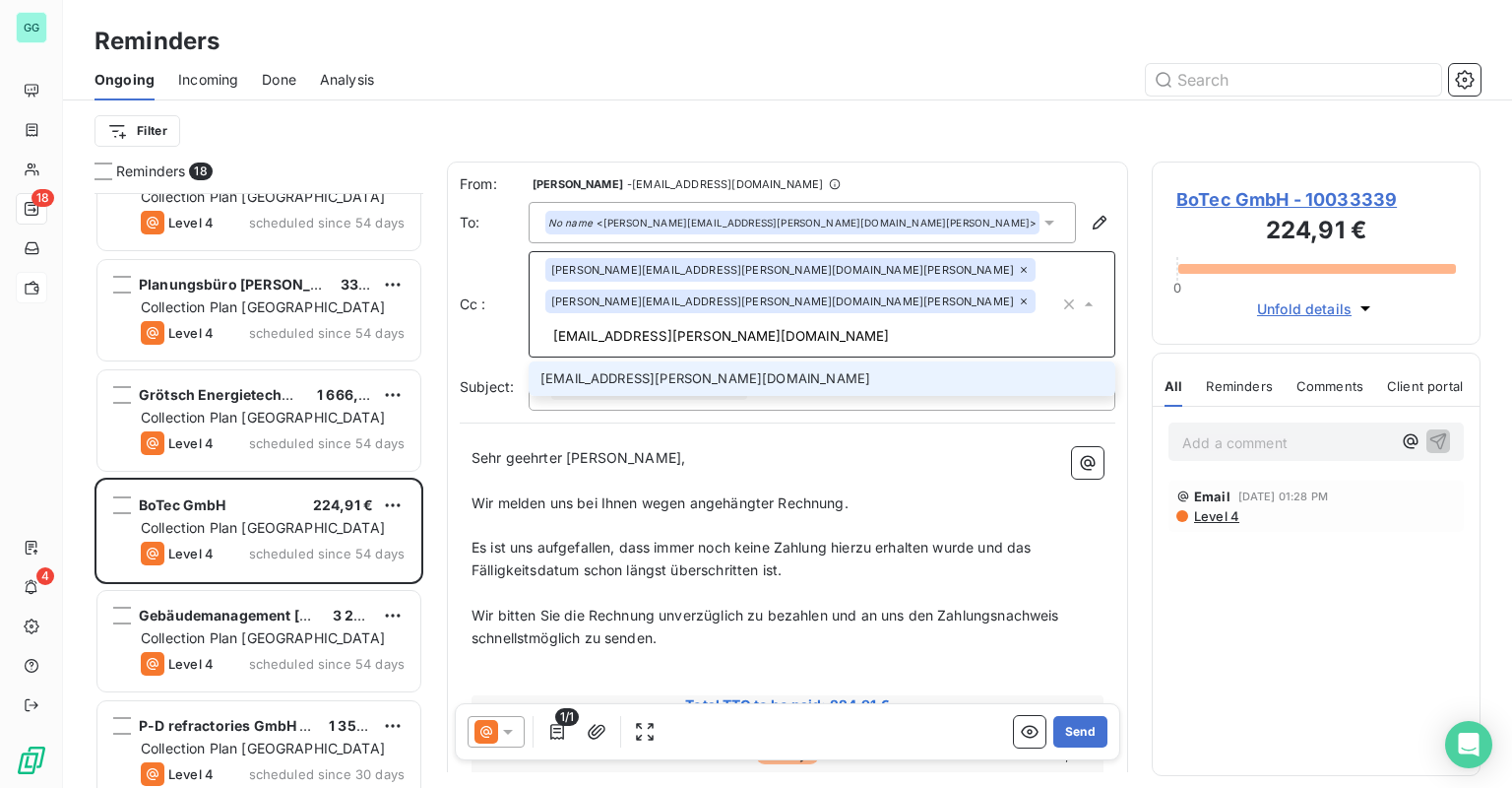 type on "[EMAIL_ADDRESS][PERSON_NAME][DOMAIN_NAME]" 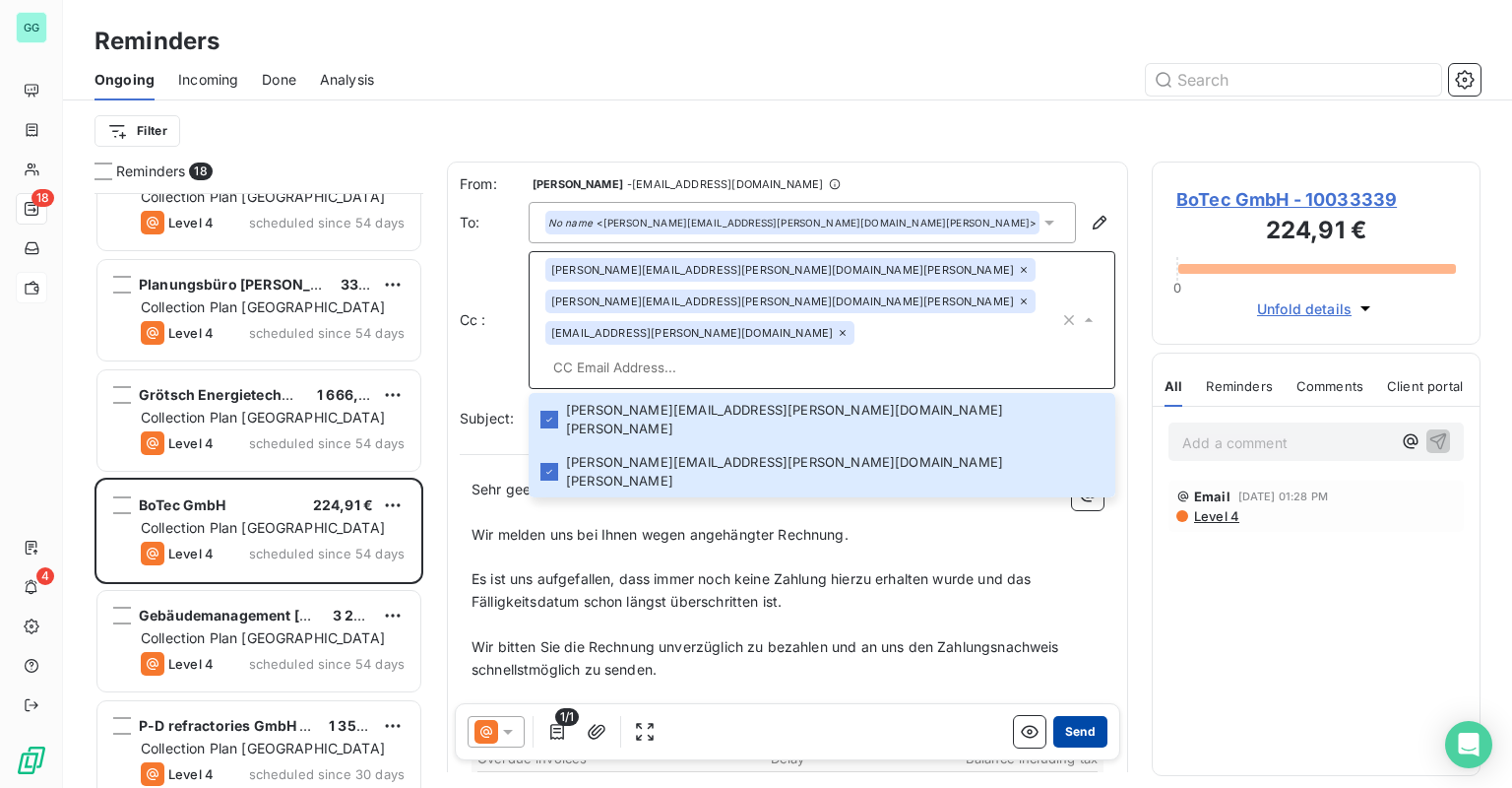 click on "Send" at bounding box center [1080, 732] 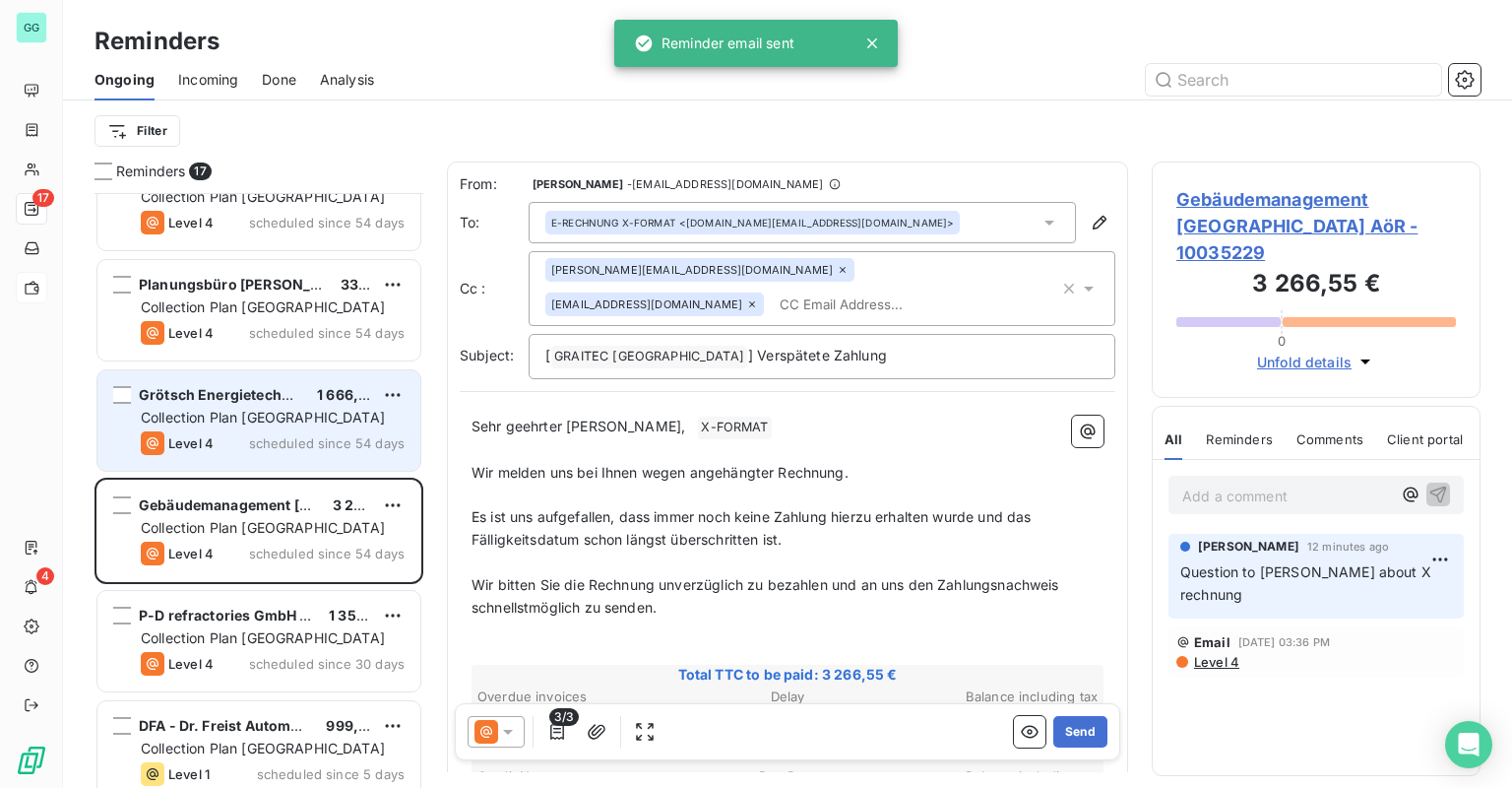 click on "Grötsch Energietechnik GmbH 1 666,00 € Collection Plan [GEOGRAPHIC_DATA] Level 4 scheduled since 54 days" at bounding box center (259, 421) 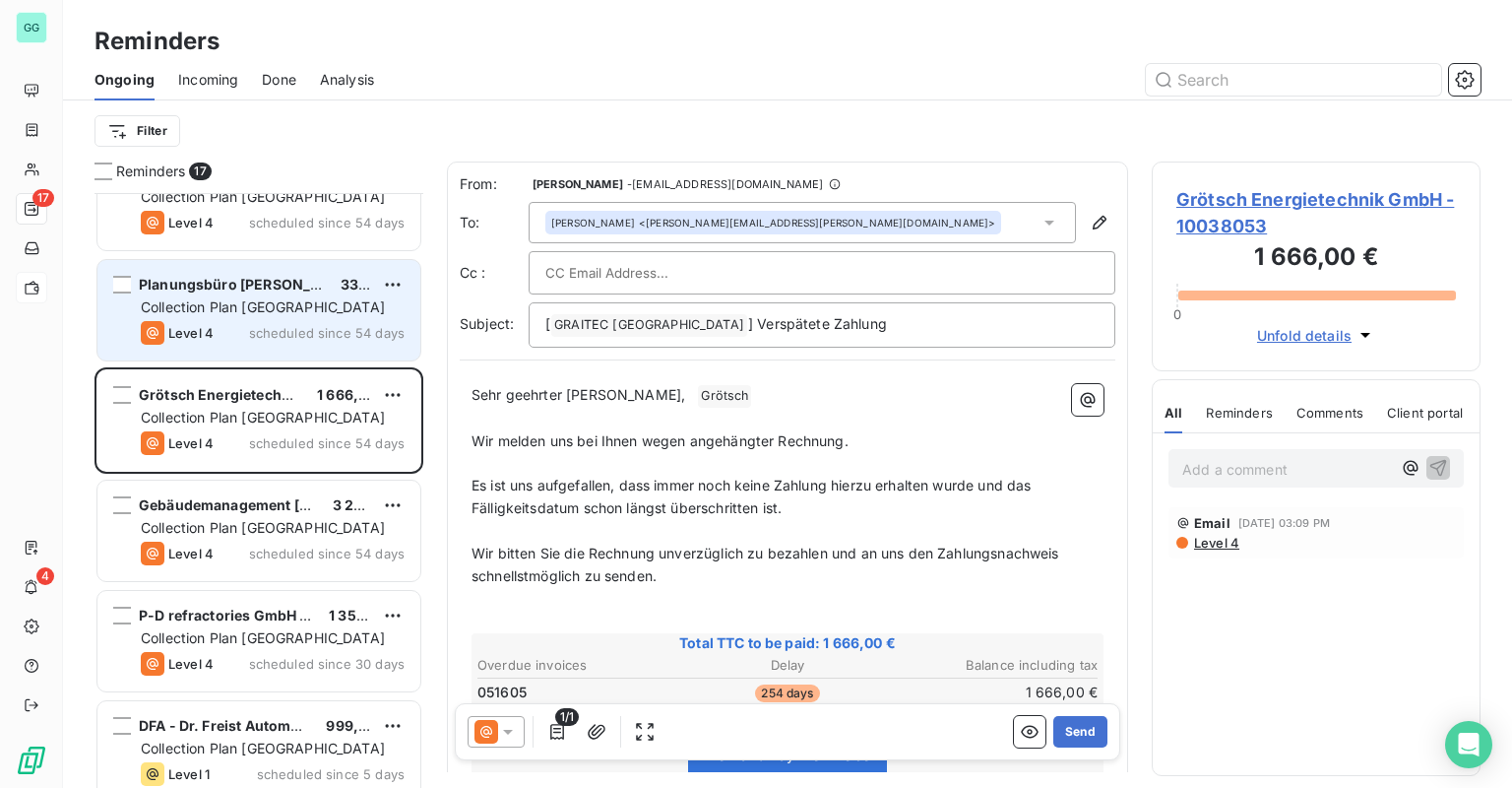 click on "Collection Plan [GEOGRAPHIC_DATA]" at bounding box center [263, 306] 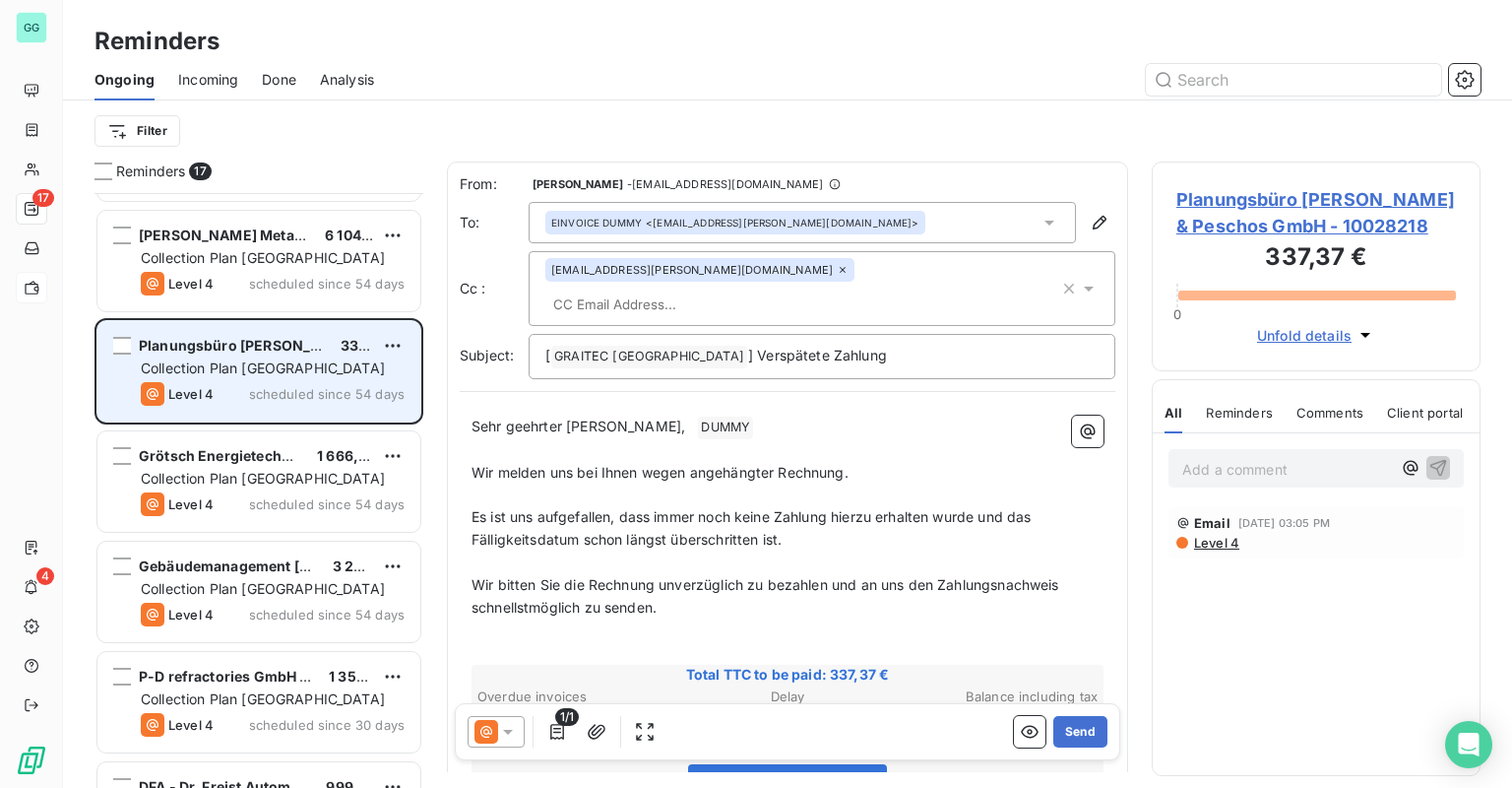 scroll, scrollTop: 1182, scrollLeft: 0, axis: vertical 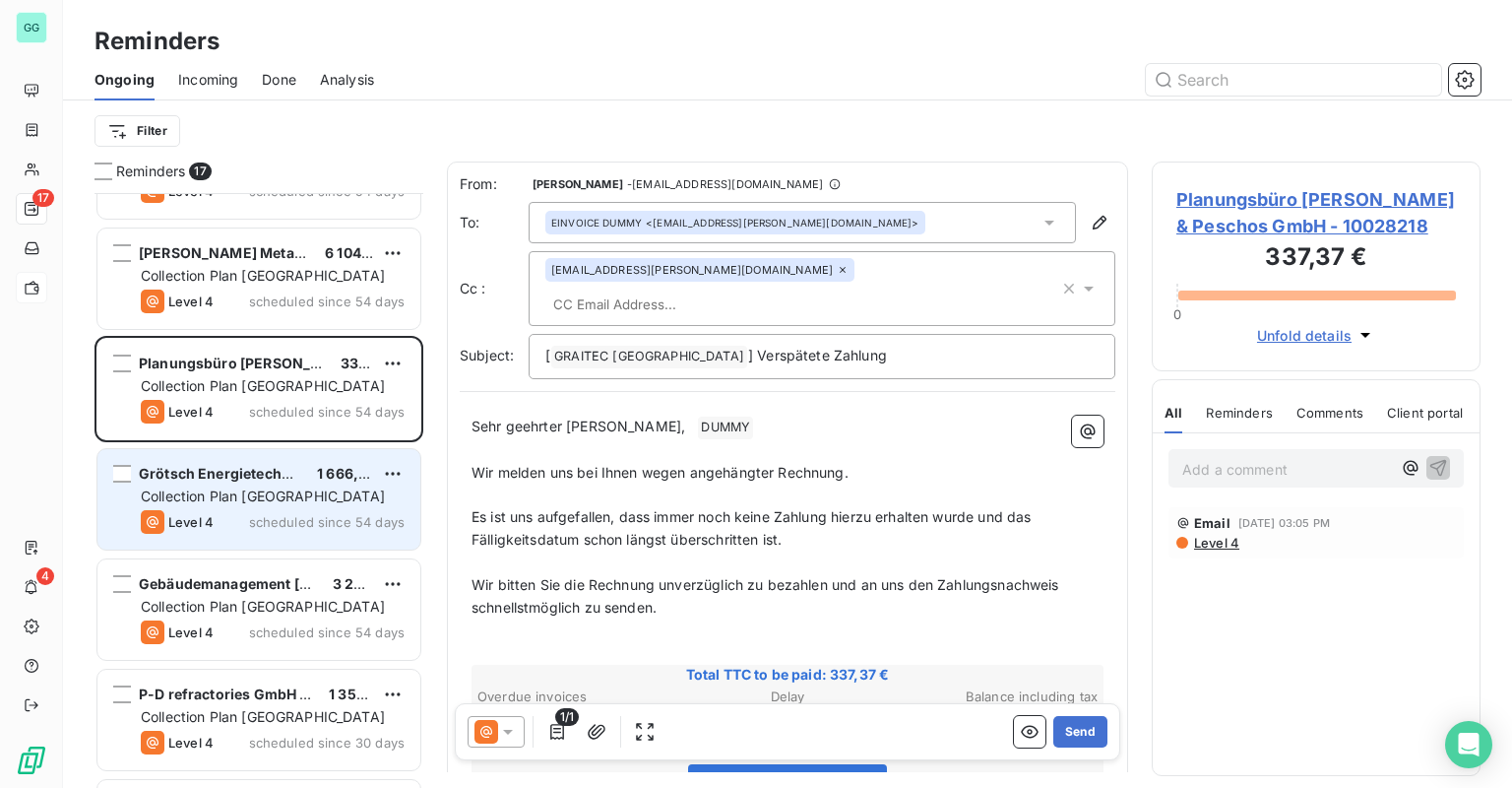 click on "Collection Plan [GEOGRAPHIC_DATA]" at bounding box center [263, 495] 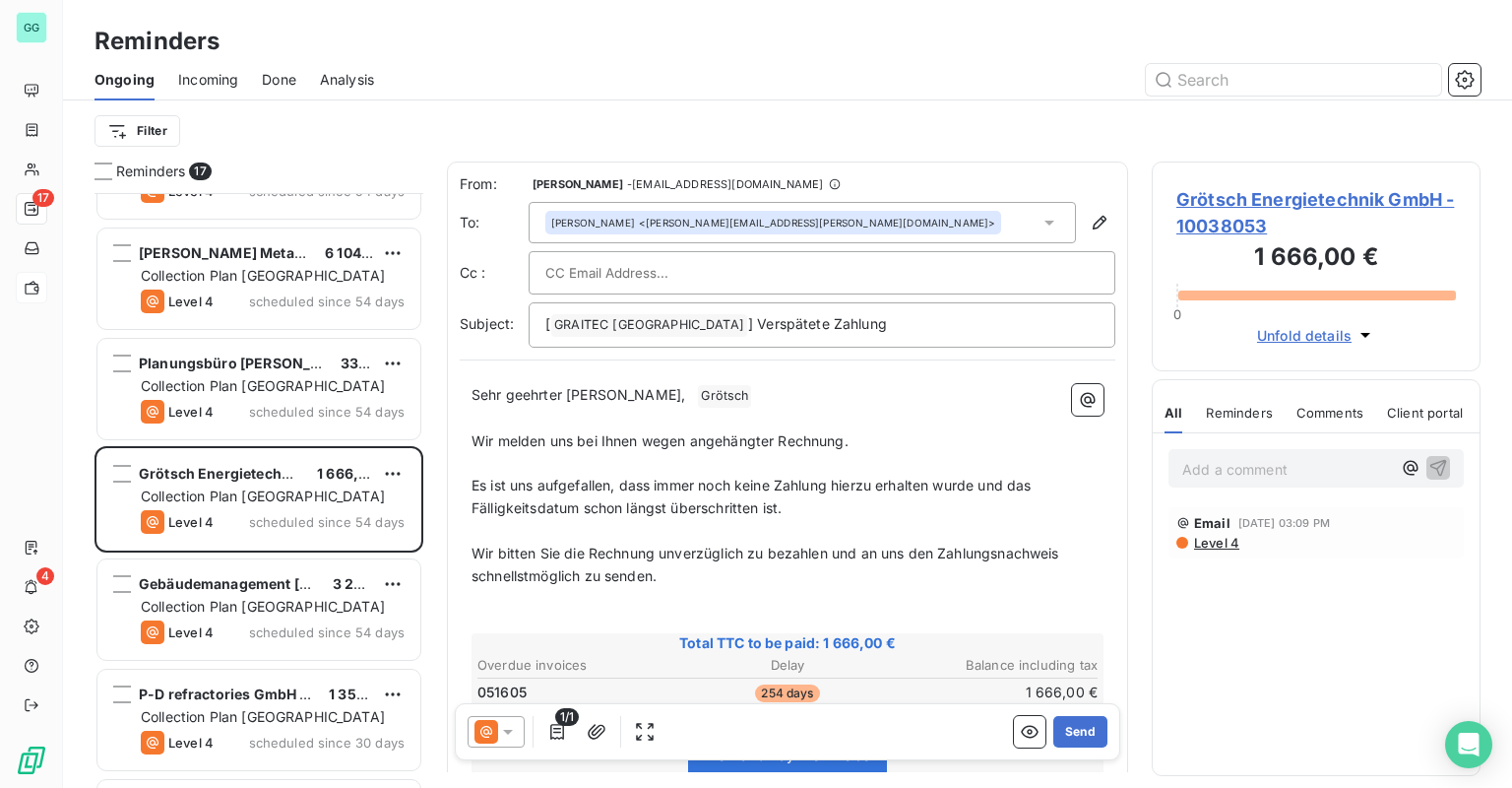 click on "Grötsch Energietechnik GmbH - 10038053" at bounding box center [1316, 213] 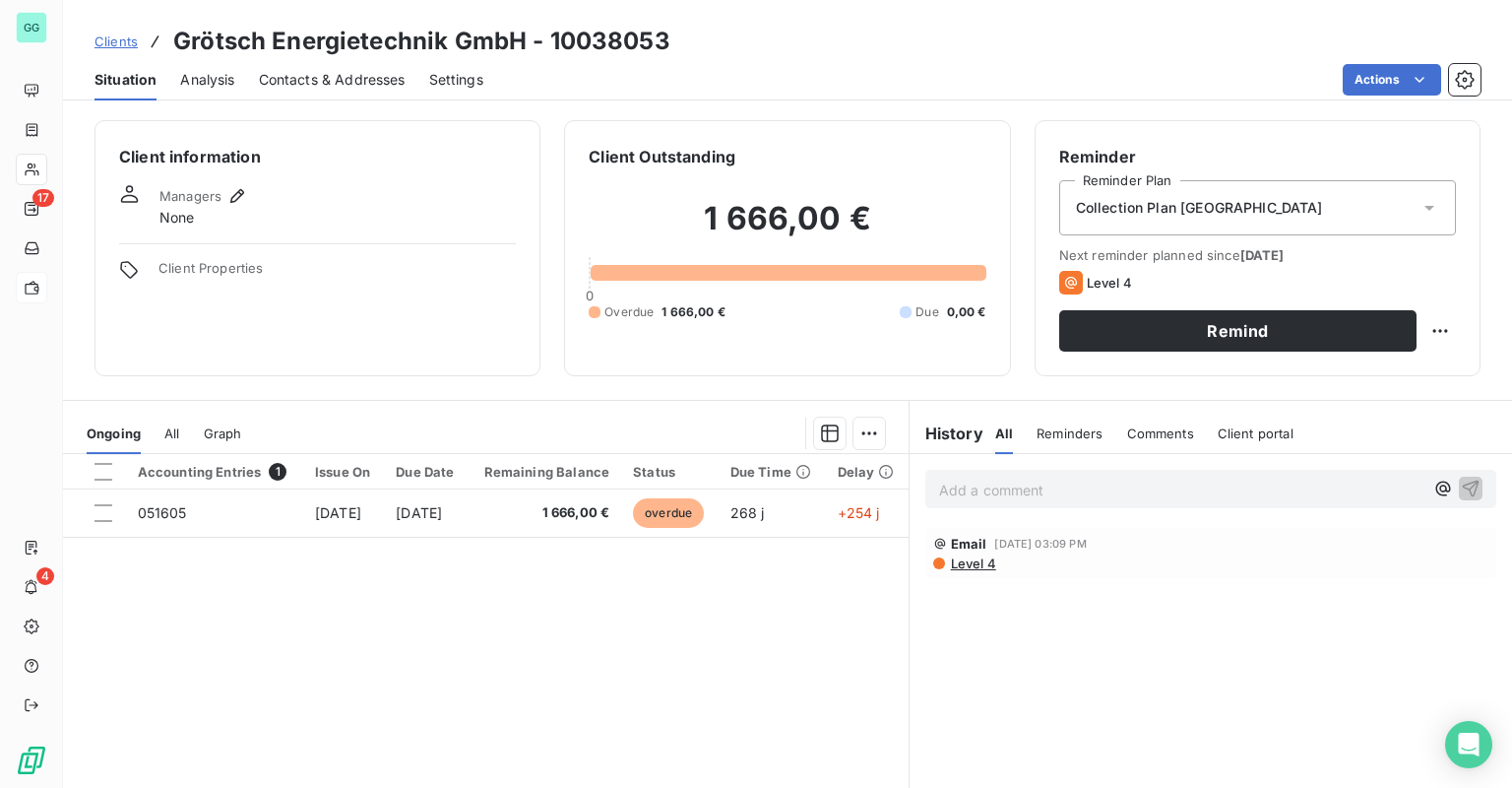 click on "None" at bounding box center (177, 218) 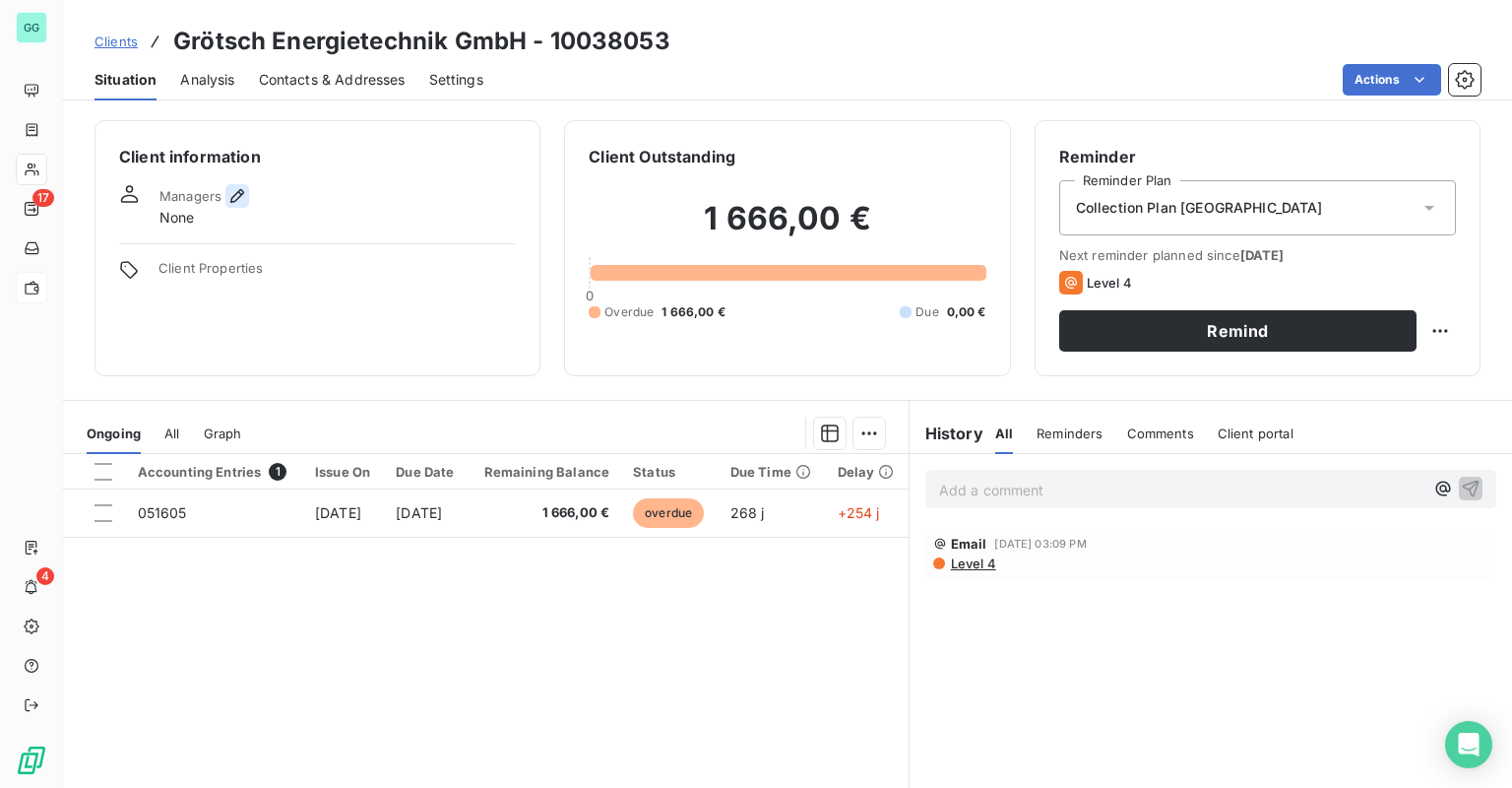 click at bounding box center (237, 196) 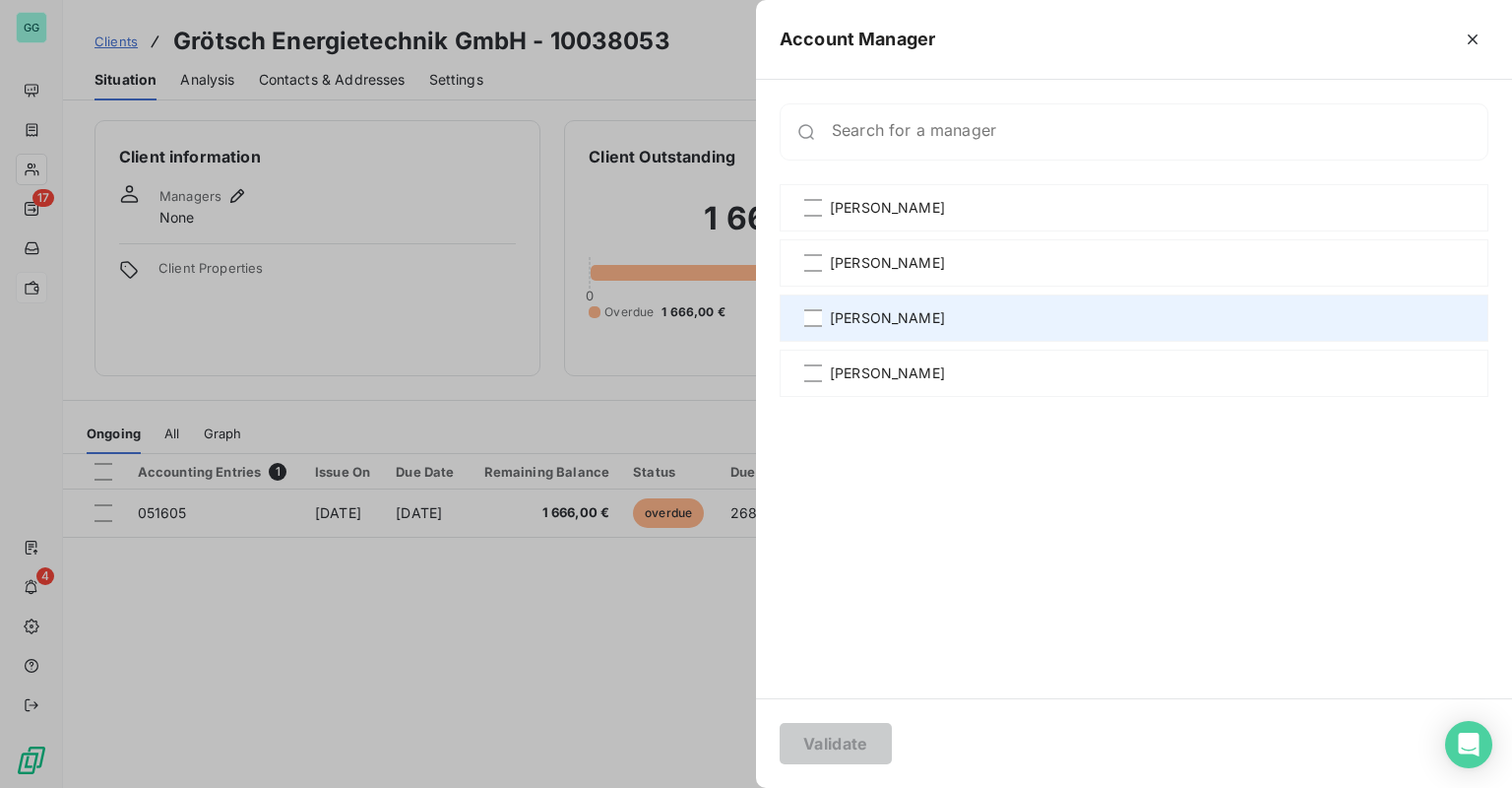 click on "[PERSON_NAME]" at bounding box center [1134, 318] 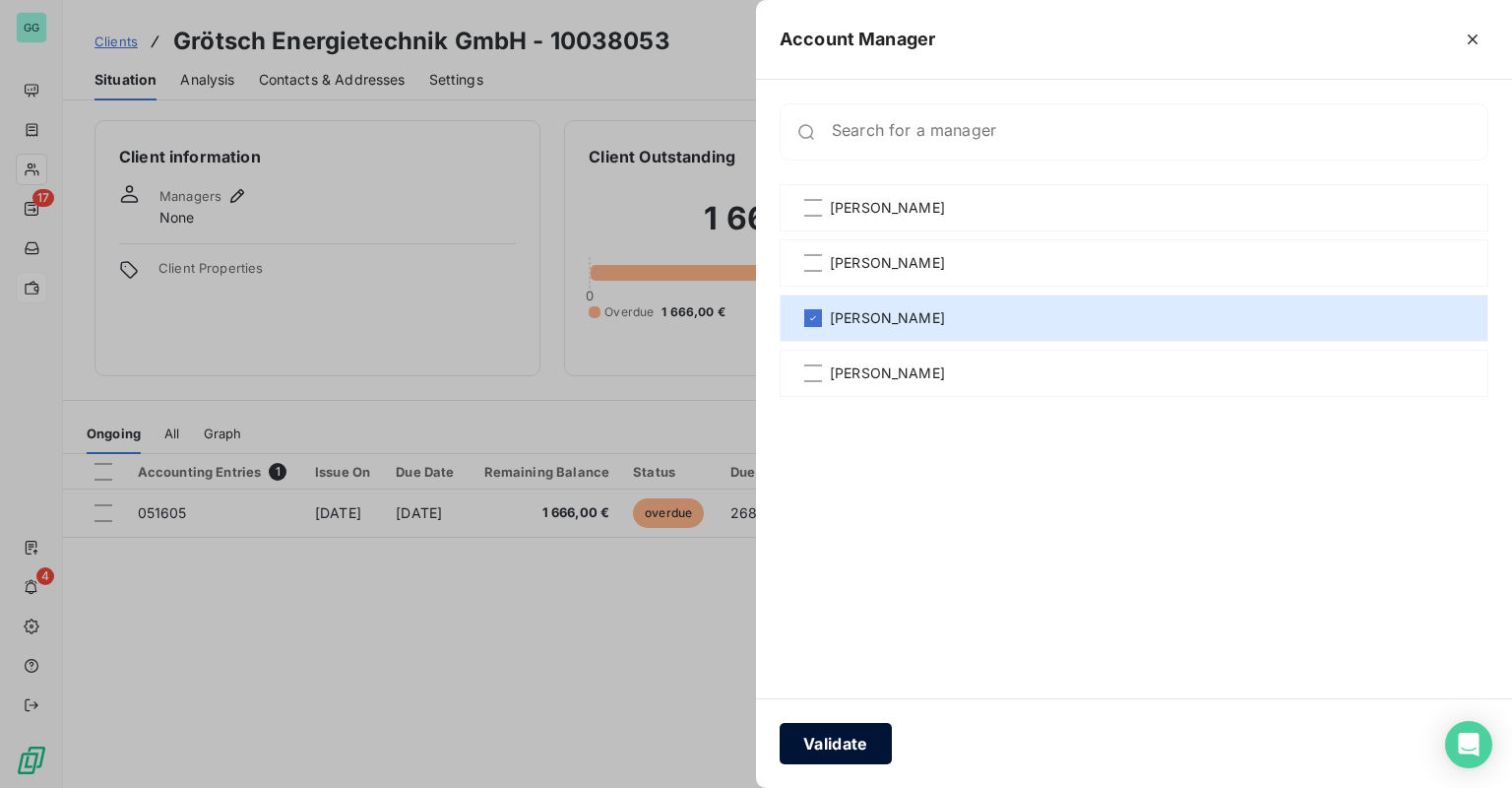 click on "Validate" at bounding box center (836, 744) 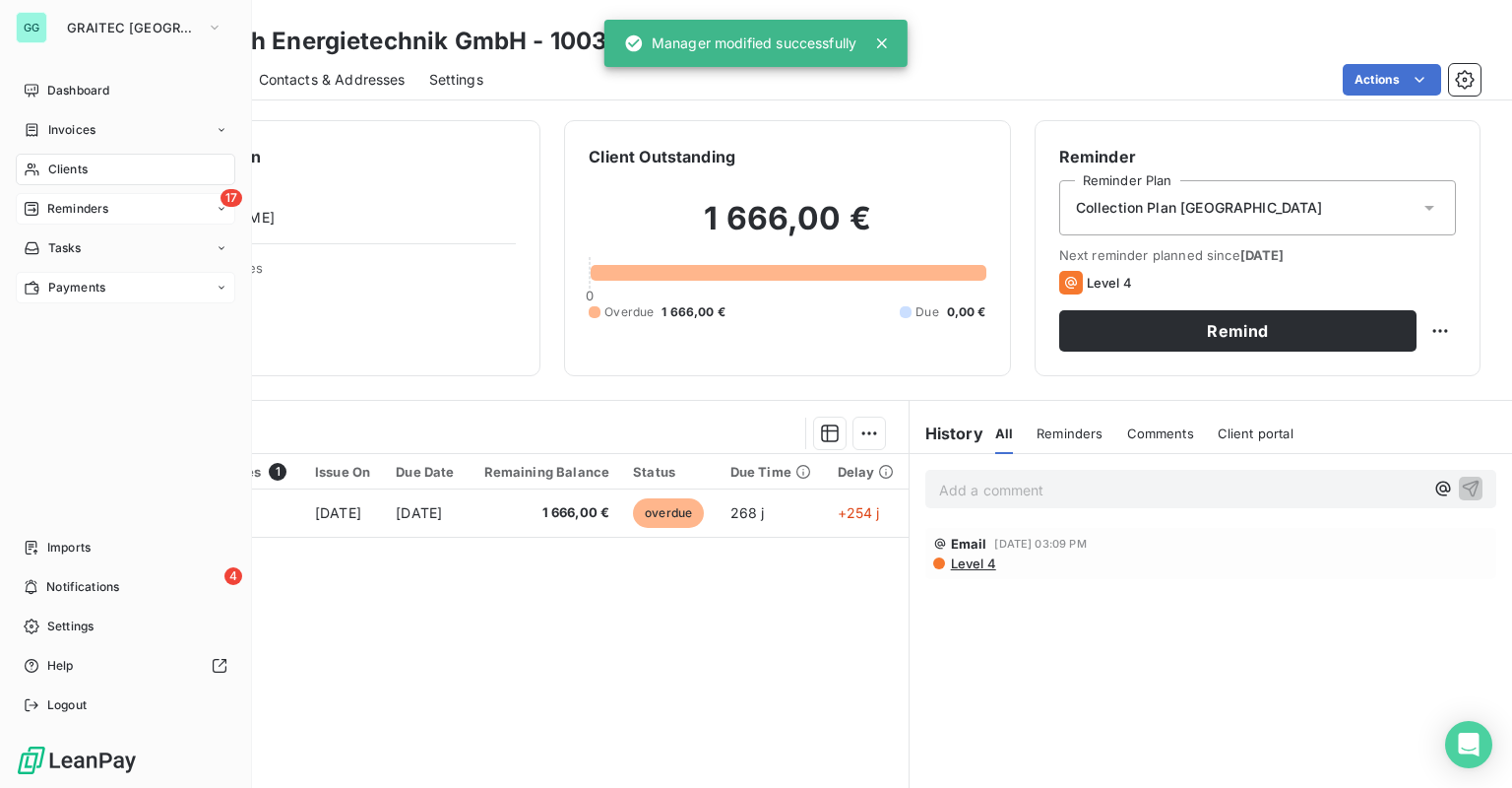 click on "Reminders" at bounding box center [78, 209] 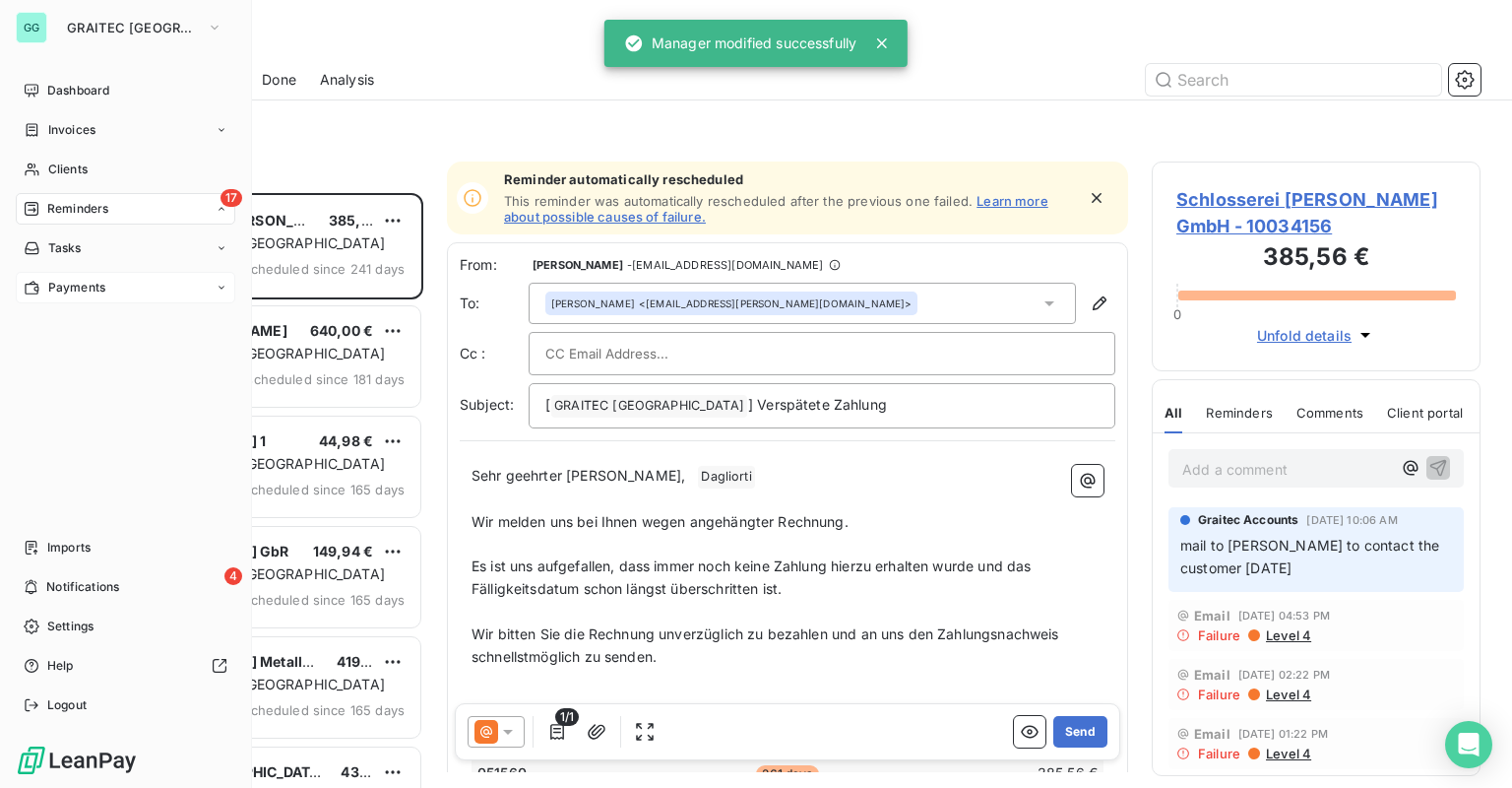 scroll, scrollTop: 12, scrollLeft: 12, axis: both 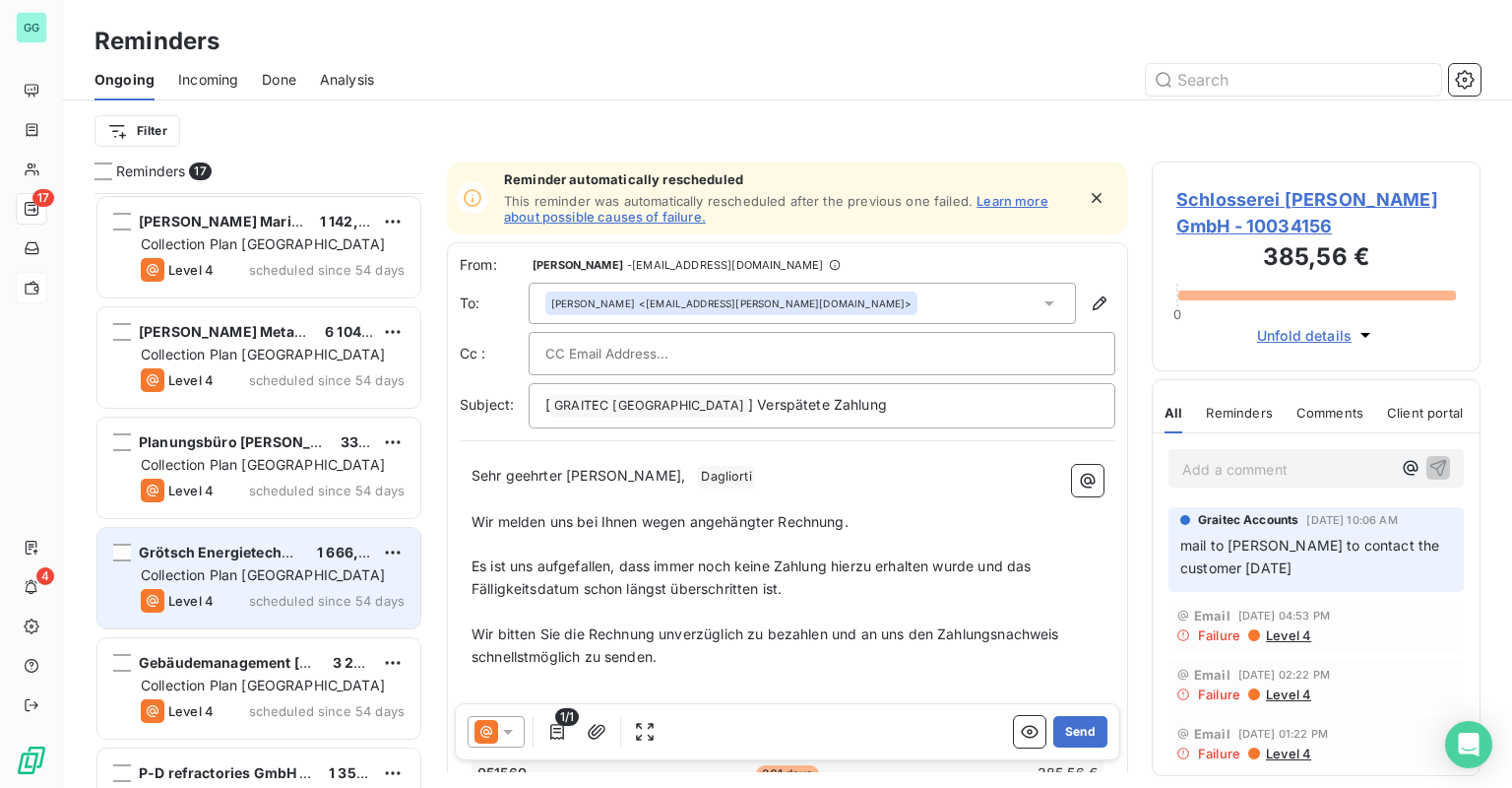 click on "Grötsch Energietechnik GmbH" at bounding box center [243, 552] 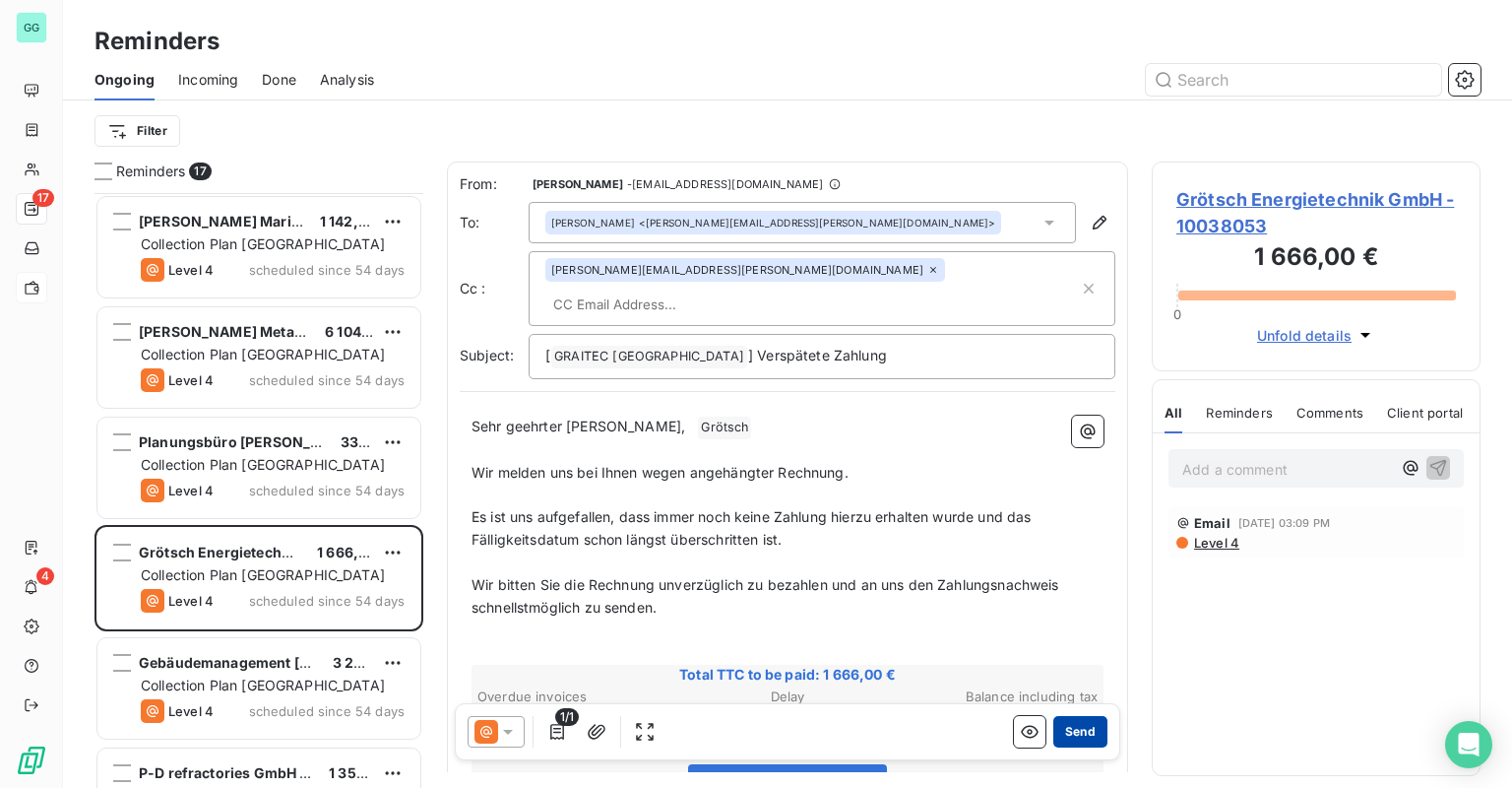 click on "Send" at bounding box center (1080, 732) 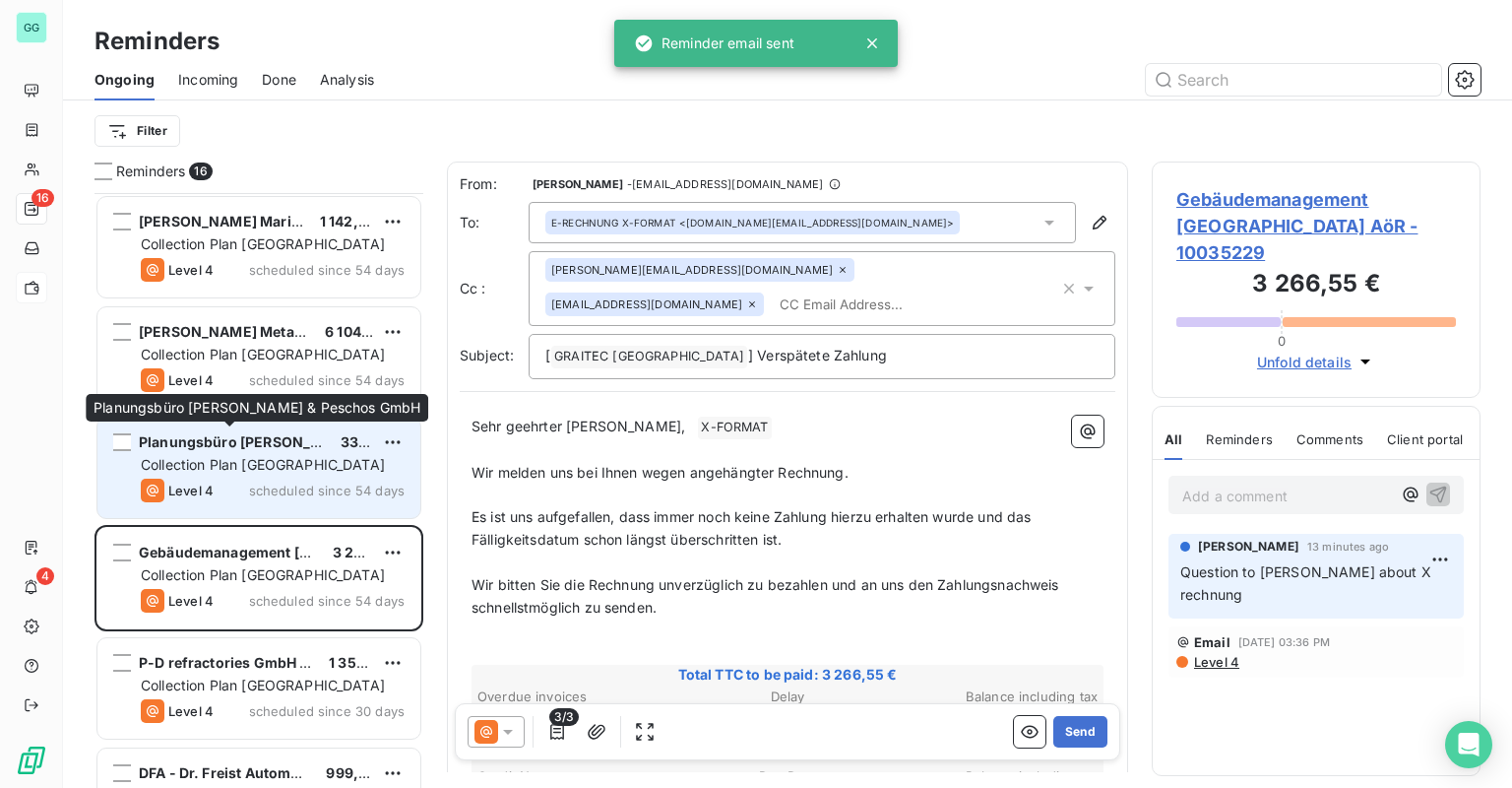 click on "Planungsbüro [PERSON_NAME] & Peschos GmbH" at bounding box center (308, 441) 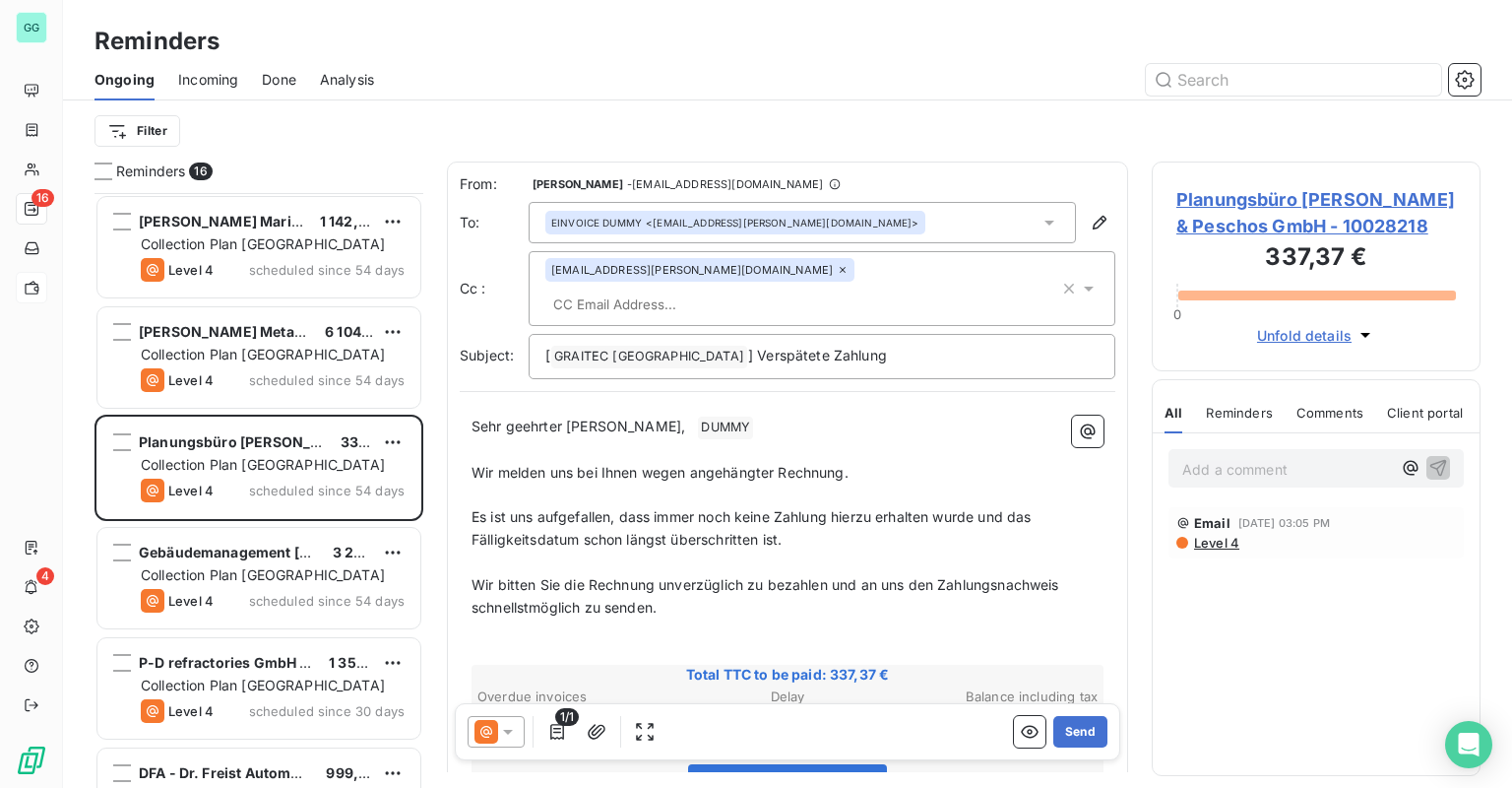 click on "Planungsbüro [PERSON_NAME] & Peschos GmbH - 10028218" at bounding box center (1316, 213) 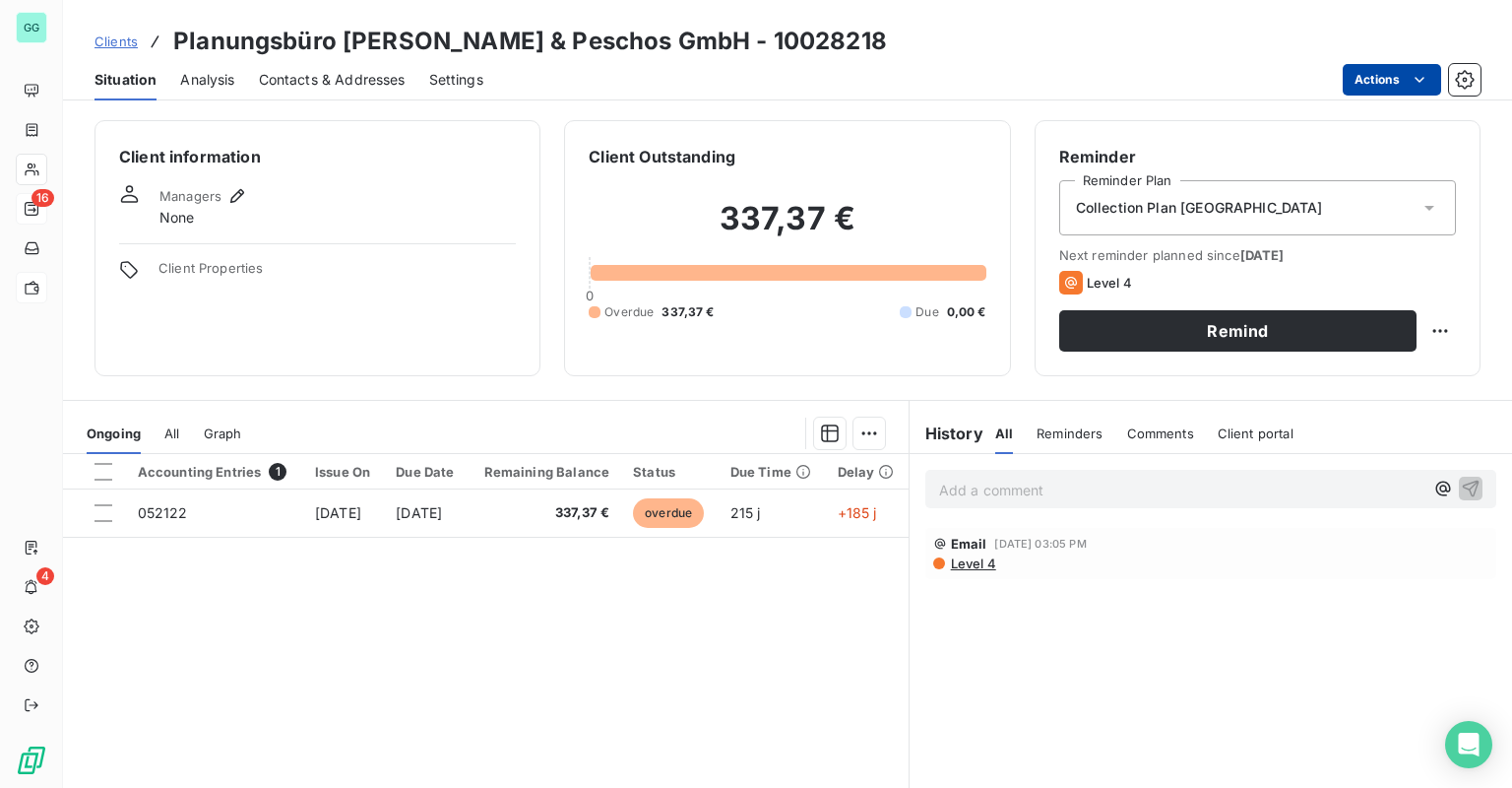 click on "GG 16 4 Clients Planungsbüro [PERSON_NAME] & Peschos GmbH - 10028218 Situation Analysis Contacts & Addresses Settings Actions Client information Managers None Client Properties Client Outstanding   337,37 € 0 Overdue 337,37 € Due 0,00 €   Reminder Reminder Plan Collection Plan [GEOGRAPHIC_DATA] Next reminder planned since  [DATE] Level 4 Remind Ongoing All Graph Accounting Entries 1 Issue On Due Date Remaining Balance Status Due Time   Delay   052122 [DATE] [DATE] 337,37 € overdue 215 j +185 j Lines per Page 25 Previous 1 Next History All Reminders Comments Client portal All Reminders Comments Client portal Add a comment ﻿ Email [DATE] 03:05 PM Level 4" at bounding box center [756, 394] 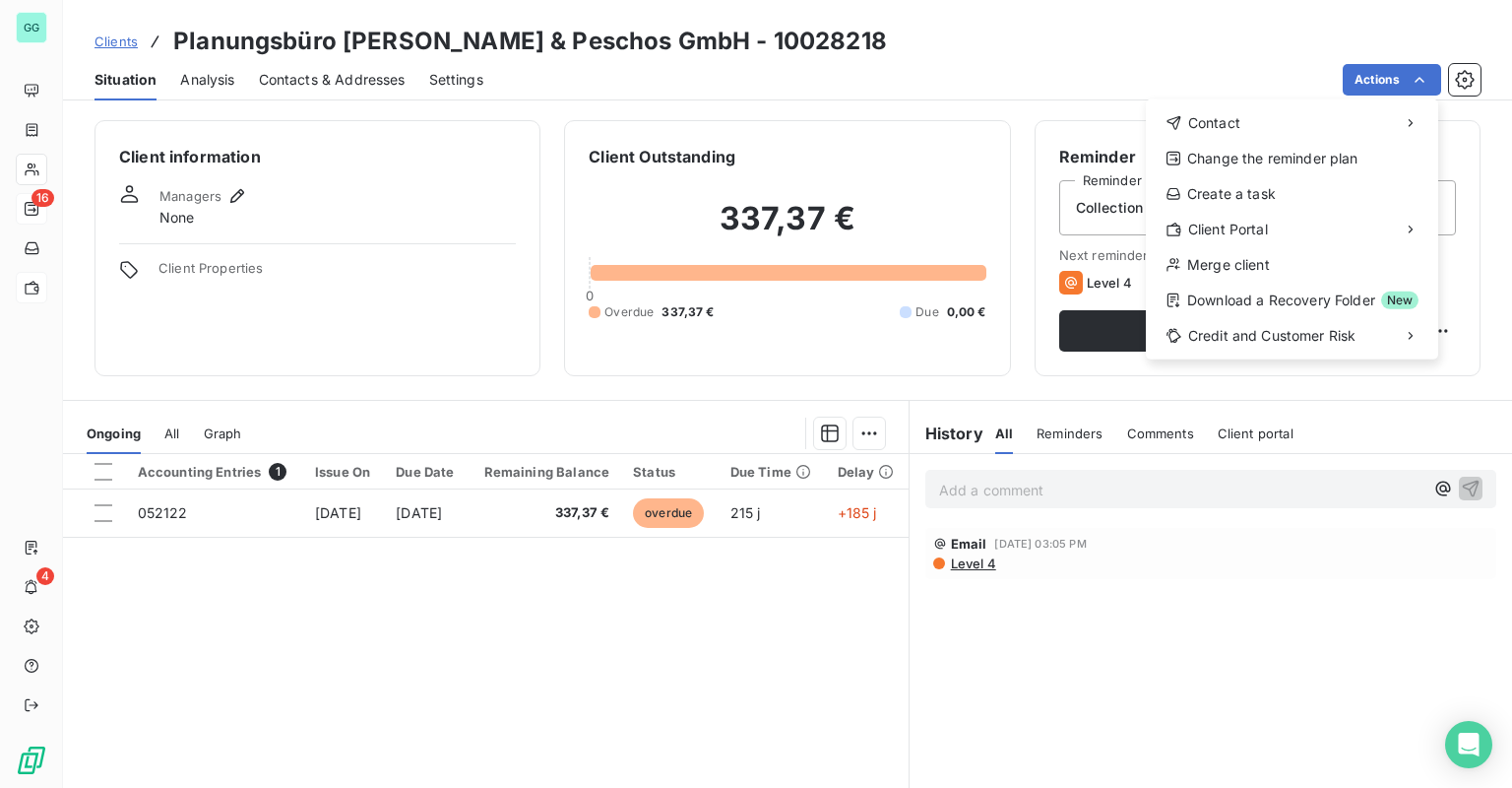 drag, startPoint x: 910, startPoint y: 67, endPoint x: 463, endPoint y: 59, distance: 447.07158 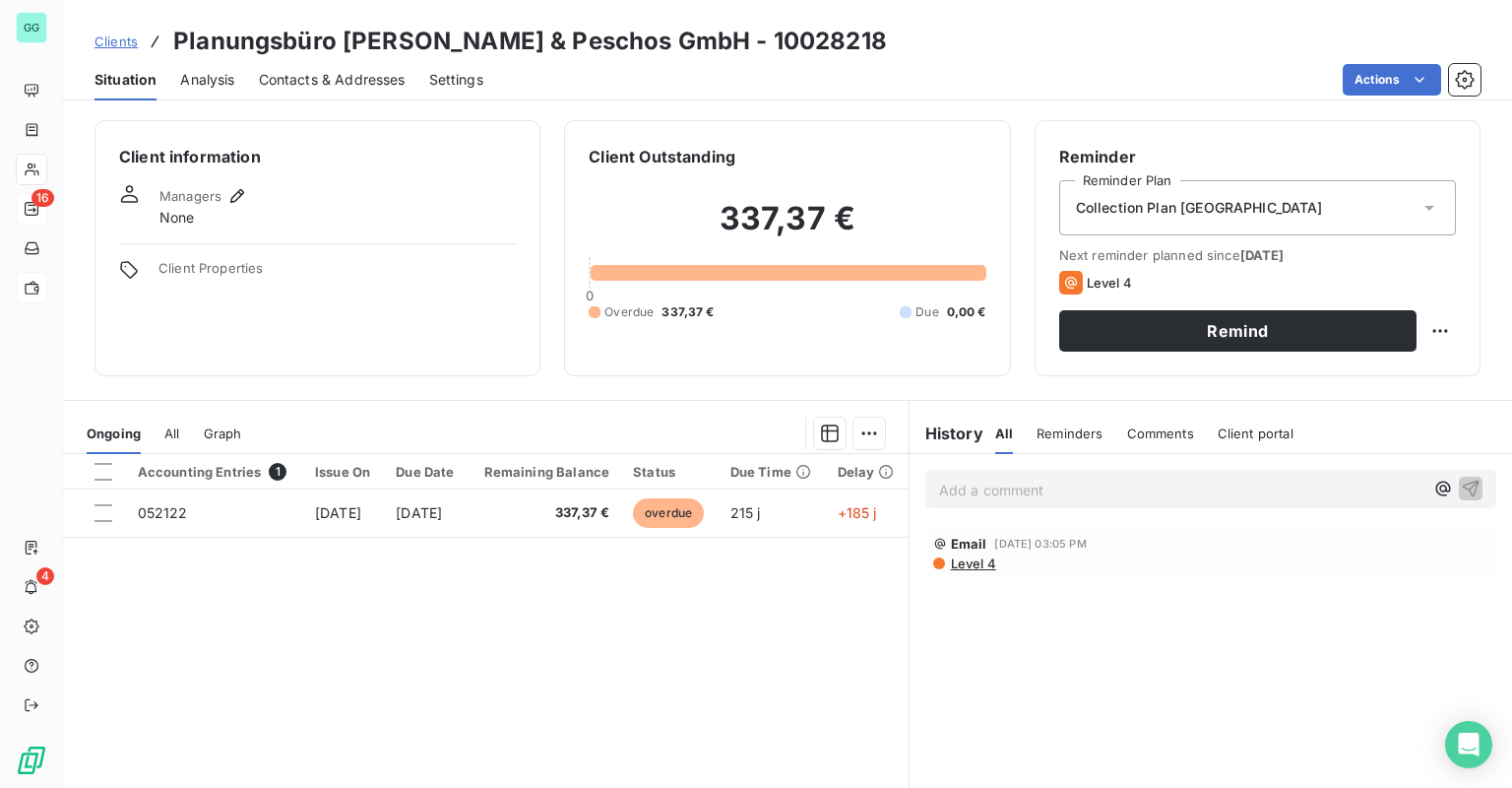 click on "Contacts & Addresses" at bounding box center (332, 80) 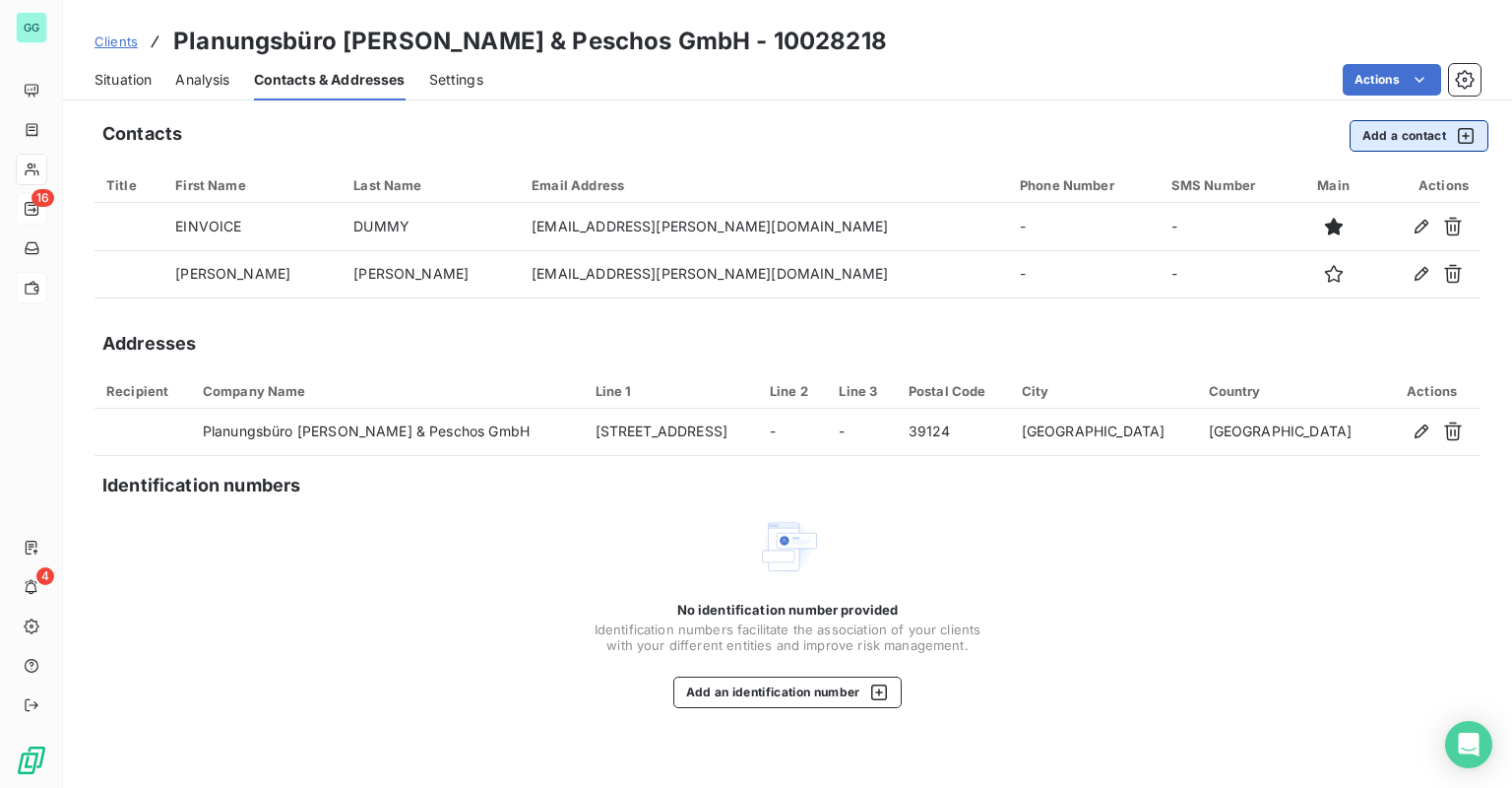 click on "Add a contact" at bounding box center (1418, 136) 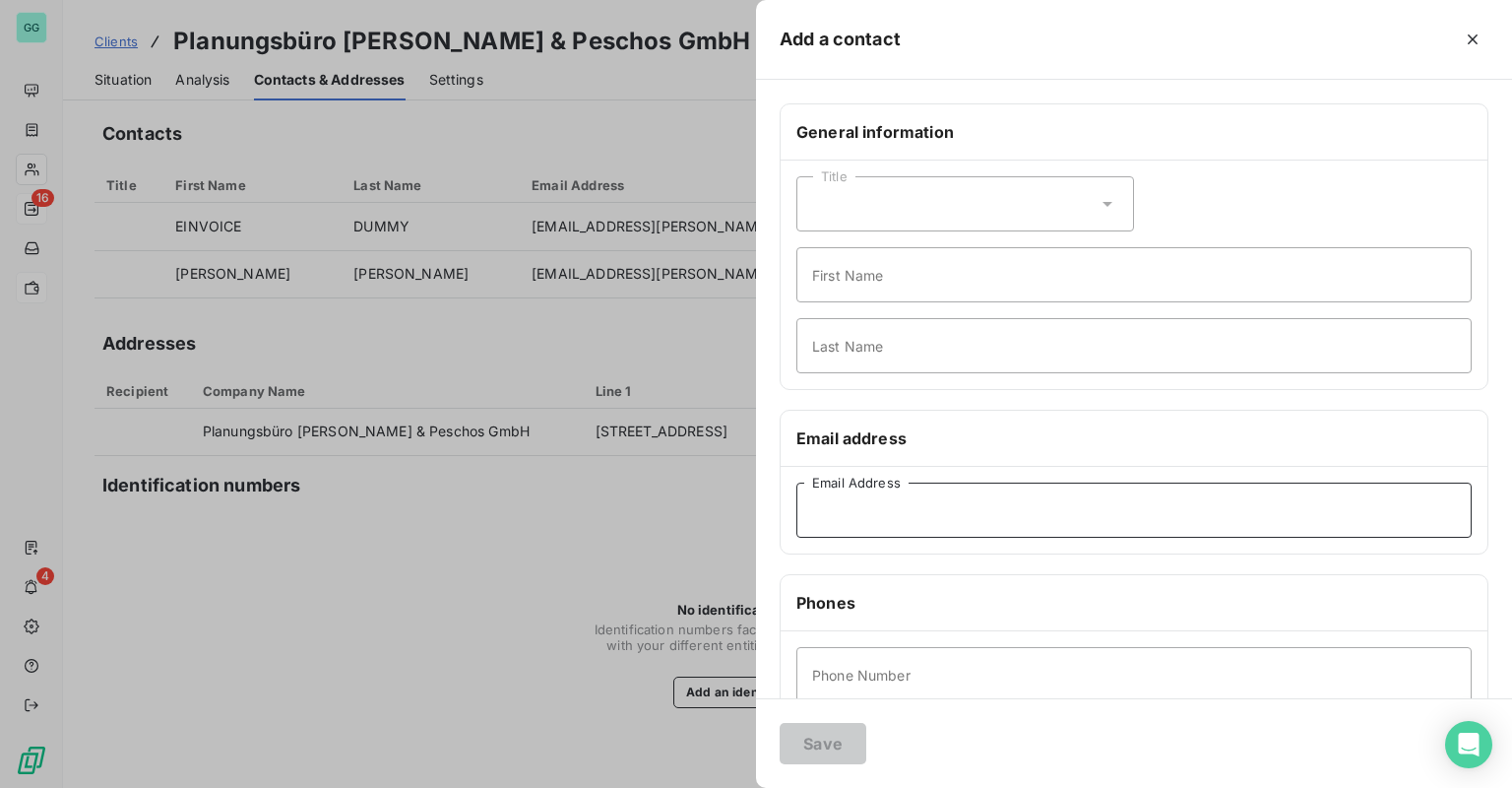 drag, startPoint x: 855, startPoint y: 492, endPoint x: 866, endPoint y: 513, distance: 23.706539 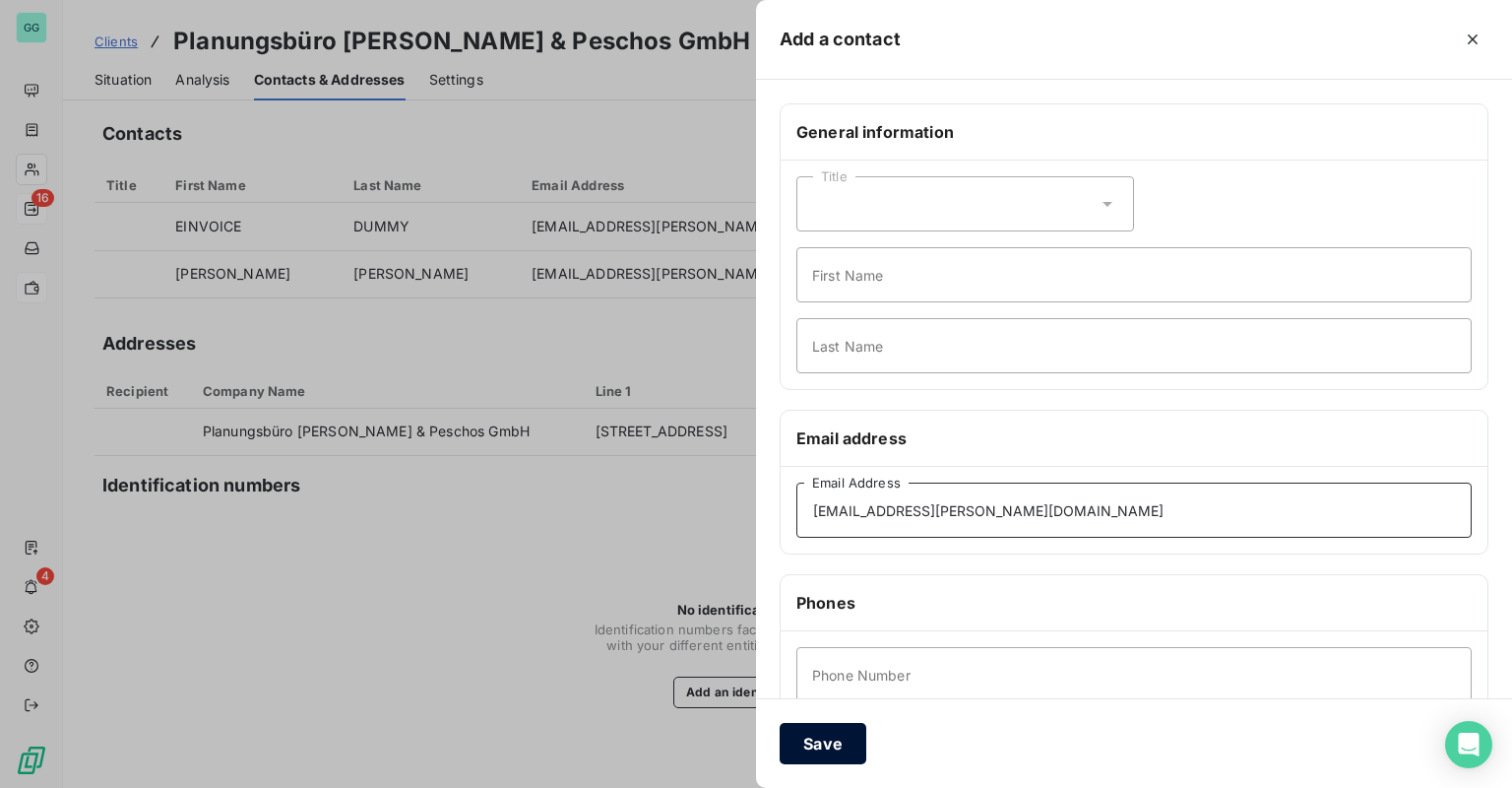 type on "[EMAIL_ADDRESS][PERSON_NAME][DOMAIN_NAME]" 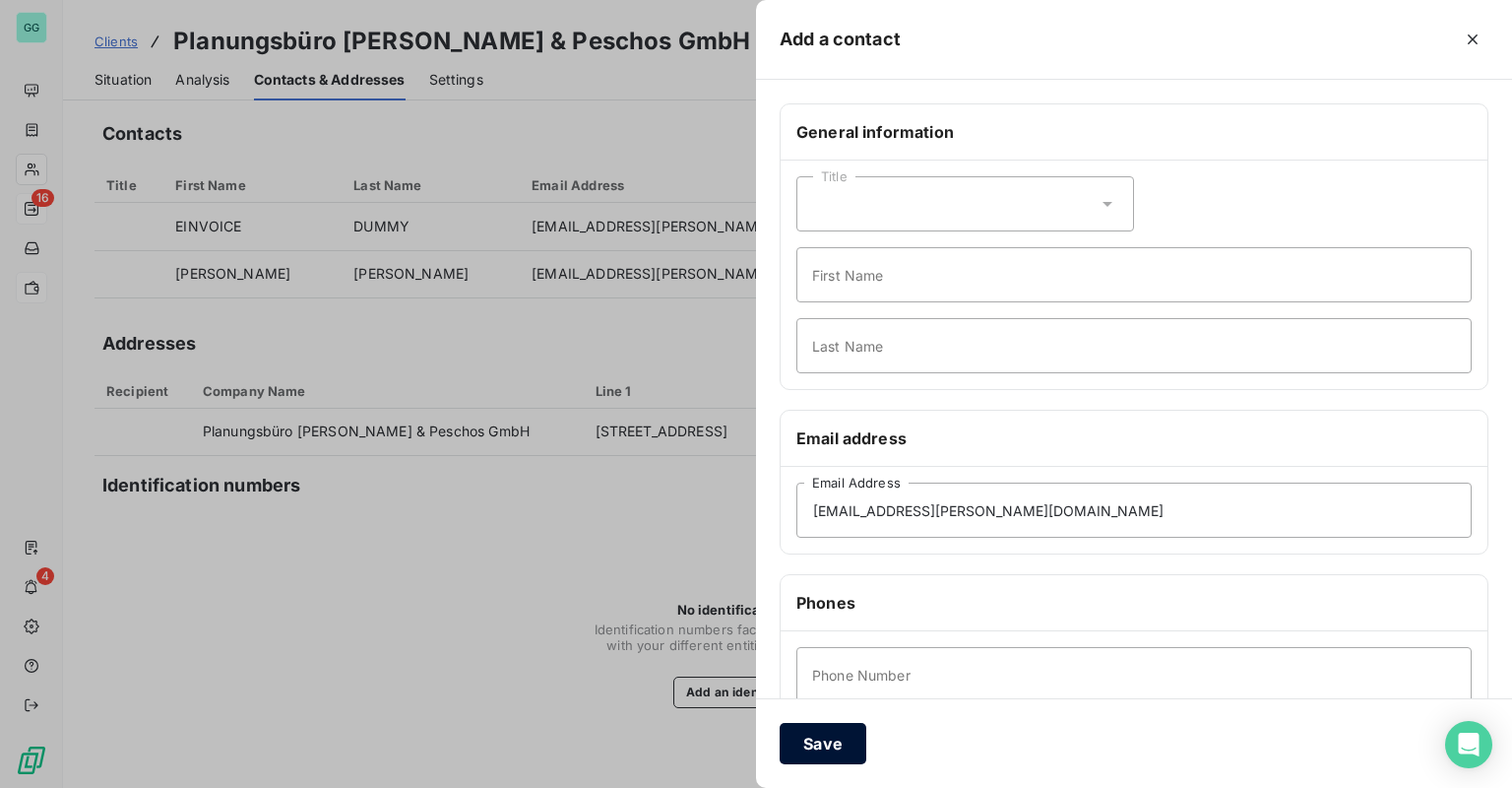 click on "Save" at bounding box center (823, 744) 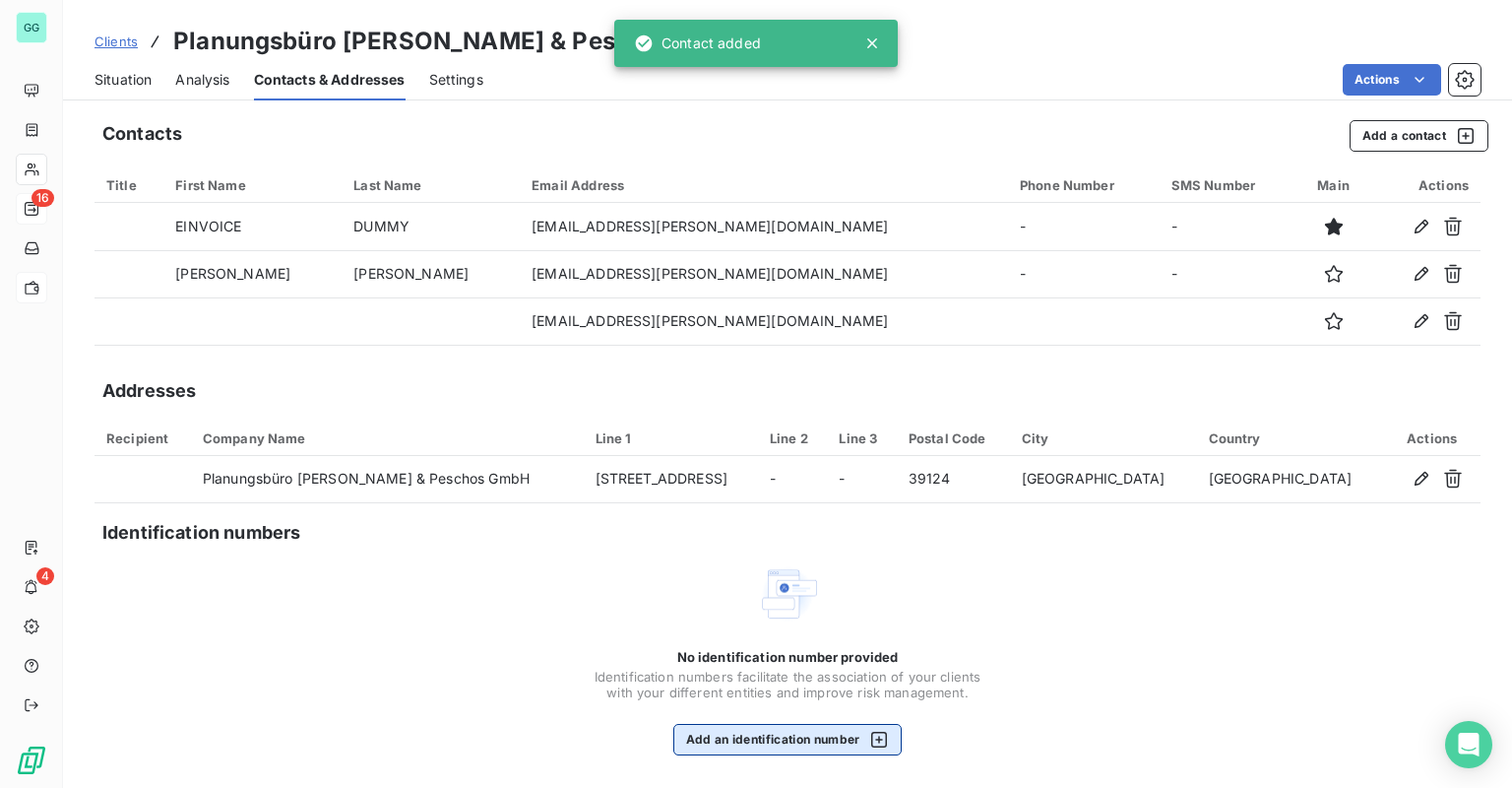 type 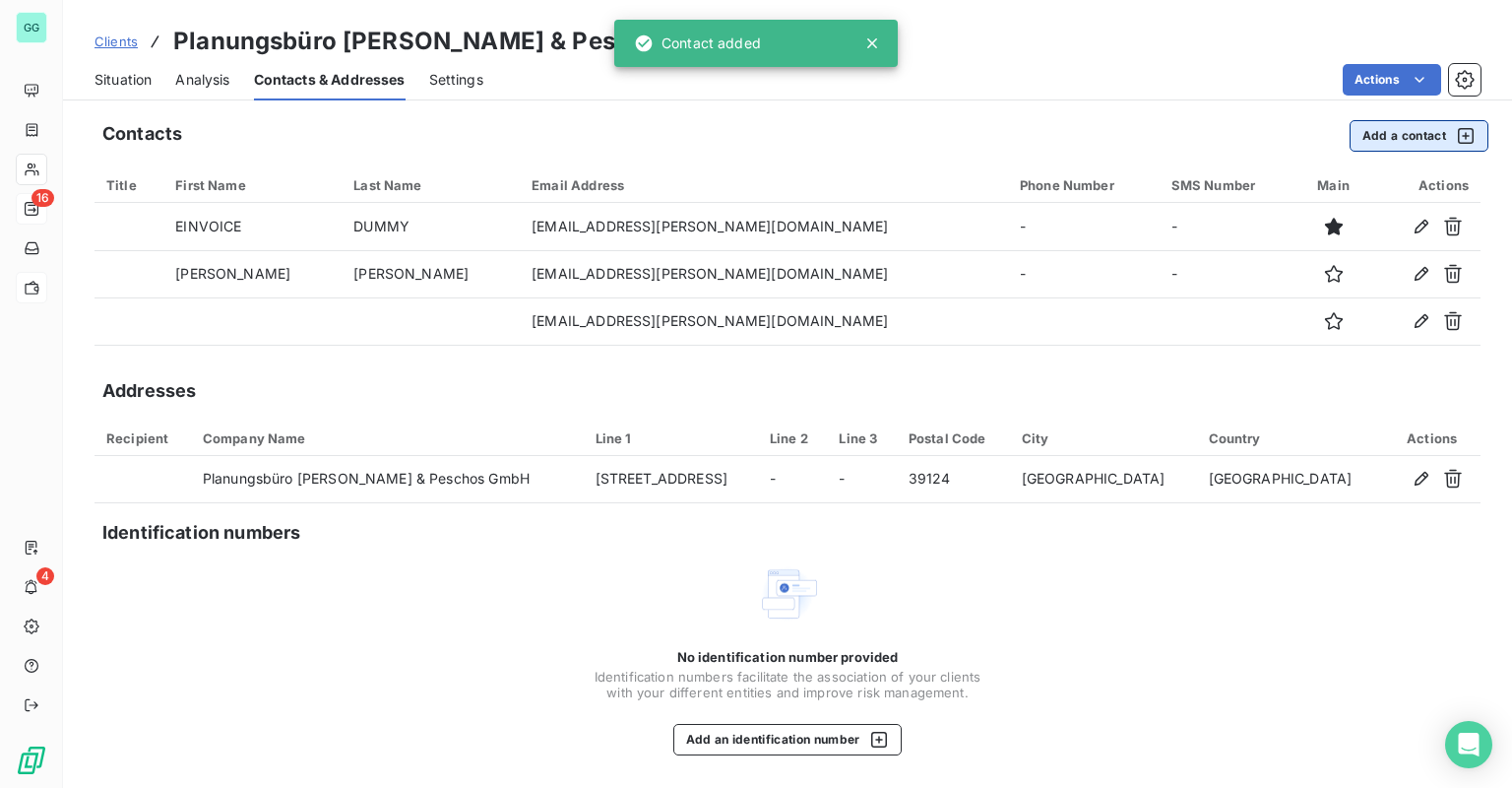 click on "Add a contact" at bounding box center [1418, 136] 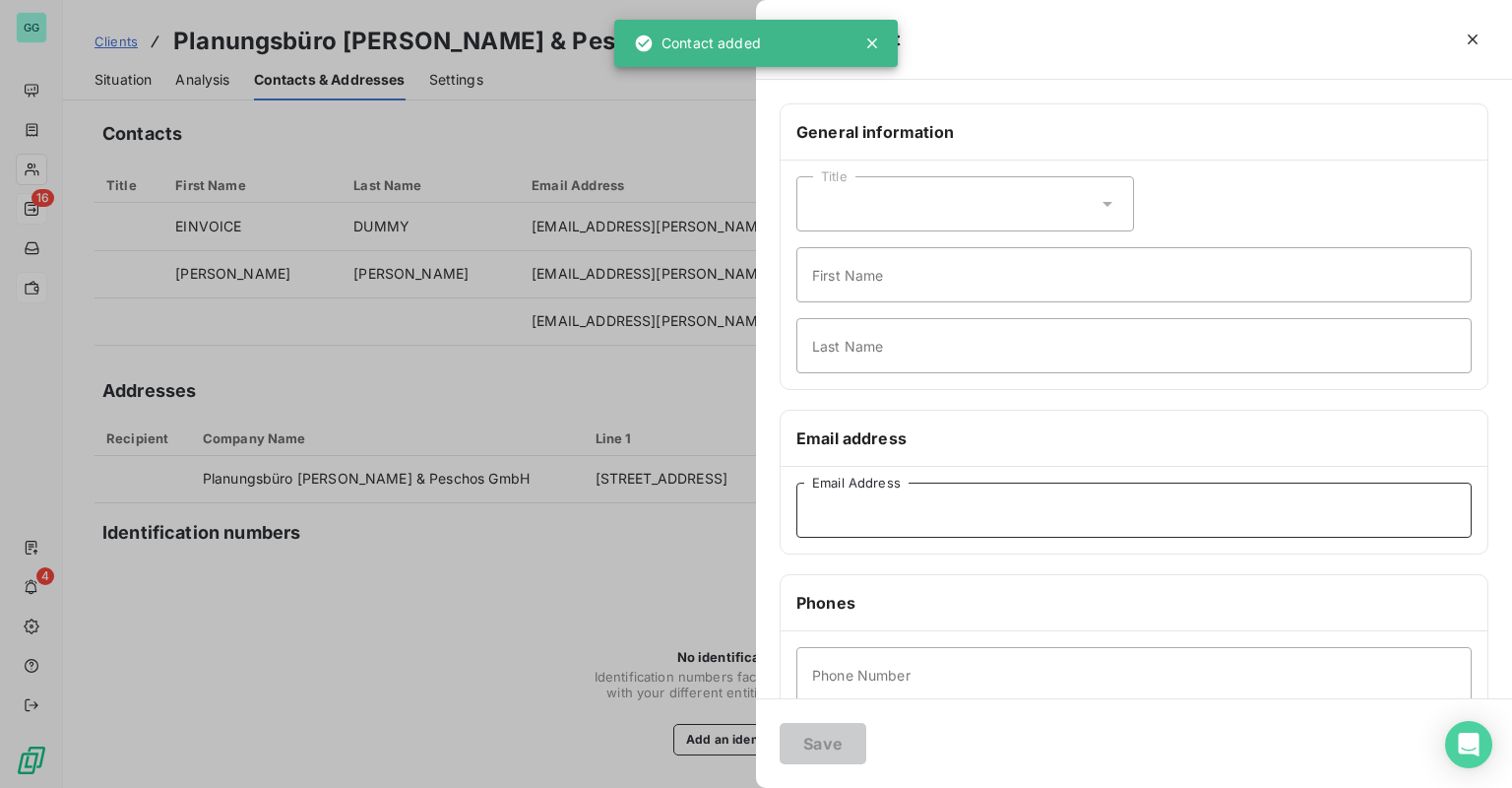 drag, startPoint x: 923, startPoint y: 509, endPoint x: 914, endPoint y: 513, distance: 9.848858 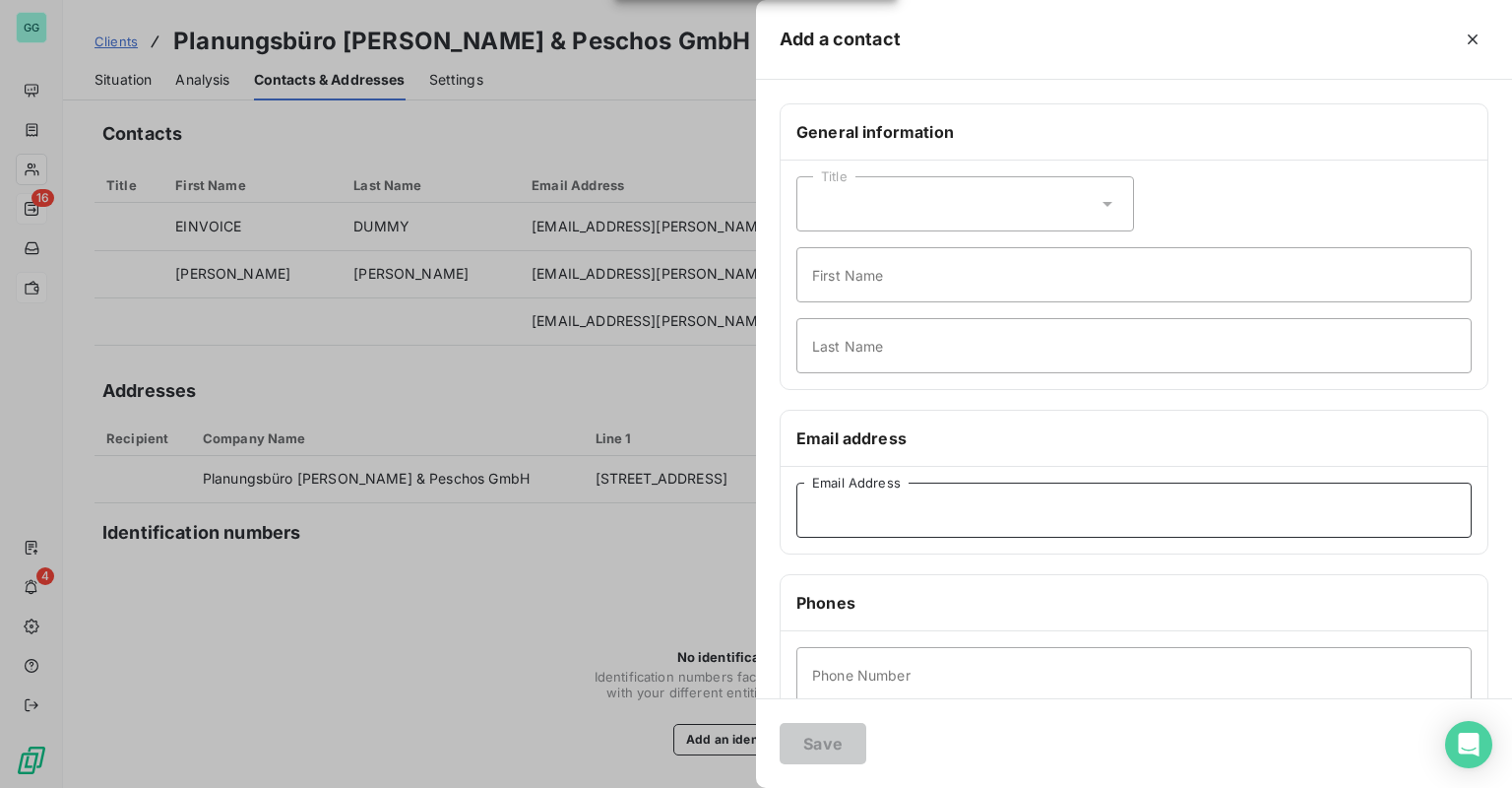 paste on "[EMAIL_ADDRESS][PERSON_NAME][DOMAIN_NAME]" 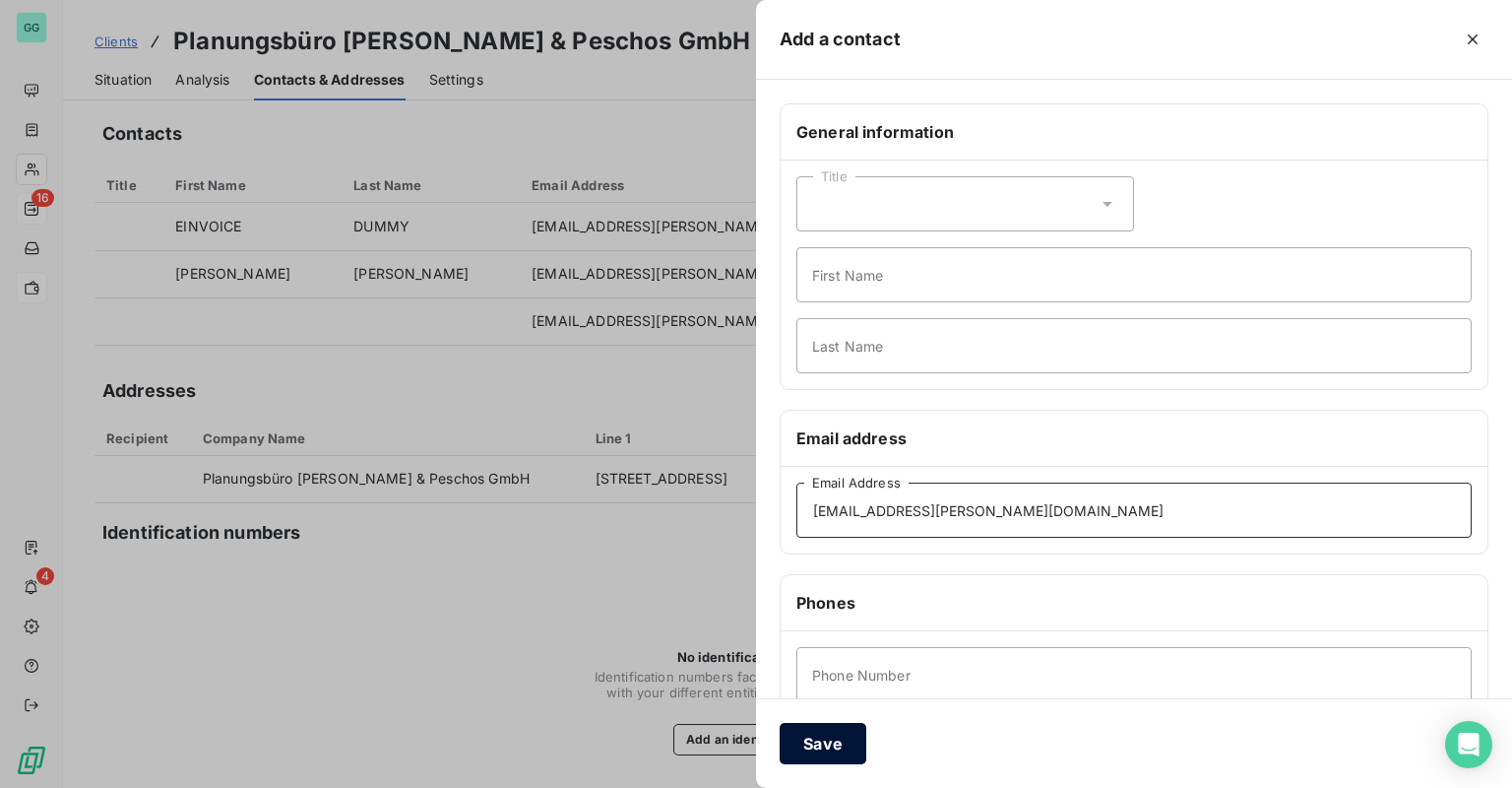 type on "[EMAIL_ADDRESS][PERSON_NAME][DOMAIN_NAME]" 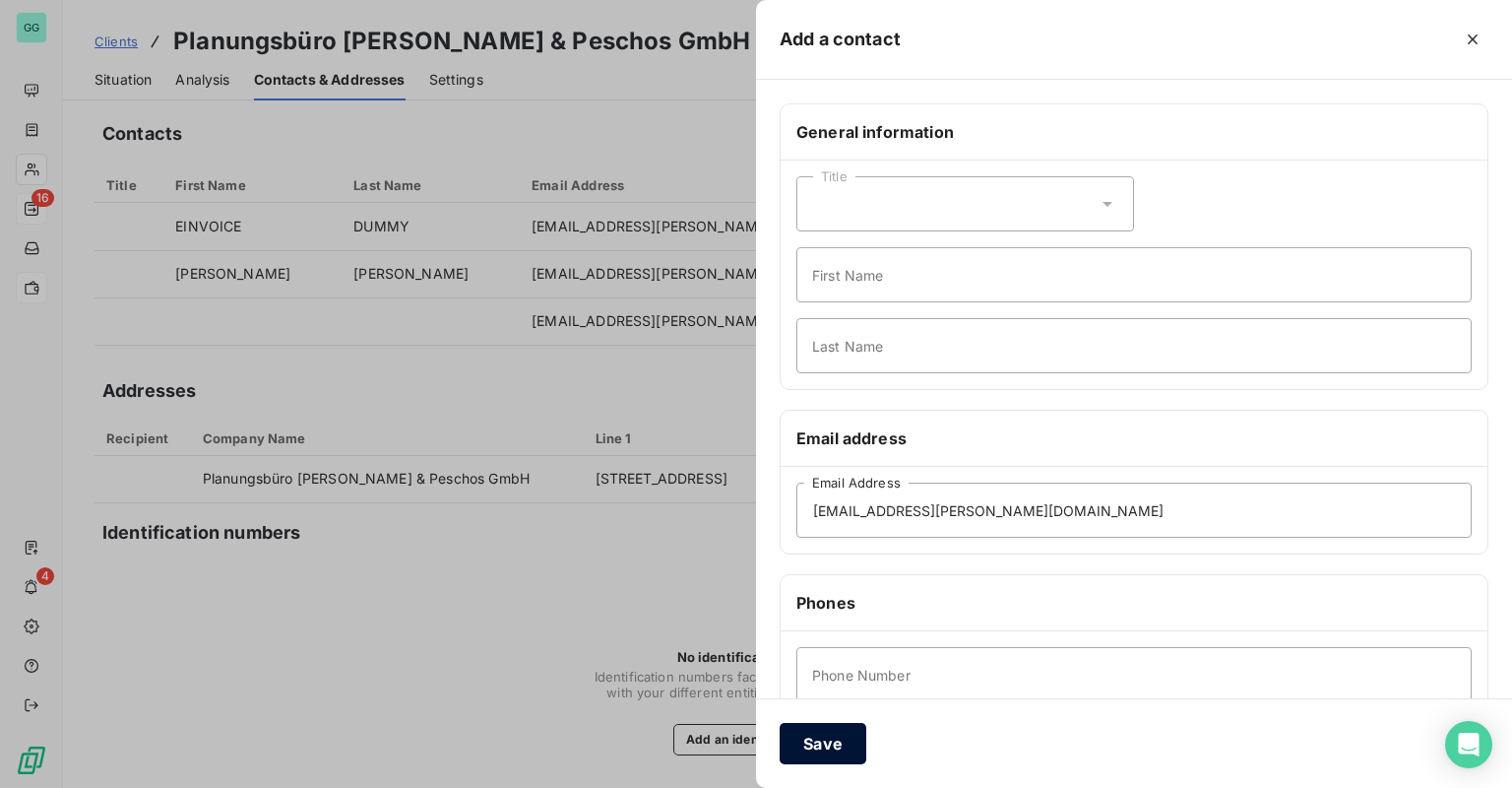 click on "Save" at bounding box center (823, 744) 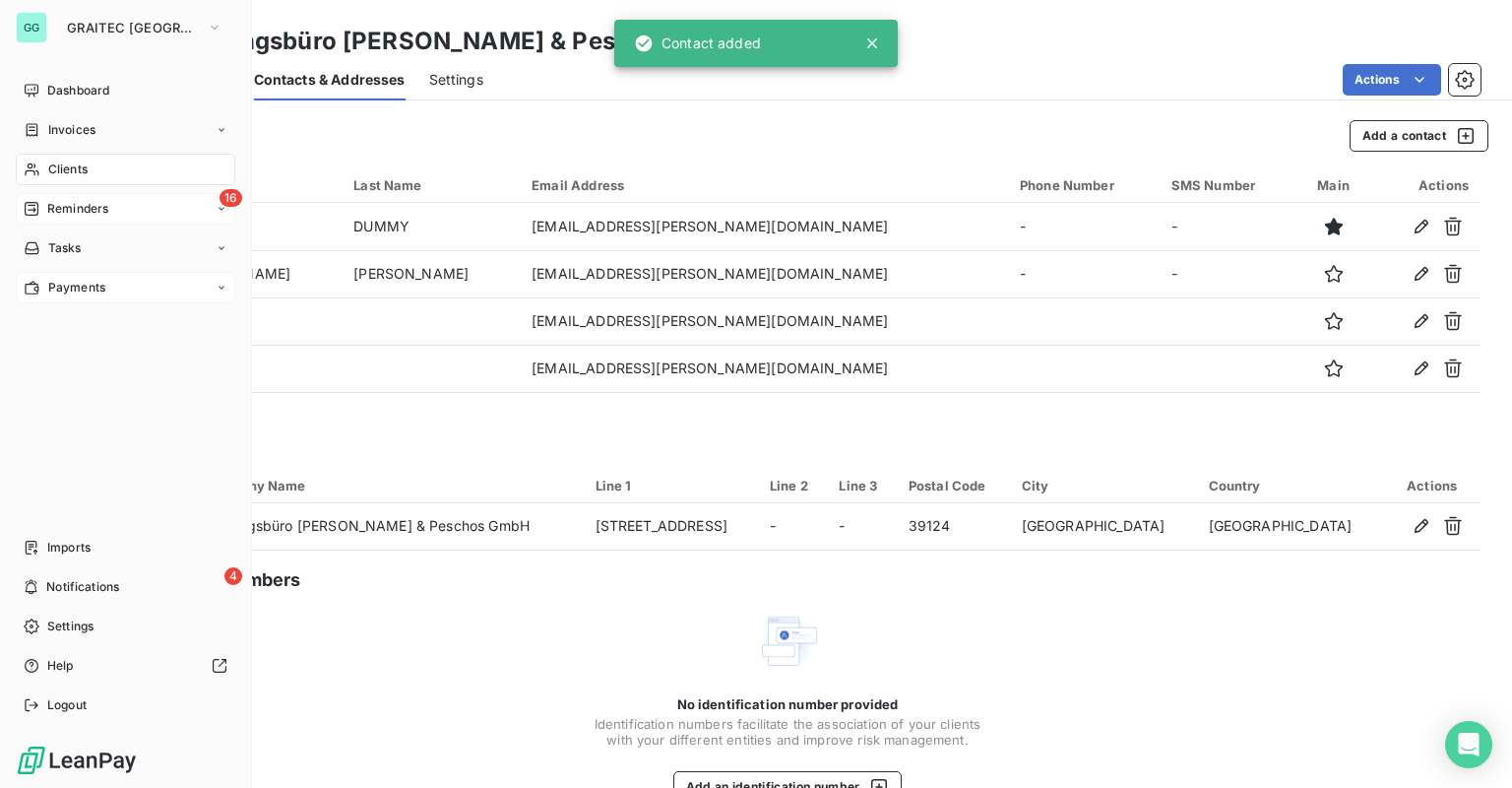 click on "Reminders" at bounding box center (78, 209) 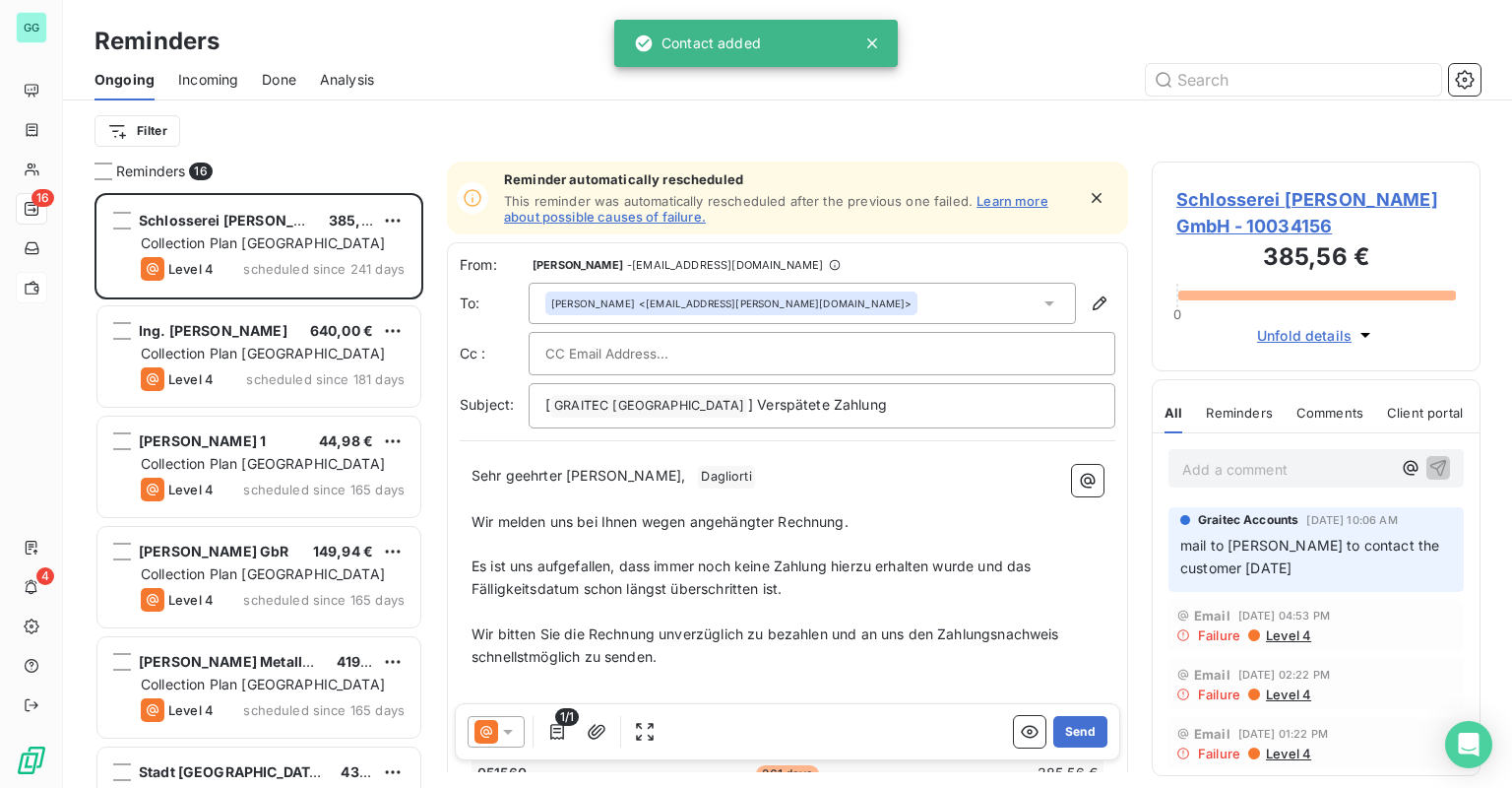 scroll, scrollTop: 12, scrollLeft: 12, axis: both 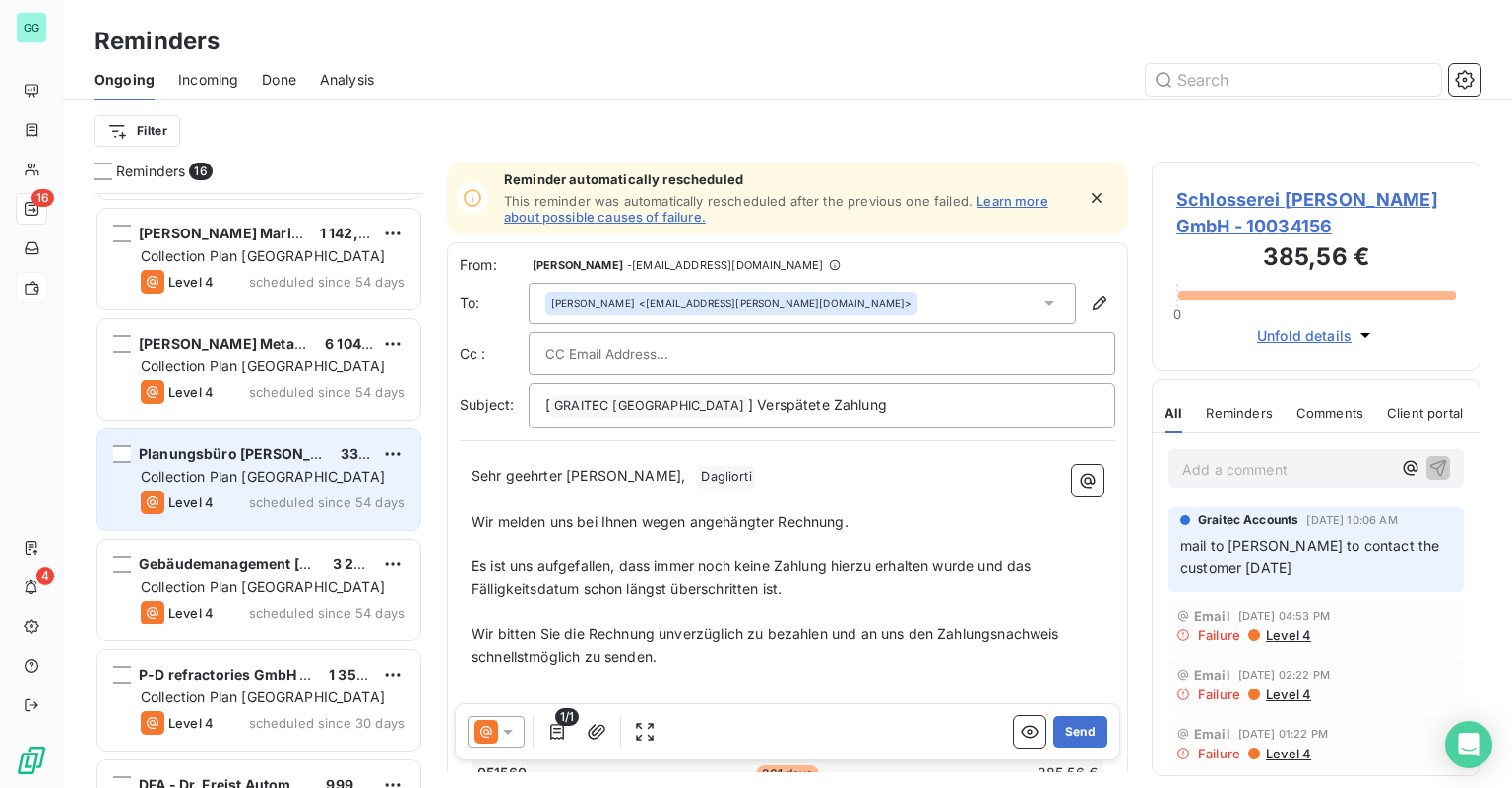 click on "scheduled since 54 days" at bounding box center [327, 502] 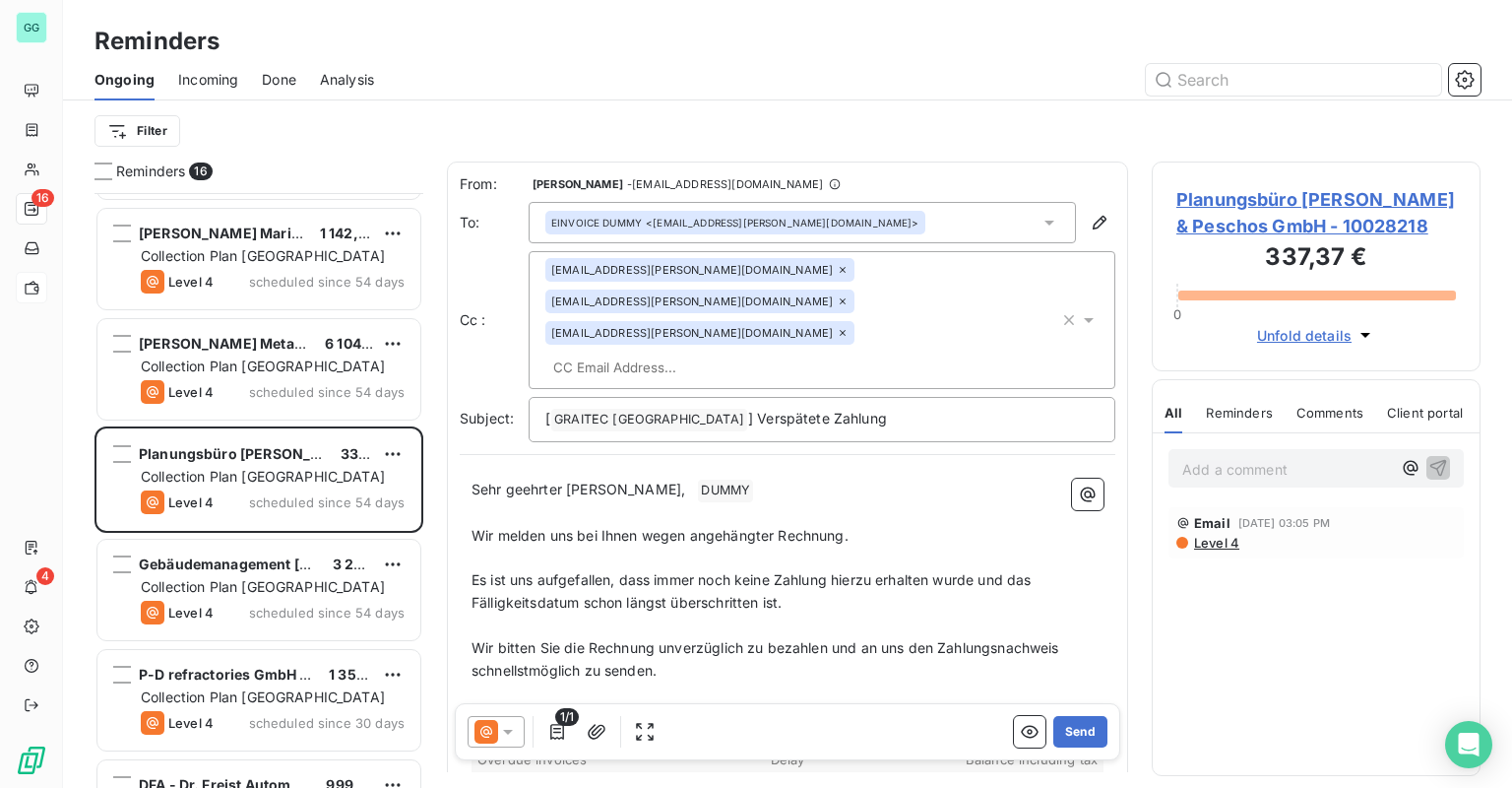 click at bounding box center (939, 80) 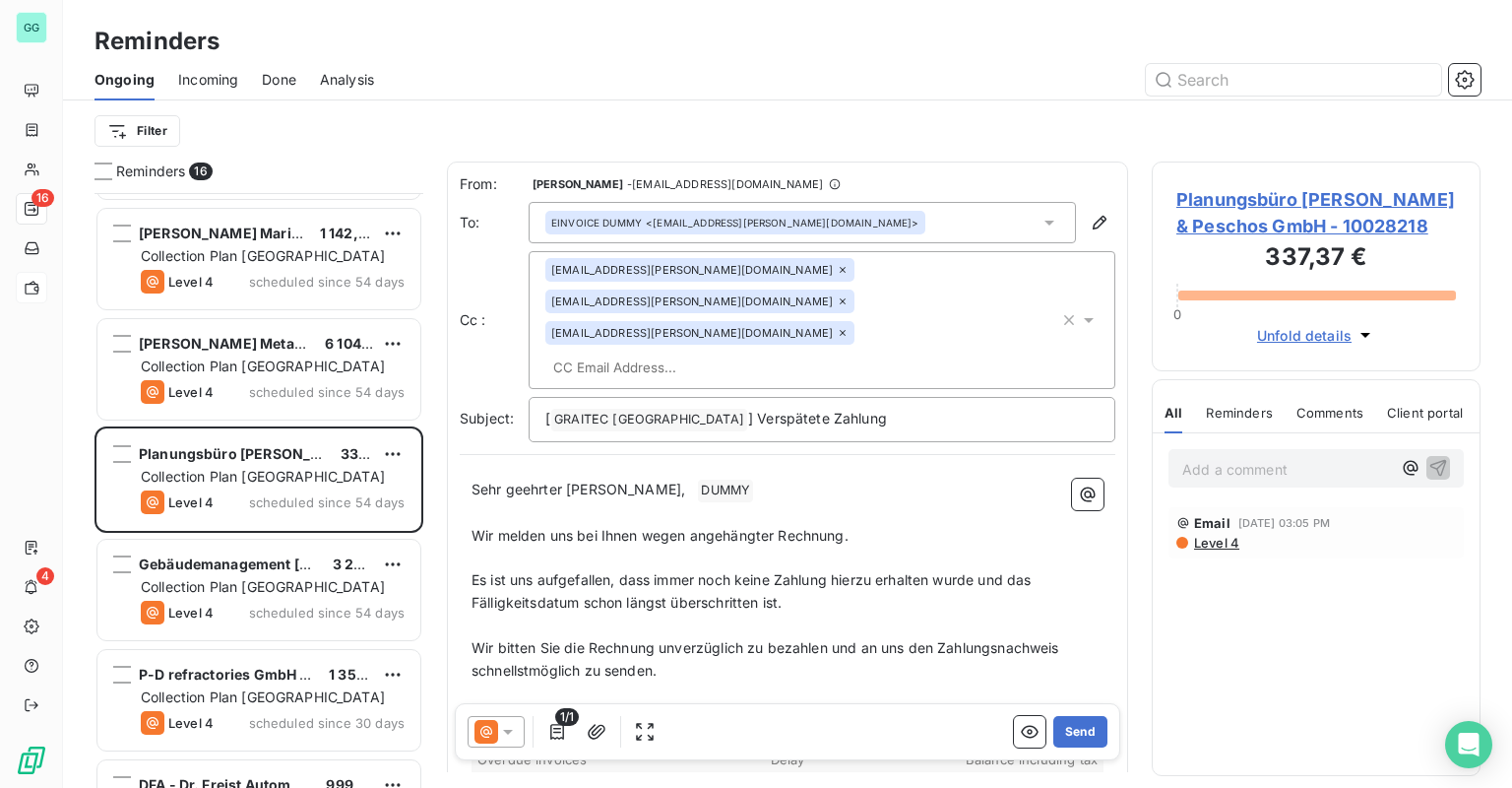 click at bounding box center [659, 367] 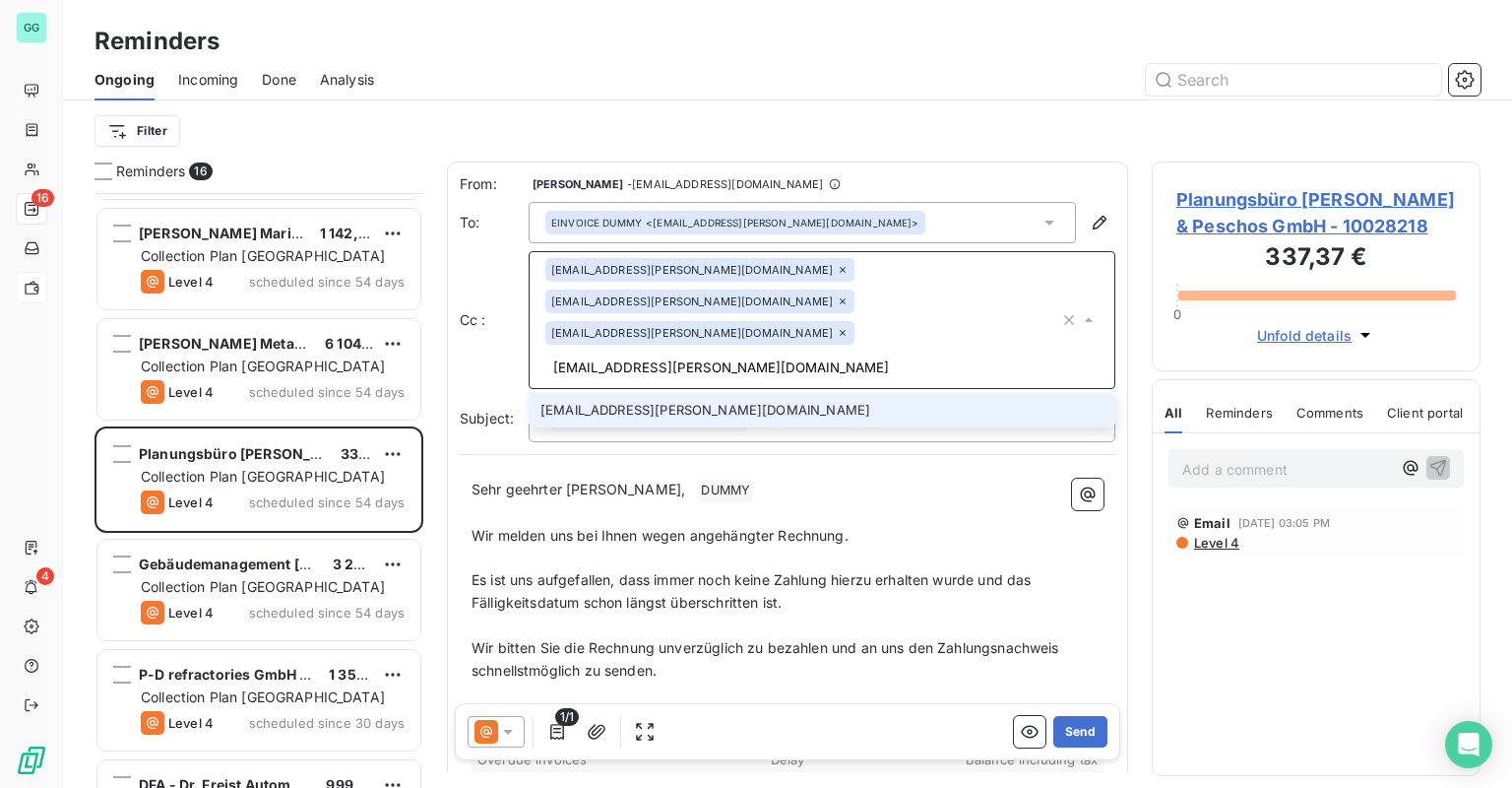type on "[EMAIL_ADDRESS][PERSON_NAME][DOMAIN_NAME]" 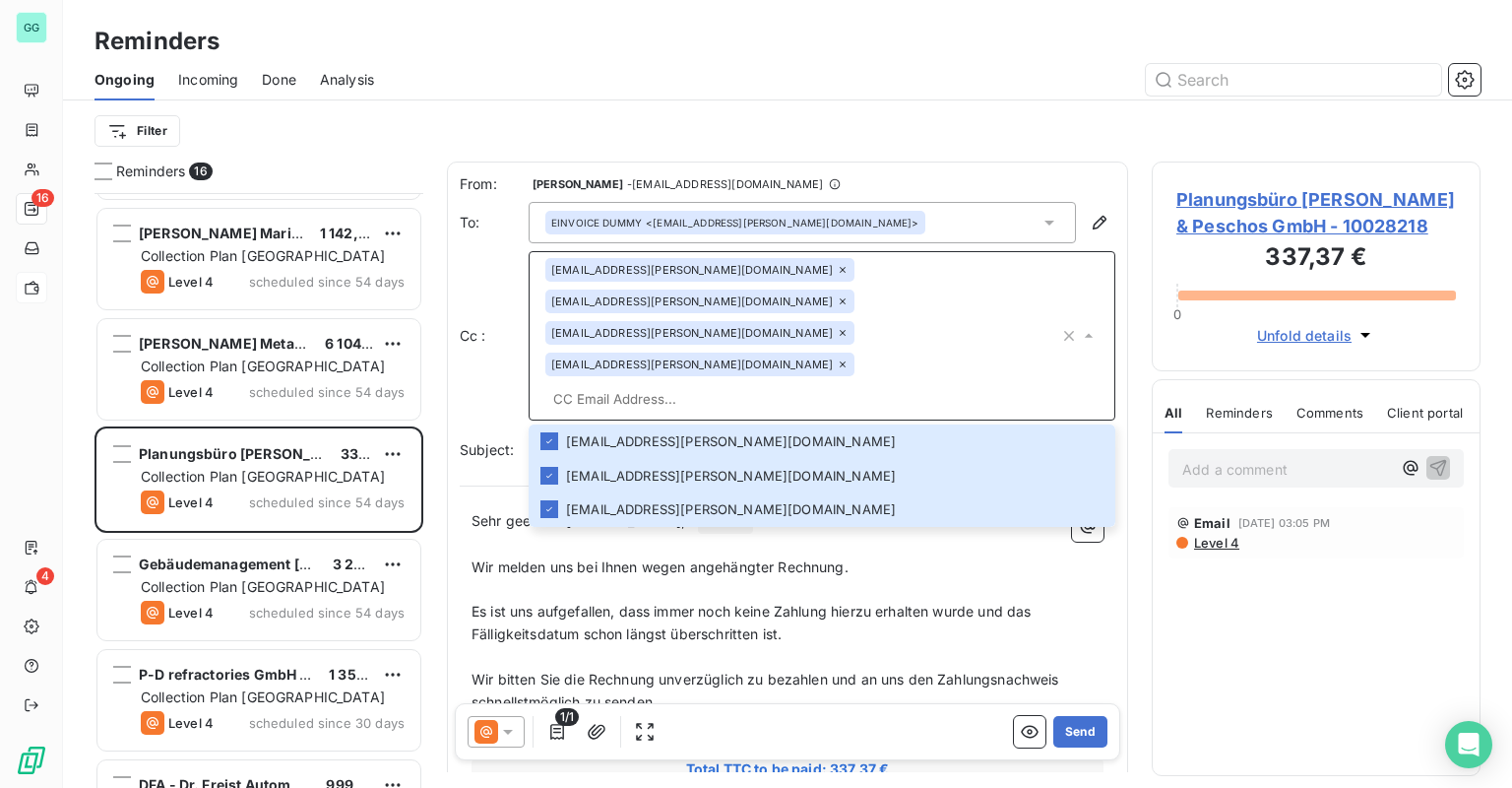 click at bounding box center (939, 80) 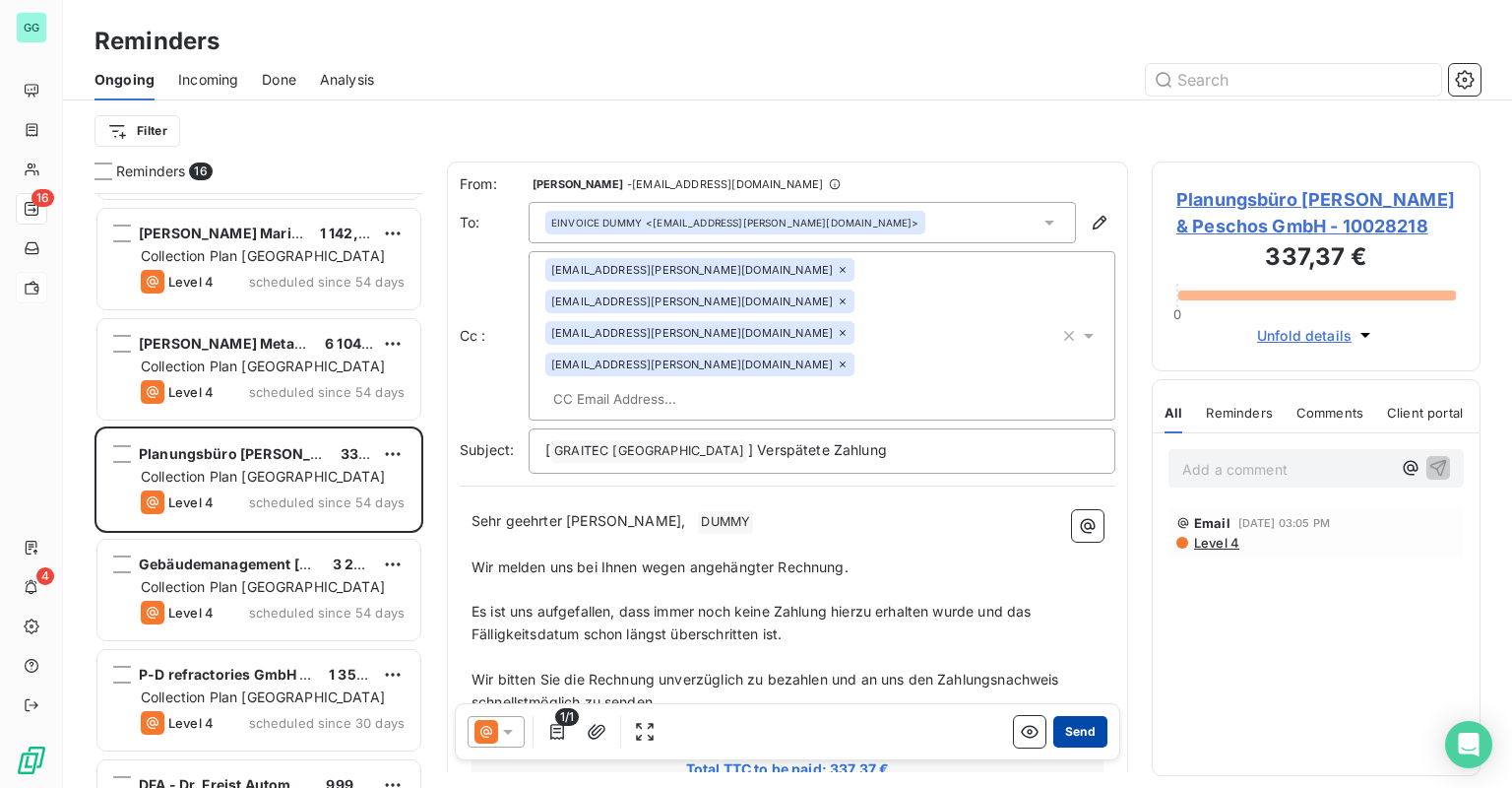 click on "Send" at bounding box center (1080, 732) 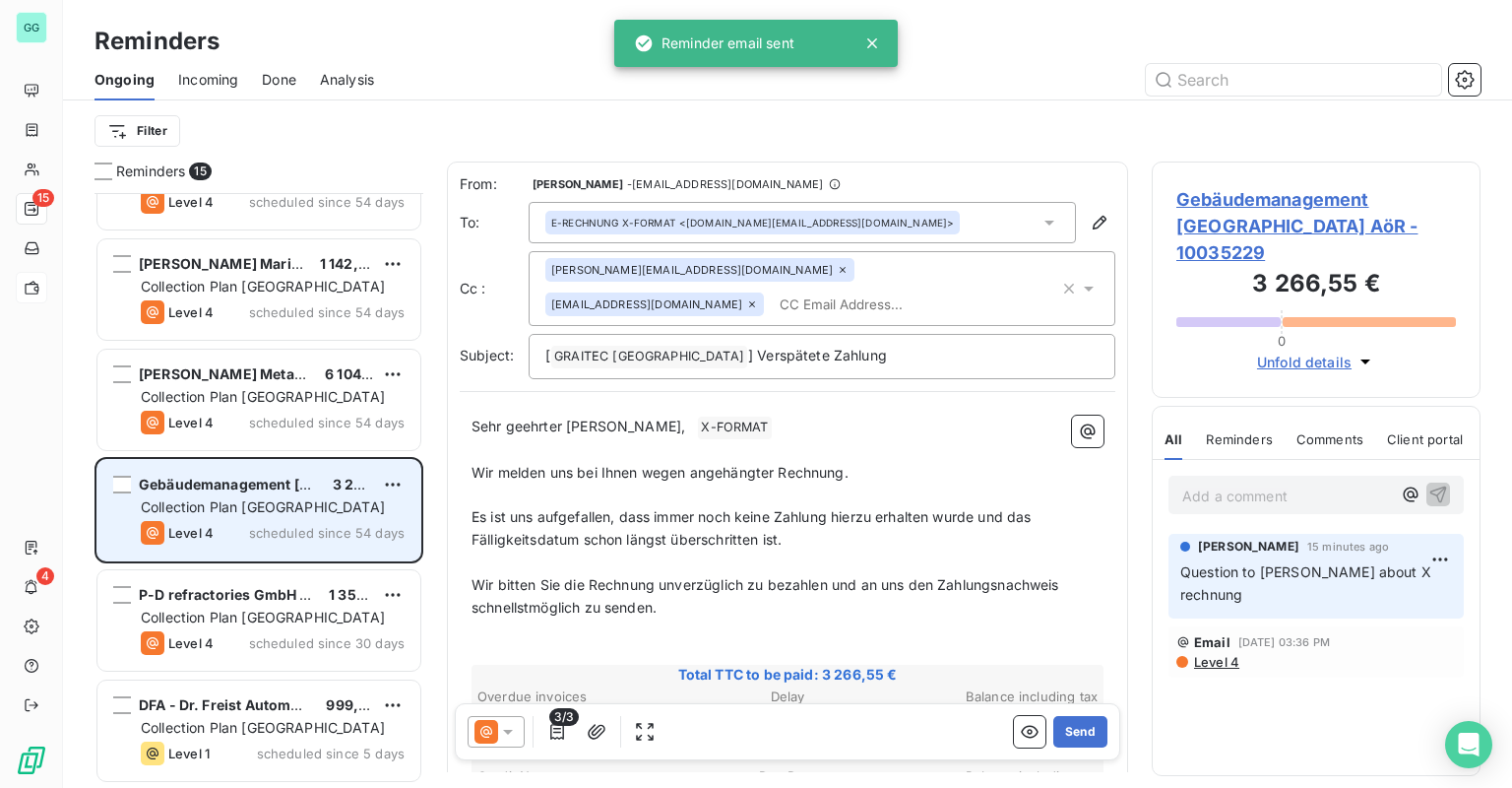 scroll, scrollTop: 1060, scrollLeft: 0, axis: vertical 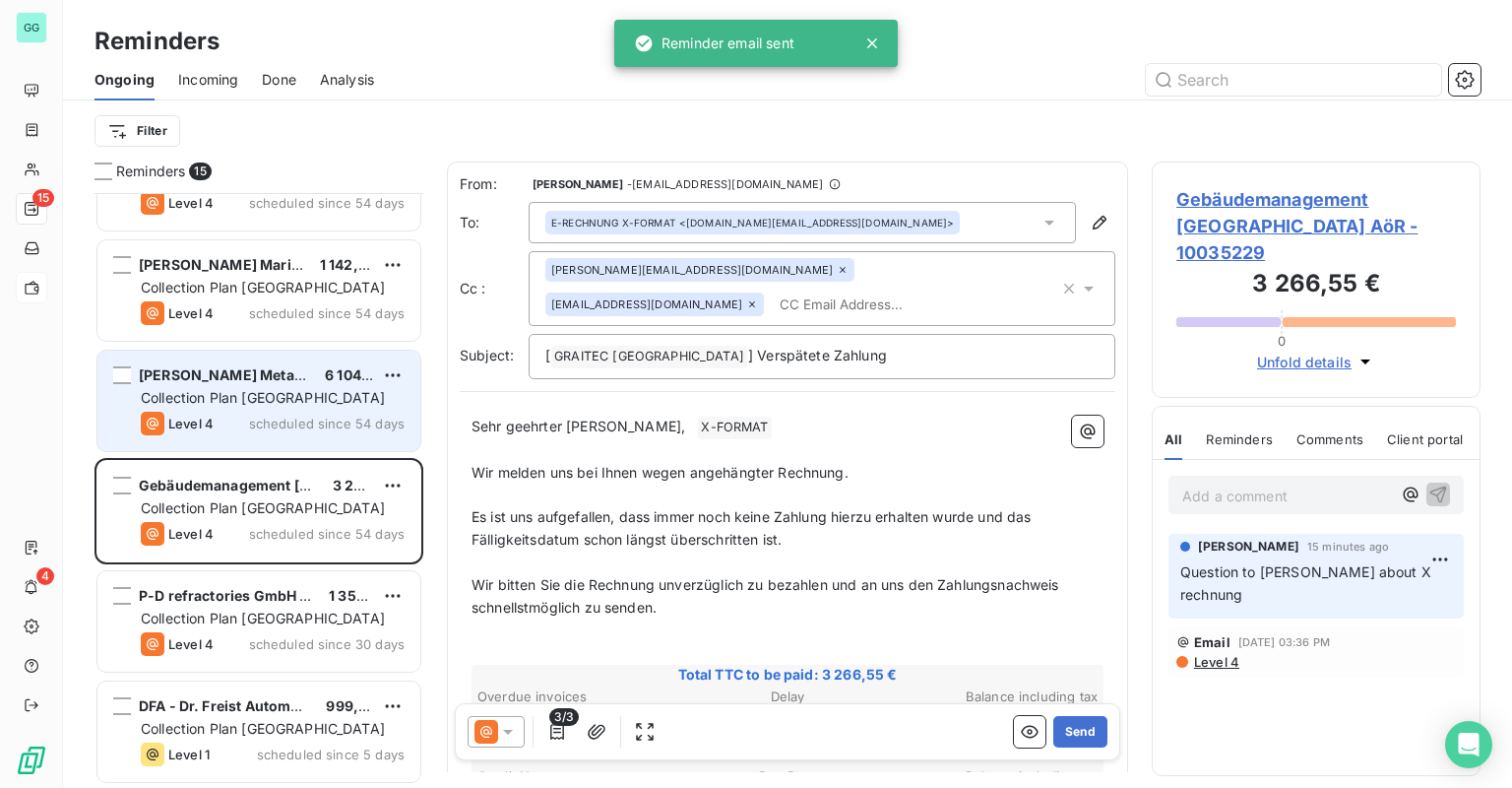 click on "Collection Plan [GEOGRAPHIC_DATA]" at bounding box center [273, 398] 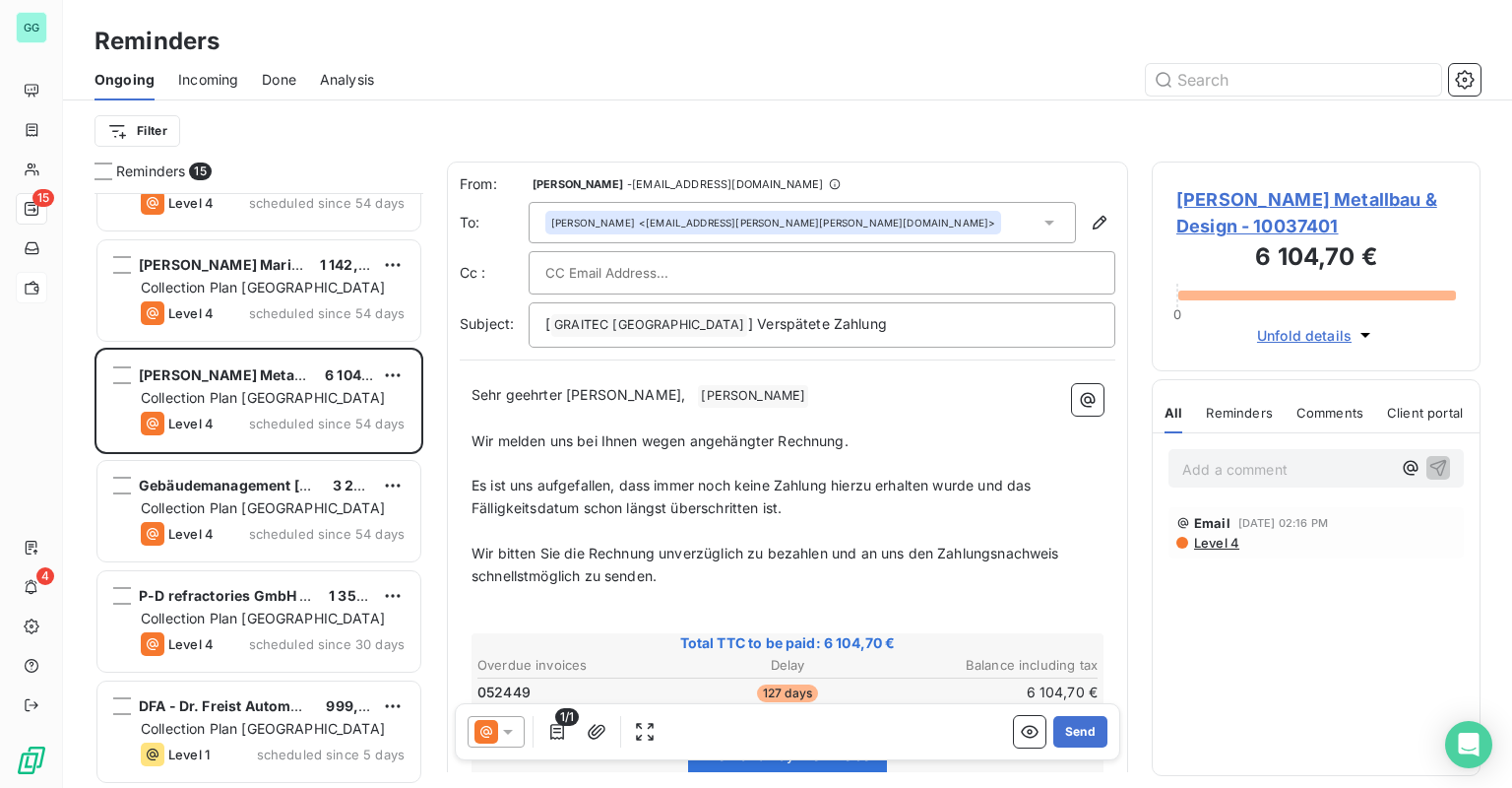 click at bounding box center (651, 273) 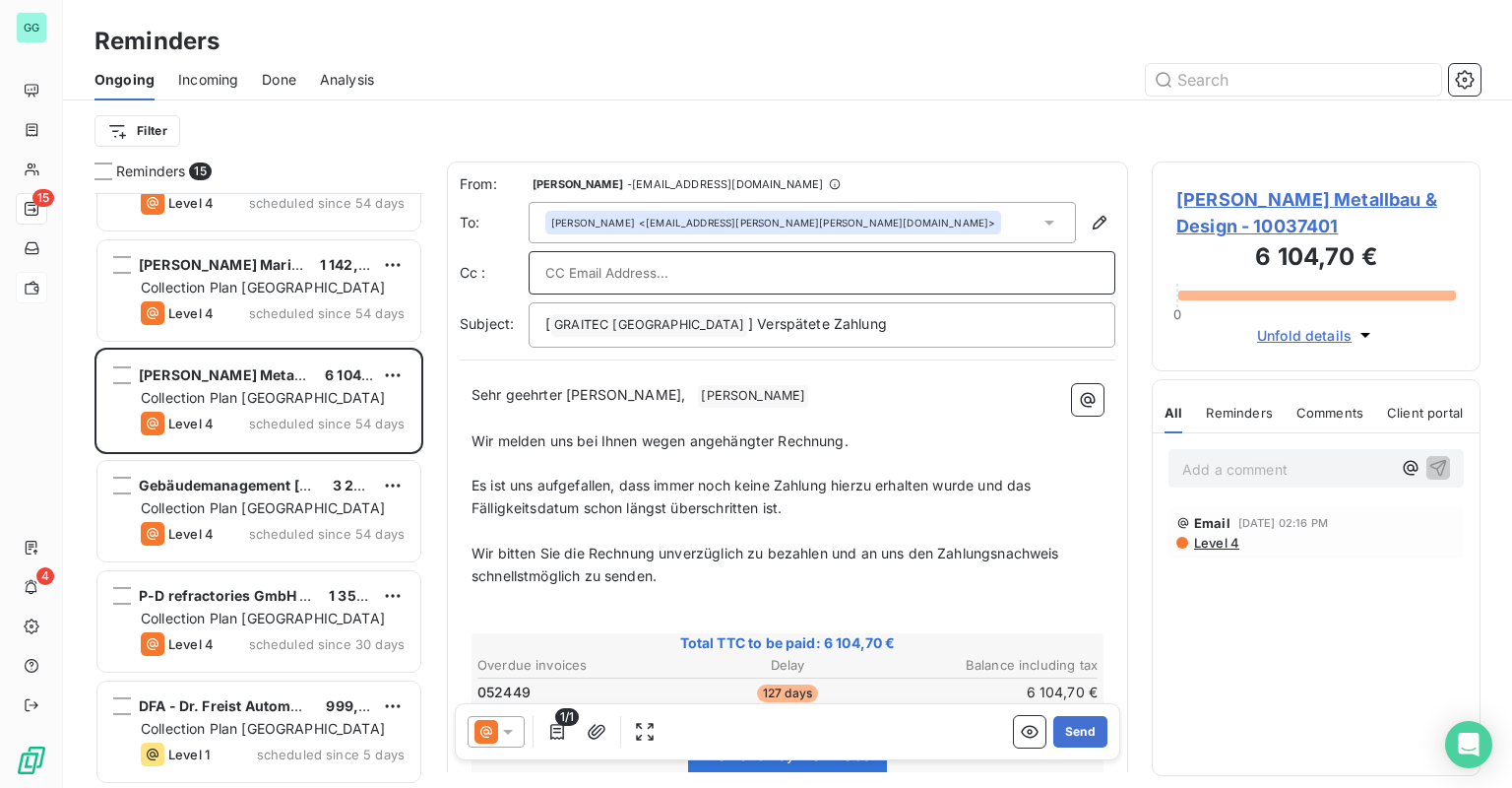 paste on "[EMAIL_ADDRESS][PERSON_NAME][DOMAIN_NAME]" 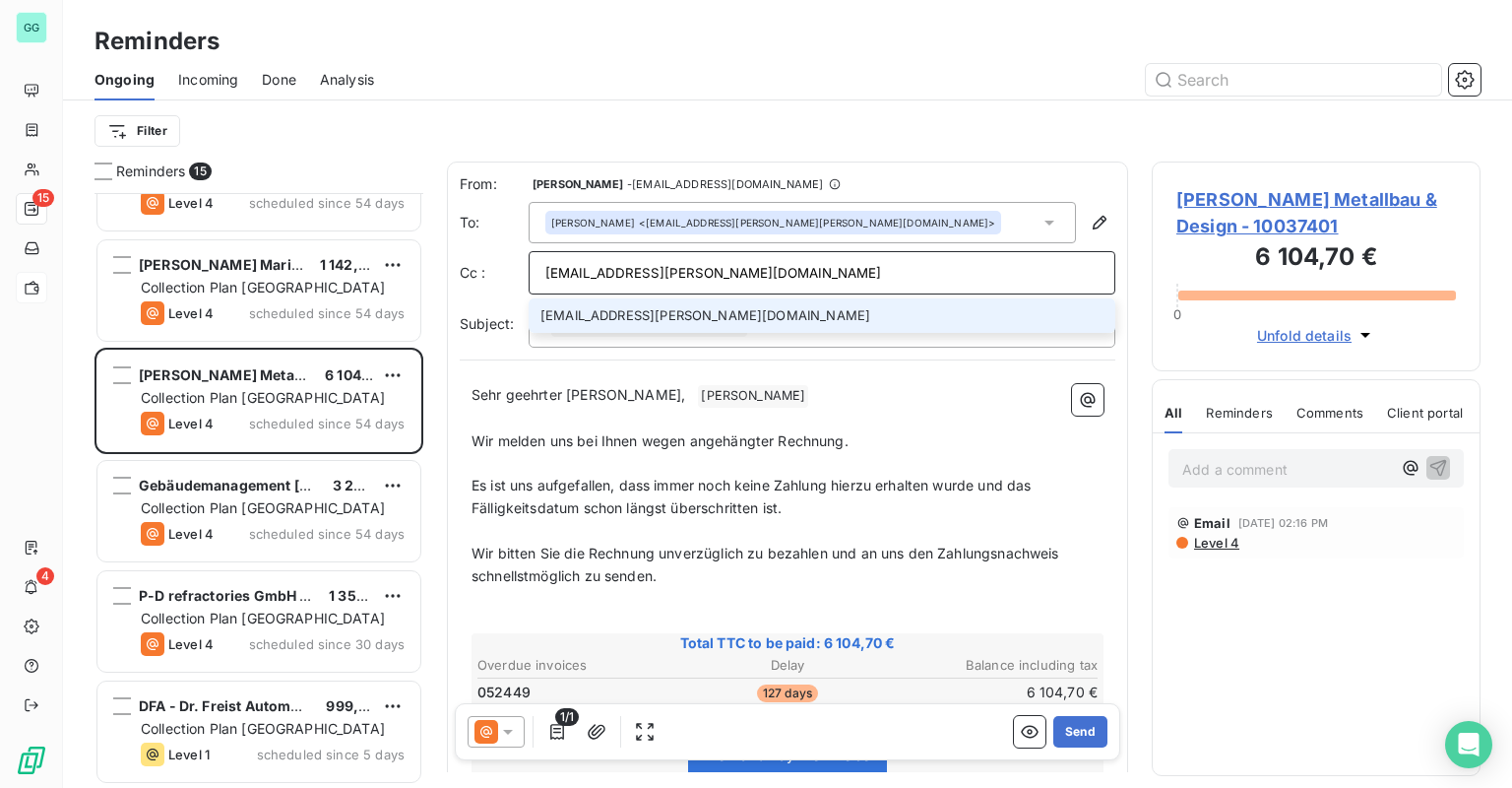 type on "[EMAIL_ADDRESS][PERSON_NAME][DOMAIN_NAME]" 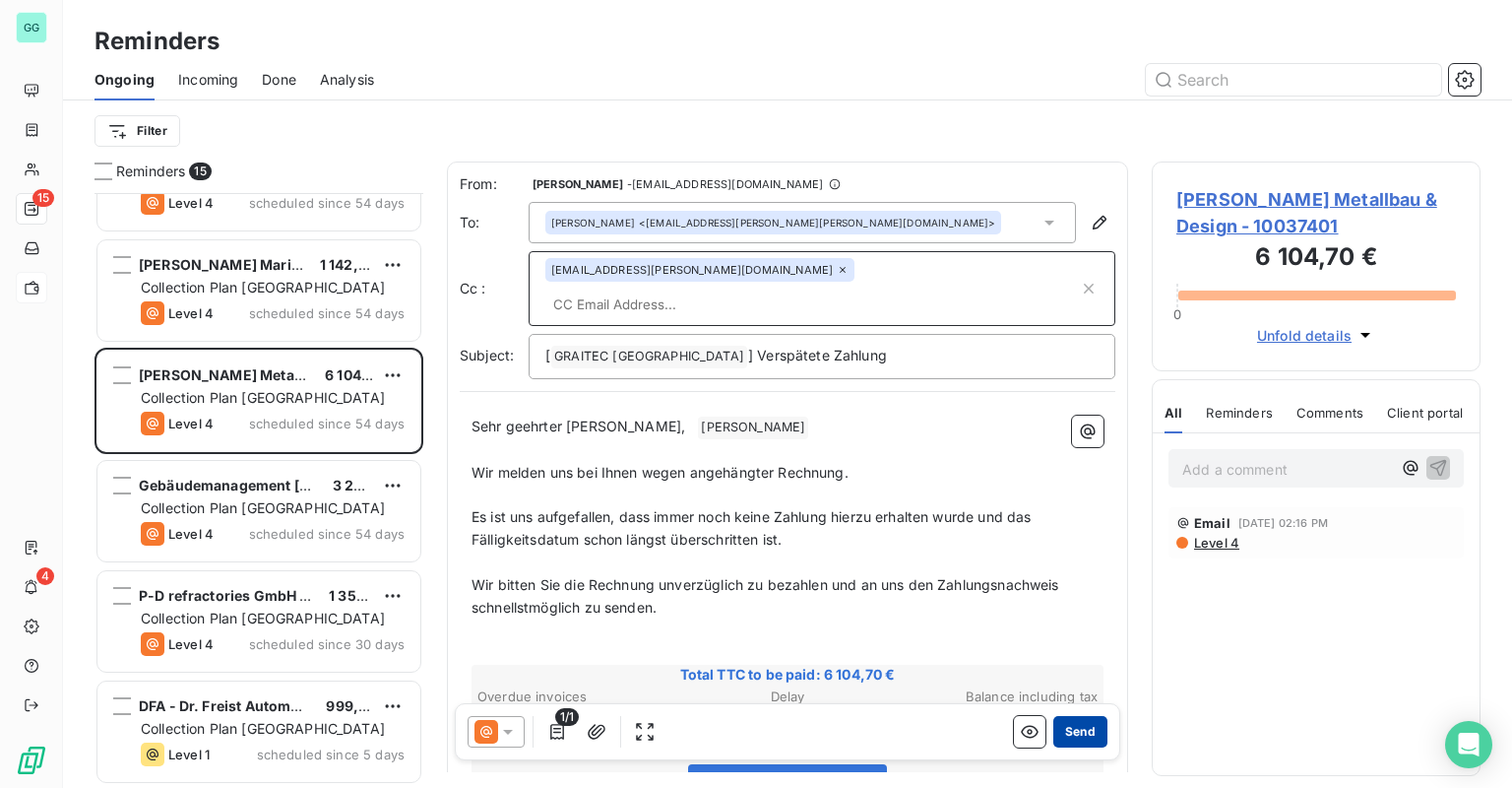 click on "Send" at bounding box center (1080, 732) 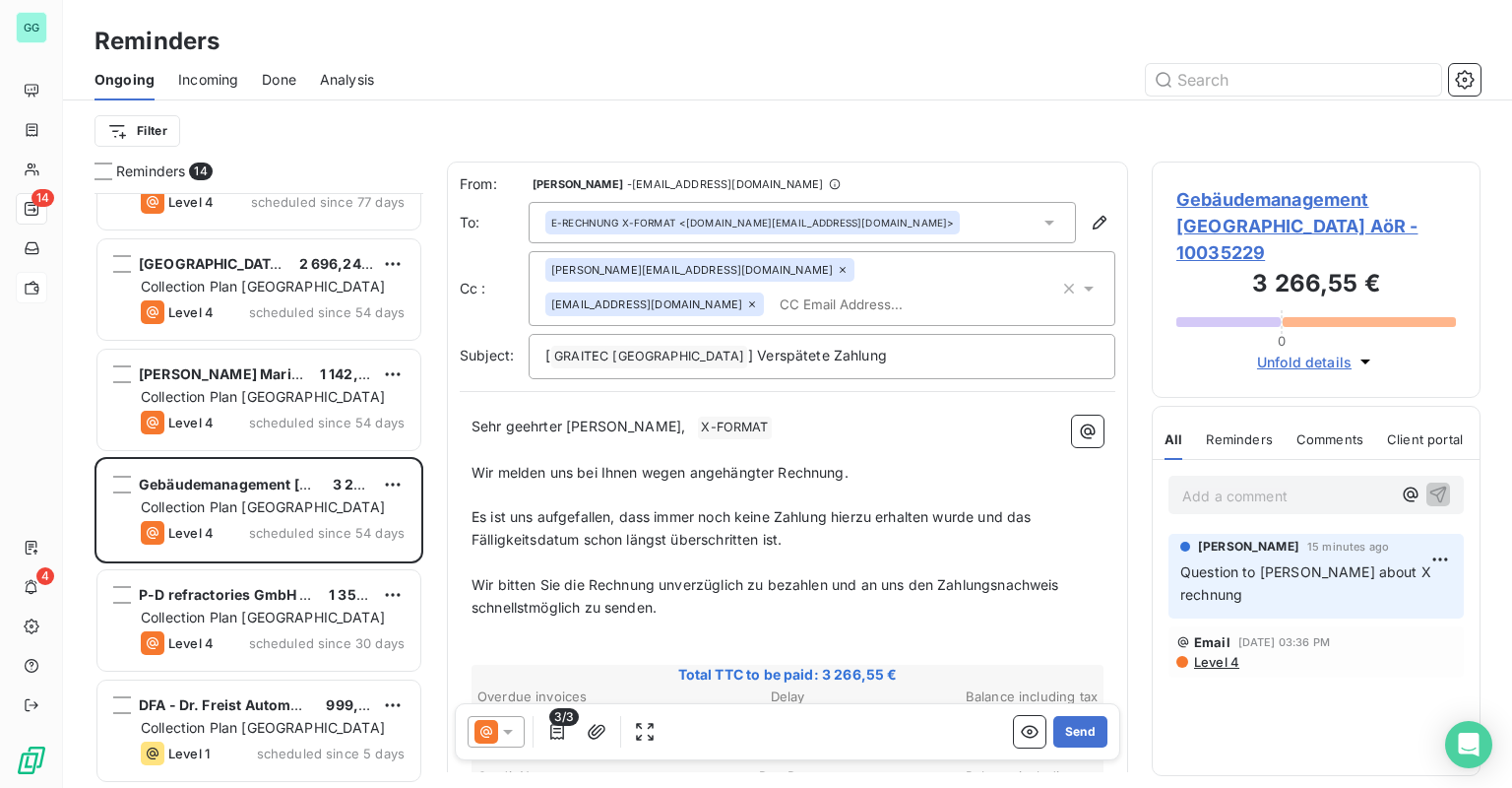 scroll, scrollTop: 950, scrollLeft: 0, axis: vertical 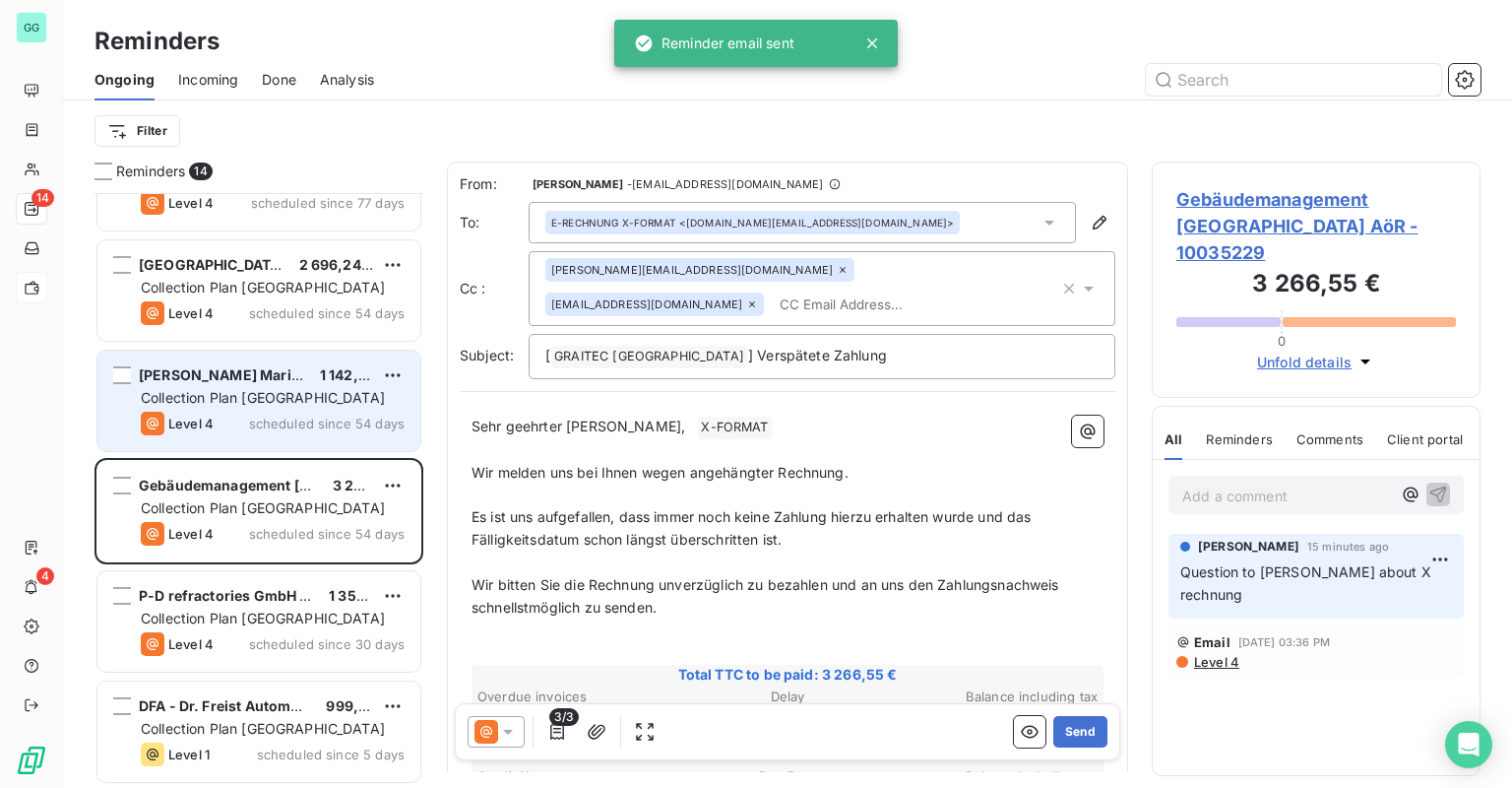 click on "[PERSON_NAME] Marine GmbH" at bounding box center [246, 374] 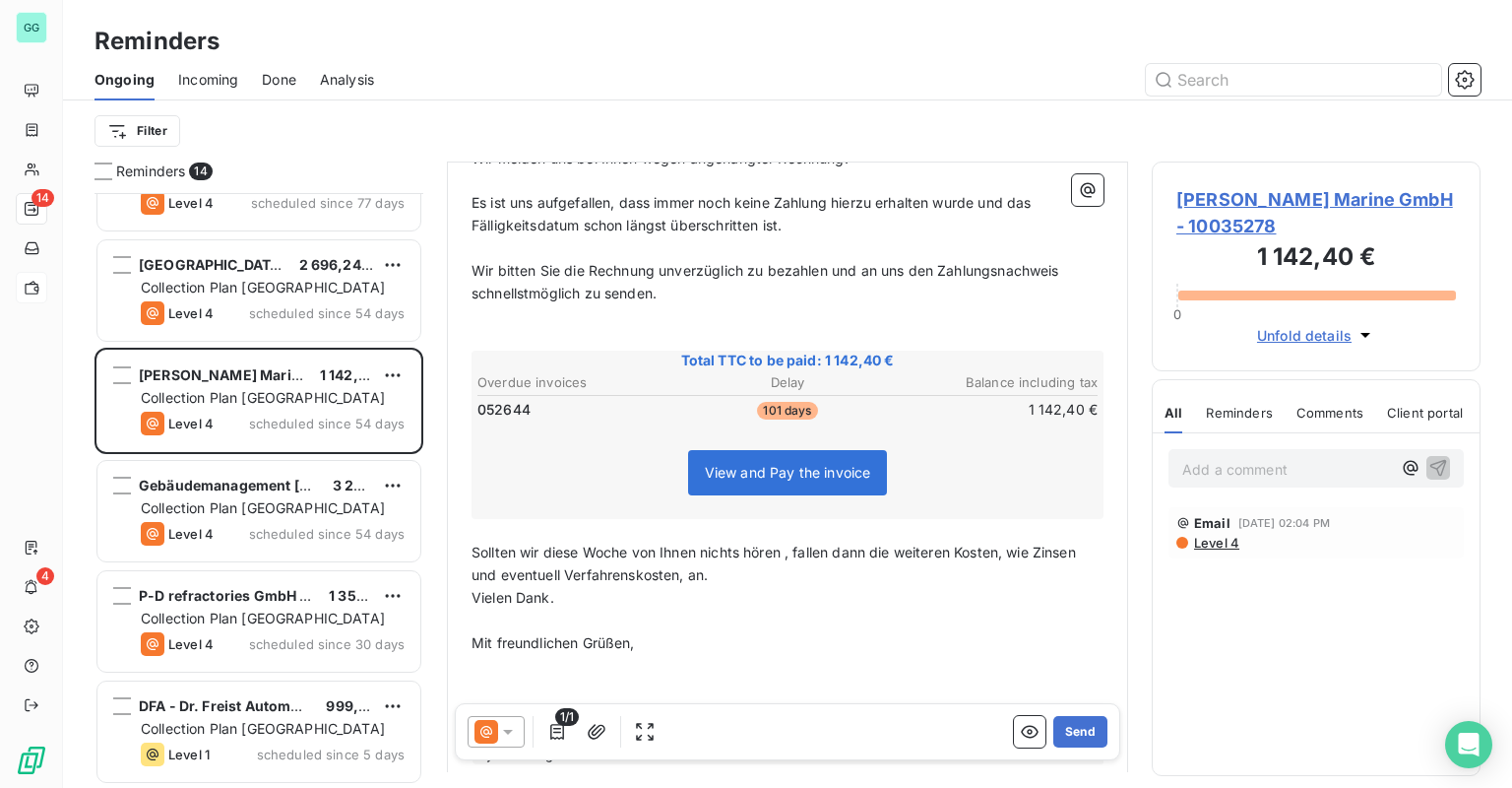 scroll, scrollTop: 236, scrollLeft: 0, axis: vertical 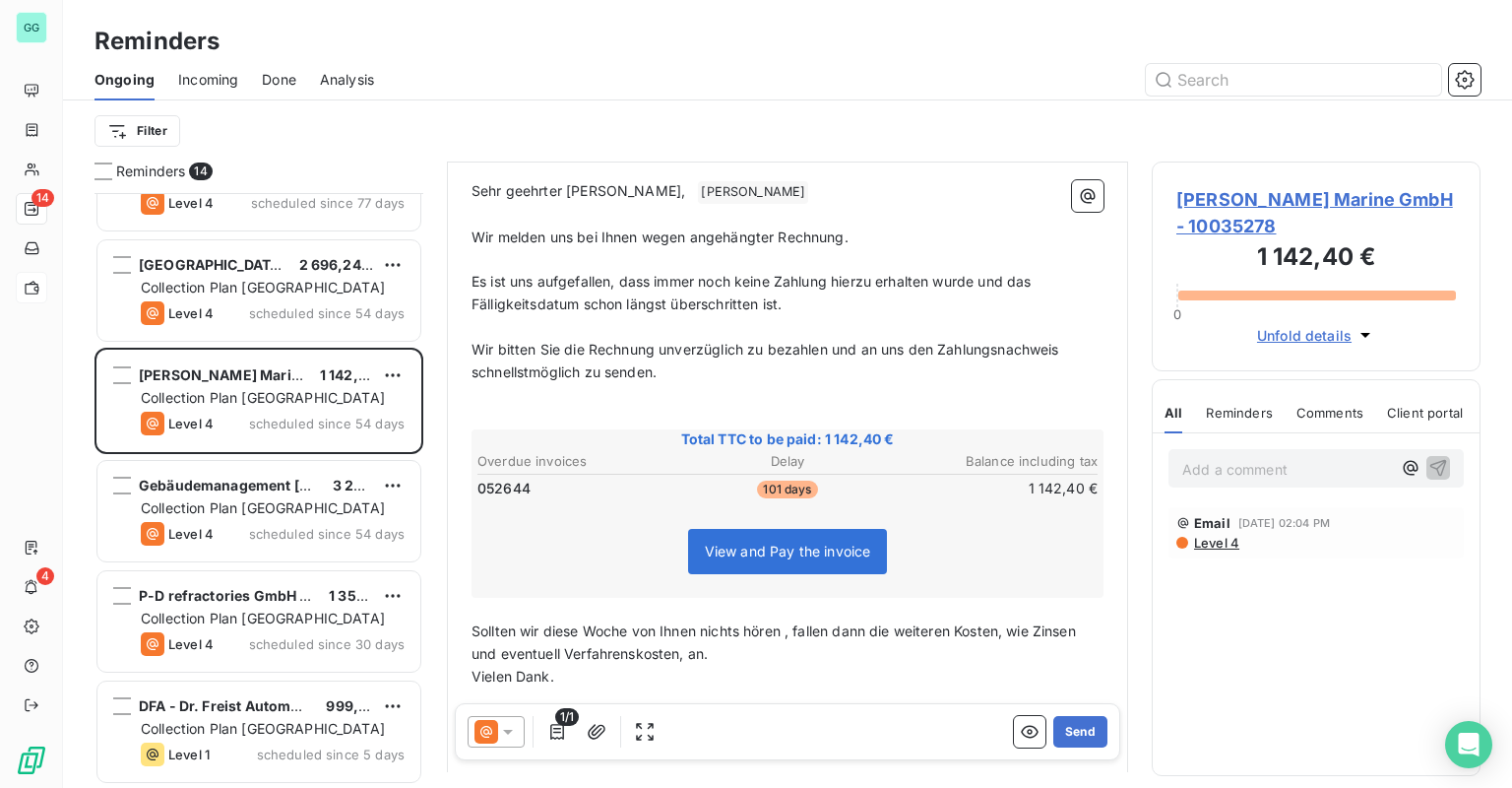 click on "052644" at bounding box center [504, 489] 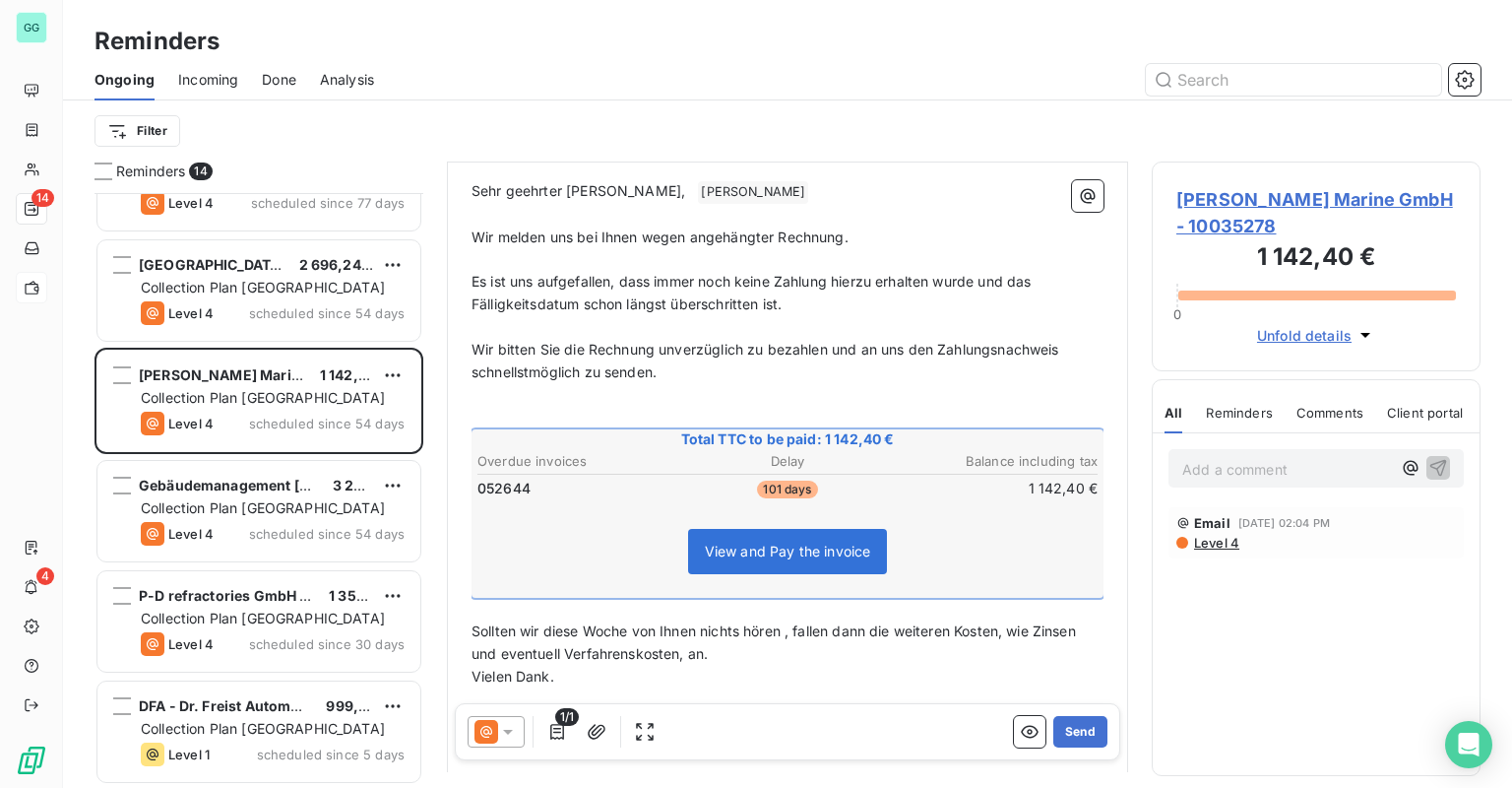 click on "[PERSON_NAME] Marine GmbH - 10035278" at bounding box center [1316, 213] 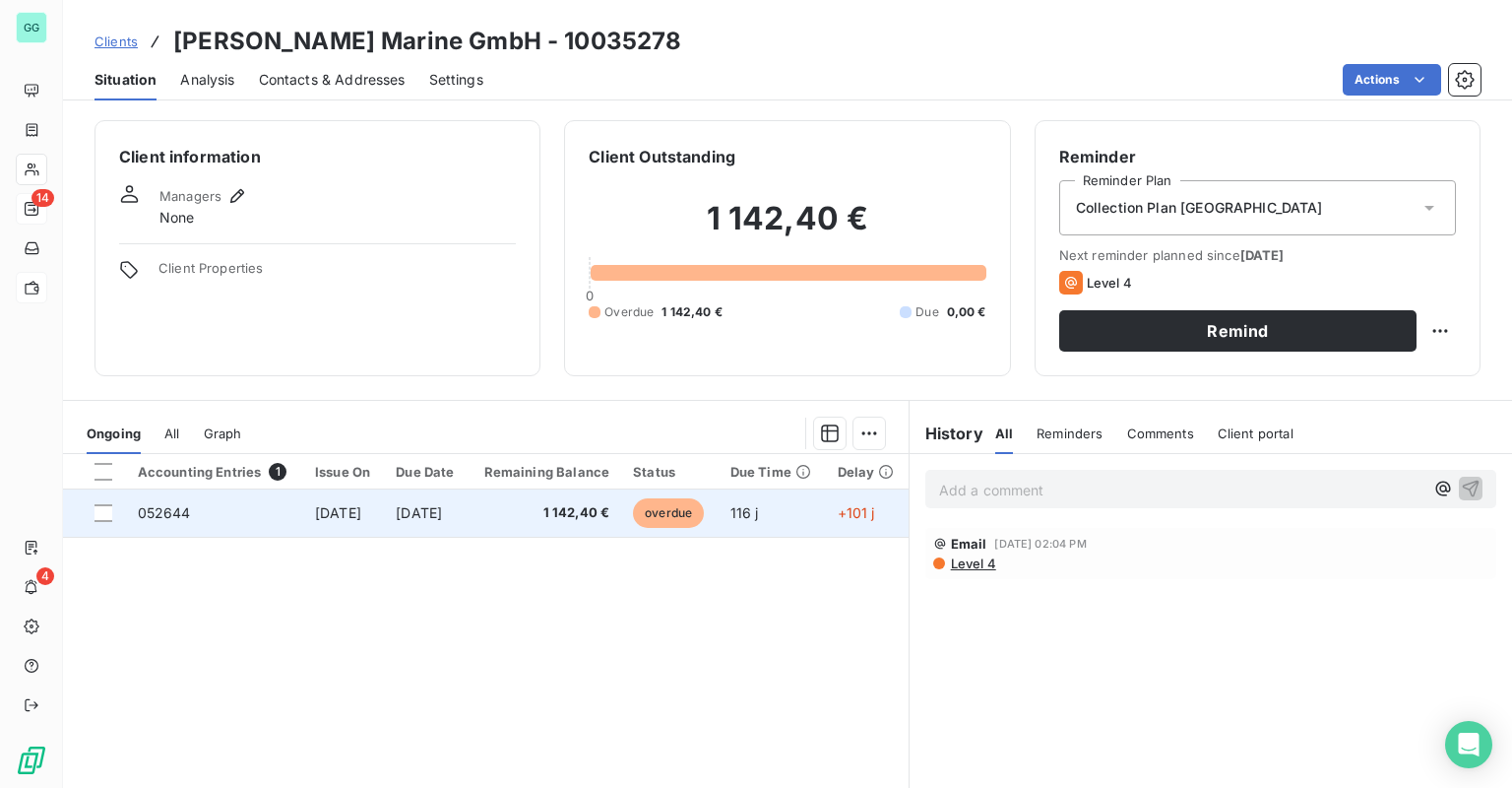 click on "052644" at bounding box center [215, 513] 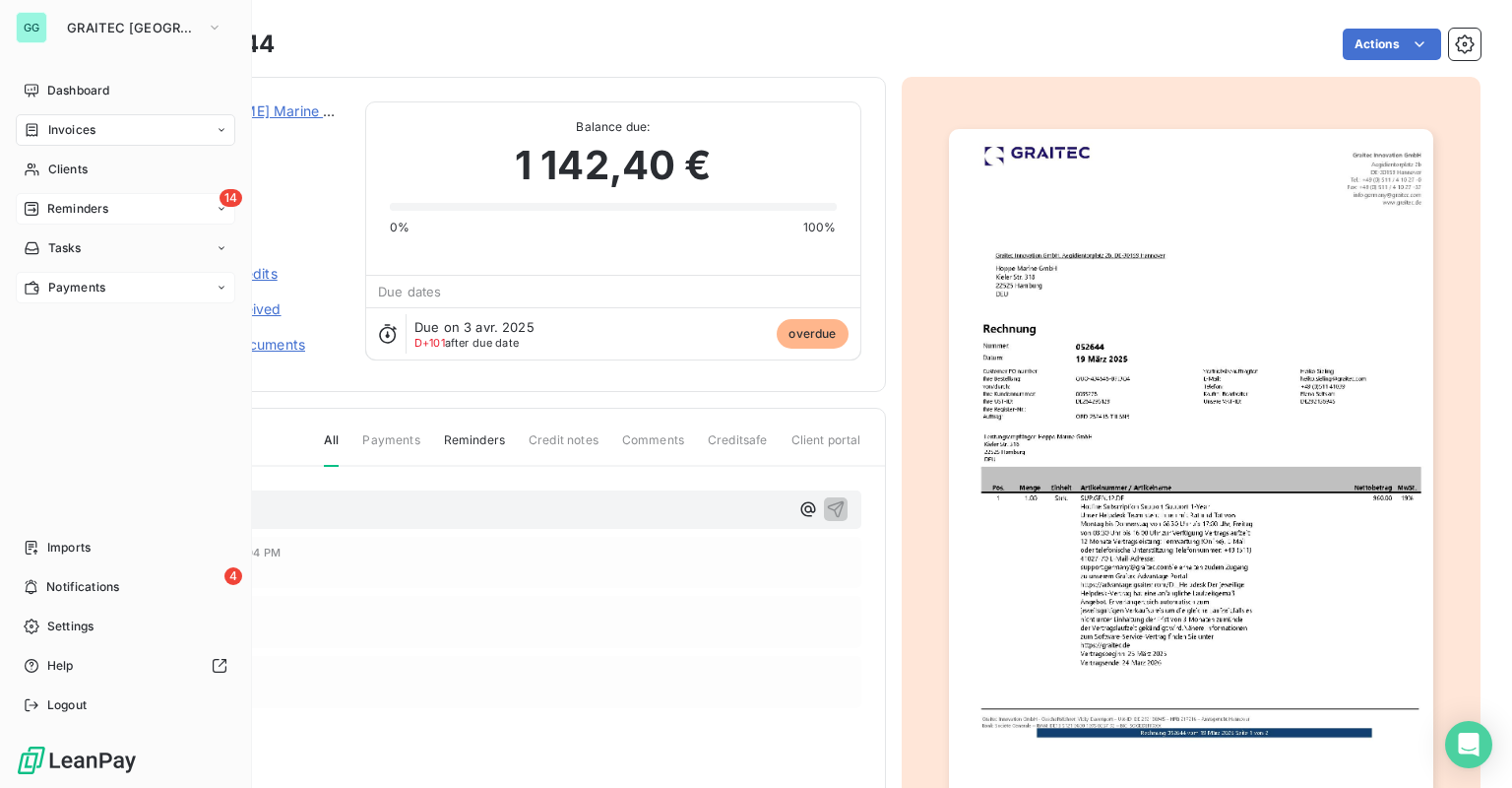click on "Reminders" at bounding box center [78, 209] 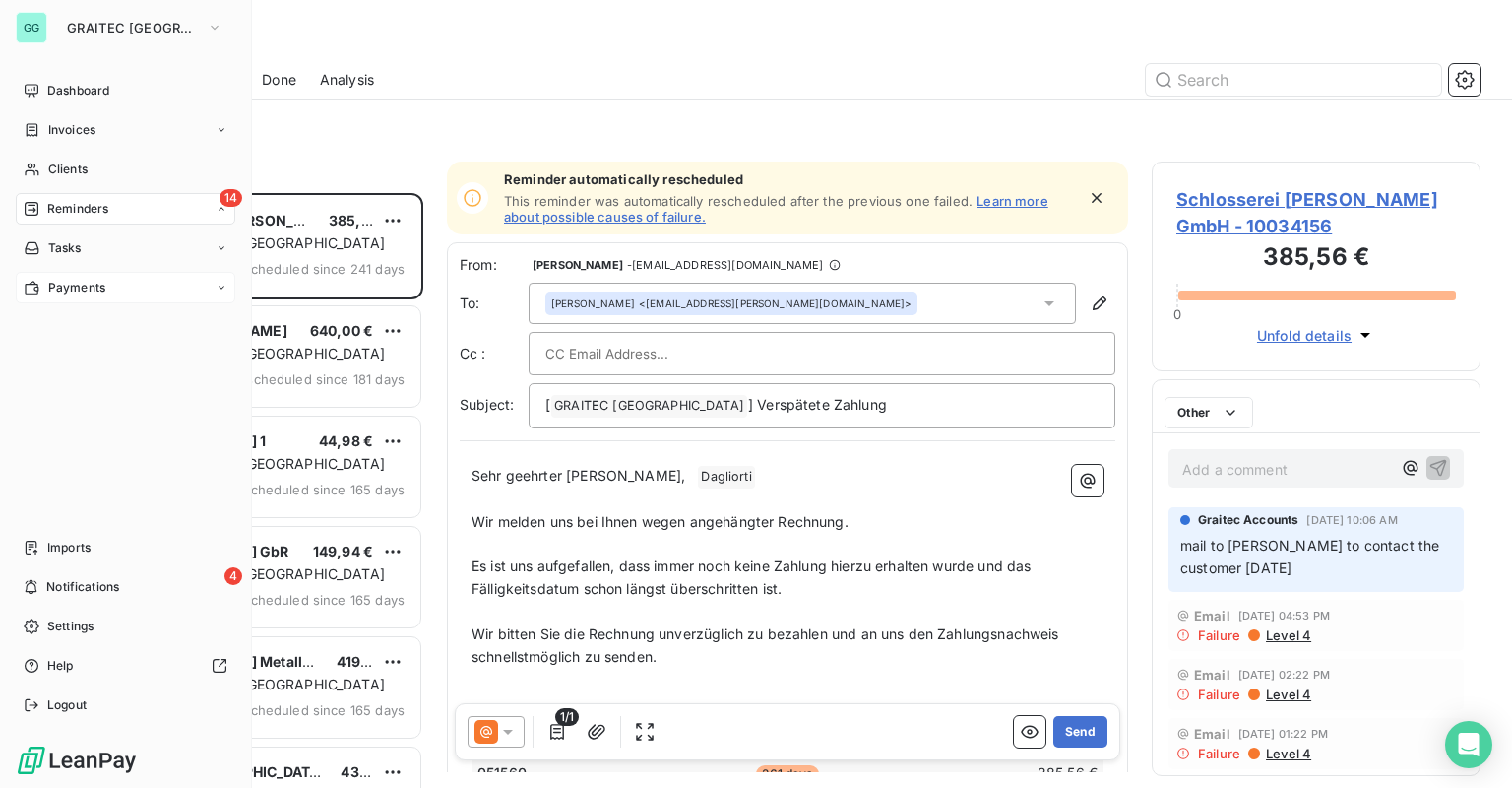 scroll, scrollTop: 12, scrollLeft: 12, axis: both 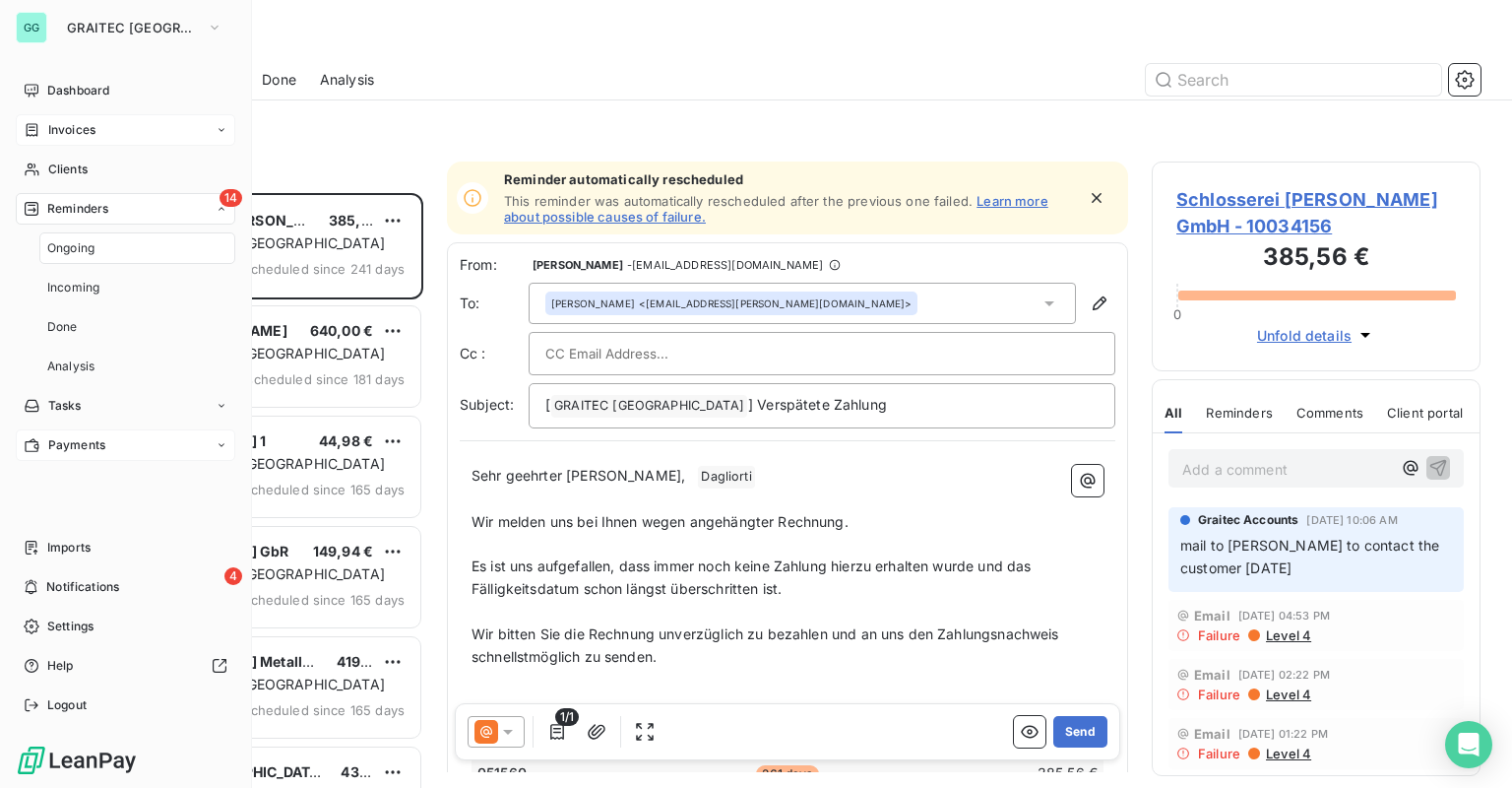 click on "Invoices" at bounding box center [125, 130] 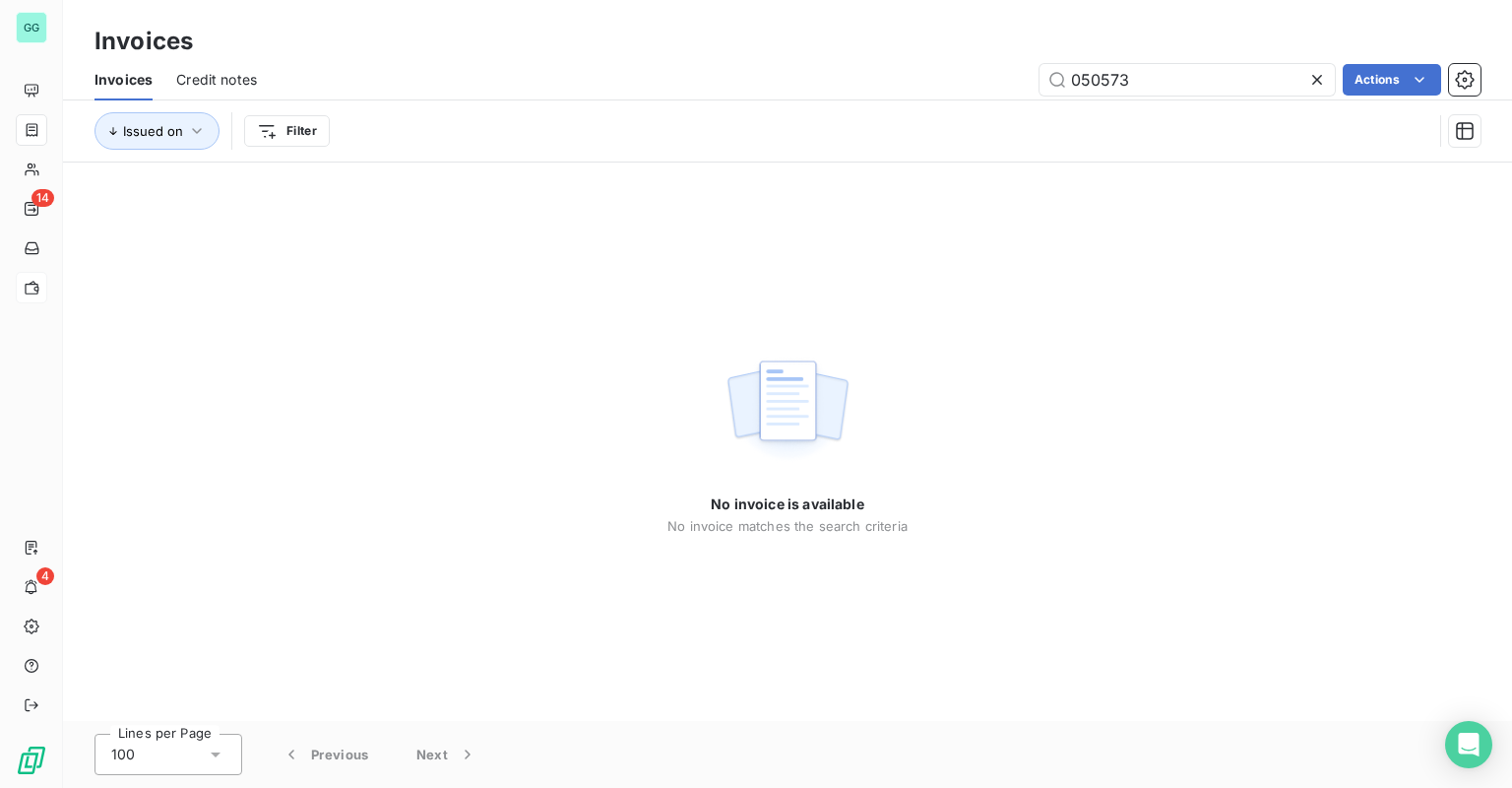 click 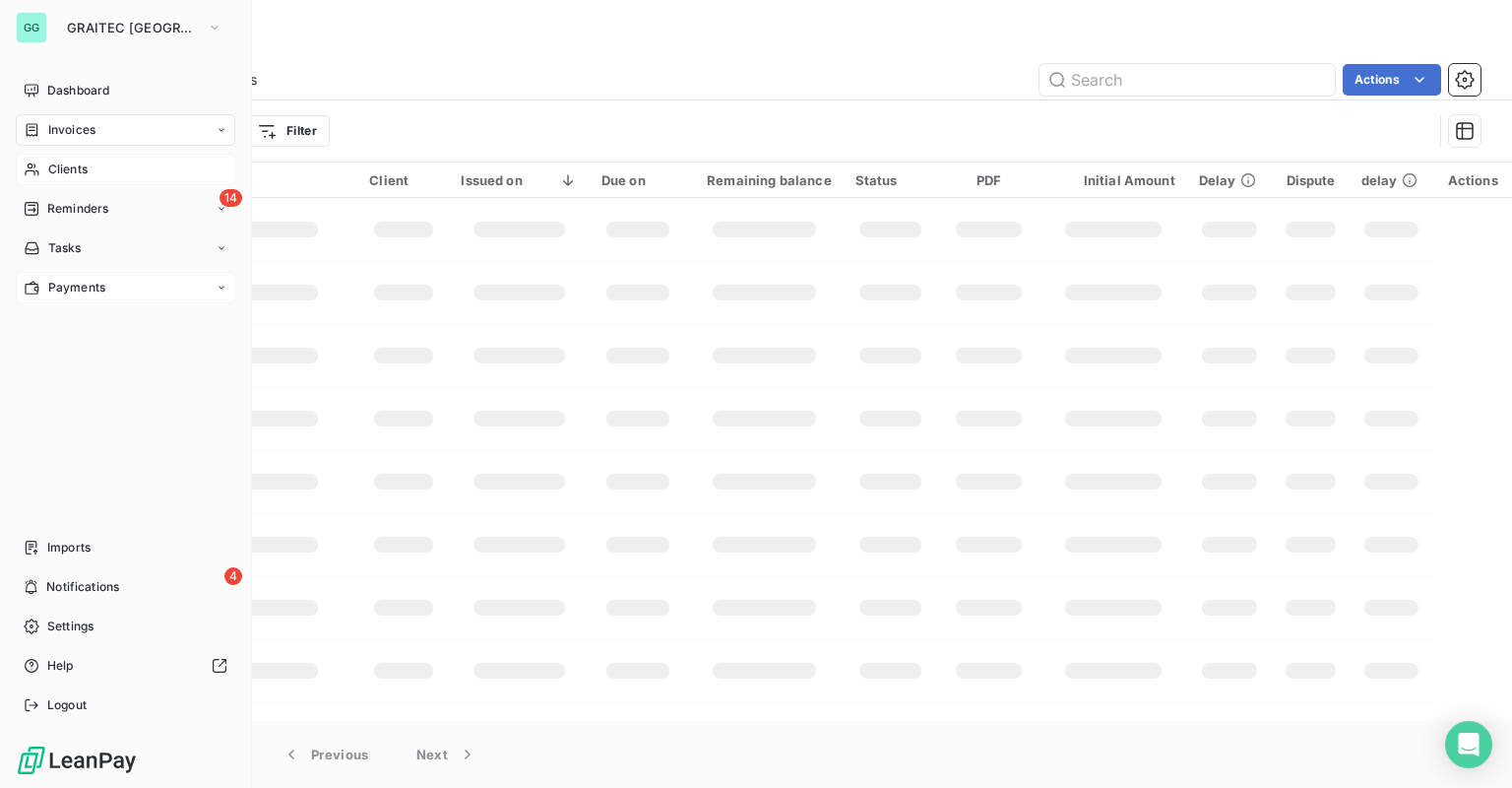 click on "Clients" at bounding box center (68, 169) 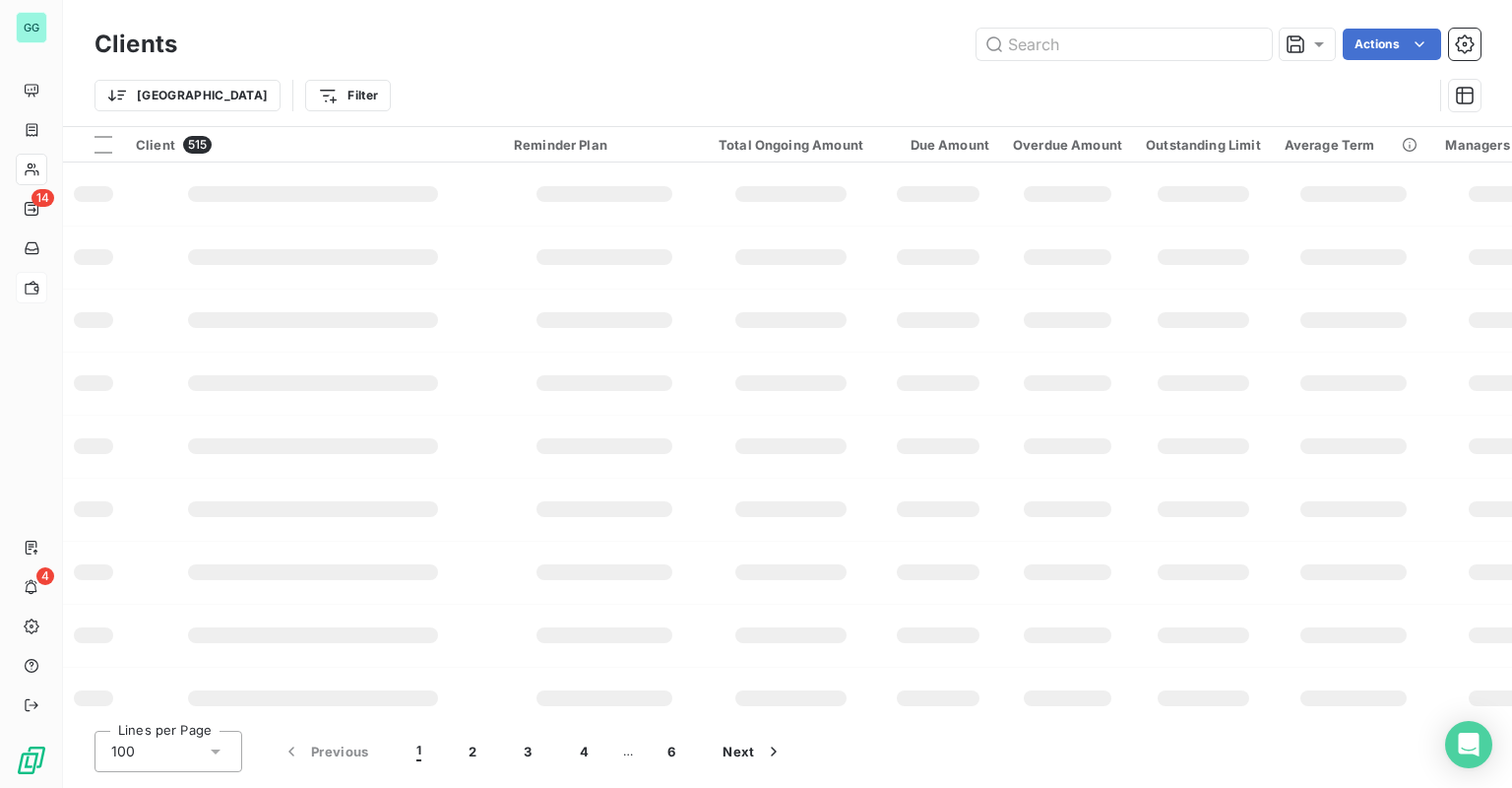 click on "Trier Filter" at bounding box center [763, 96] 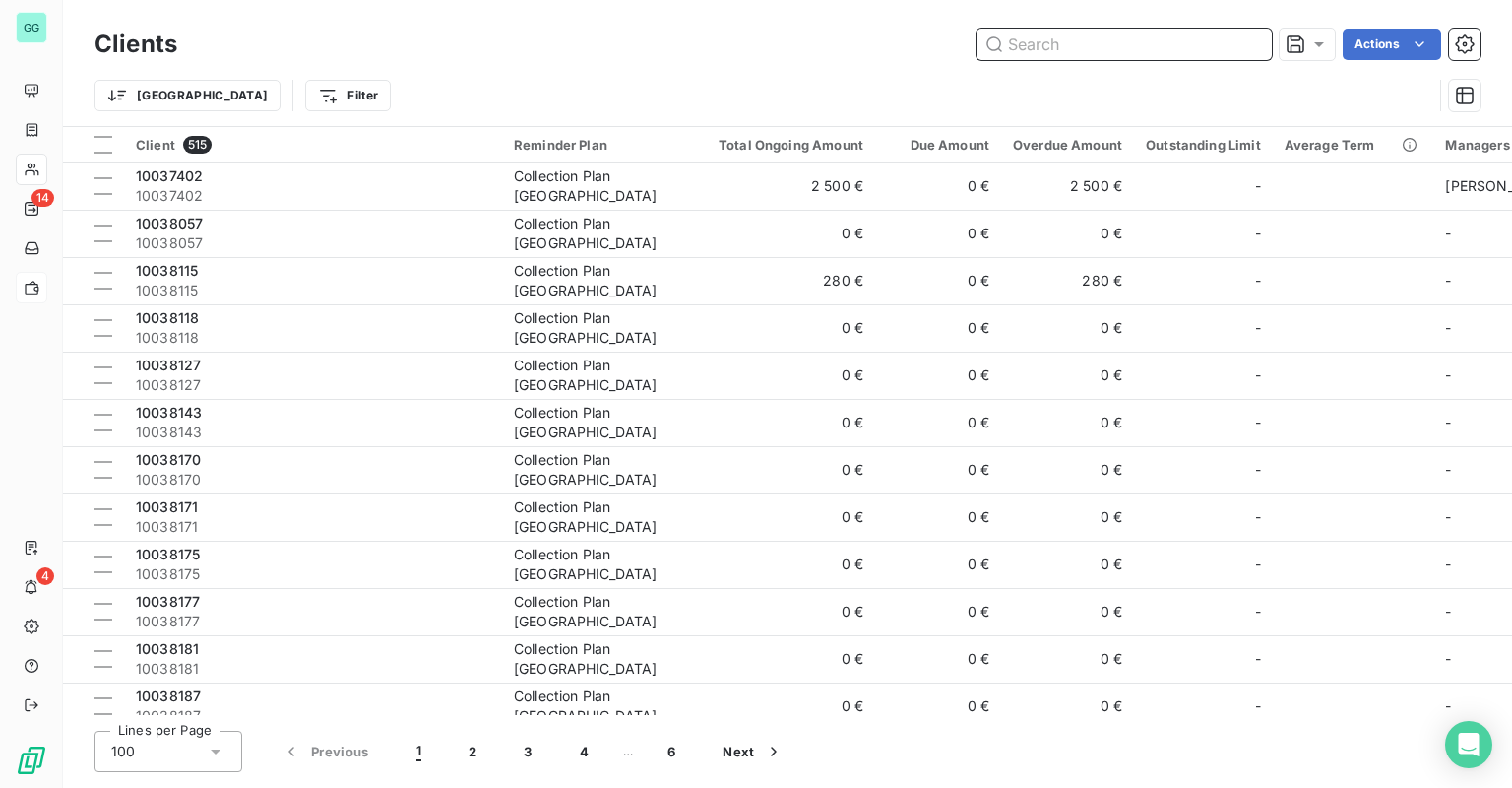 click at bounding box center [1124, 44] 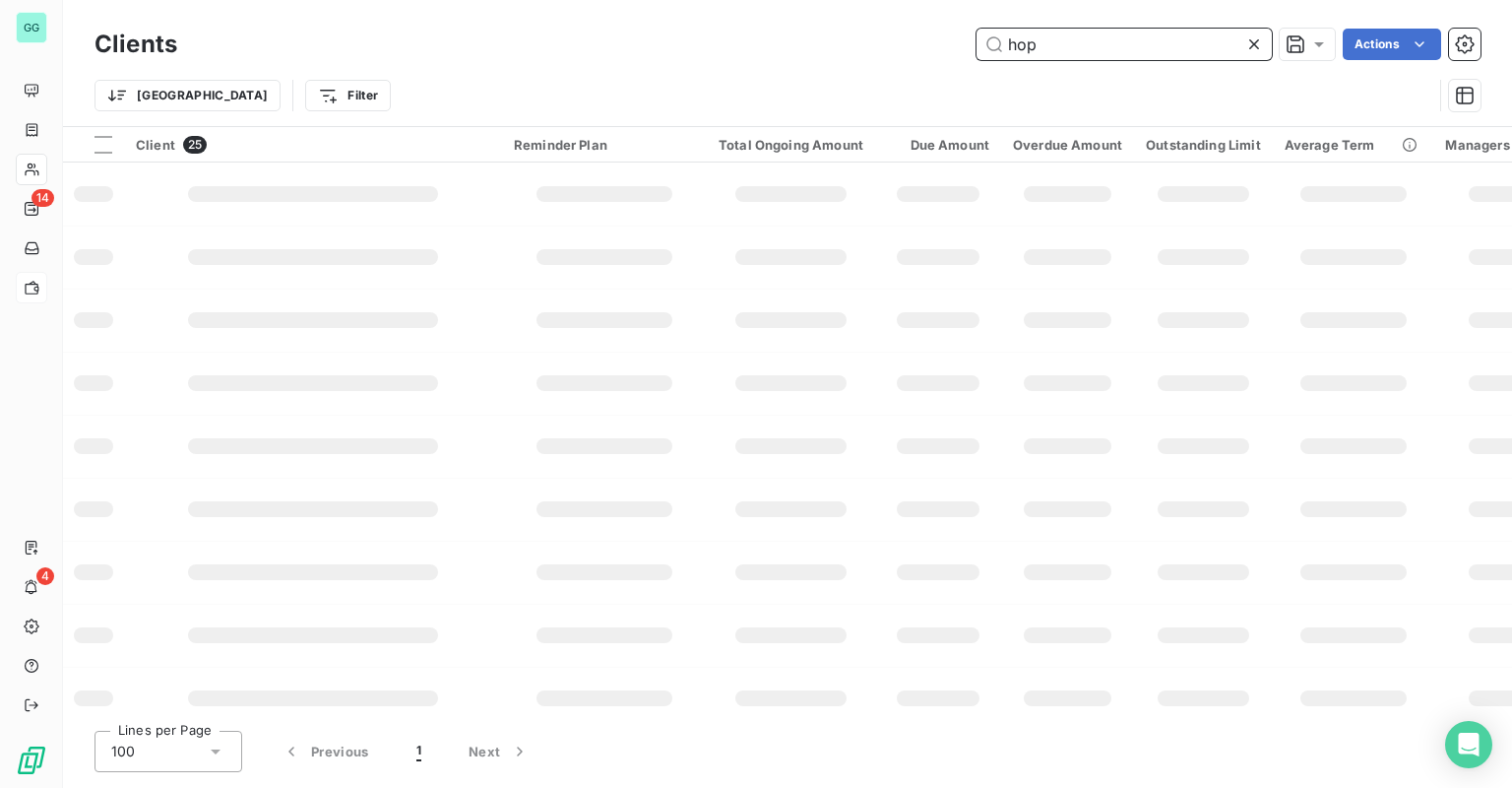 type on "[PERSON_NAME]" 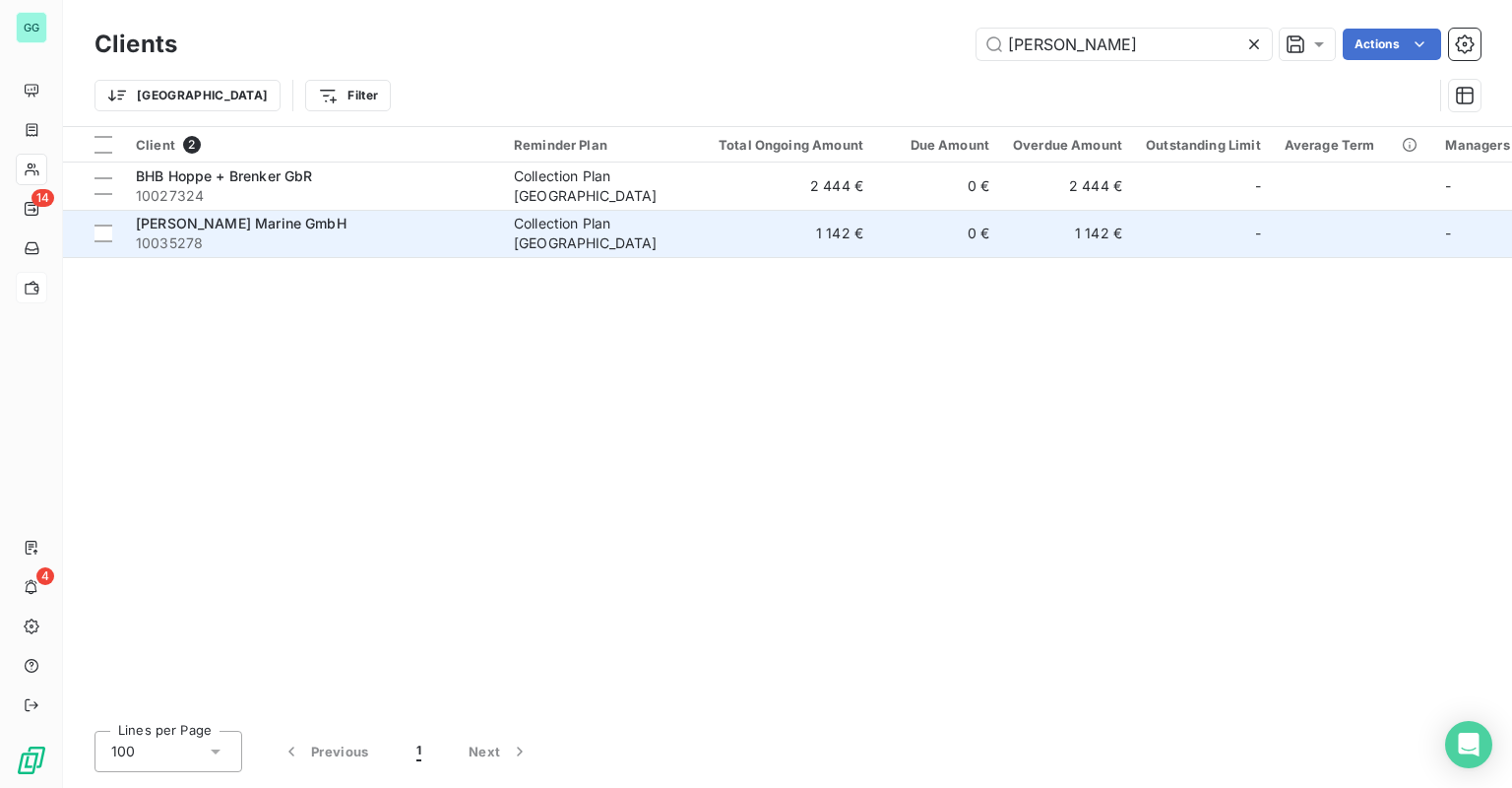 click on "[PERSON_NAME] Marine GmbH 10035278" at bounding box center (313, 233) 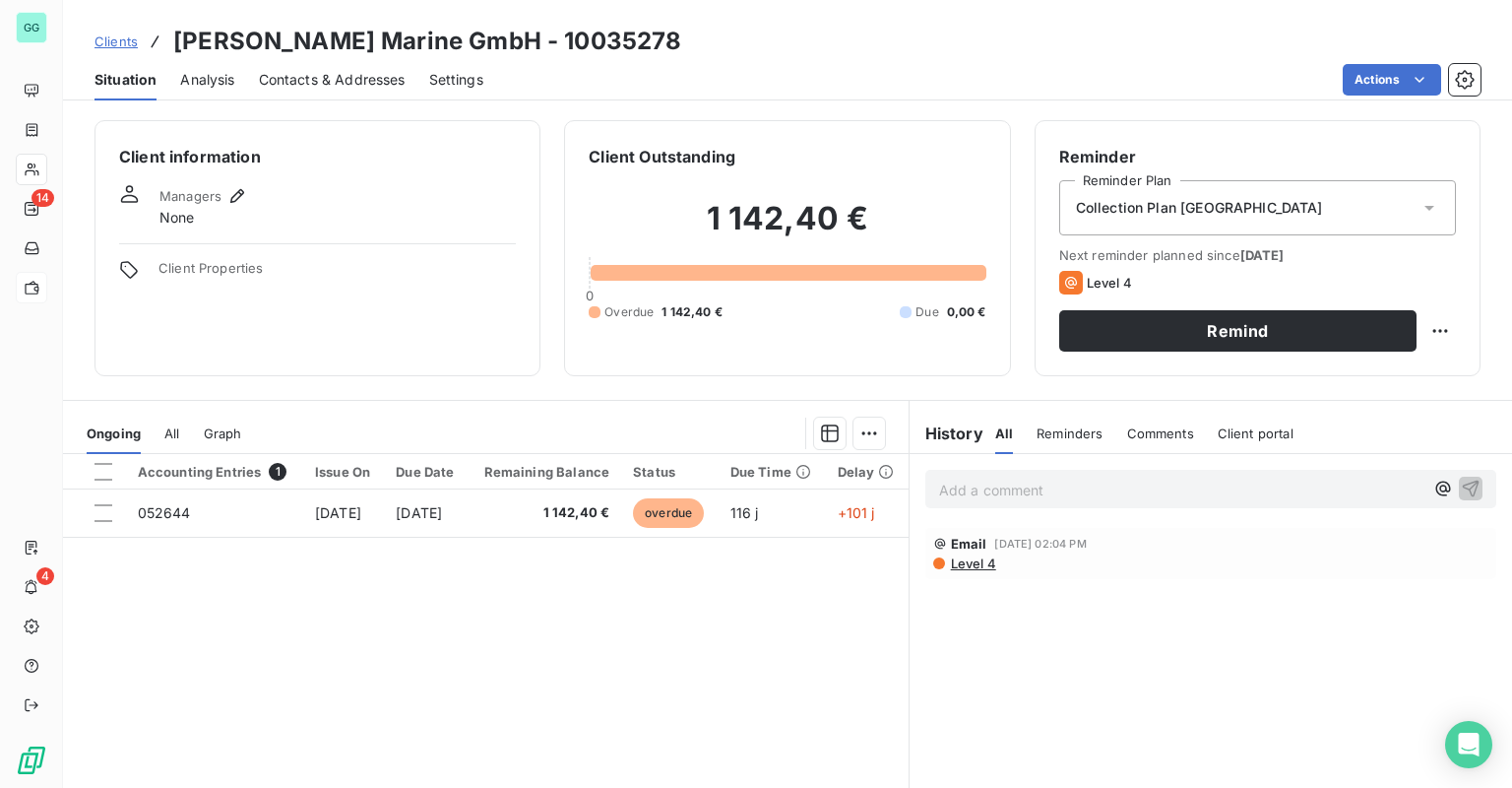 click on "Contacts & Addresses" at bounding box center [332, 80] 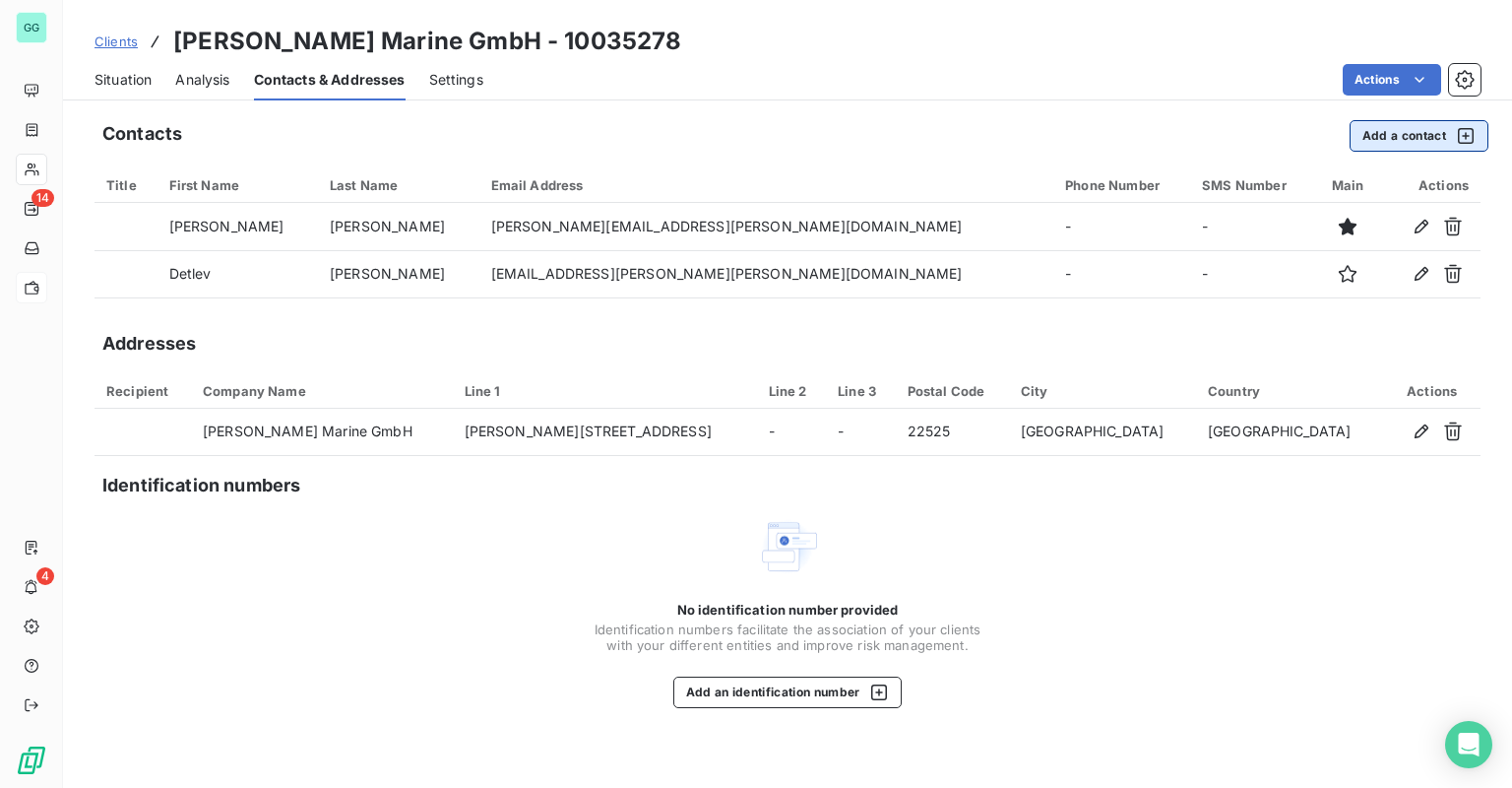click on "Add a contact" at bounding box center [1418, 136] 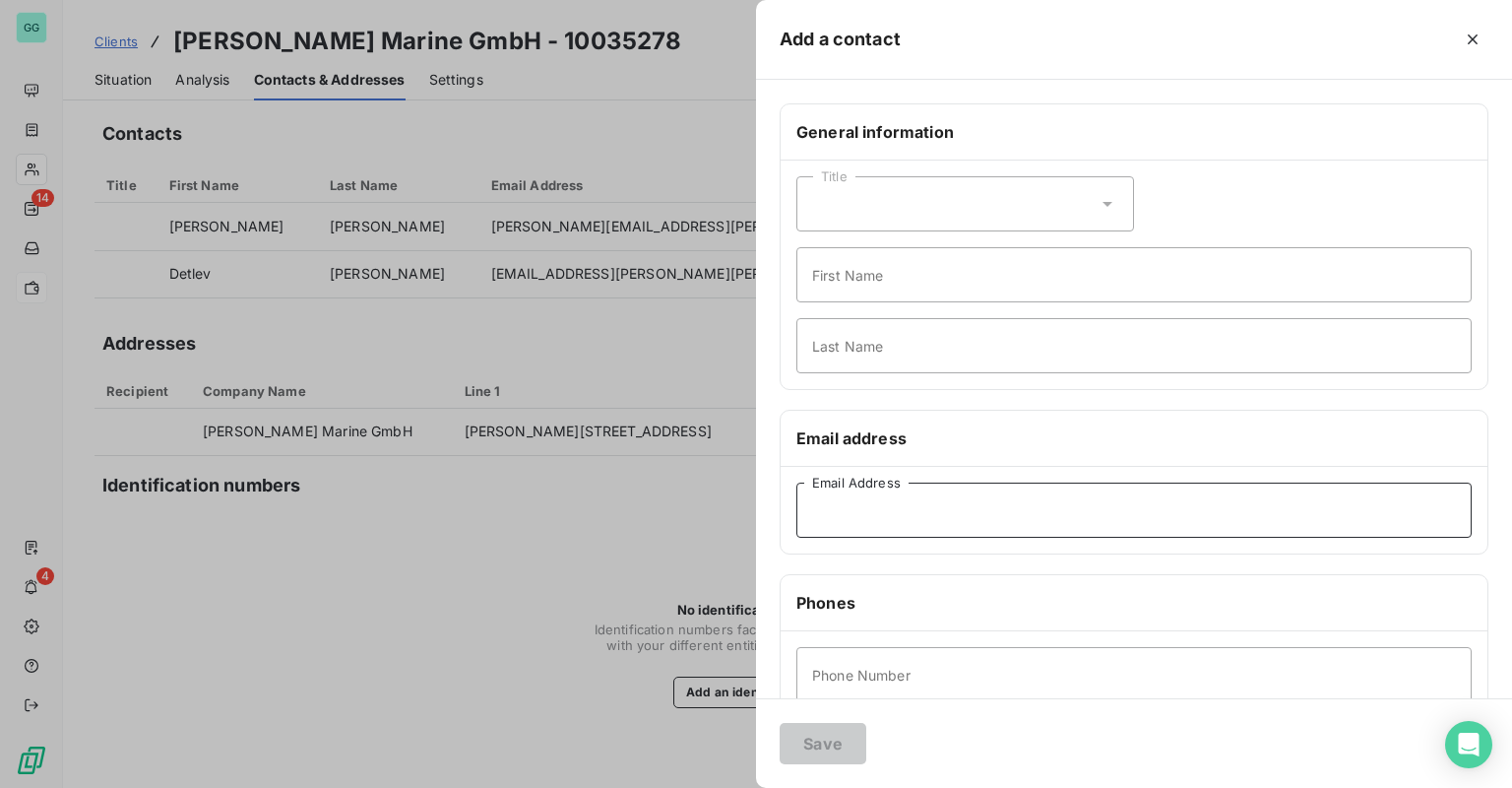 click on "Email Address" at bounding box center (1134, 510) 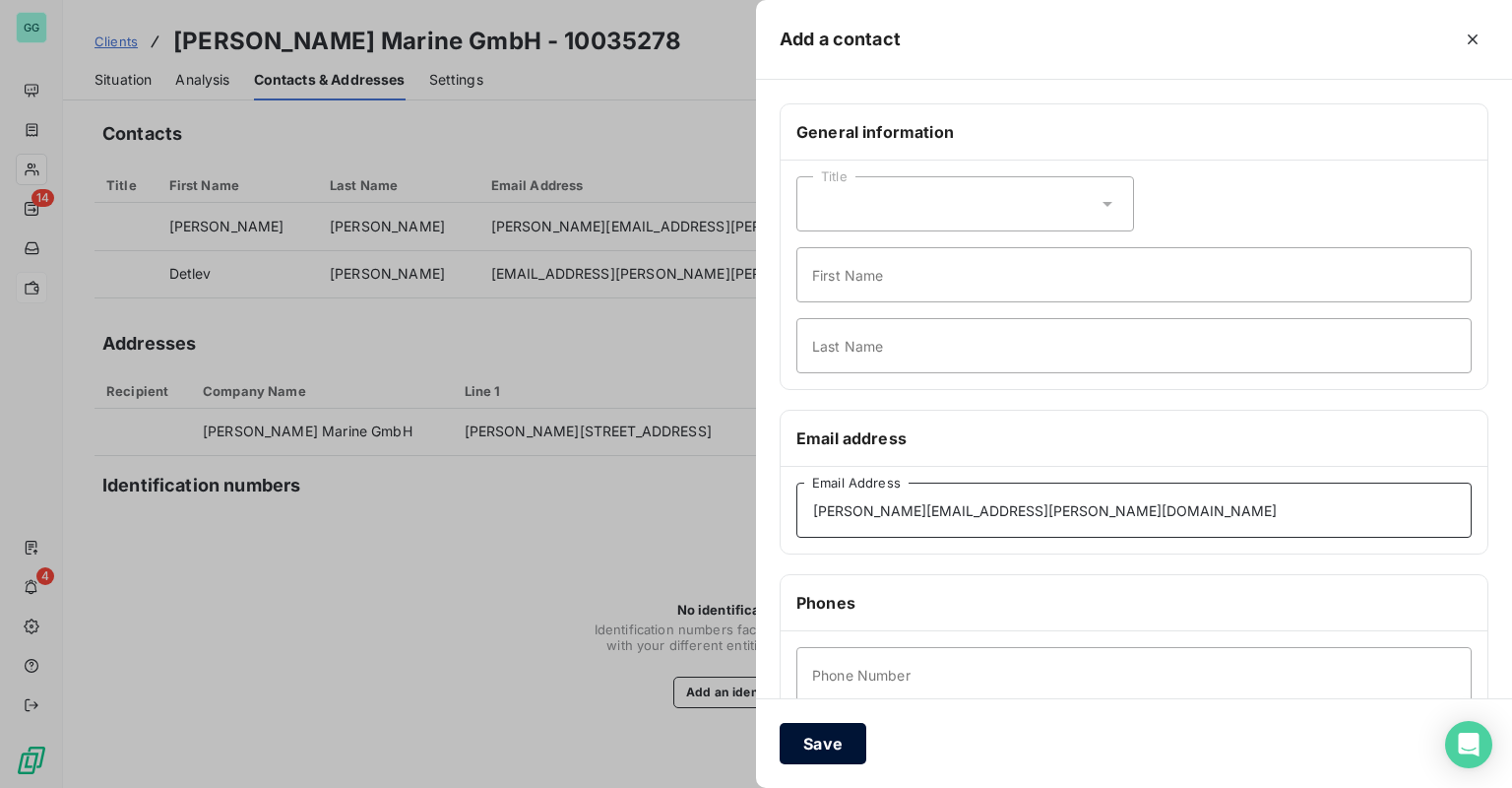 type on "[PERSON_NAME][EMAIL_ADDRESS][PERSON_NAME][DOMAIN_NAME]" 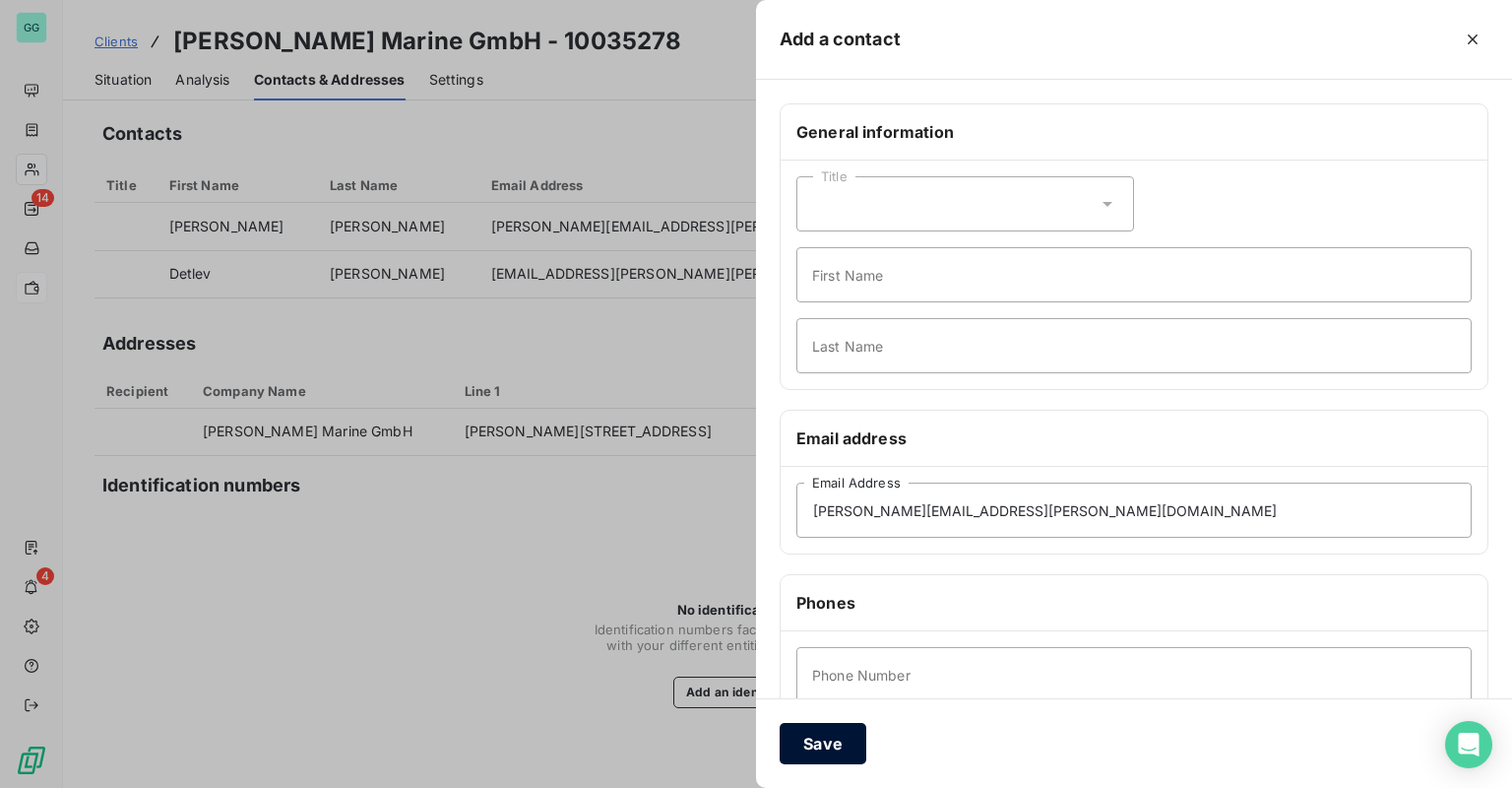 click on "Save" at bounding box center (823, 744) 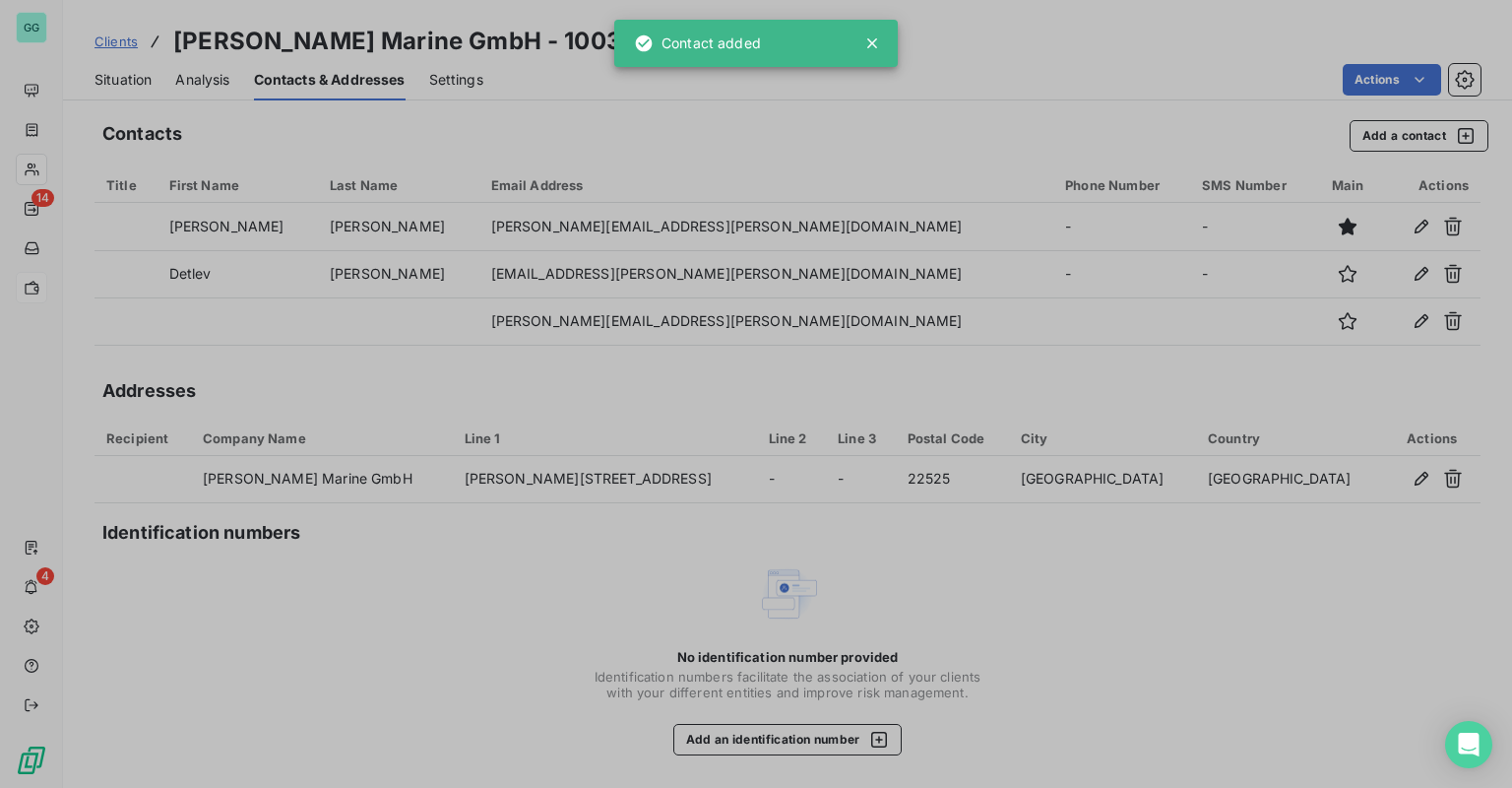 type 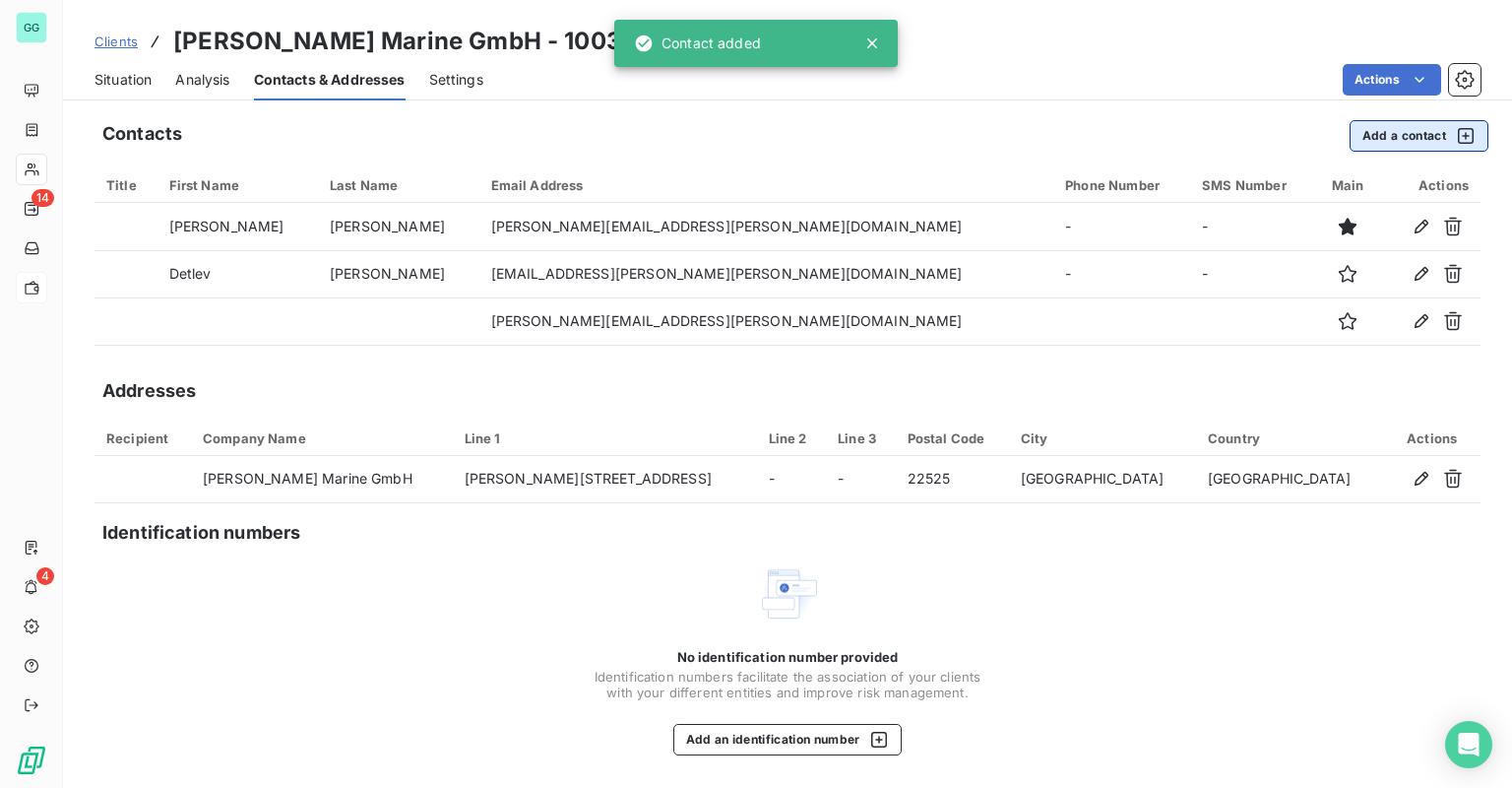 click on "Add a contact" at bounding box center [1418, 136] 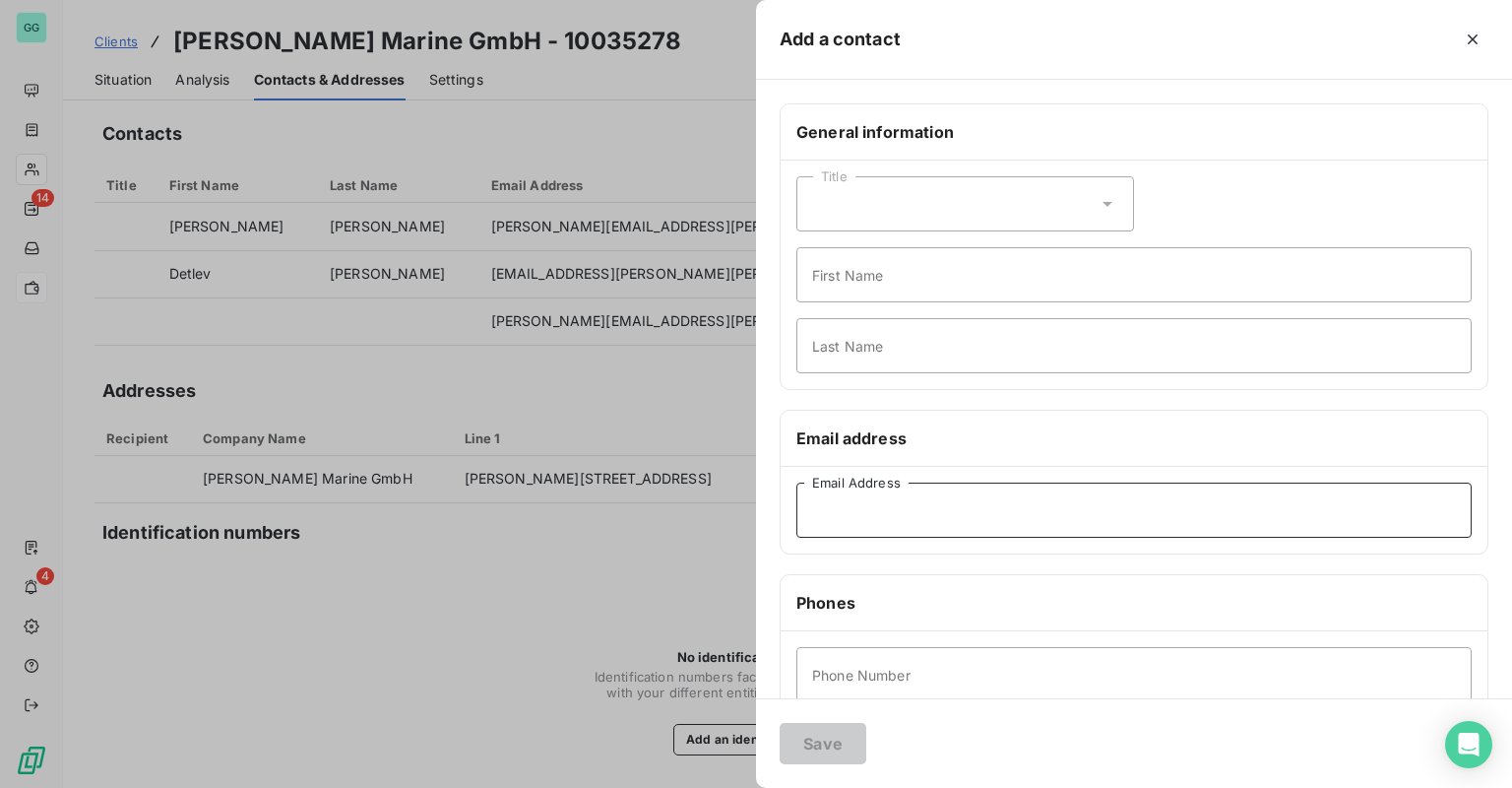 click on "Email Address" at bounding box center (1134, 510) 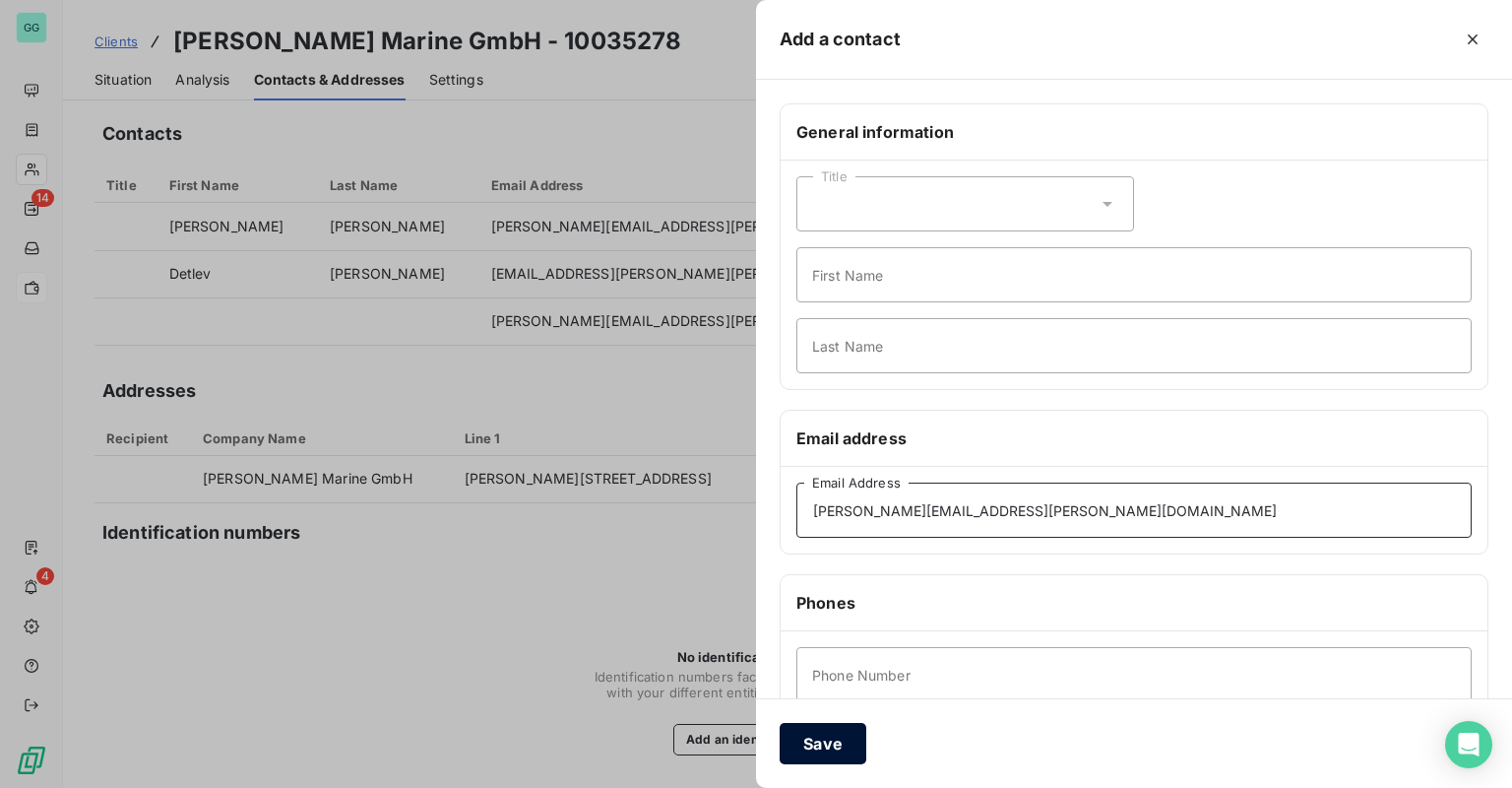 type on "[PERSON_NAME][EMAIL_ADDRESS][PERSON_NAME][DOMAIN_NAME]" 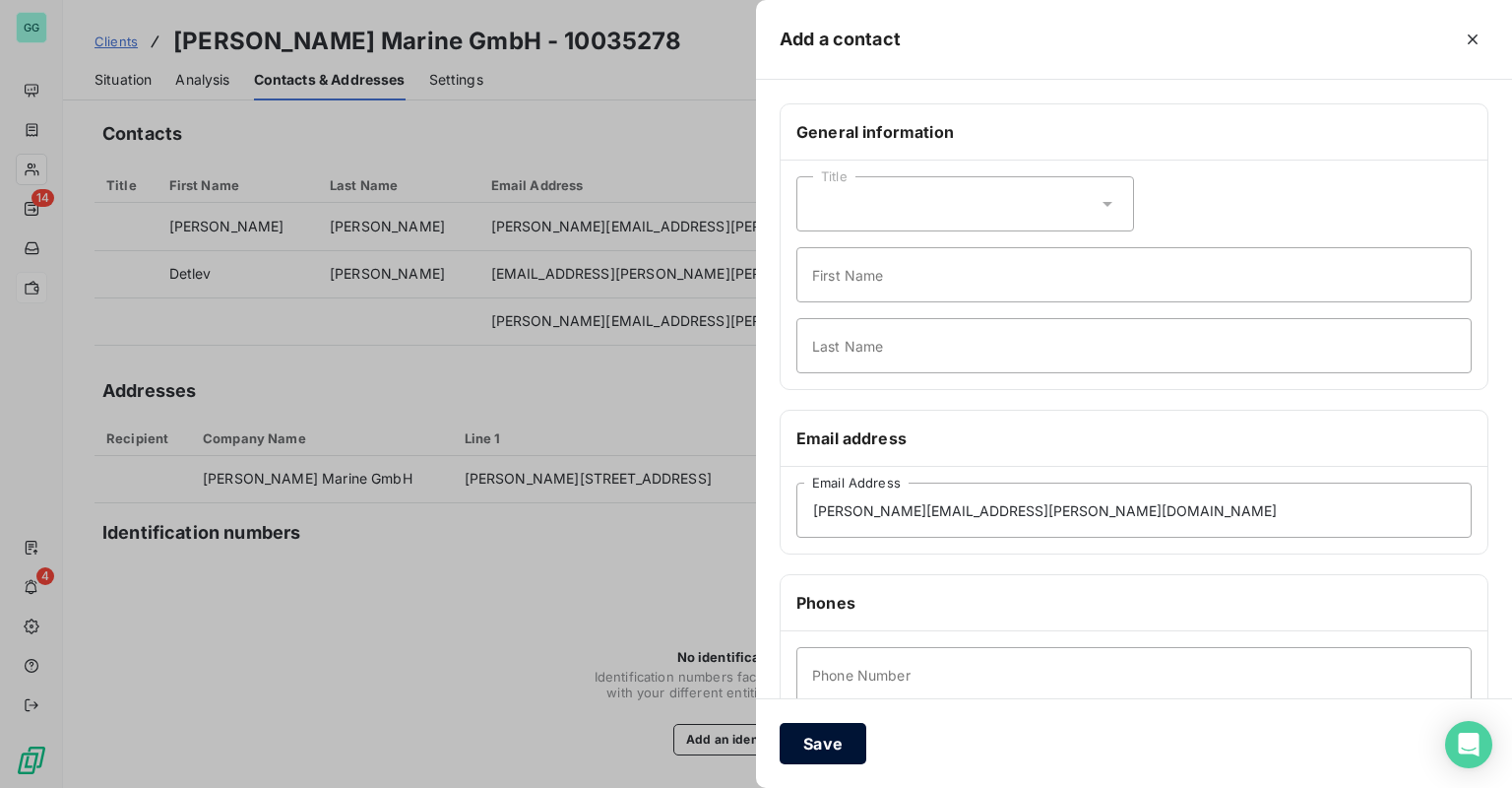 click on "Save" at bounding box center (823, 744) 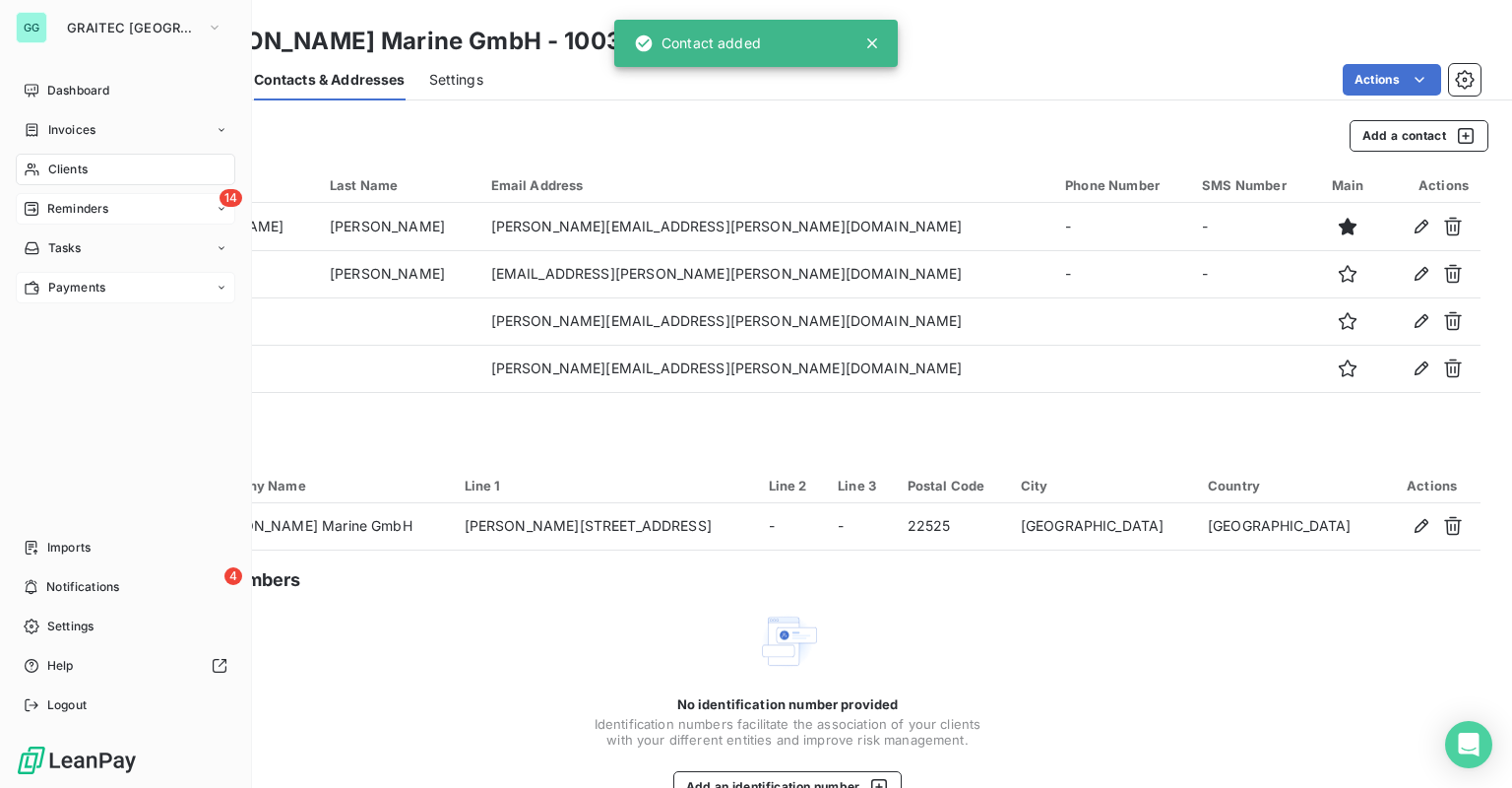 click on "Reminders" at bounding box center (78, 209) 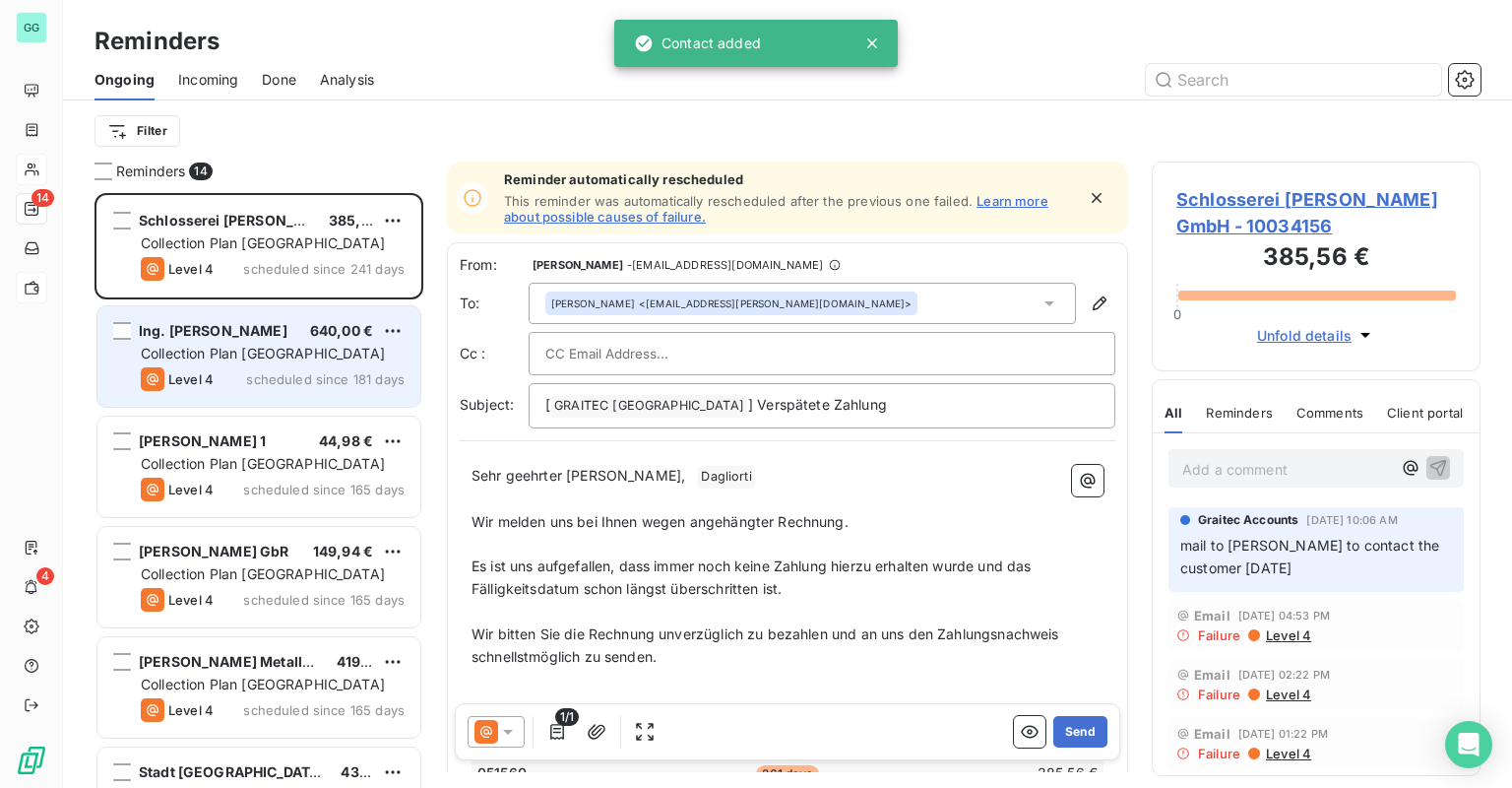scroll, scrollTop: 12, scrollLeft: 12, axis: both 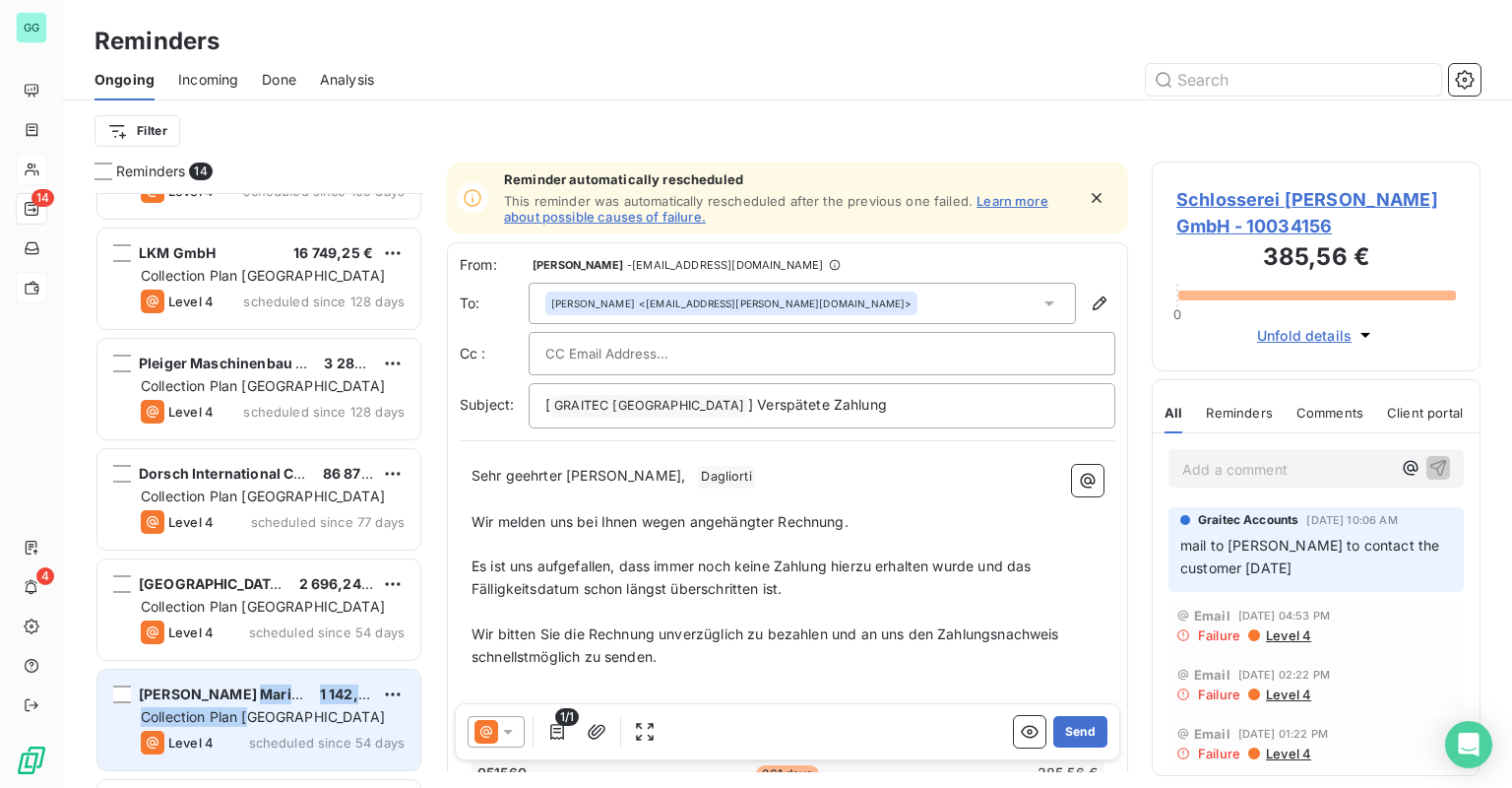 click on "[PERSON_NAME] Marine GmbH 1 142,40 € Collection Plan Germany Level 4 scheduled since 54 days" at bounding box center [259, 720] 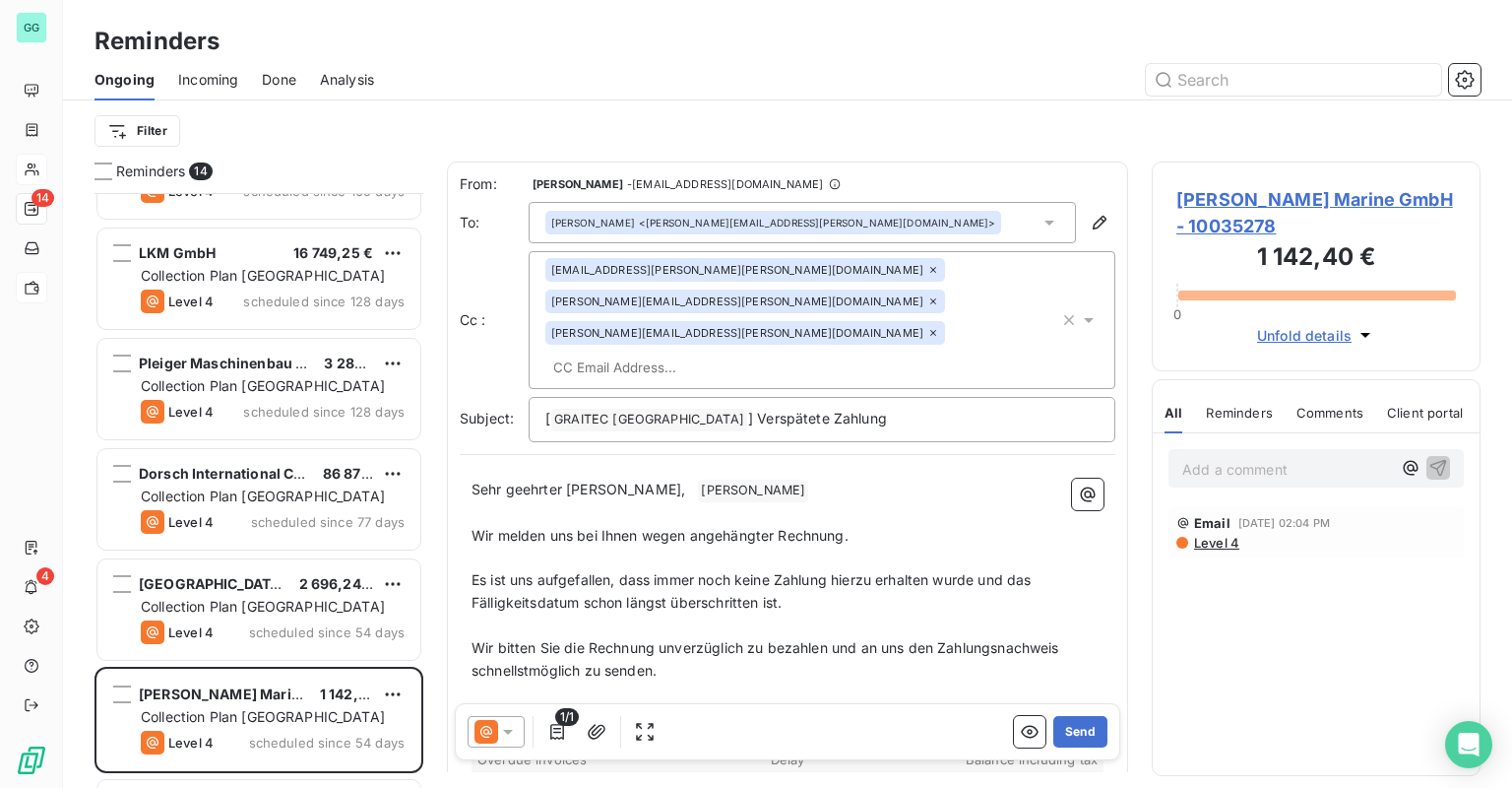 click at bounding box center [939, 80] 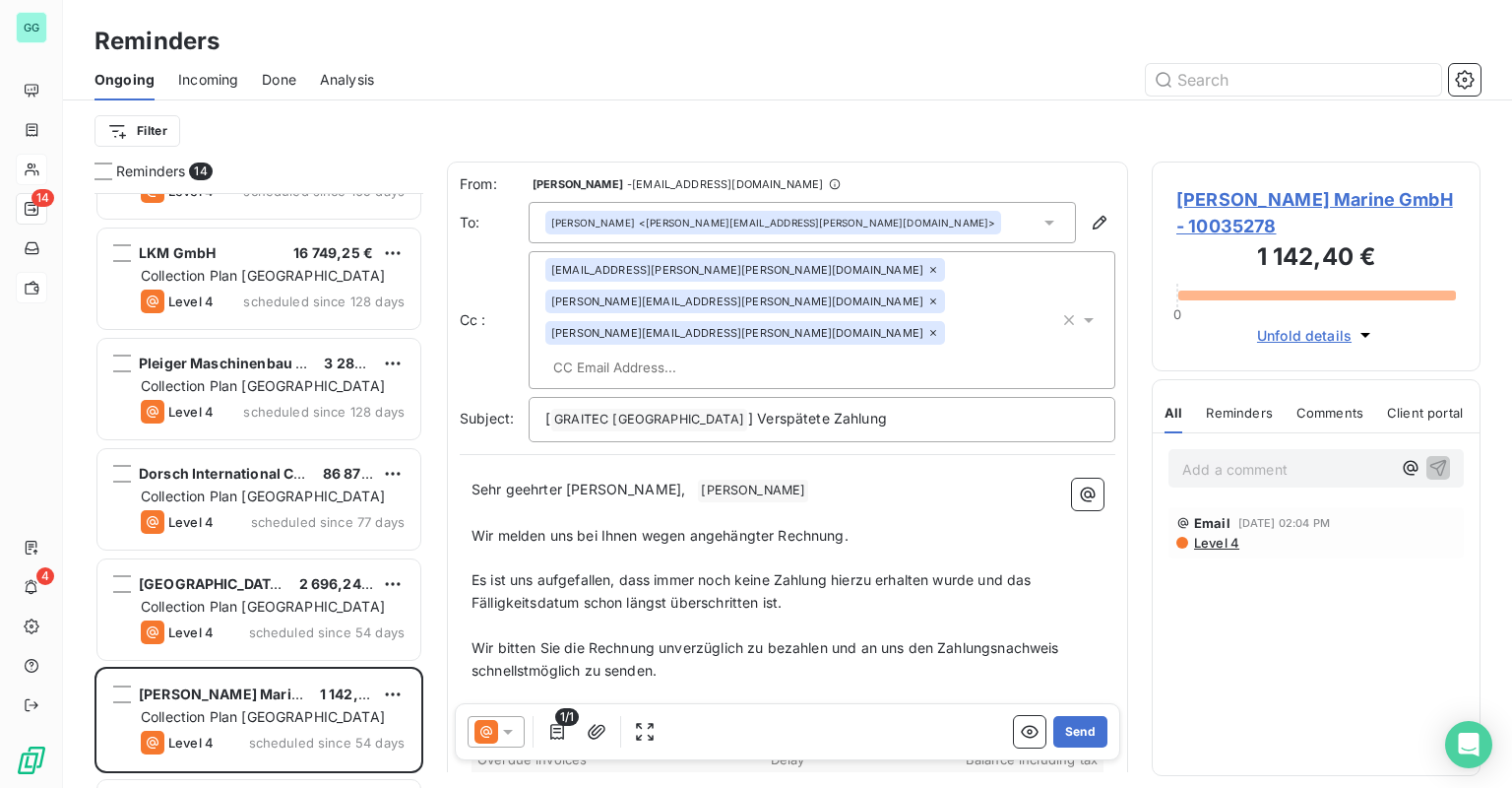 click at bounding box center [659, 367] 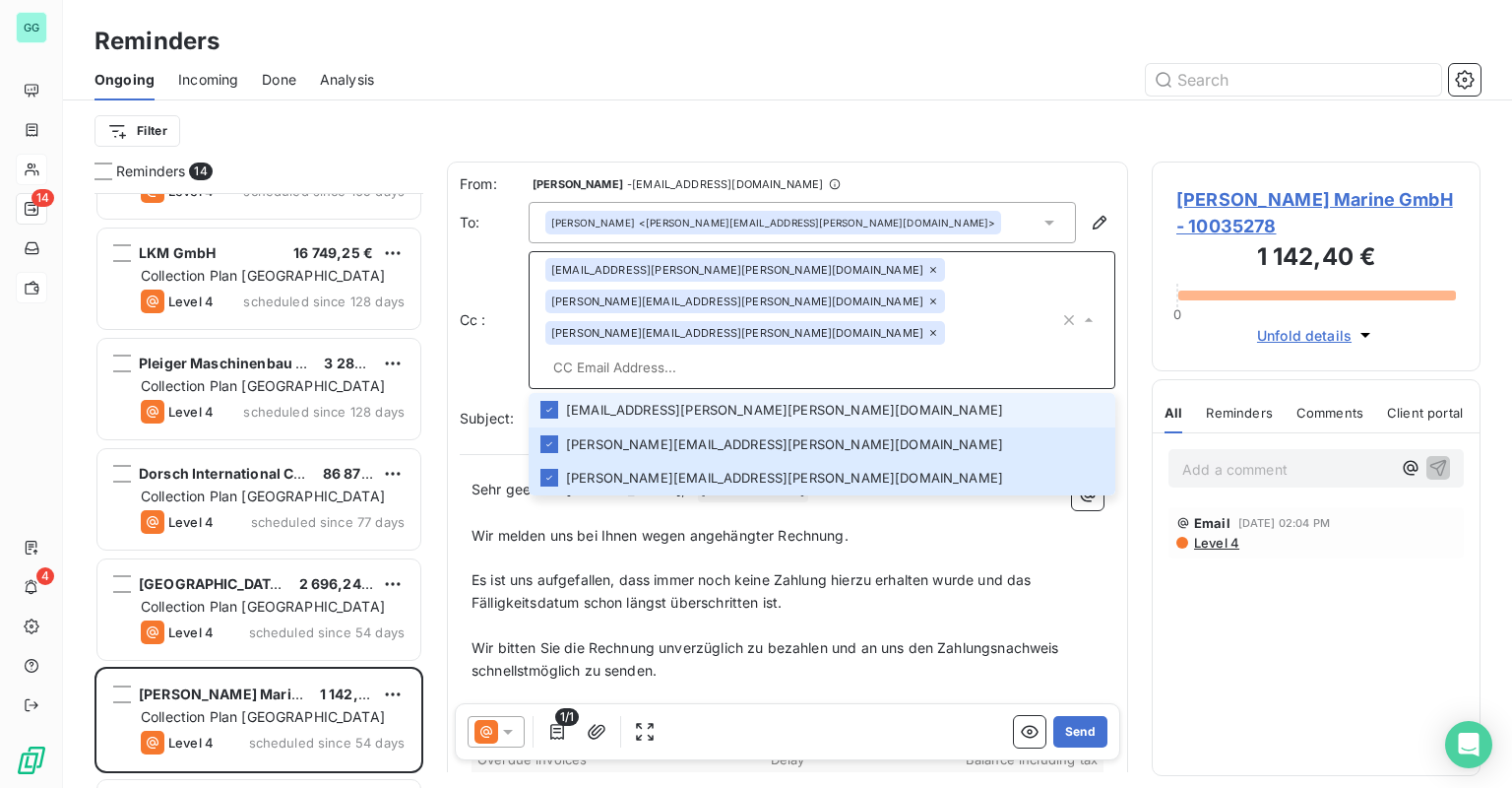 paste on "[EMAIL_ADDRESS][DOMAIN_NAME]" 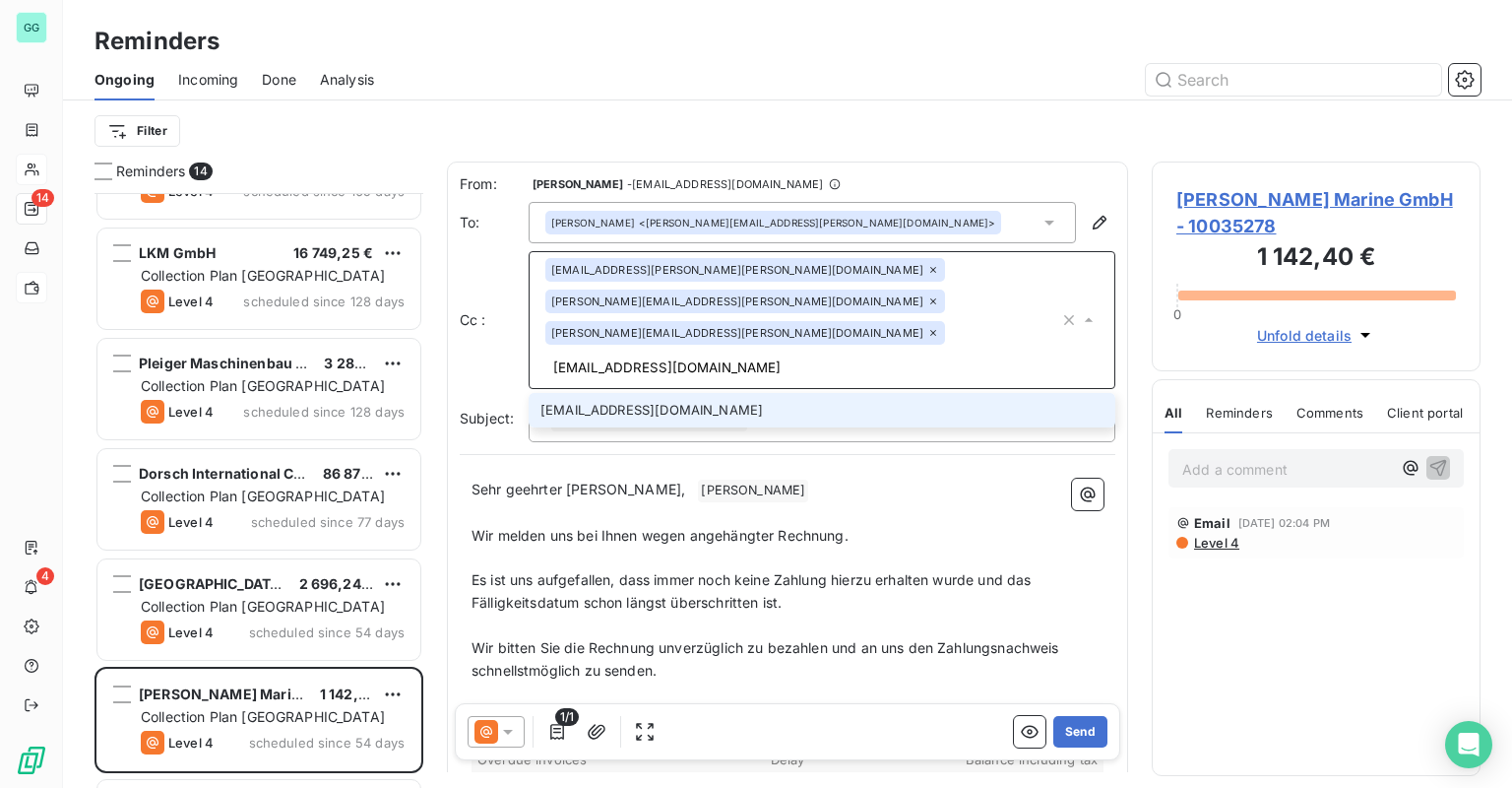 type on "[EMAIL_ADDRESS][DOMAIN_NAME]" 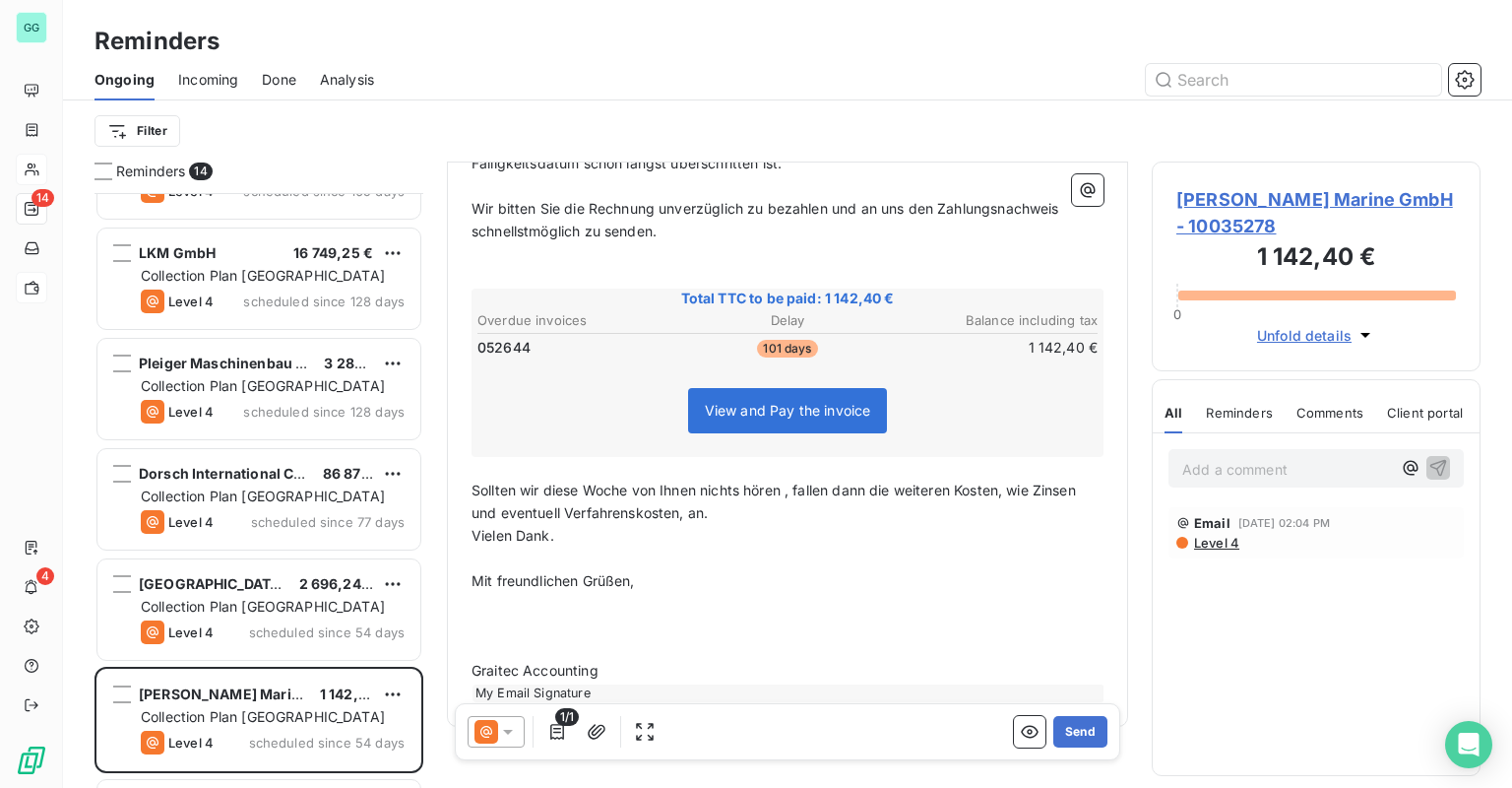 scroll, scrollTop: 441, scrollLeft: 0, axis: vertical 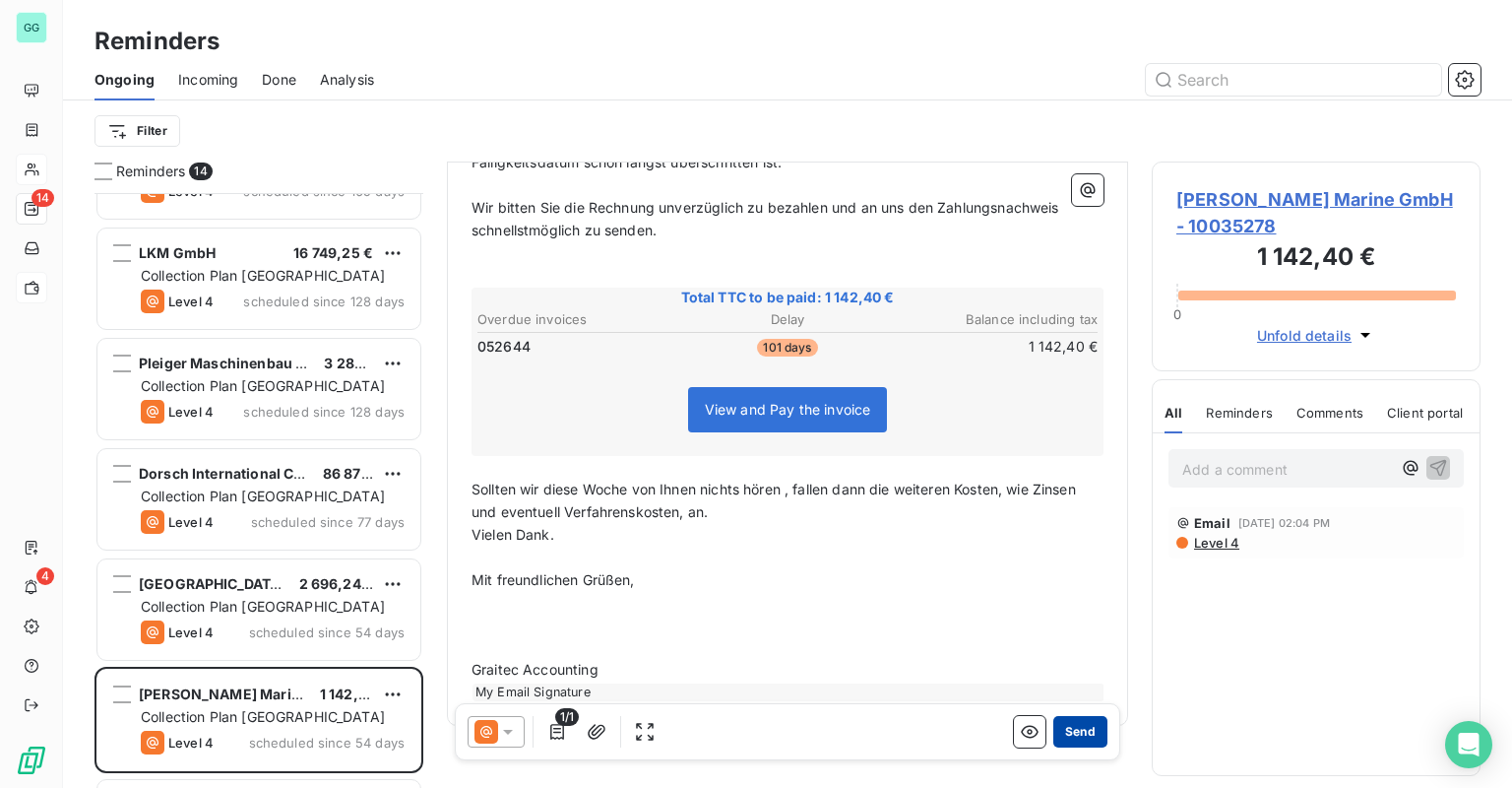 click on "Send" at bounding box center [1080, 732] 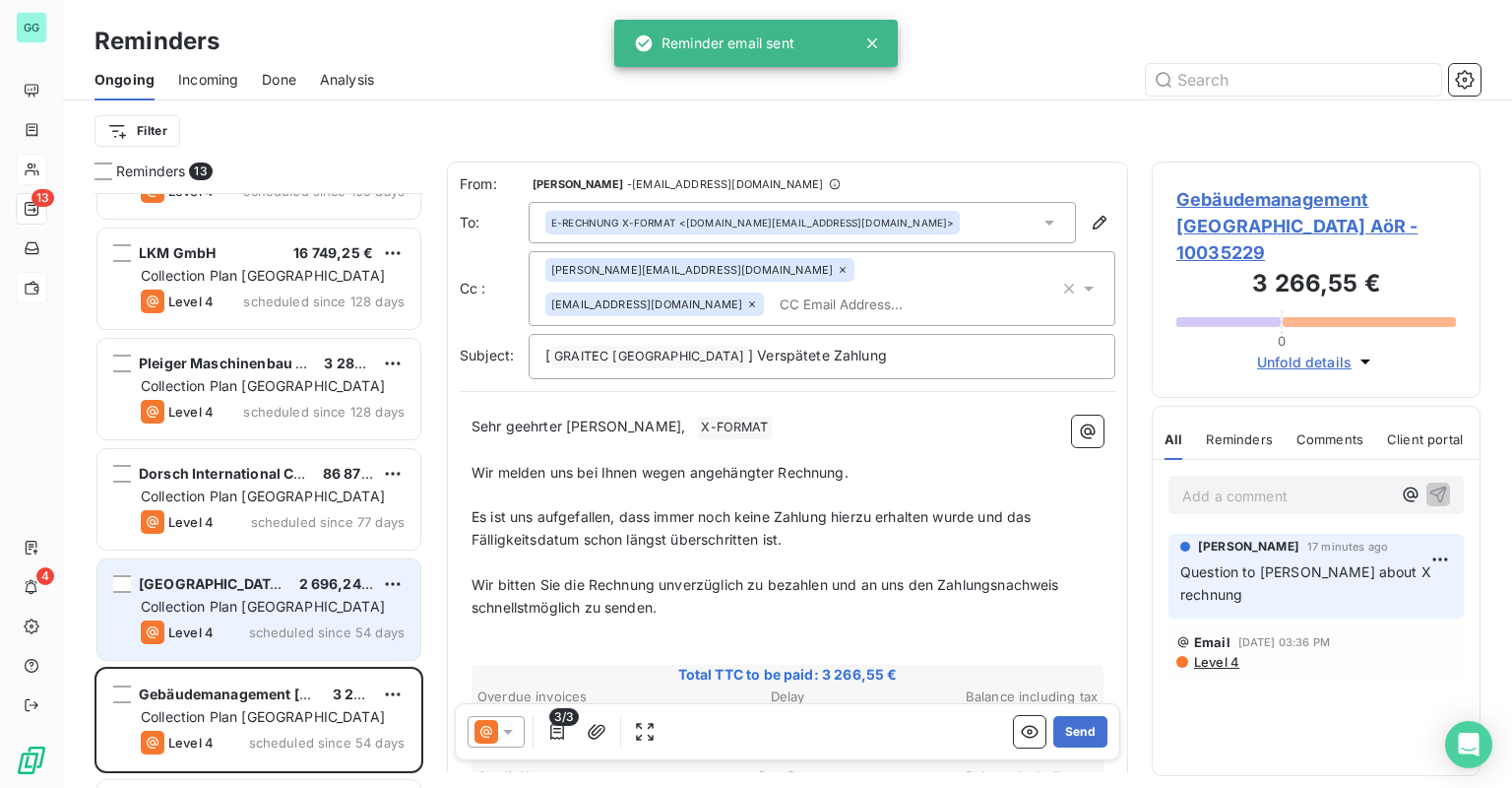 click on "Collection Plan [GEOGRAPHIC_DATA]" at bounding box center (263, 606) 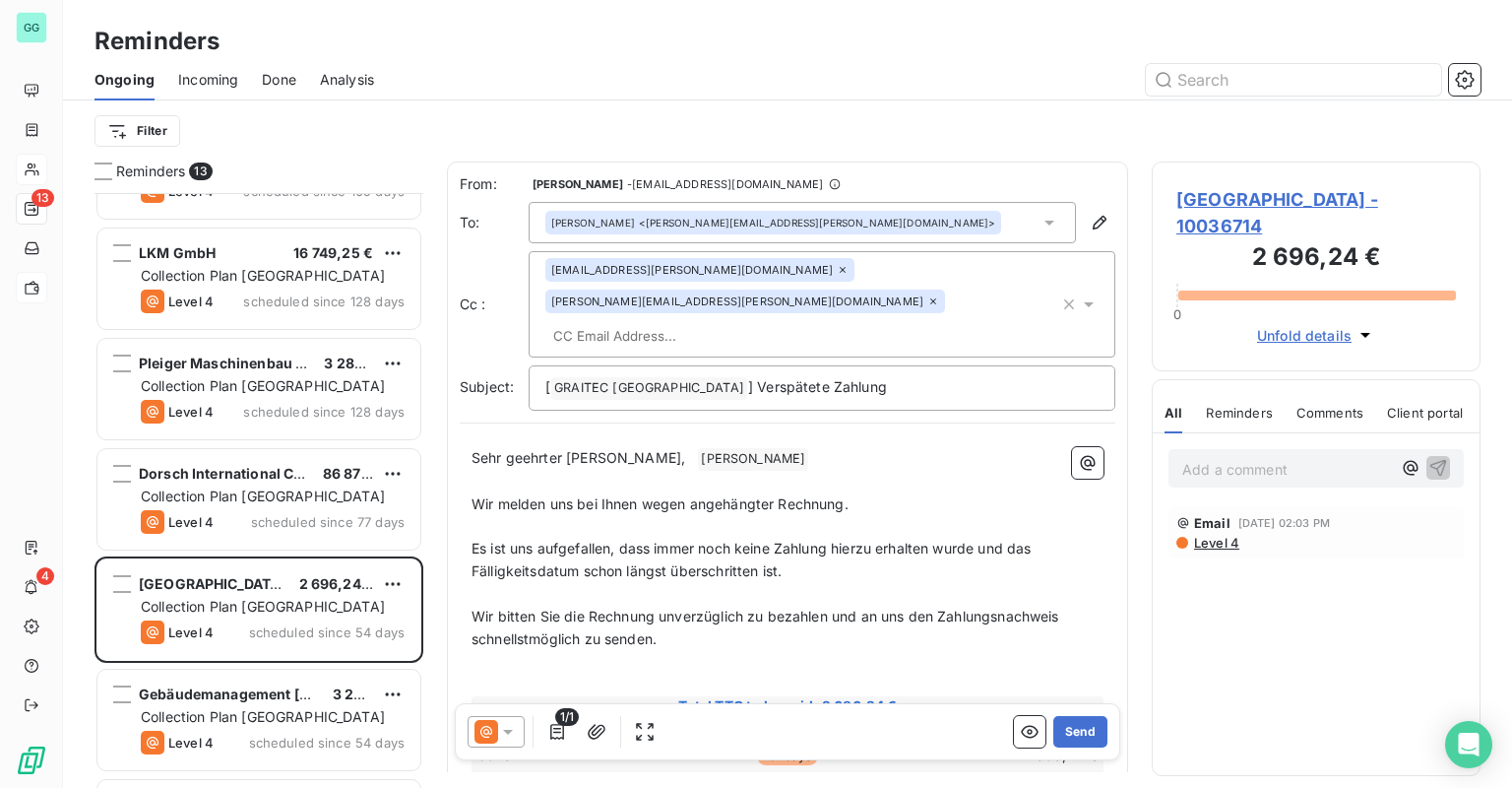 scroll, scrollTop: 79, scrollLeft: 0, axis: vertical 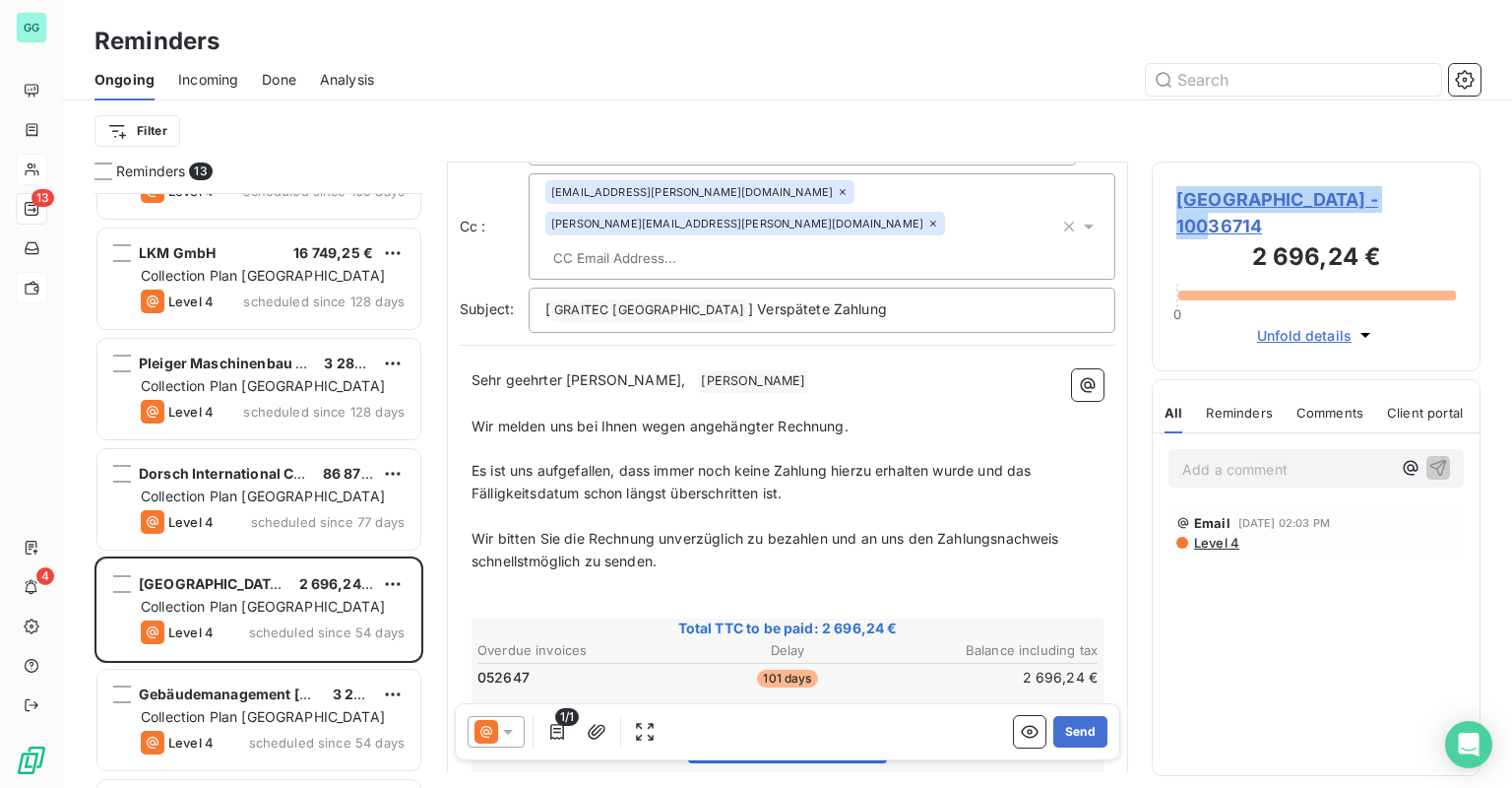 drag, startPoint x: 1386, startPoint y: 211, endPoint x: 1176, endPoint y: 209, distance: 210.00952 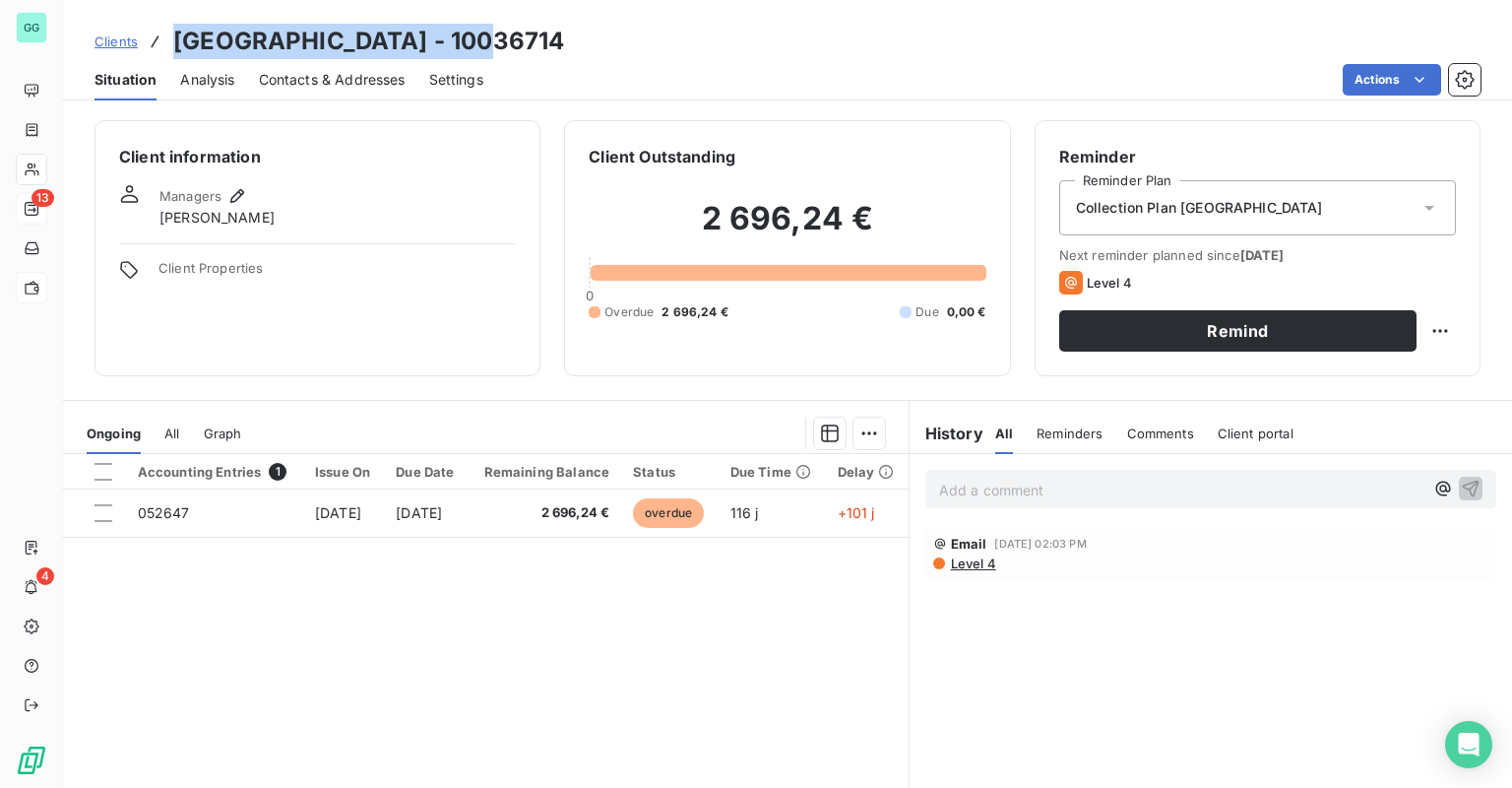 drag, startPoint x: 449, startPoint y: 44, endPoint x: 158, endPoint y: 33, distance: 291.20783 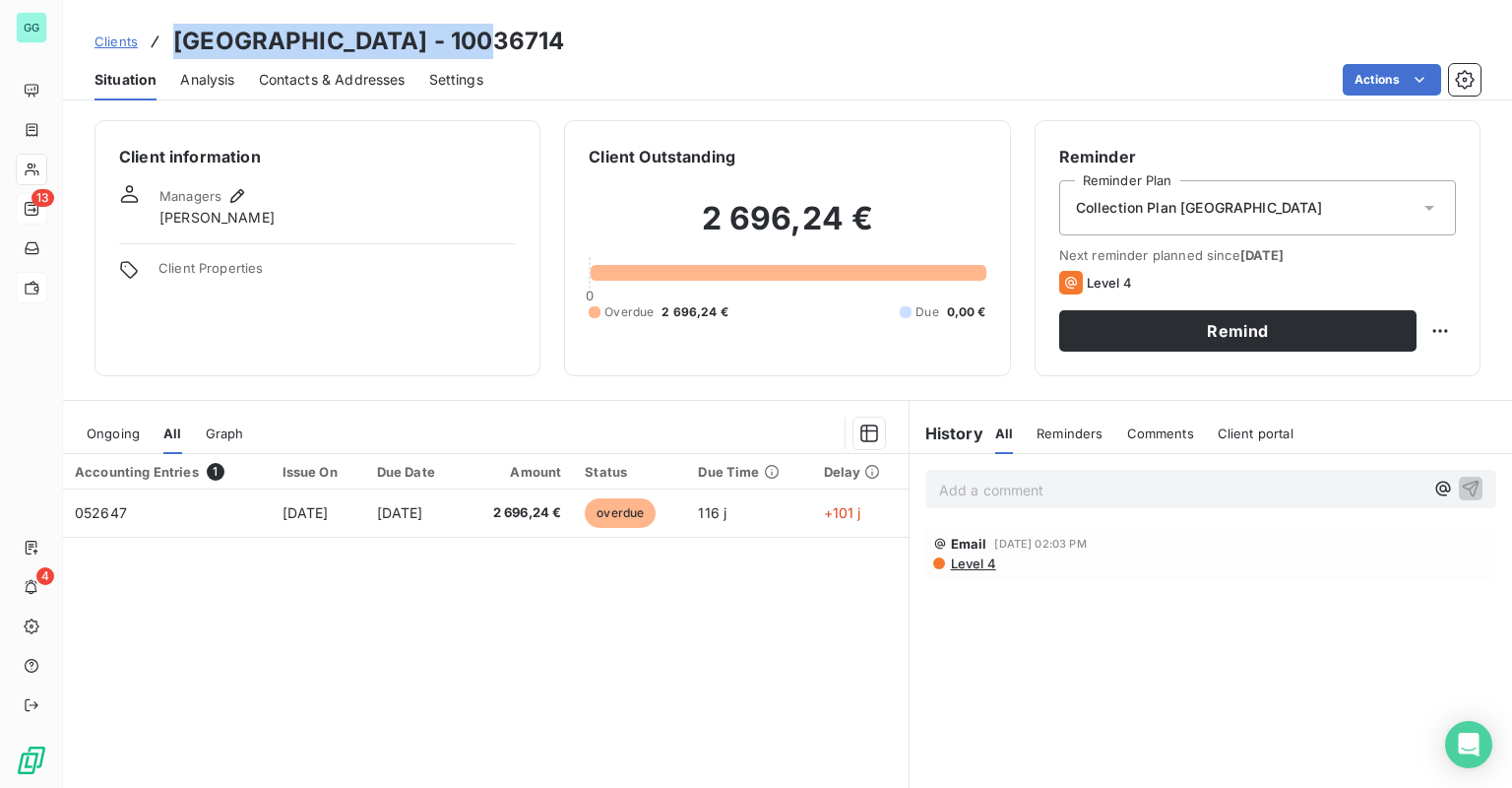 click on "Ongoing" at bounding box center [113, 433] 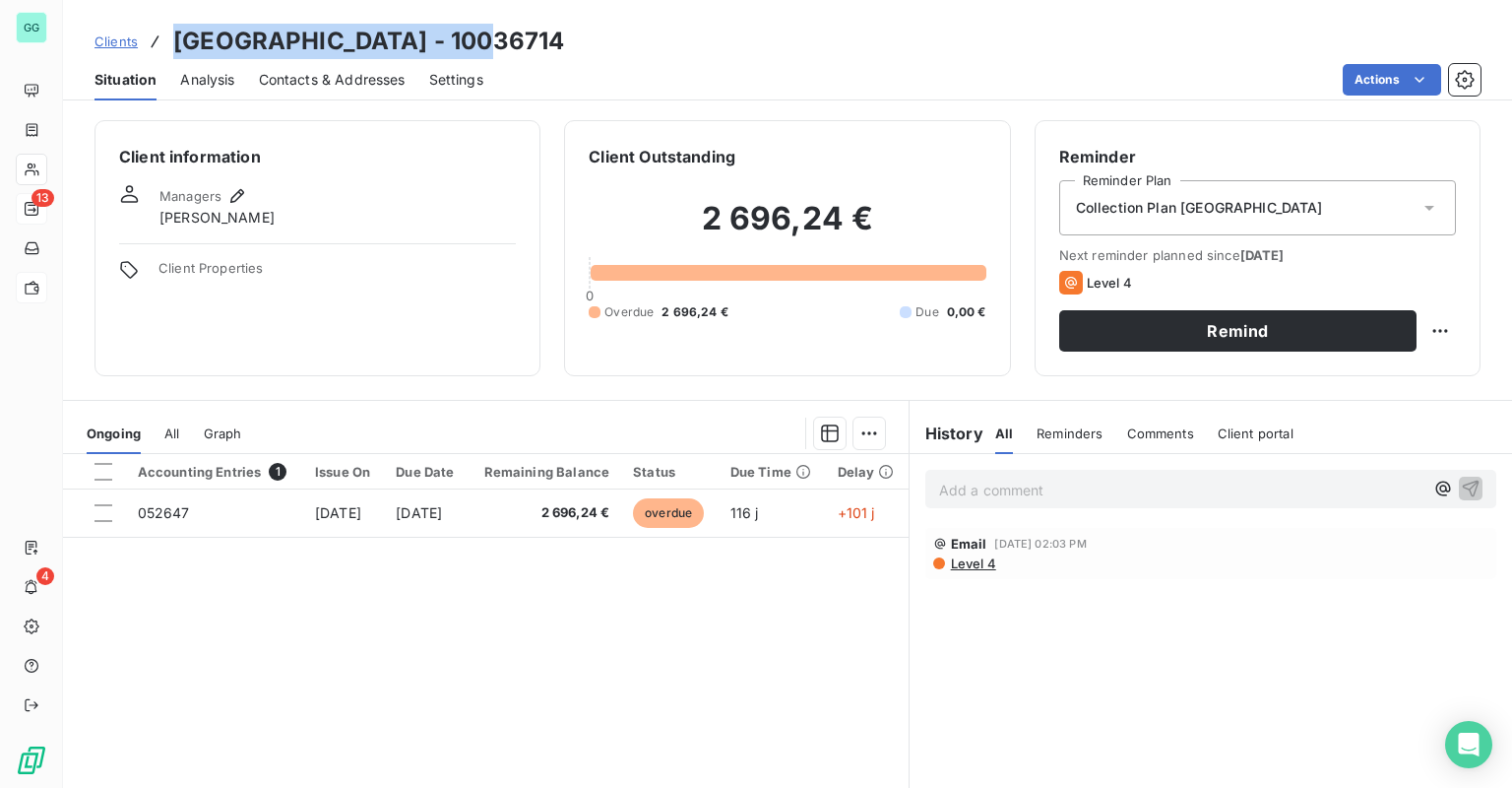 click on "Contacts & Addresses" at bounding box center [332, 80] 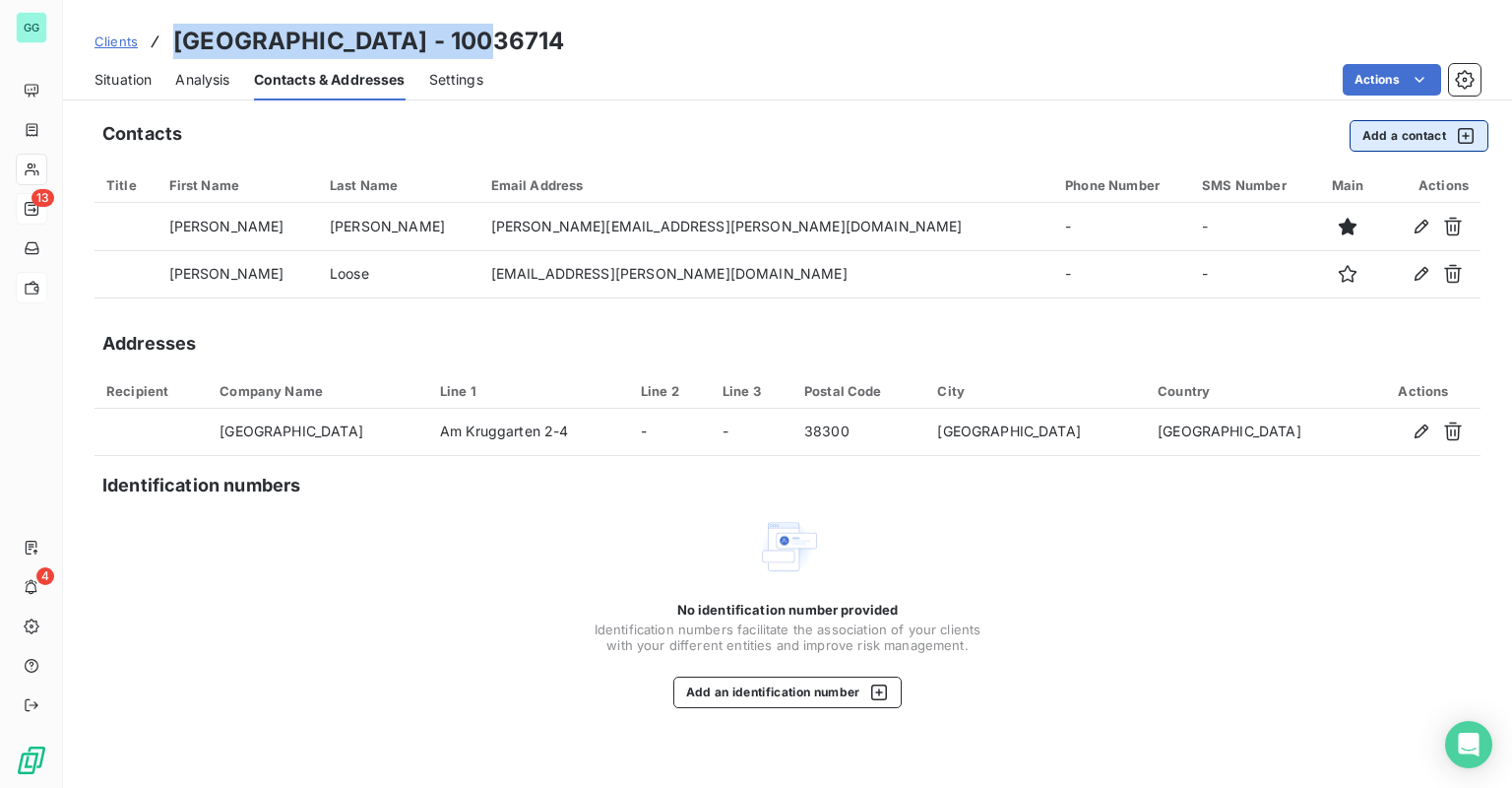 click on "Add a contact" at bounding box center [1418, 136] 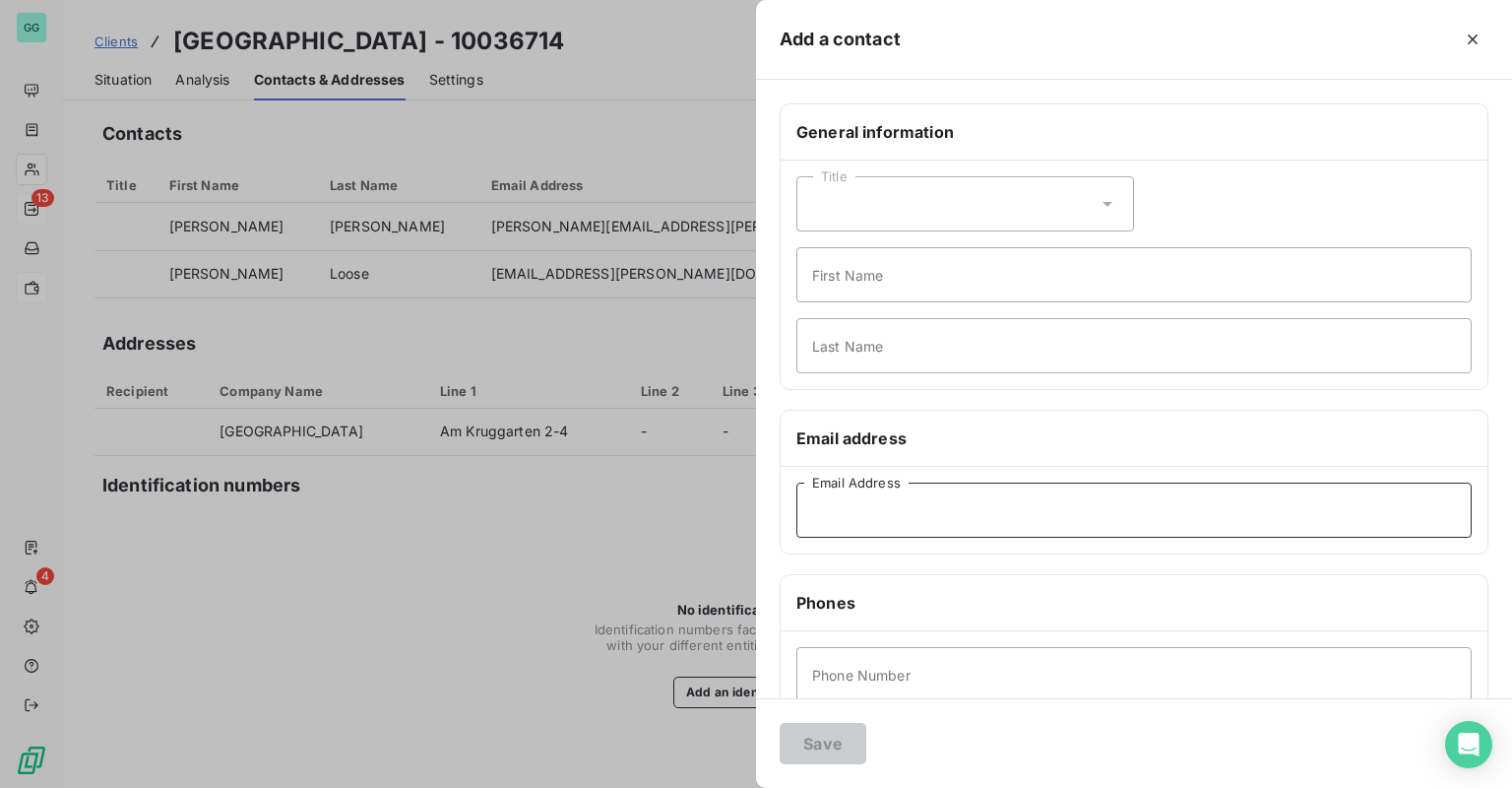 click on "Email Address" at bounding box center (1134, 510) 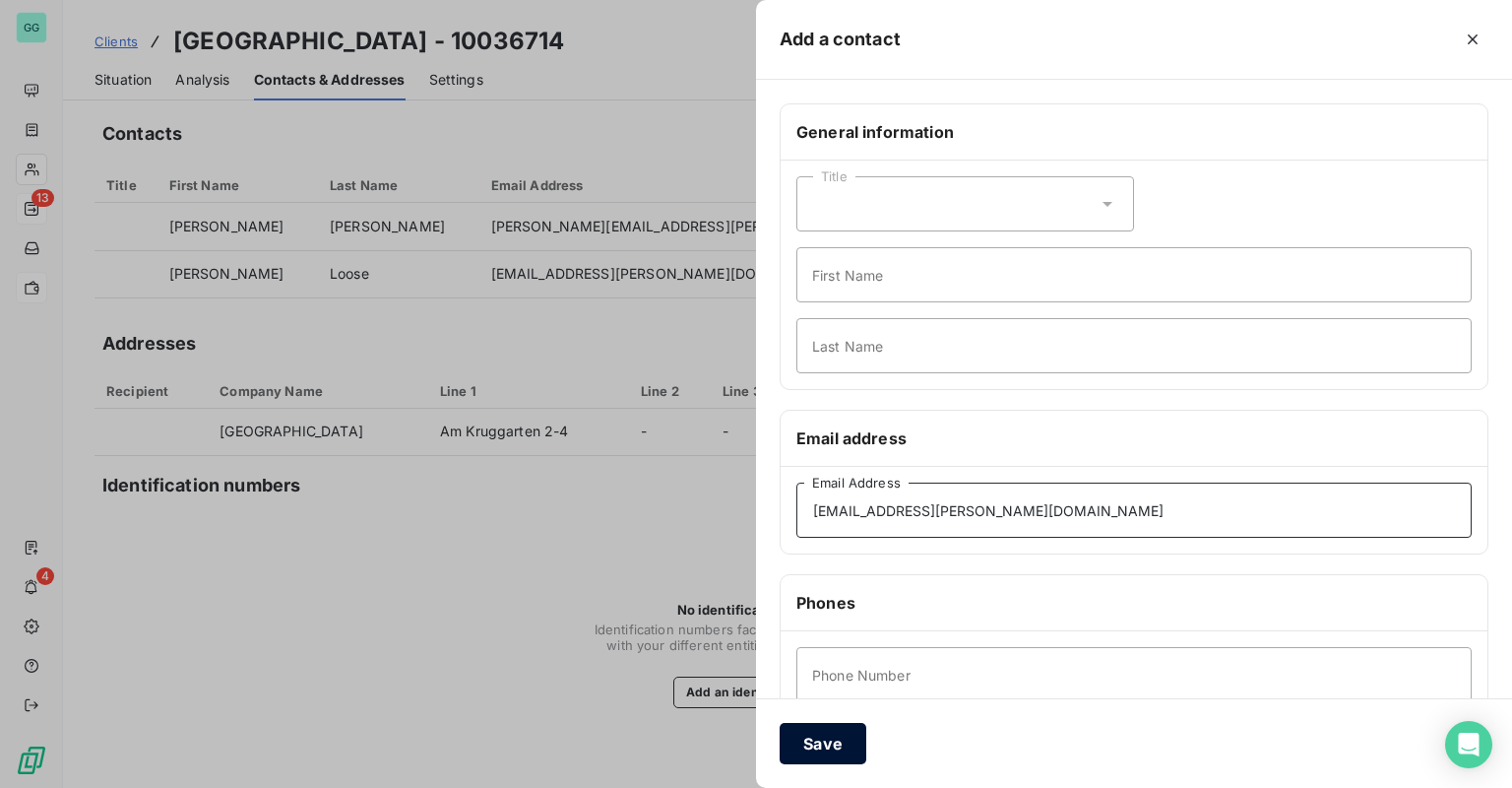 type on "[EMAIL_ADDRESS][PERSON_NAME][DOMAIN_NAME]" 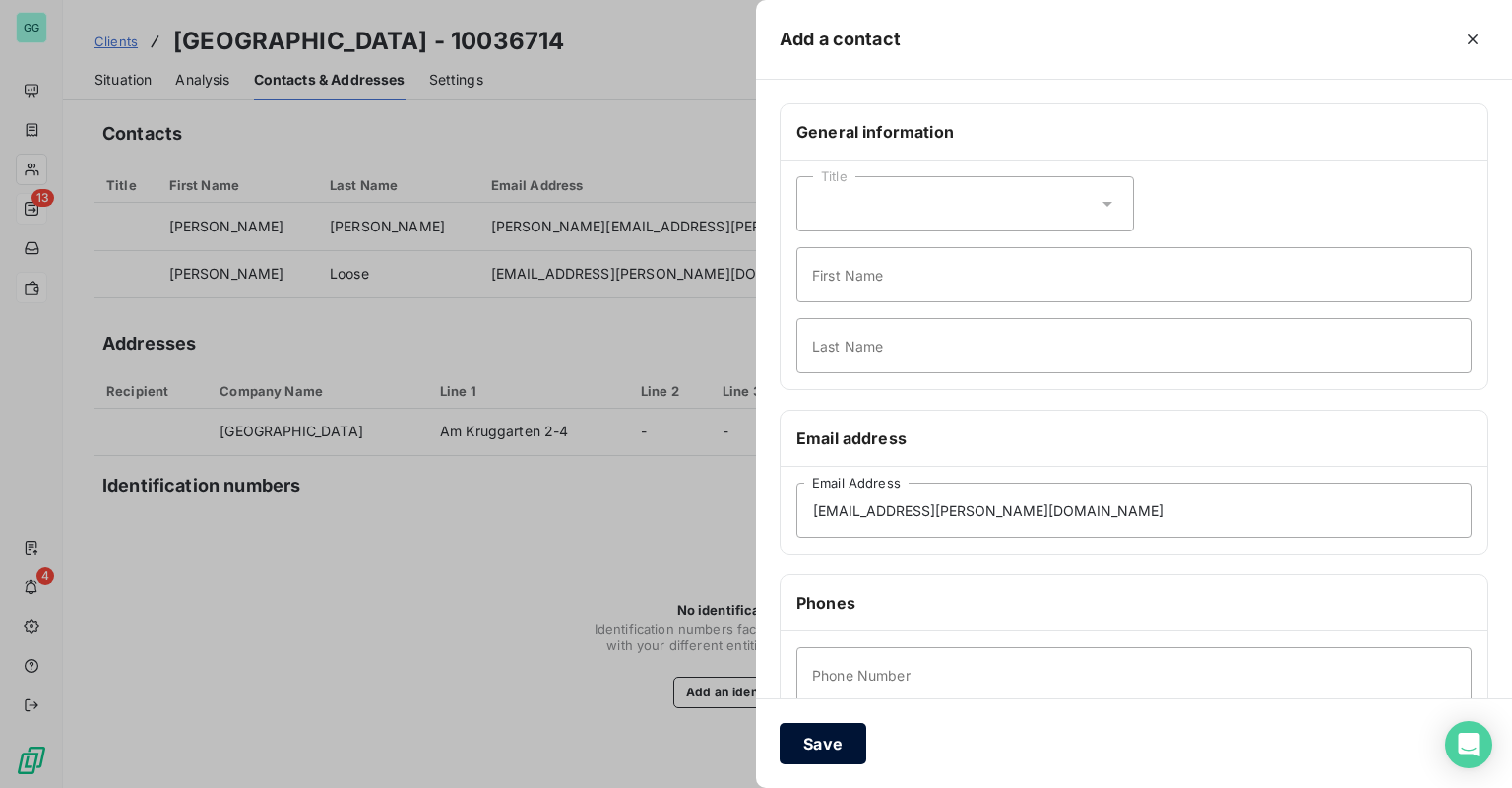 click on "Save" at bounding box center [823, 744] 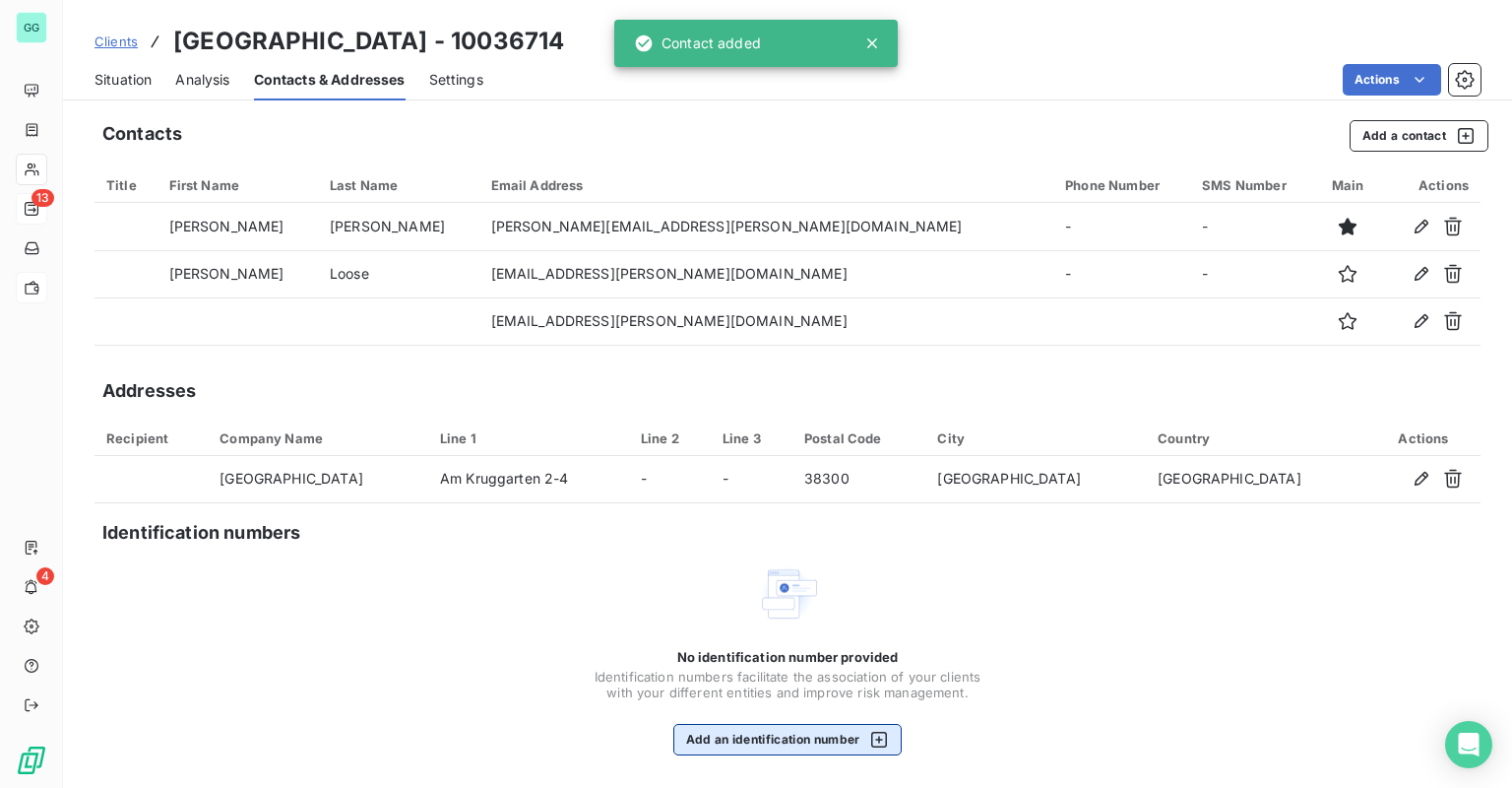 type 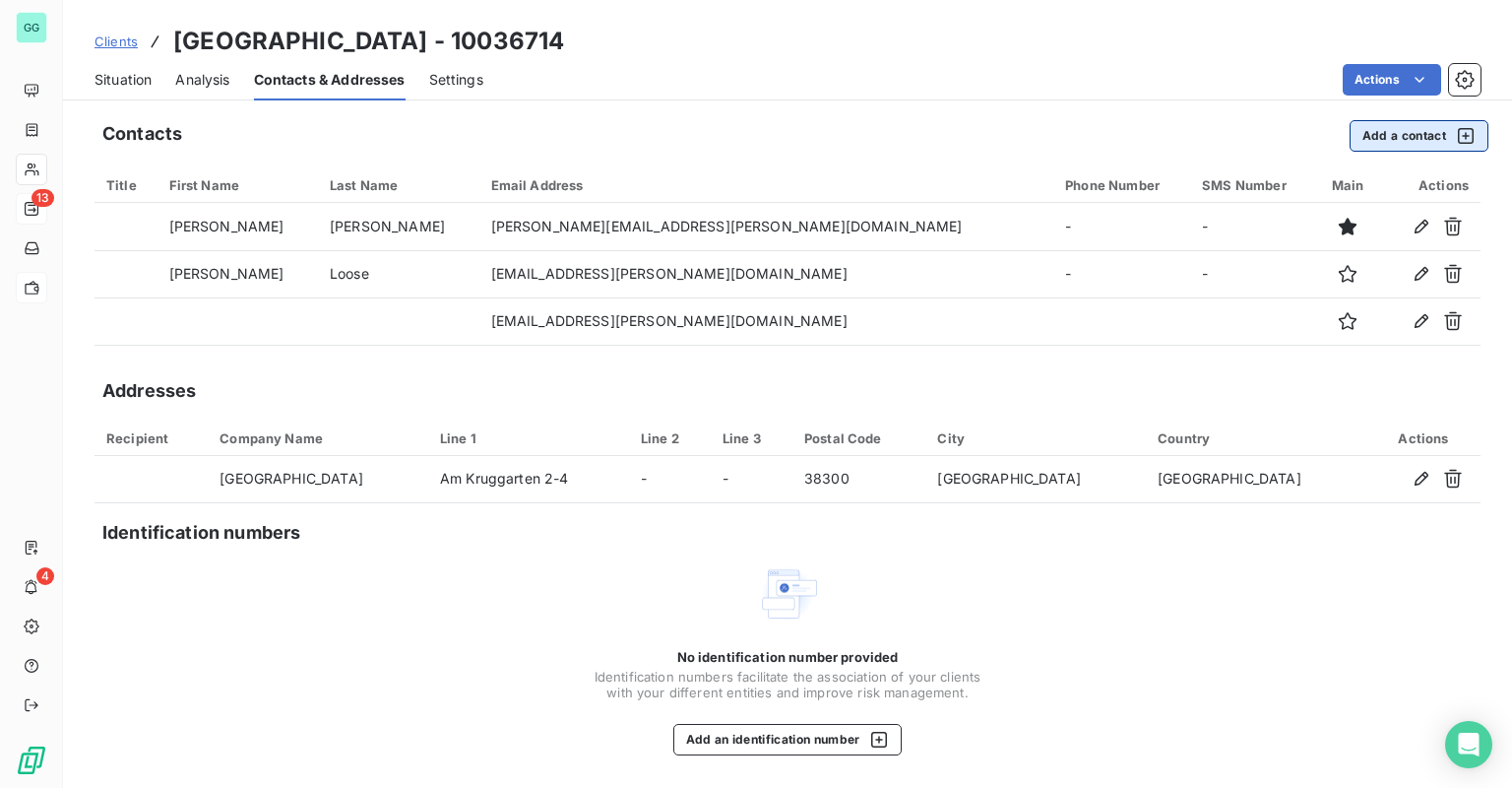 click on "Add a contact" at bounding box center [1418, 136] 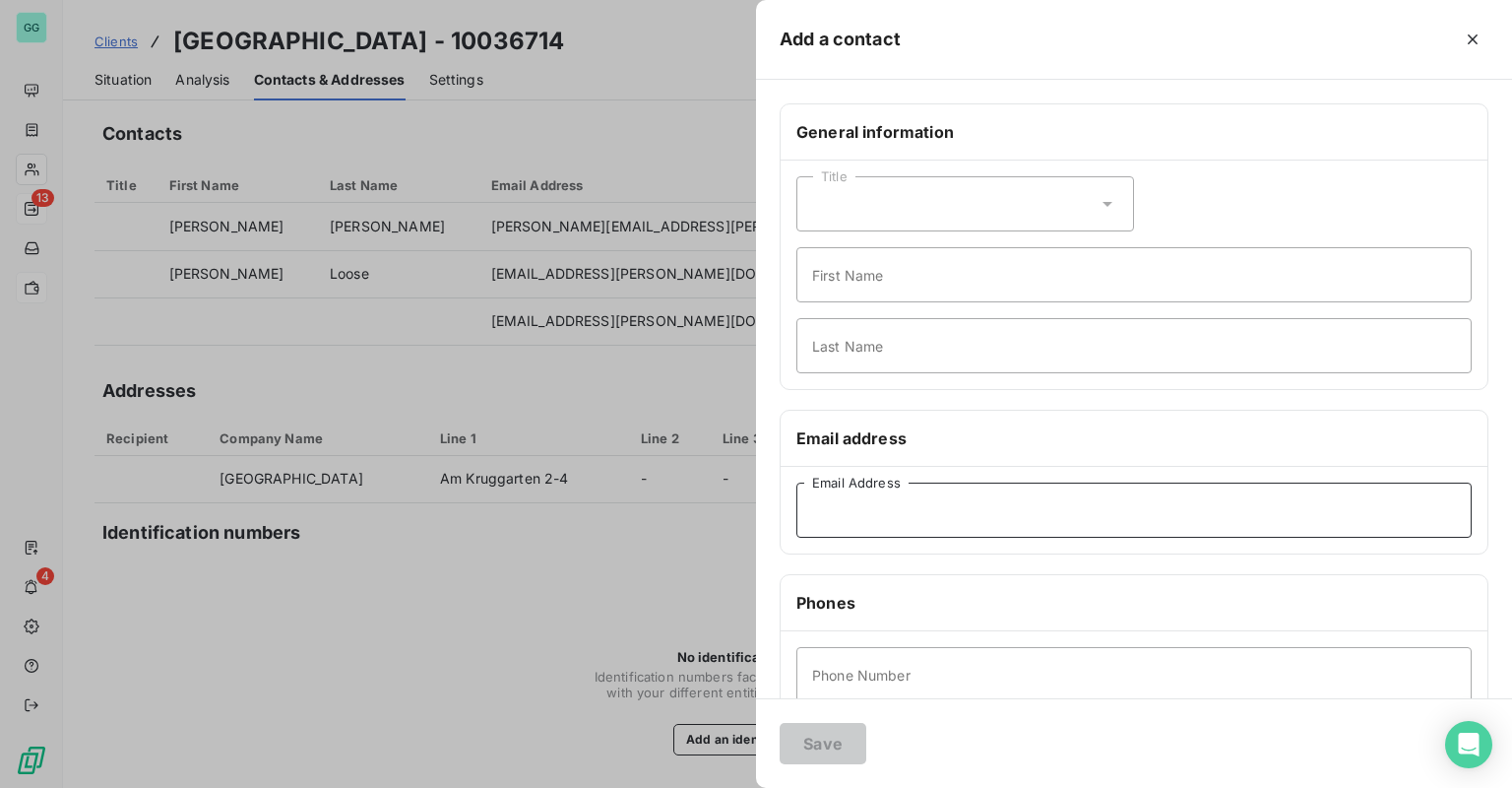 click on "Email Address" at bounding box center (1134, 510) 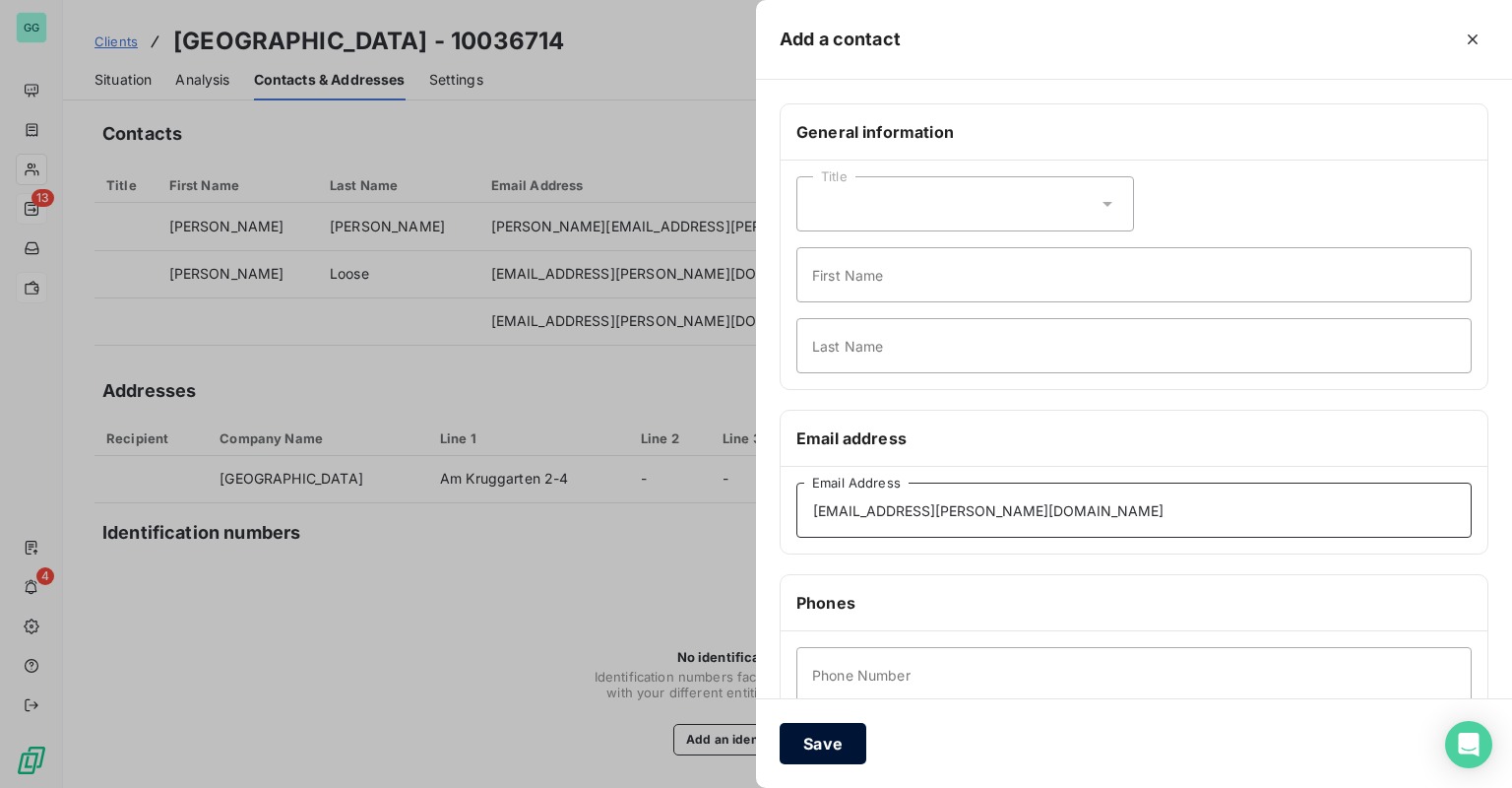 type on "[EMAIL_ADDRESS][PERSON_NAME][DOMAIN_NAME]" 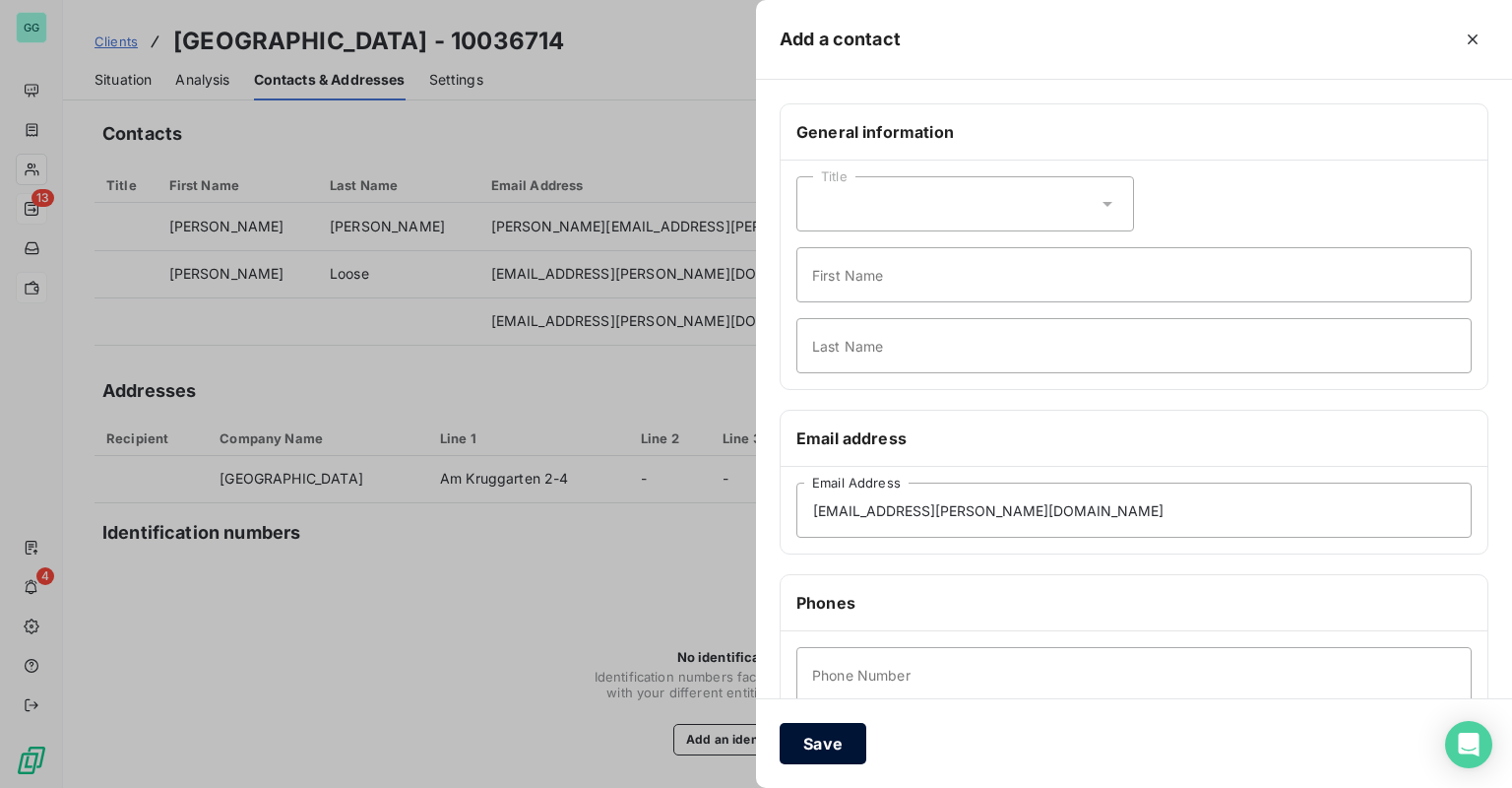 click on "Save" at bounding box center (823, 744) 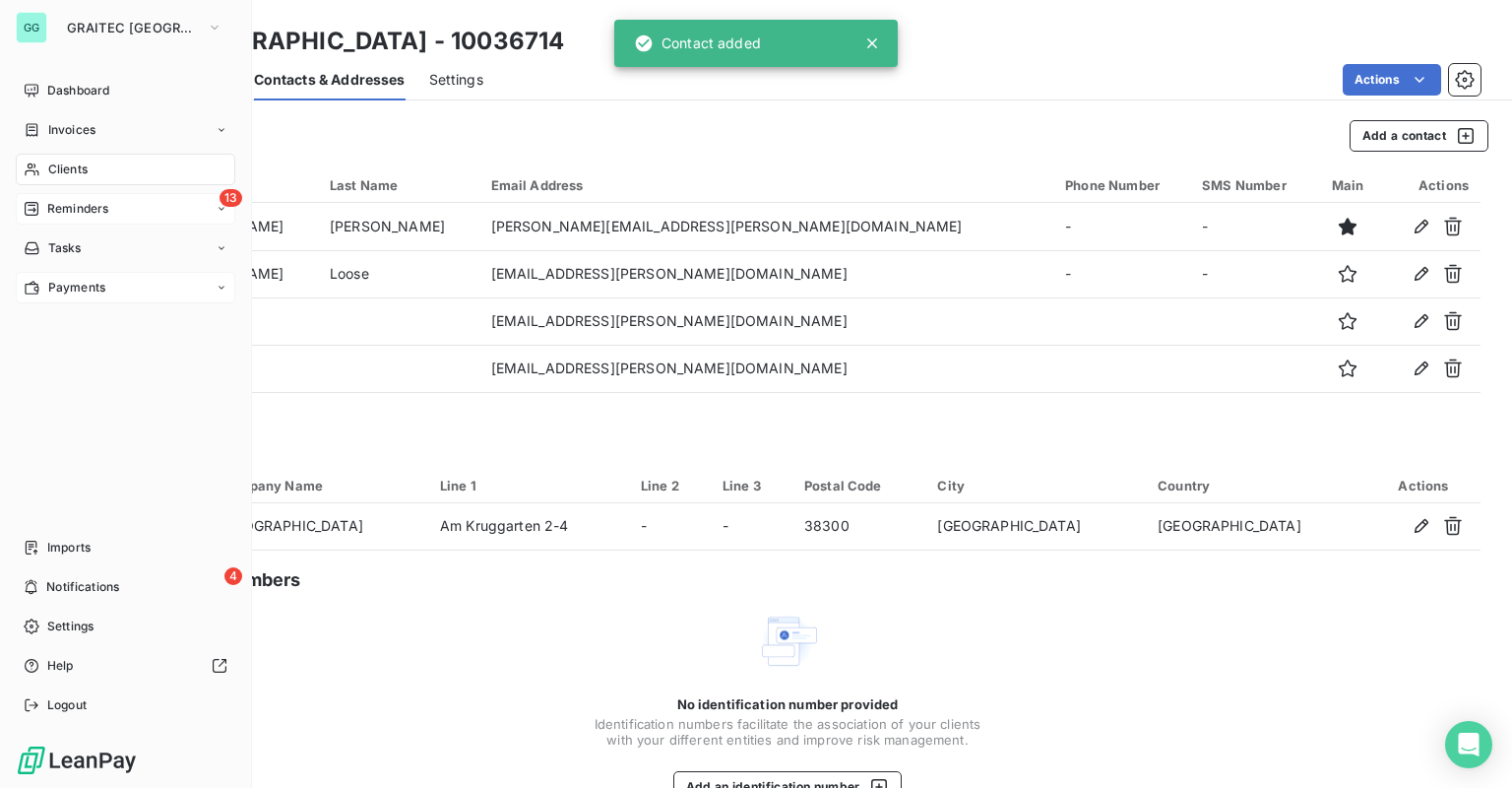 click on "Reminders" at bounding box center [78, 209] 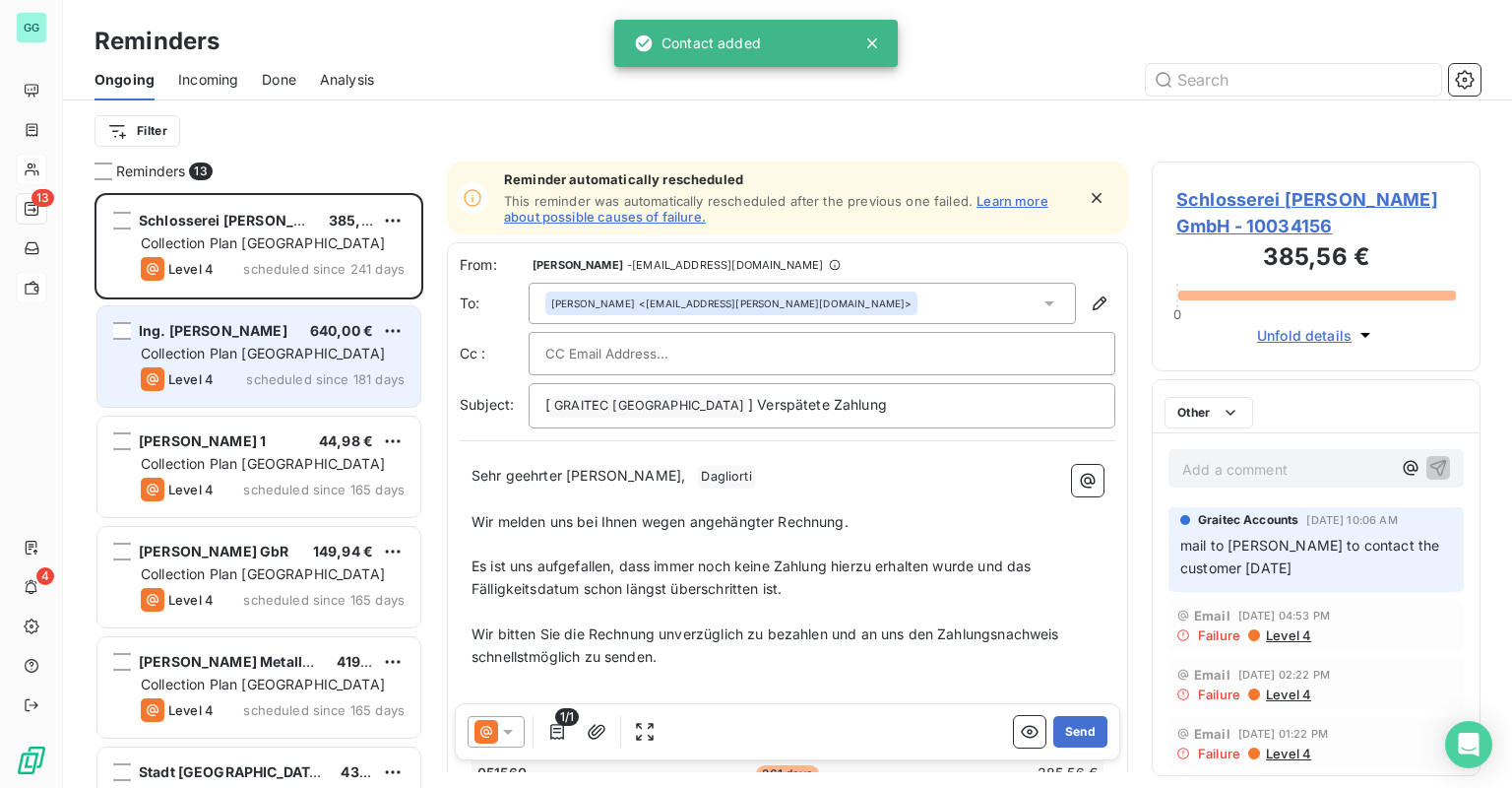 scroll, scrollTop: 12, scrollLeft: 12, axis: both 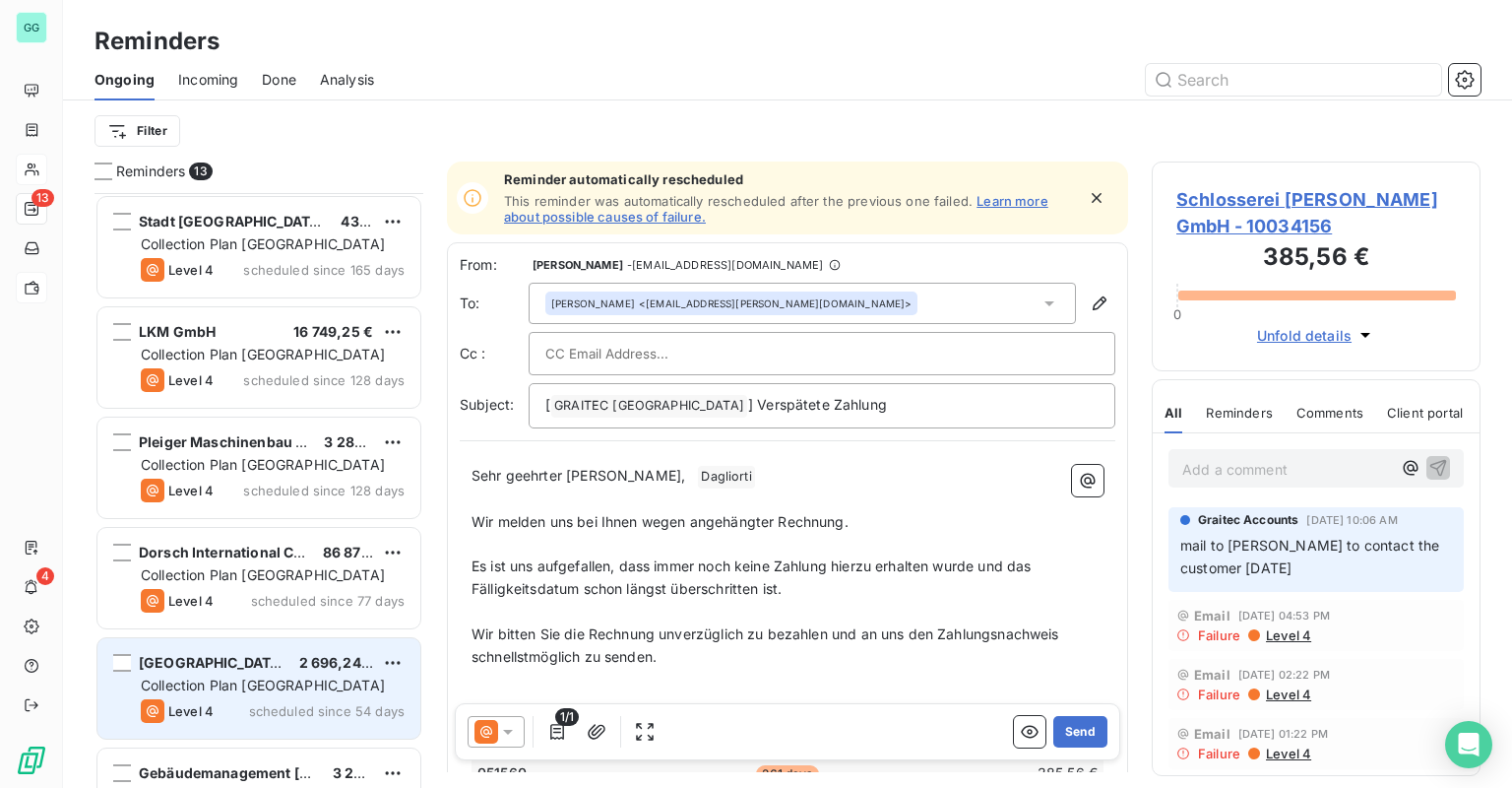 click on "Collection Plan [GEOGRAPHIC_DATA]" at bounding box center [263, 685] 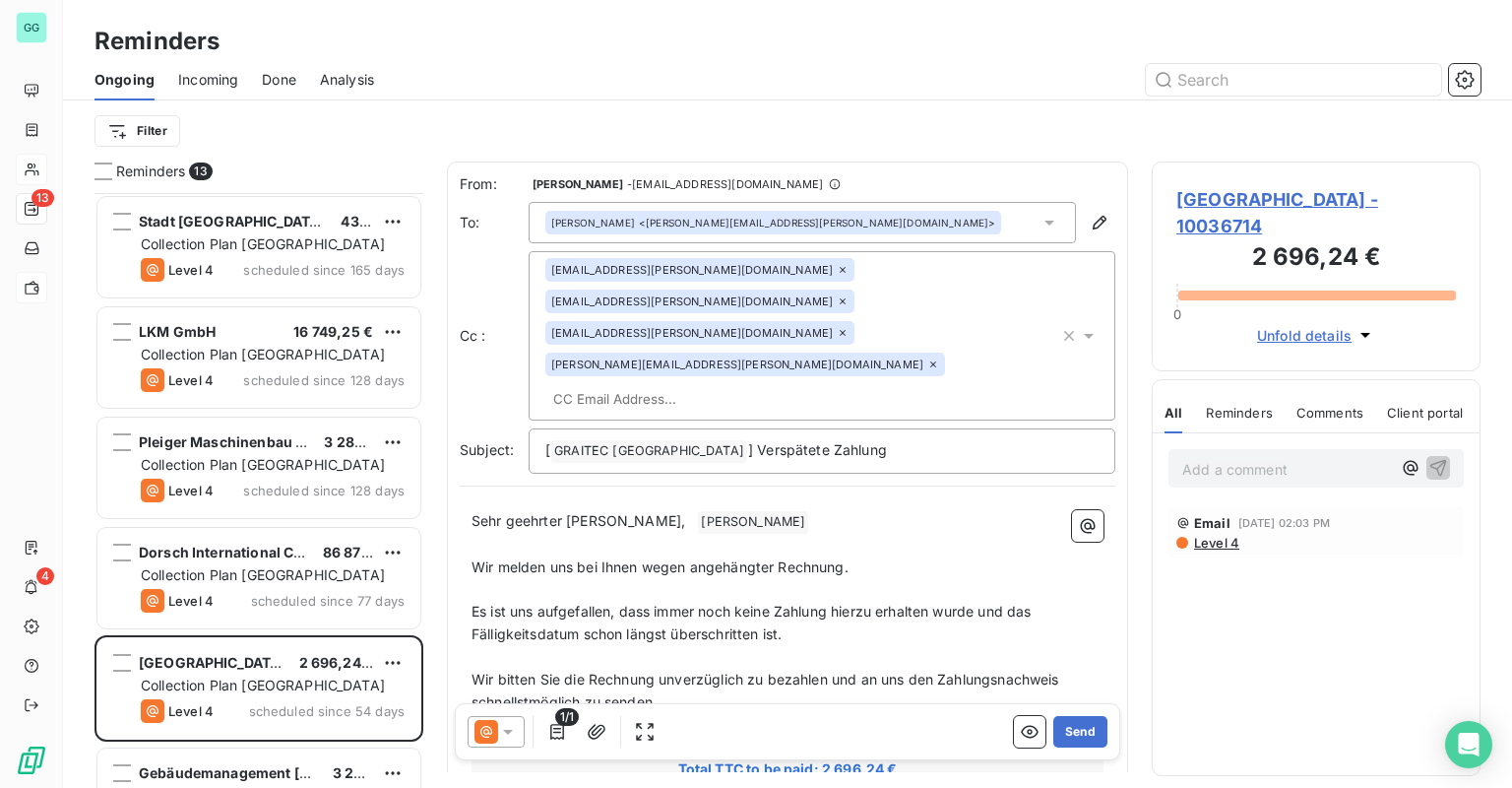 drag, startPoint x: 504, startPoint y: 35, endPoint x: 547, endPoint y: 52, distance: 46.238512 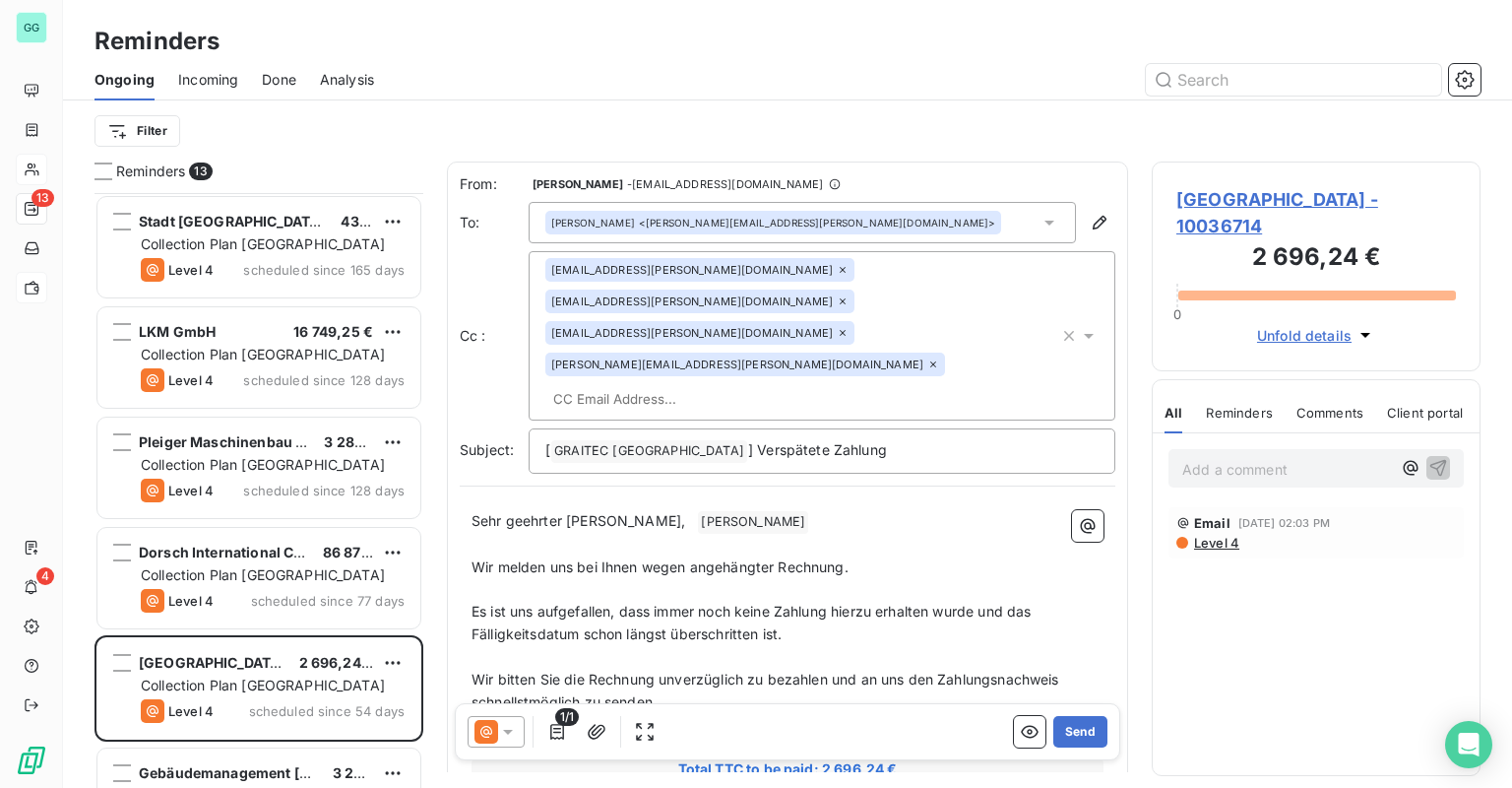 click at bounding box center [659, 399] 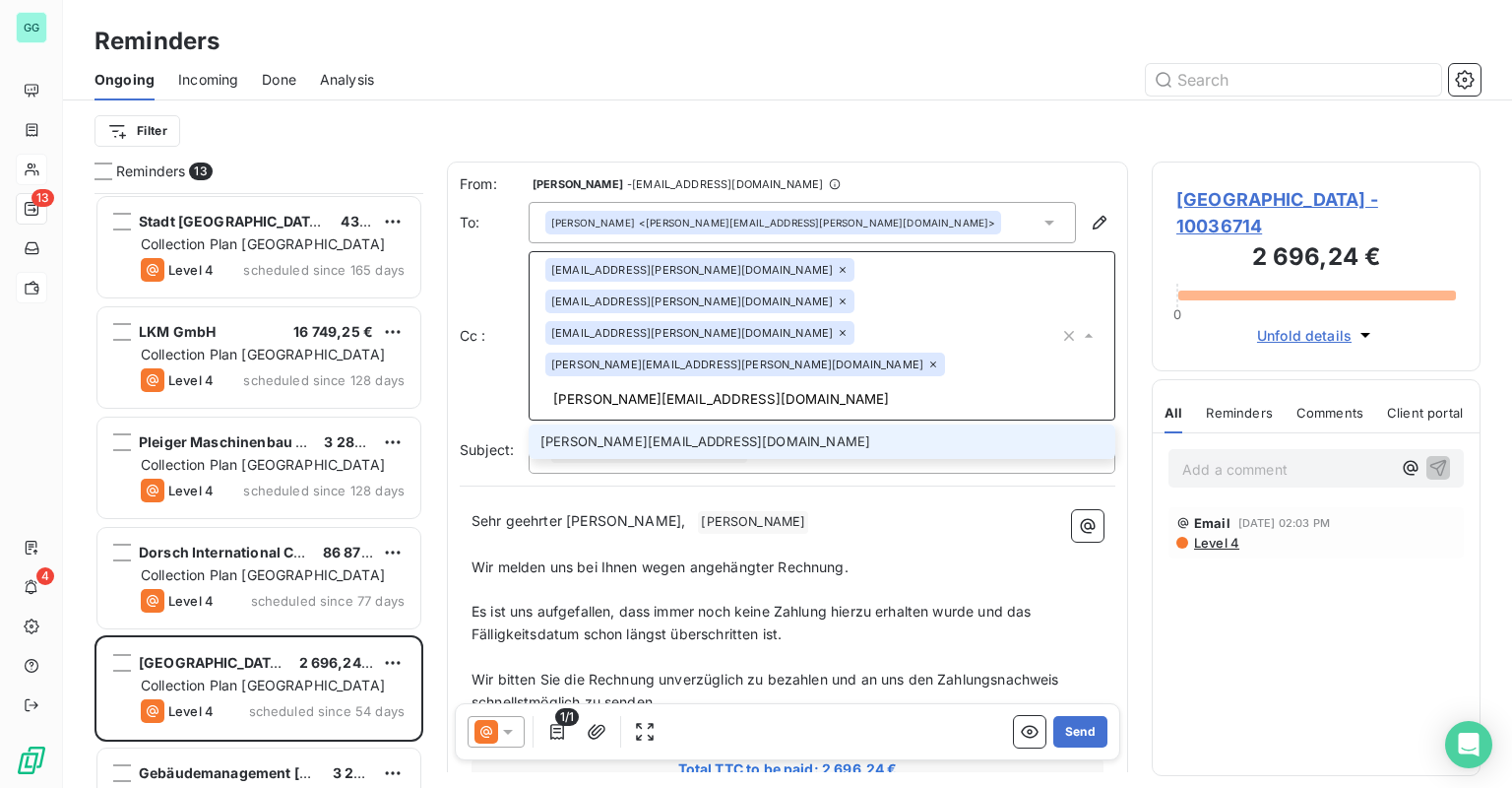 type on "[PERSON_NAME][EMAIL_ADDRESS][DOMAIN_NAME]" 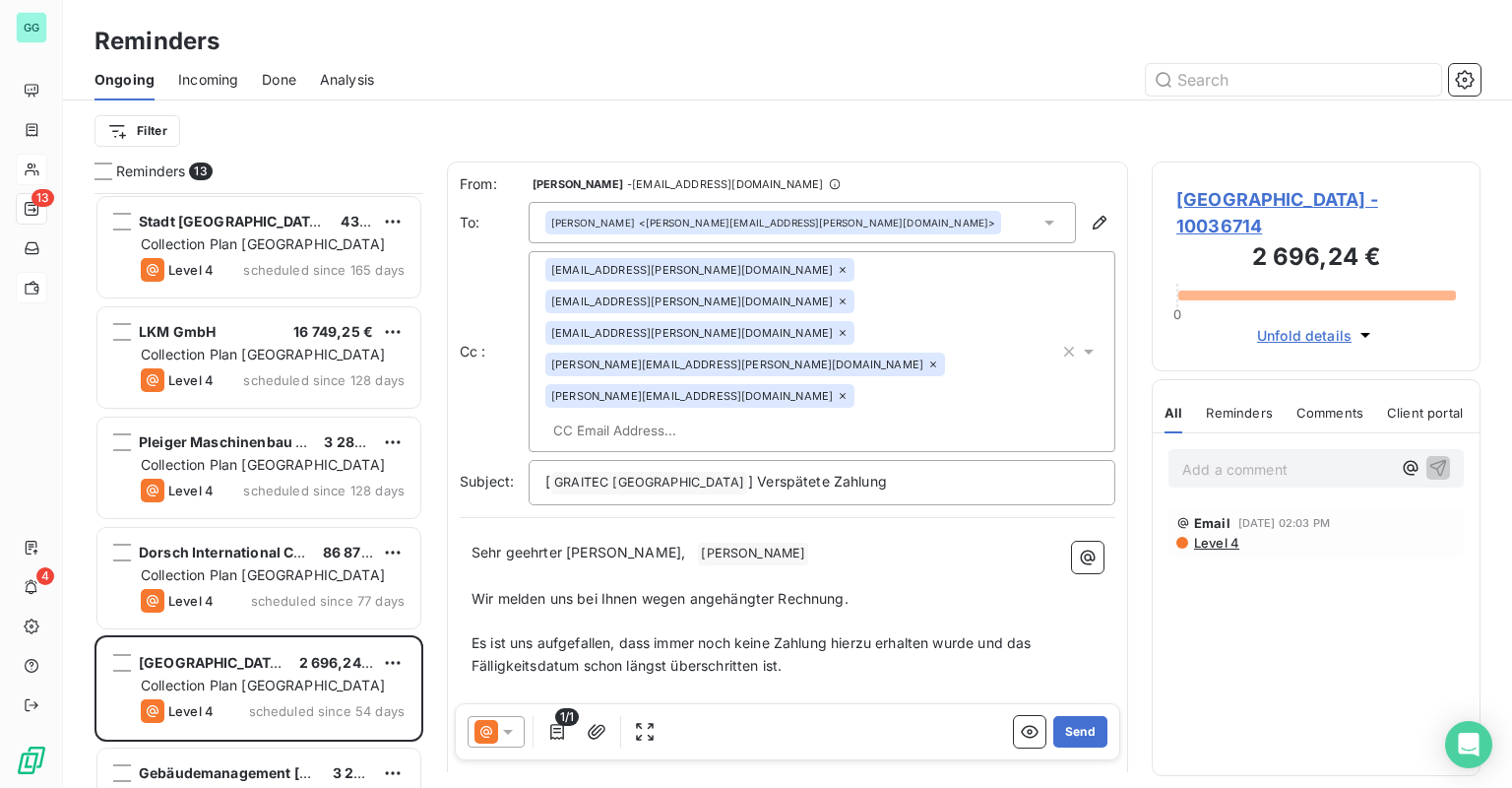 click on "Cc : [EMAIL_ADDRESS][PERSON_NAME][DOMAIN_NAME] [EMAIL_ADDRESS][PERSON_NAME][DOMAIN_NAME] [DOMAIN_NAME][EMAIL_ADDRESS][PERSON_NAME][DOMAIN_NAME] [DOMAIN_NAME][EMAIL_ADDRESS][PERSON_NAME][DOMAIN_NAME] [EMAIL_ADDRESS][DOMAIN_NAME]" at bounding box center [788, 352] 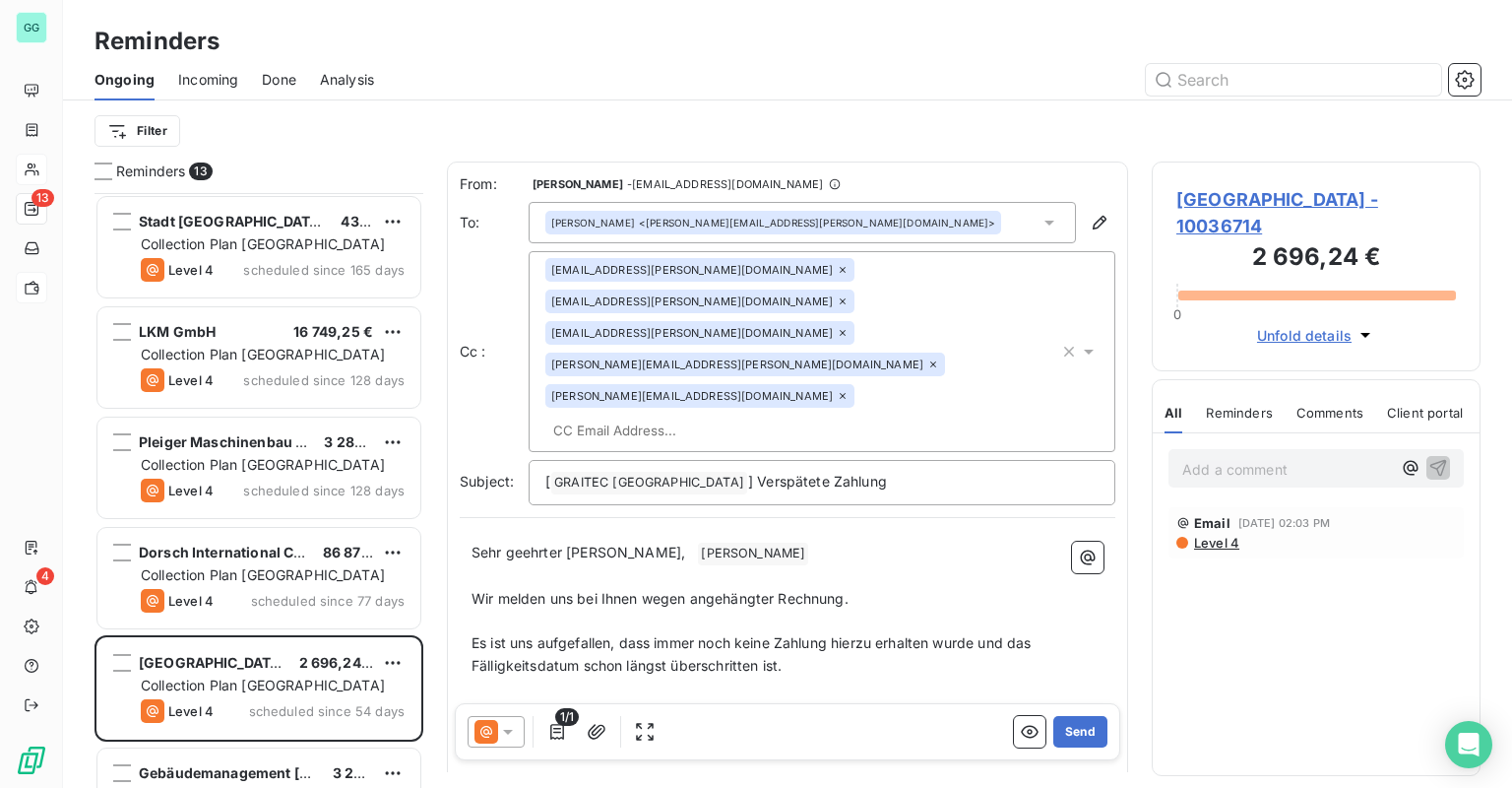 click on "[EMAIL_ADDRESS][PERSON_NAME][DOMAIN_NAME] [EMAIL_ADDRESS][PERSON_NAME][DOMAIN_NAME] [DOMAIN_NAME][EMAIL_ADDRESS][PERSON_NAME][DOMAIN_NAME] [DOMAIN_NAME][EMAIL_ADDRESS][PERSON_NAME][DOMAIN_NAME] [EMAIL_ADDRESS][DOMAIN_NAME]" at bounding box center (802, 352) 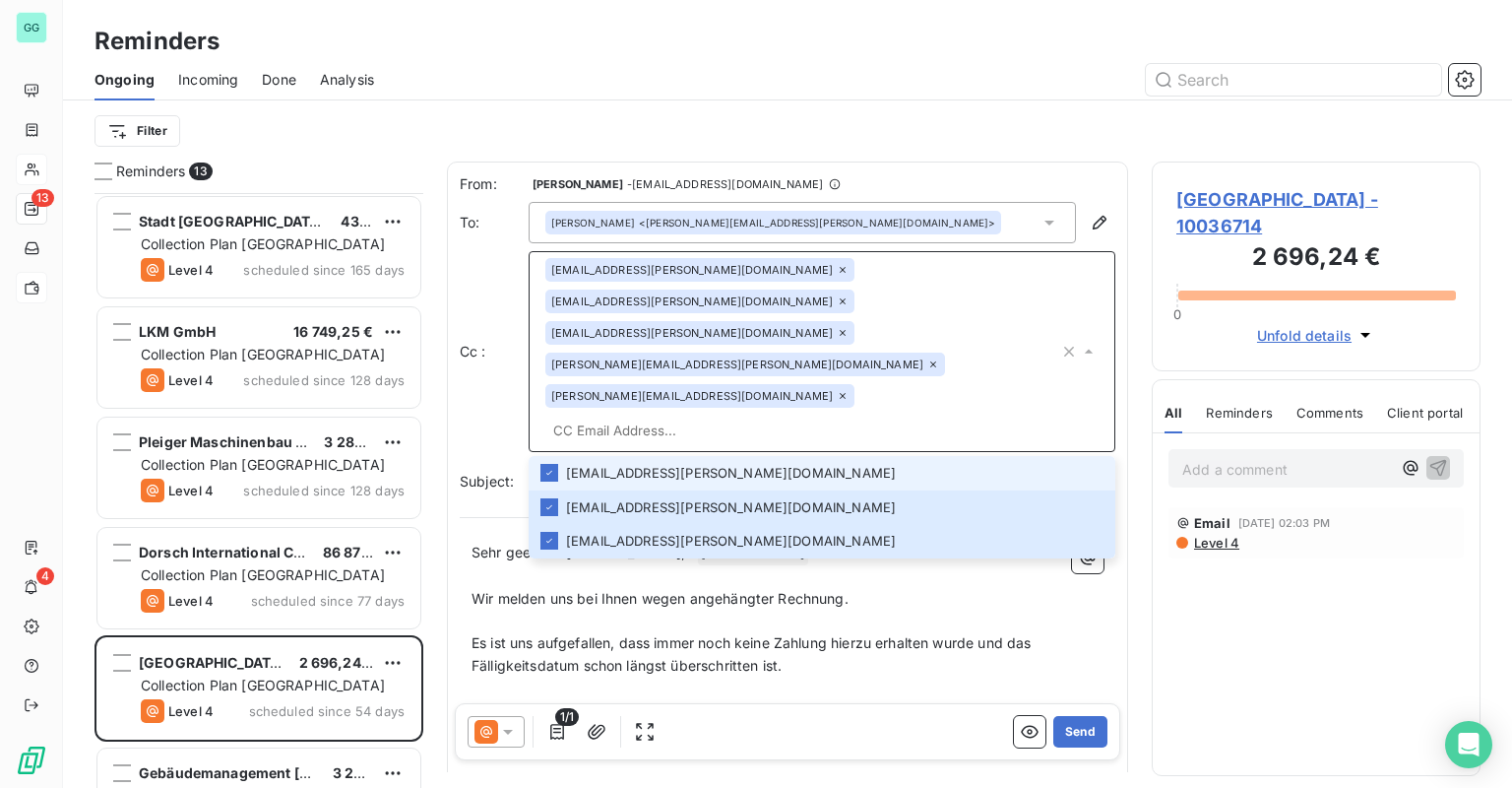 paste on "[PERSON_NAME][EMAIL_ADDRESS][PERSON_NAME][DOMAIN_NAME]" 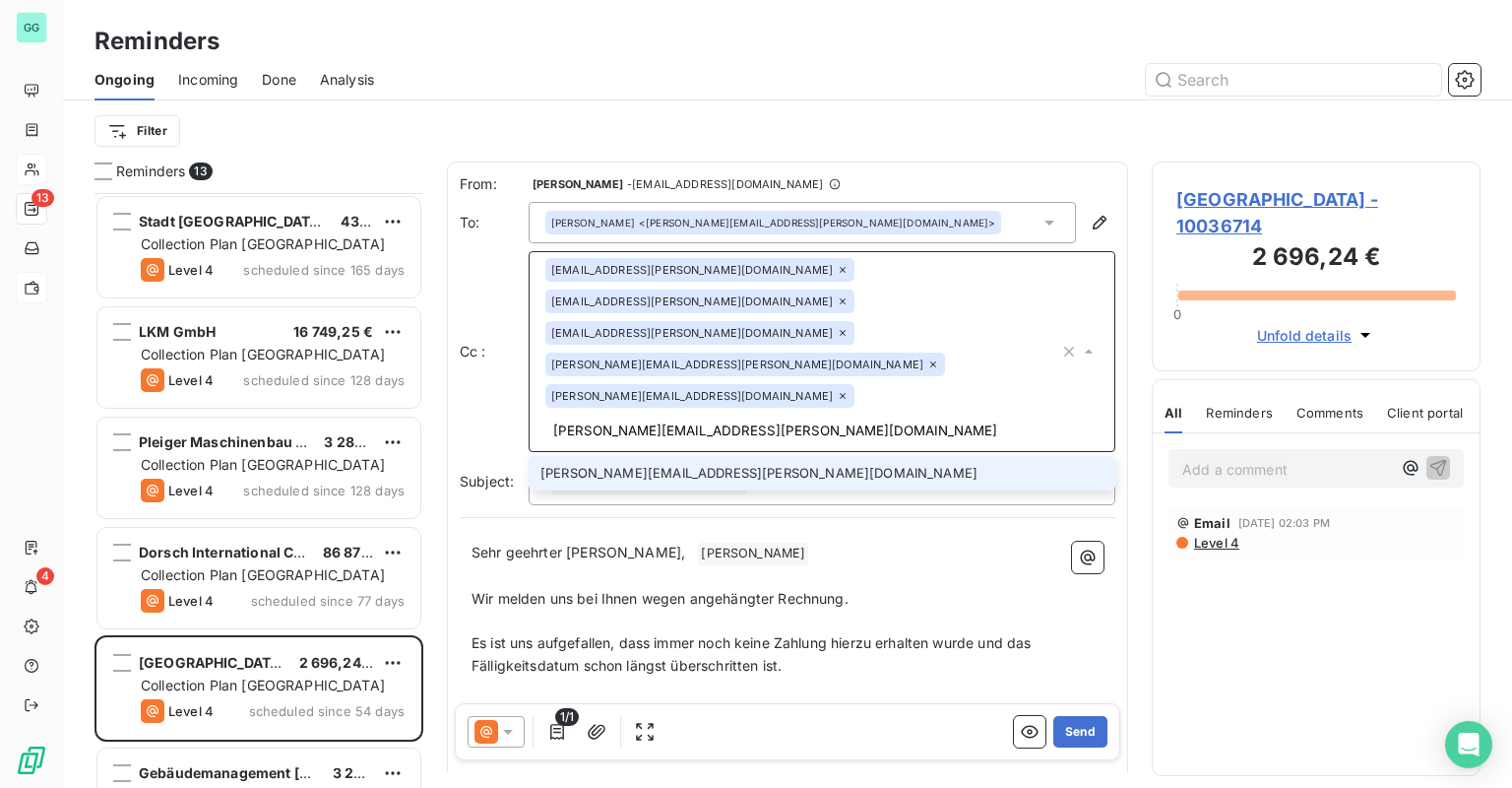 type on "[PERSON_NAME][EMAIL_ADDRESS][PERSON_NAME][DOMAIN_NAME]" 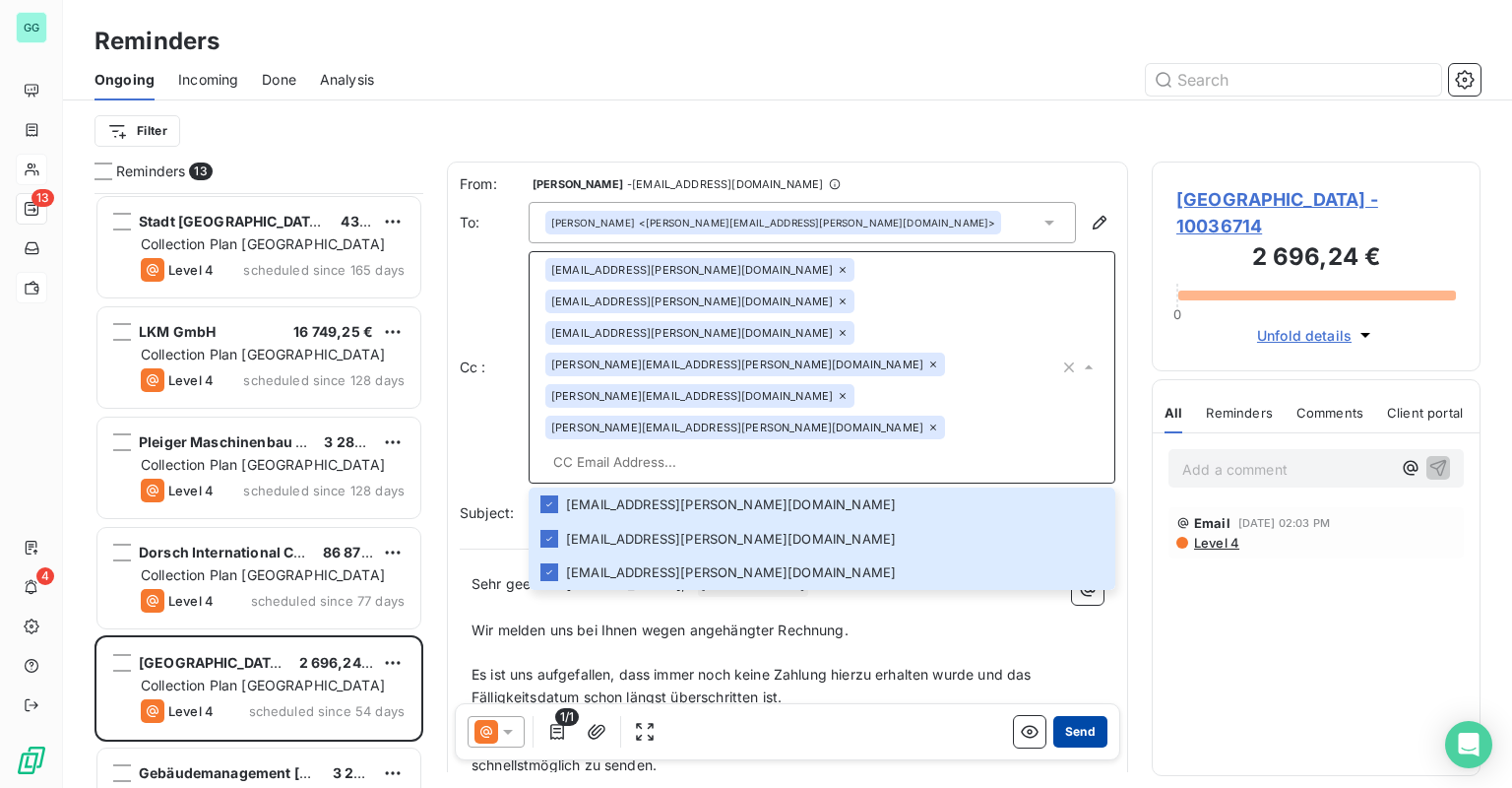 click on "Send" at bounding box center [1080, 732] 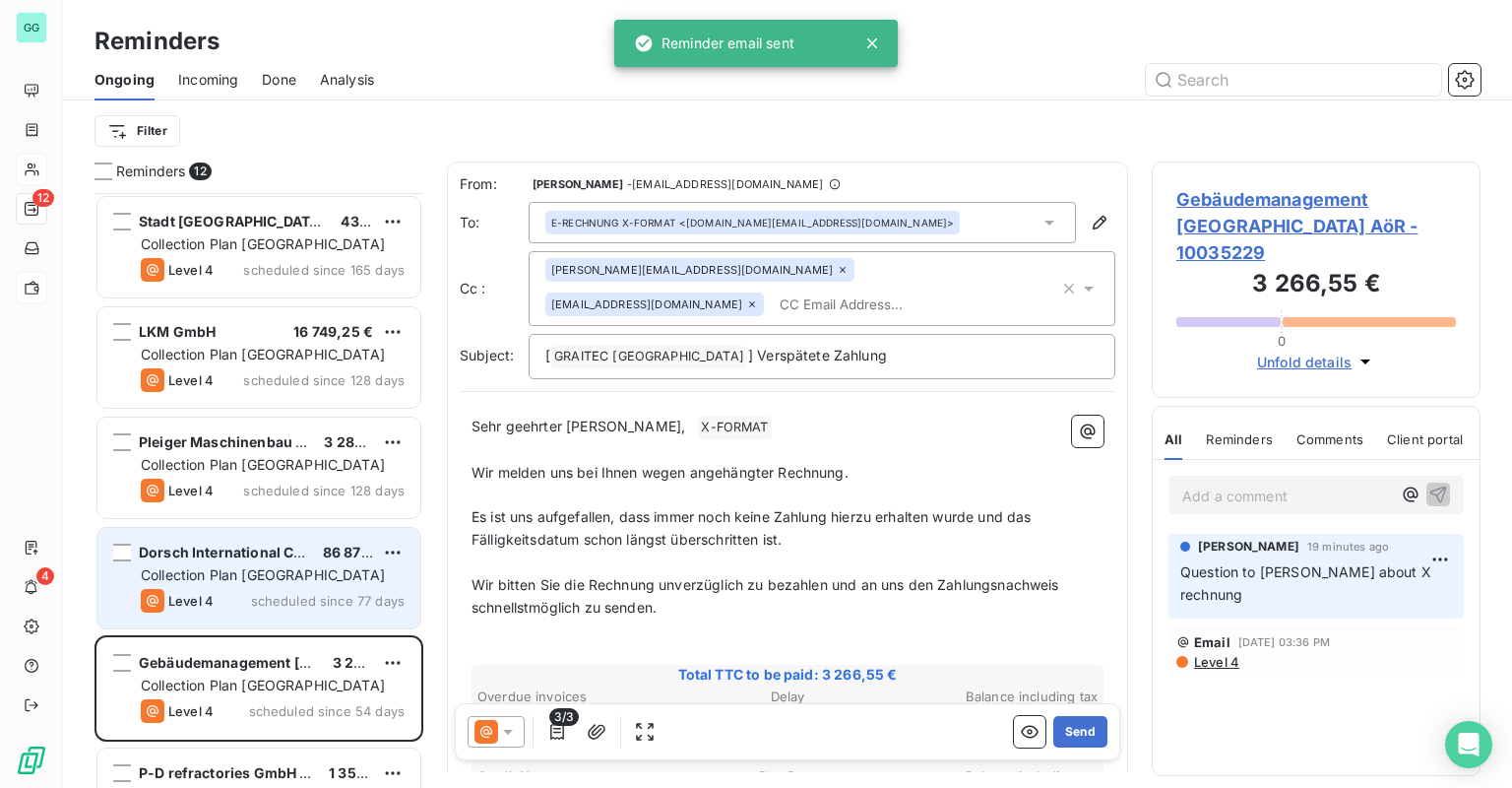 click on "Dorsch International Consultants GmbH" at bounding box center (277, 552) 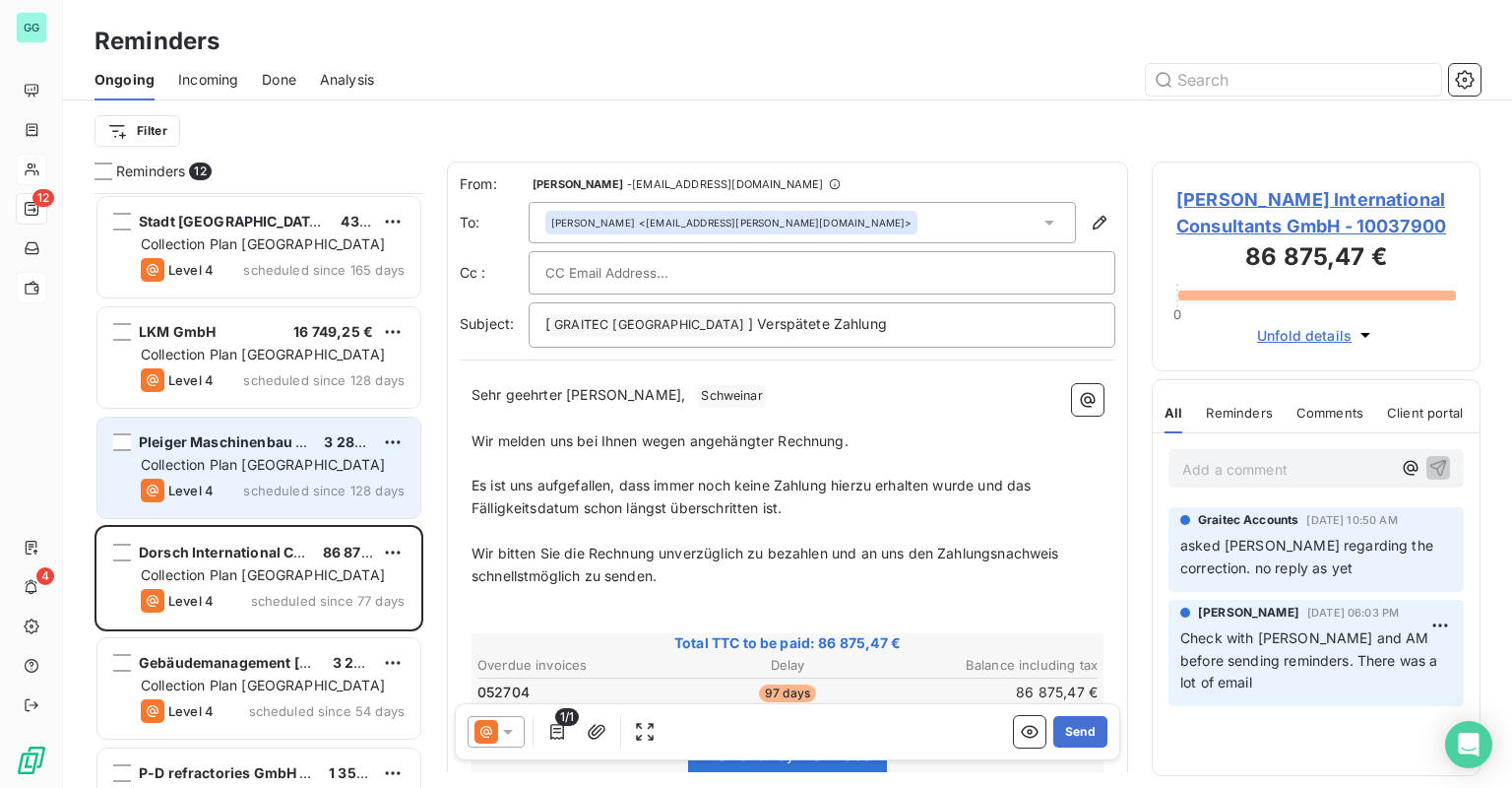 click on "Collection Plan [GEOGRAPHIC_DATA]" at bounding box center (263, 464) 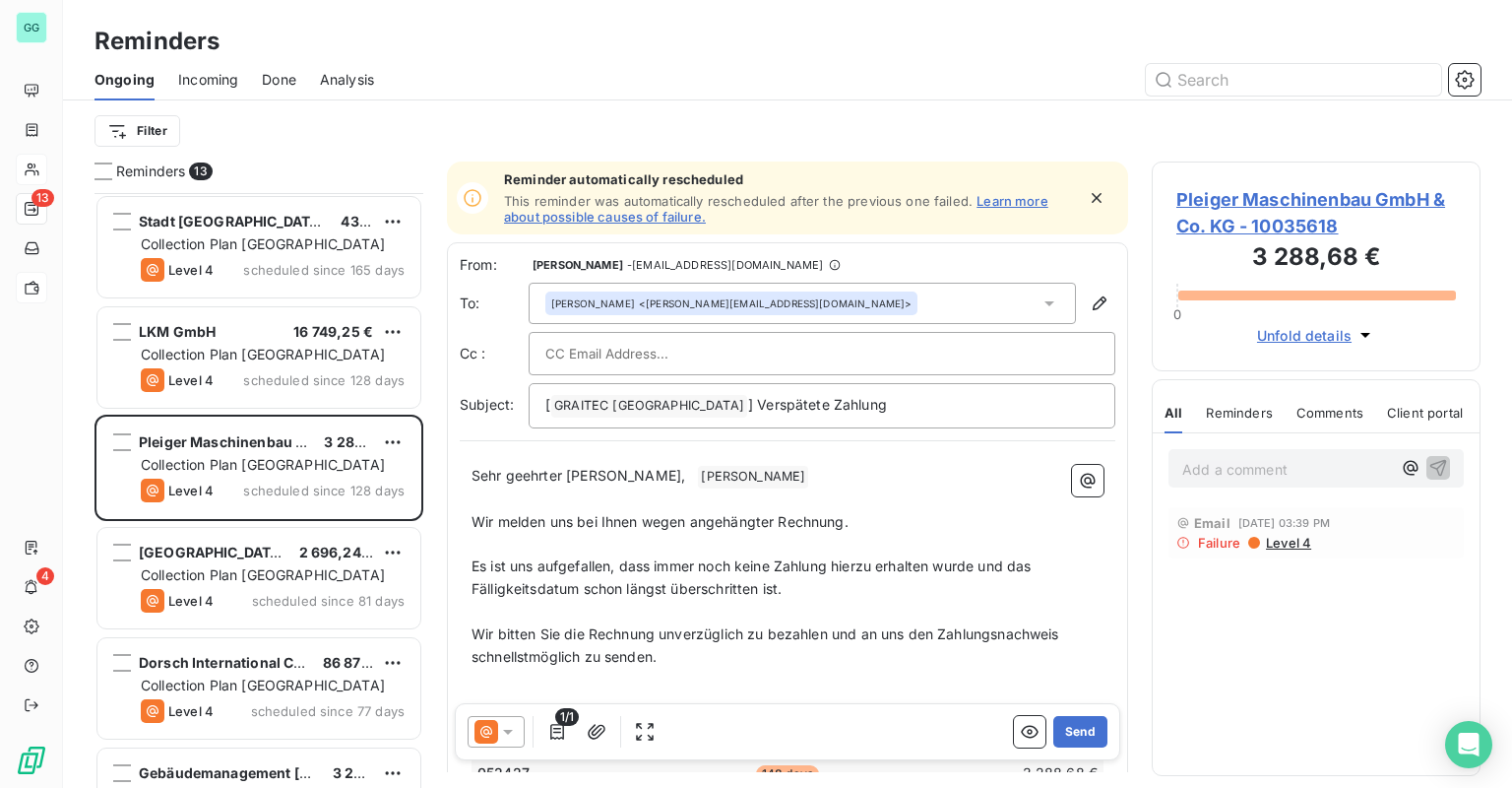 click on "Pleiger Maschinenbau GmbH & Co. KG - 10035618" at bounding box center (1316, 213) 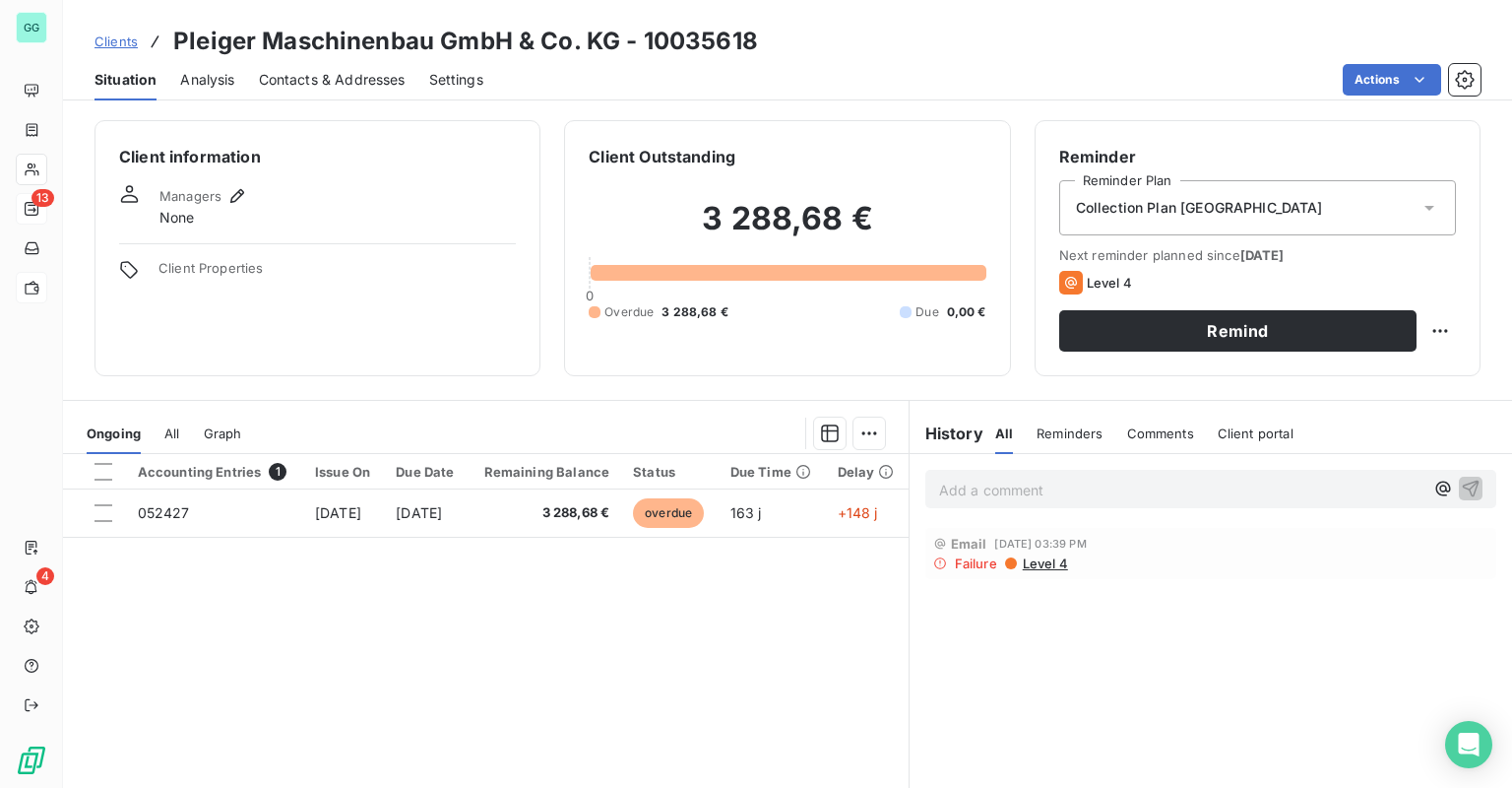 click on "Failure" at bounding box center [976, 563] 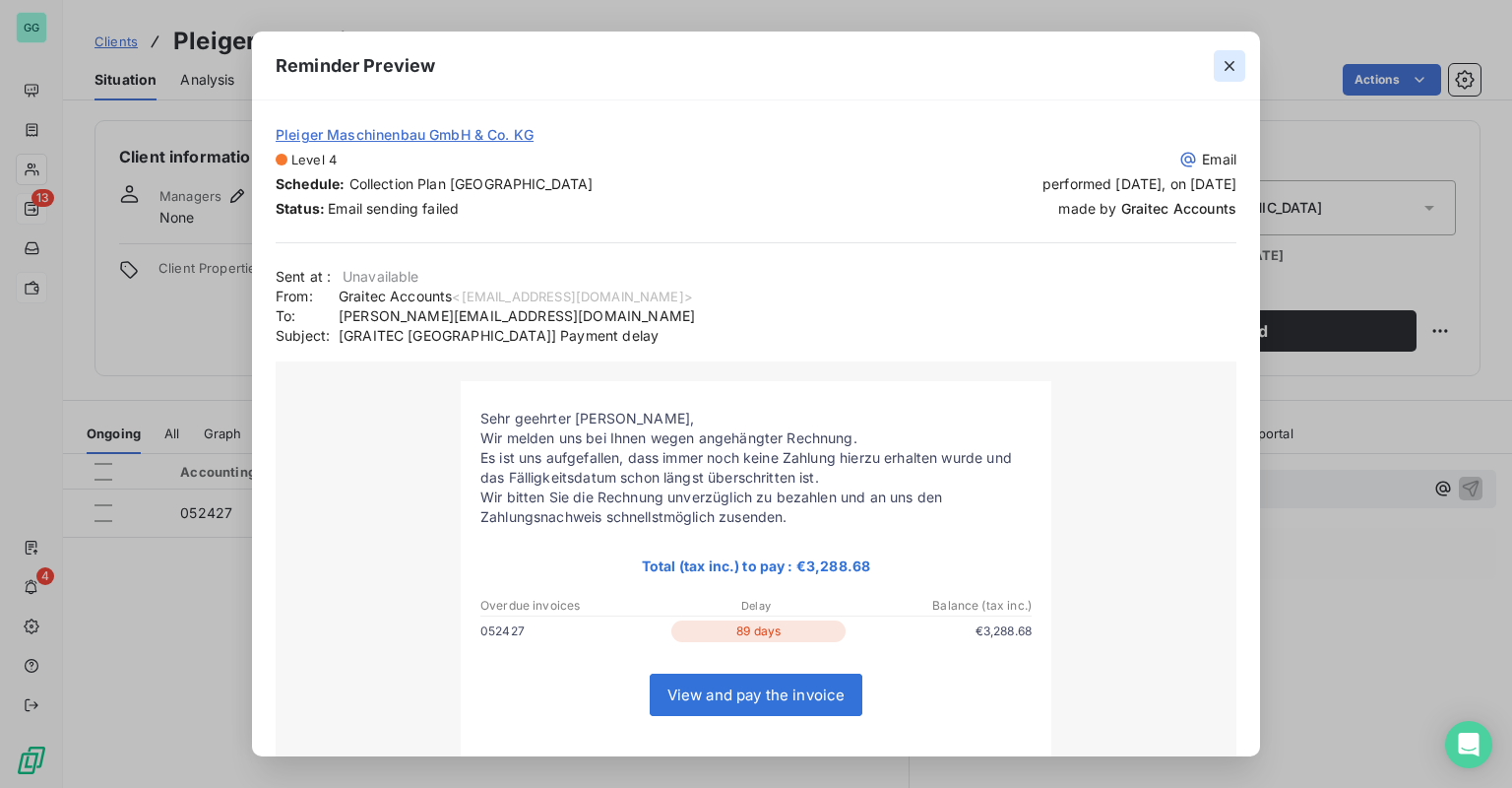 click 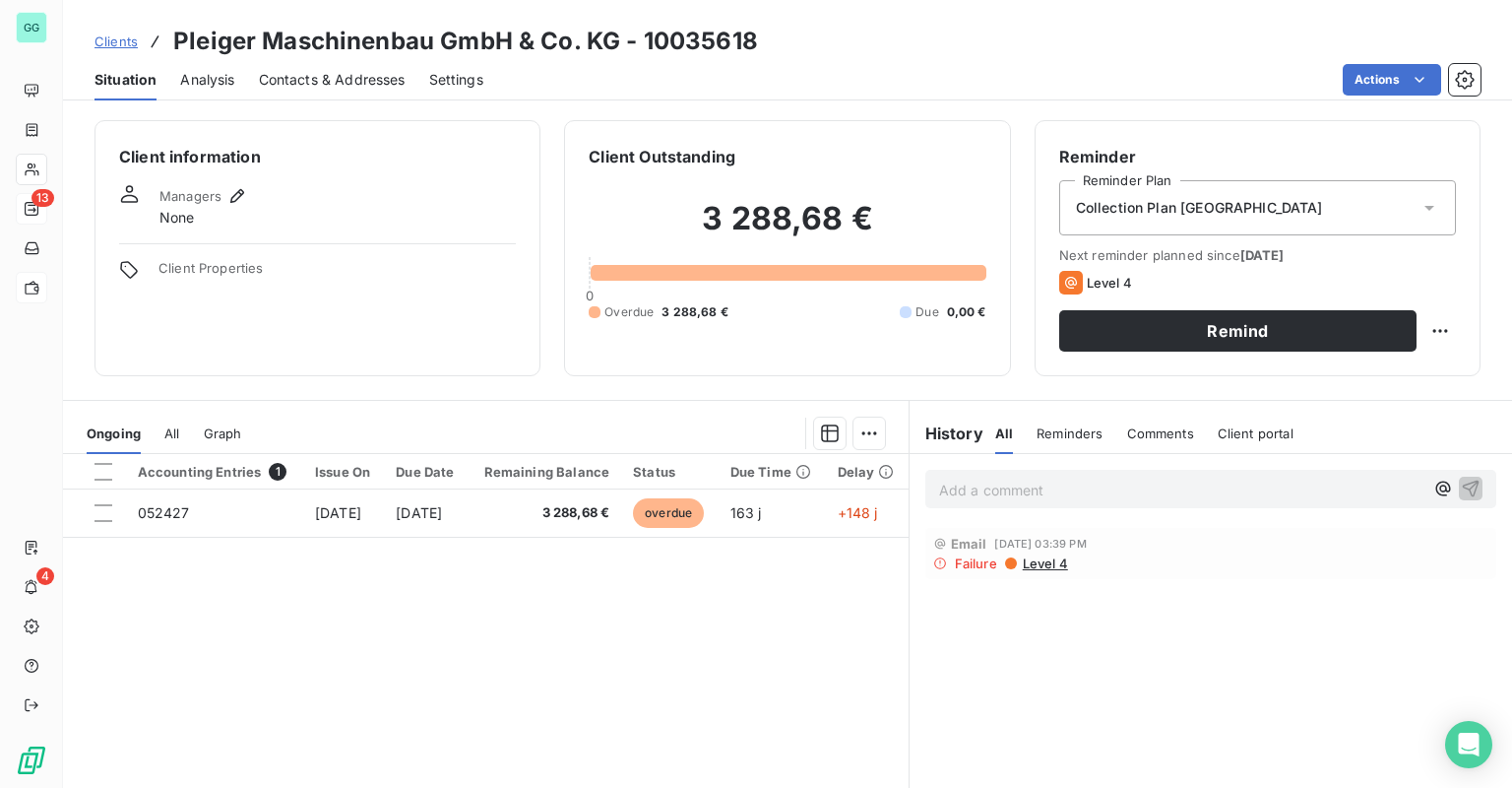 click on "Contacts & Addresses" at bounding box center (332, 80) 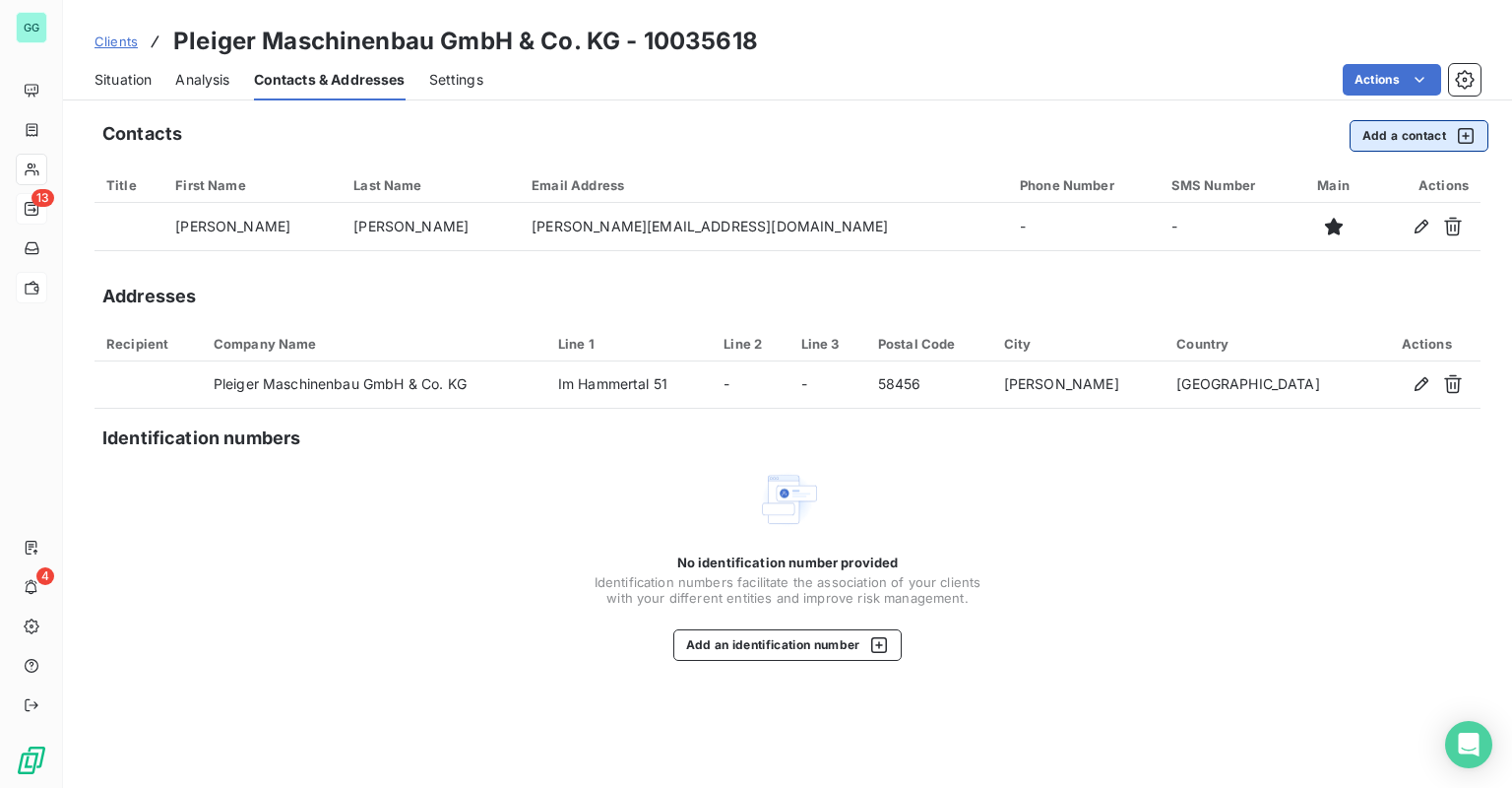 click on "Add a contact" at bounding box center [1418, 136] 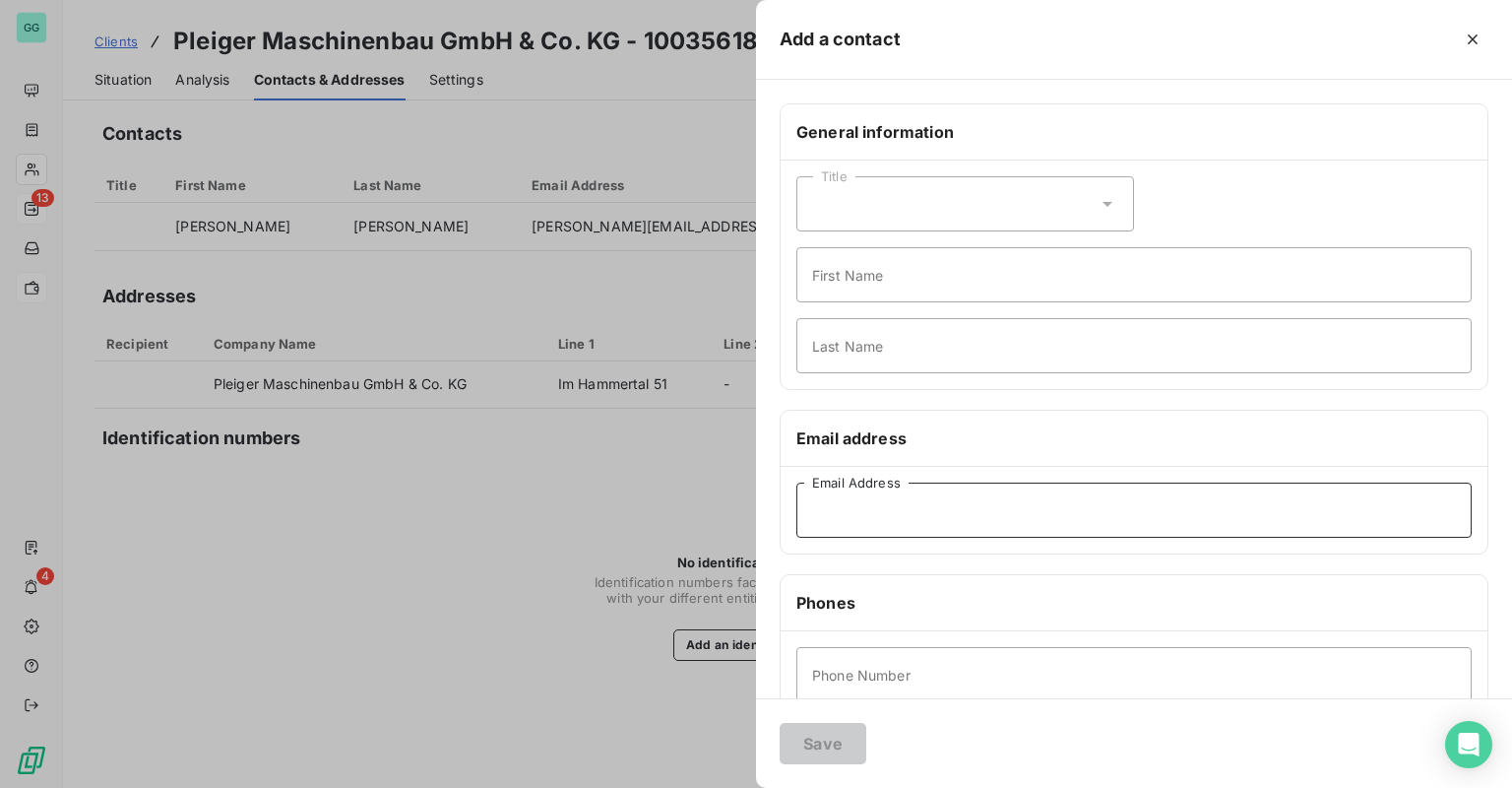 click on "Email Address" at bounding box center (1134, 510) 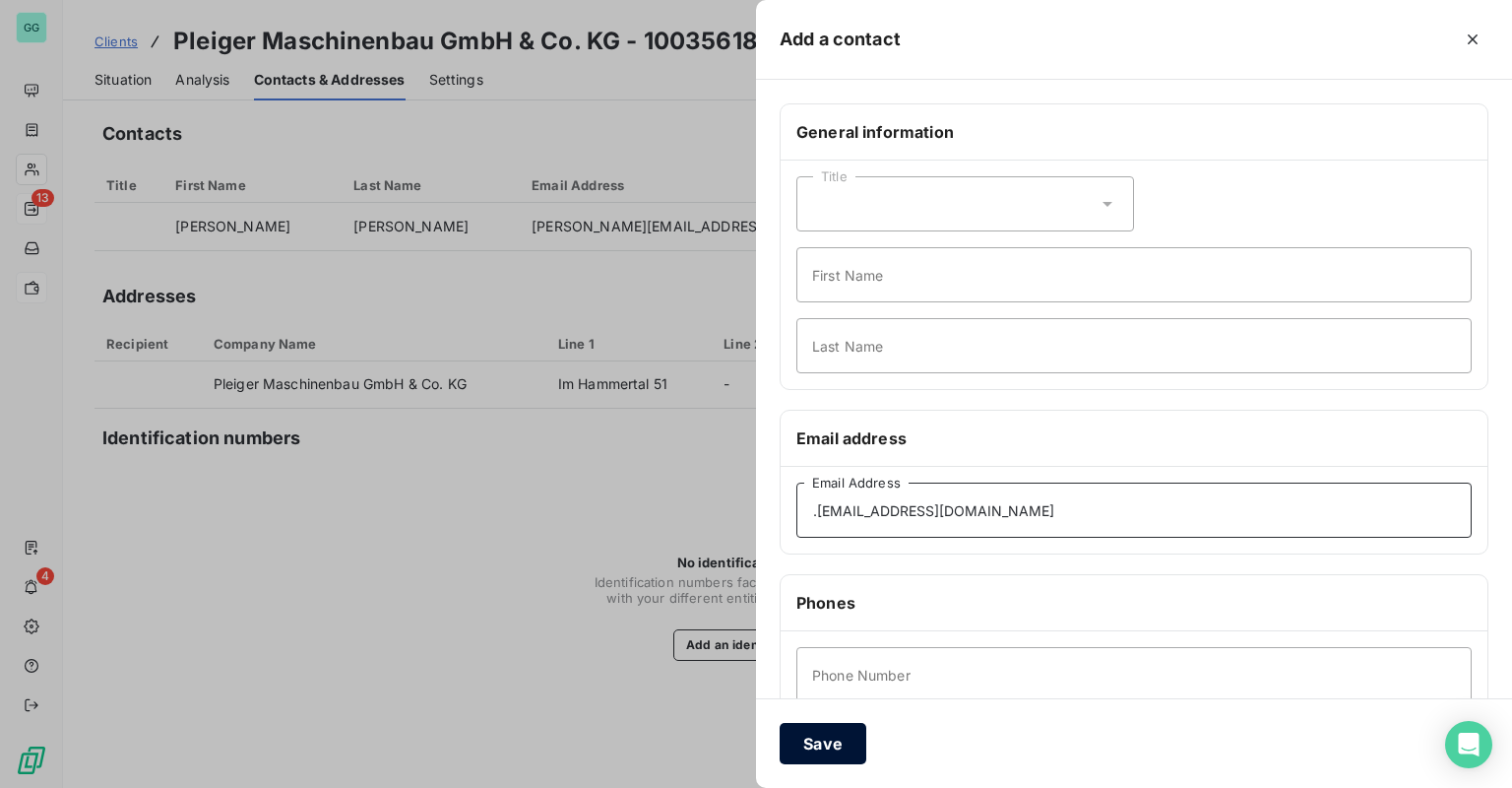 type on ".[EMAIL_ADDRESS][DOMAIN_NAME]" 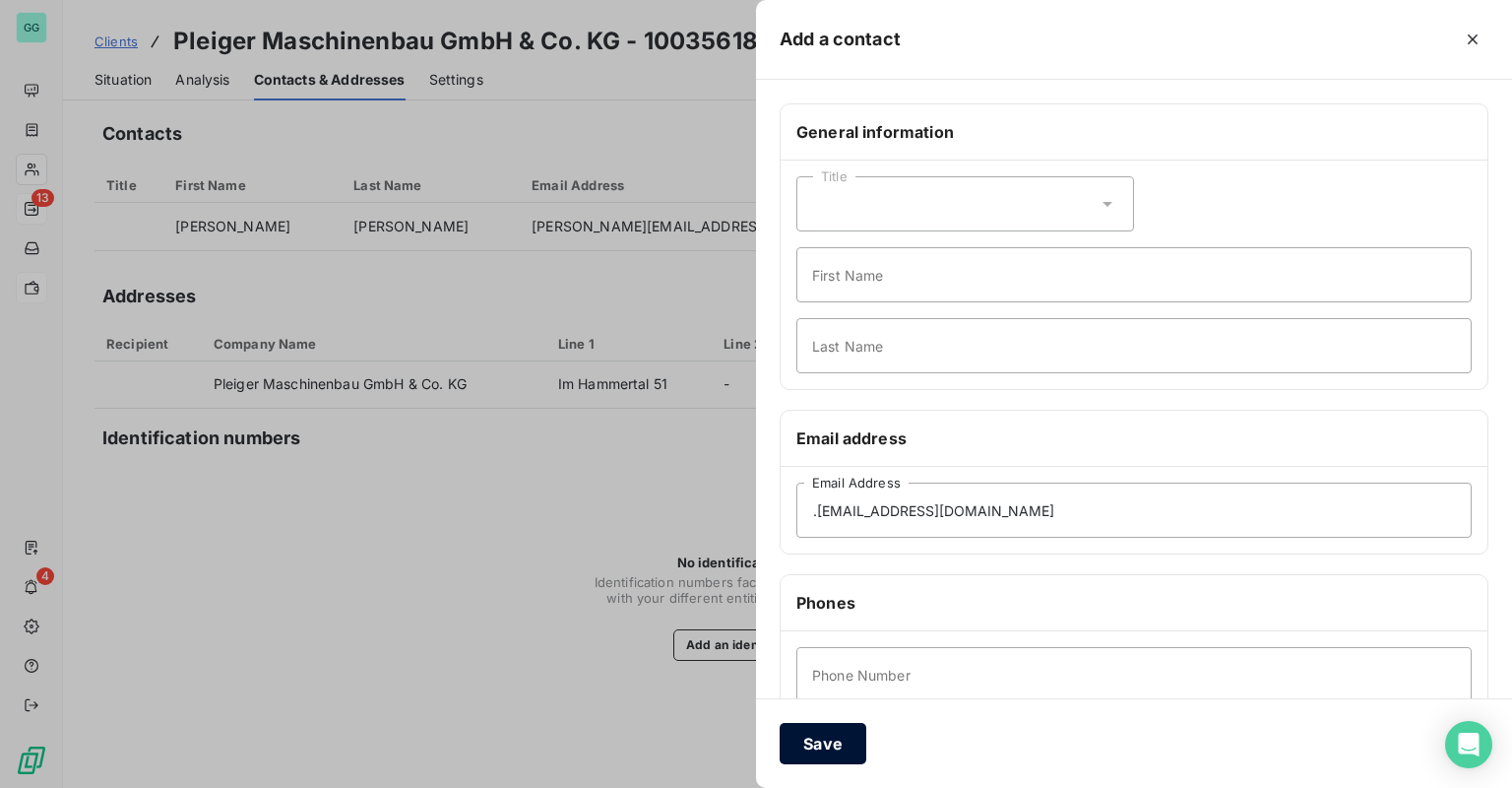 click on "Save" at bounding box center [823, 744] 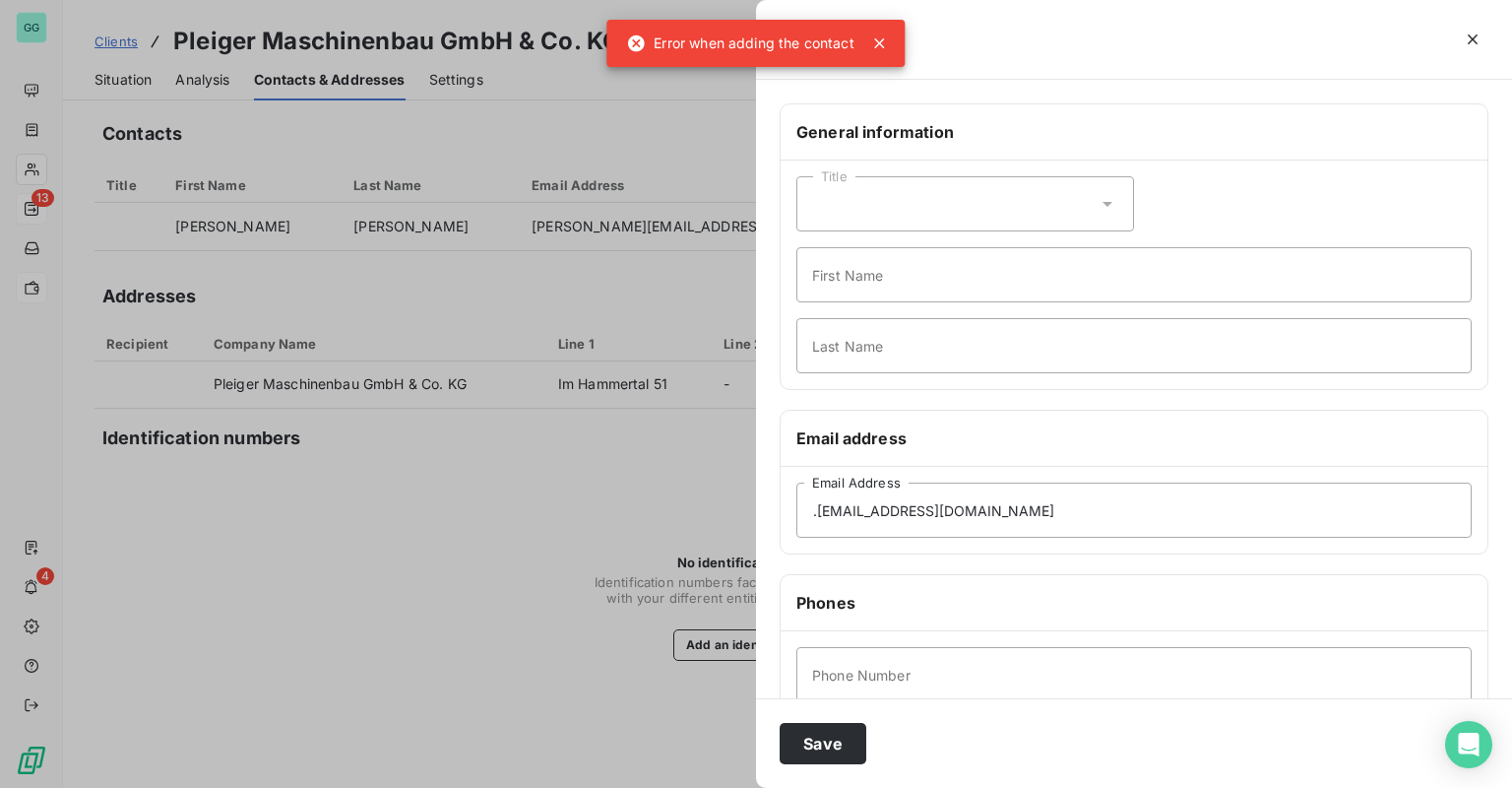 drag, startPoint x: 862, startPoint y: 555, endPoint x: 858, endPoint y: 538, distance: 17.464249 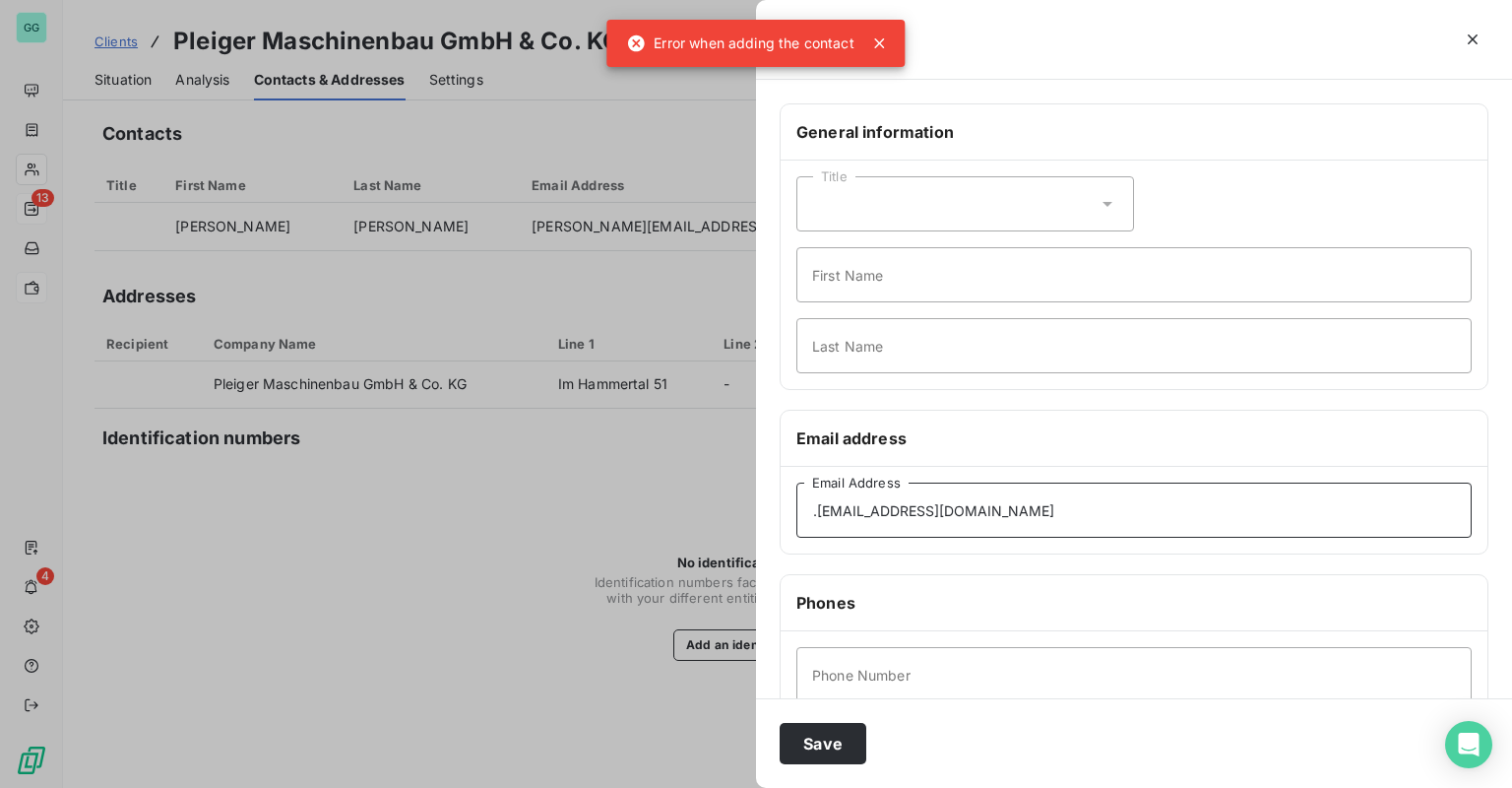 drag, startPoint x: 818, startPoint y: 508, endPoint x: 816, endPoint y: 533, distance: 25.079872 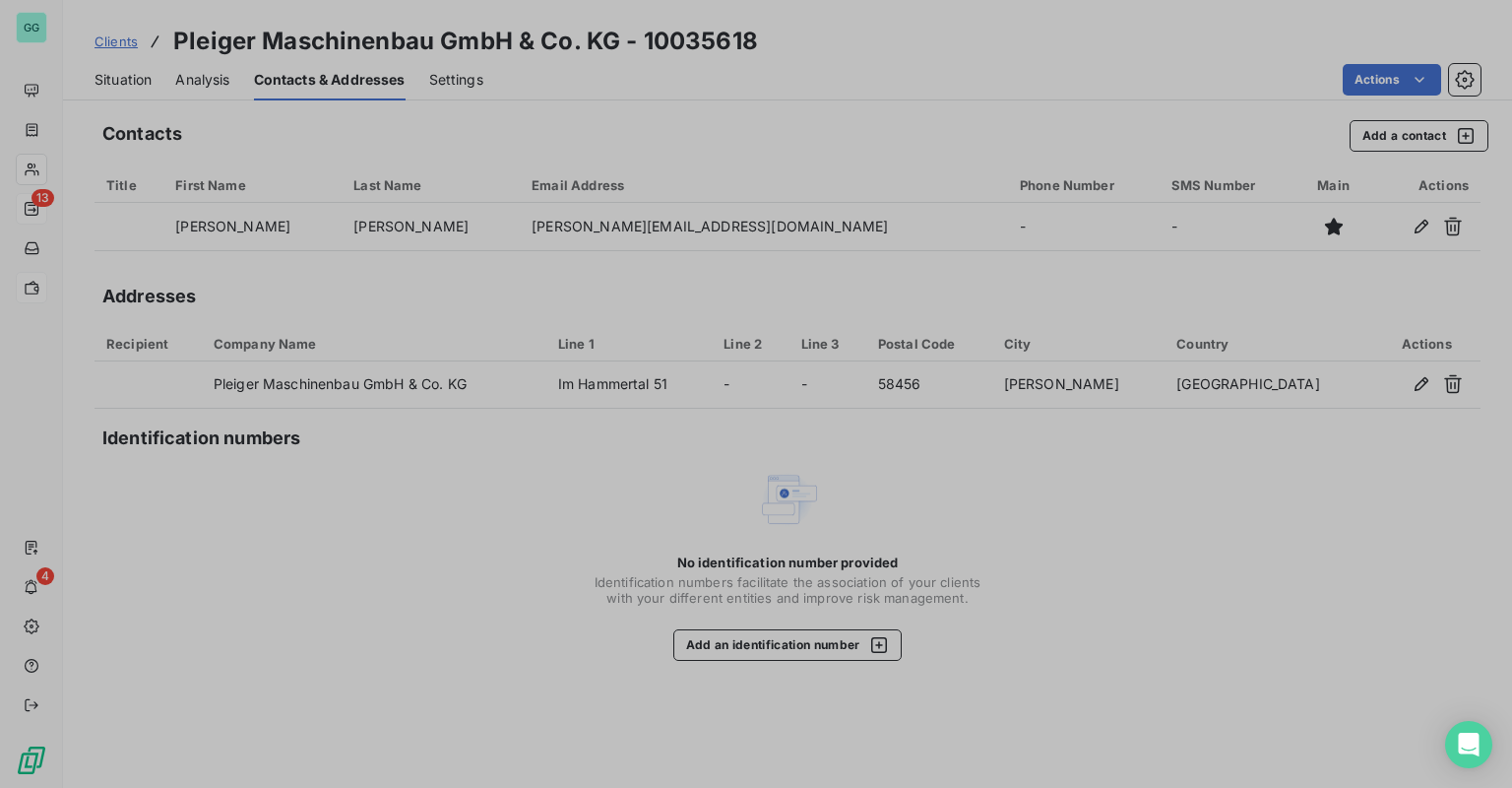 type 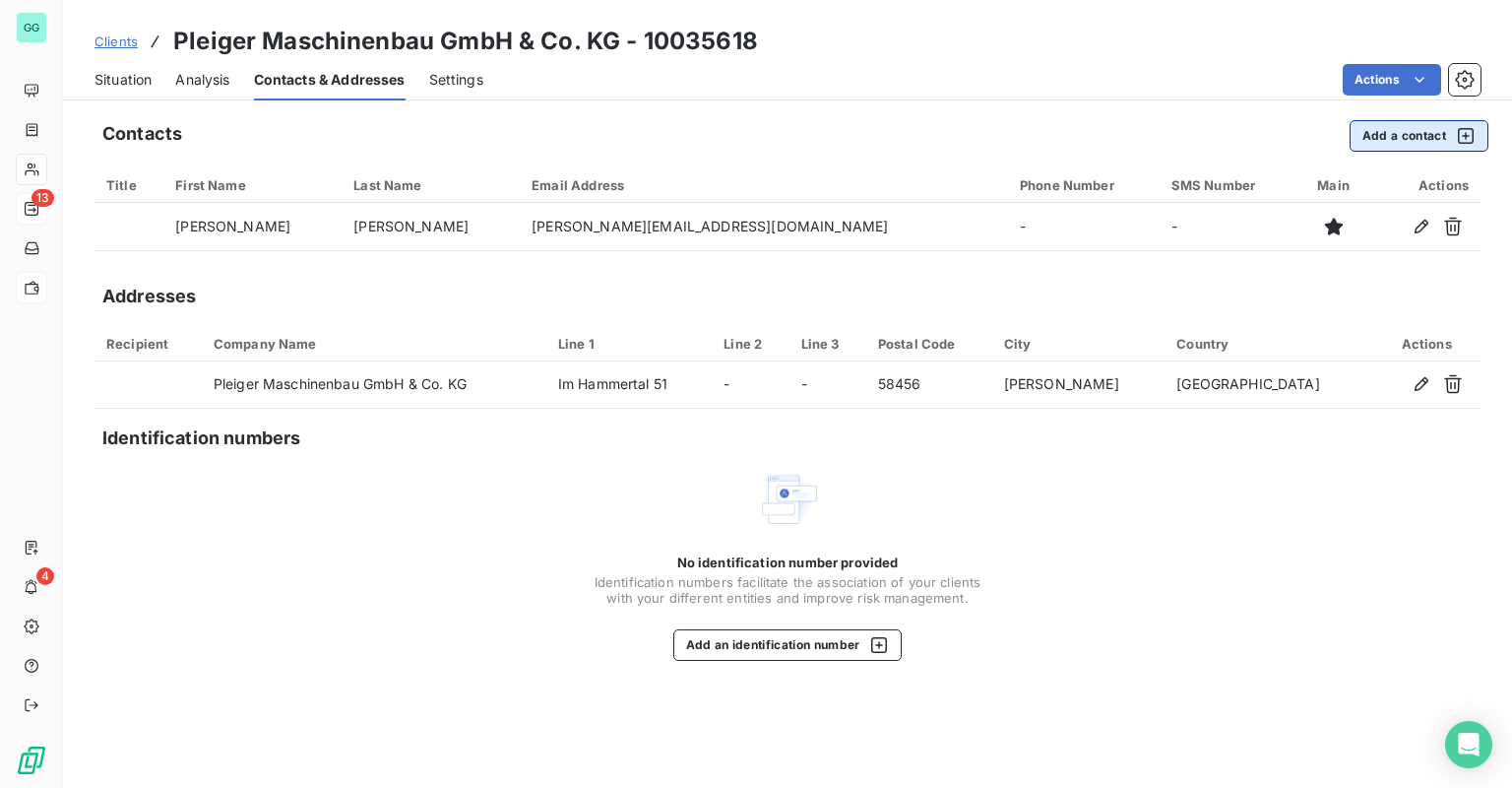 click on "Add a contact" at bounding box center [1418, 136] 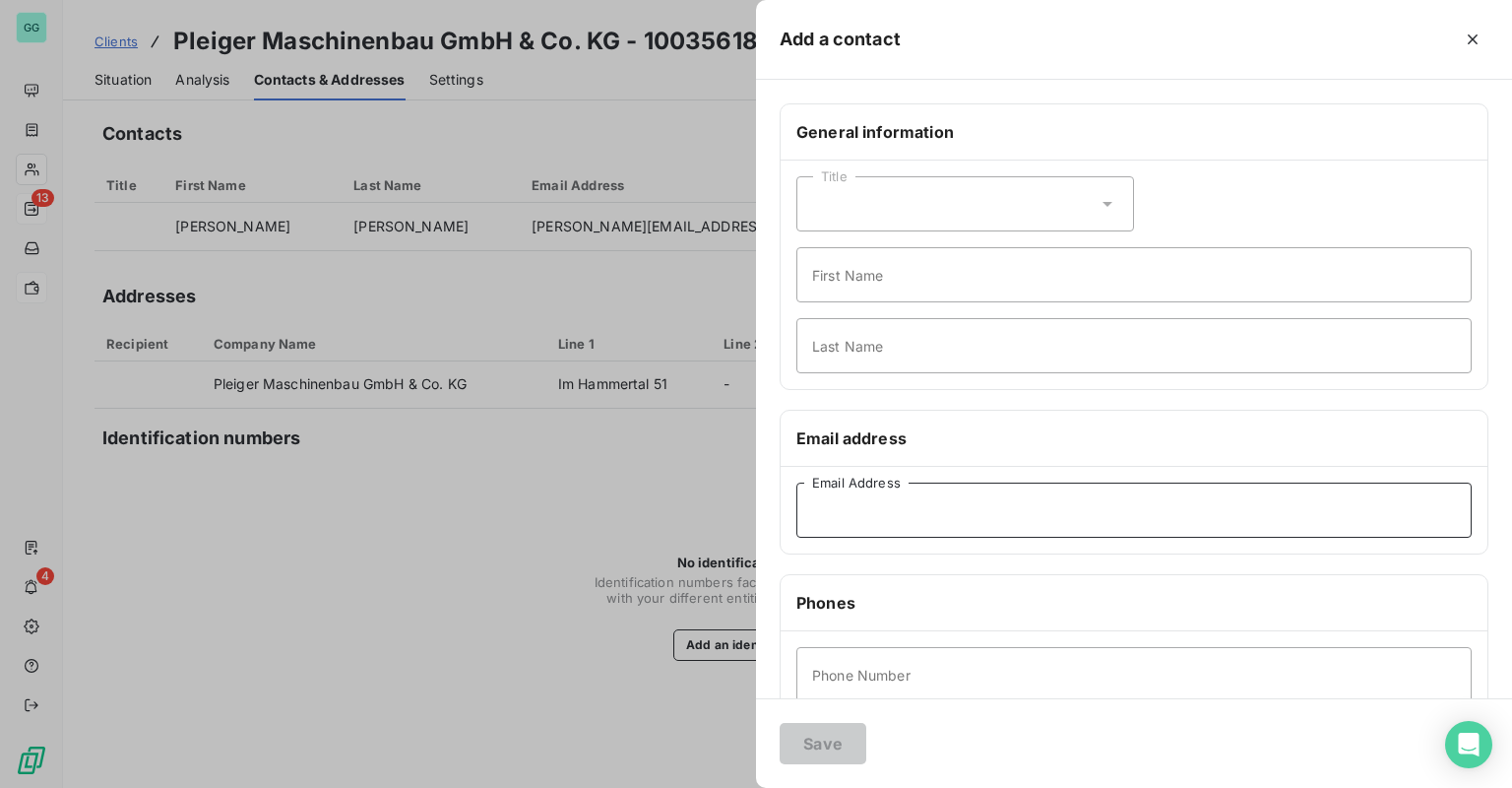 click on "Email Address" at bounding box center [1134, 510] 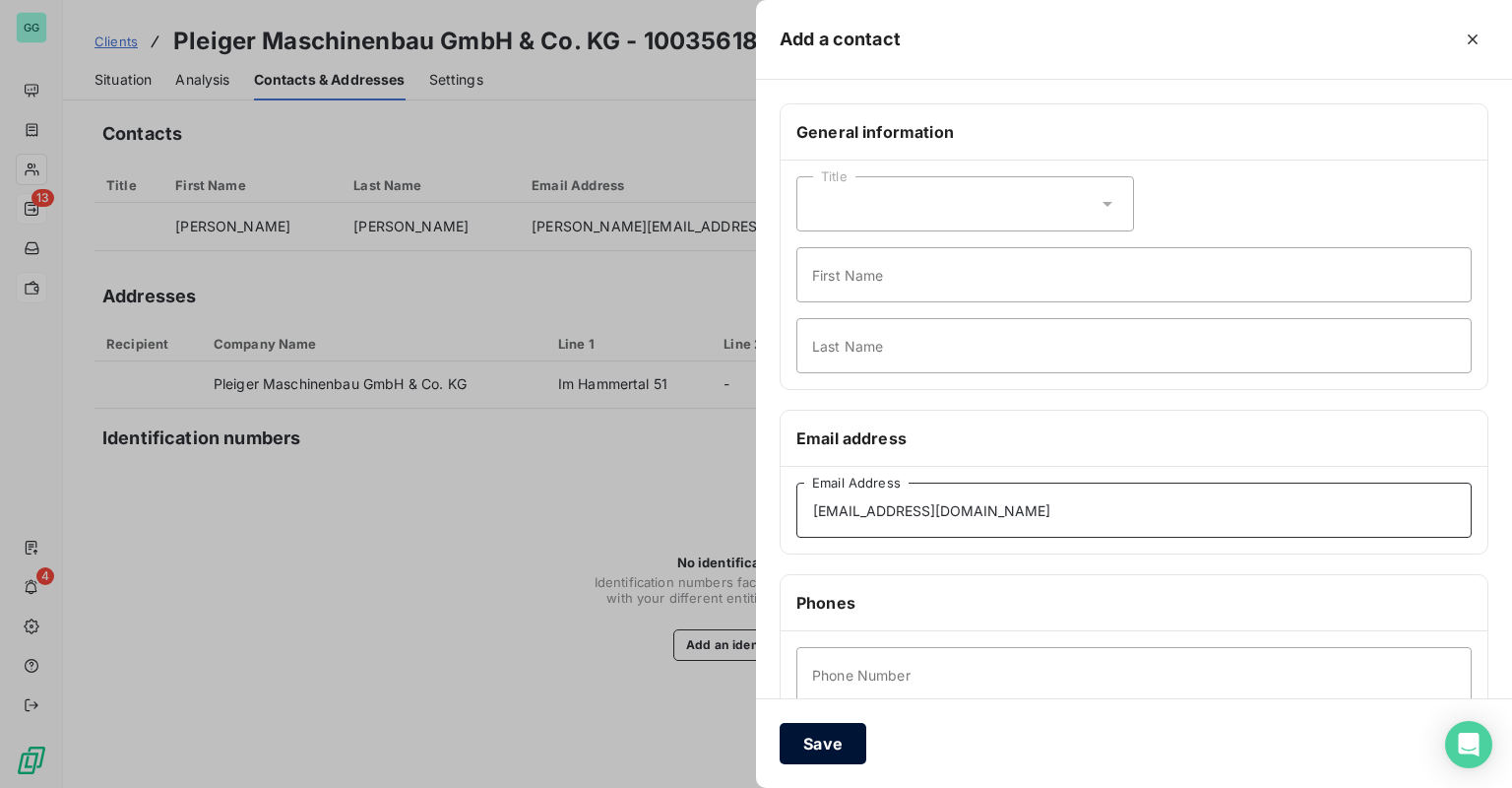type on "[EMAIL_ADDRESS][DOMAIN_NAME]" 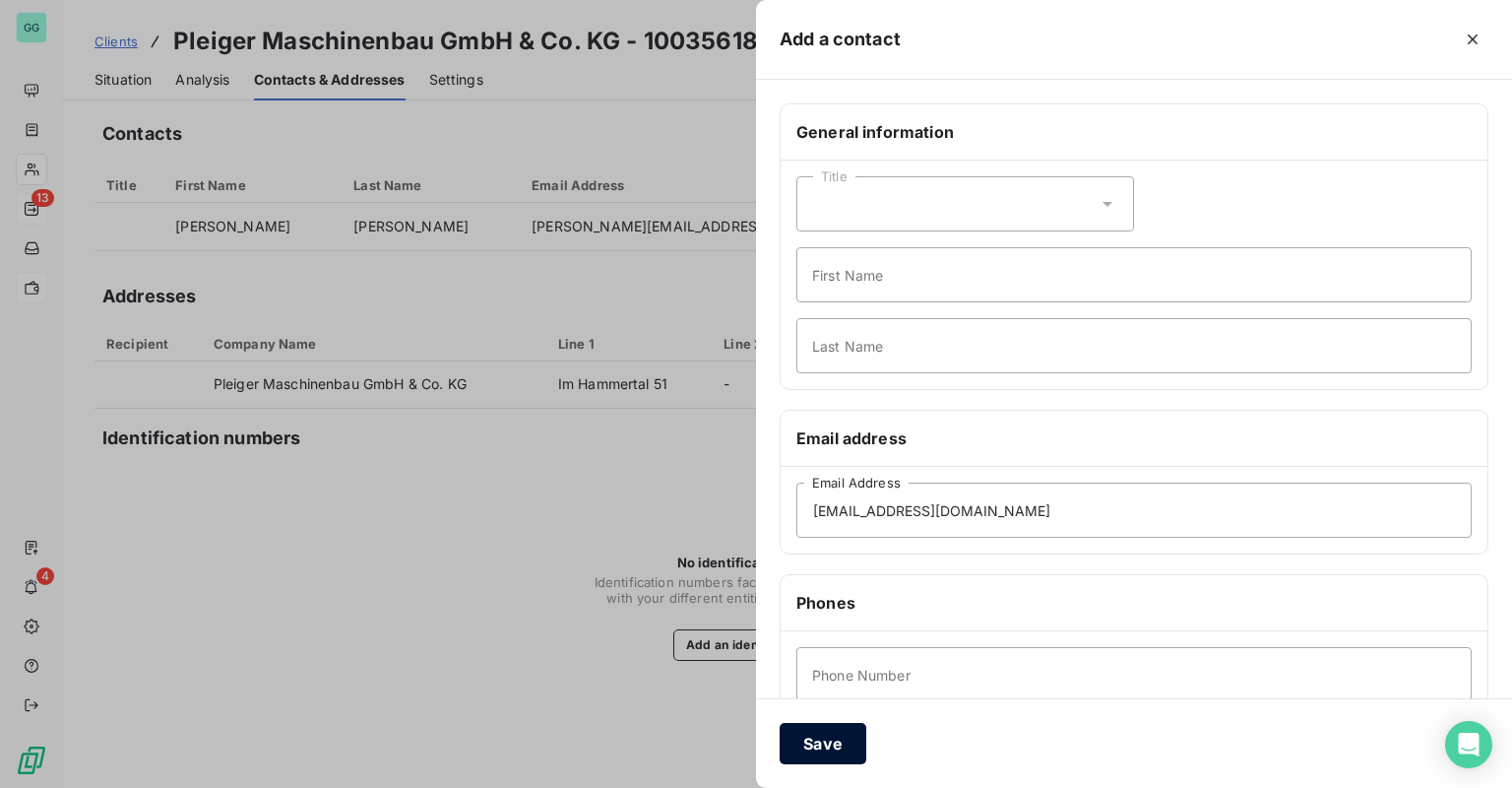 click on "Save" at bounding box center (823, 744) 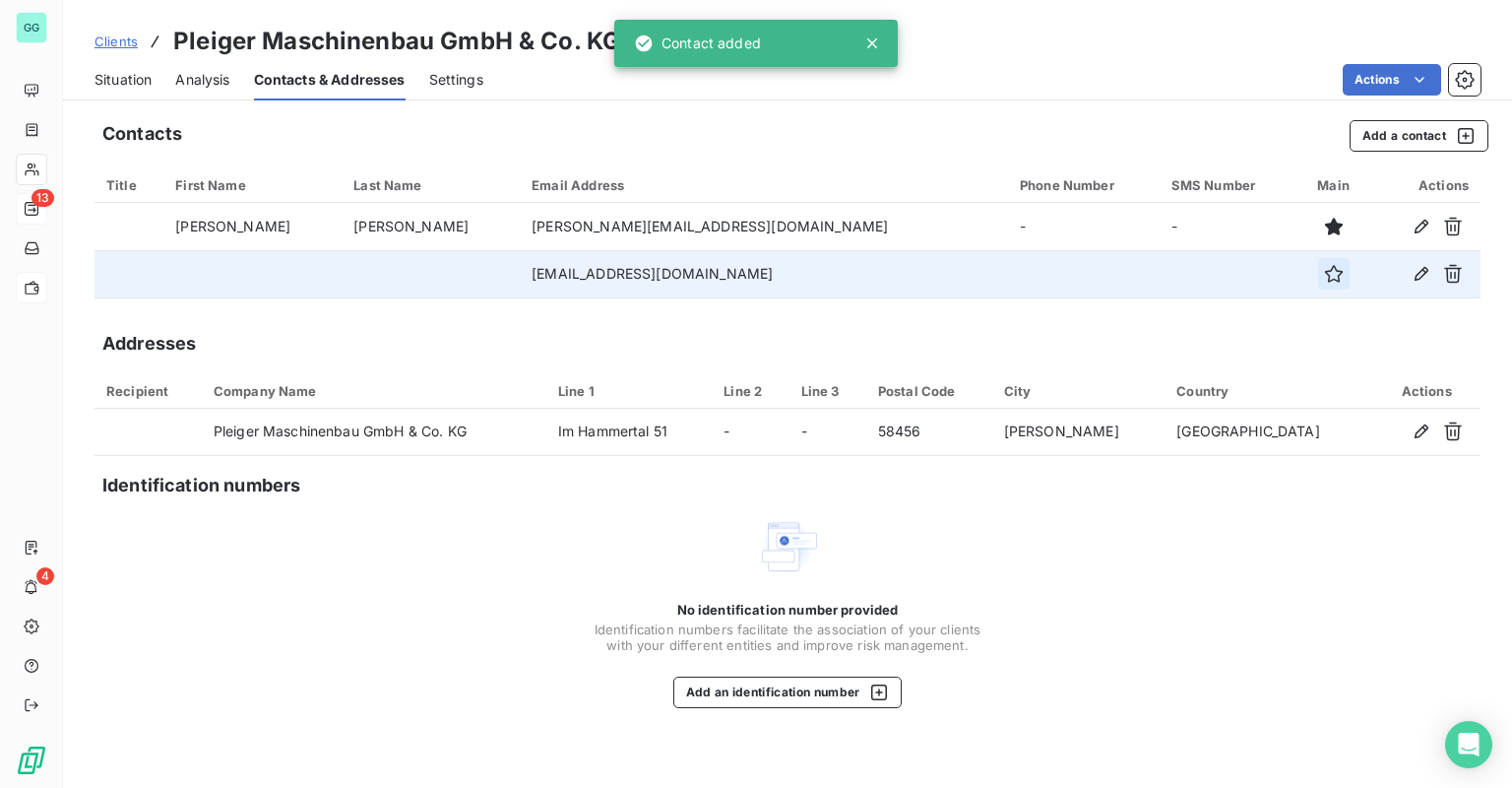 click 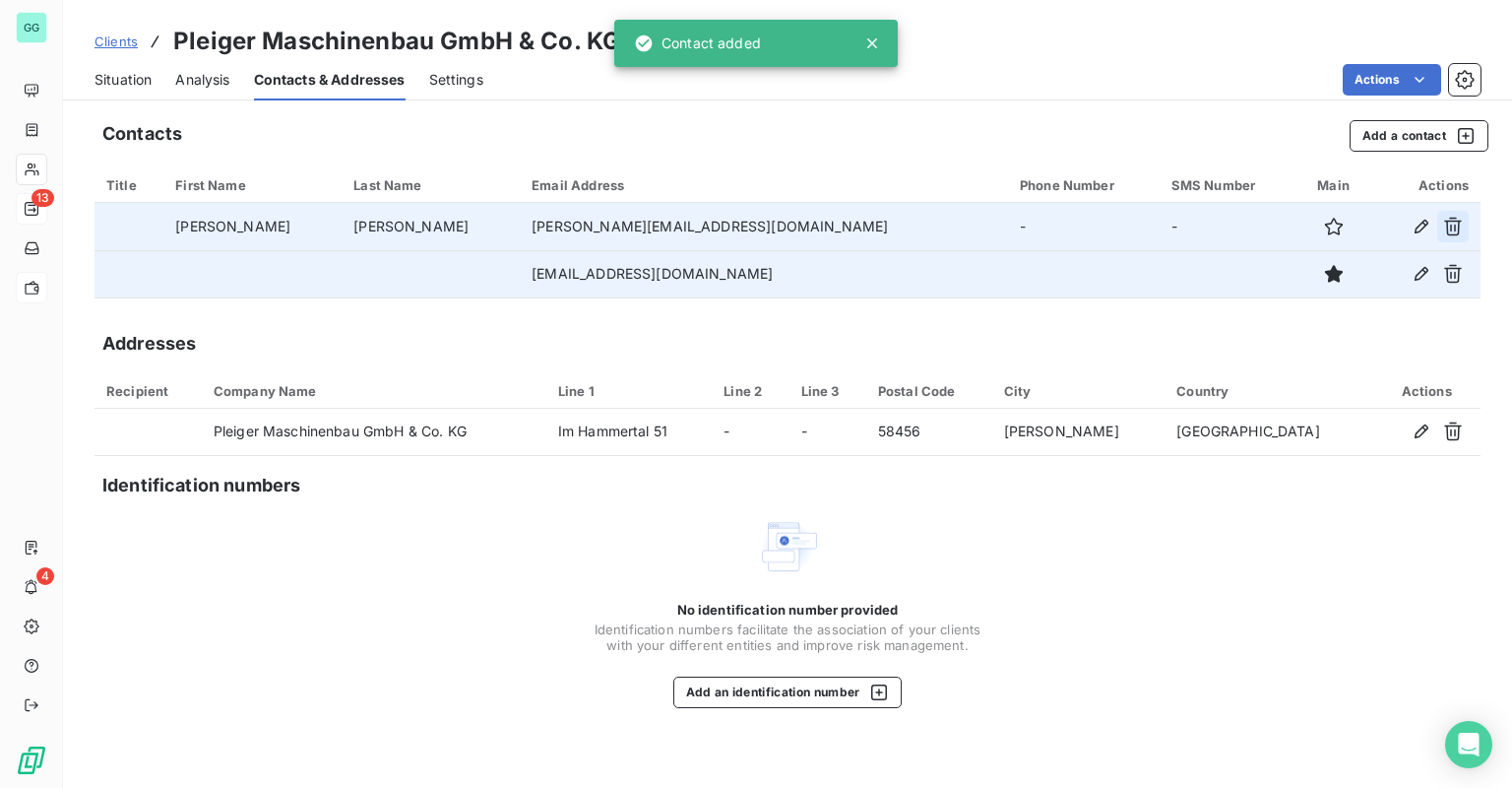 click 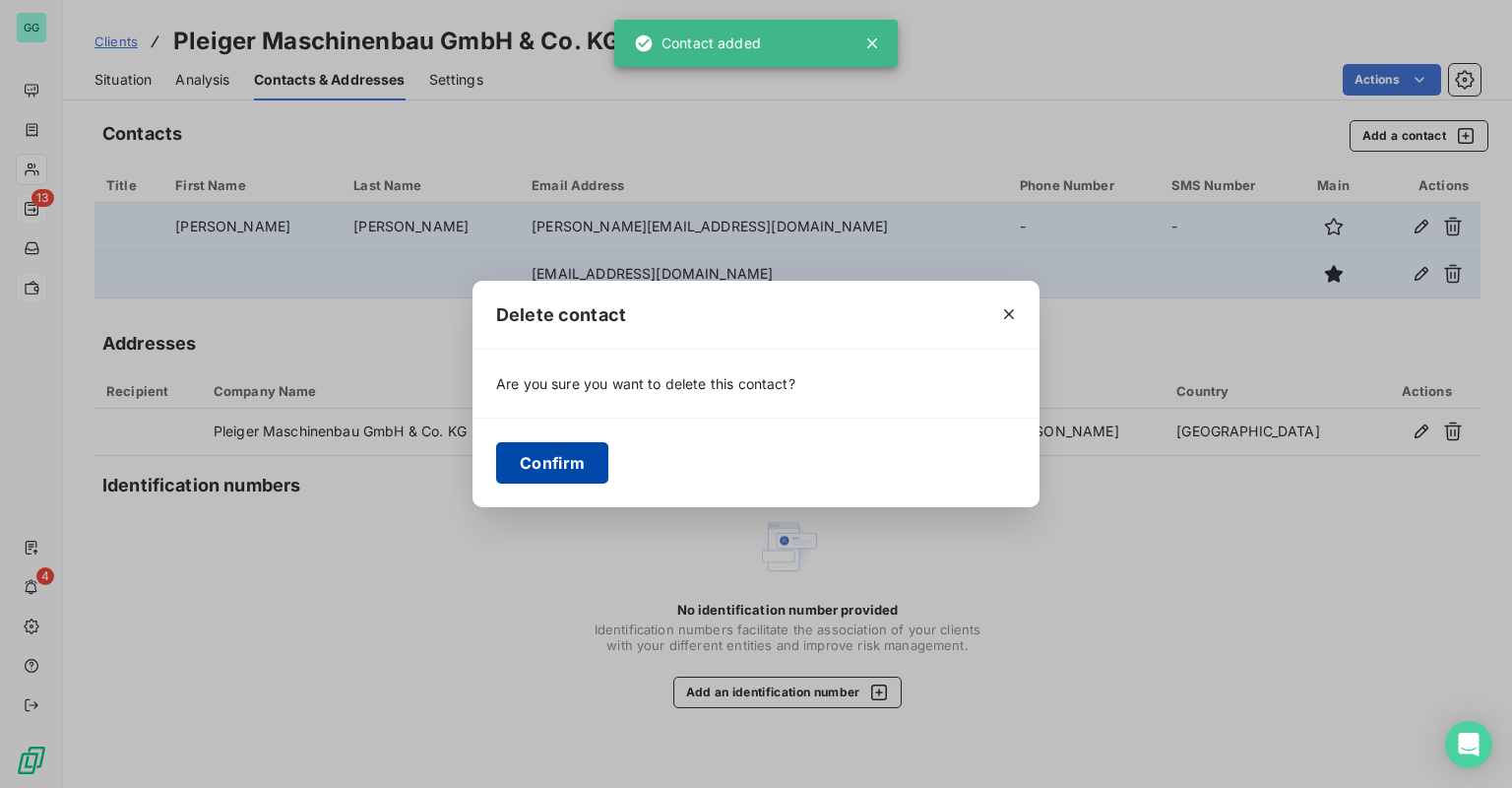click on "Confirm" at bounding box center (552, 463) 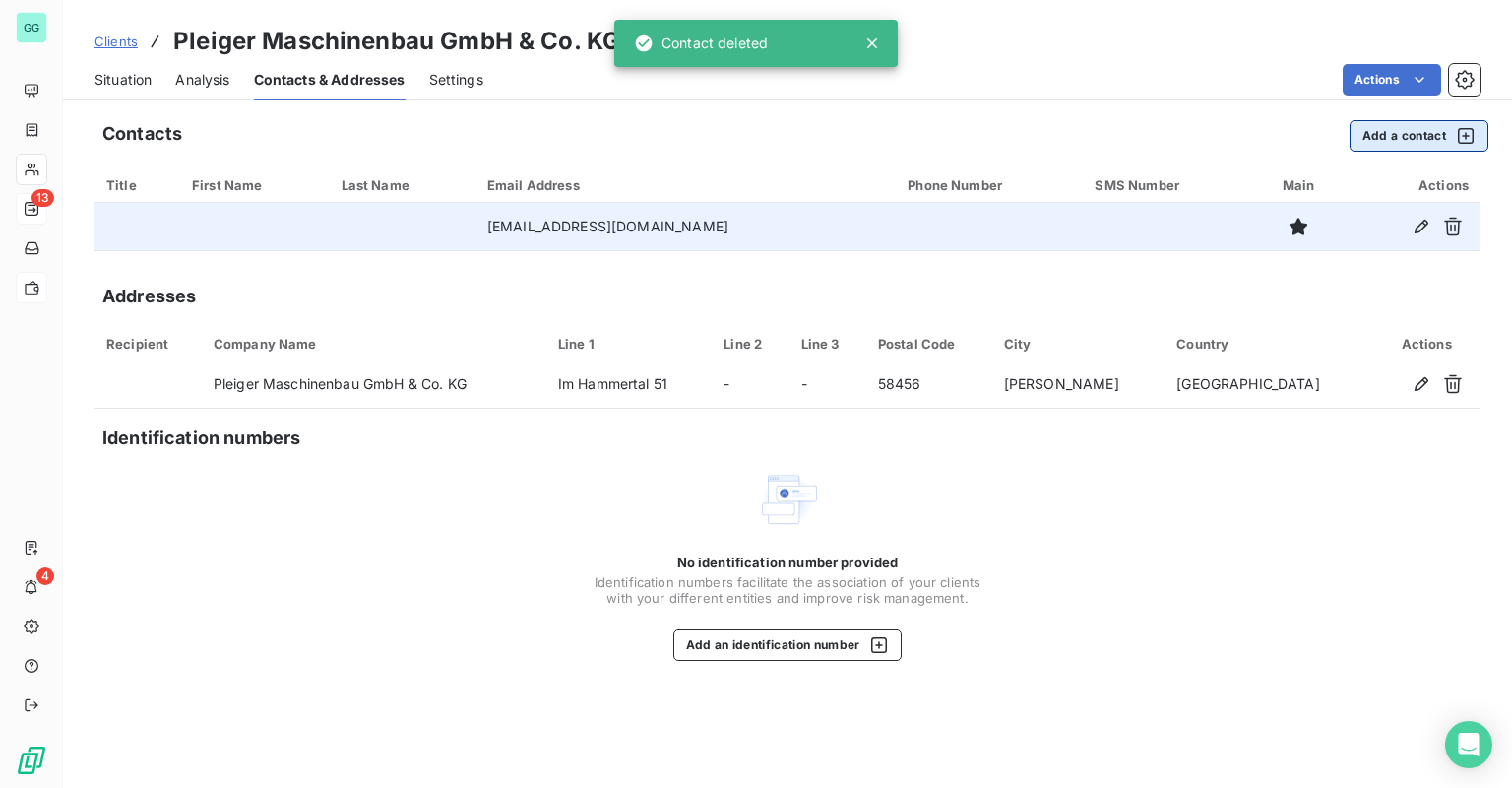 click on "Add a contact" at bounding box center [1418, 136] 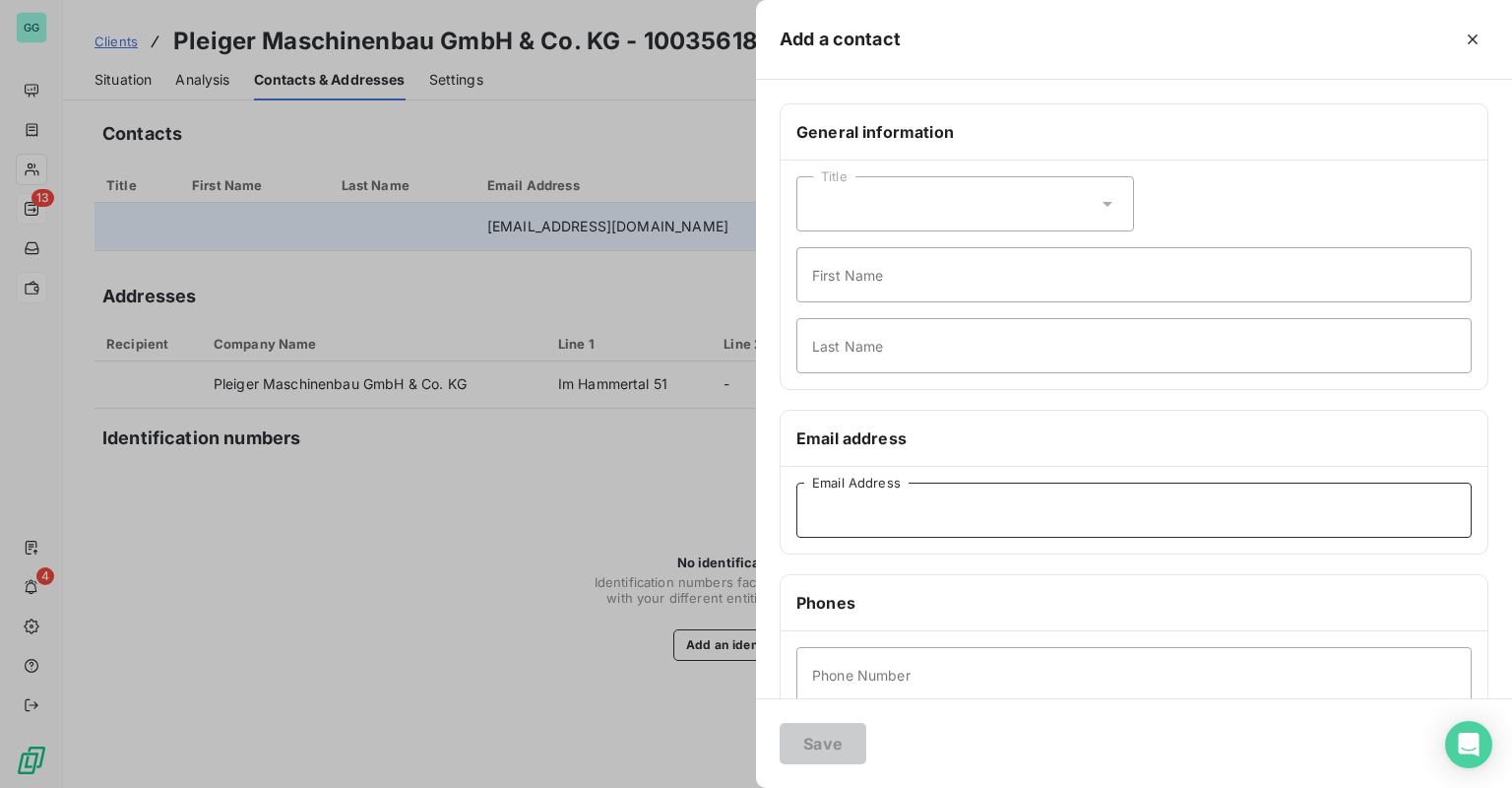 click on "Email Address" at bounding box center (1134, 510) 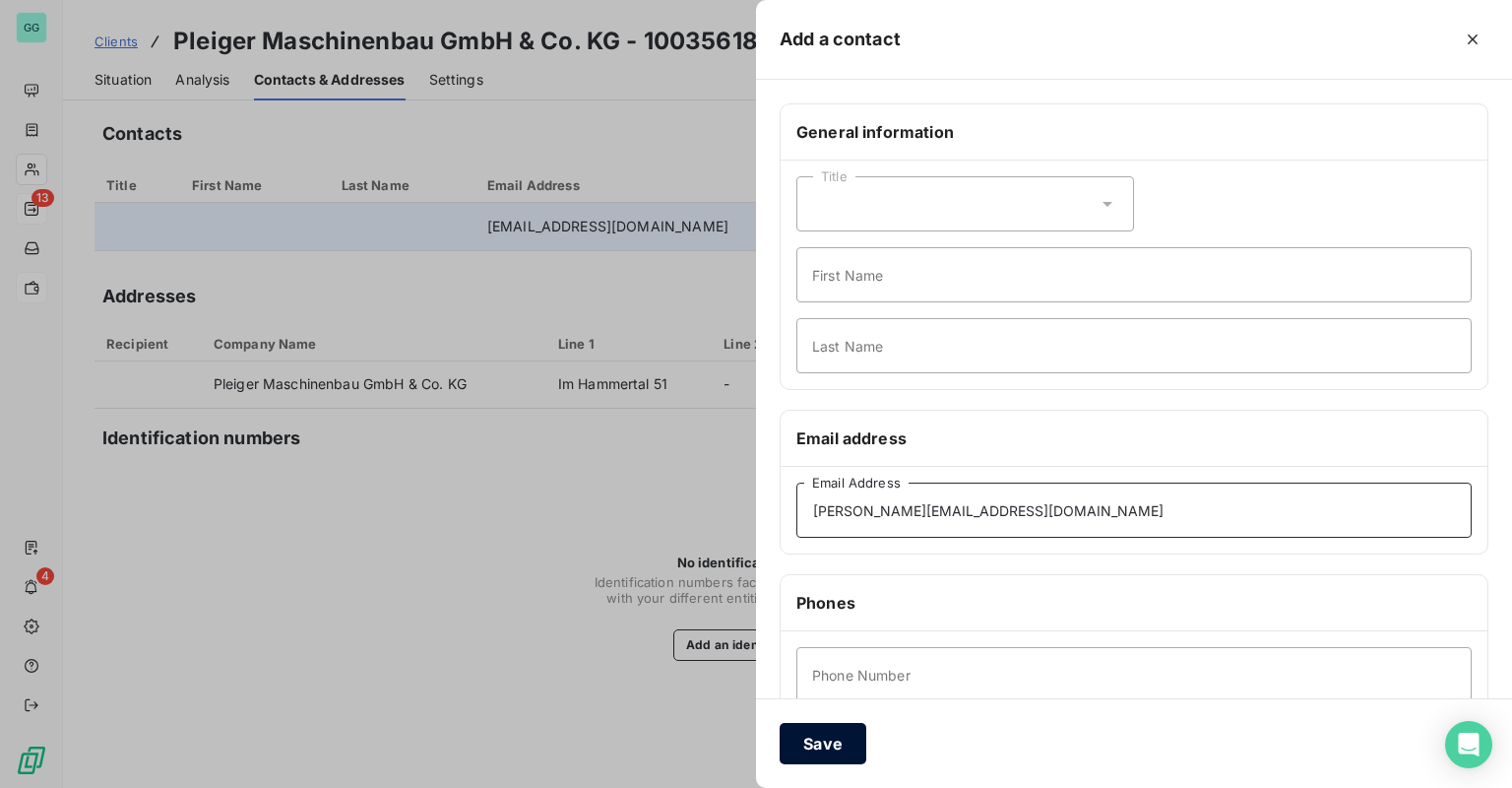 type on "[PERSON_NAME][EMAIL_ADDRESS][DOMAIN_NAME]" 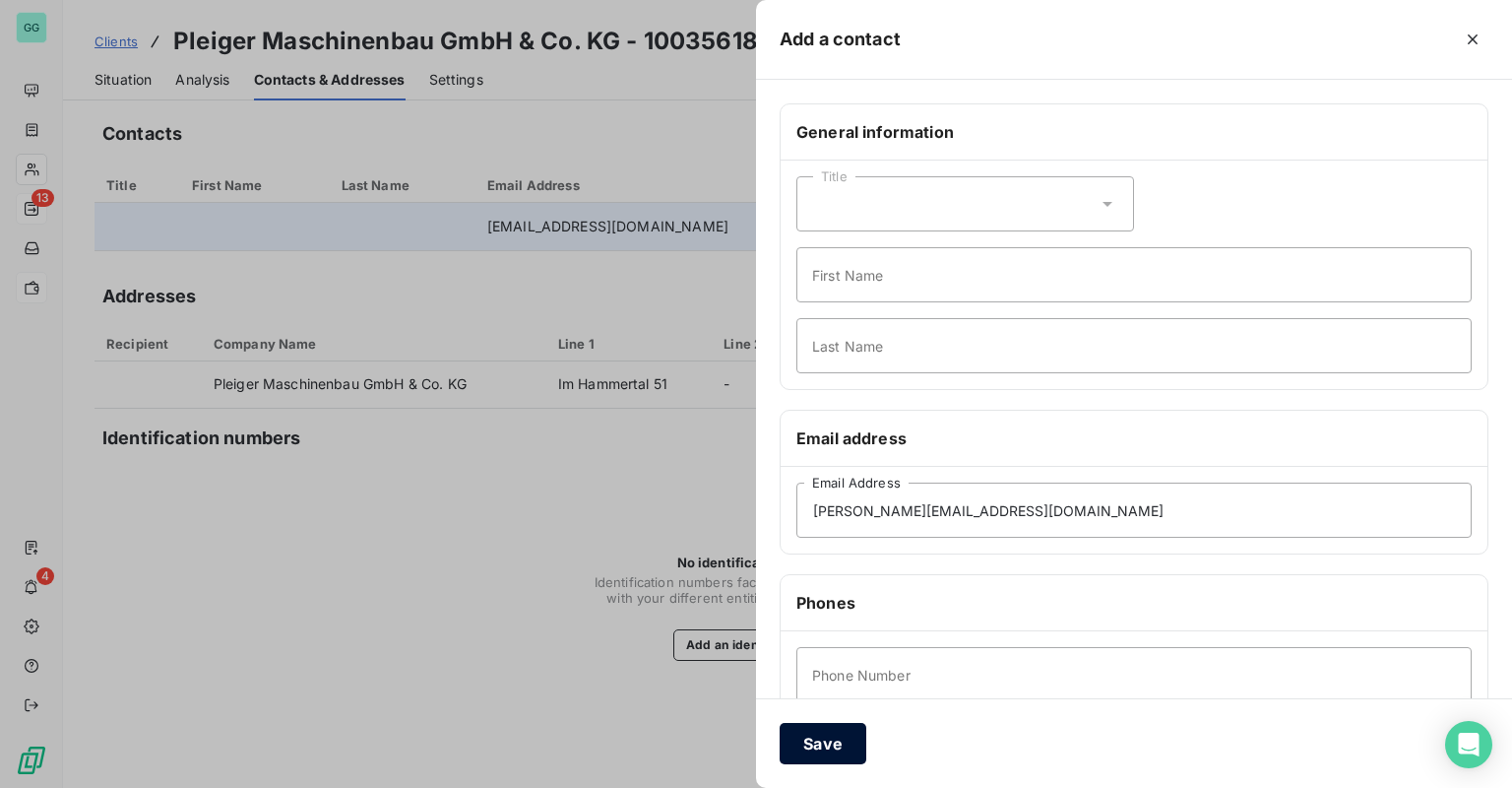 click on "Save" at bounding box center (823, 744) 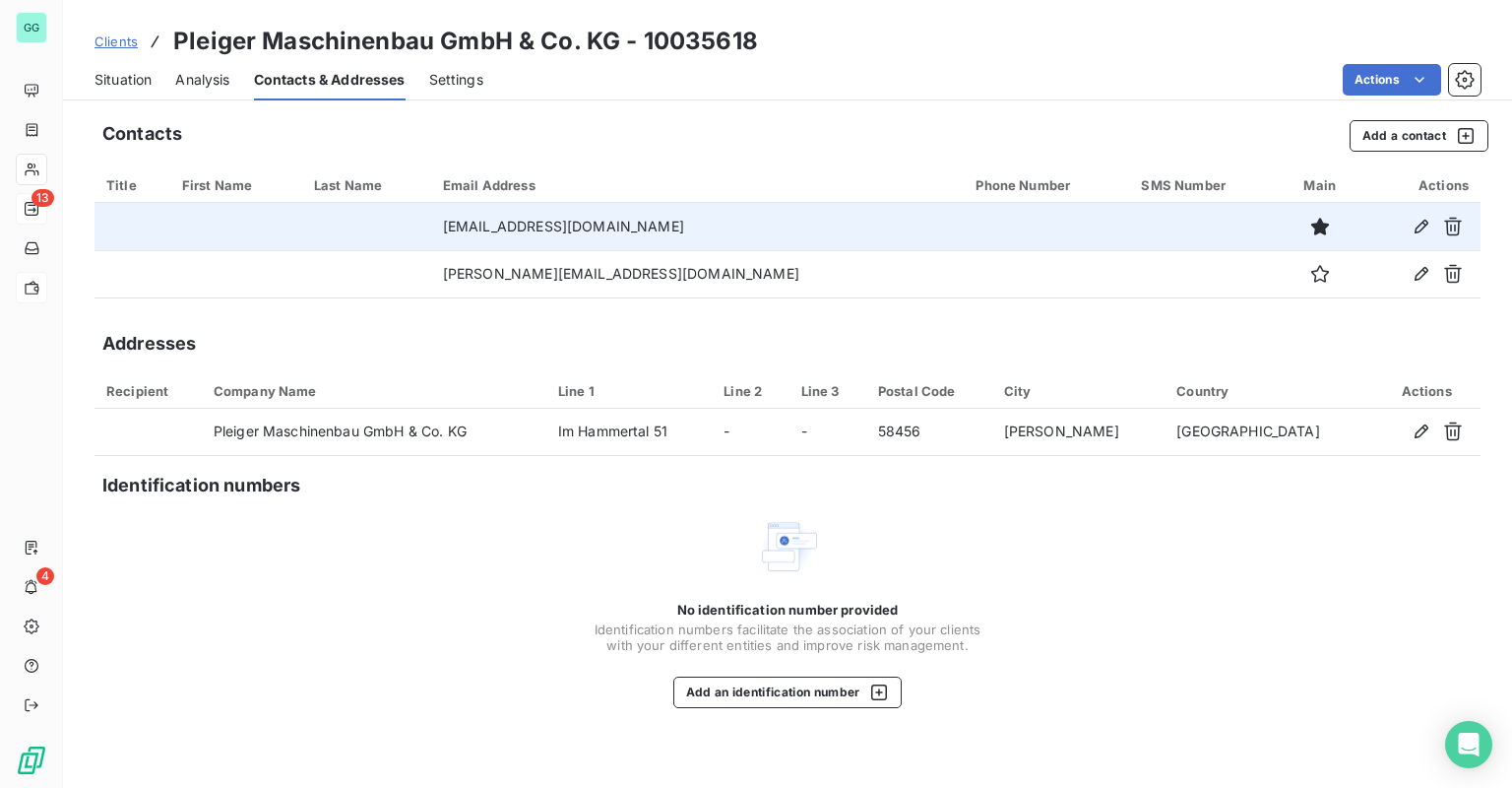 click on "Situation" at bounding box center (123, 80) 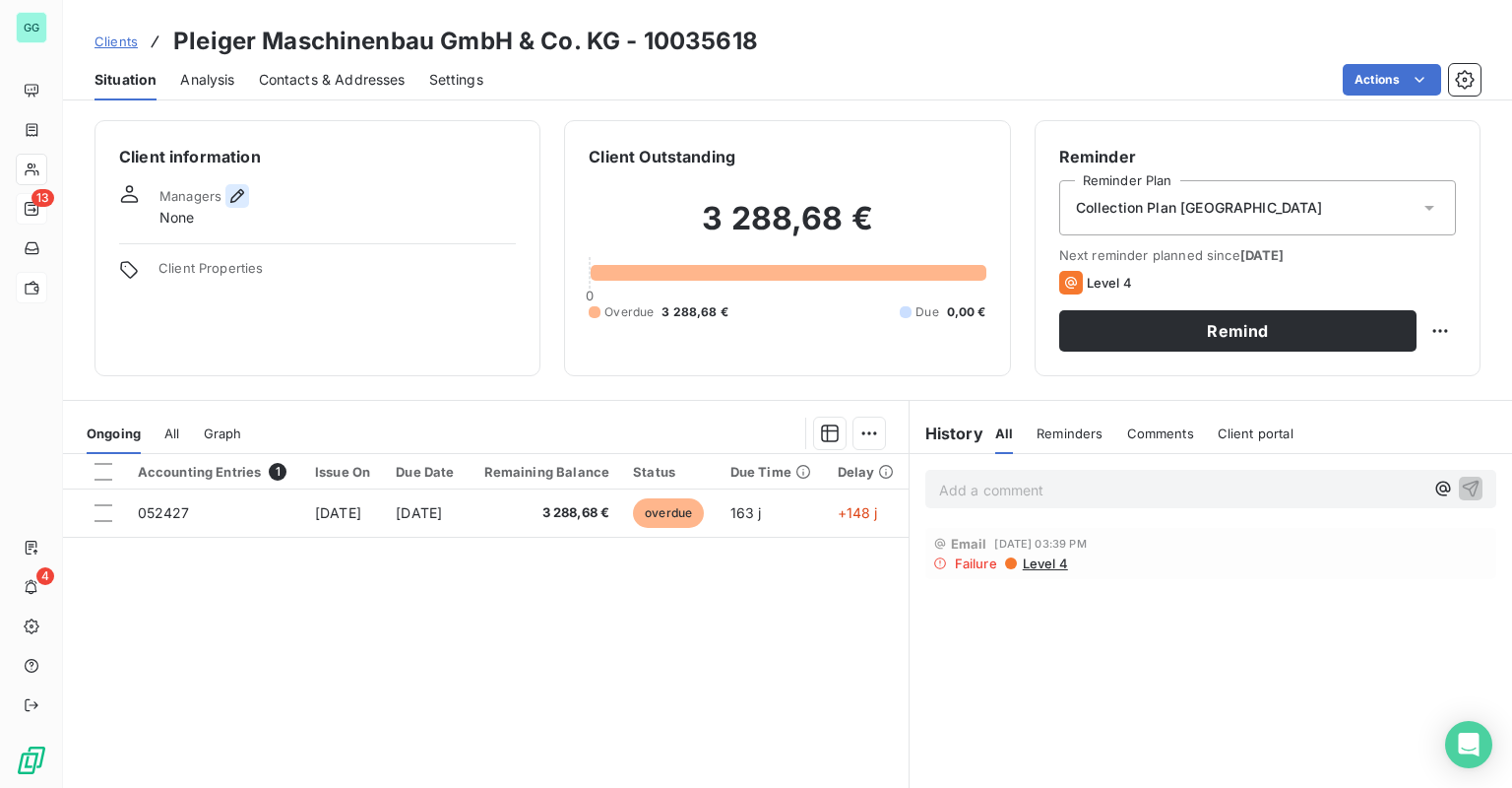 click at bounding box center (237, 196) 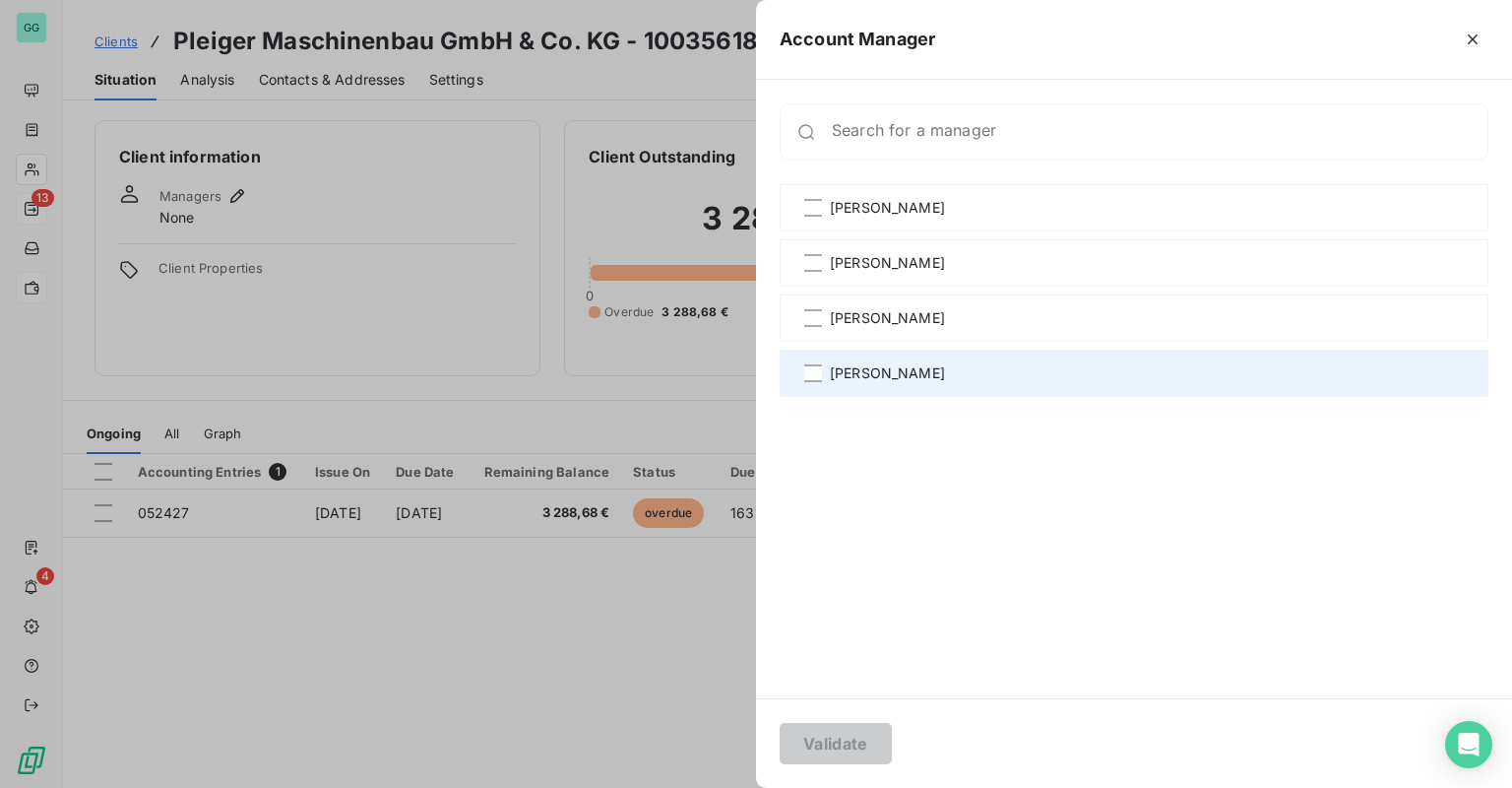 click on "[PERSON_NAME]" at bounding box center (1134, 373) 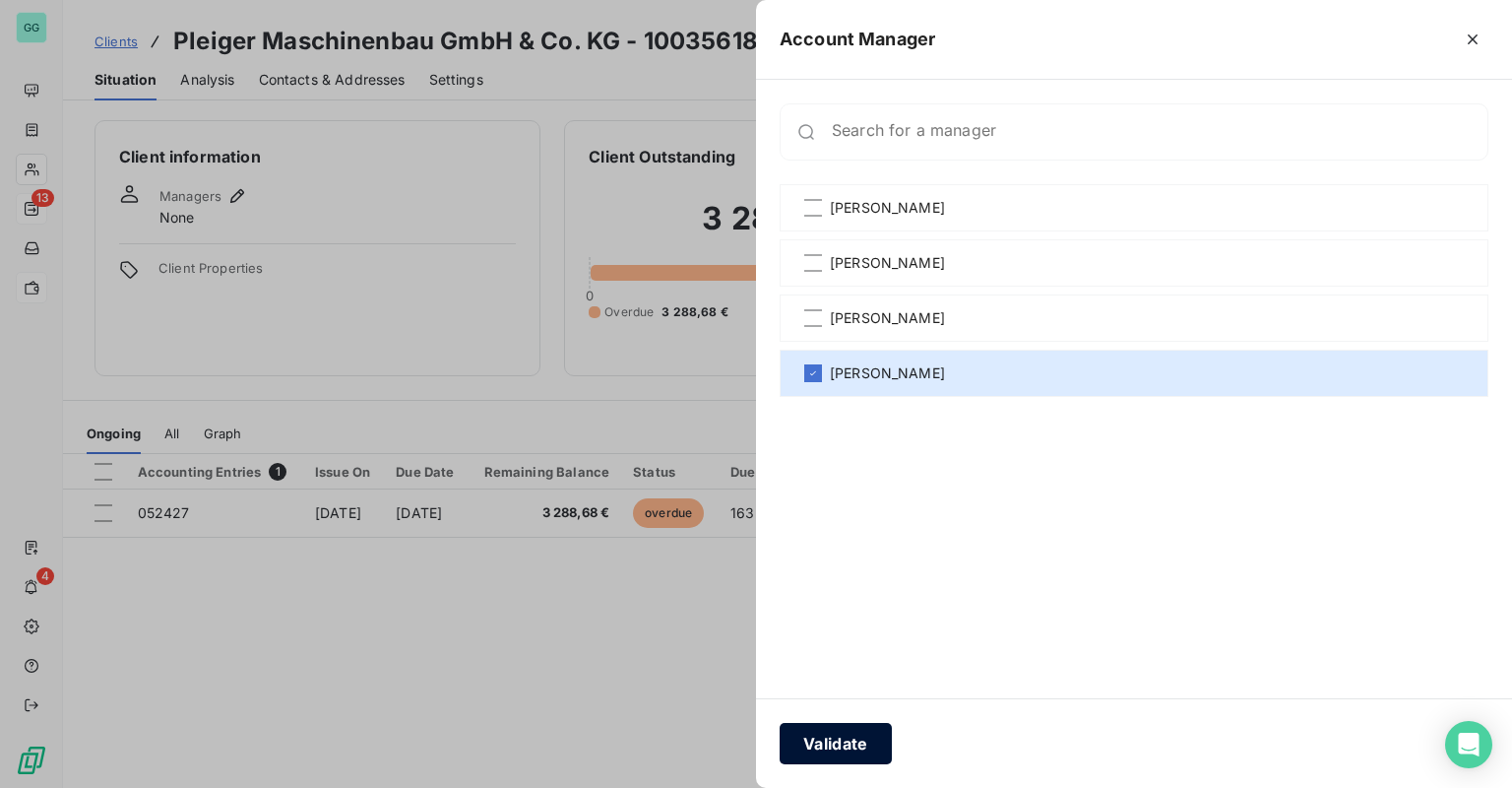 click on "Validate" at bounding box center [836, 744] 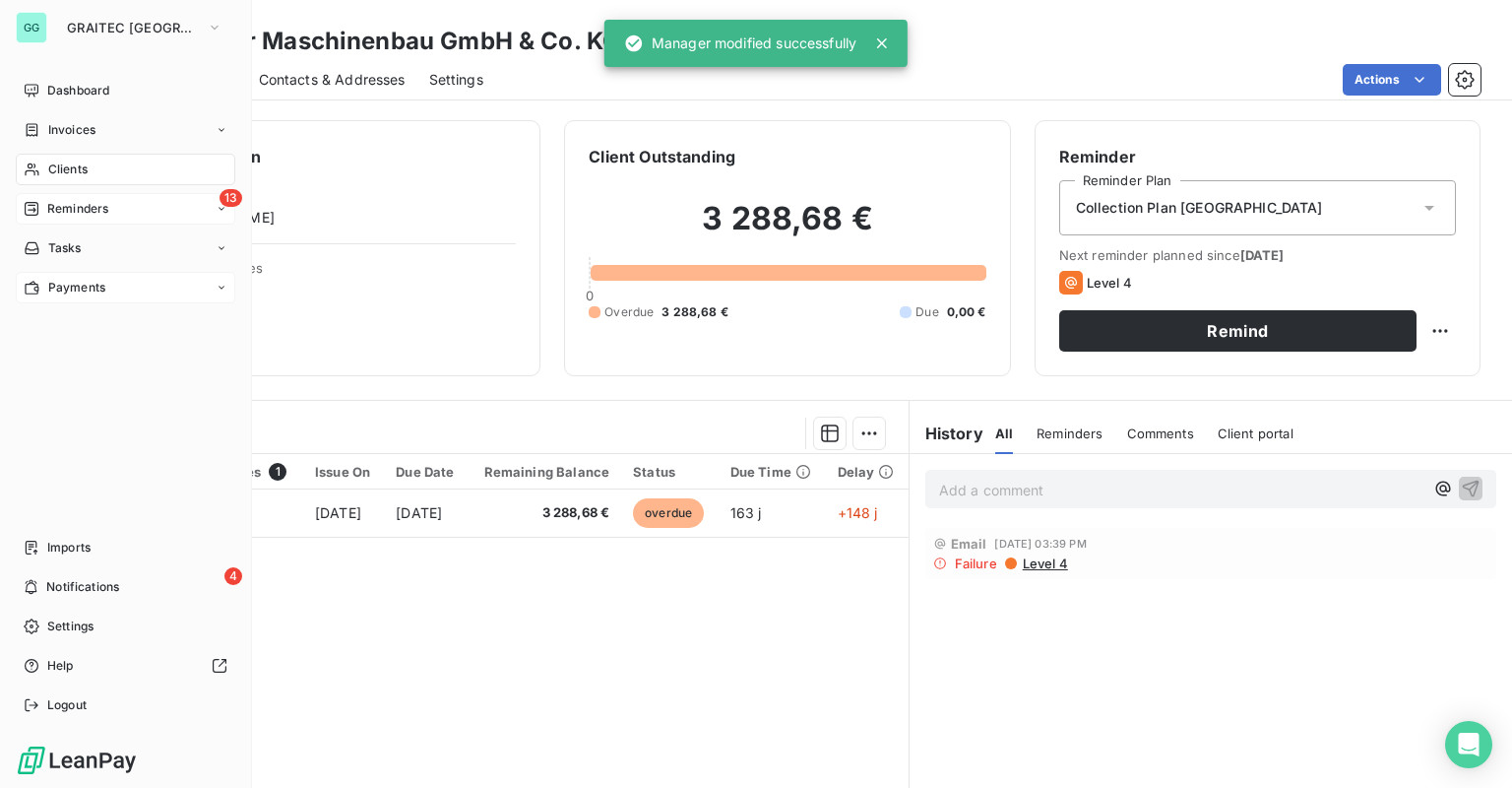 click on "Reminders" at bounding box center [78, 209] 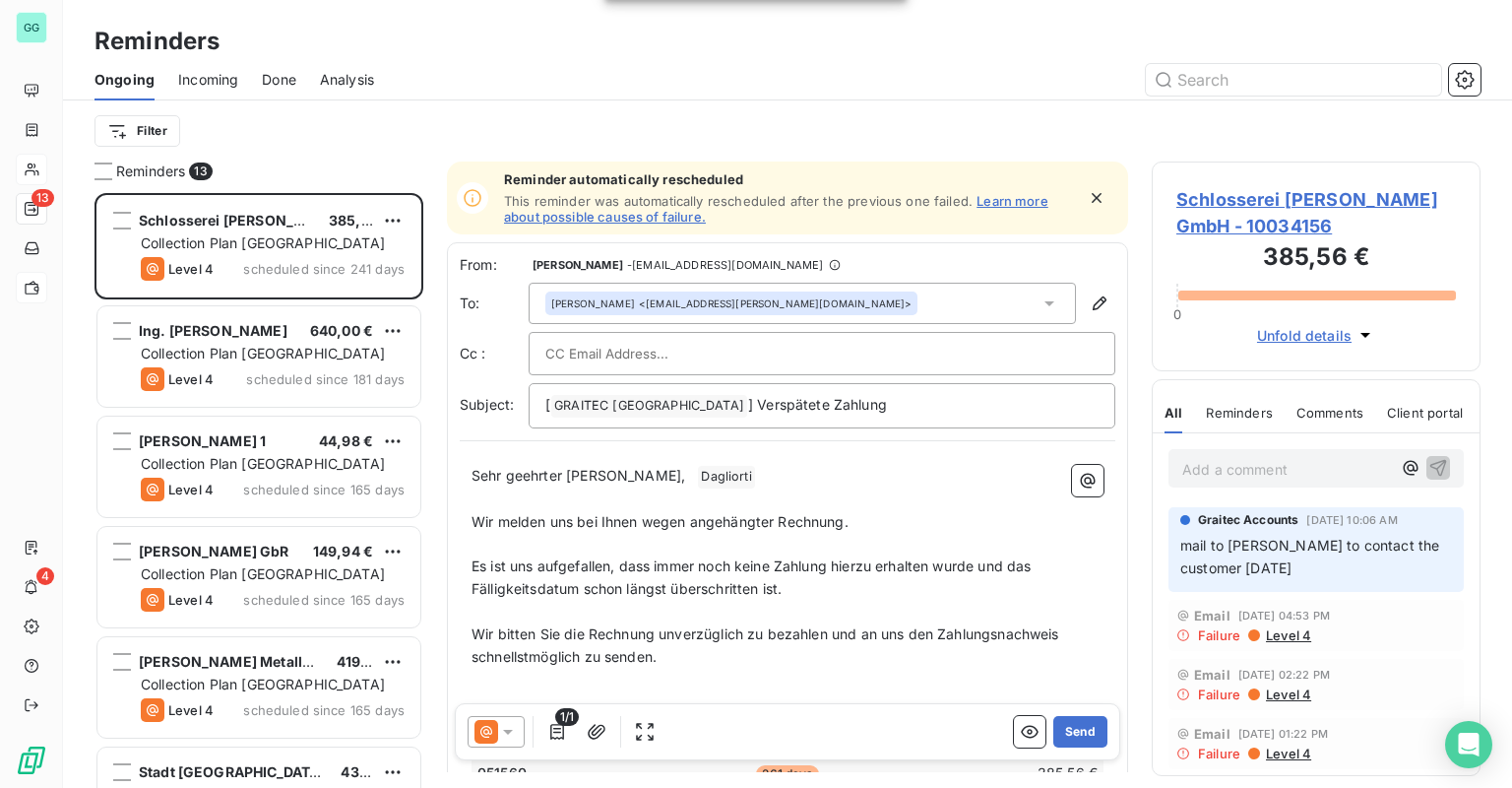 scroll, scrollTop: 12, scrollLeft: 12, axis: both 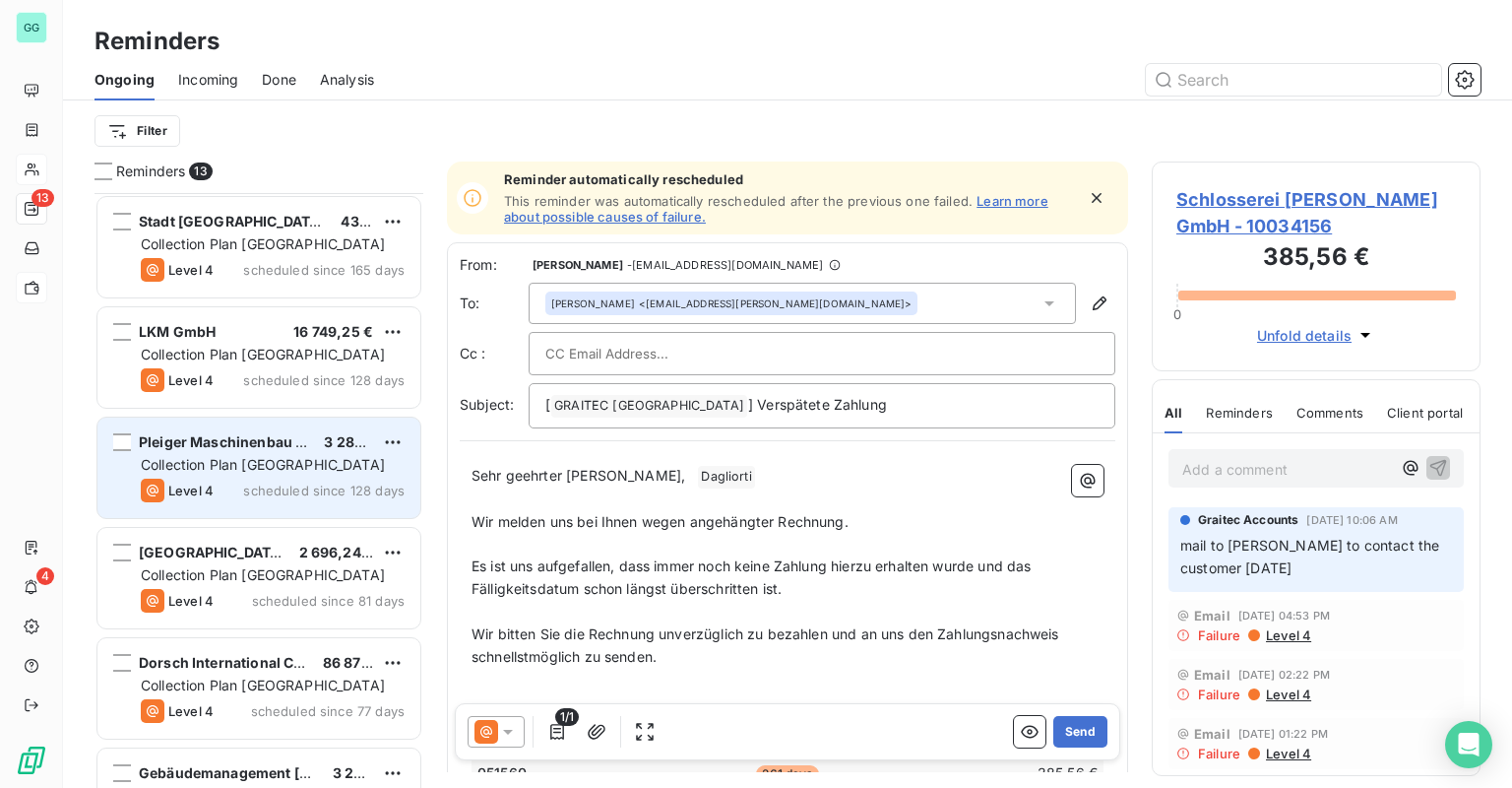 click on "Pleiger Maschinenbau GmbH & Co. KG" at bounding box center [270, 441] 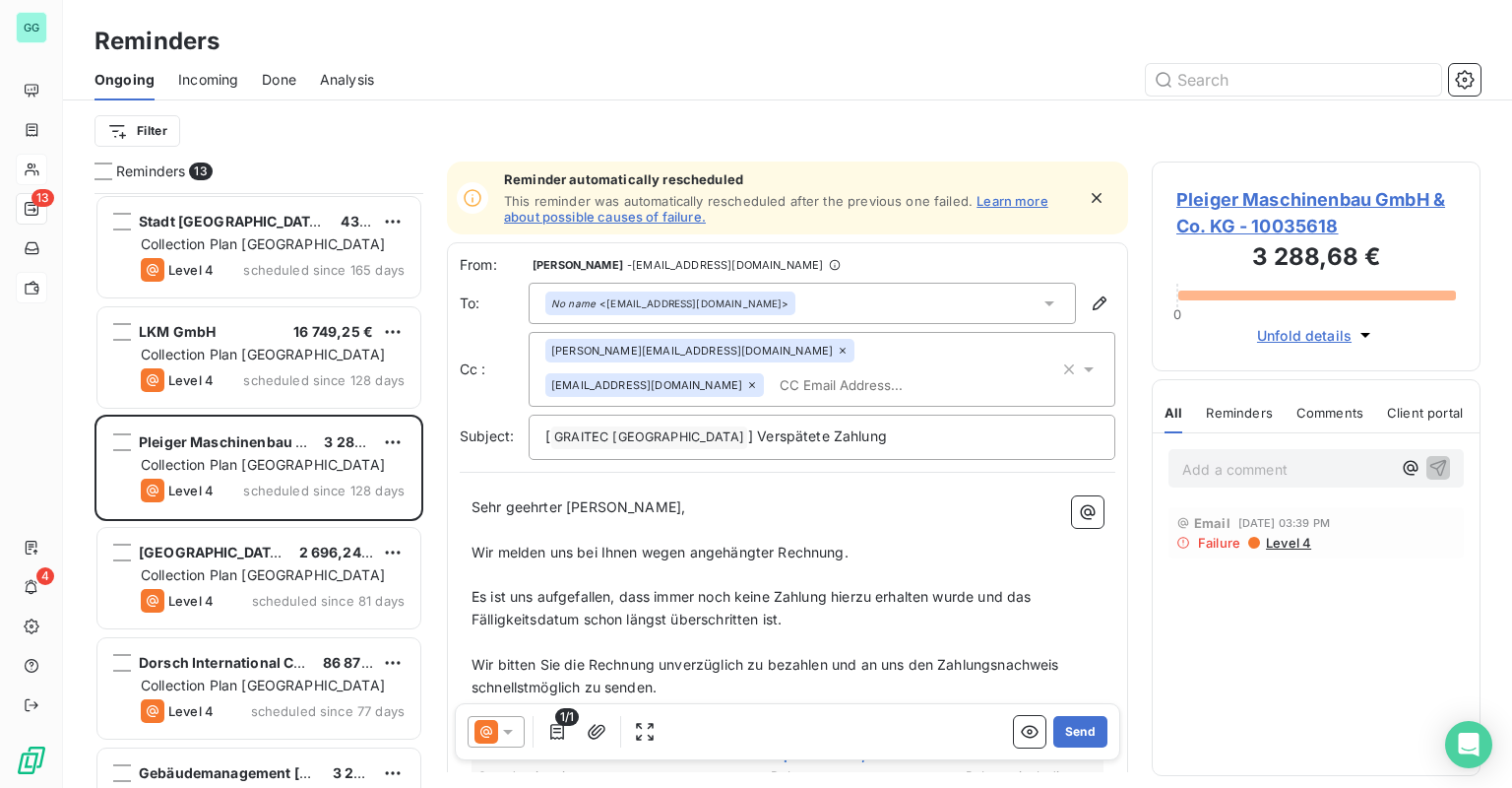 click at bounding box center [885, 385] 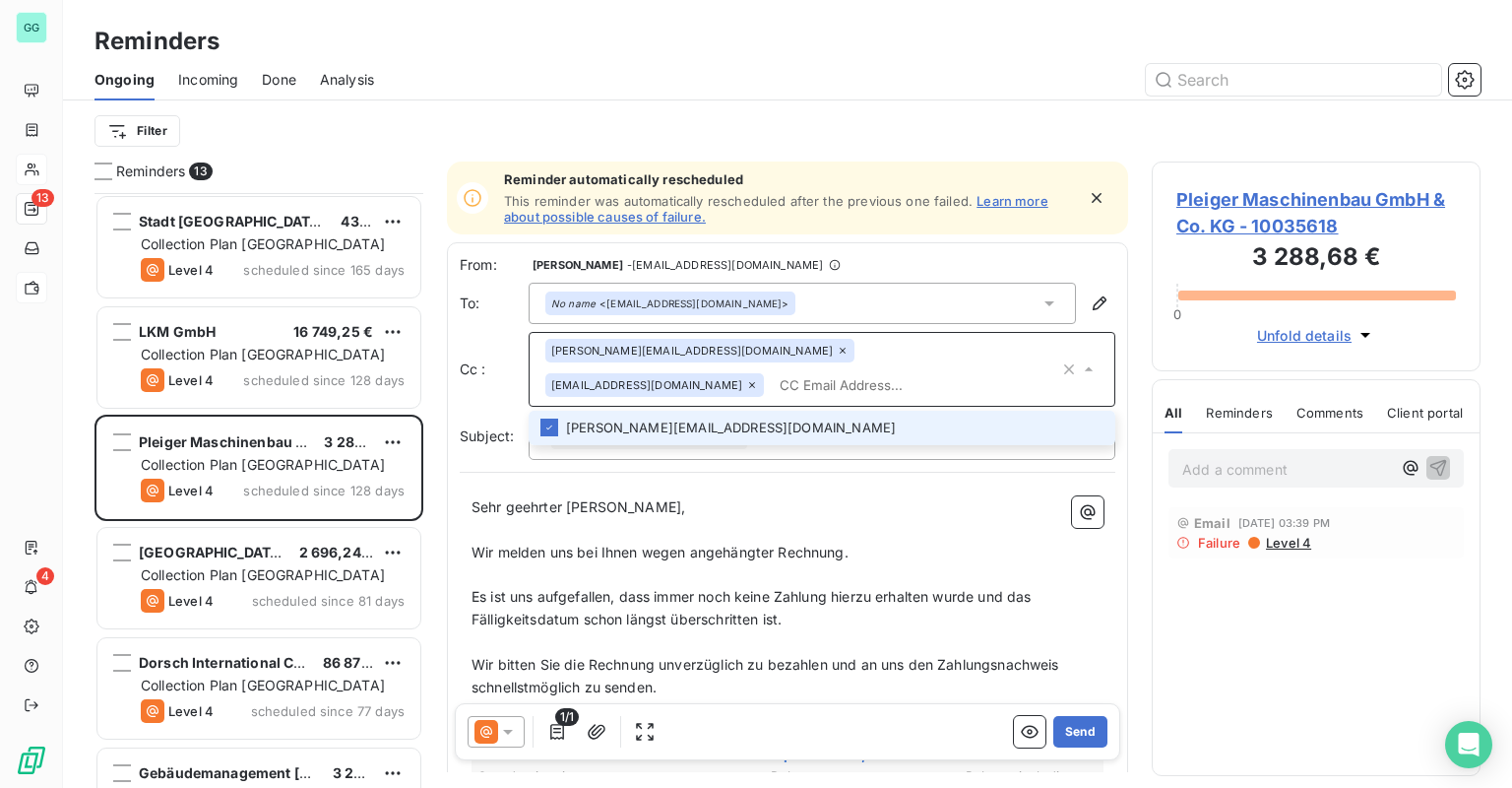 paste on "[PERSON_NAME][EMAIL_ADDRESS][DOMAIN_NAME]" 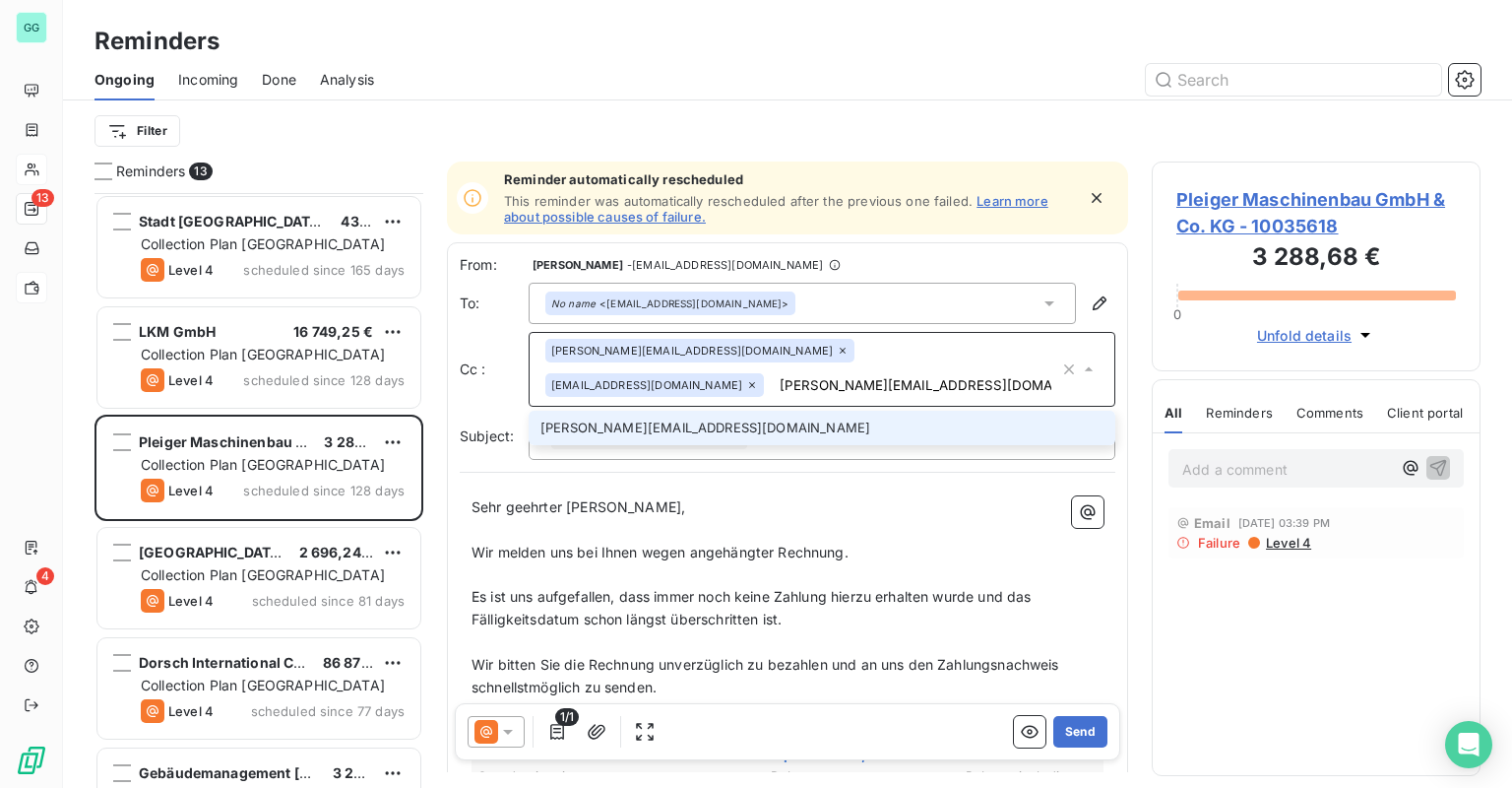 type on "[PERSON_NAME][EMAIL_ADDRESS][DOMAIN_NAME]" 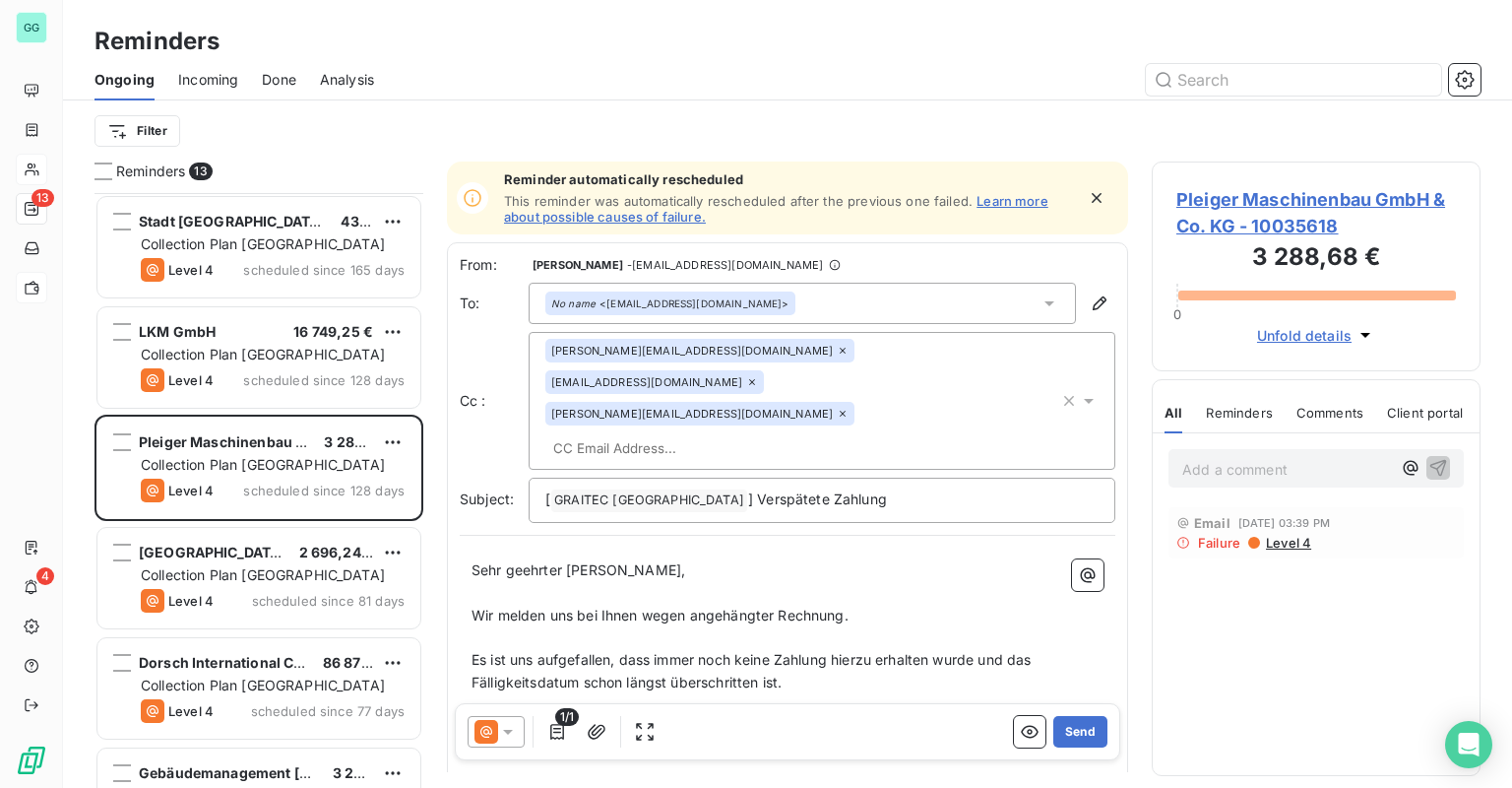 click at bounding box center (939, 80) 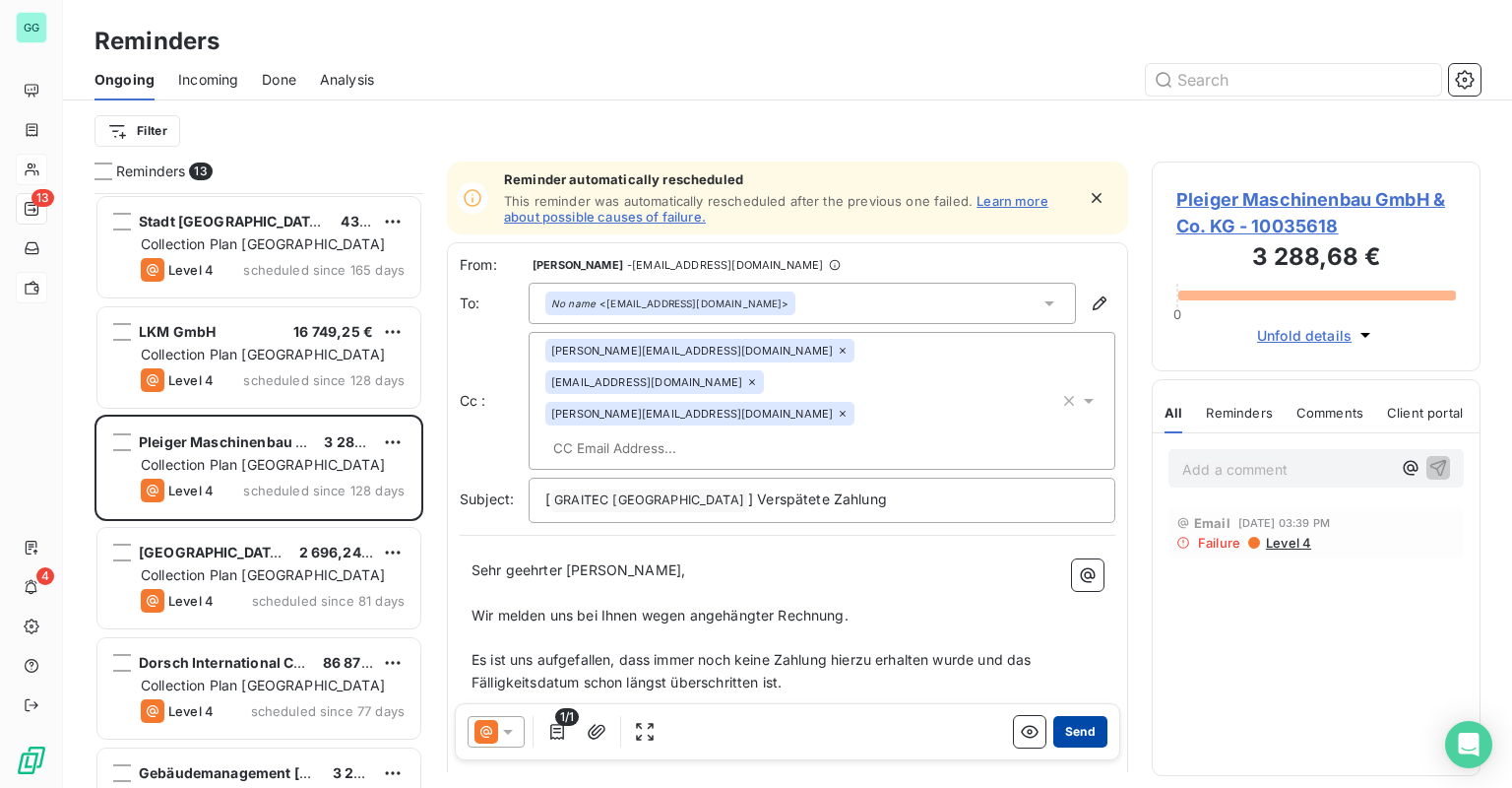 click on "Send" at bounding box center [1080, 732] 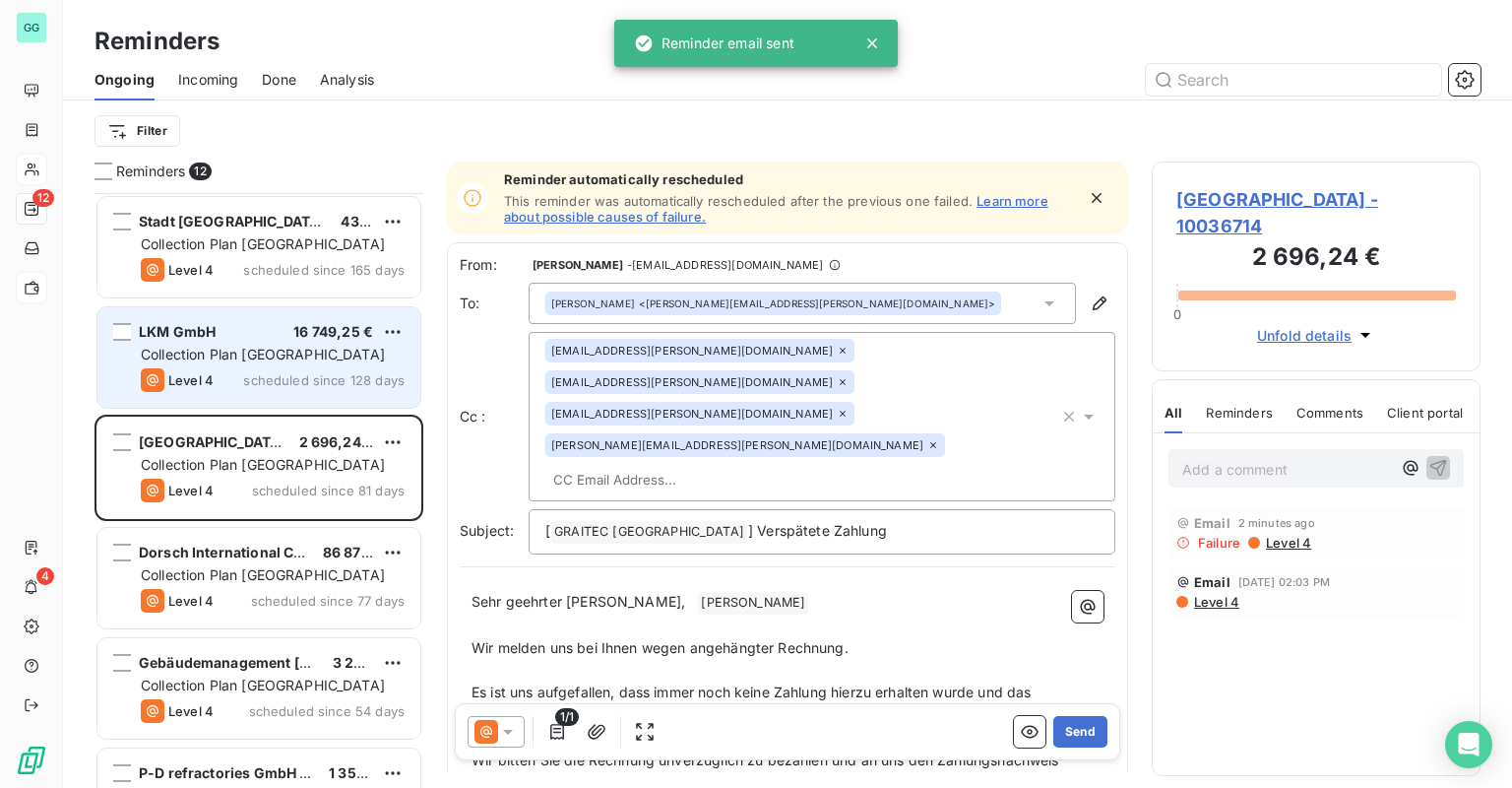 click on "Level 4 scheduled since 128 days" at bounding box center [273, 380] 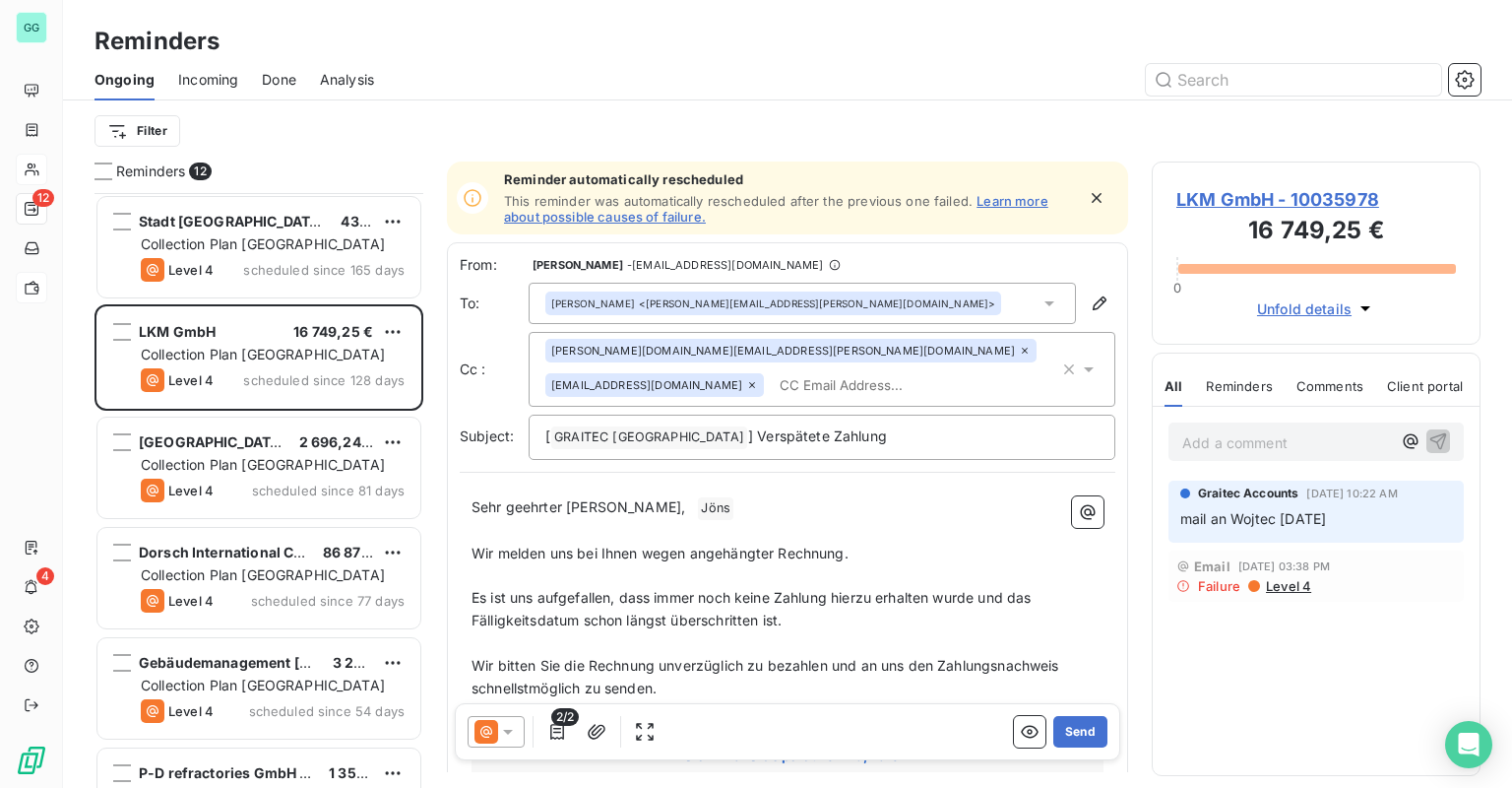 scroll, scrollTop: 394, scrollLeft: 0, axis: vertical 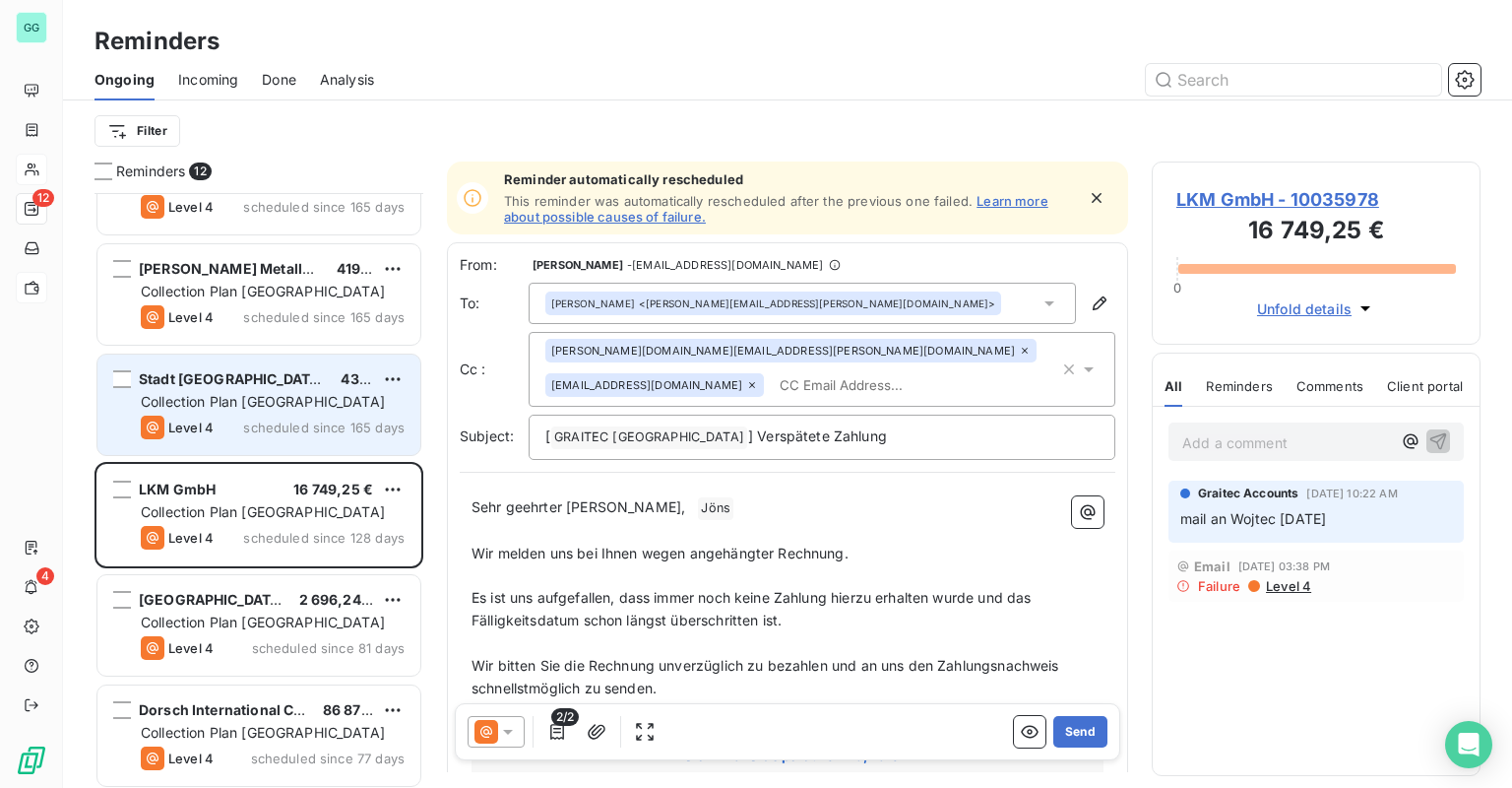 click on "Stadt [GEOGRAPHIC_DATA] a. Rbge. Bauordnungsamt 434,83 € Collection Plan Germany Level 4 scheduled since 165 days" at bounding box center [259, 405] 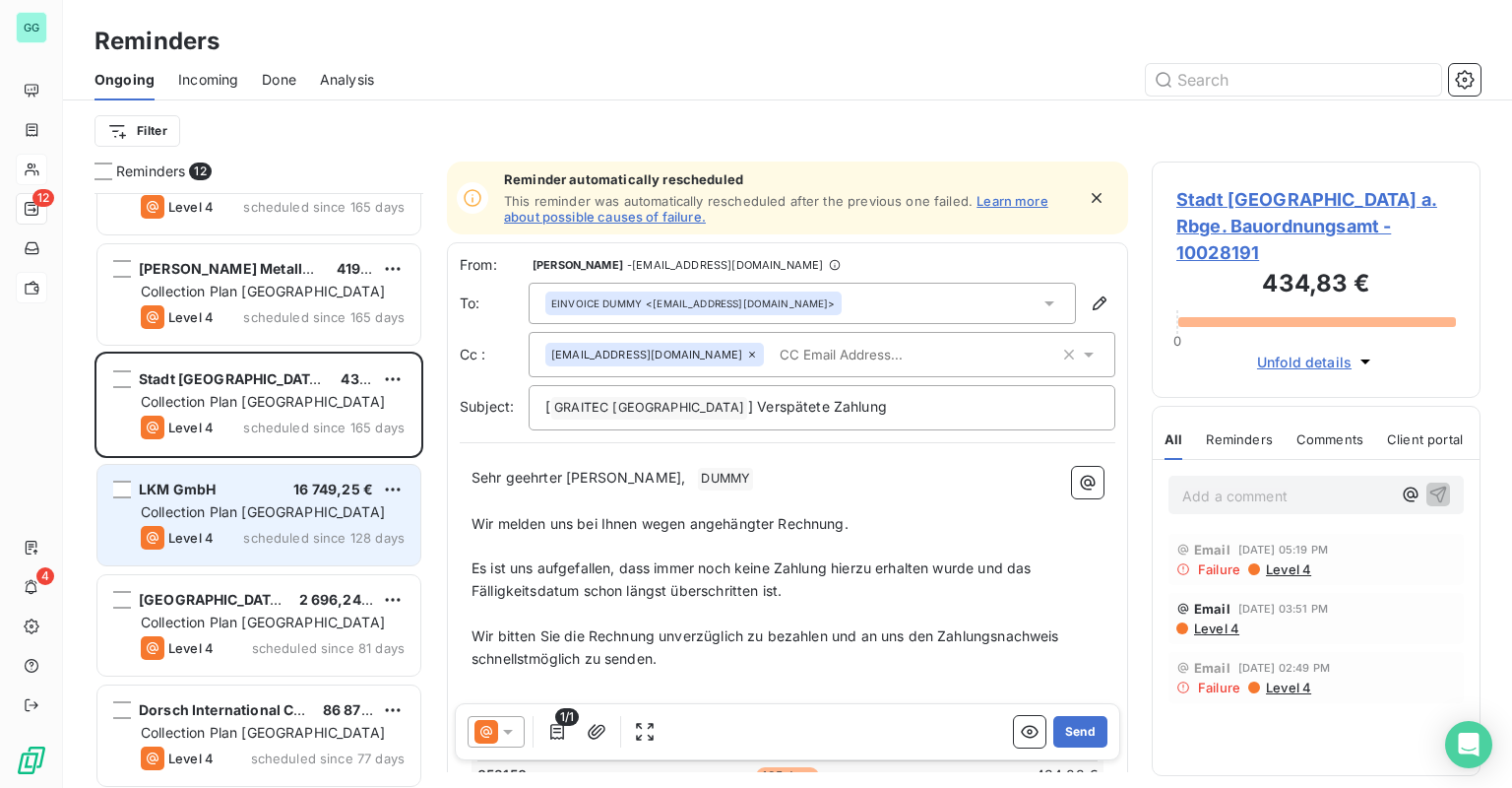 click on "Level 4" at bounding box center (177, 538) 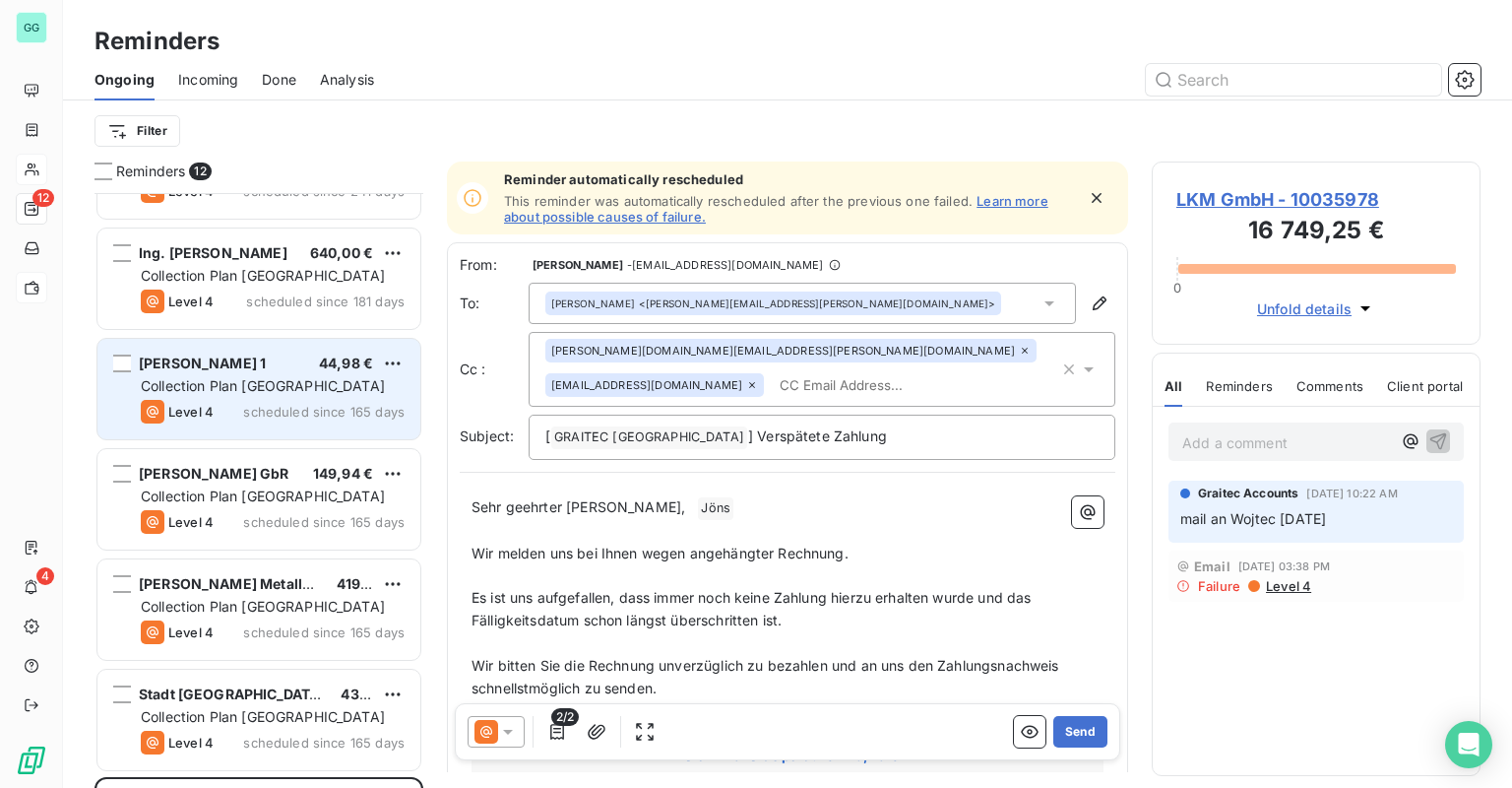 scroll, scrollTop: 0, scrollLeft: 0, axis: both 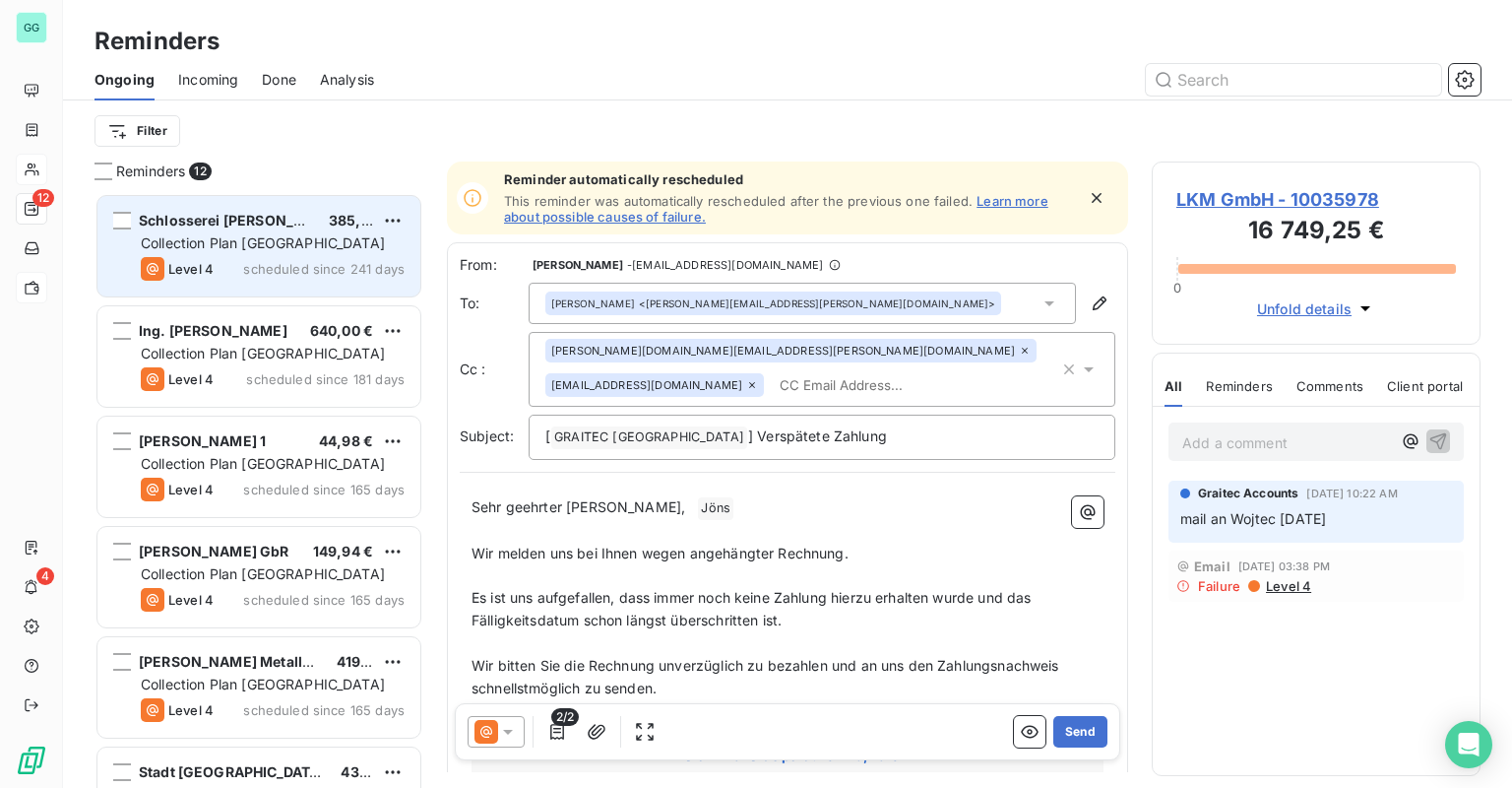 click on "scheduled since 241 days" at bounding box center [324, 269] 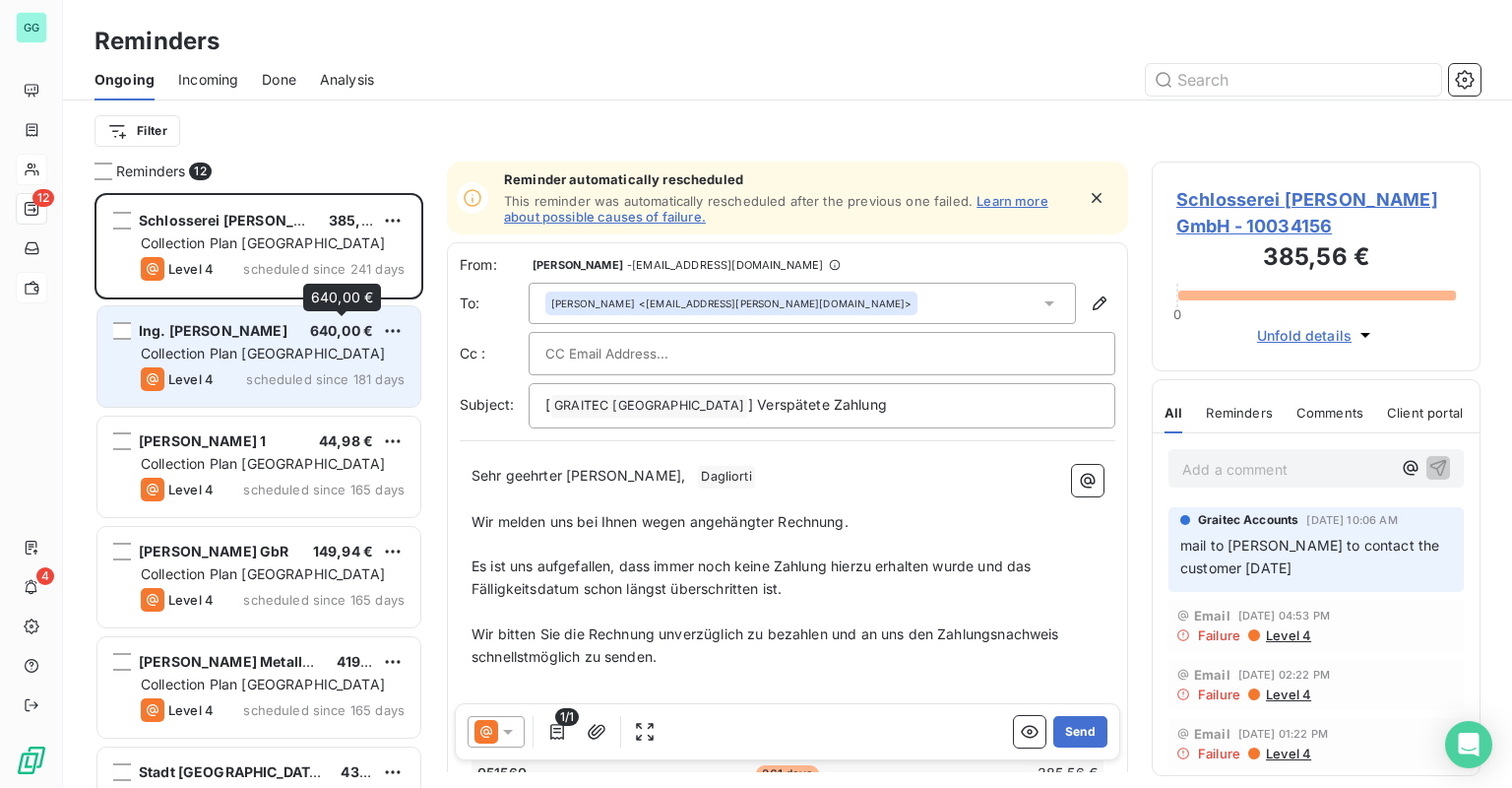 click on "640,00 €" at bounding box center (342, 330) 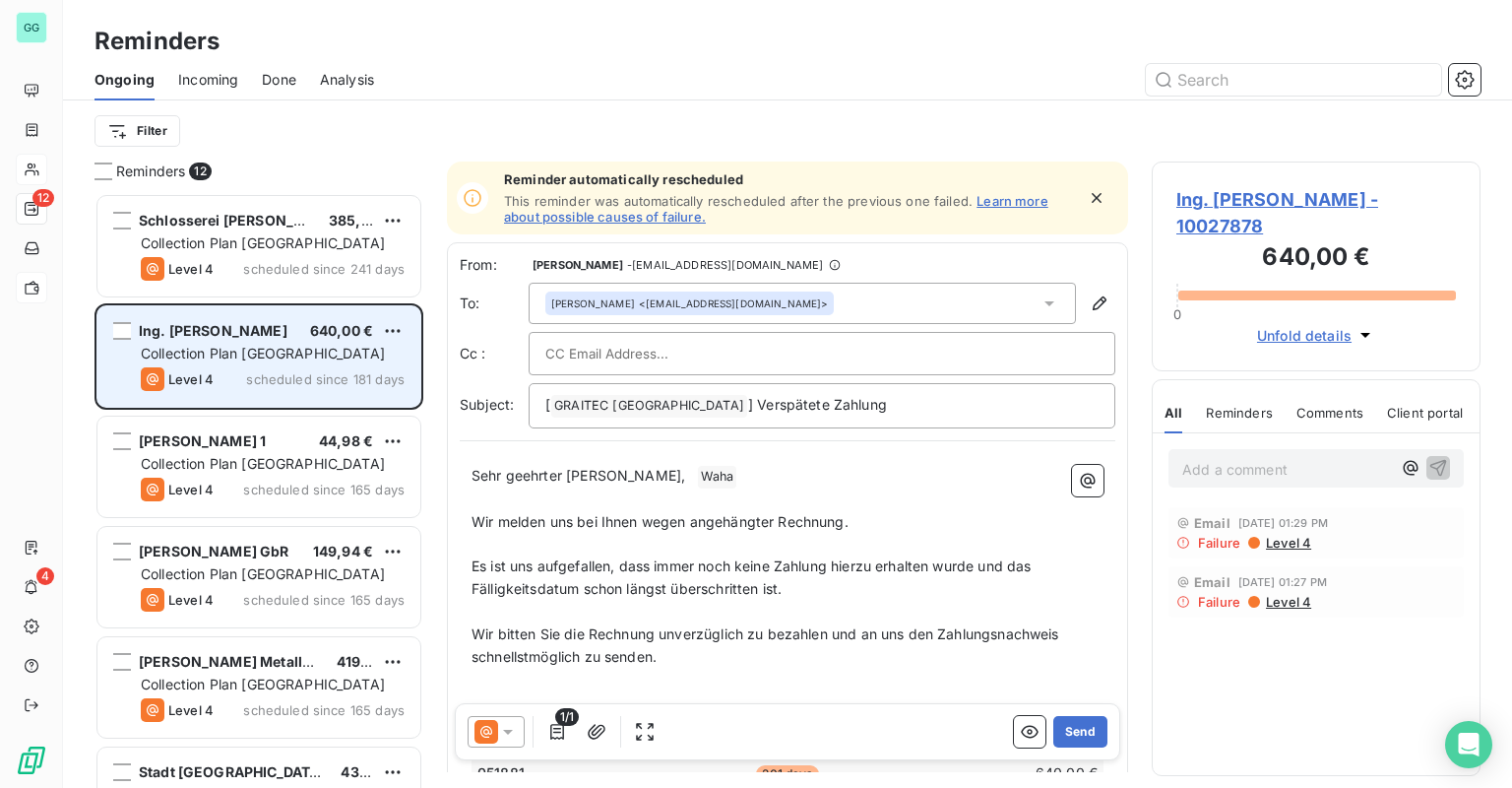 click on "Ing. [PERSON_NAME] 640,00 € Collection Plan Germany Level 4 scheduled since 181 days" at bounding box center (259, 357) 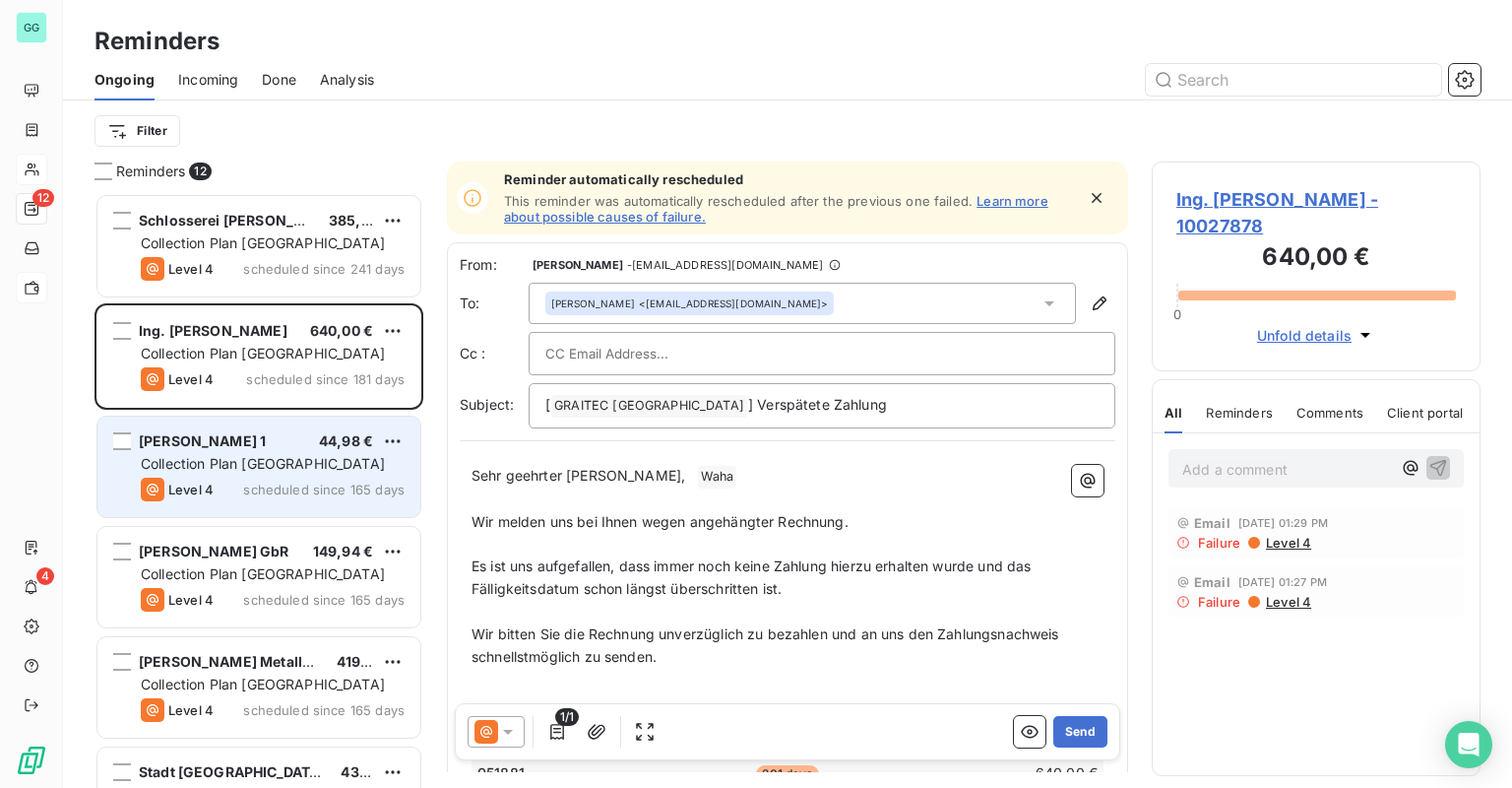click on "Collection Plan [GEOGRAPHIC_DATA]" at bounding box center (263, 463) 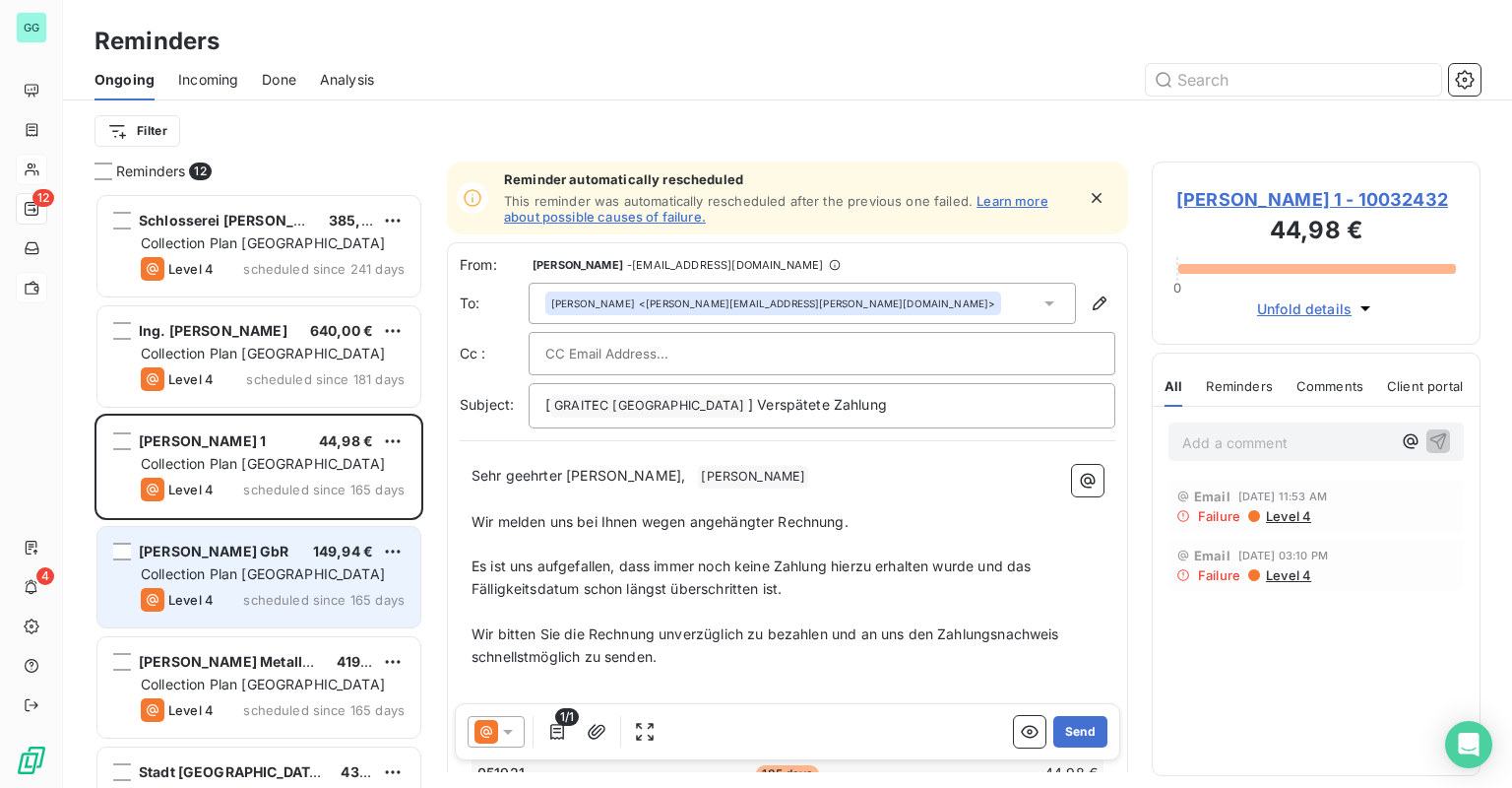 click on "[PERSON_NAME] GbR 149,94 € Collection Plan [GEOGRAPHIC_DATA] Level 4 scheduled since 165 days" at bounding box center (259, 577) 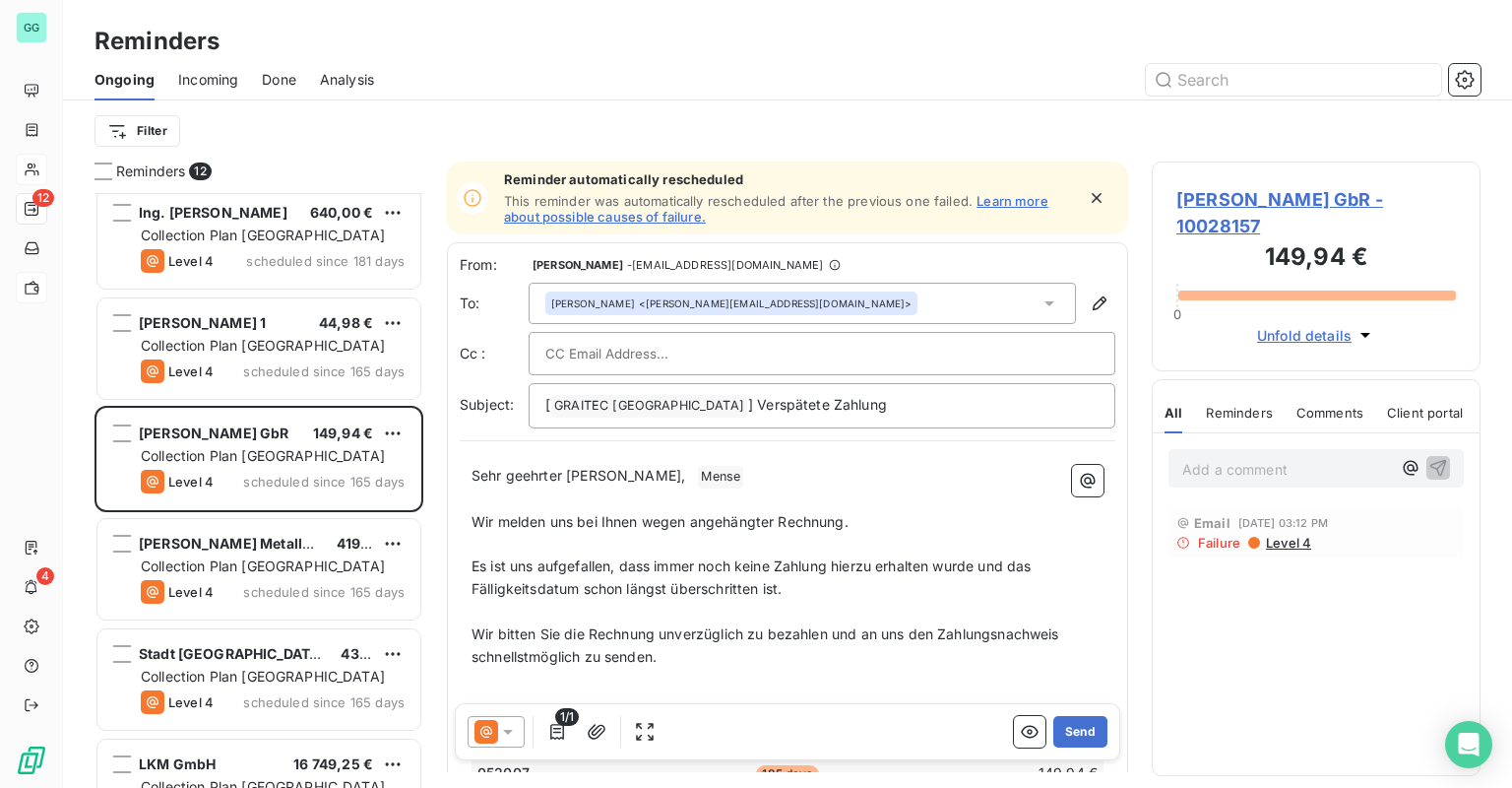 scroll, scrollTop: 158, scrollLeft: 0, axis: vertical 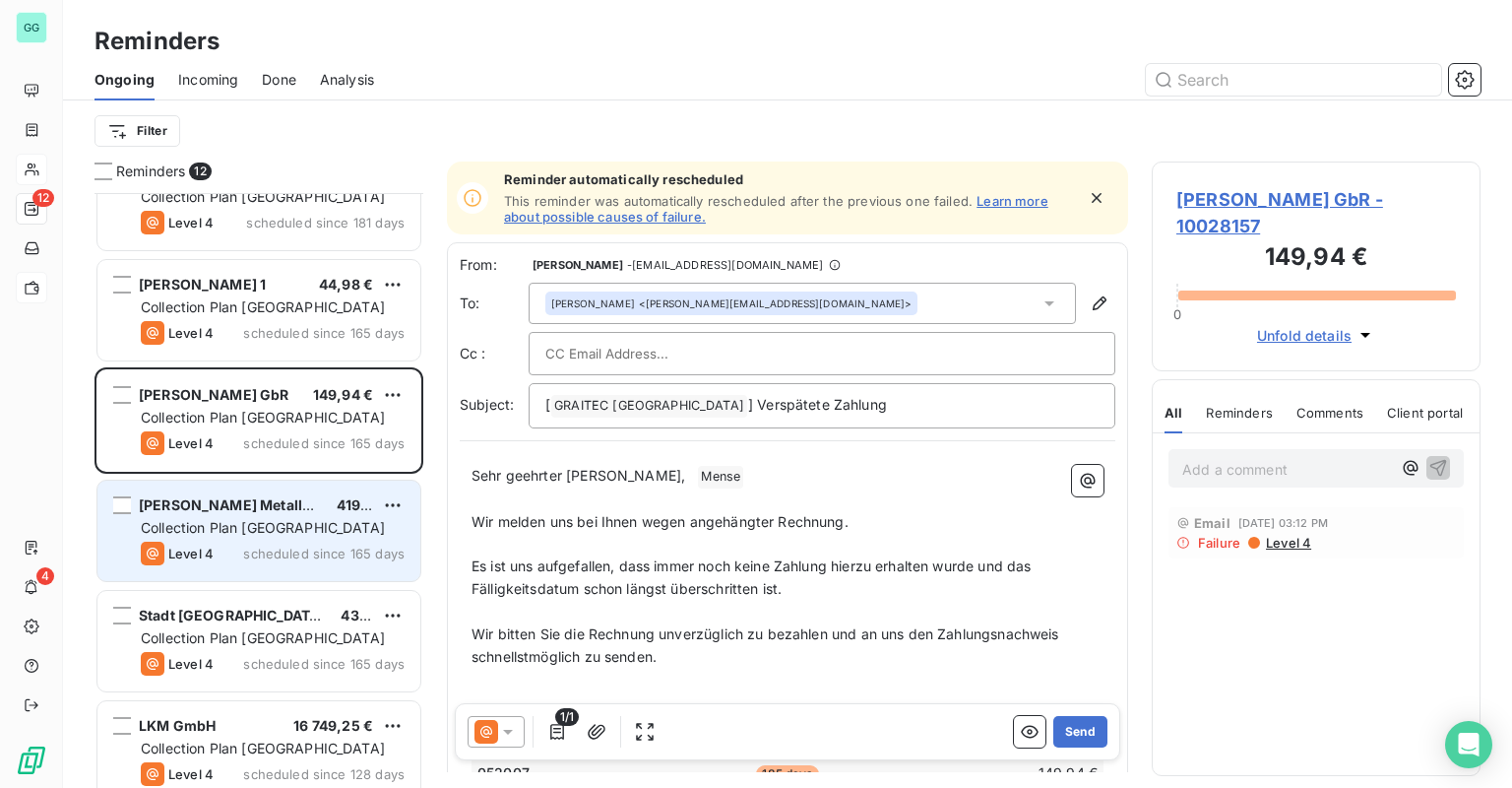 click on "[PERSON_NAME] Metallbau & Feinmechanik 419,83 € Collection Plan [GEOGRAPHIC_DATA] Level 4 scheduled since 165 days" at bounding box center [259, 531] 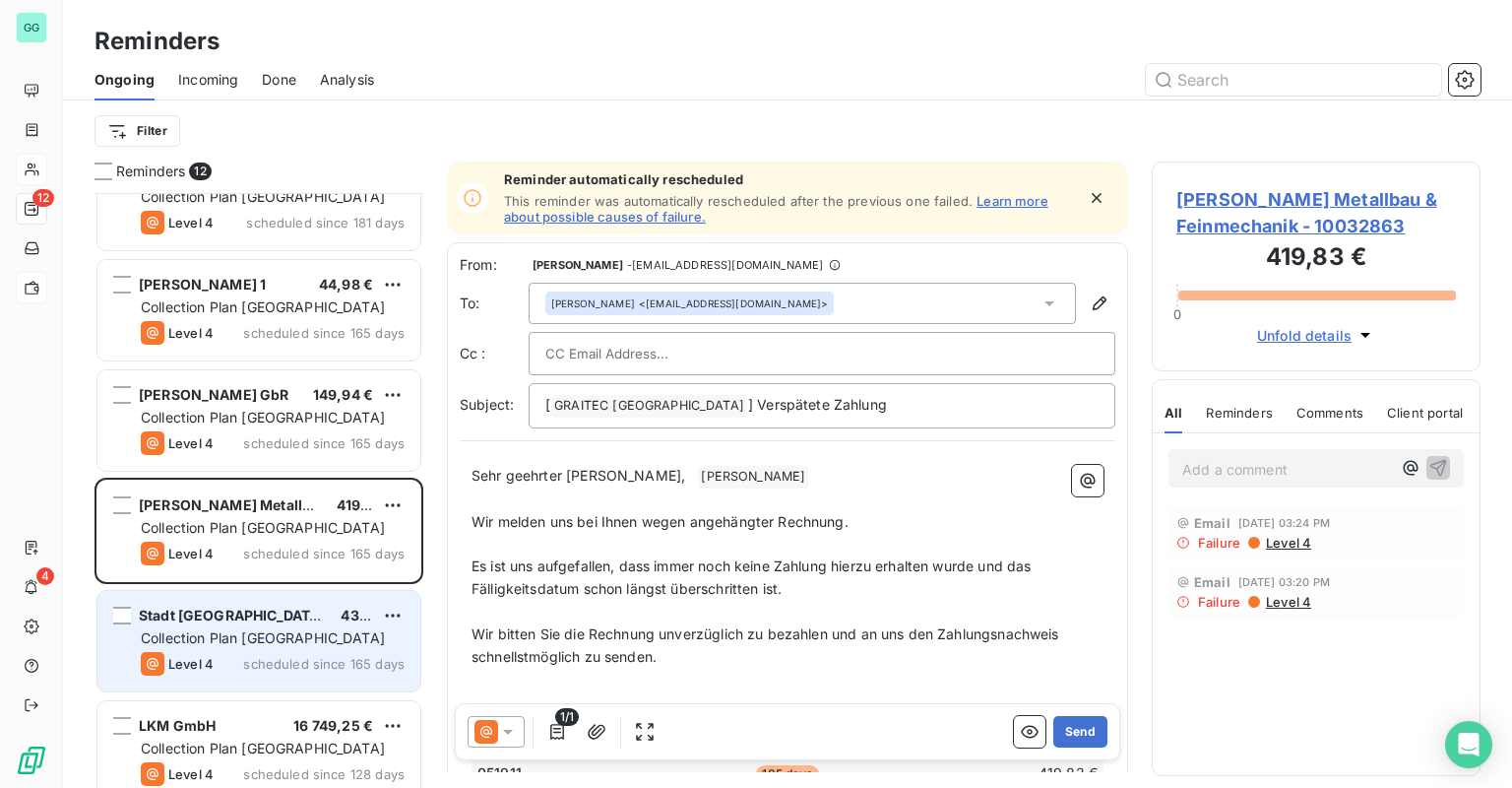 click on "Collection Plan [GEOGRAPHIC_DATA]" at bounding box center [263, 637] 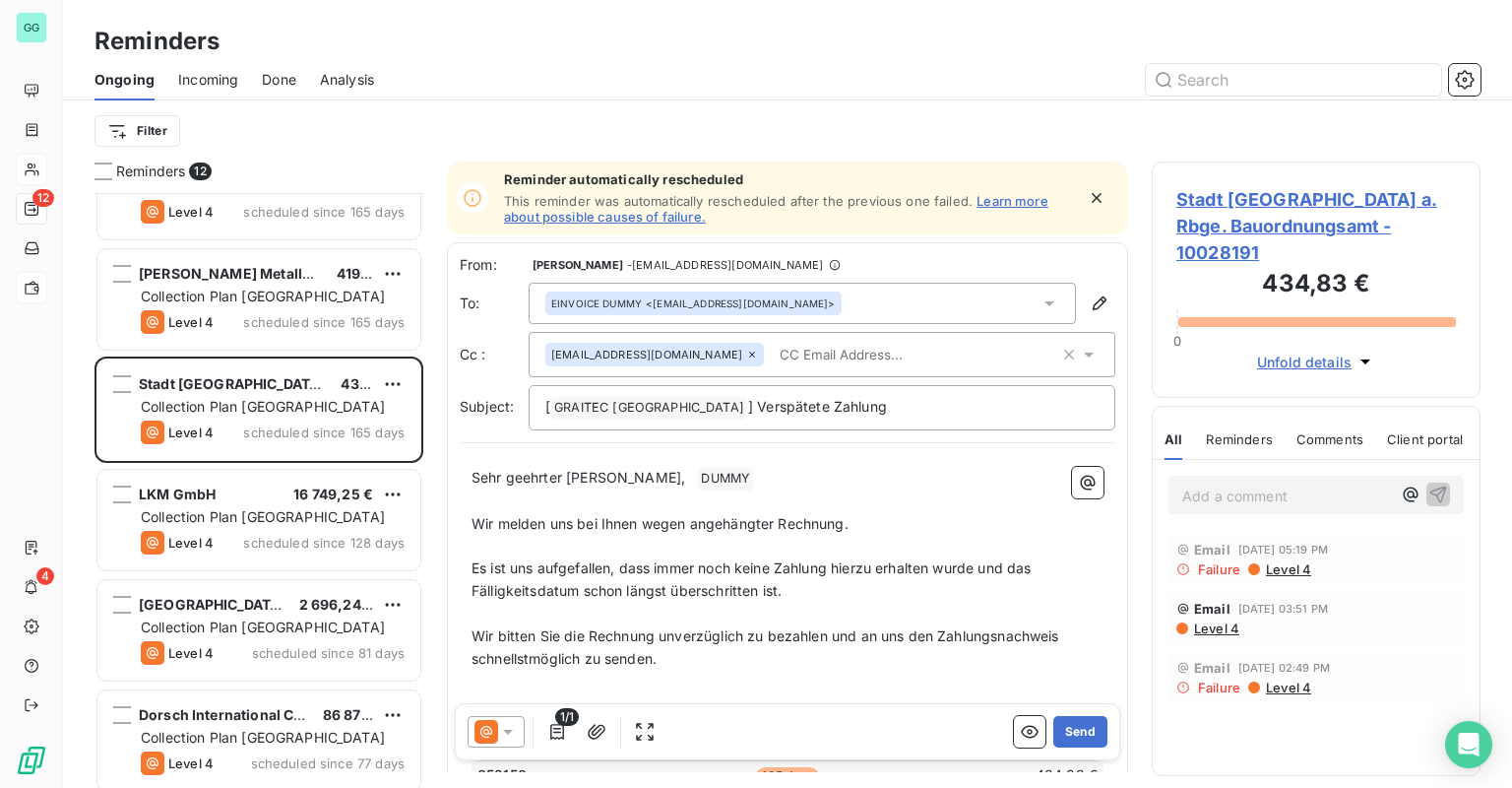 scroll, scrollTop: 394, scrollLeft: 0, axis: vertical 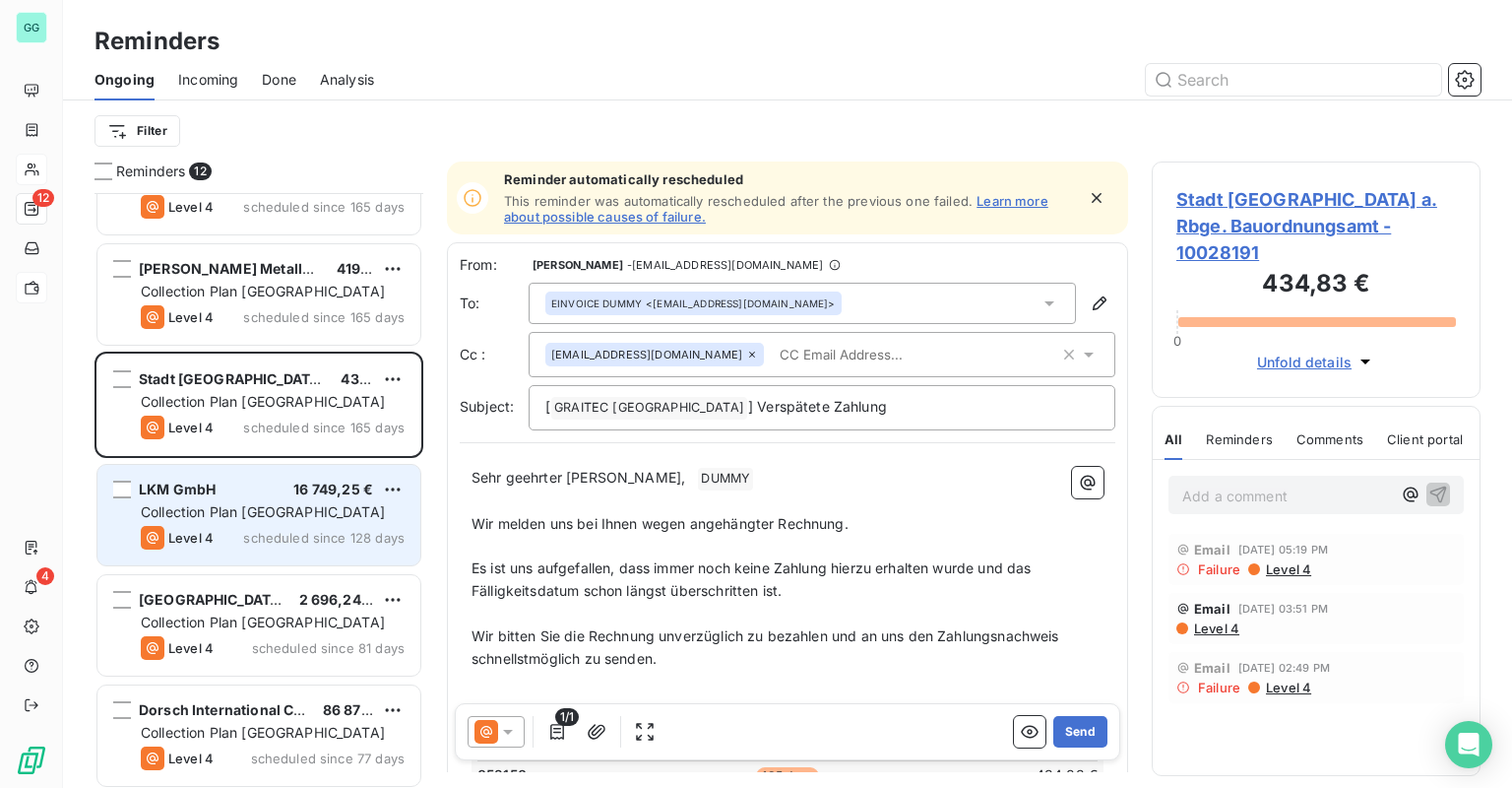 click on "Collection Plan [GEOGRAPHIC_DATA]" at bounding box center [263, 511] 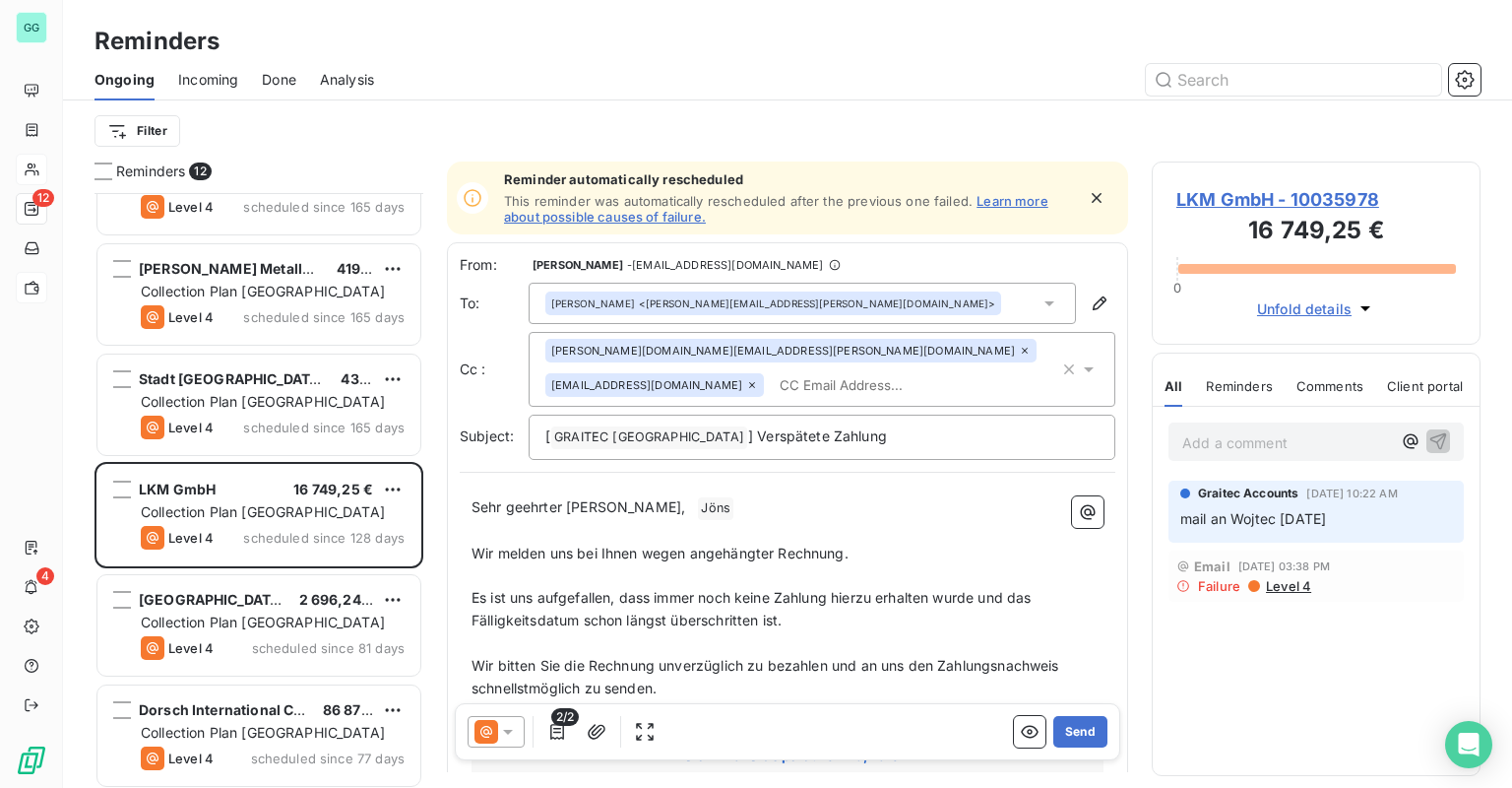 click on "LKM GmbH - 10035978" at bounding box center [1316, 199] 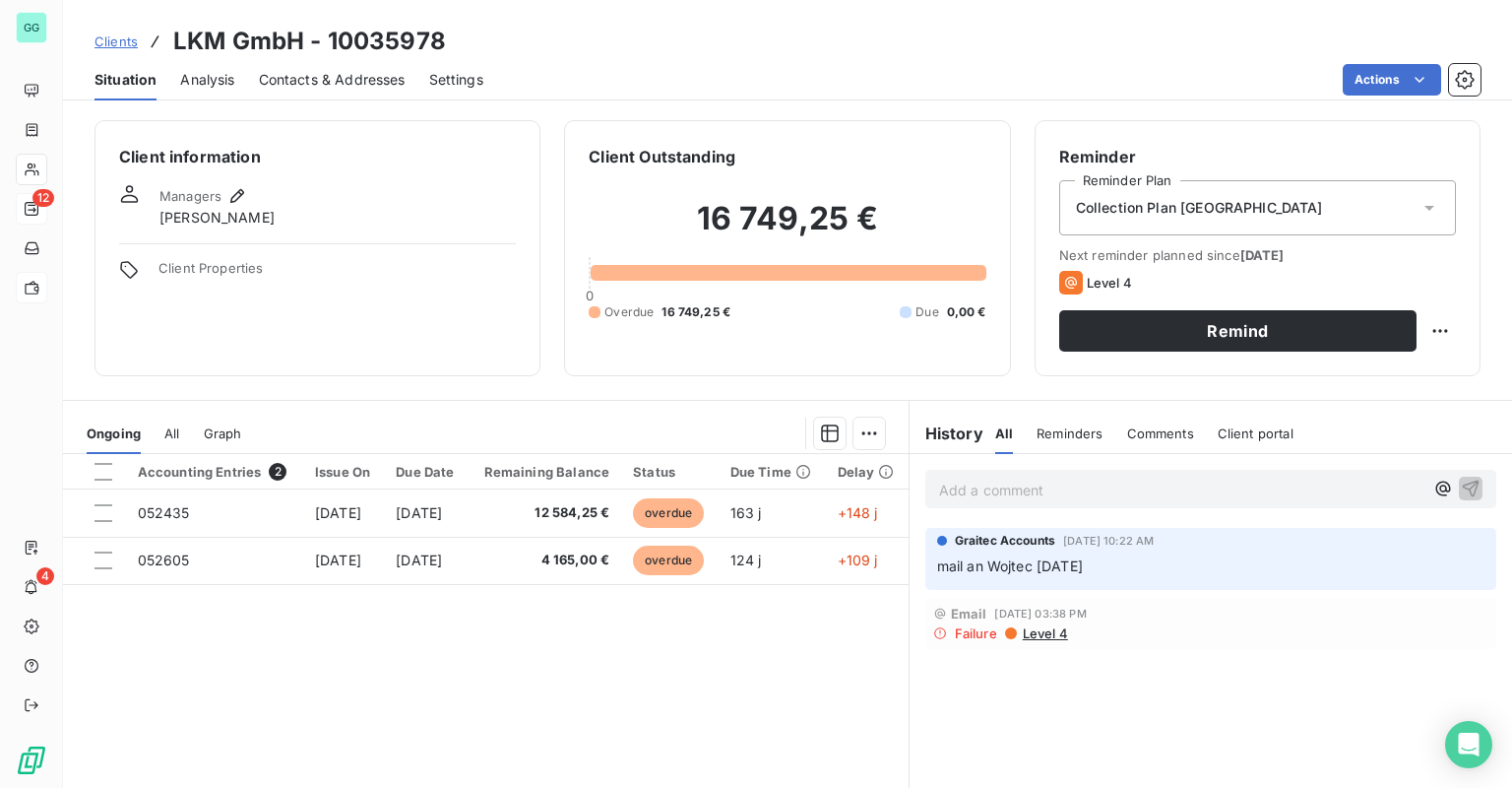 drag, startPoint x: 327, startPoint y: 87, endPoint x: 340, endPoint y: 91, distance: 13.601471 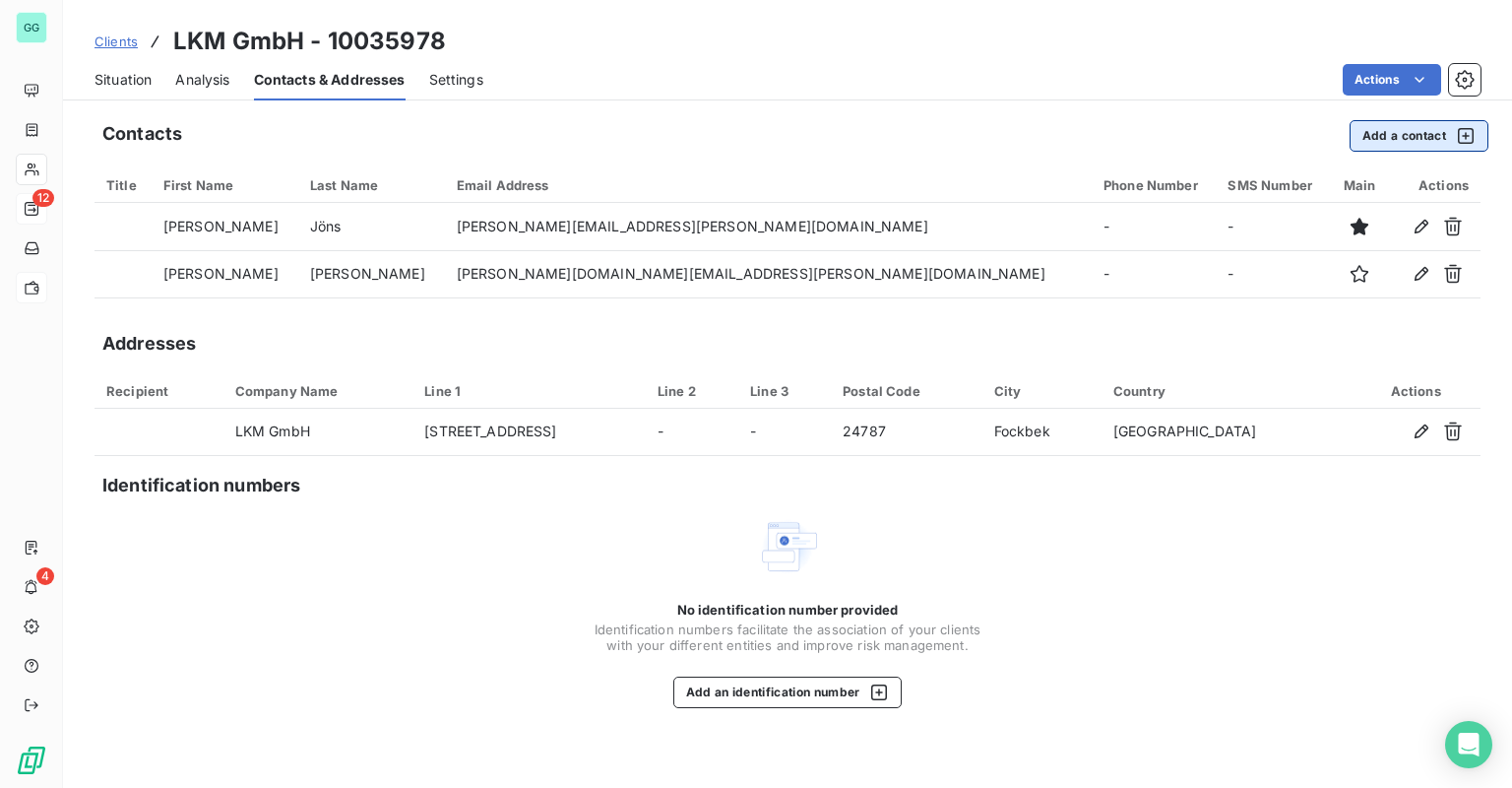 click on "Add a contact" at bounding box center [1418, 136] 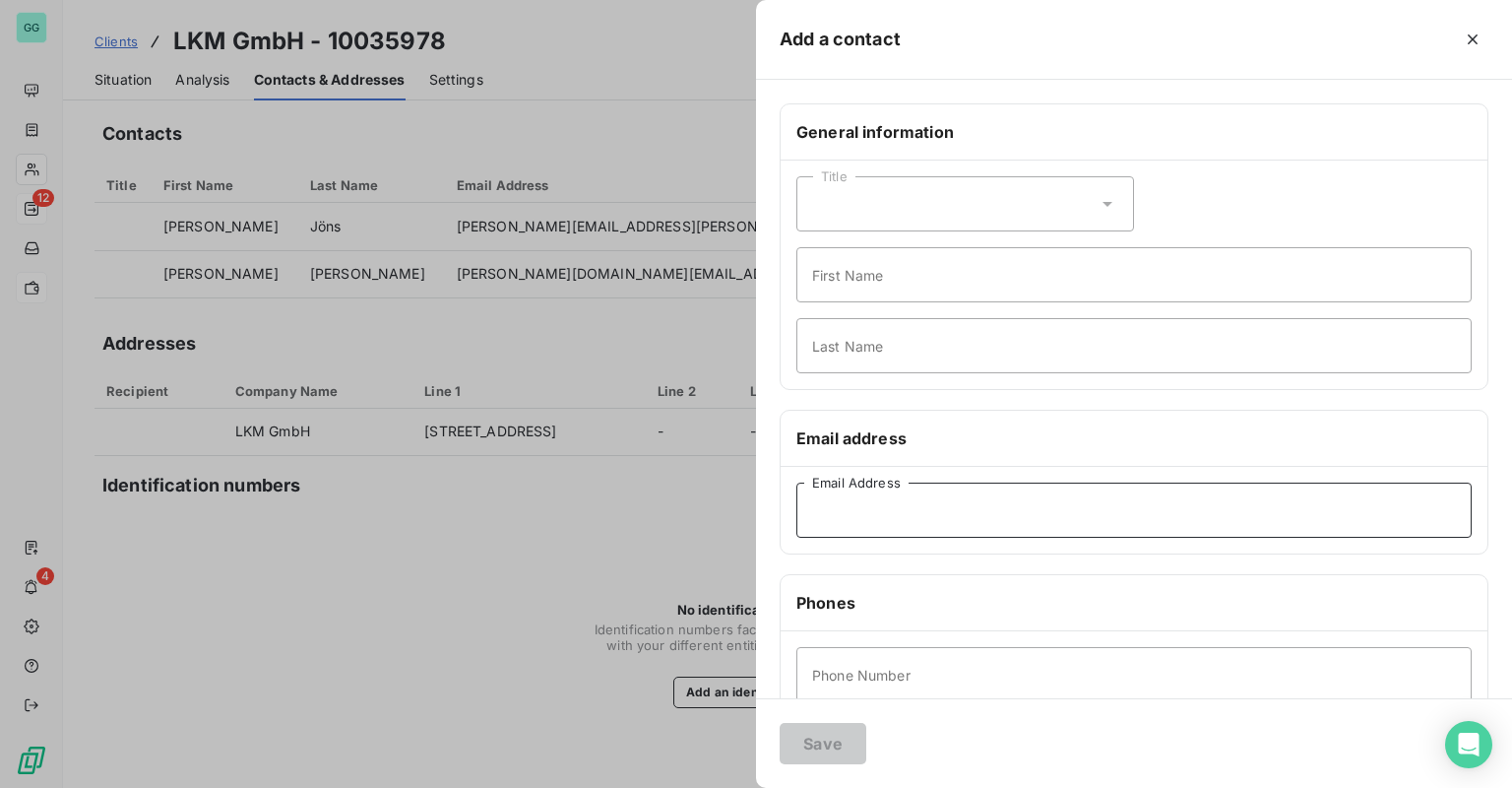 click on "Email Address" at bounding box center (1134, 510) 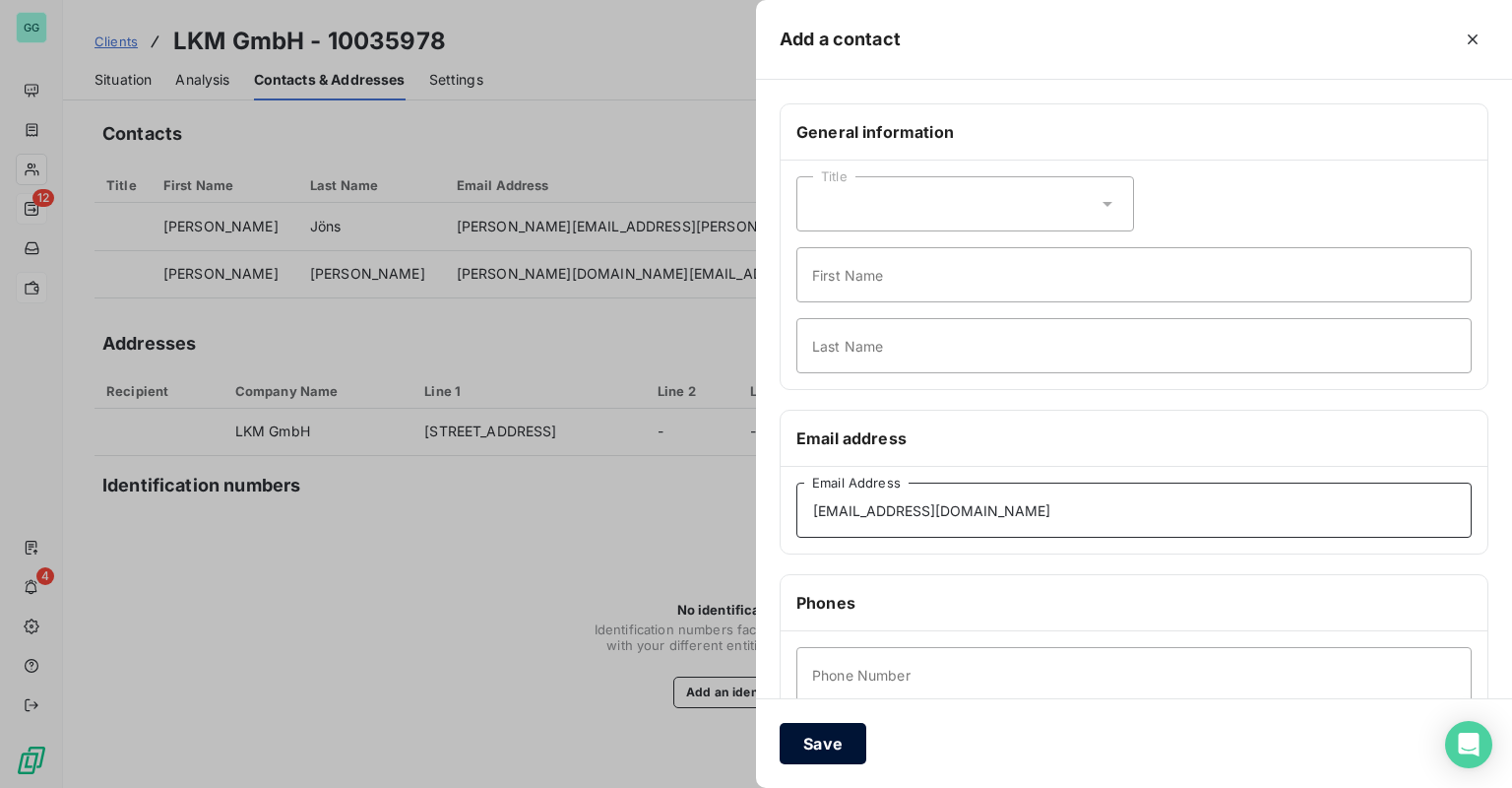 type on "[EMAIL_ADDRESS][DOMAIN_NAME]" 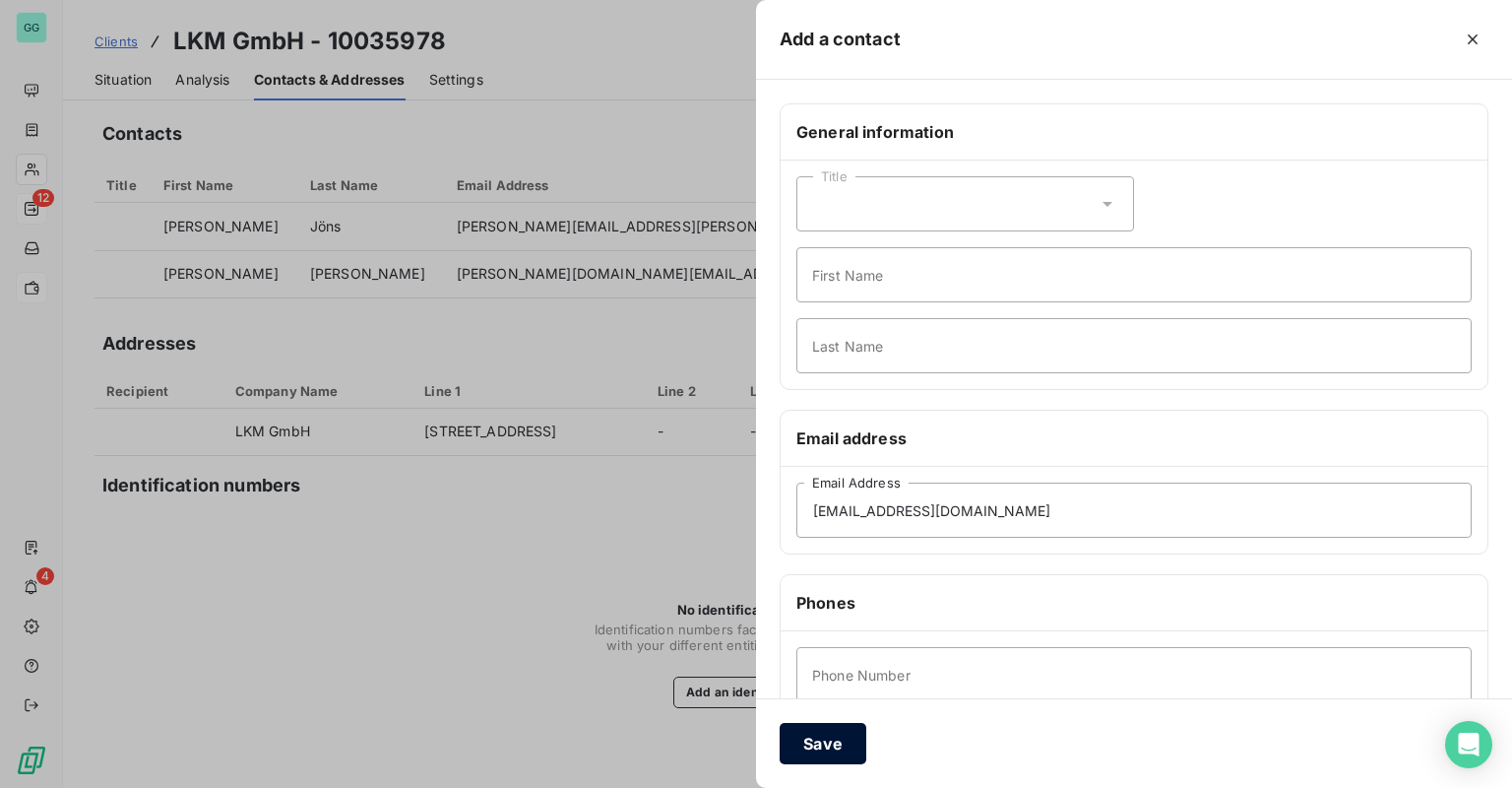 click on "Save" at bounding box center (823, 744) 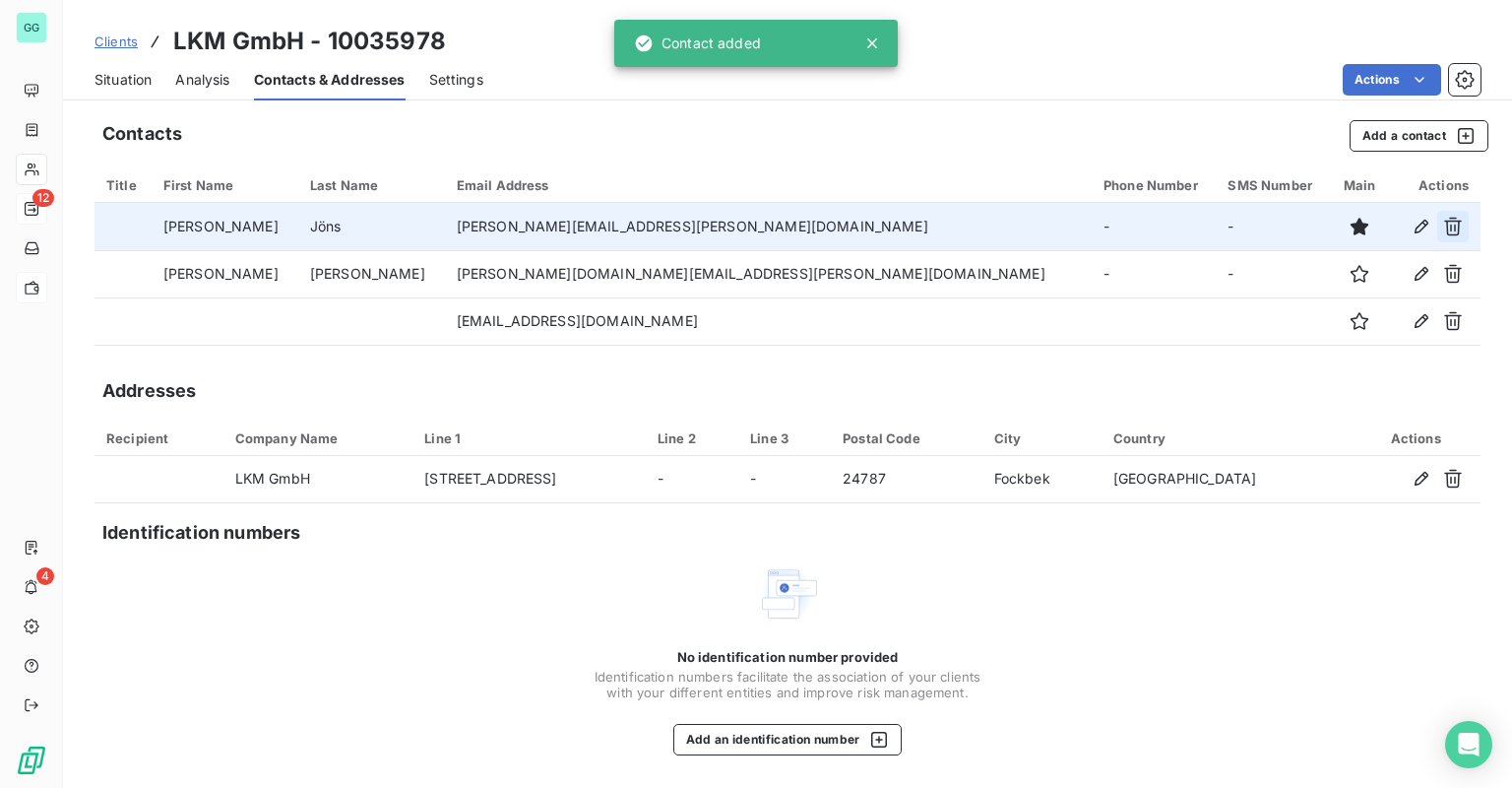 type 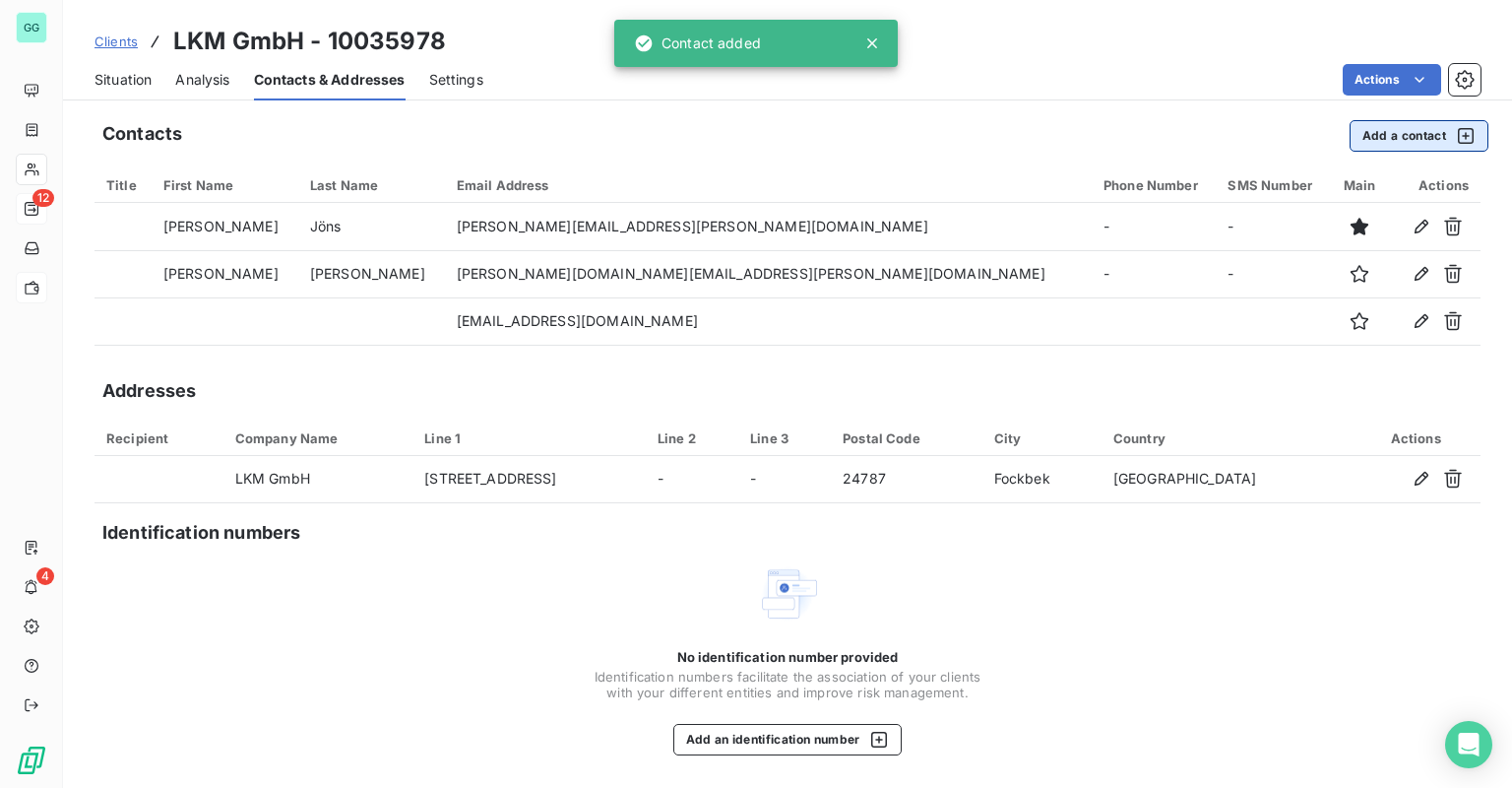 click on "Add a contact" at bounding box center [1418, 136] 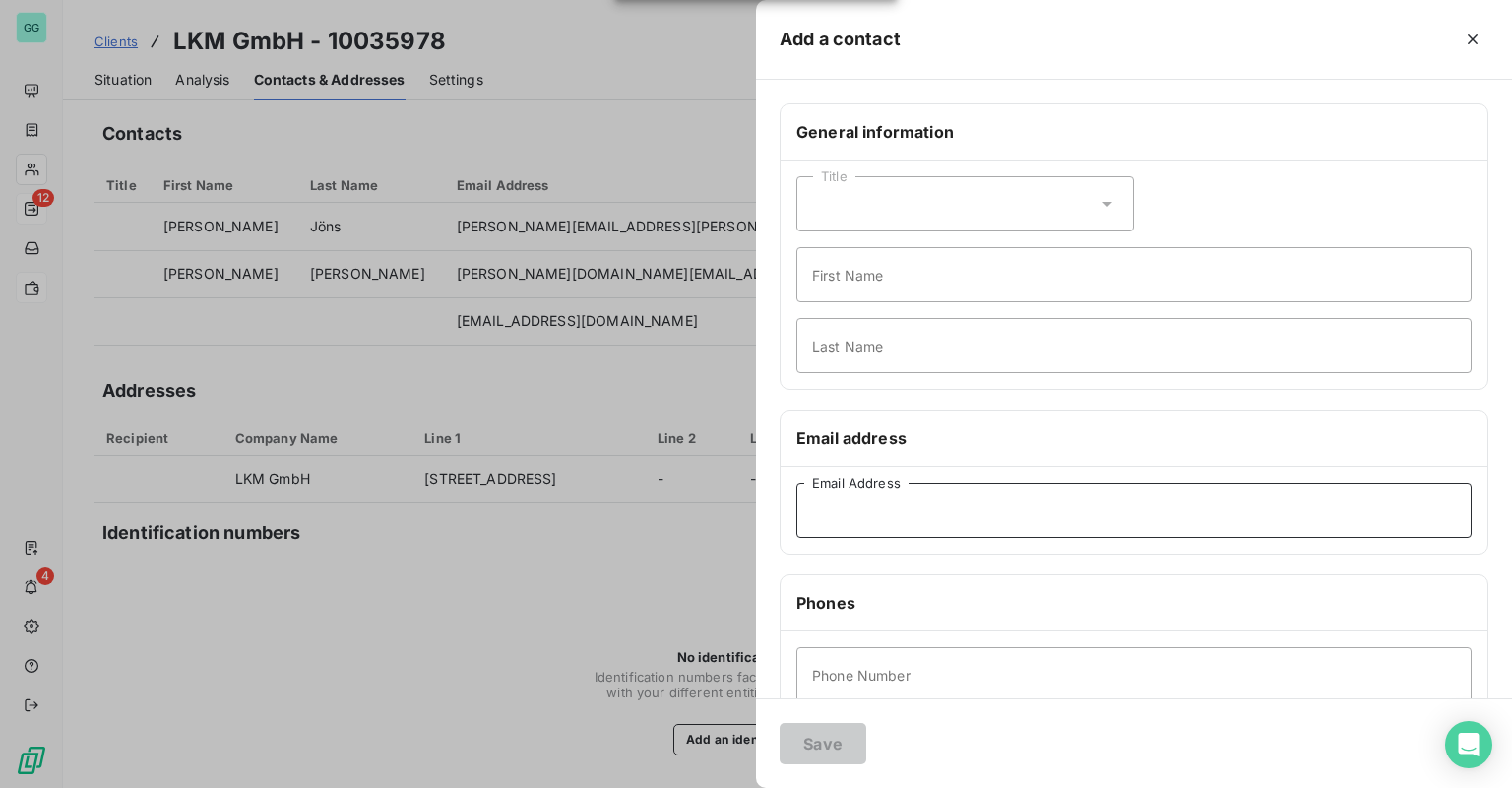 drag, startPoint x: 985, startPoint y: 515, endPoint x: 977, endPoint y: 530, distance: 17 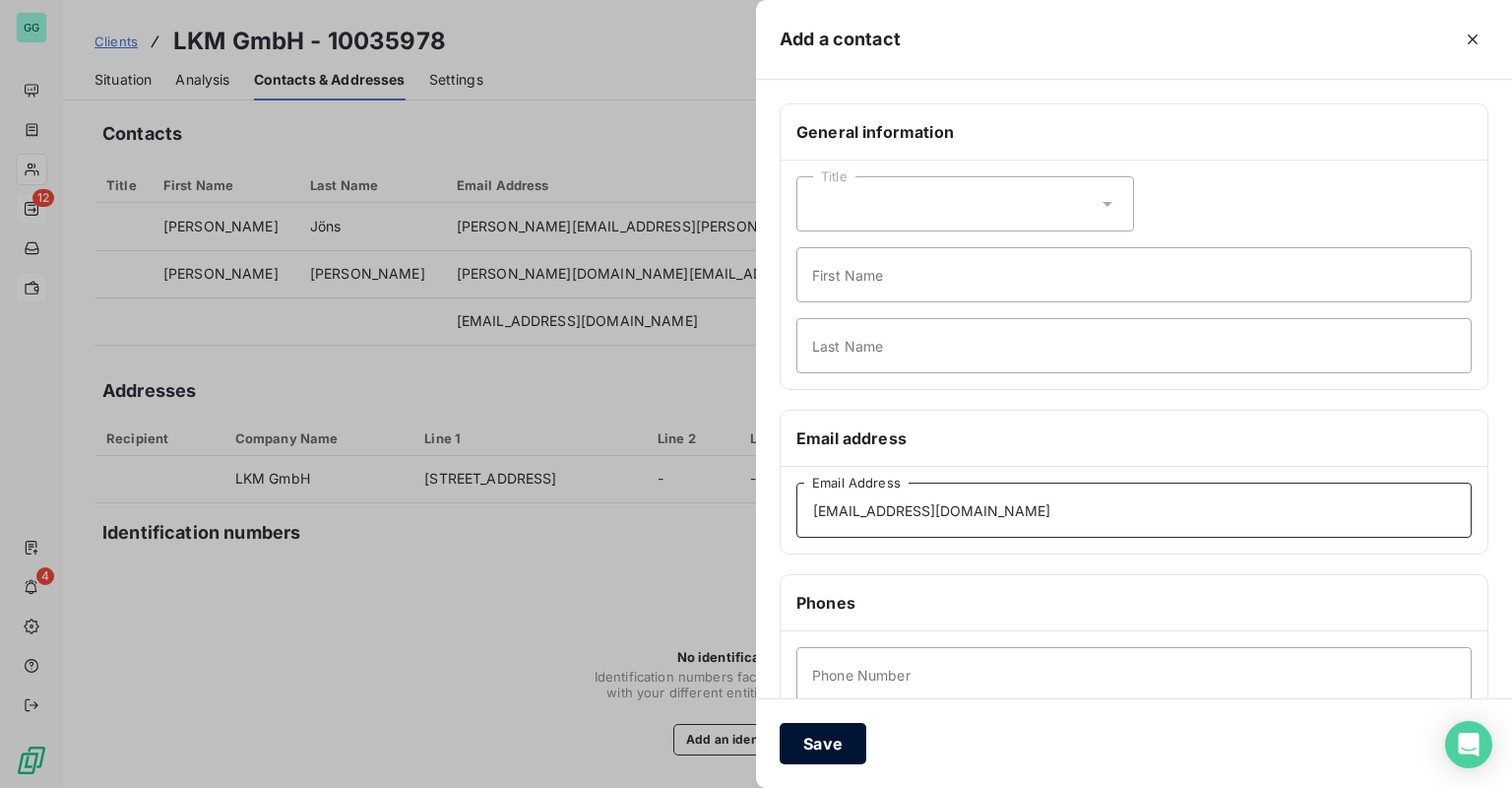 type on "[EMAIL_ADDRESS][DOMAIN_NAME]" 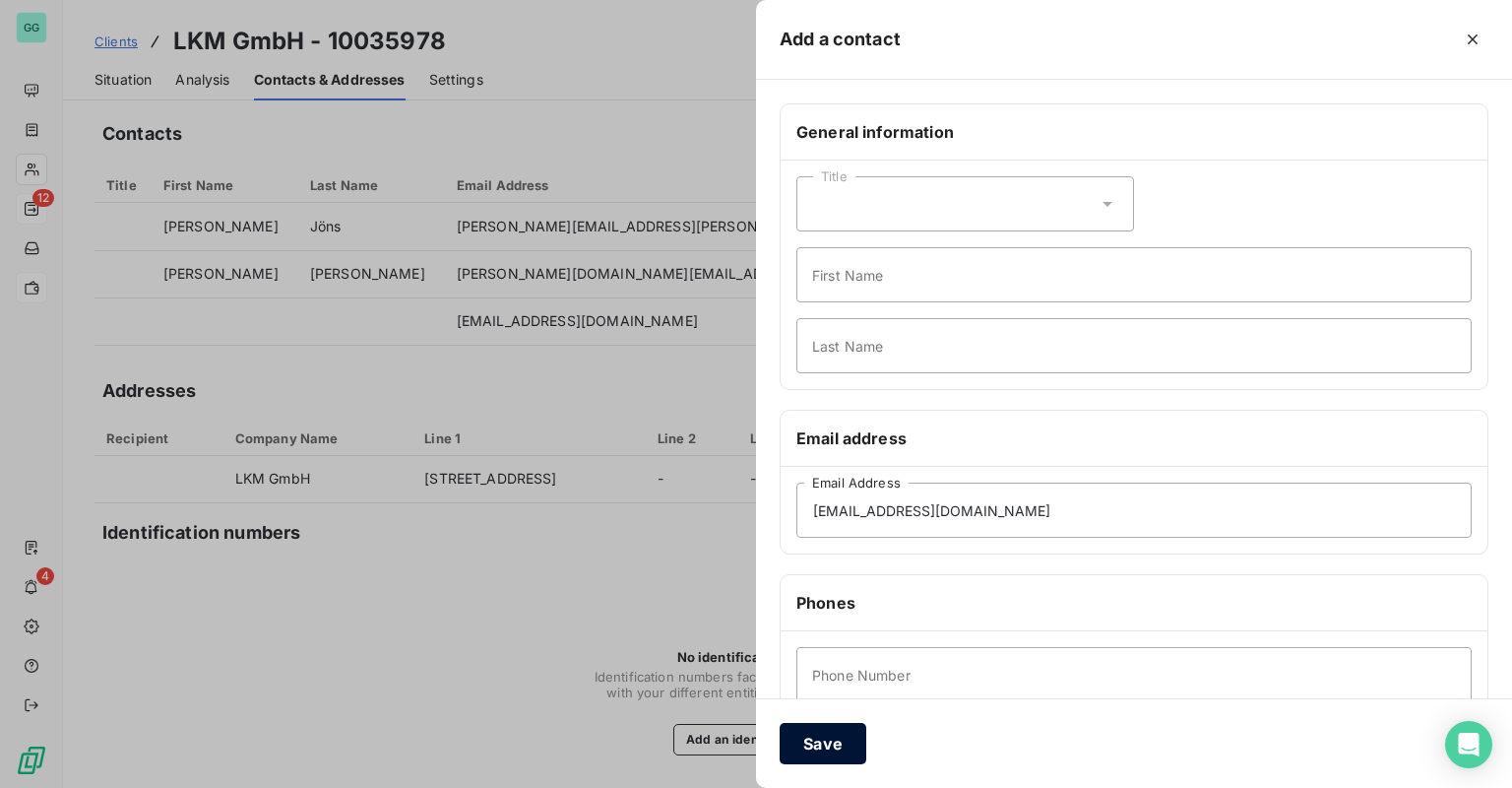 click on "Save" at bounding box center (823, 744) 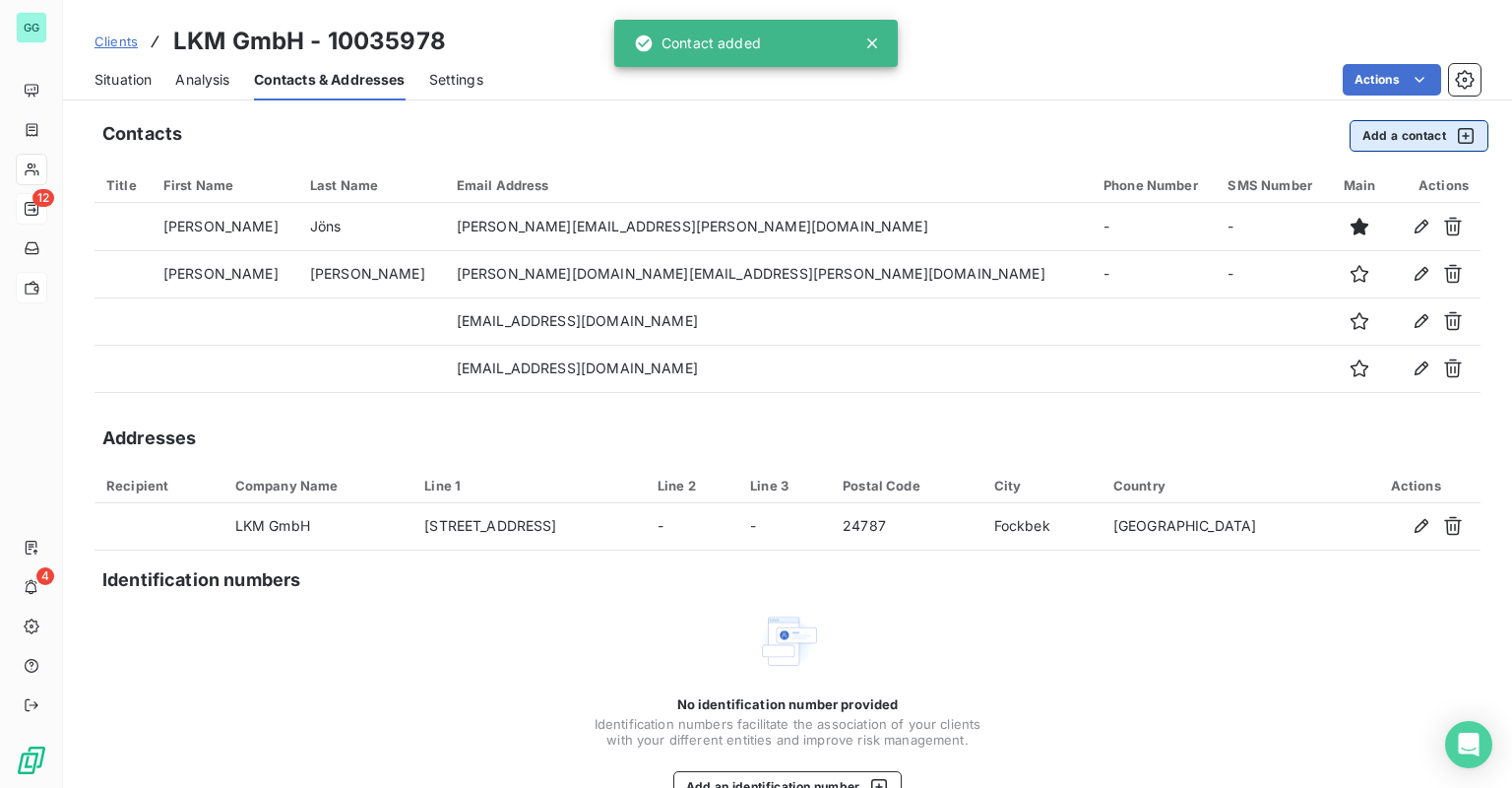 click on "Add a contact" at bounding box center [1418, 136] 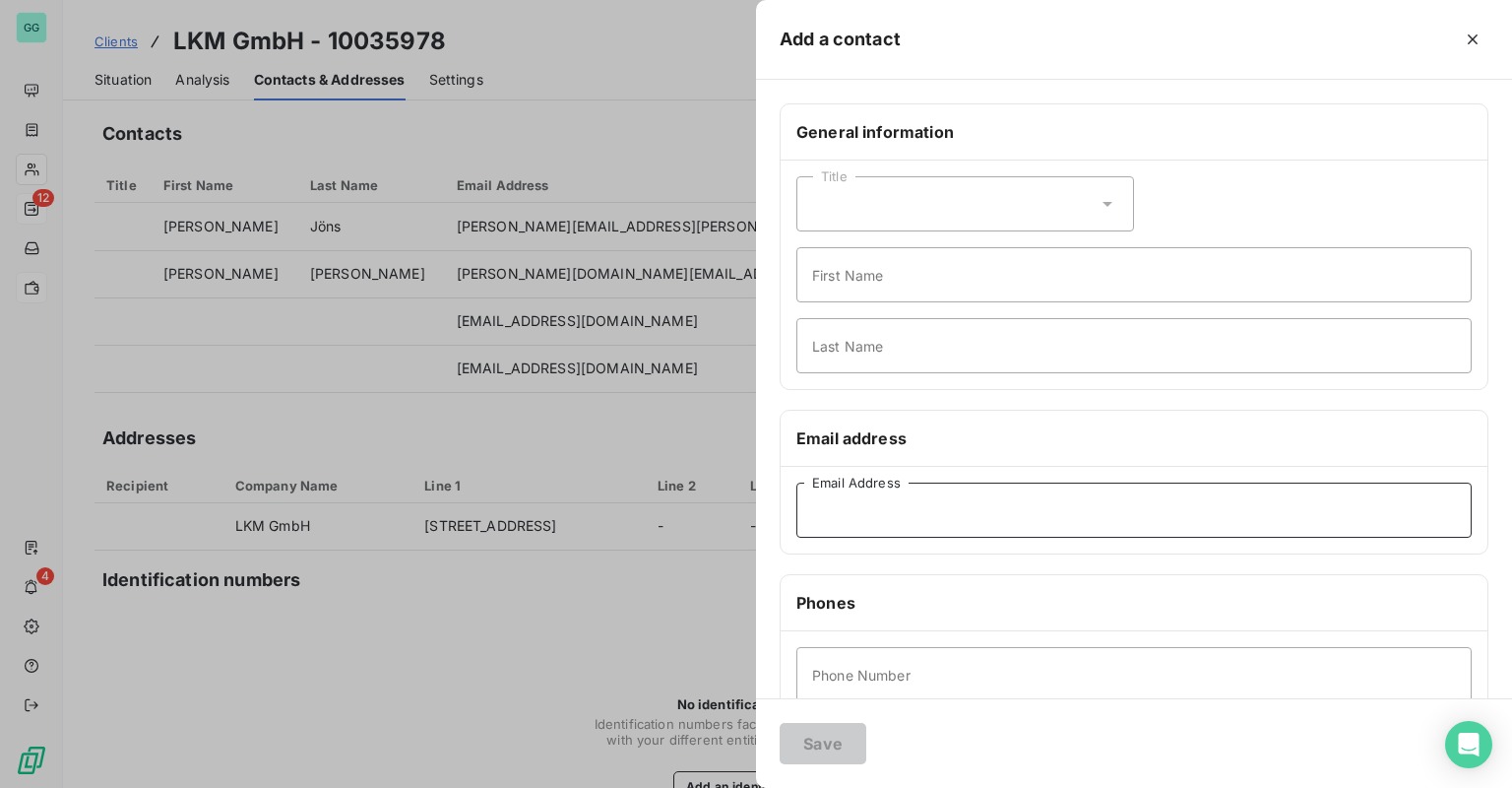 click on "Email Address" at bounding box center [1134, 510] 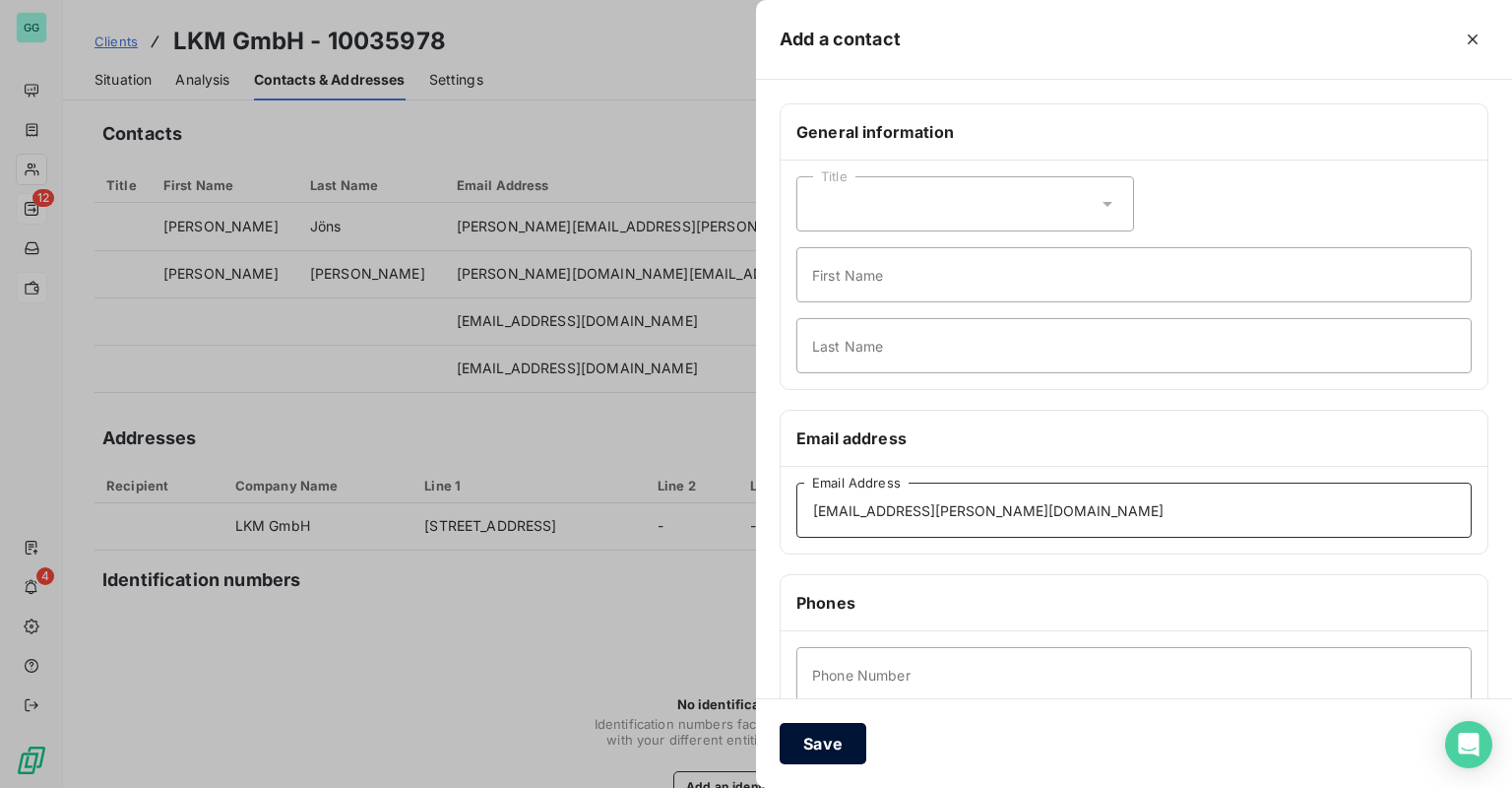 type on "[EMAIL_ADDRESS][PERSON_NAME][DOMAIN_NAME]" 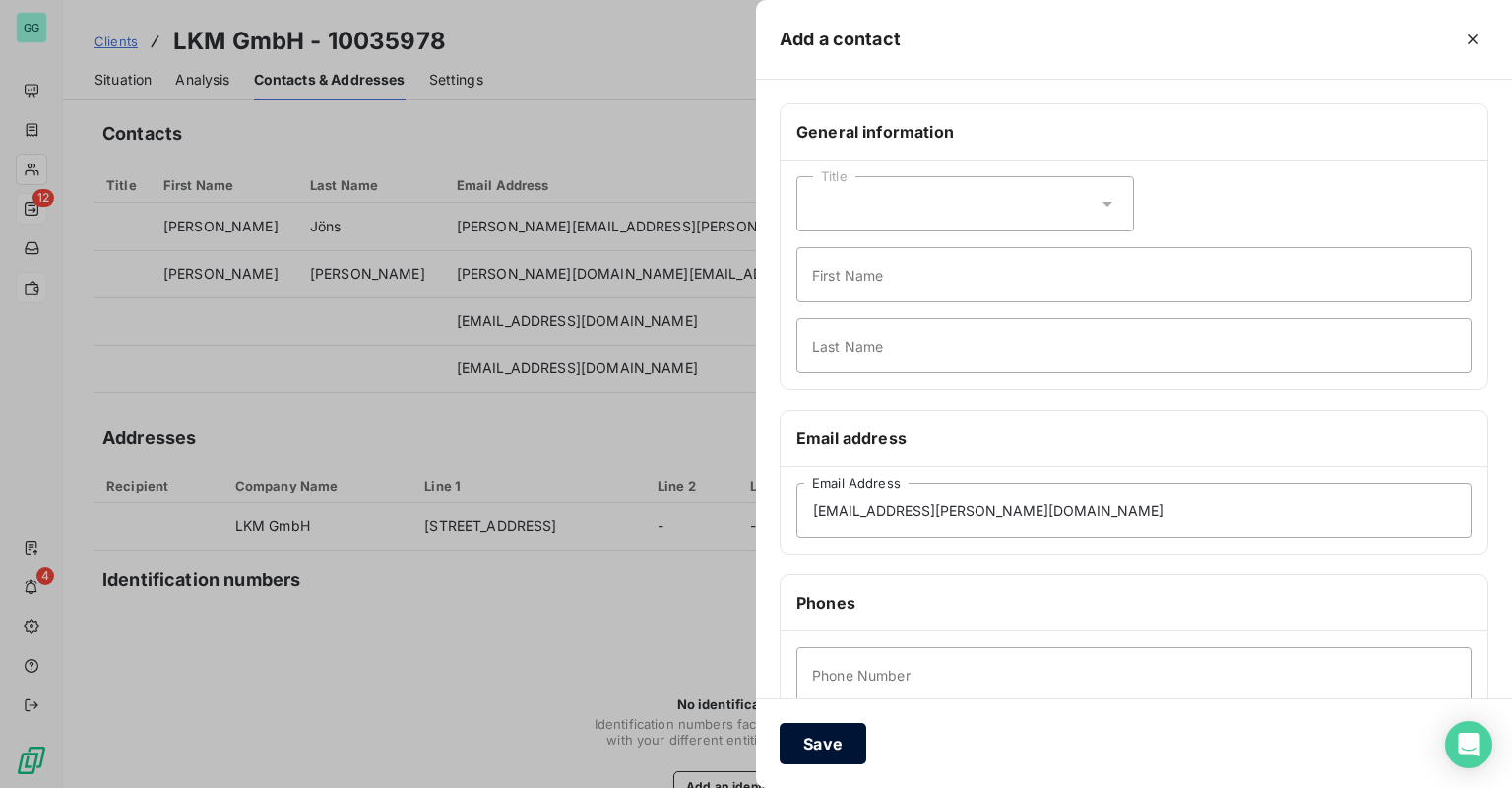 click on "Save" at bounding box center [823, 744] 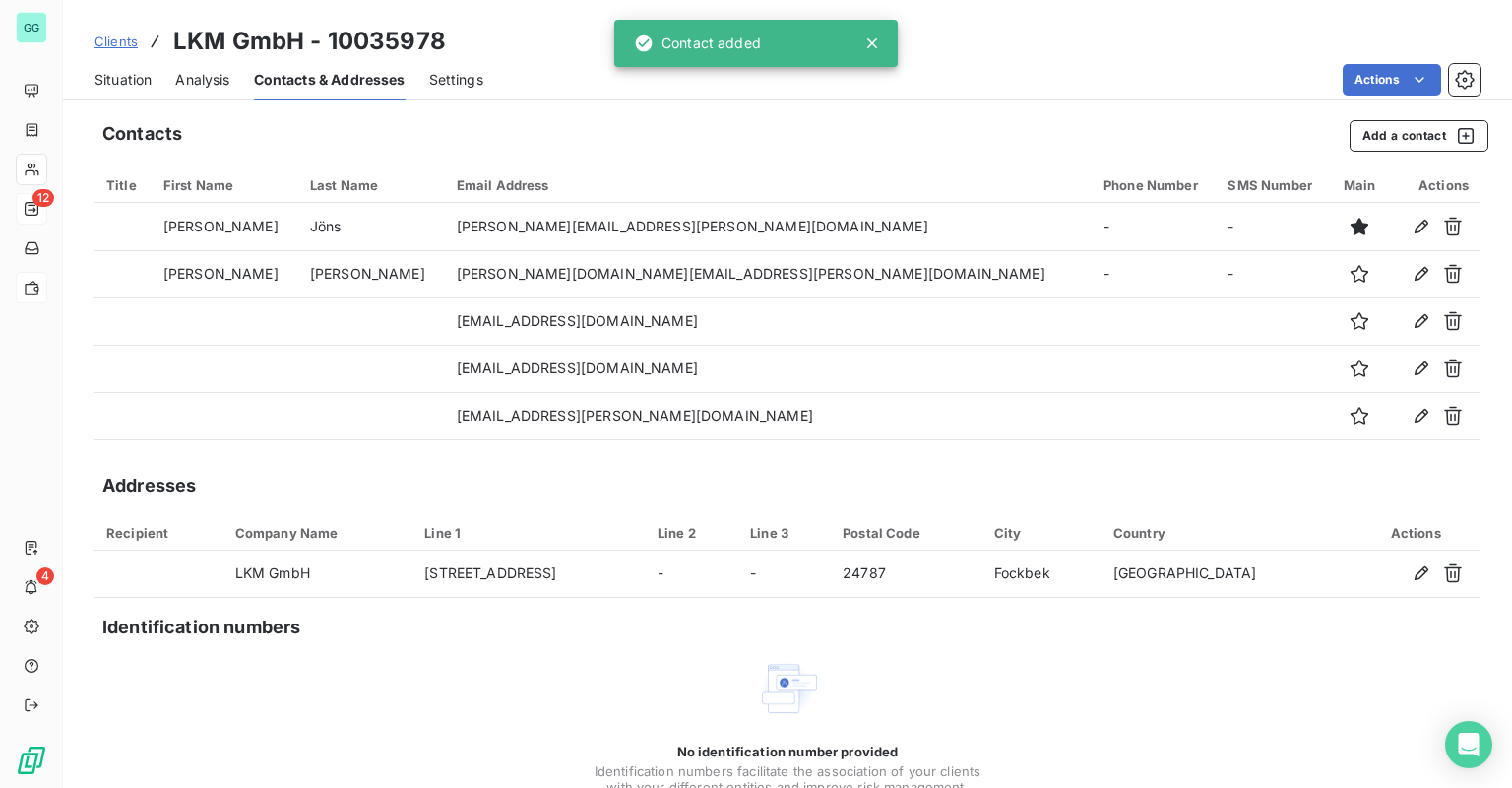 click on "Situation" at bounding box center (123, 80) 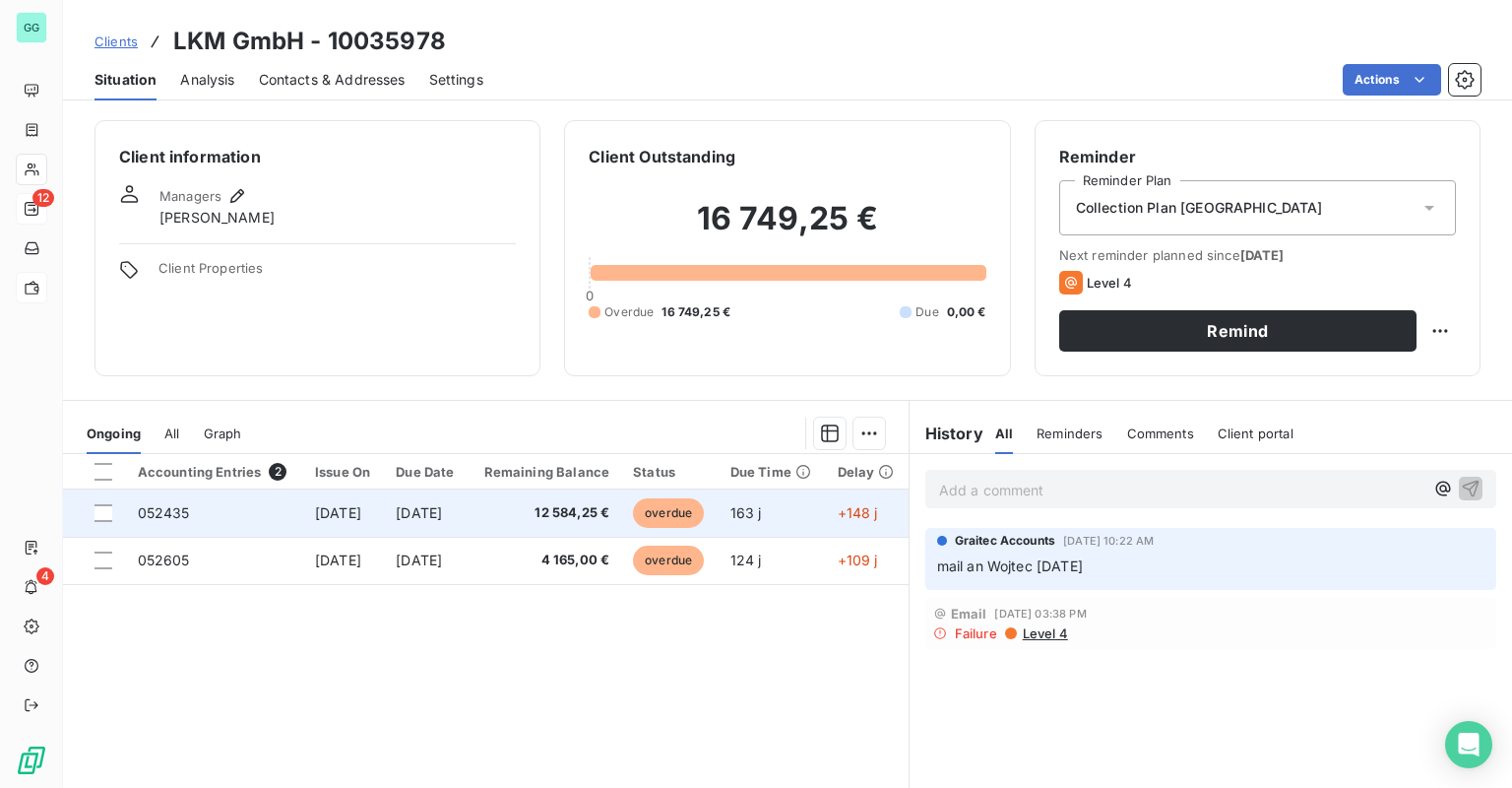 click on "[DATE]" at bounding box center [418, 512] 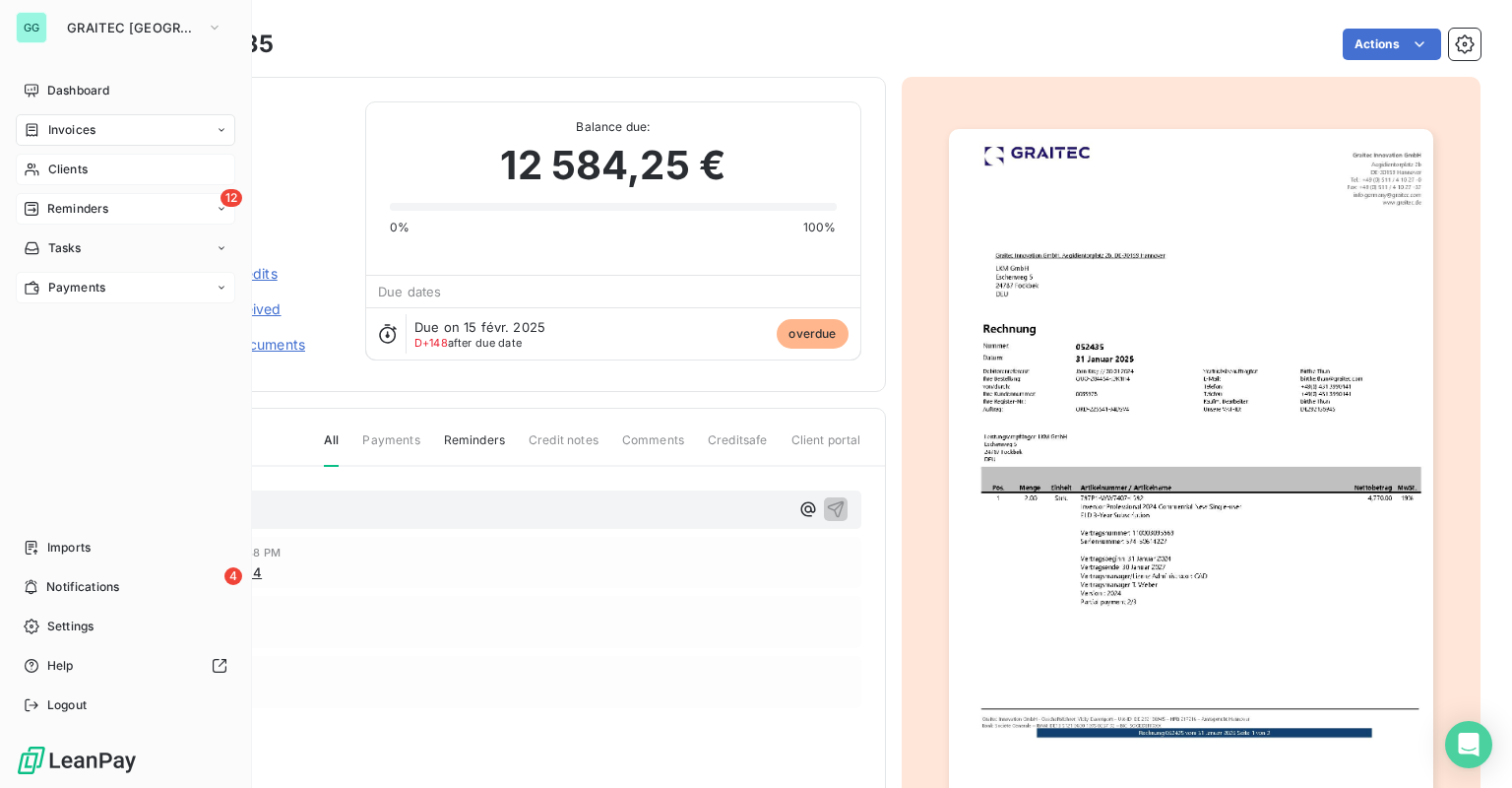 click on "Reminders" at bounding box center [78, 209] 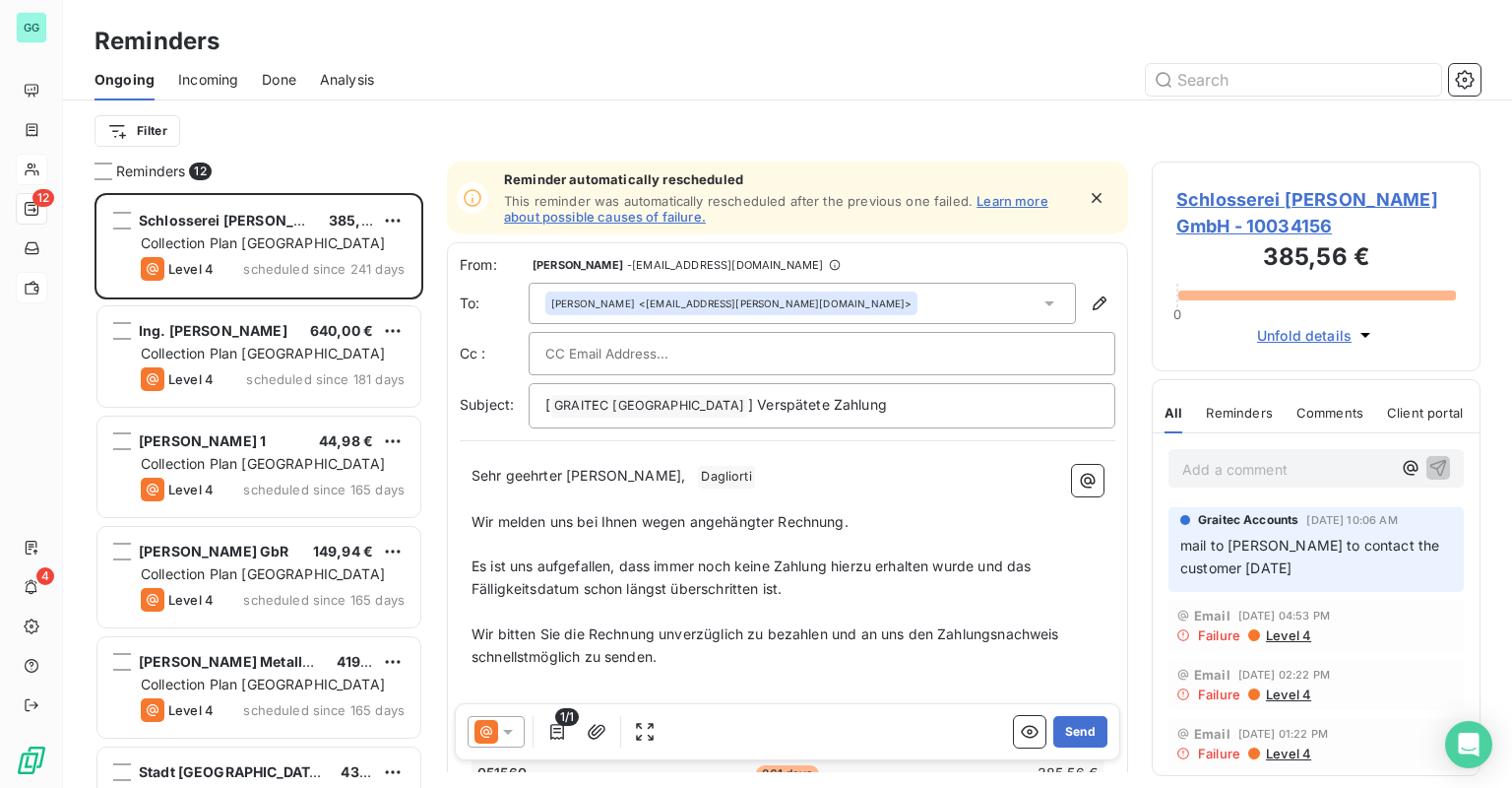 scroll, scrollTop: 12, scrollLeft: 12, axis: both 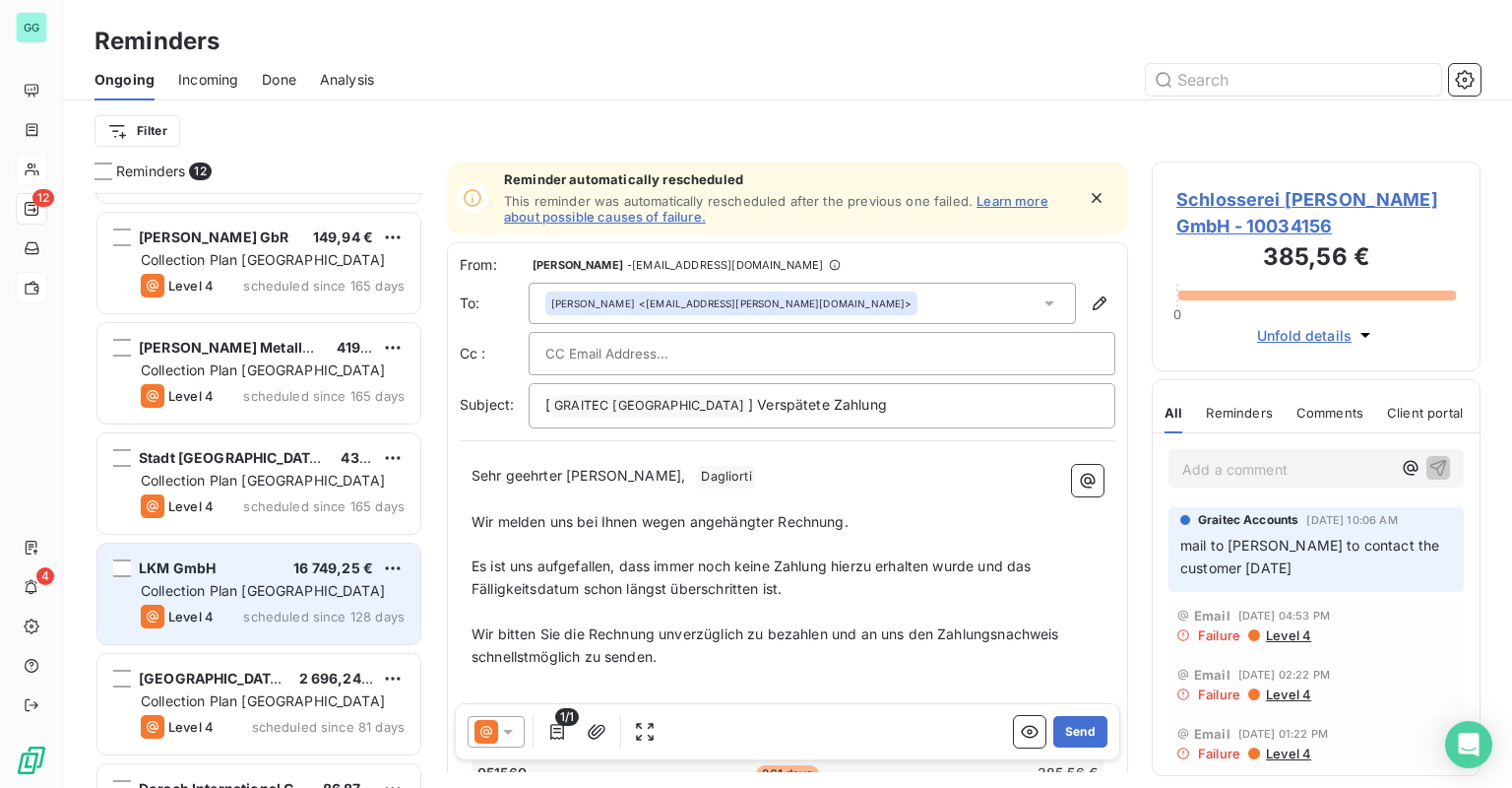 click on "Level 4 scheduled since 128 days" at bounding box center (273, 617) 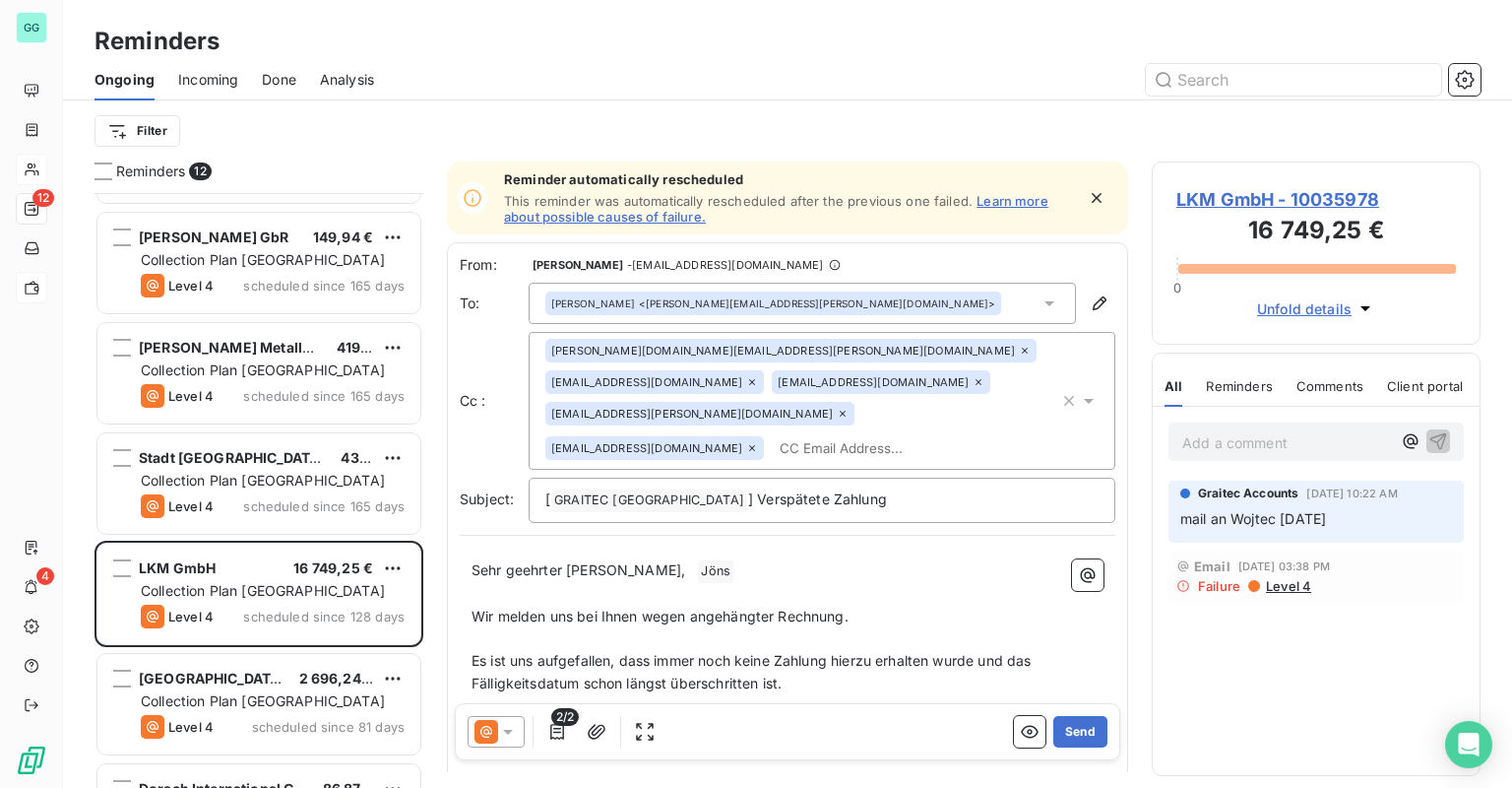 click at bounding box center (885, 448) 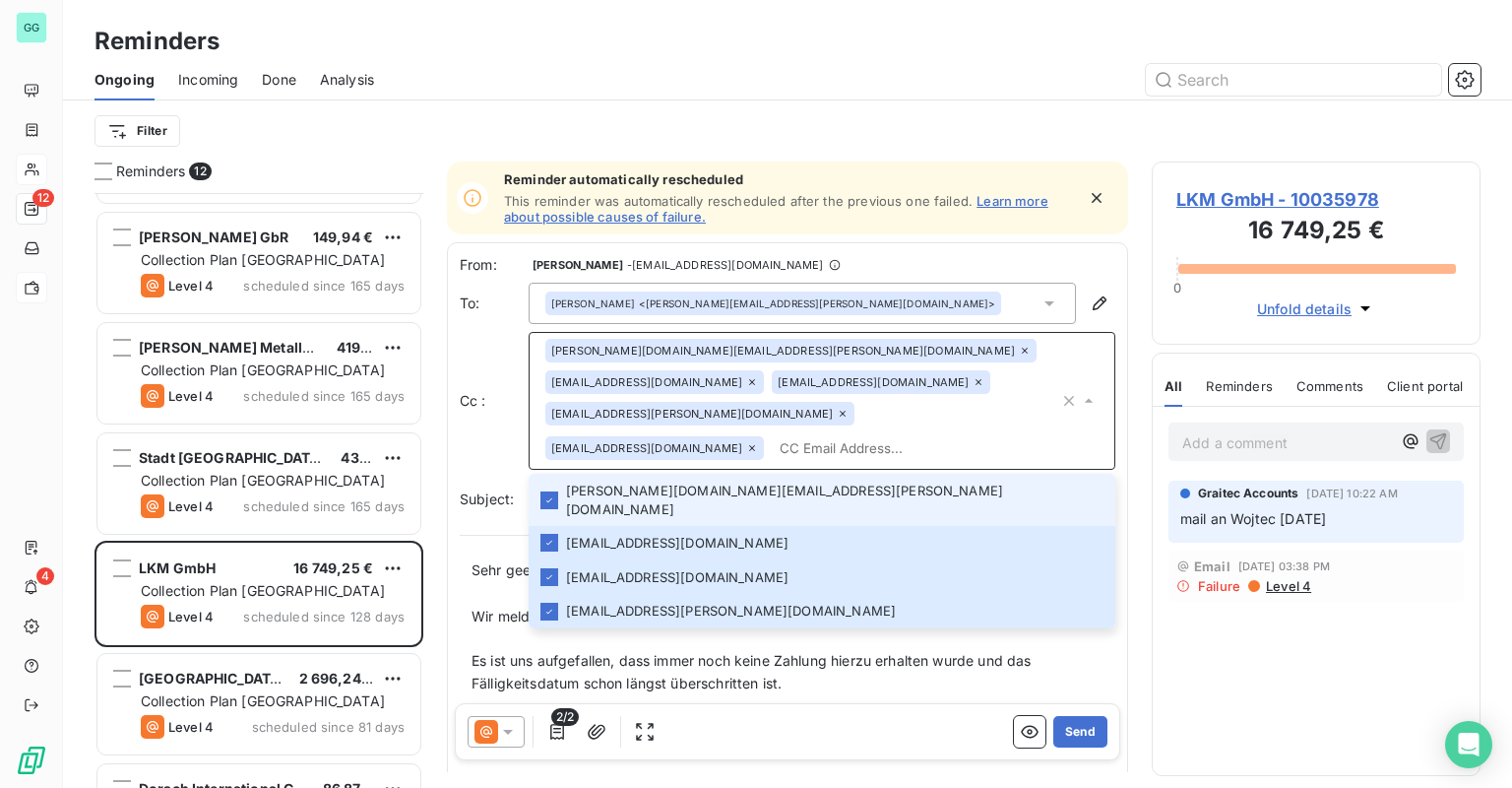 paste on "[EMAIL_ADDRESS][DOMAIN_NAME]" 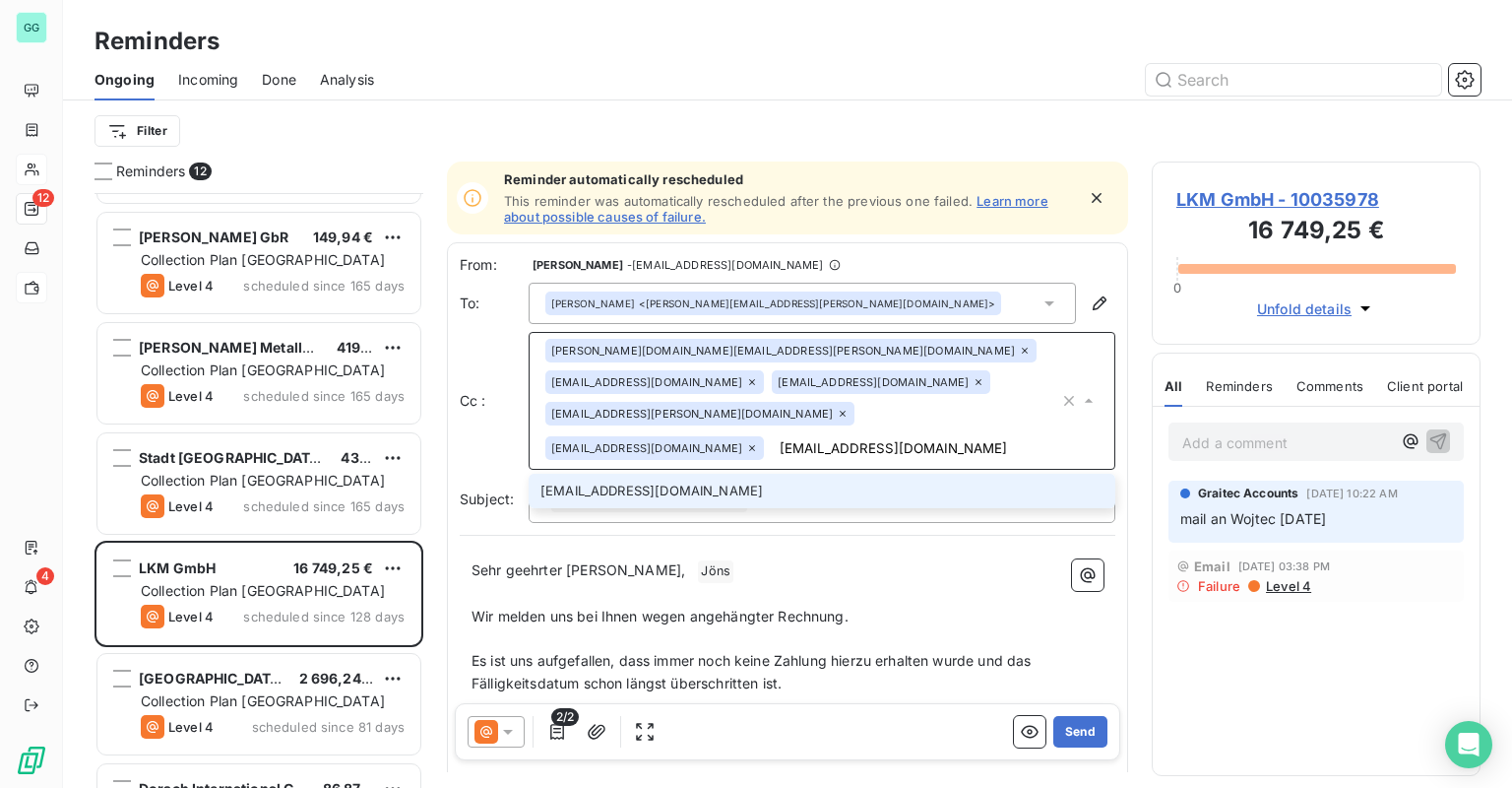 type on "[EMAIL_ADDRESS][DOMAIN_NAME]" 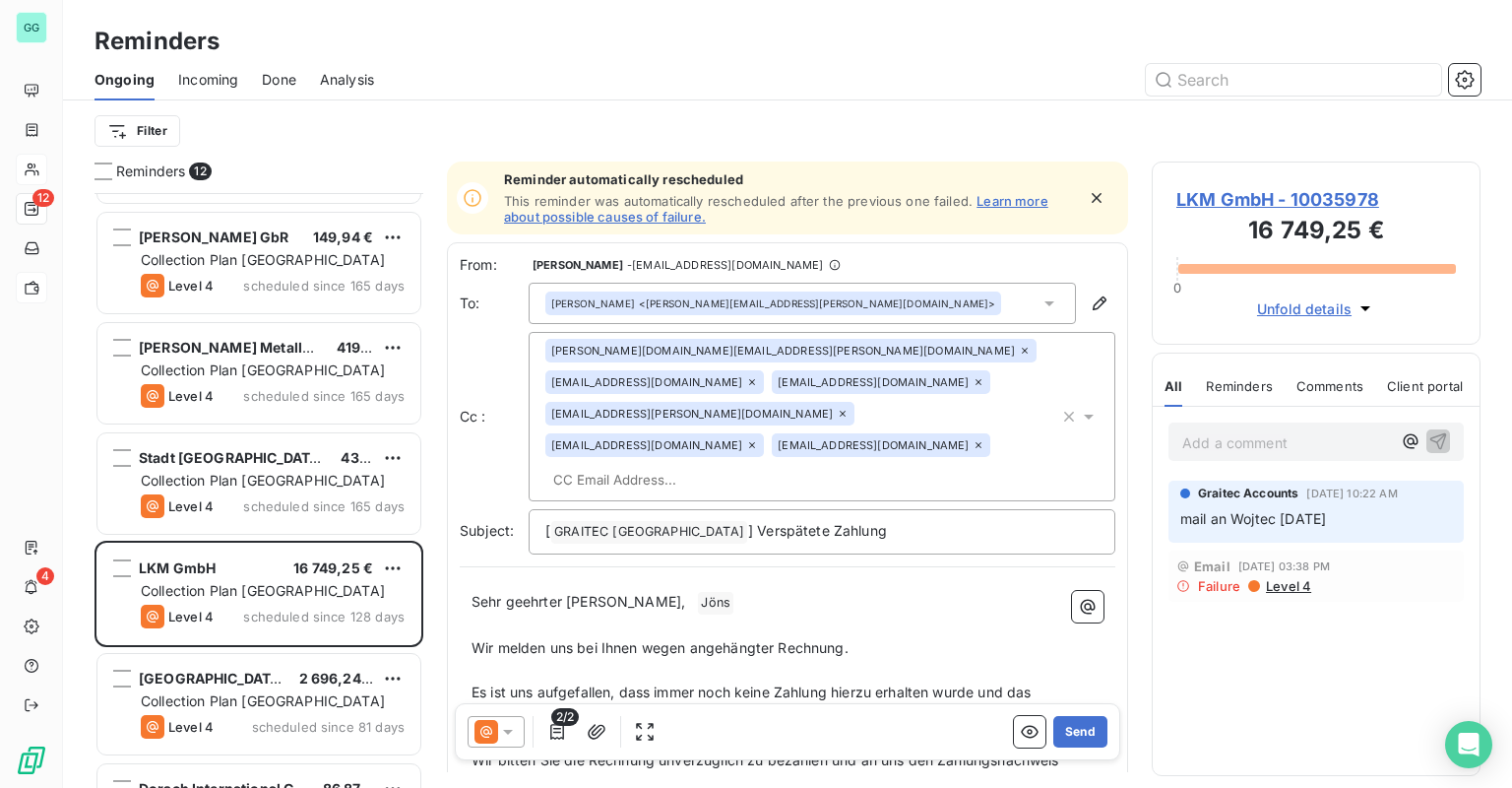 click at bounding box center [939, 80] 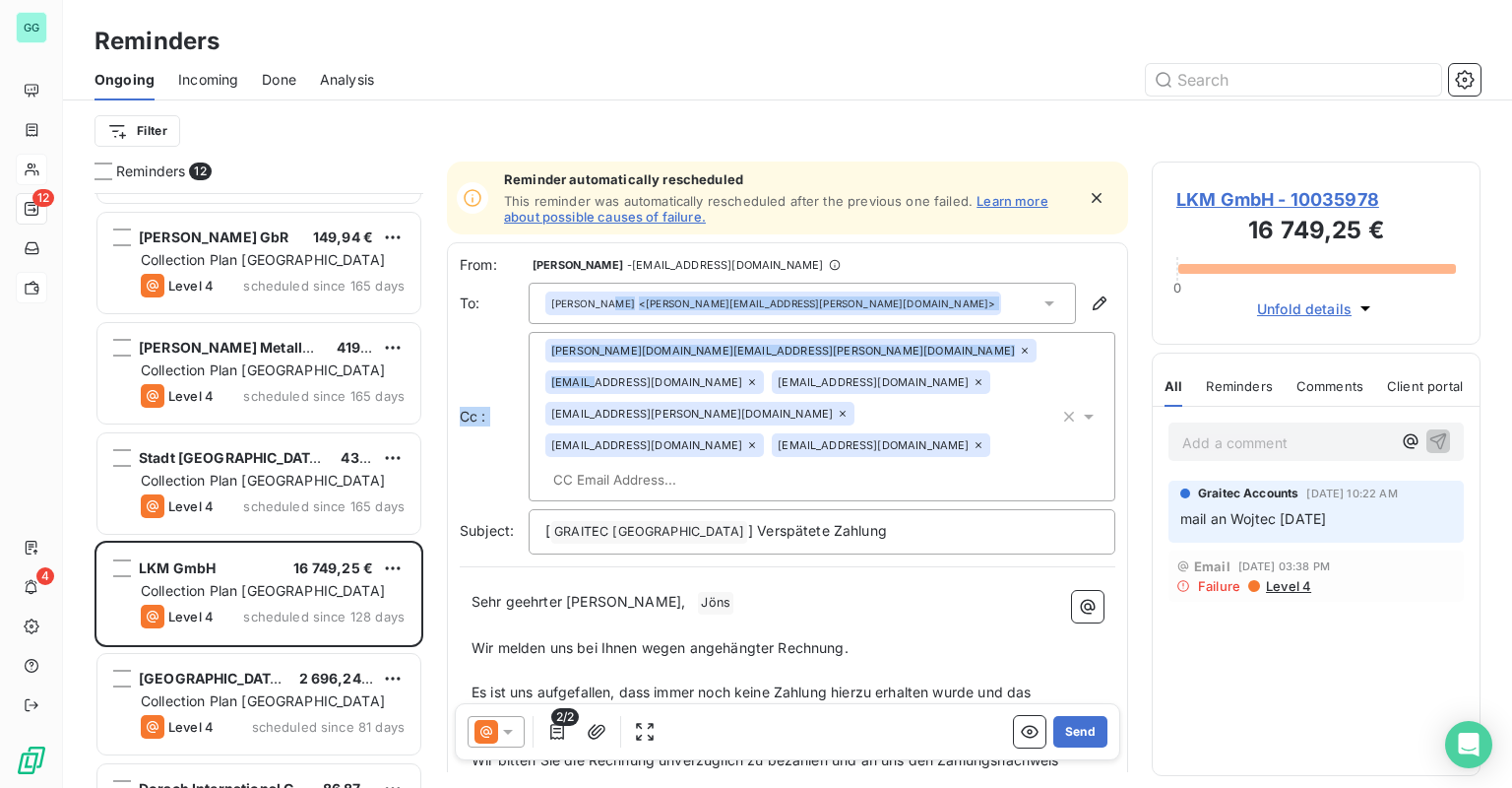 drag, startPoint x: 744, startPoint y: 353, endPoint x: 780, endPoint y: 298, distance: 65.734314 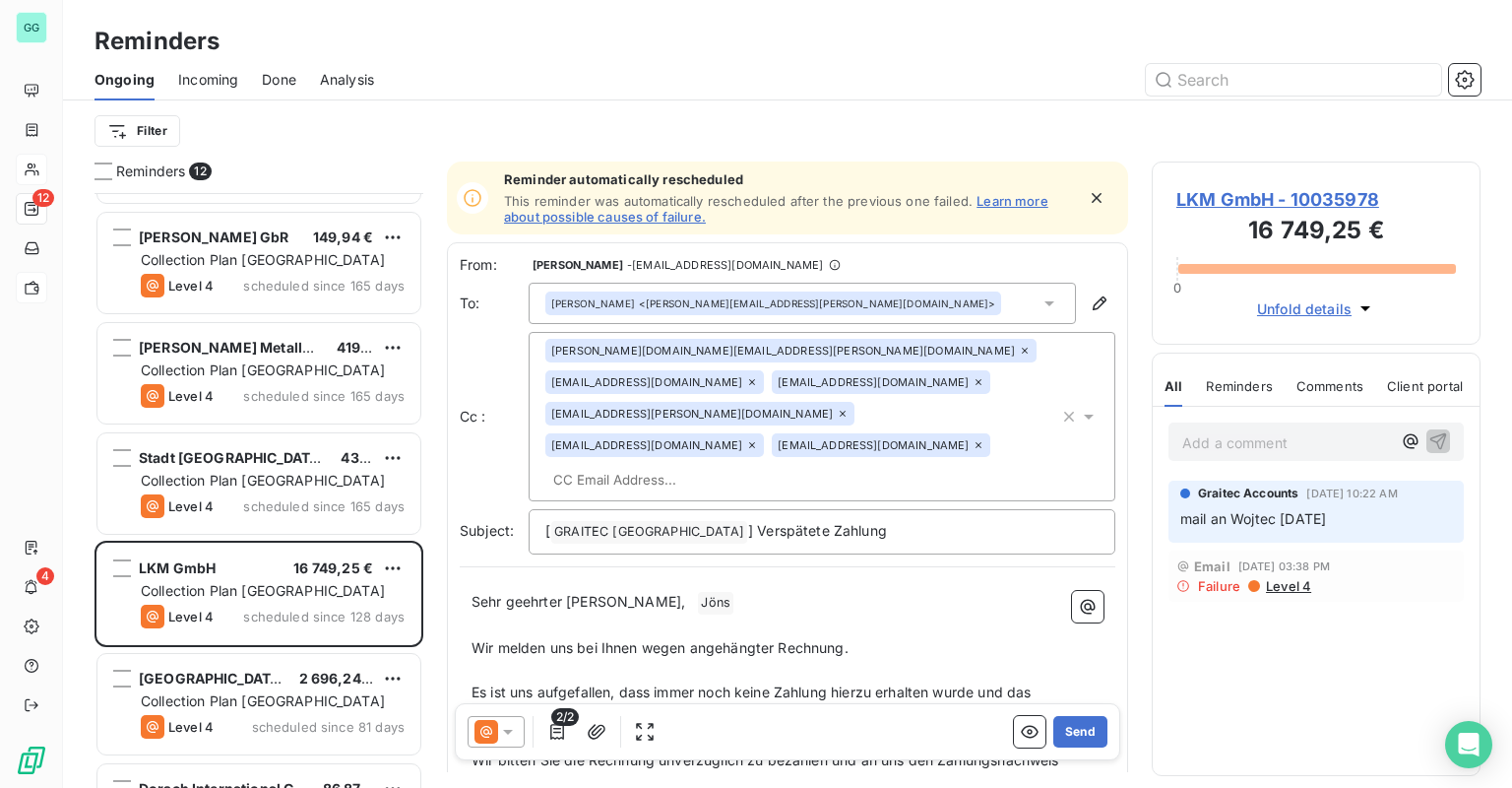 drag, startPoint x: 780, startPoint y: 298, endPoint x: 871, endPoint y: 66, distance: 249.20875 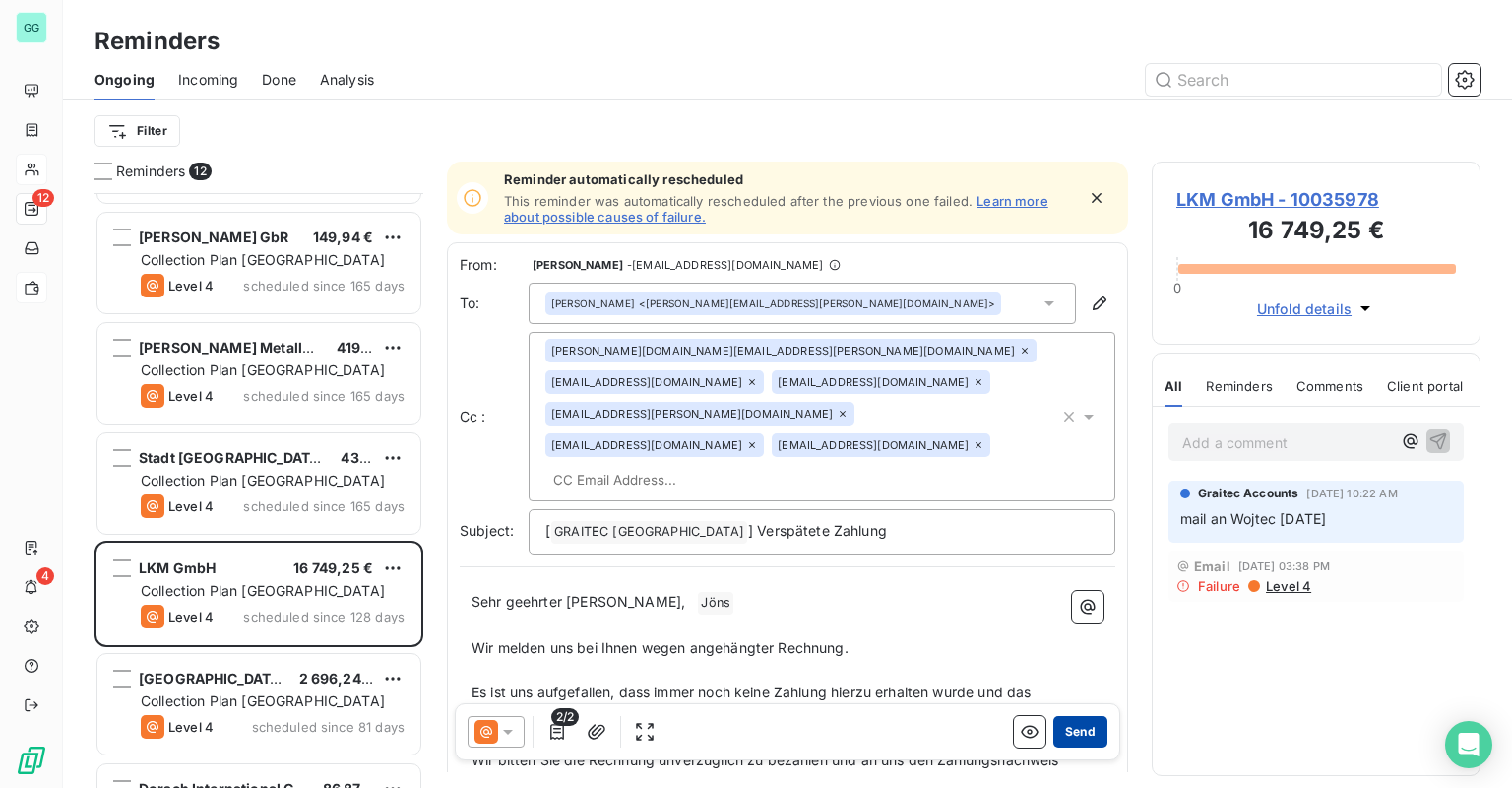 click on "Send" at bounding box center [1080, 732] 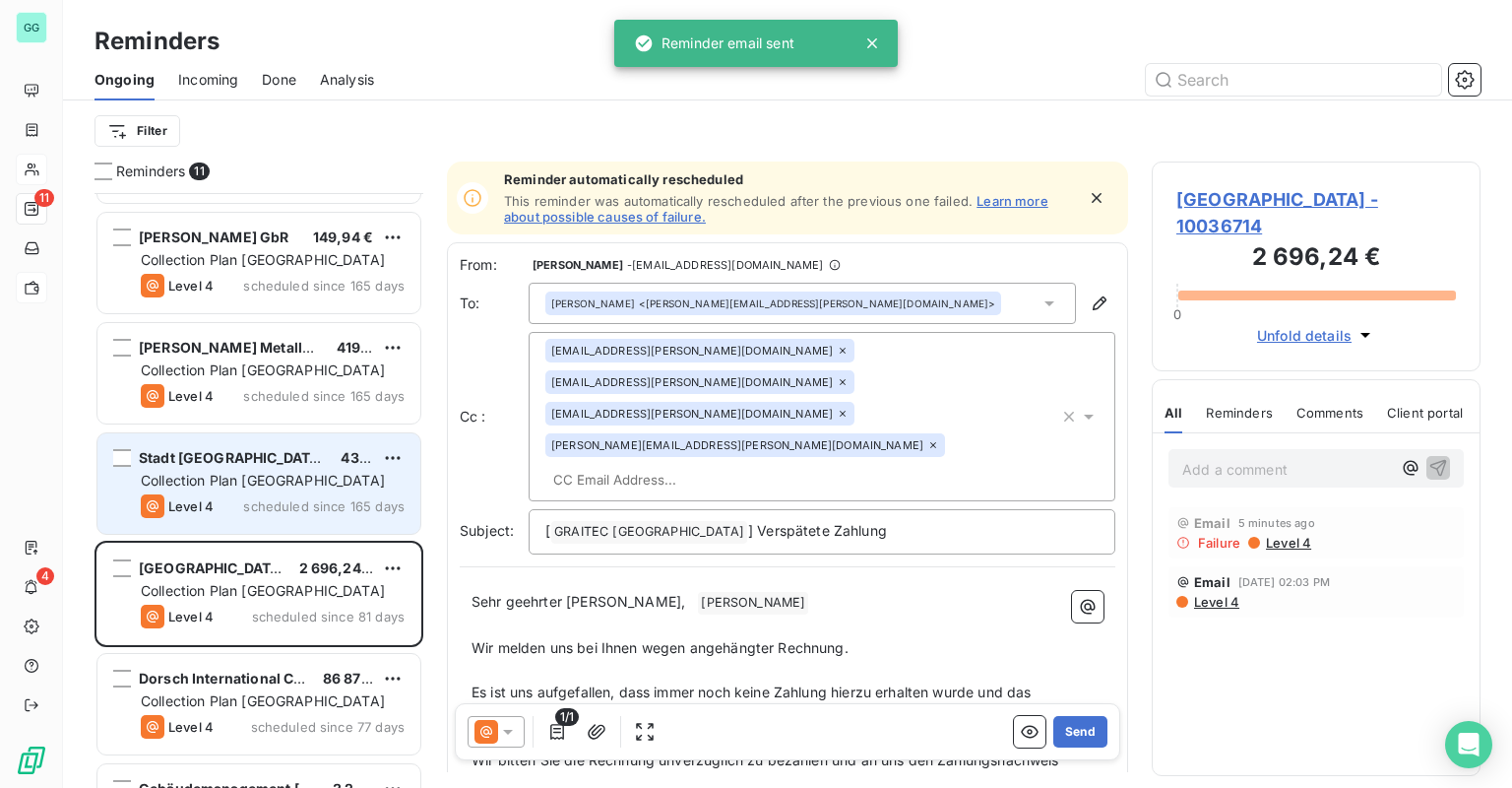 click on "Collection Plan [GEOGRAPHIC_DATA]" at bounding box center [273, 481] 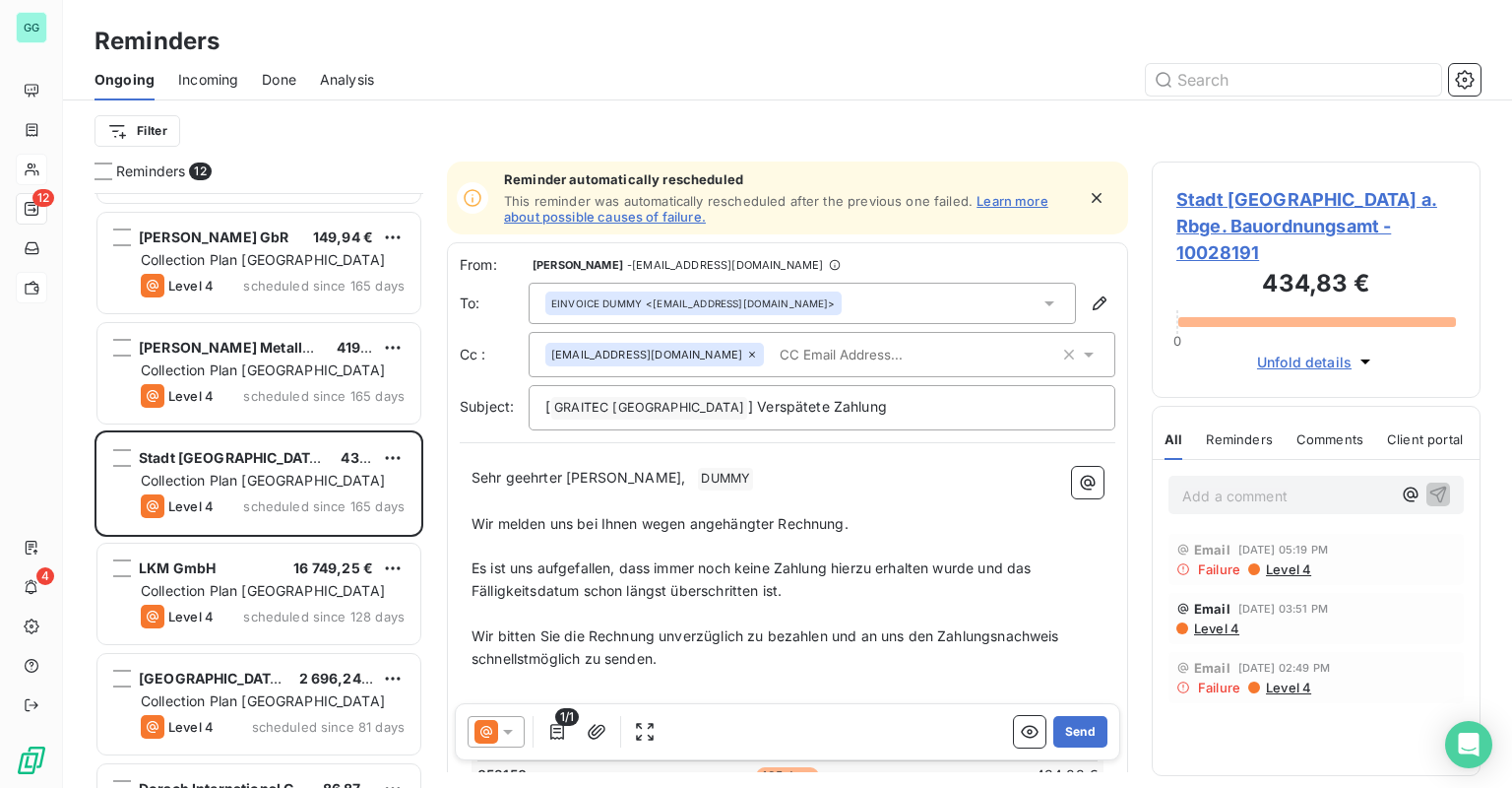 click on "Stadt [GEOGRAPHIC_DATA] a. Rbge. Bauordnungsamt - 10028191" at bounding box center [1316, 226] 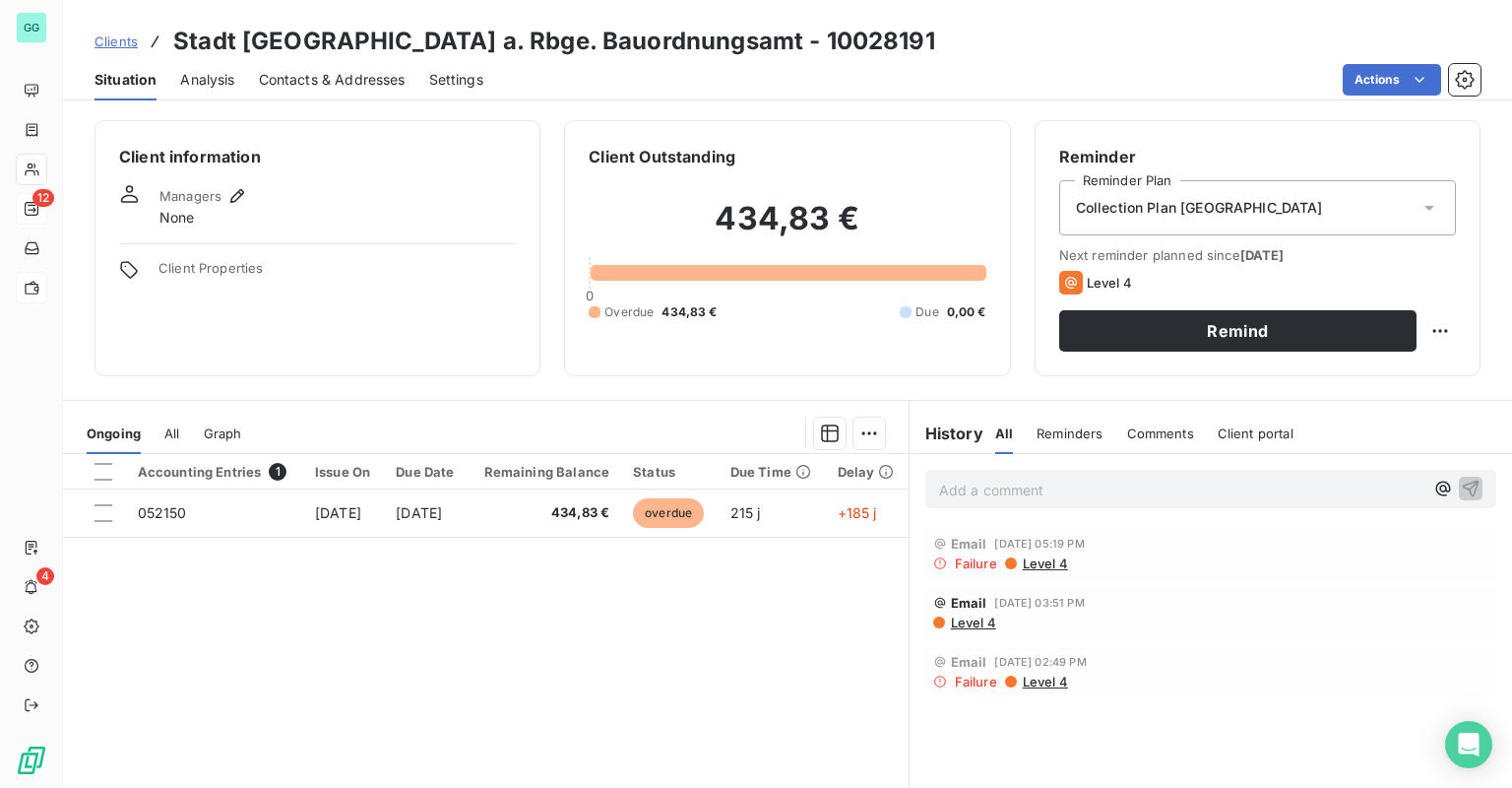 click on "Contacts & Addresses" at bounding box center [332, 80] 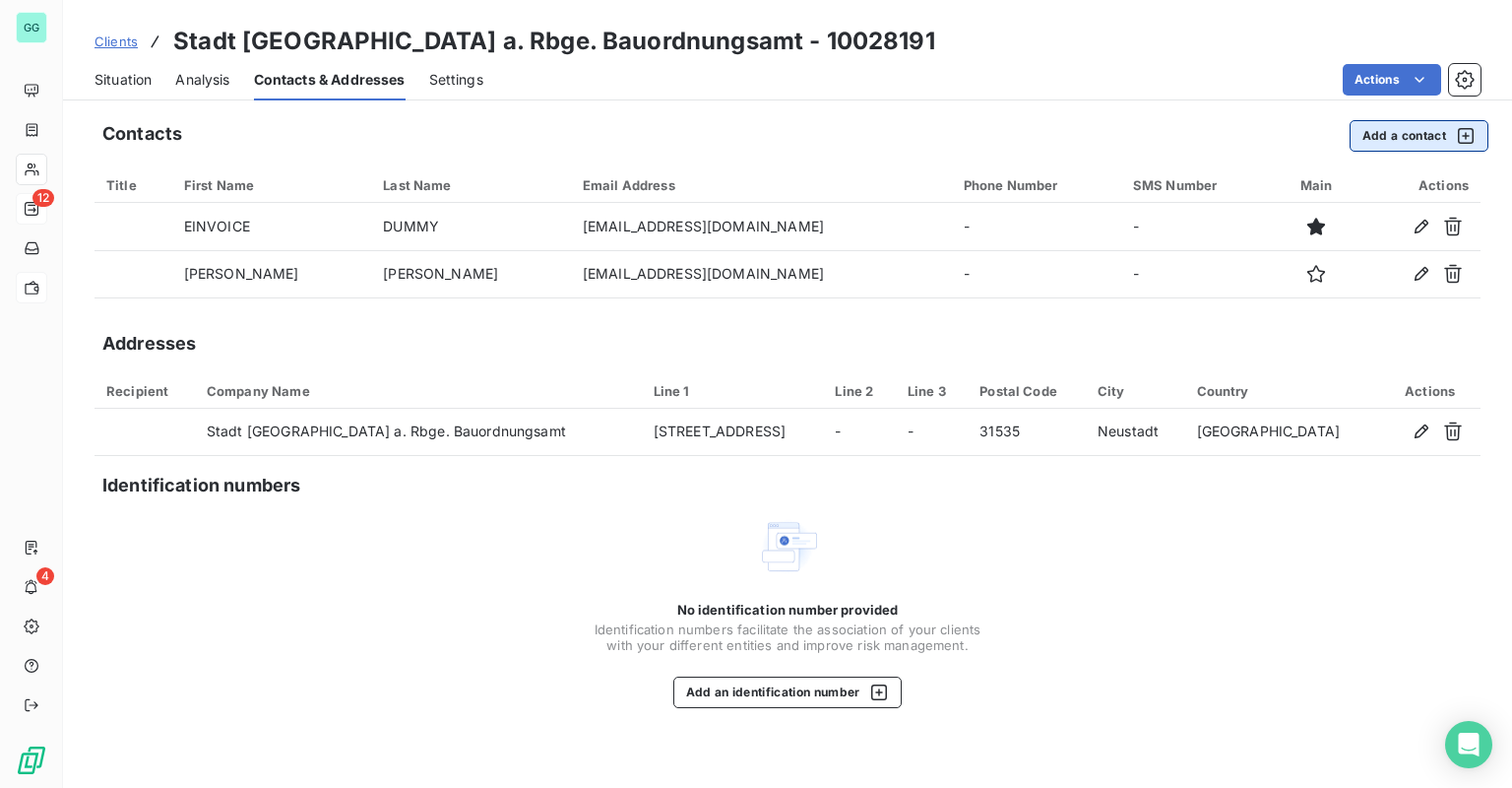 click on "Add a contact" at bounding box center (1418, 136) 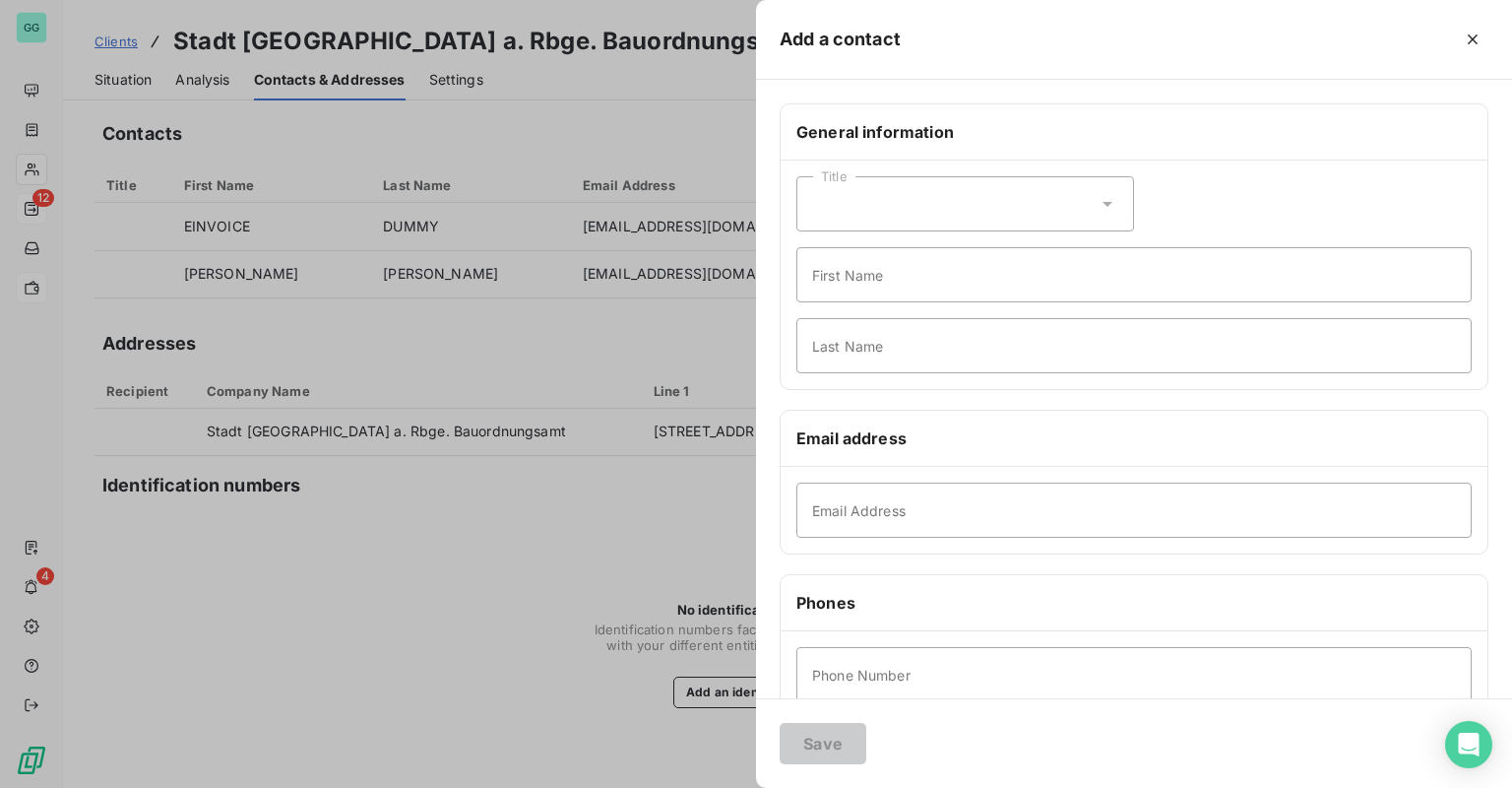 click on "Email Address" at bounding box center [1134, 510] 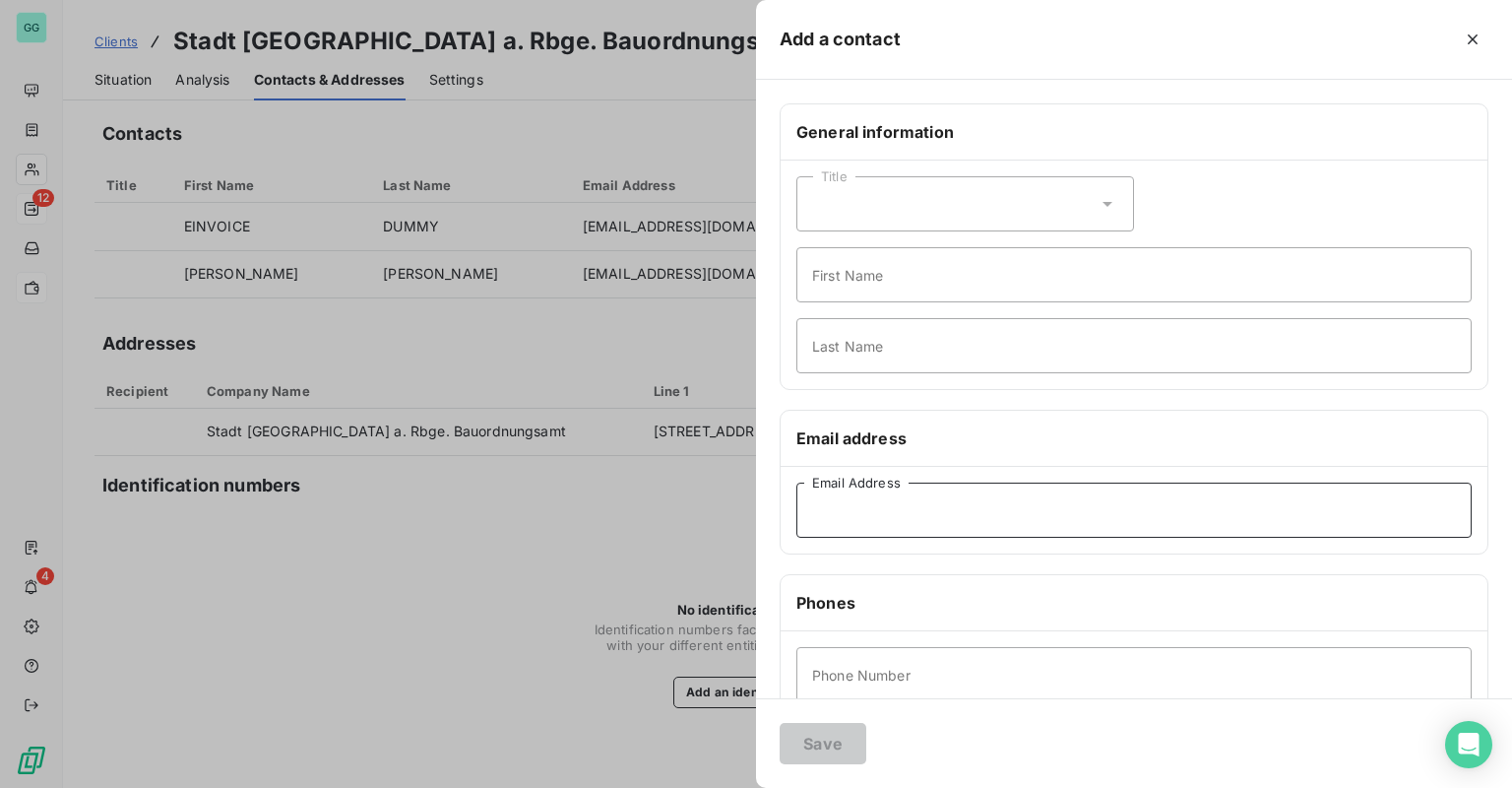 drag, startPoint x: 850, startPoint y: 506, endPoint x: 843, endPoint y: 526, distance: 21.18962 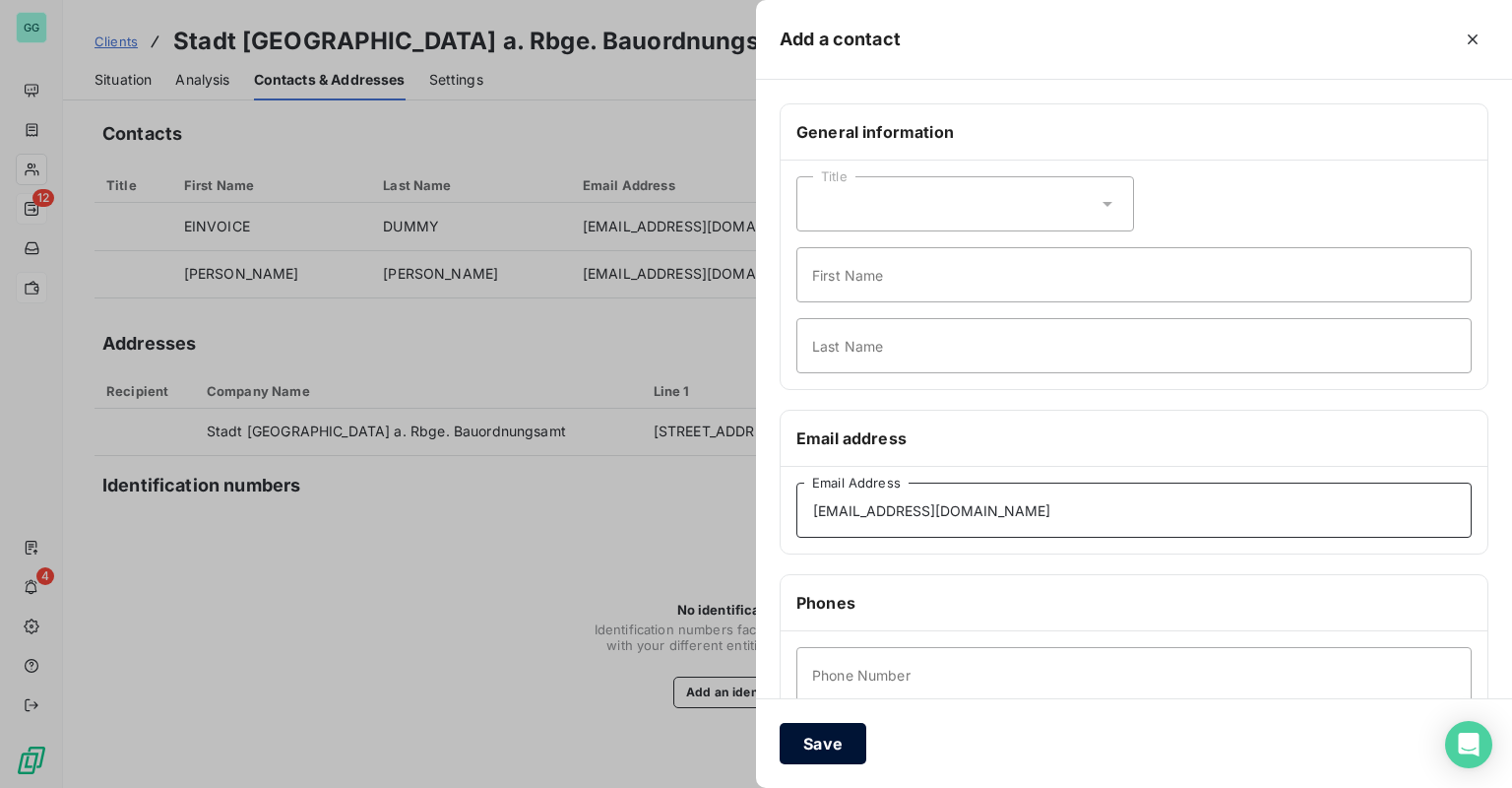 type on "[EMAIL_ADDRESS][DOMAIN_NAME]" 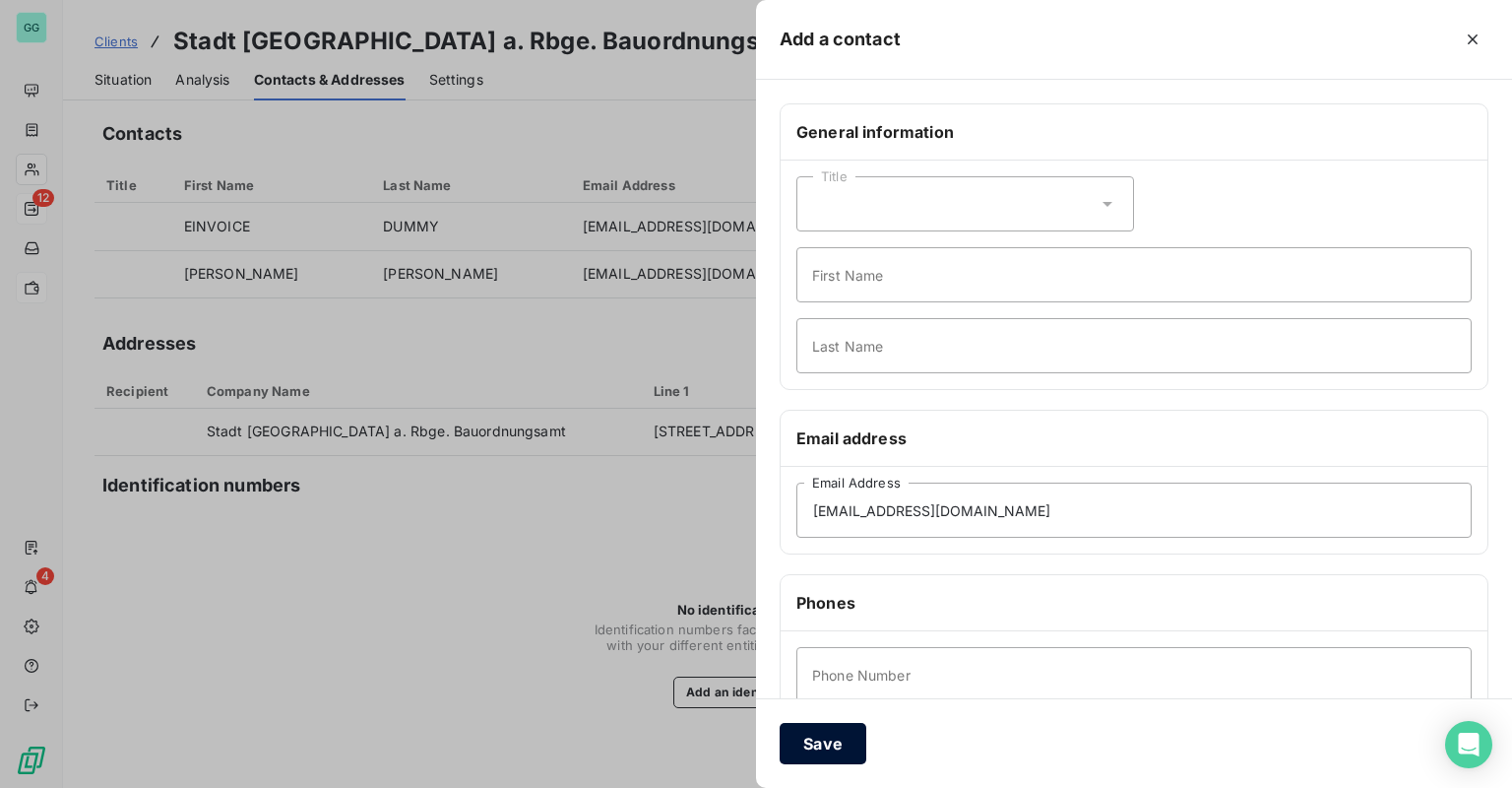 click on "Save" at bounding box center (823, 744) 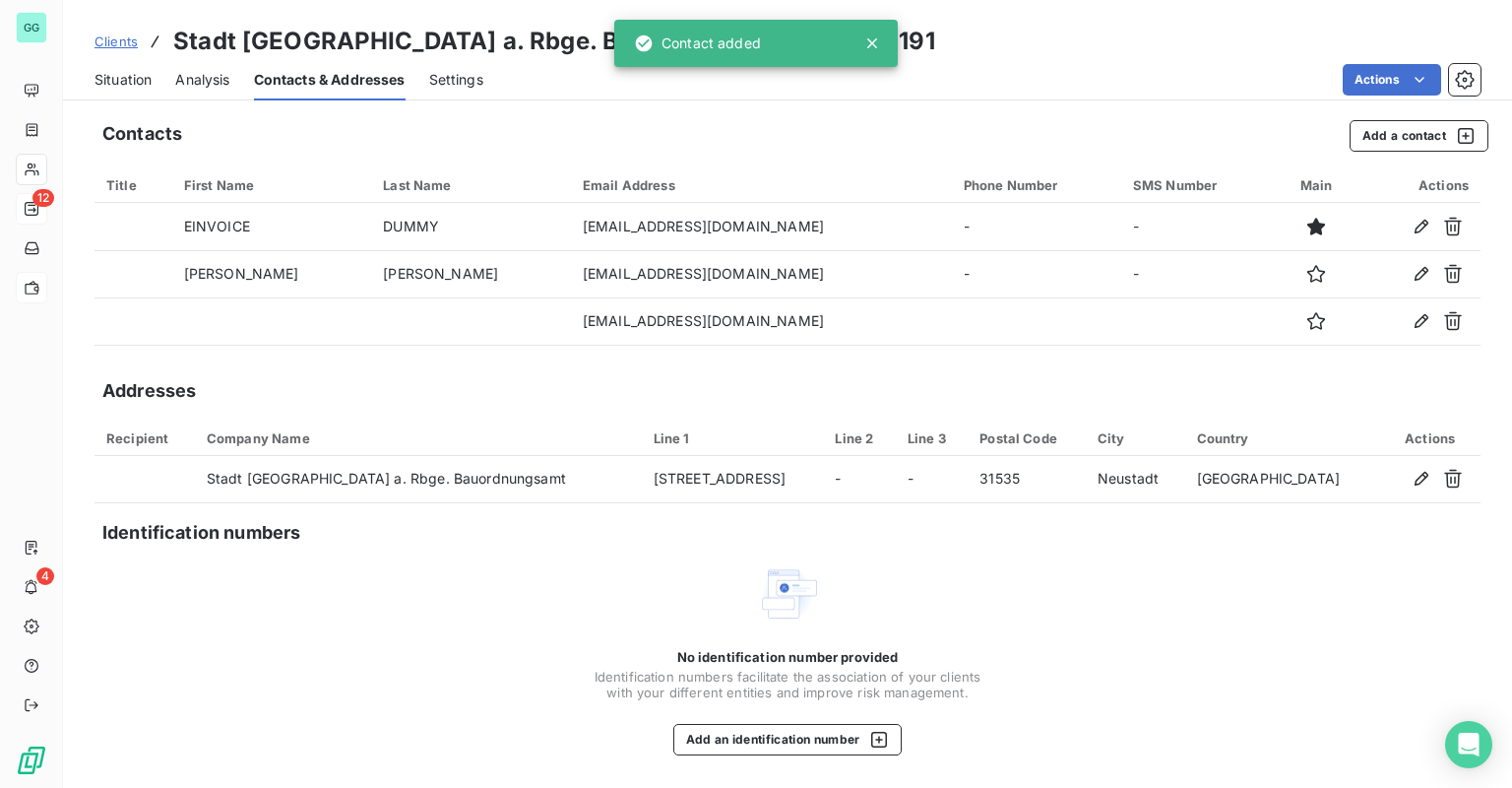 type 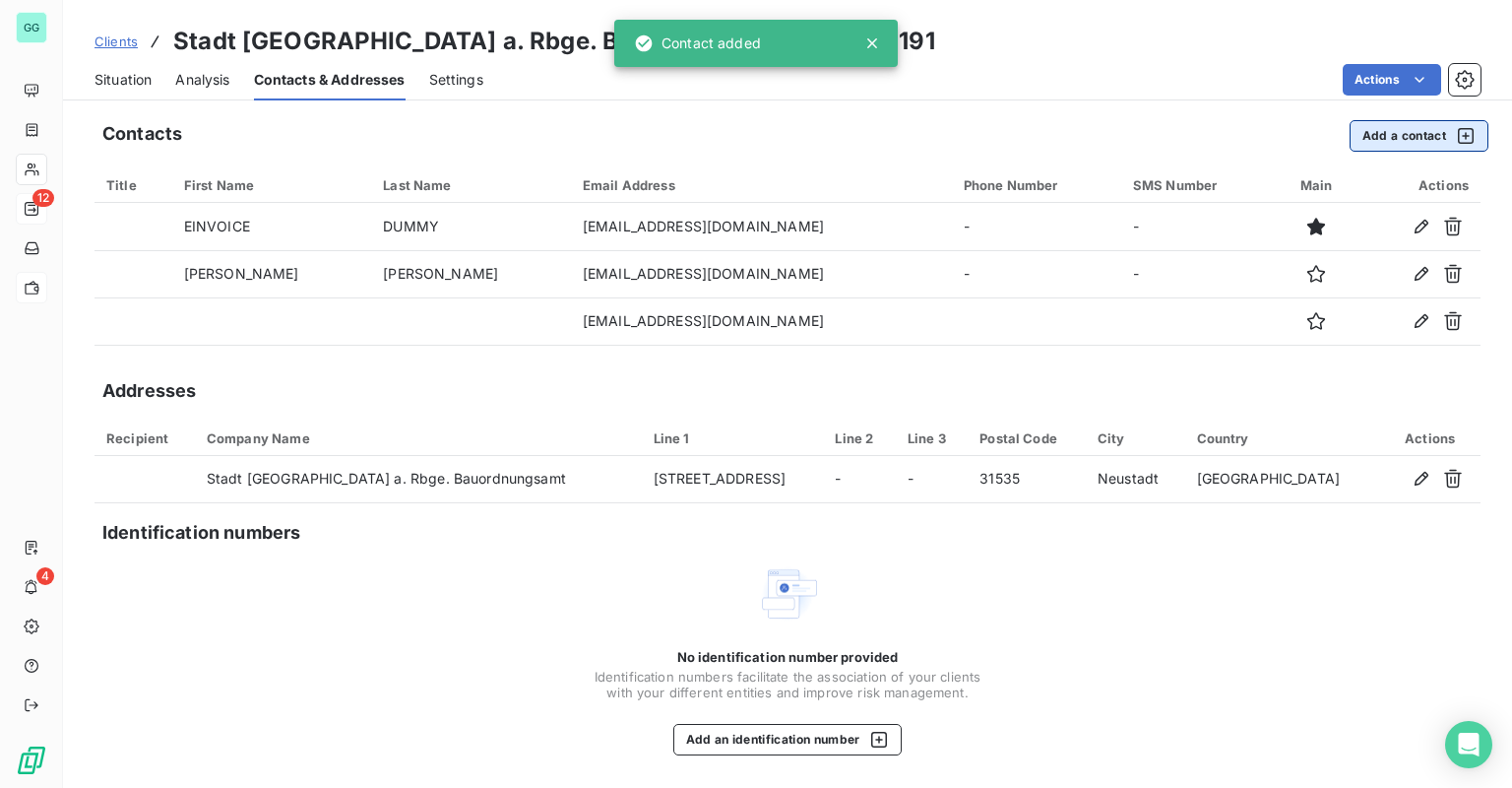 click on "Add a contact" at bounding box center [1418, 136] 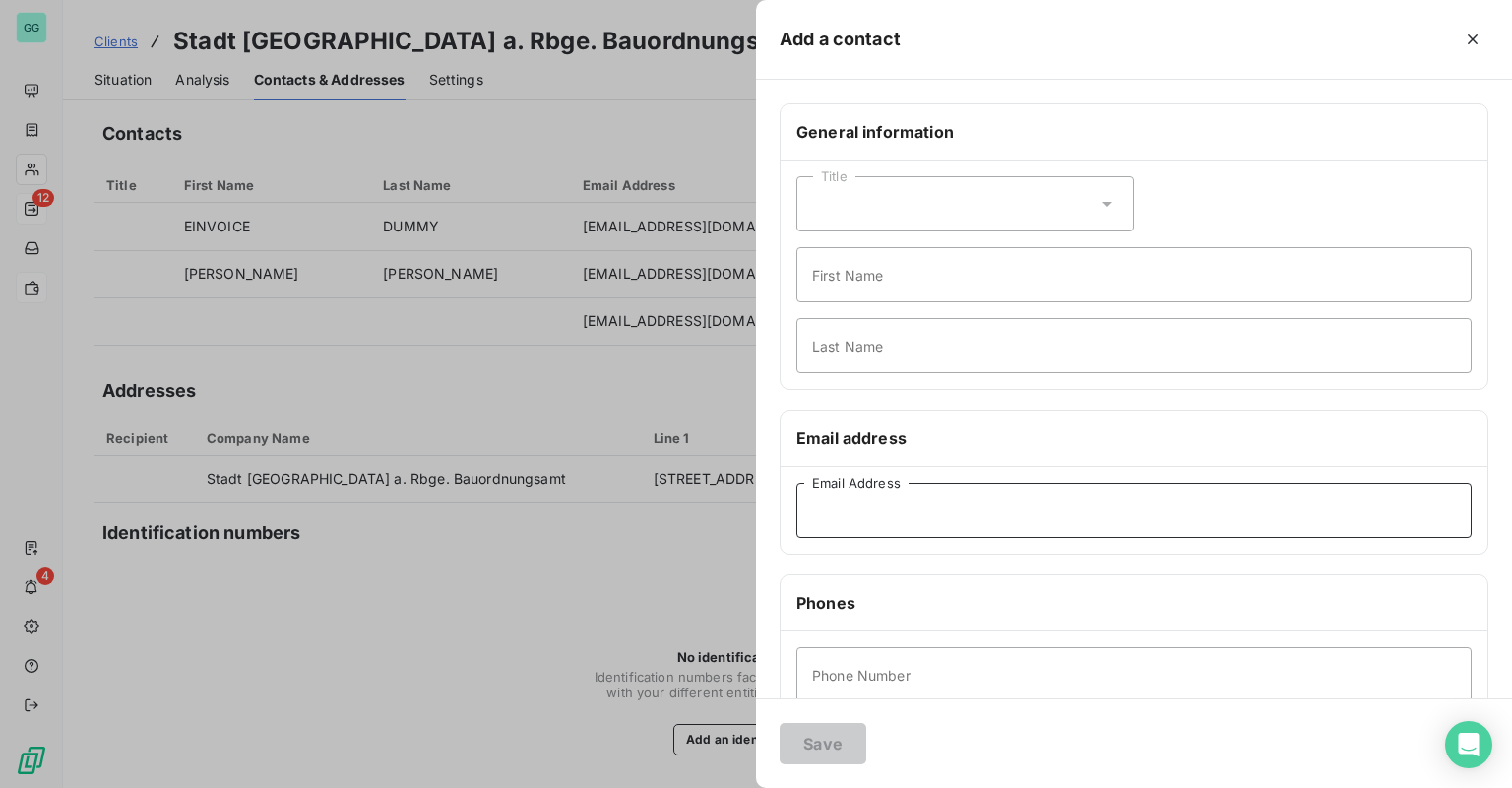 click on "Email Address" at bounding box center (1134, 510) 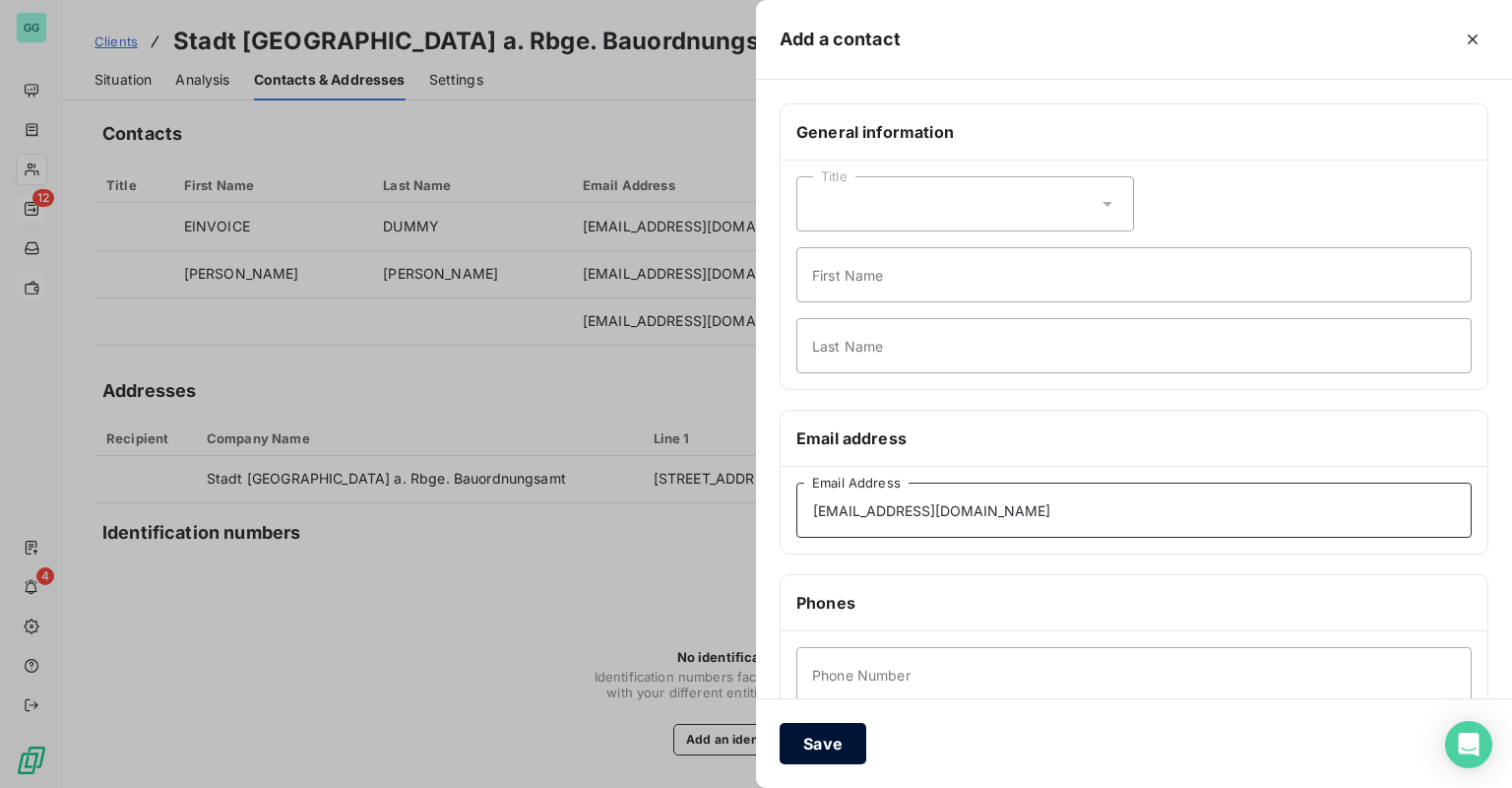 type on "[EMAIL_ADDRESS][DOMAIN_NAME]" 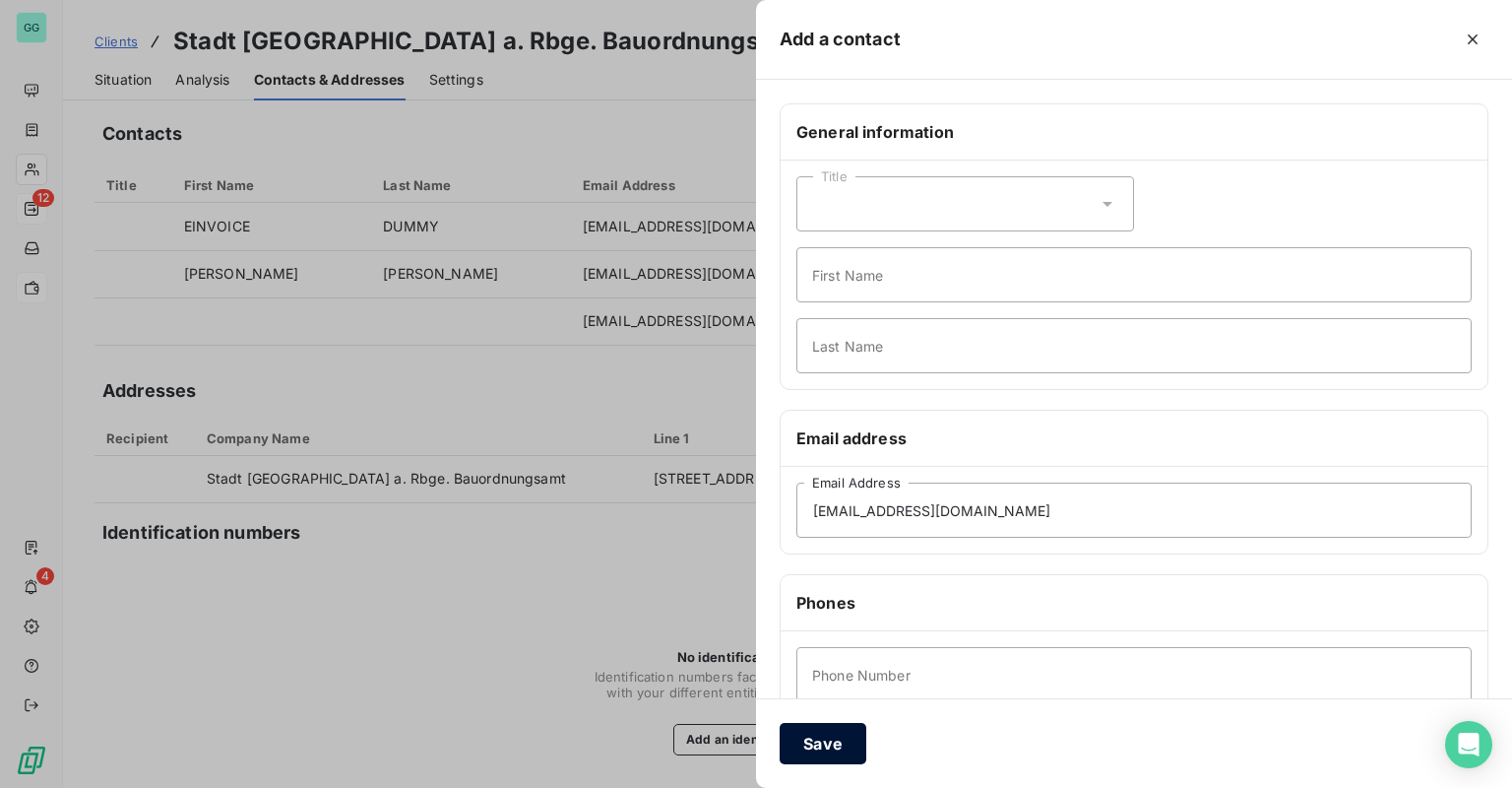 click on "Save" at bounding box center [823, 744] 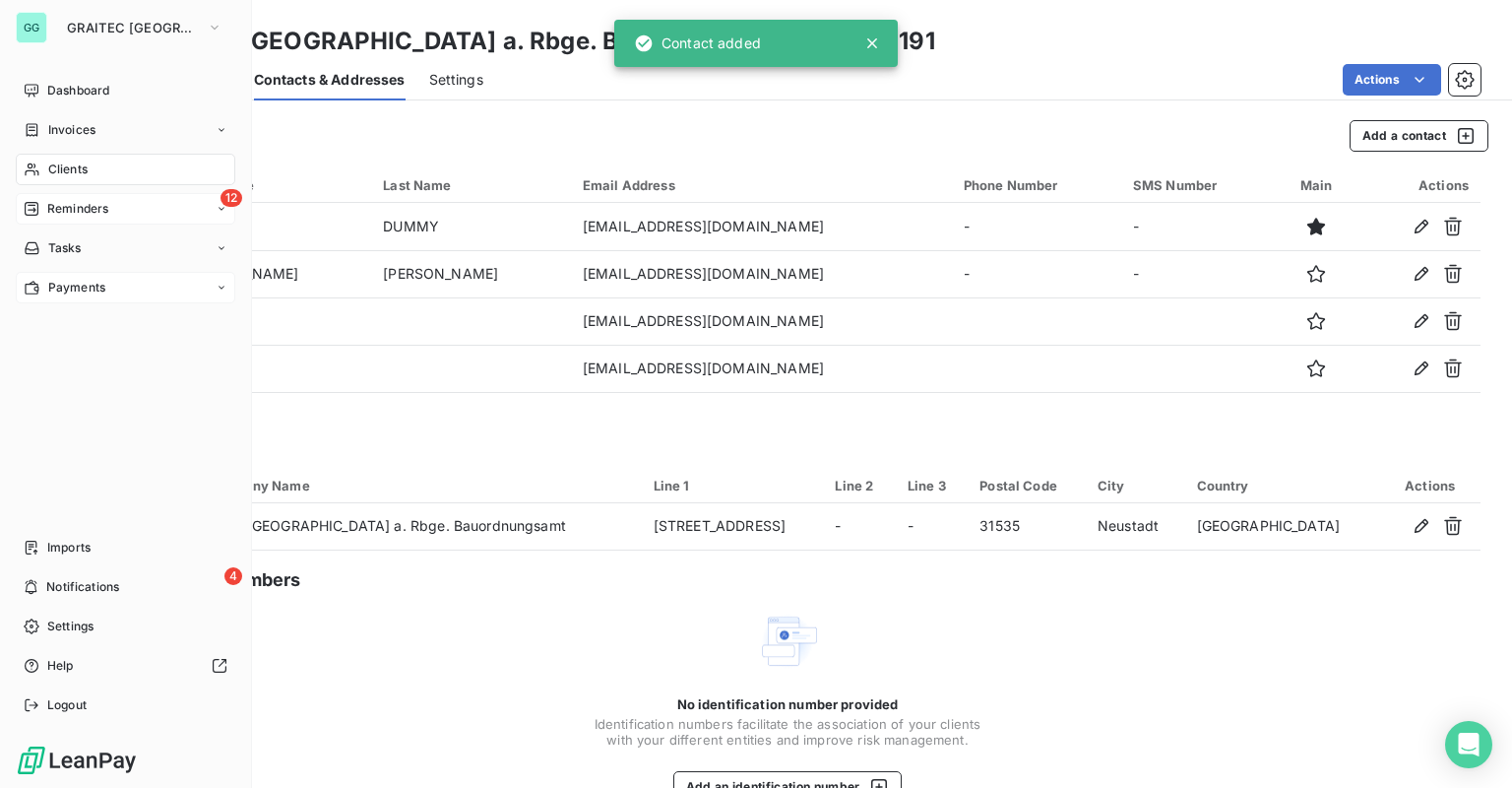 click on "Reminders" at bounding box center (78, 209) 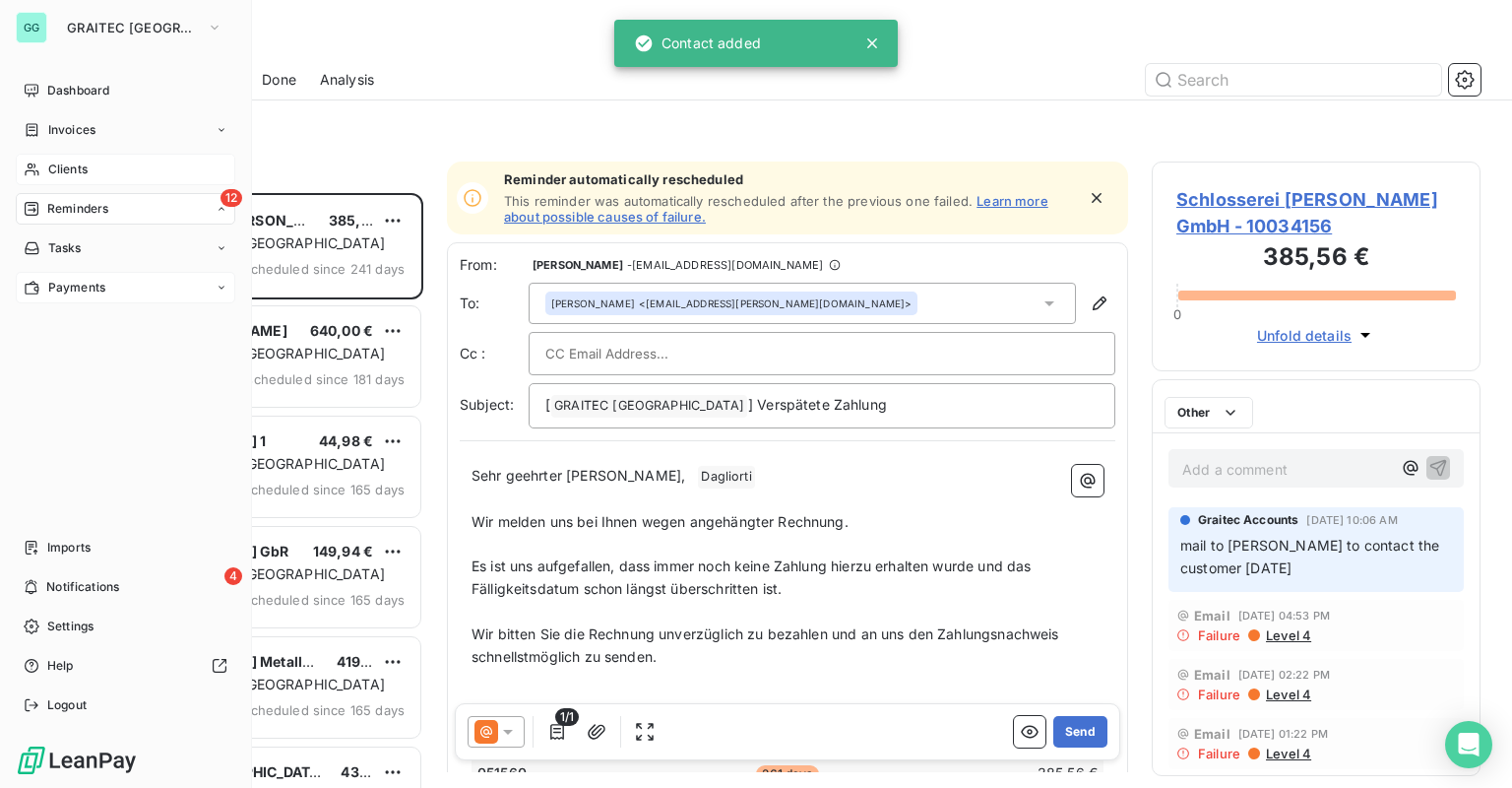 scroll, scrollTop: 12, scrollLeft: 12, axis: both 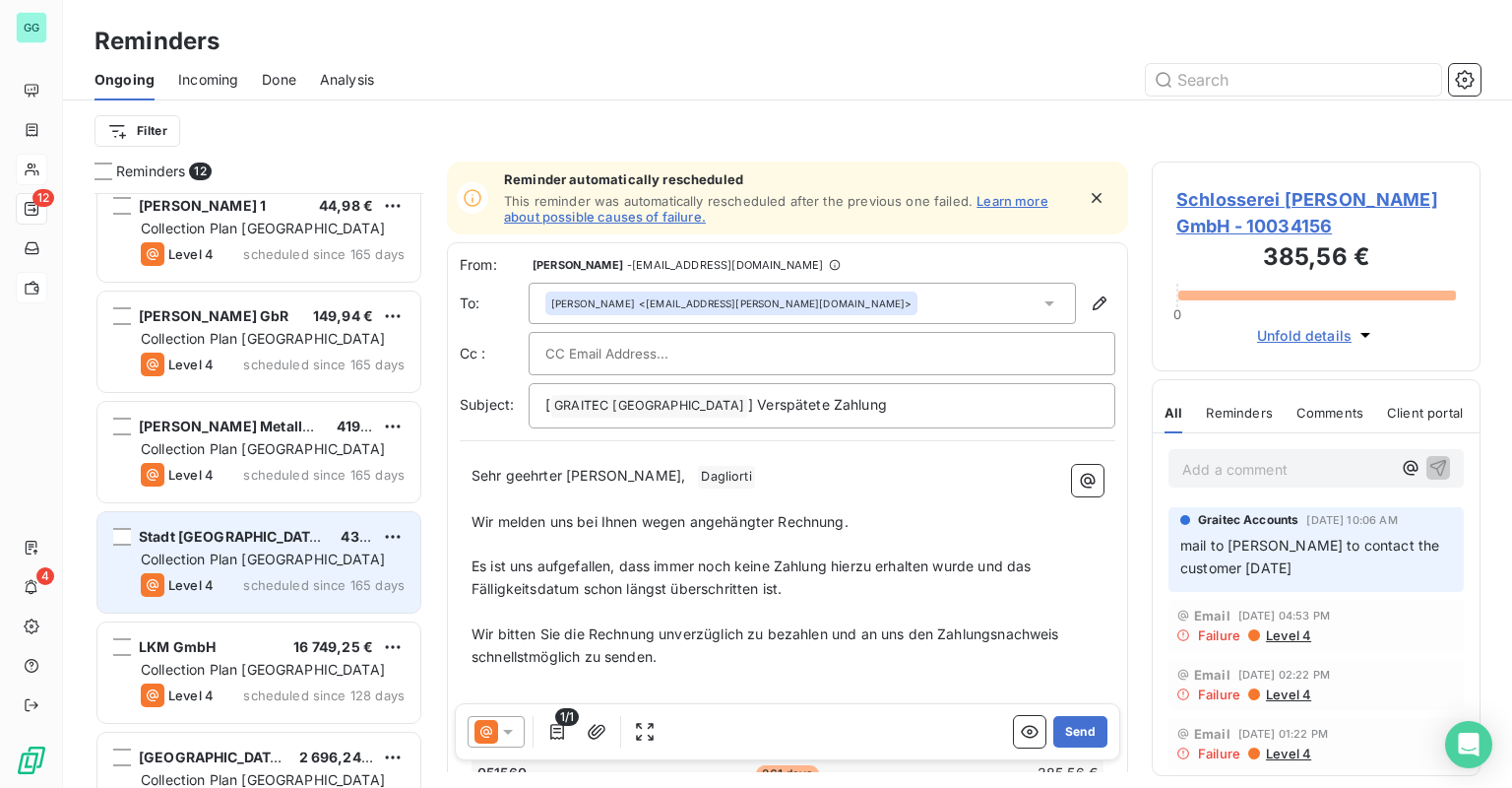 click on "Stadt [GEOGRAPHIC_DATA] a. Rbge. Bauordnungsamt" at bounding box center (323, 536) 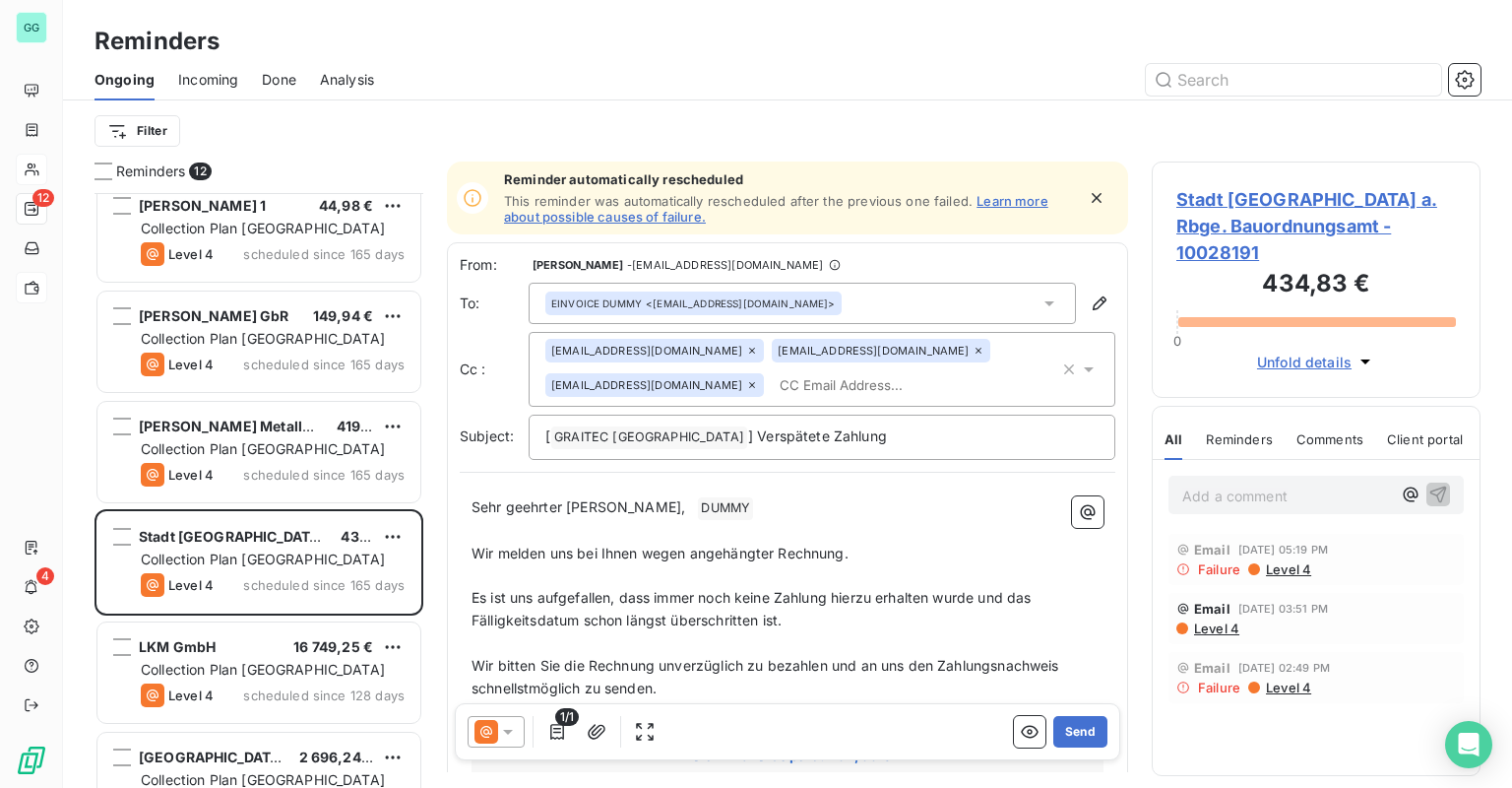click on "Stadt [GEOGRAPHIC_DATA] a. Rbge. Bauordnungsamt - 10028191" at bounding box center [1316, 226] 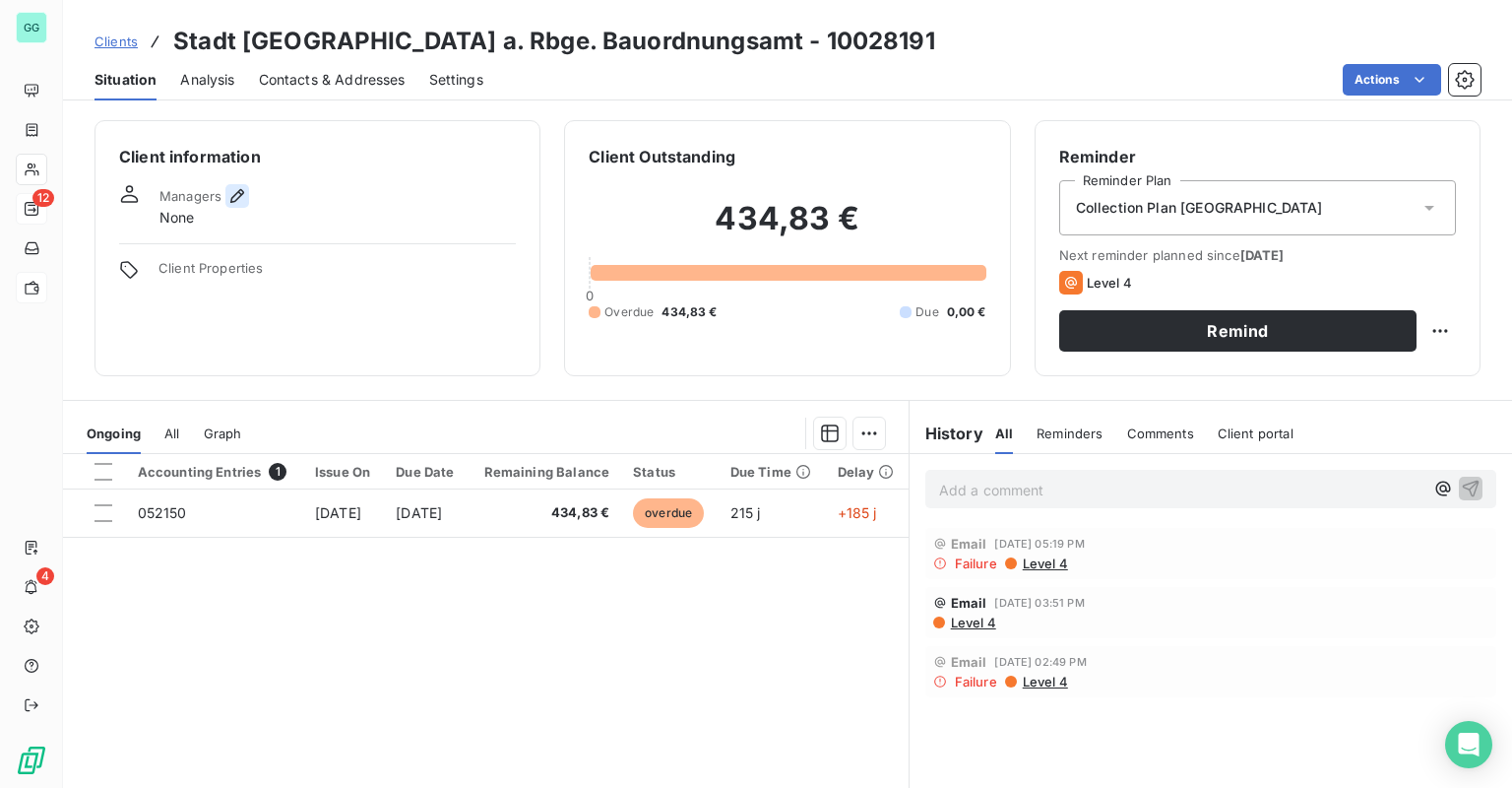 click 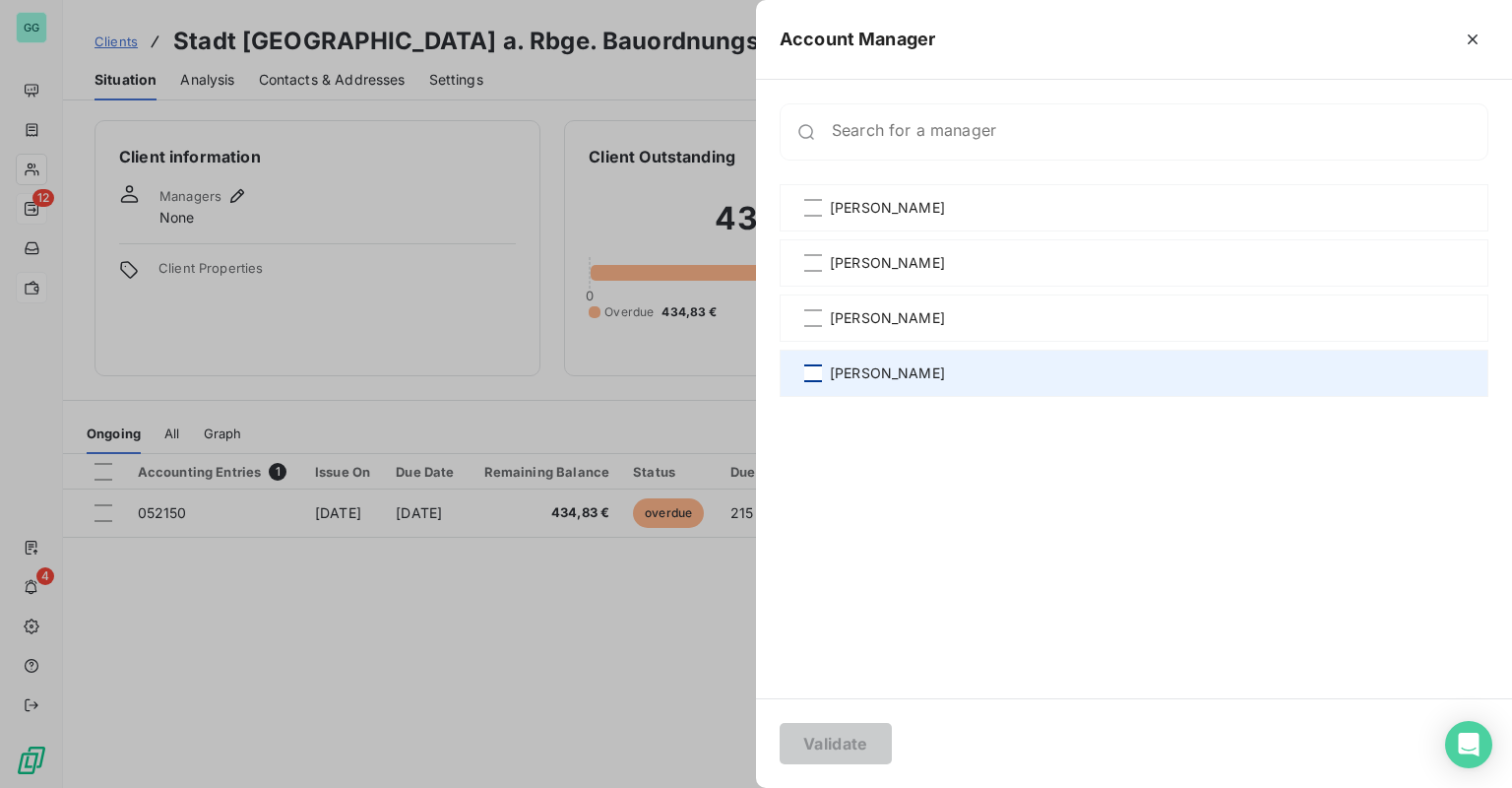 click at bounding box center [813, 373] 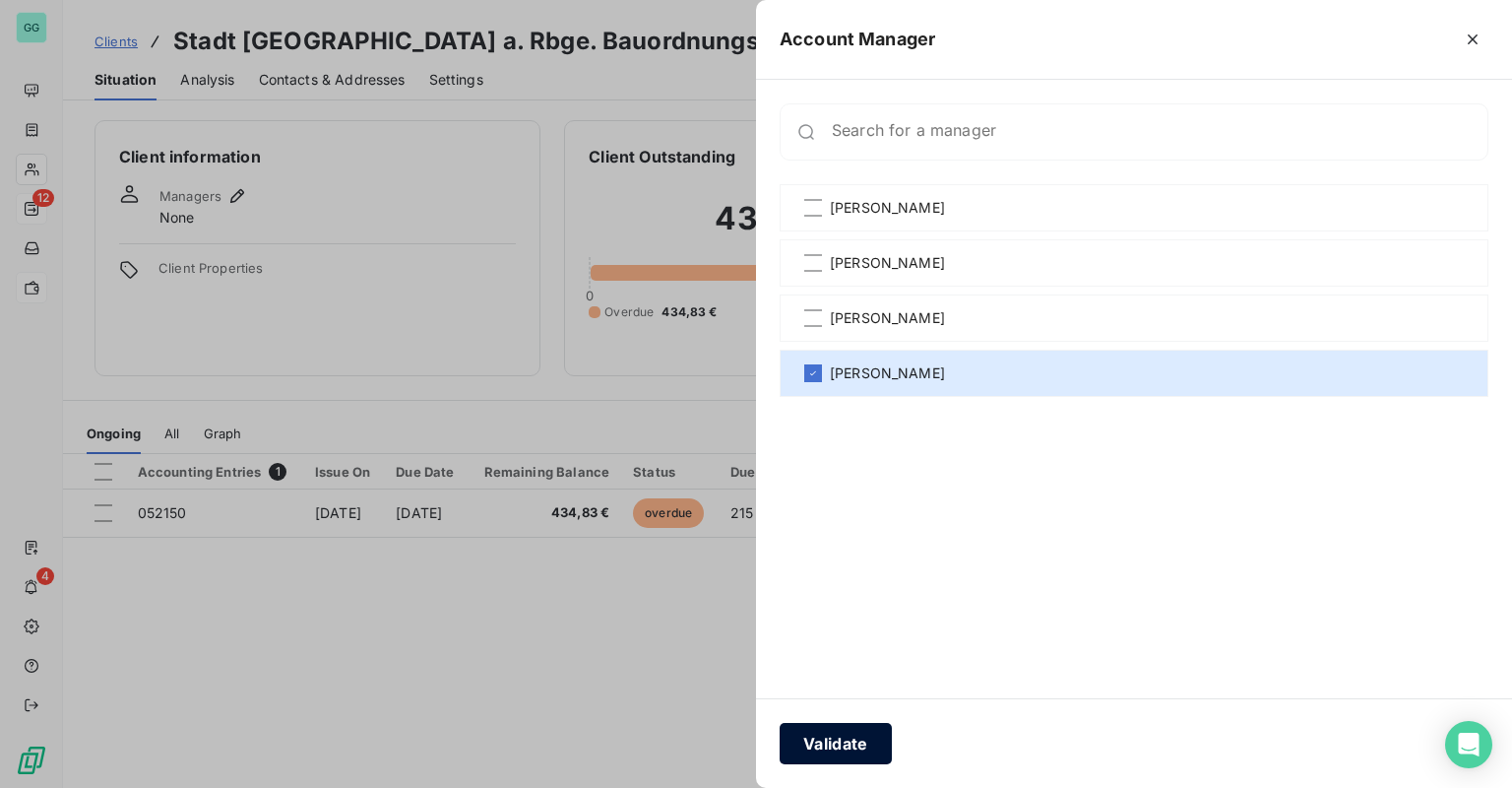 click on "Validate" at bounding box center [836, 744] 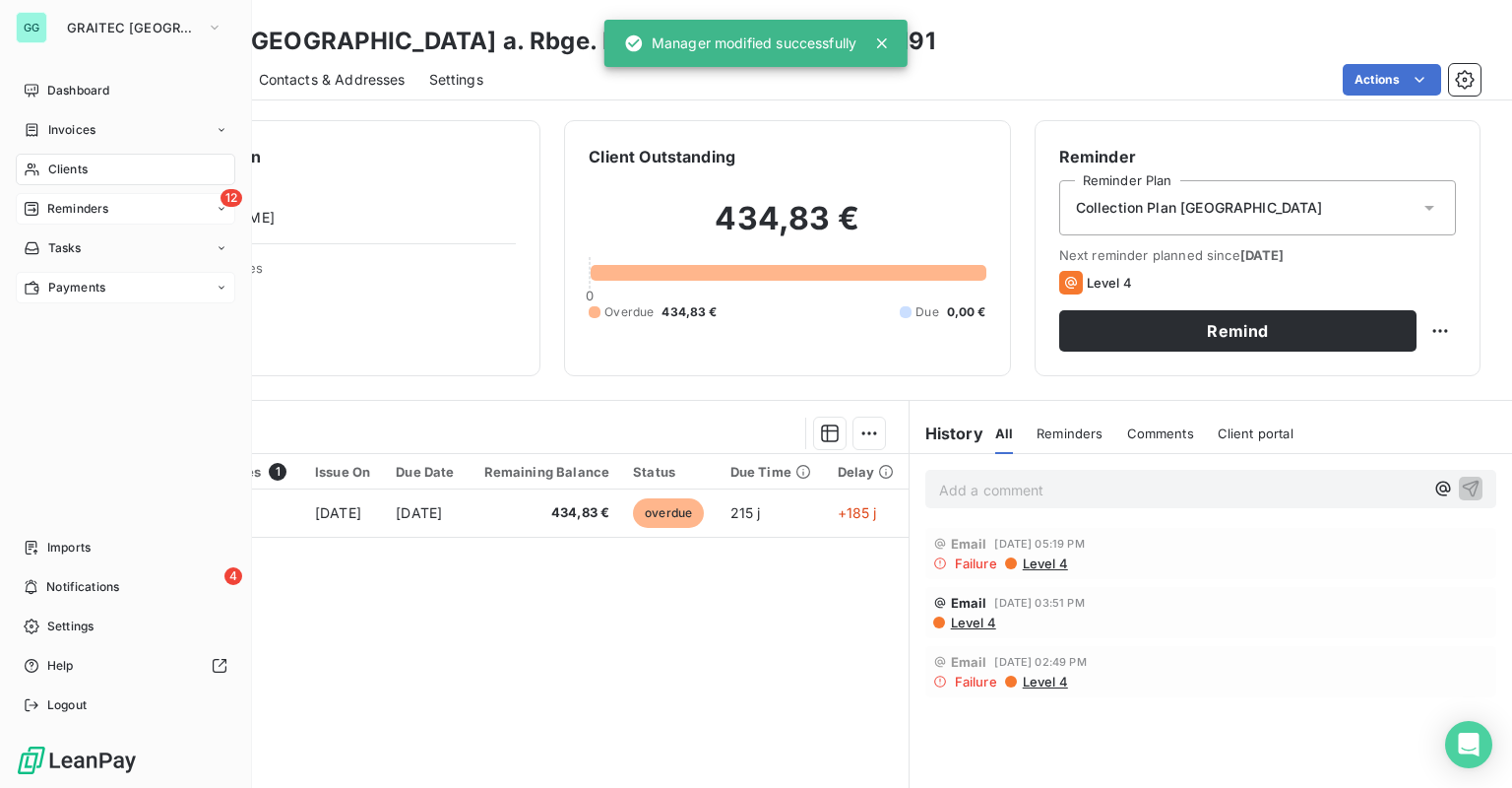 click on "Reminders" at bounding box center (78, 209) 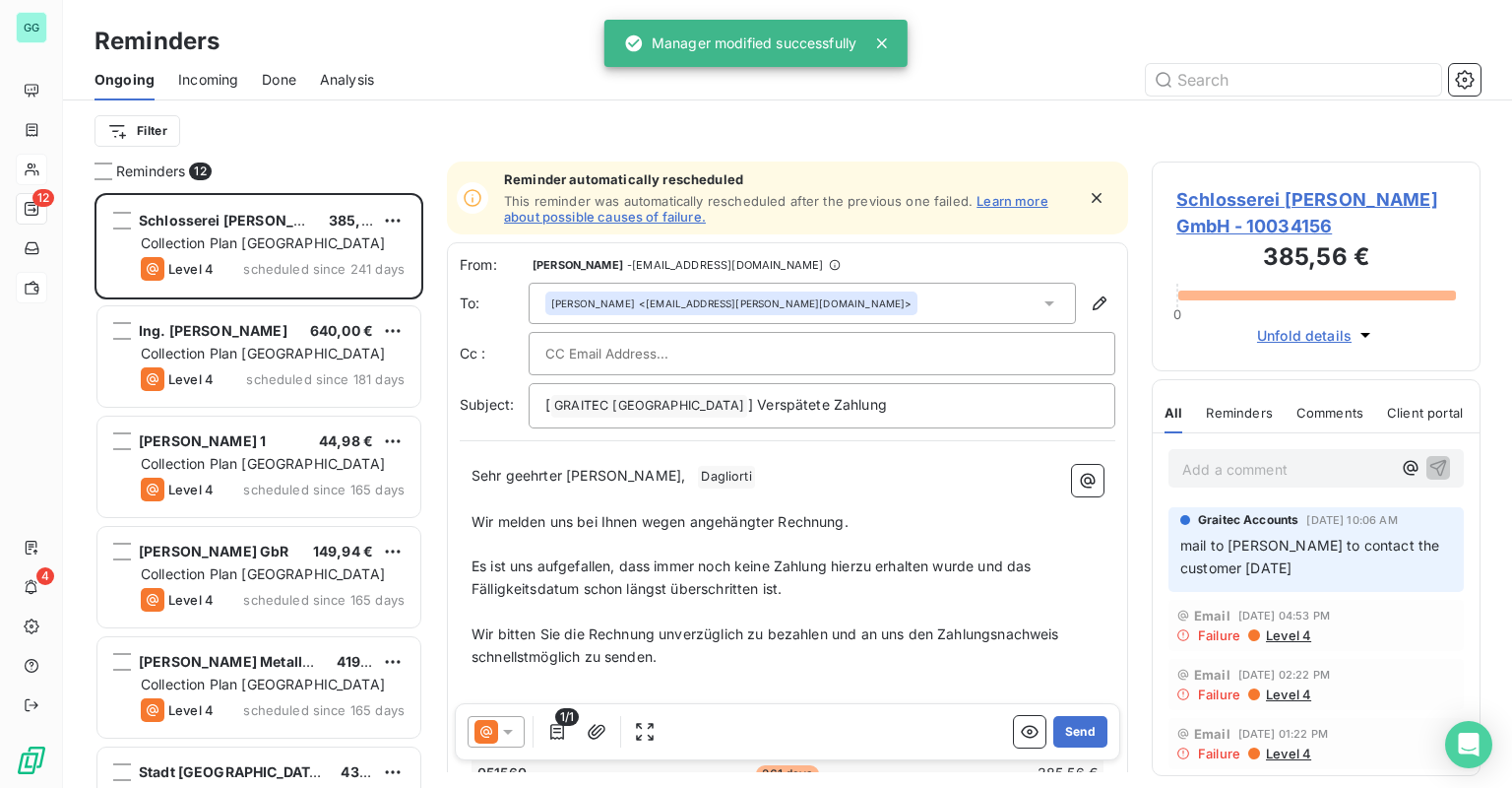 scroll, scrollTop: 12, scrollLeft: 12, axis: both 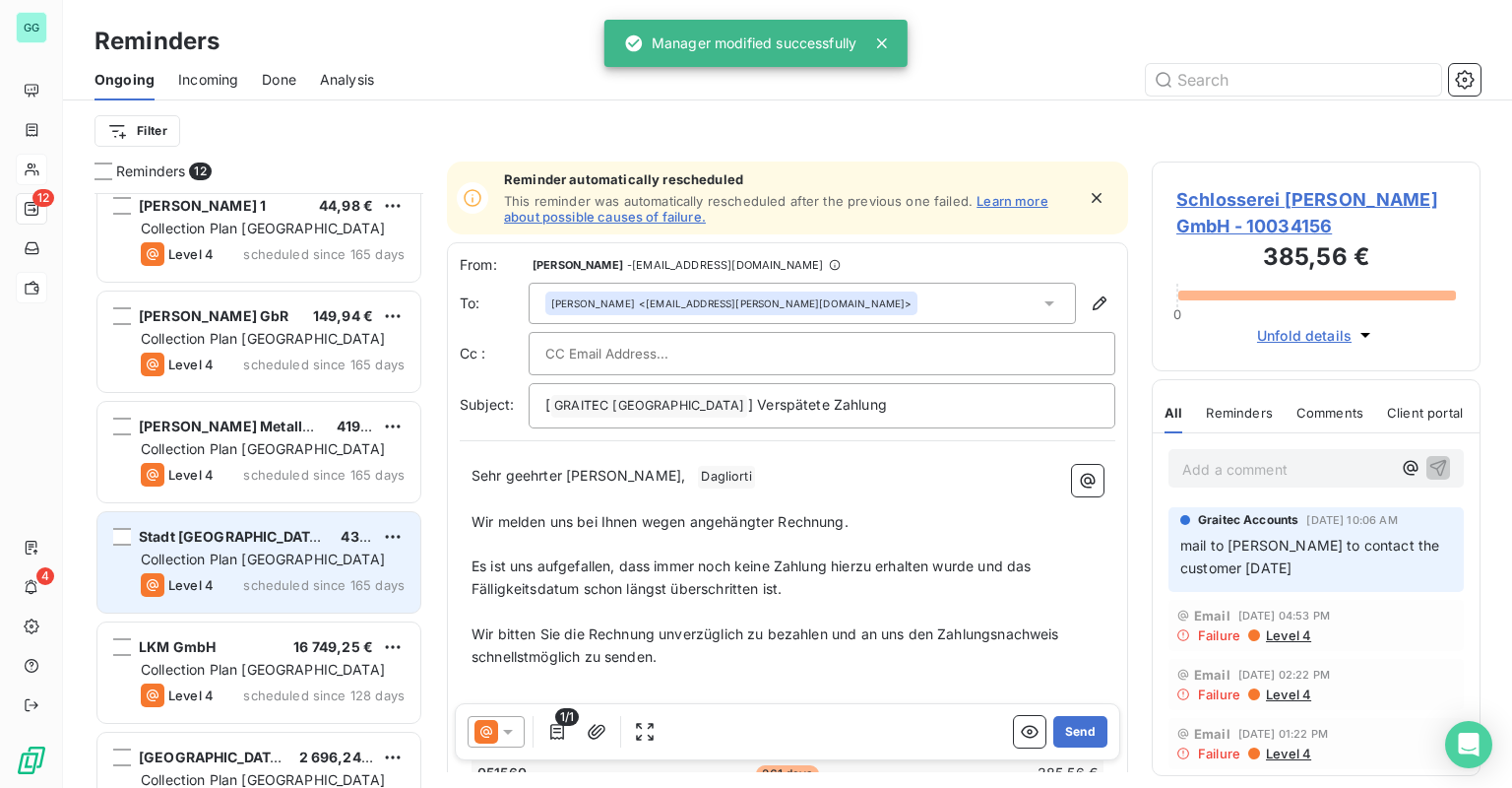 click on "Collection Plan [GEOGRAPHIC_DATA]" at bounding box center (263, 558) 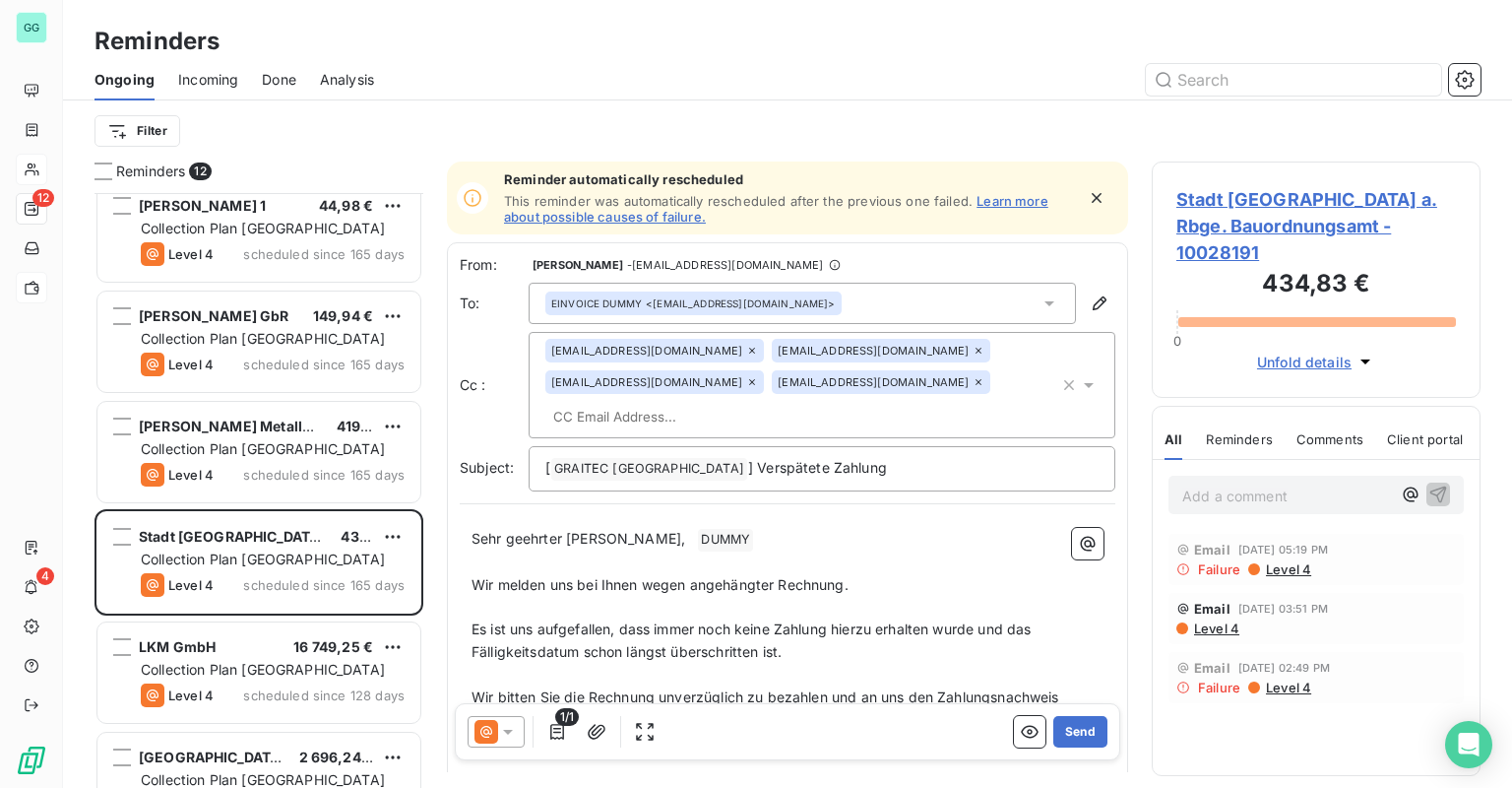 click at bounding box center (659, 417) 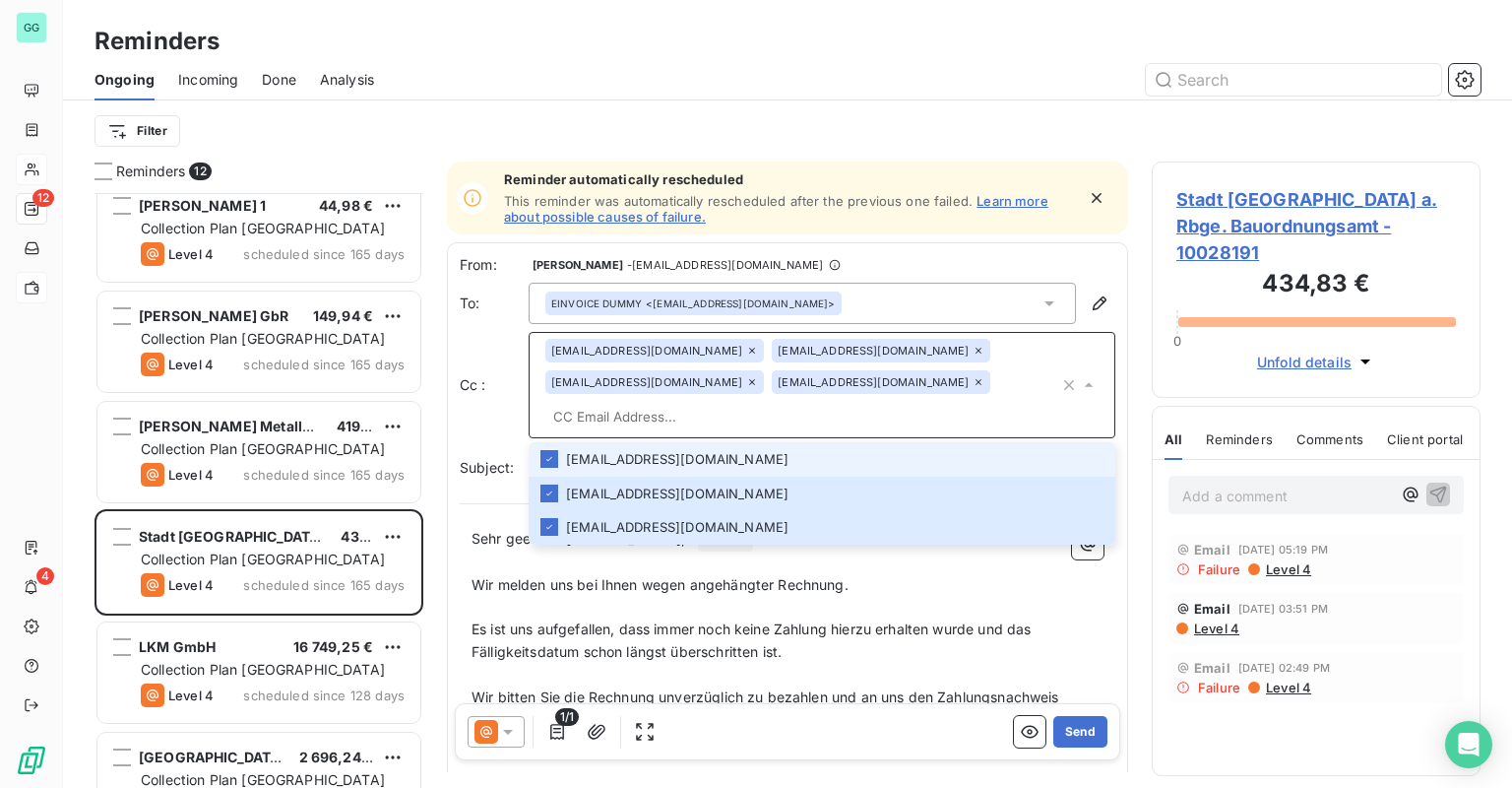 paste on "[EMAIL_ADDRESS][DOMAIN_NAME]" 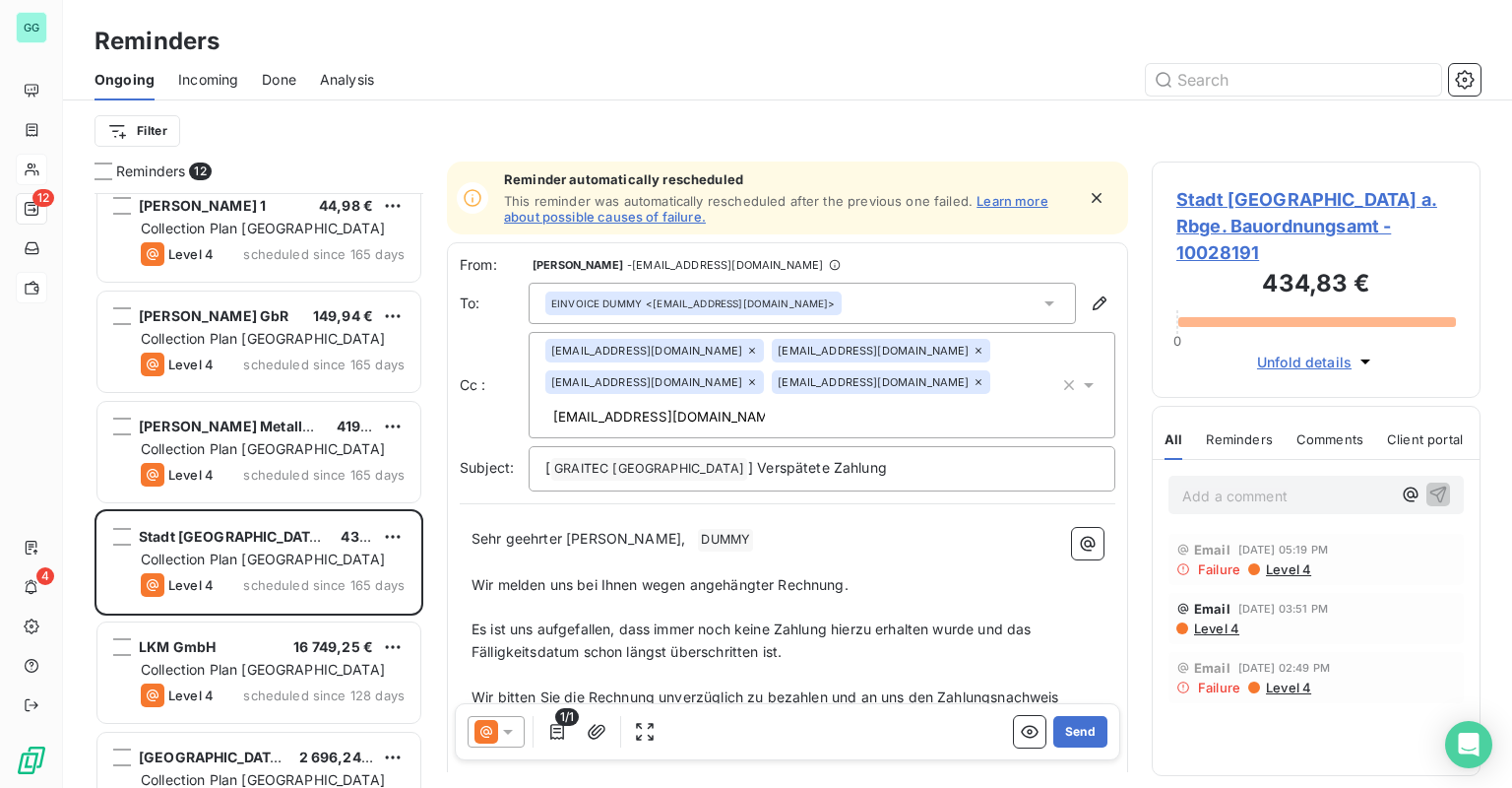 drag, startPoint x: 537, startPoint y: 422, endPoint x: 598, endPoint y: 416, distance: 61.294372 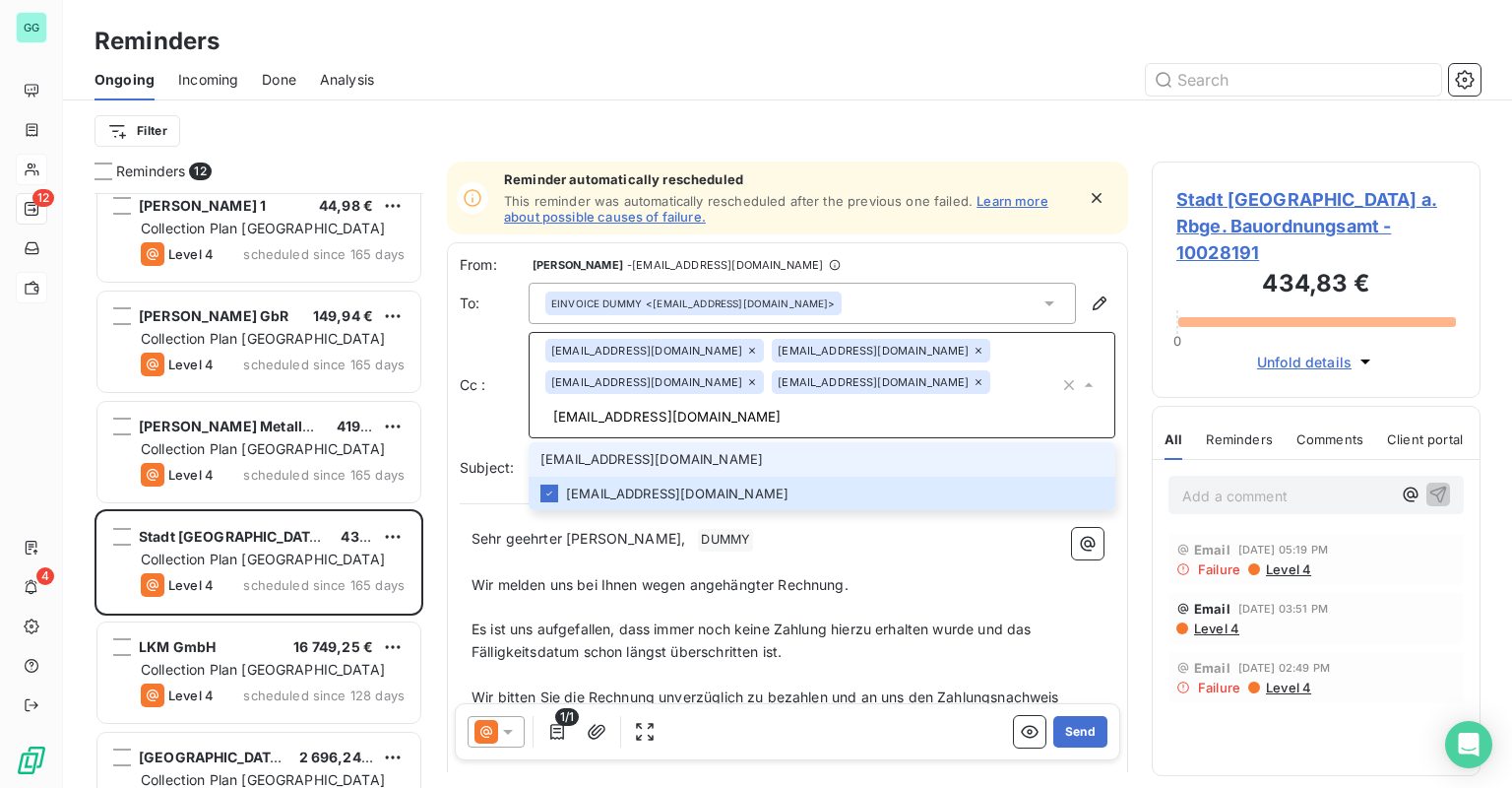 drag, startPoint x: 754, startPoint y: 413, endPoint x: 491, endPoint y: 415, distance: 263.0076 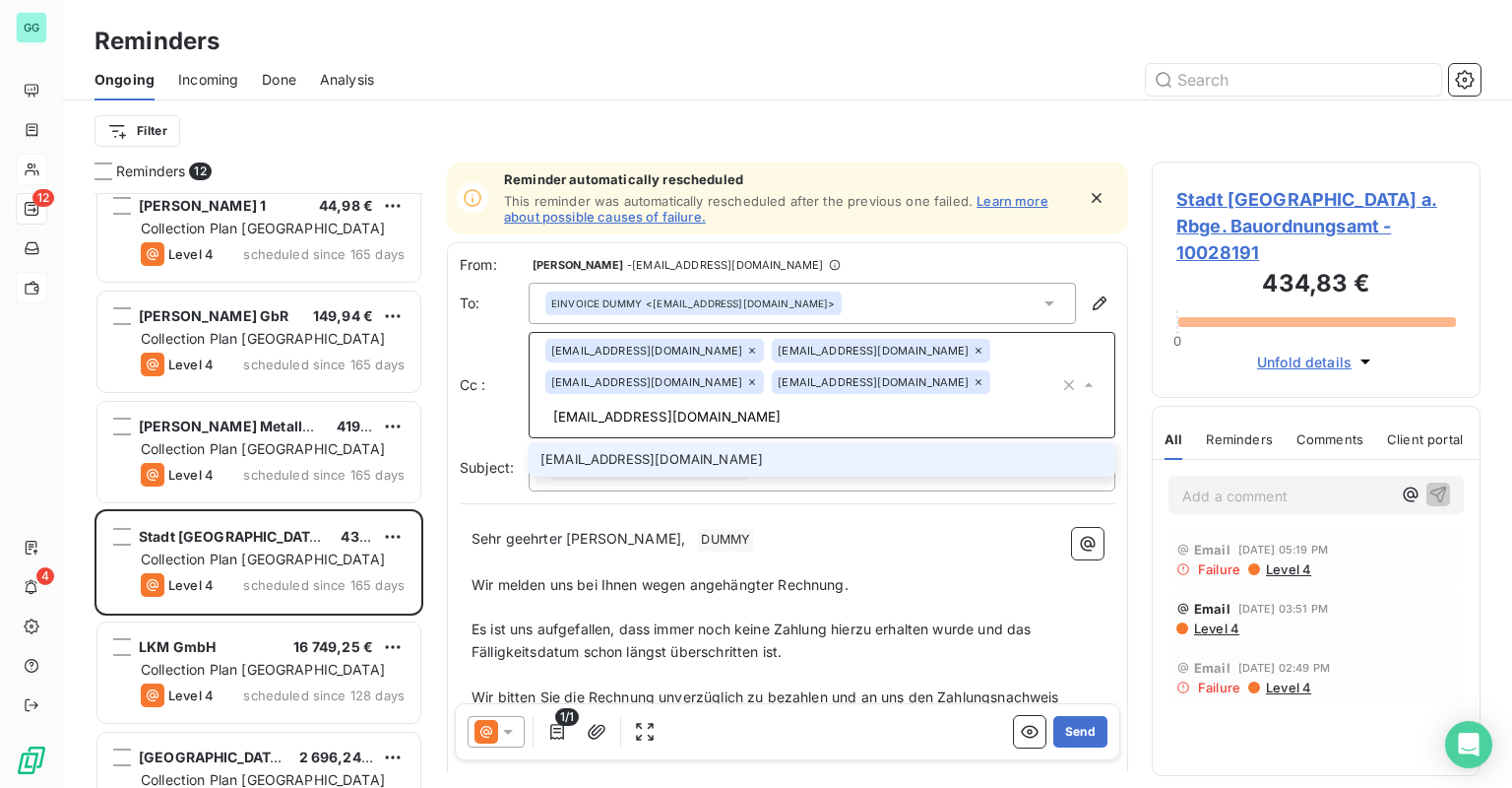 type on "[EMAIL_ADDRESS][DOMAIN_NAME]" 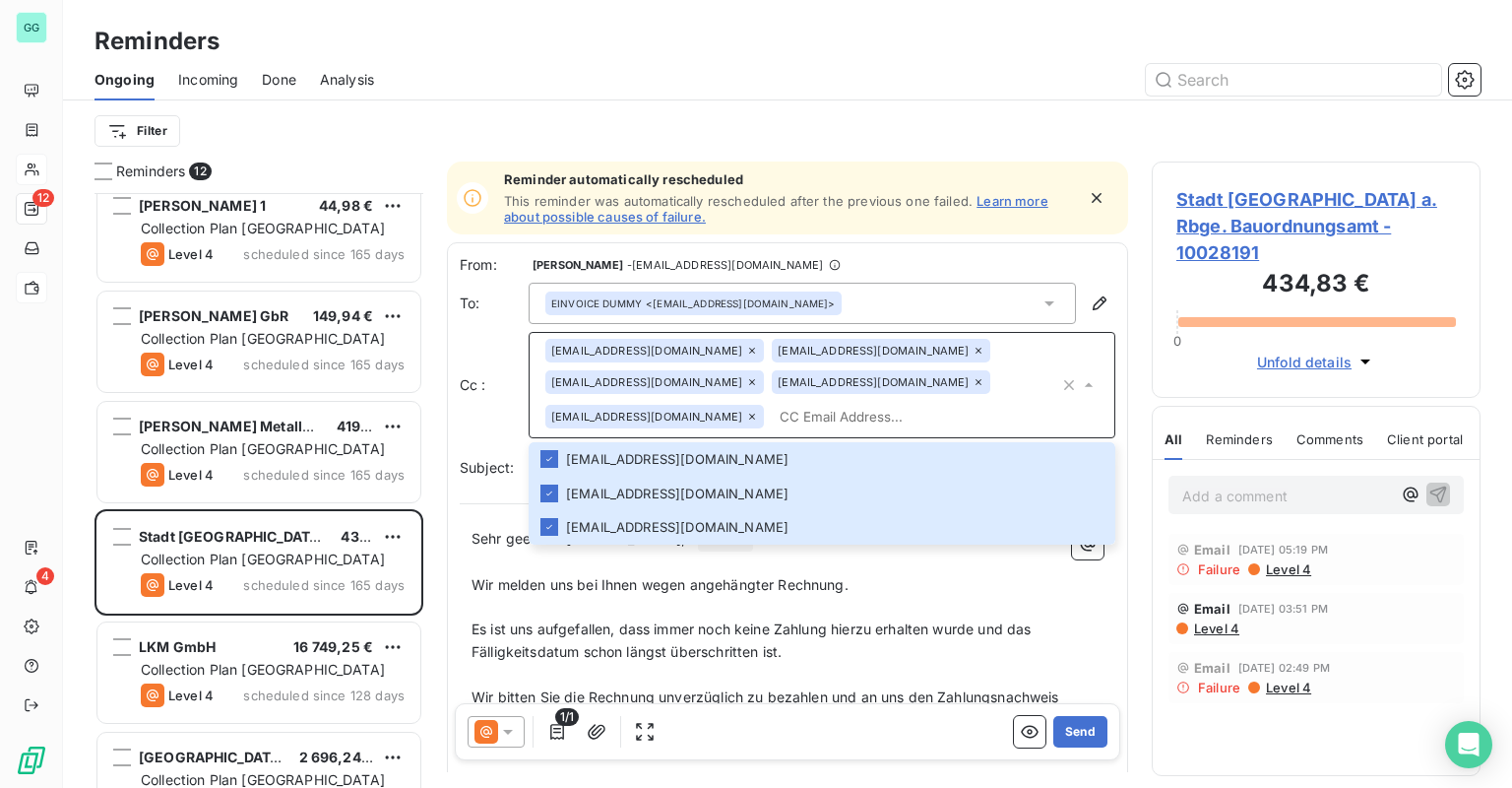 click on "Filter" at bounding box center (788, 131) 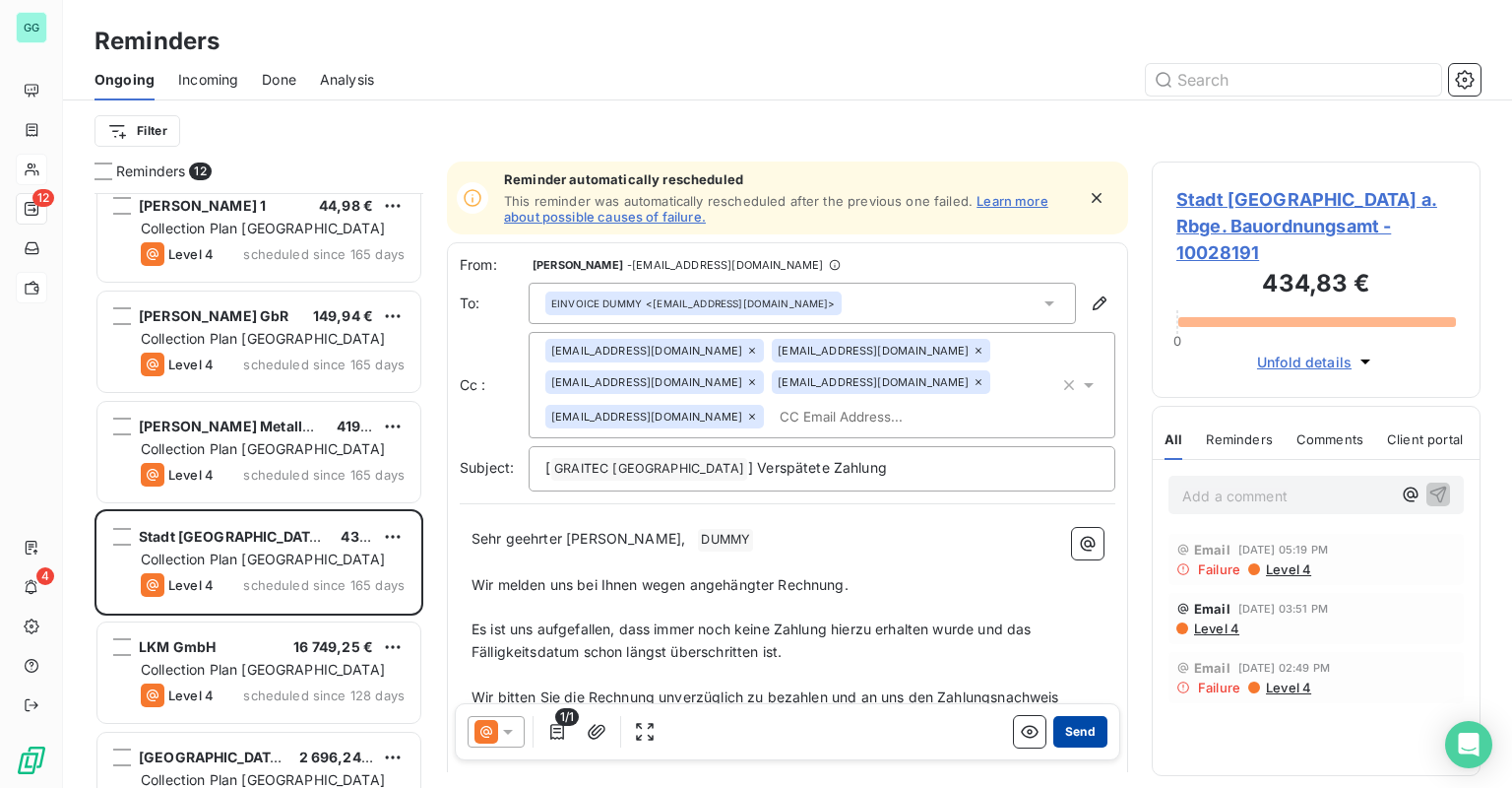 click on "Send" at bounding box center (1080, 732) 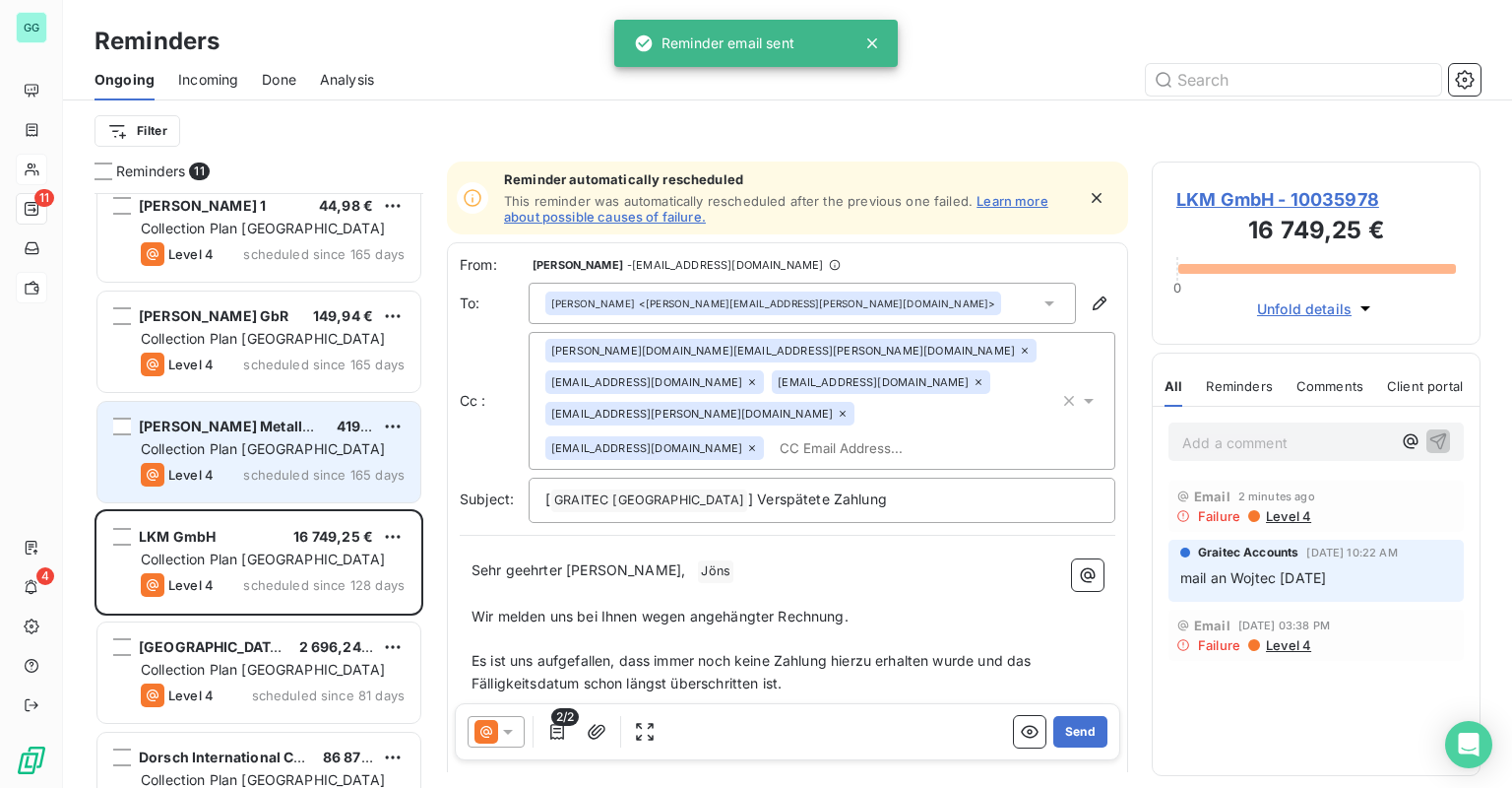click on "Collection Plan [GEOGRAPHIC_DATA]" at bounding box center (263, 448) 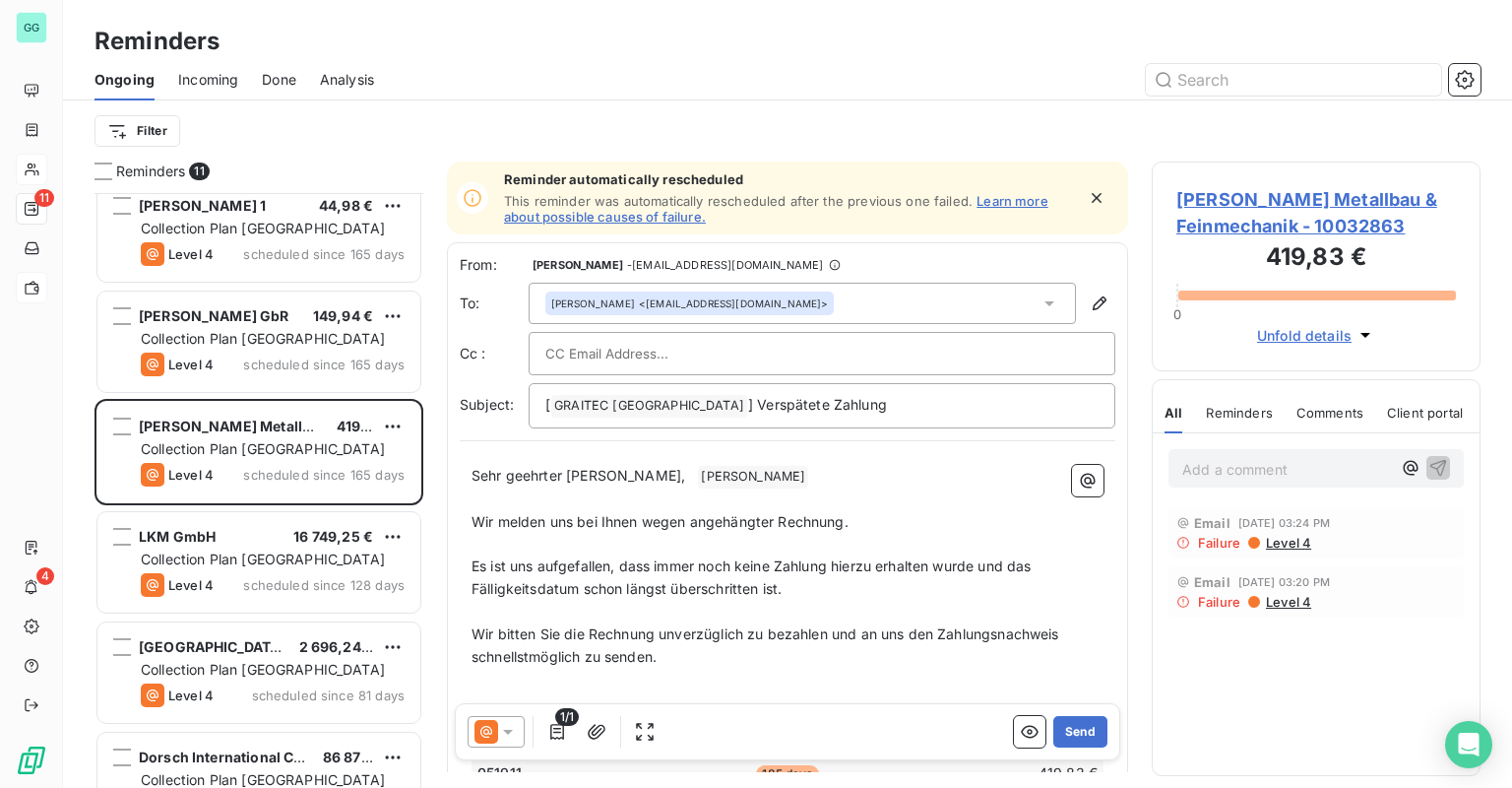 click at bounding box center [651, 354] 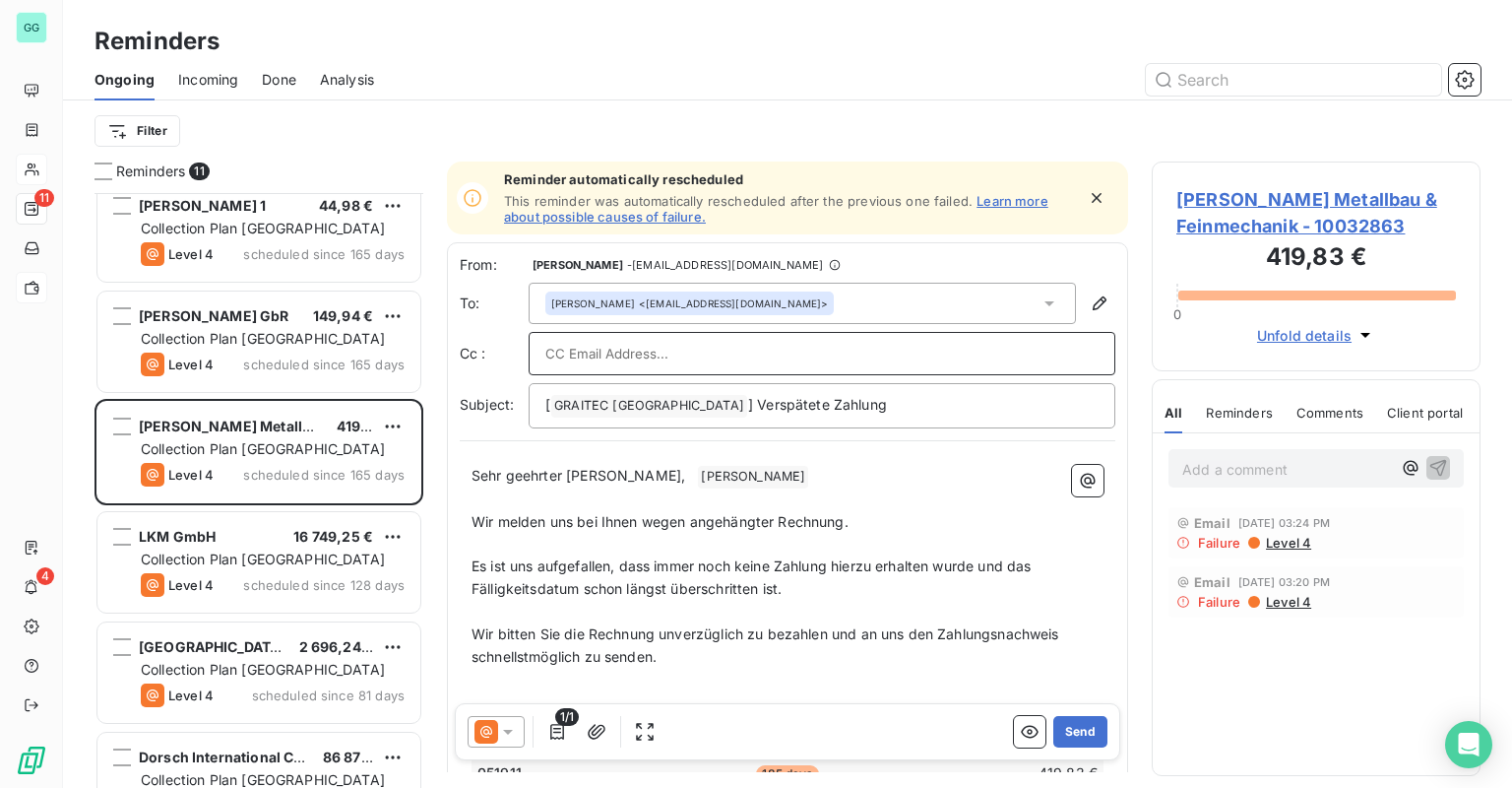 paste on "[EMAIL_ADDRESS][PERSON_NAME][DOMAIN_NAME]" 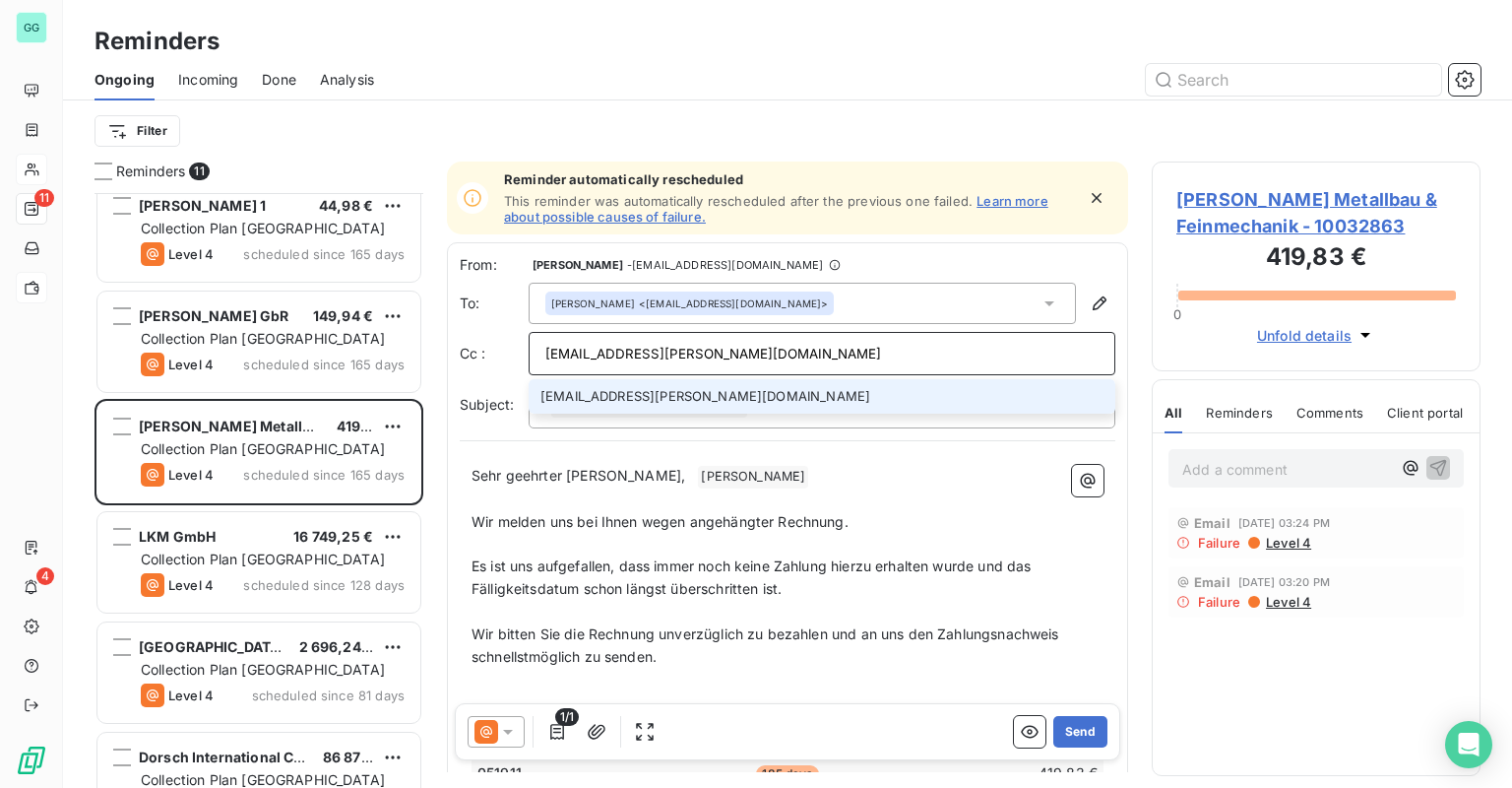 type on "[EMAIL_ADDRESS][PERSON_NAME][DOMAIN_NAME]" 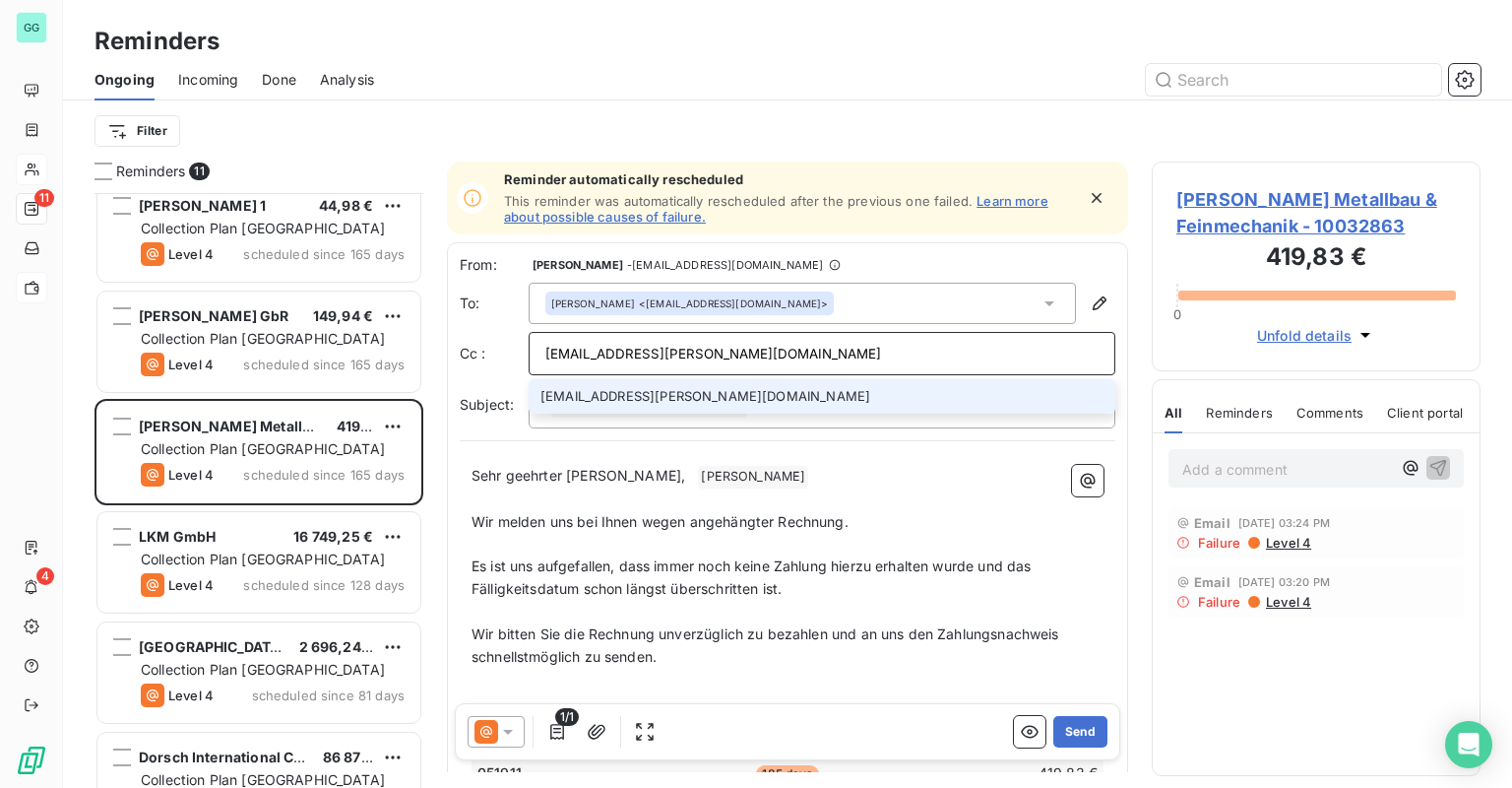click on "[EMAIL_ADDRESS][PERSON_NAME][DOMAIN_NAME]" at bounding box center (822, 396) 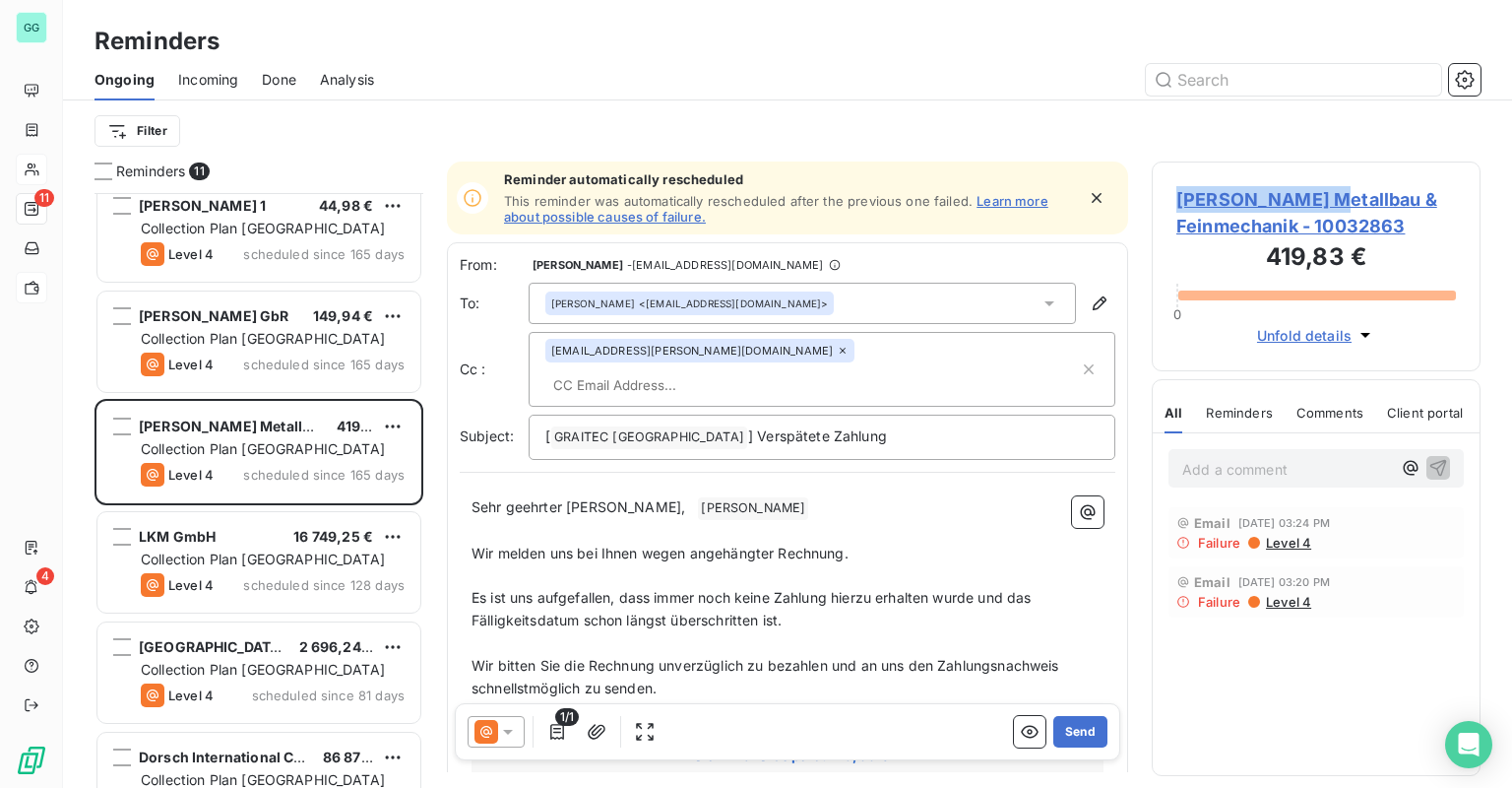 drag, startPoint x: 1321, startPoint y: 197, endPoint x: 1157, endPoint y: 205, distance: 164.19501 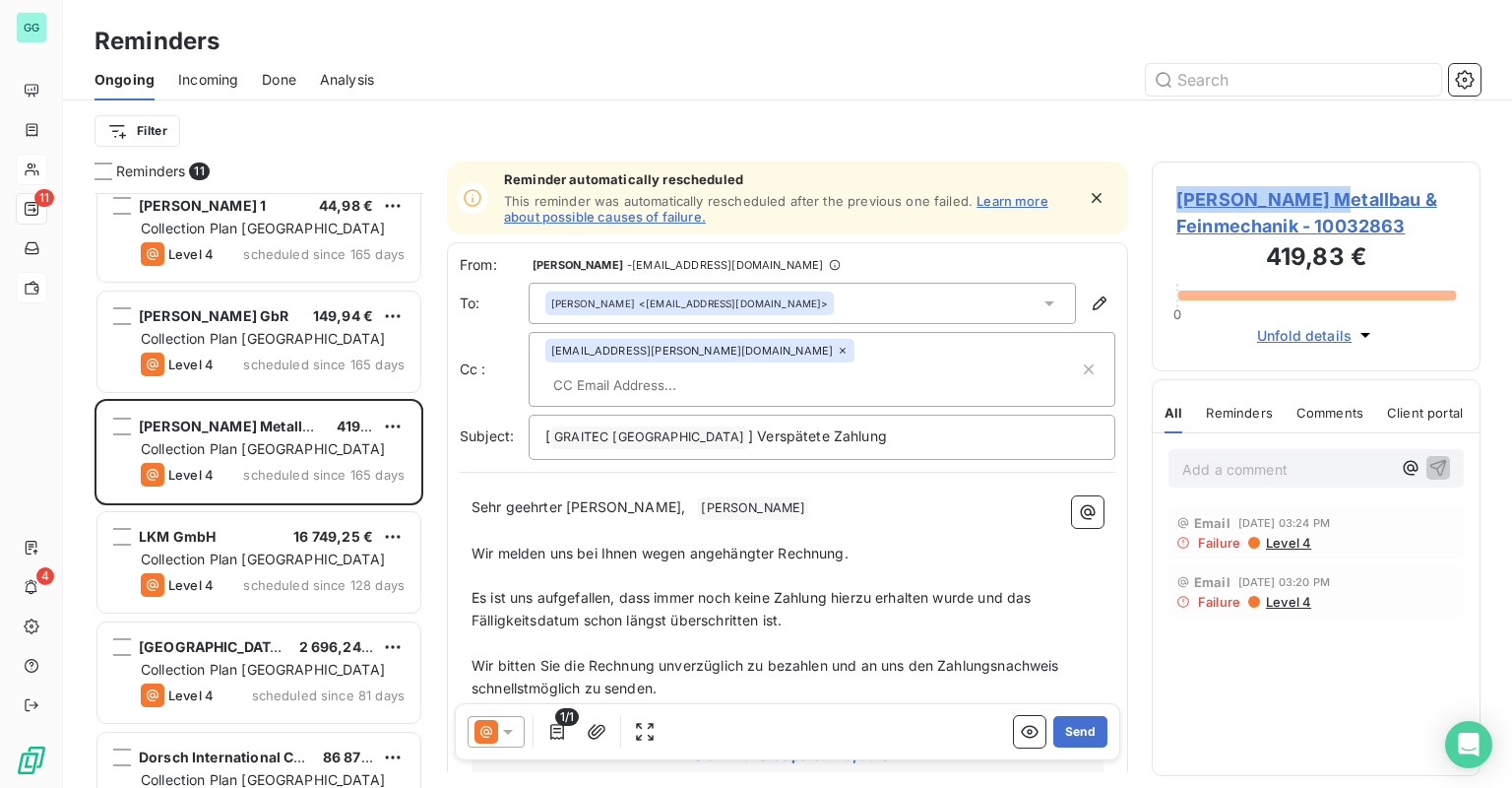 click on "[PERSON_NAME] Metallbau & Feinmechanik - 10032863 419,83 € 0 Unfold details" at bounding box center [1316, 266] 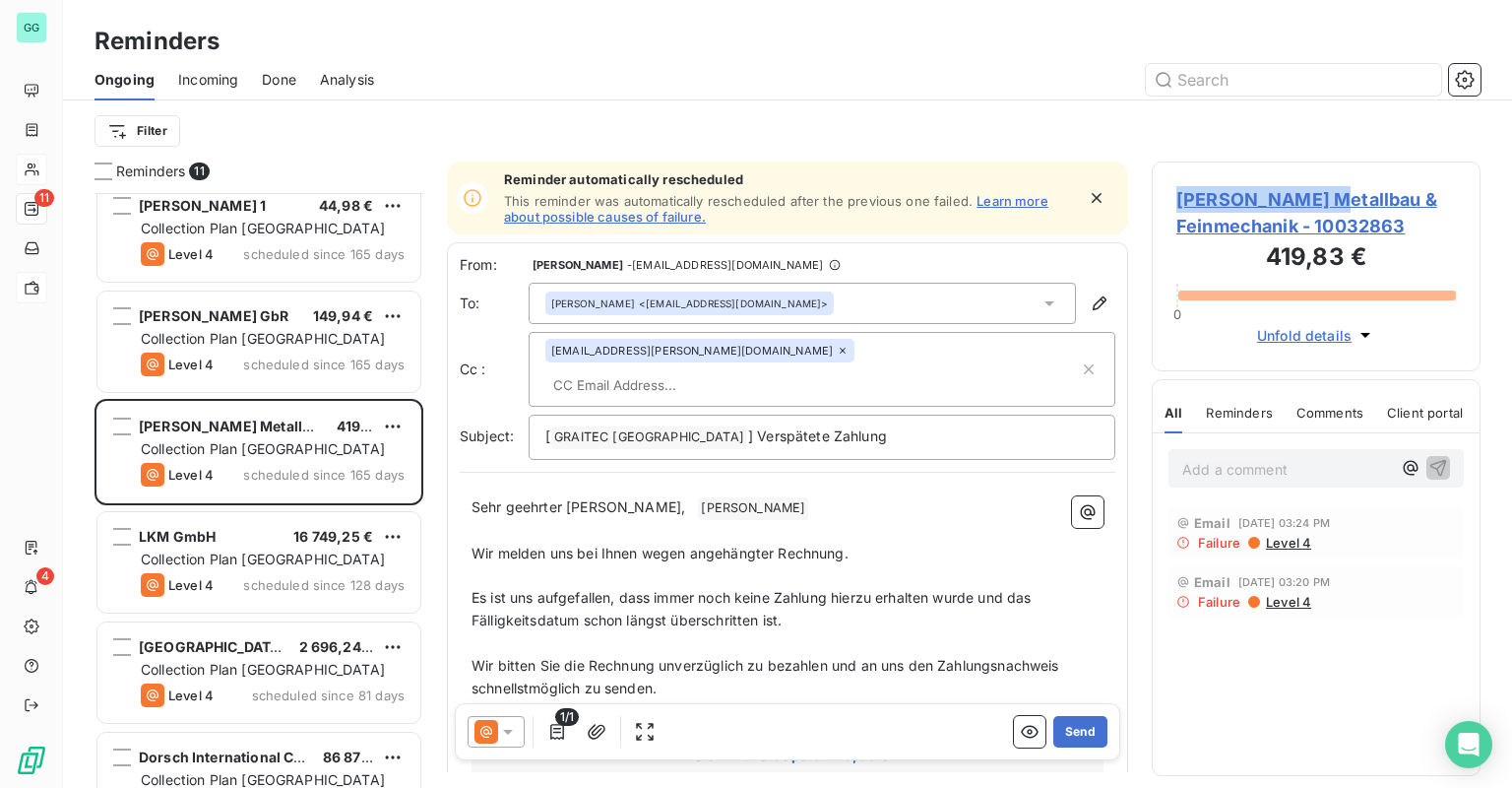 click on "[PERSON_NAME] Metallbau & Feinmechanik - 10032863" at bounding box center (1316, 213) 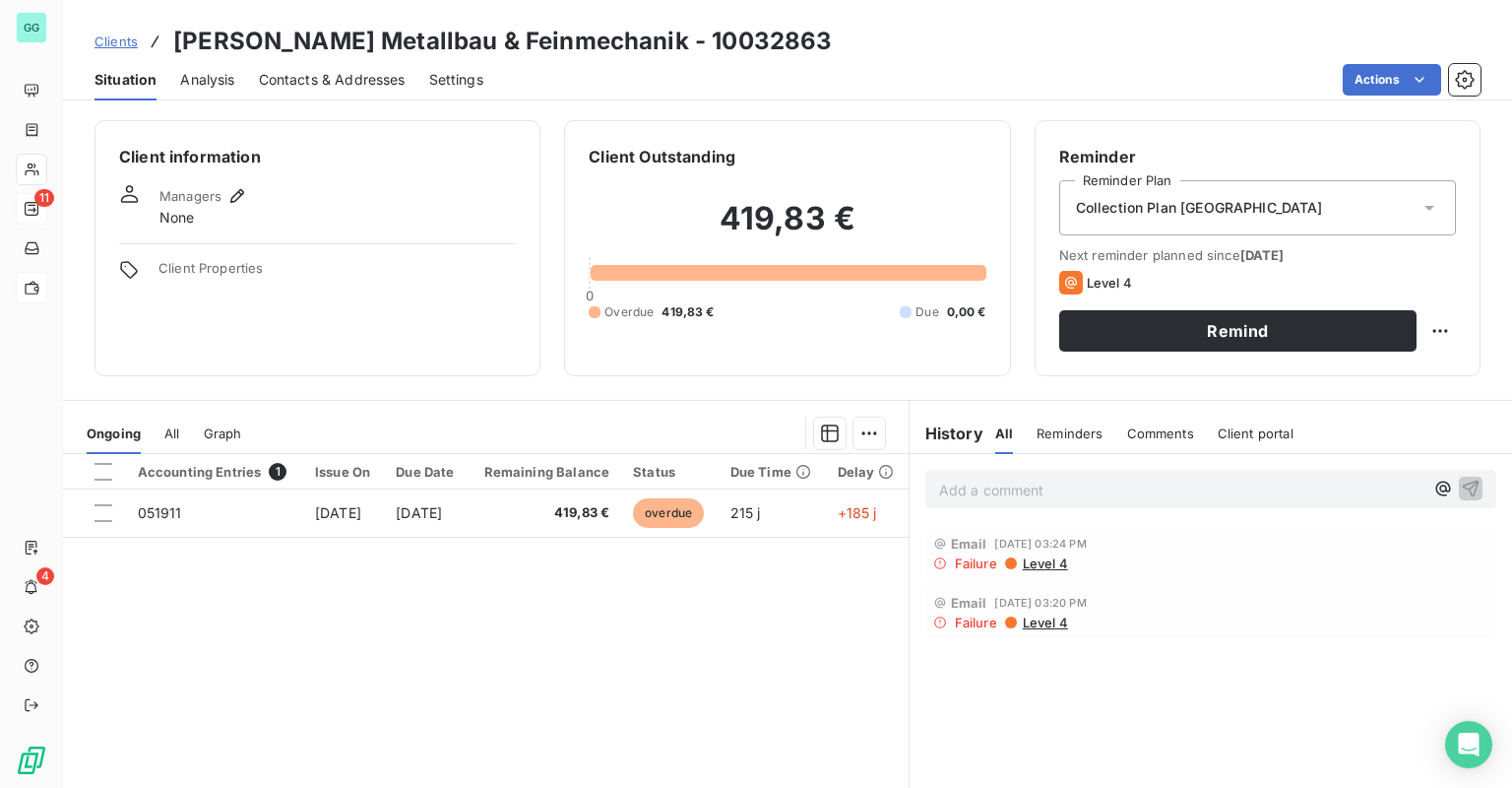 click on "Contacts & Addresses" at bounding box center [332, 80] 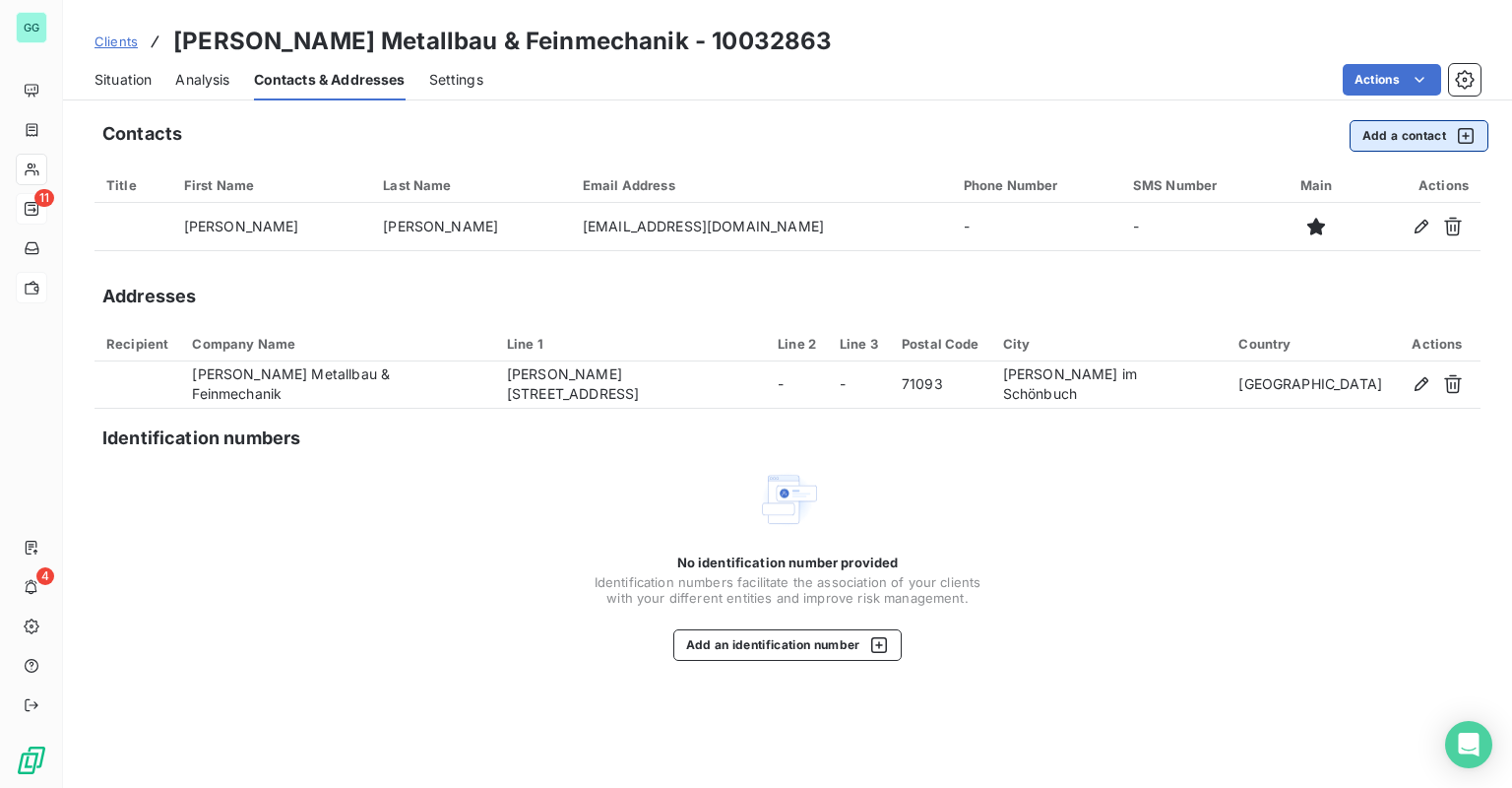 click on "Add a contact" at bounding box center (1418, 136) 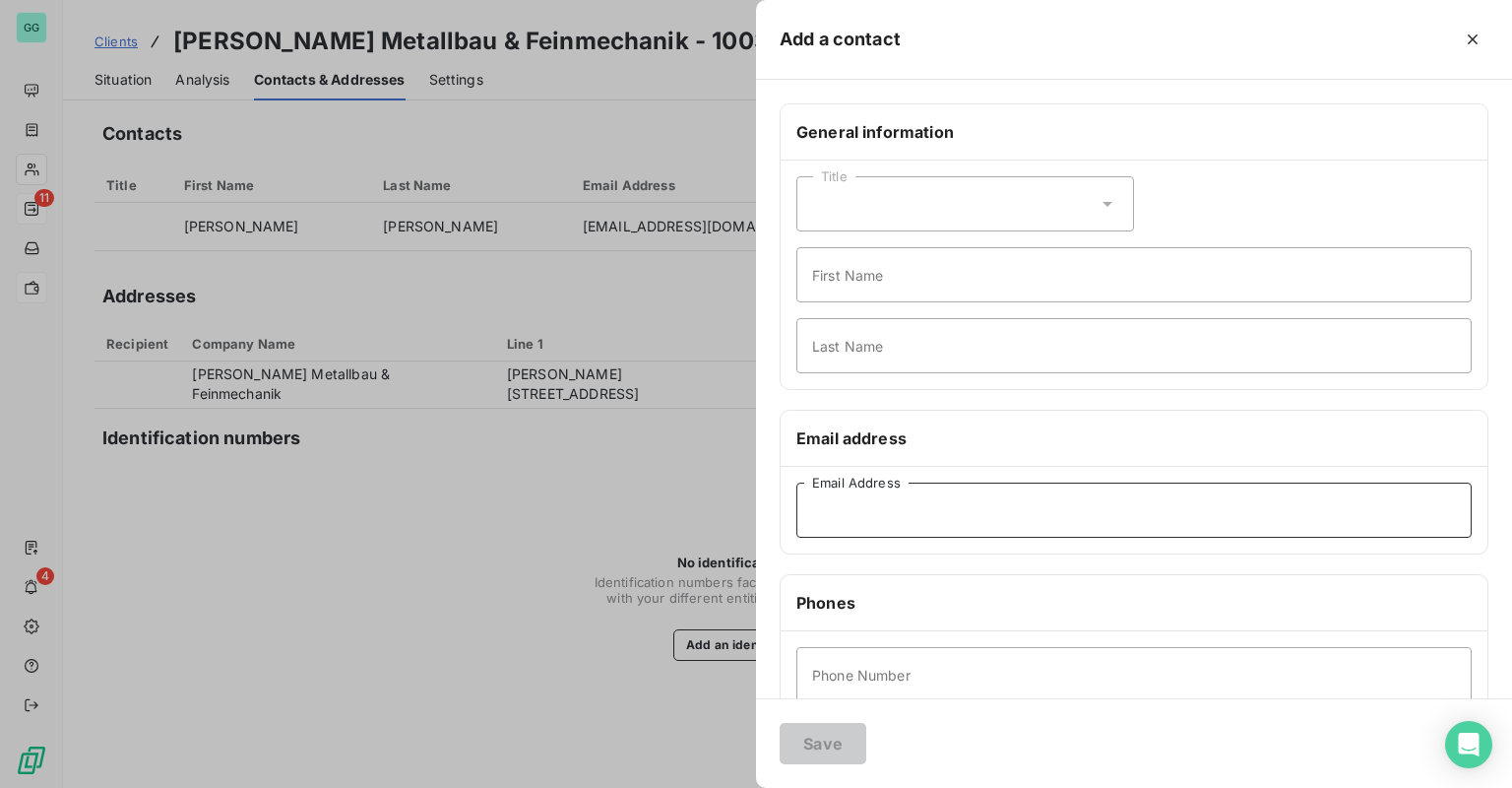 click on "Email Address" at bounding box center [1134, 510] 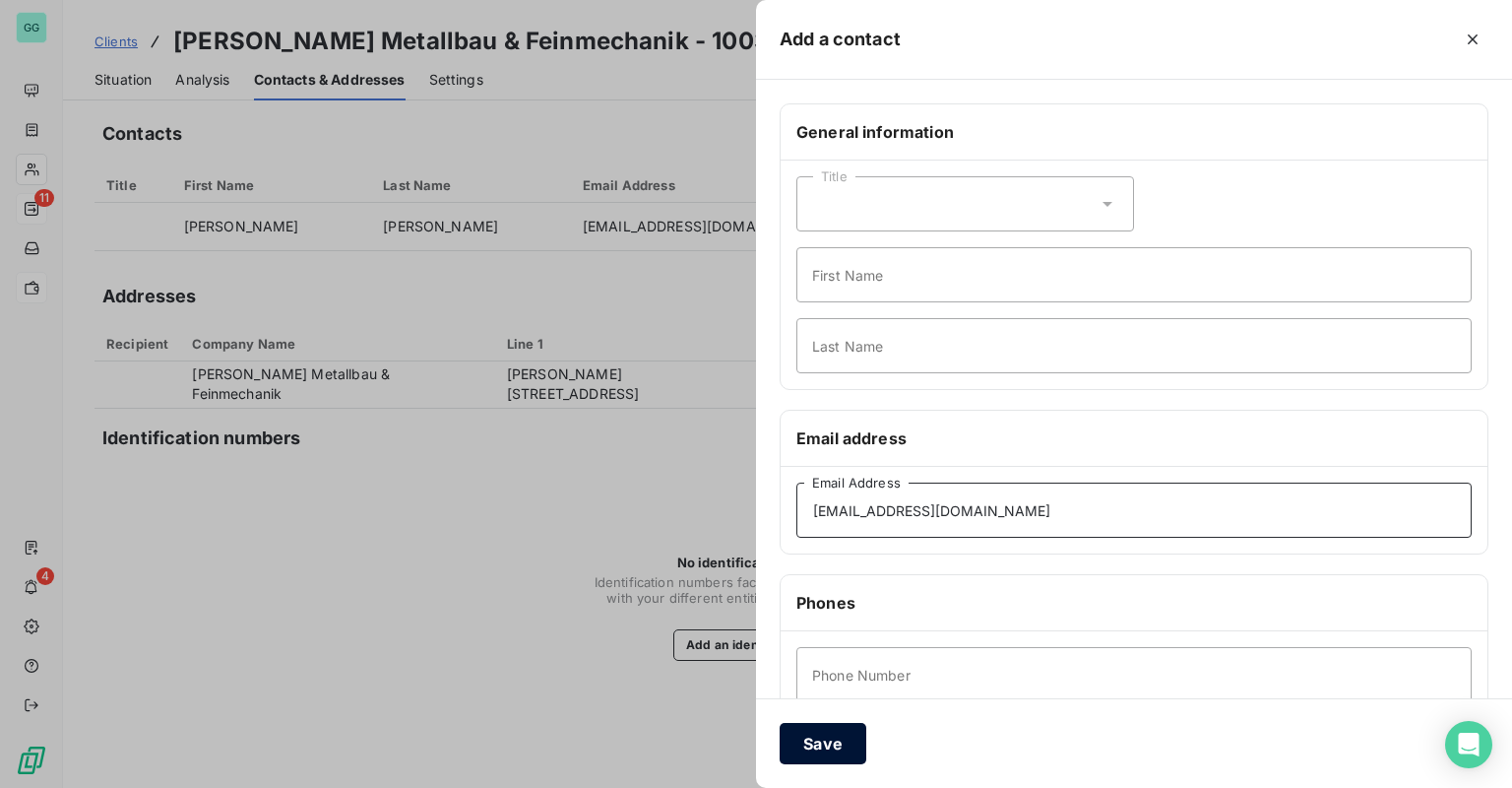 type on "[EMAIL_ADDRESS][DOMAIN_NAME]" 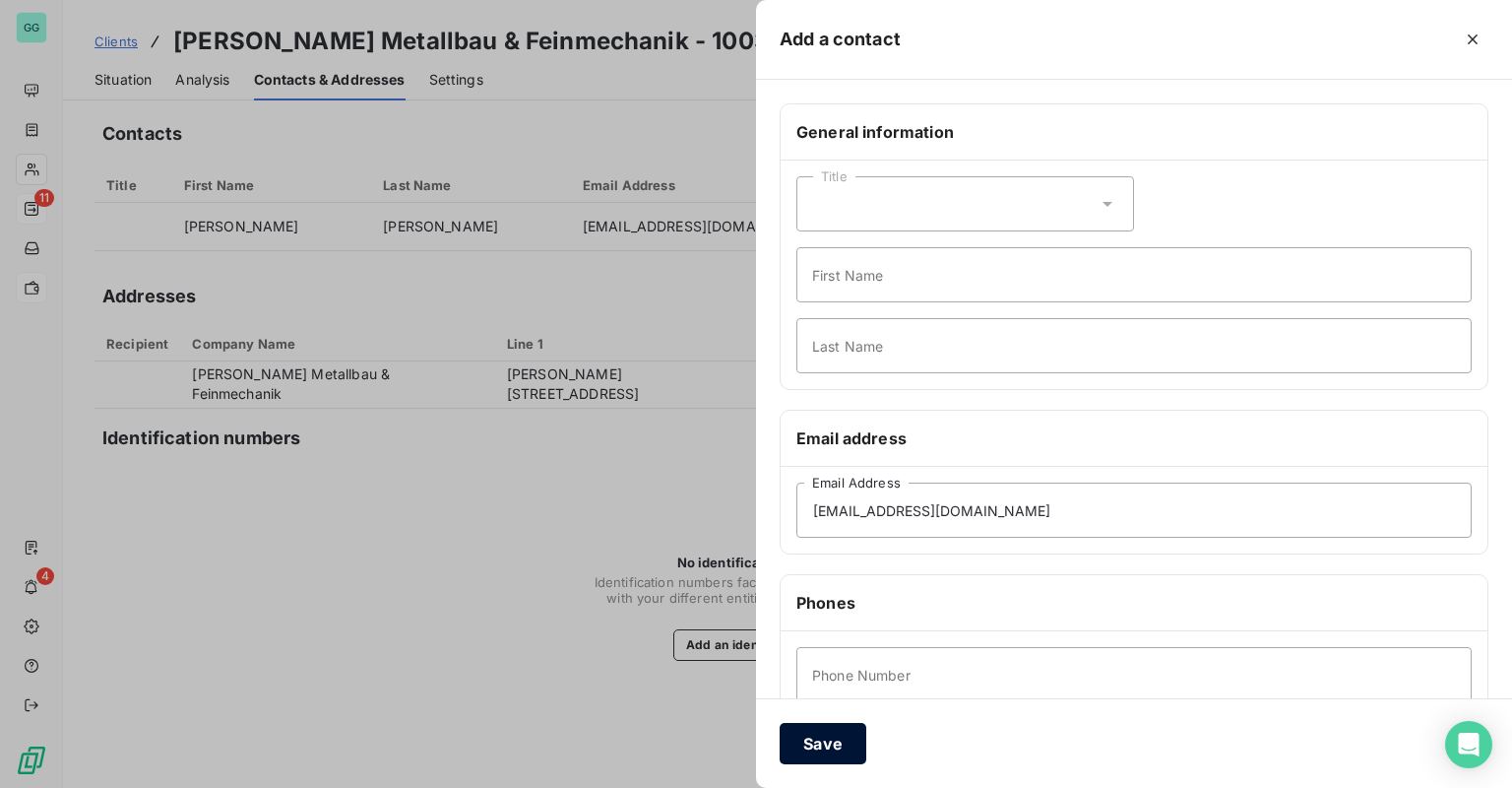 click on "Save" at bounding box center [823, 744] 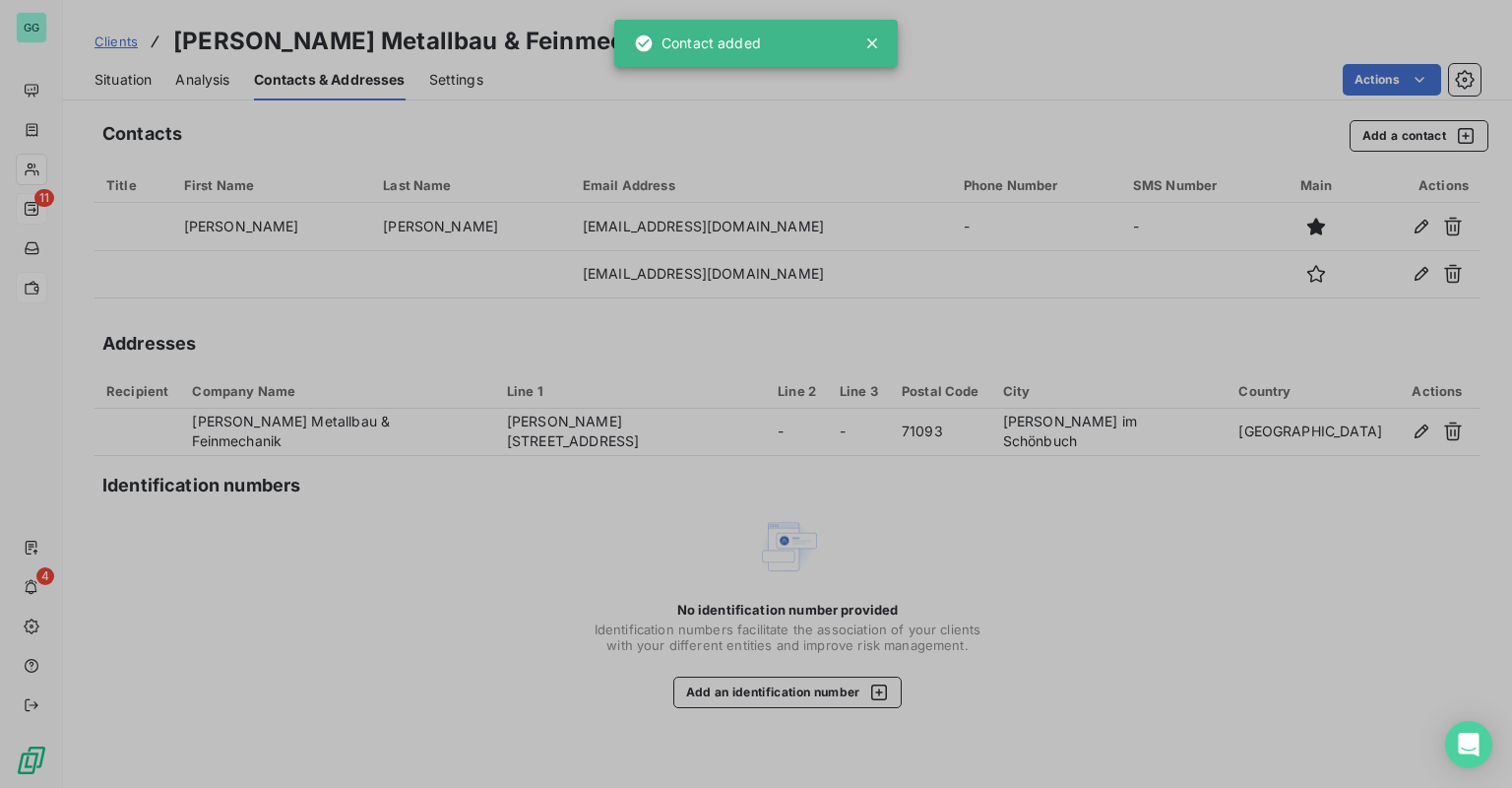 type 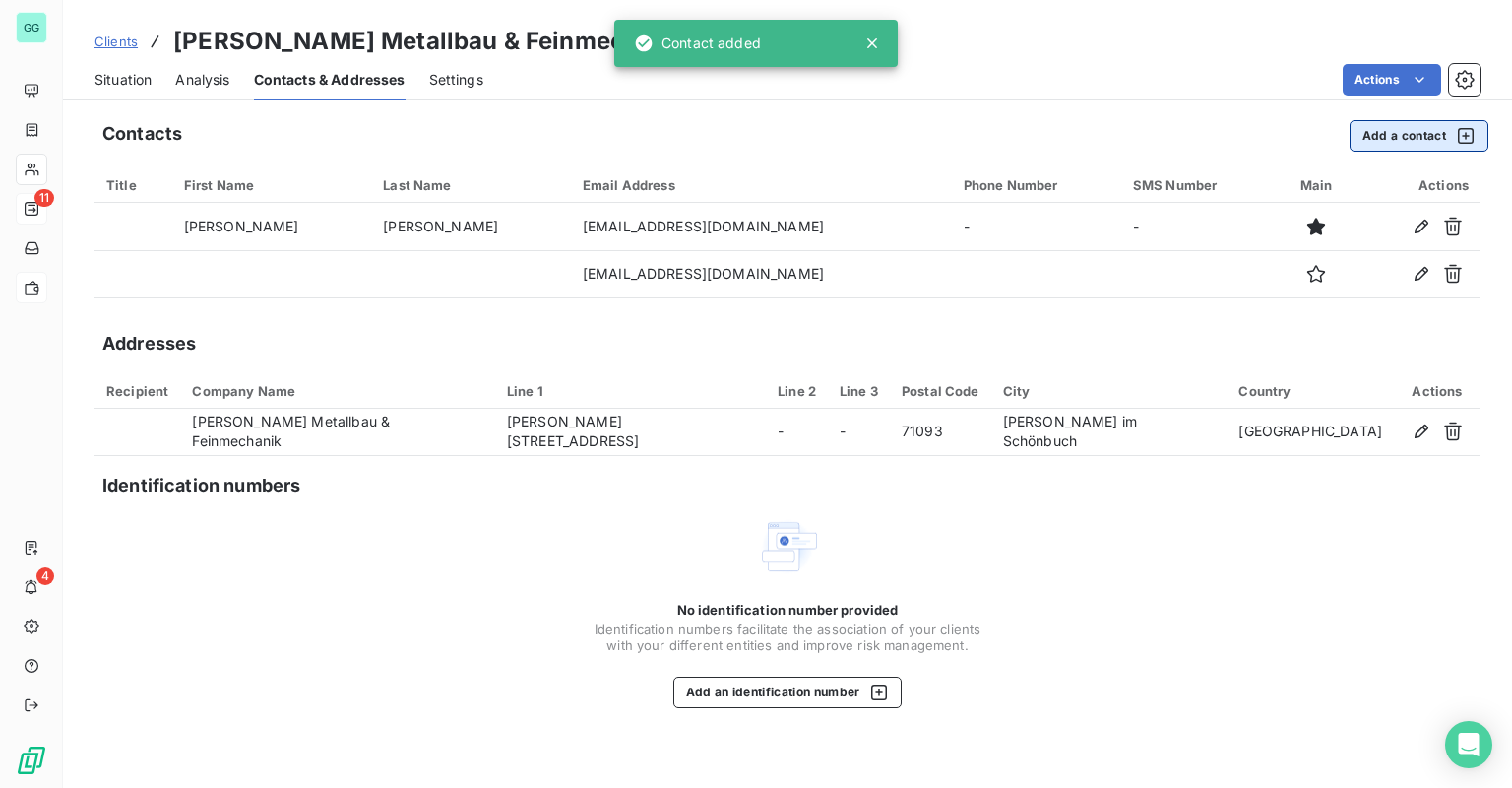 click on "Add a contact" at bounding box center (1418, 136) 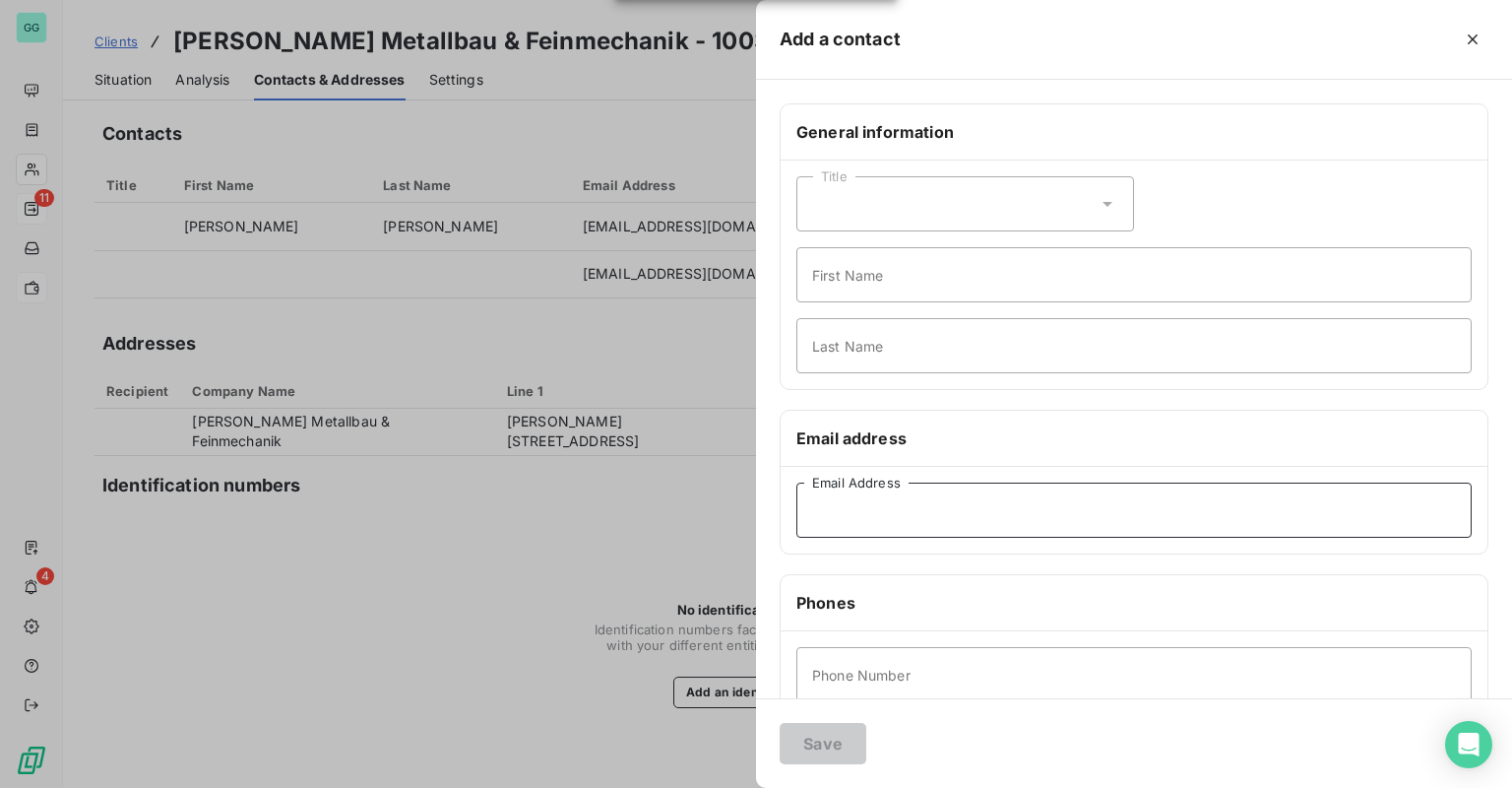 click on "Email Address" at bounding box center [1134, 510] 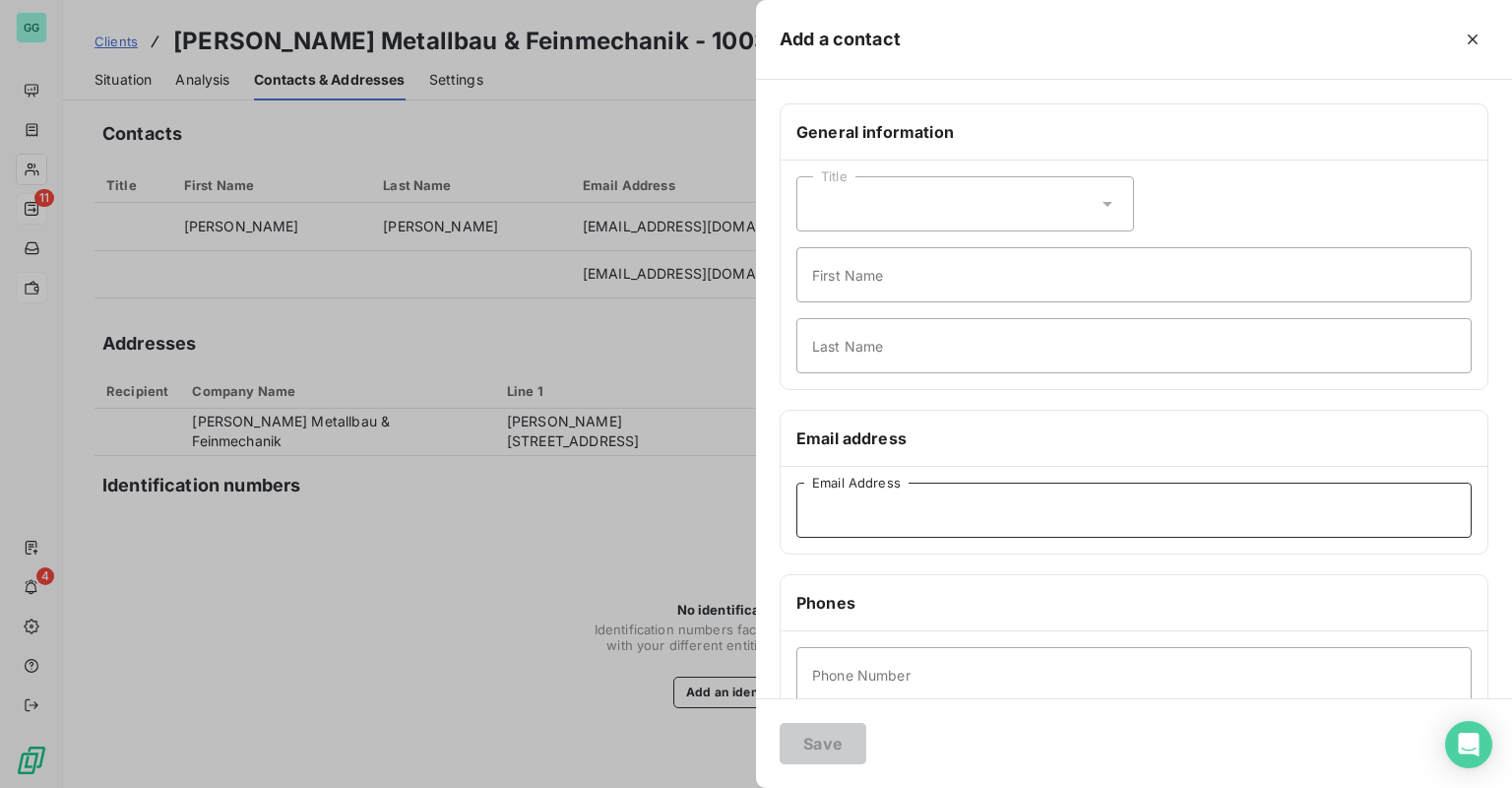 paste on "[PERSON_NAME][EMAIL_ADDRESS][DOMAIN_NAME]" 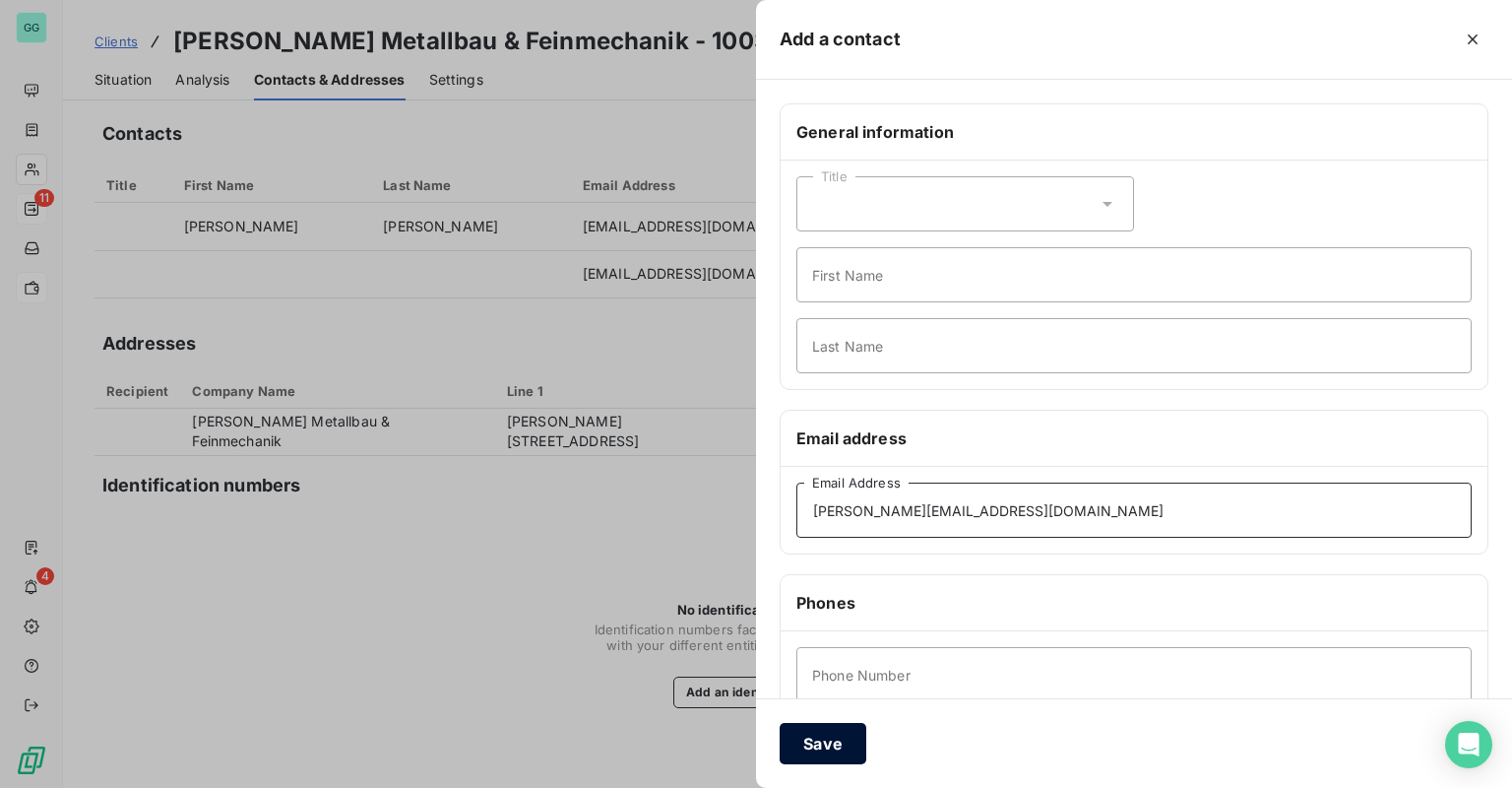 type on "[PERSON_NAME][EMAIL_ADDRESS][DOMAIN_NAME]" 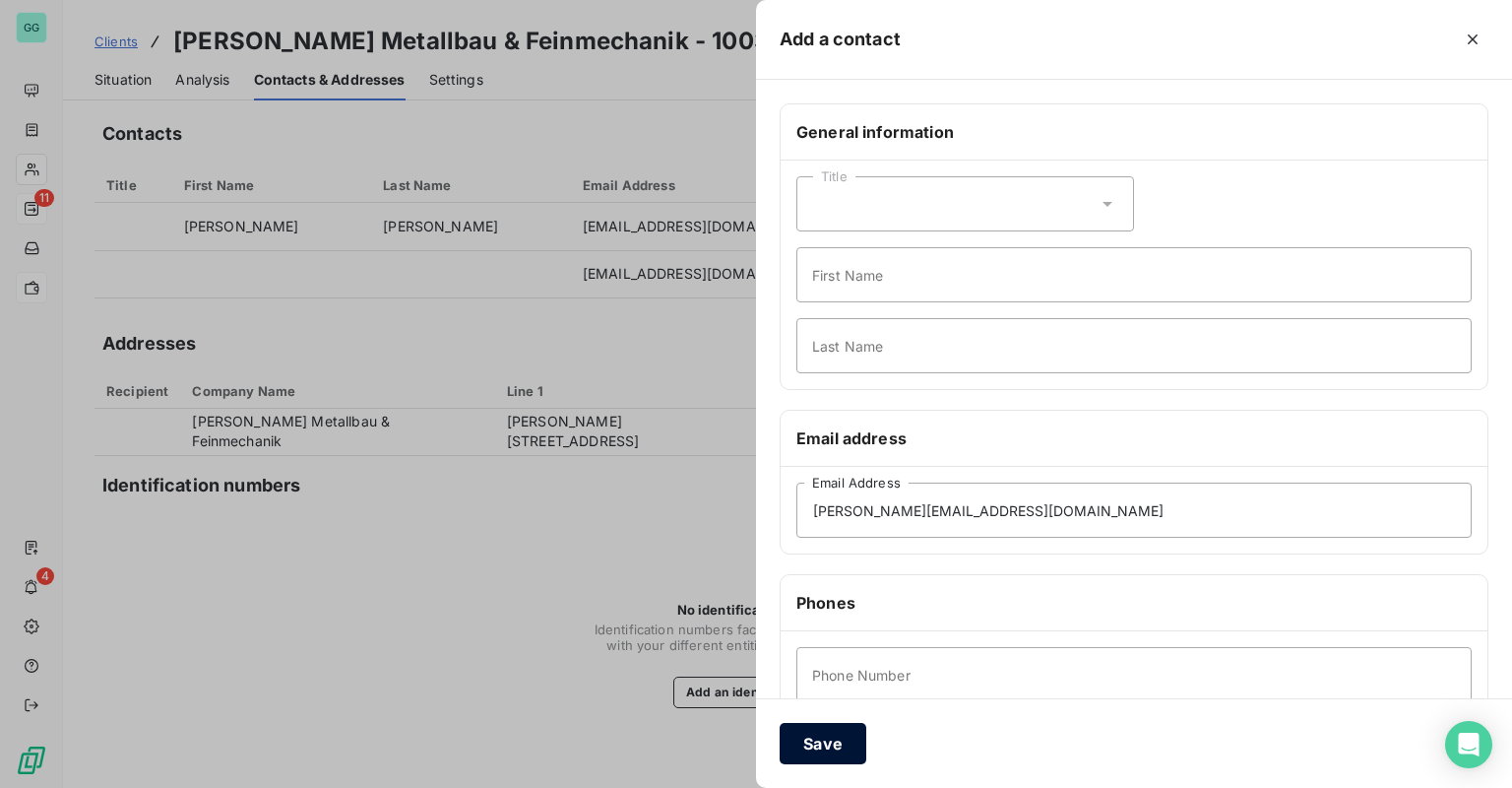 click on "Save" at bounding box center [823, 744] 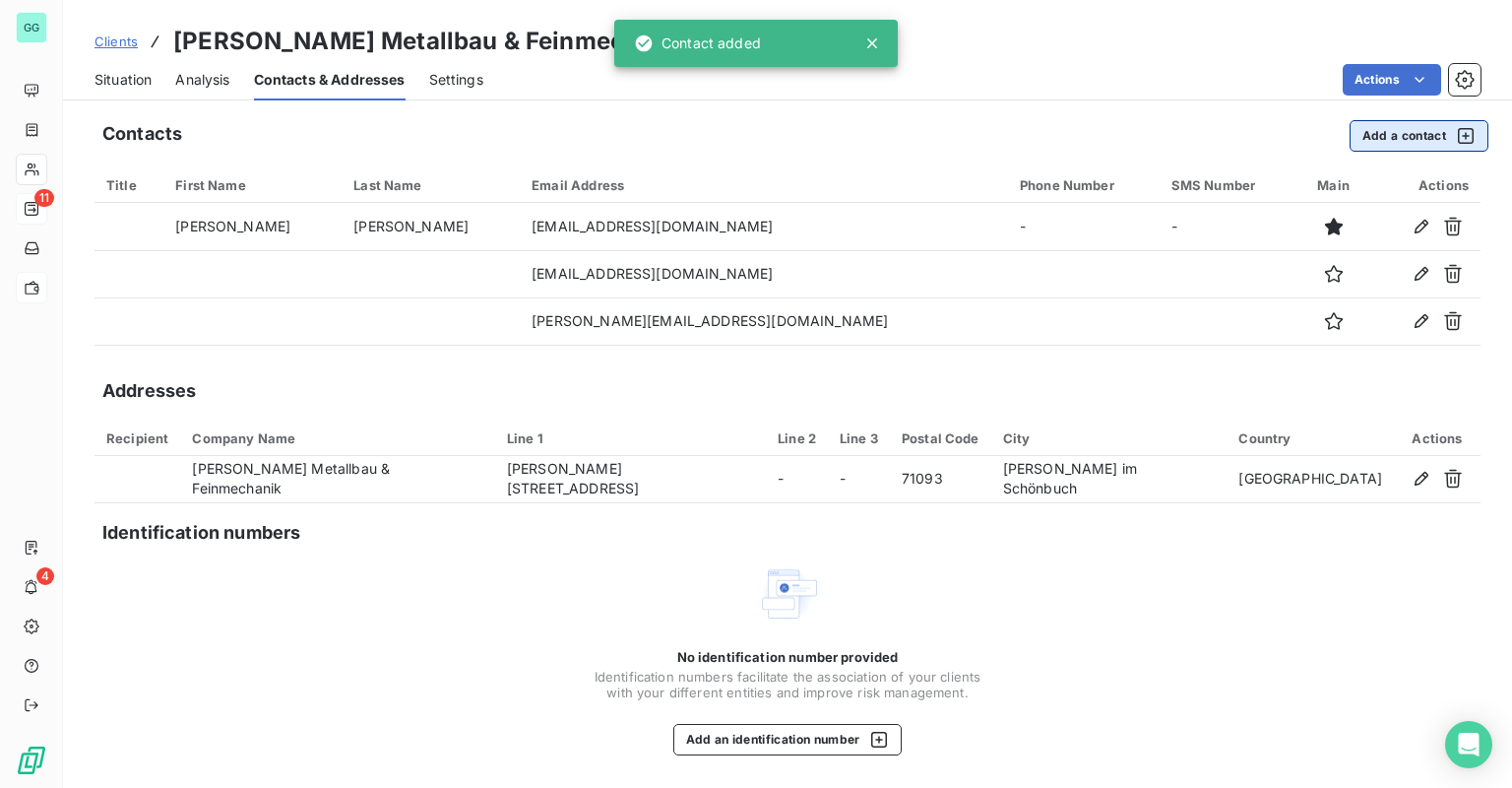 click on "Add a contact" at bounding box center (1418, 136) 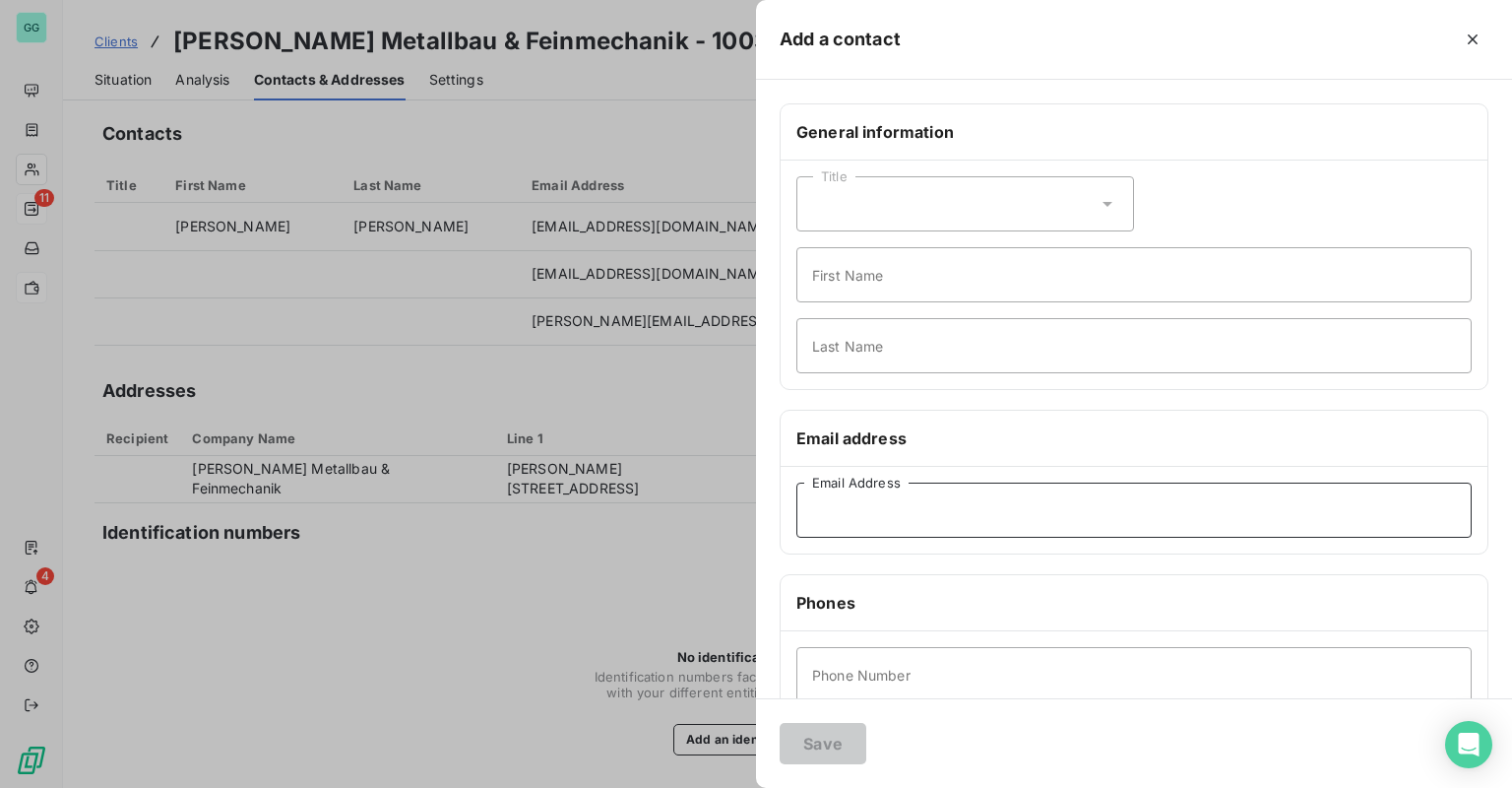click on "Email Address" at bounding box center [1134, 510] 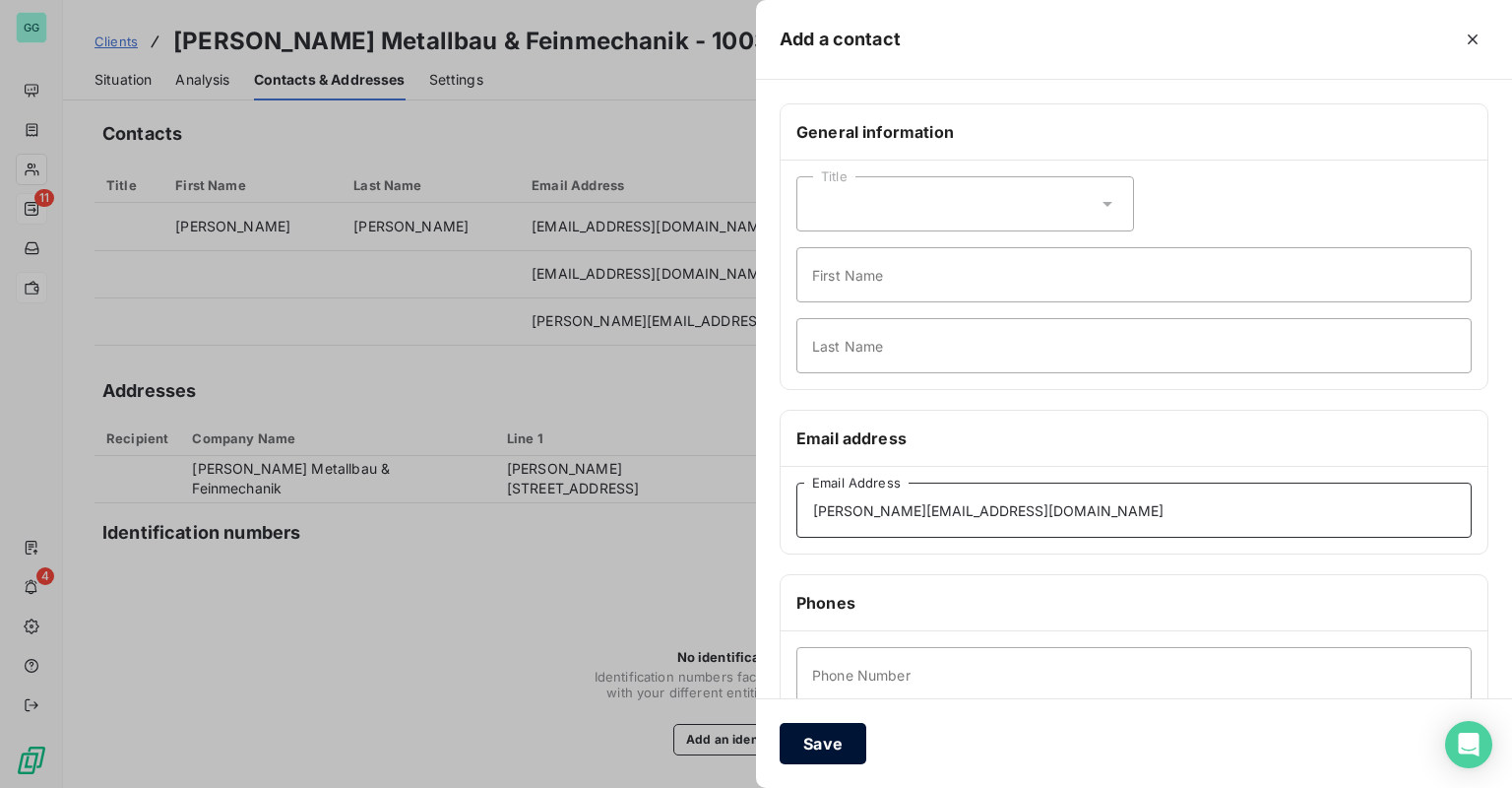 type on "[PERSON_NAME][EMAIL_ADDRESS][DOMAIN_NAME]" 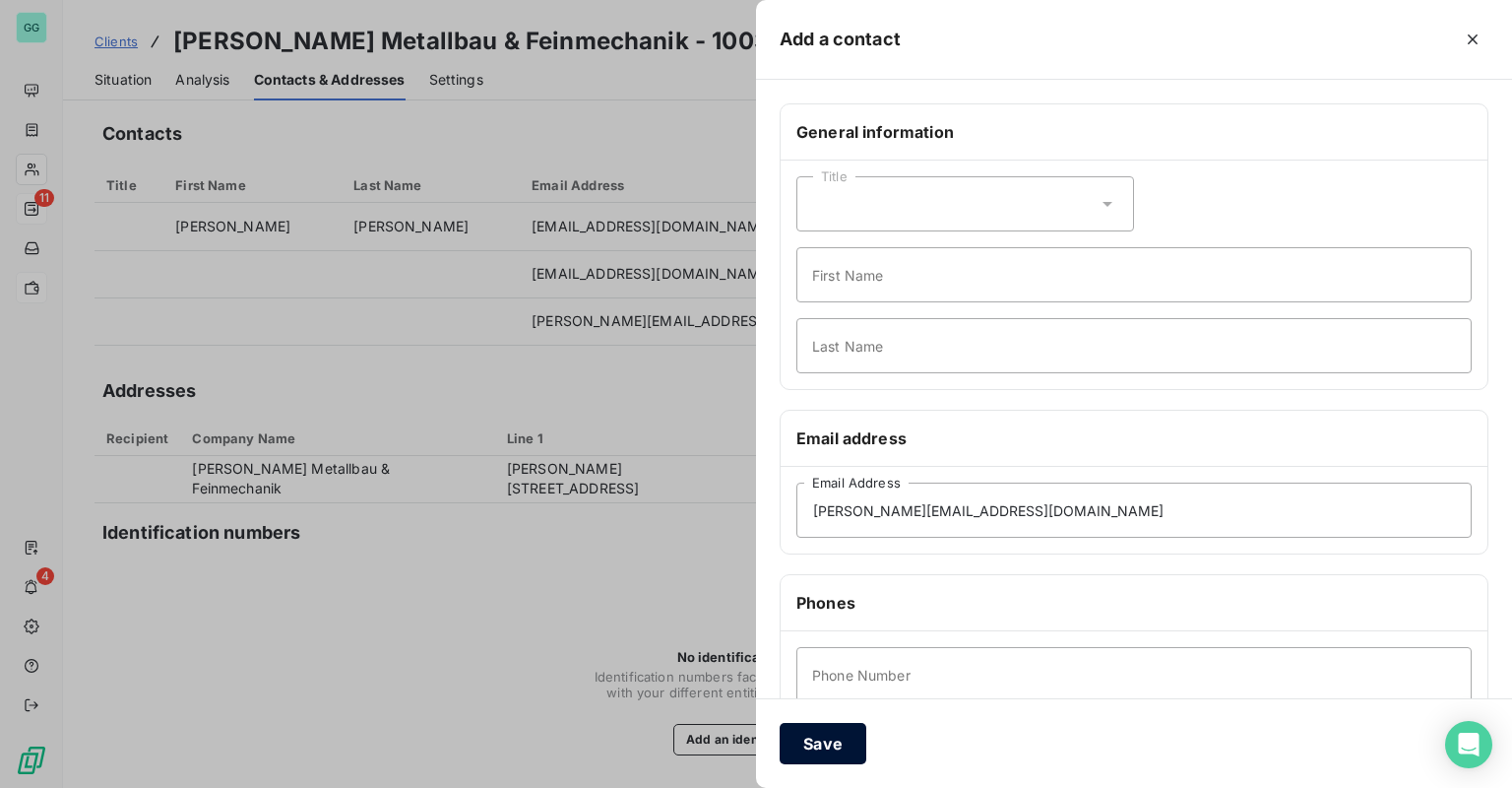 click on "Save" at bounding box center (823, 744) 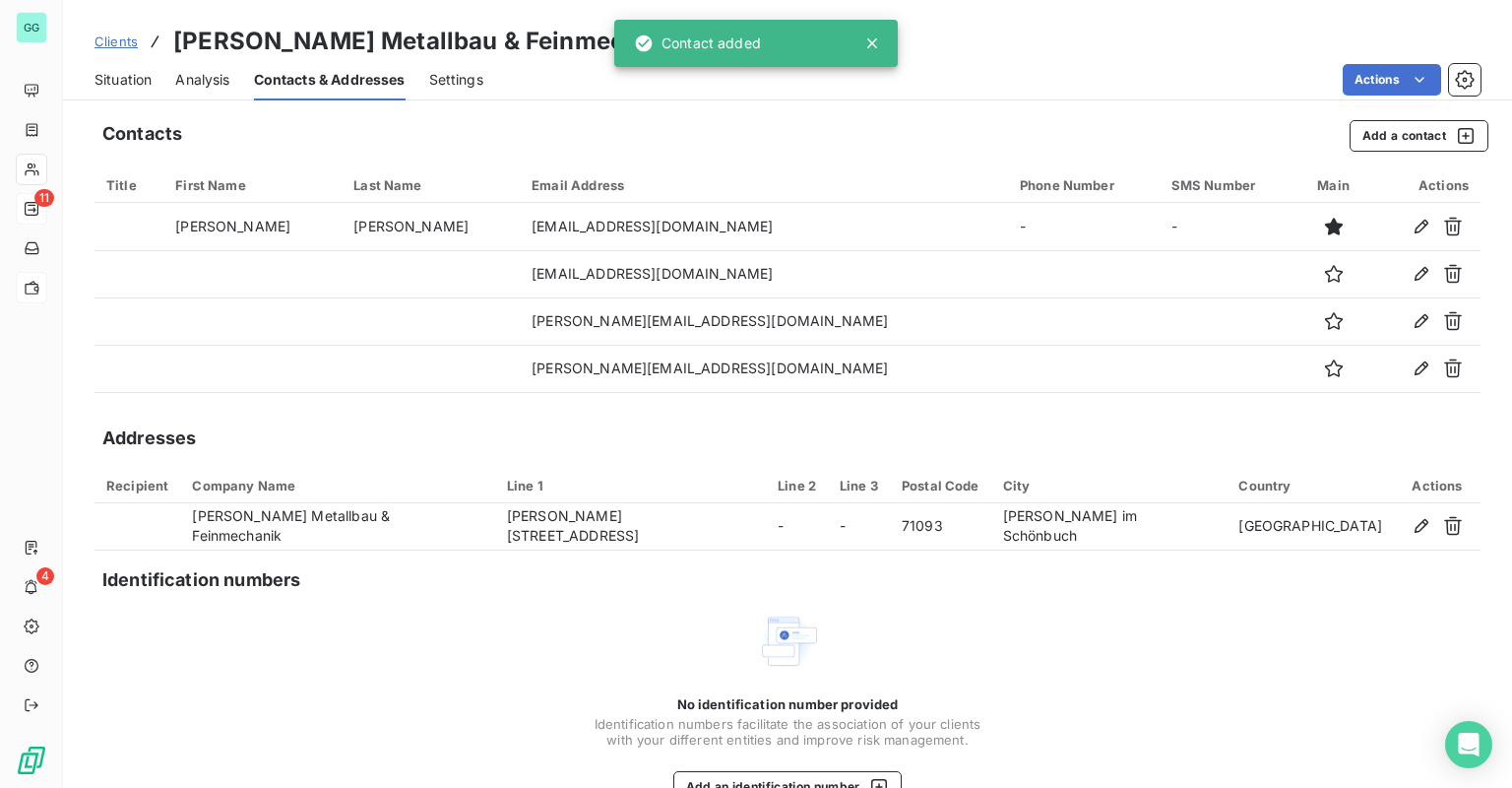 click on "Situation" at bounding box center (123, 80) 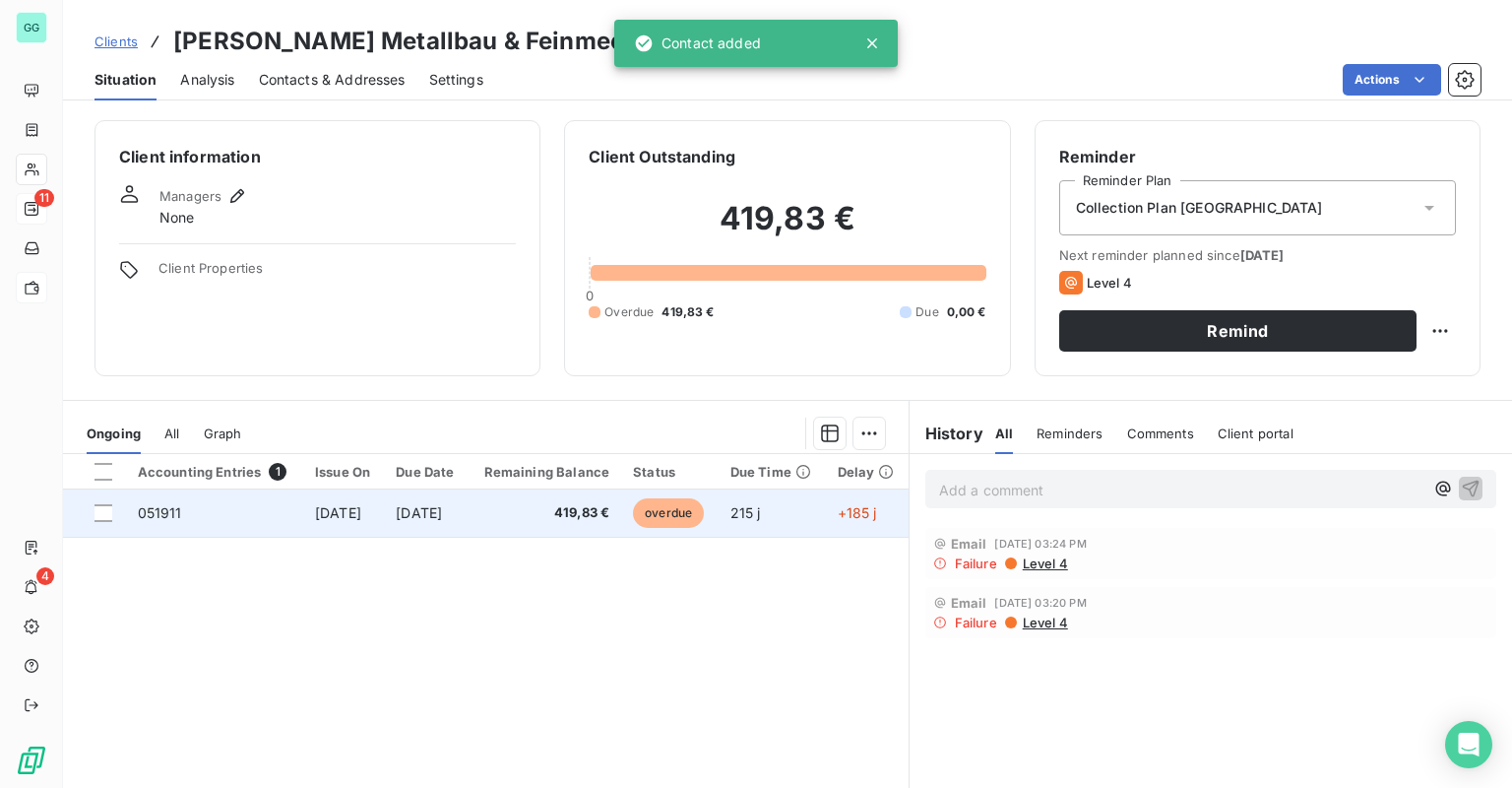 click on "[DATE]" at bounding box center [425, 513] 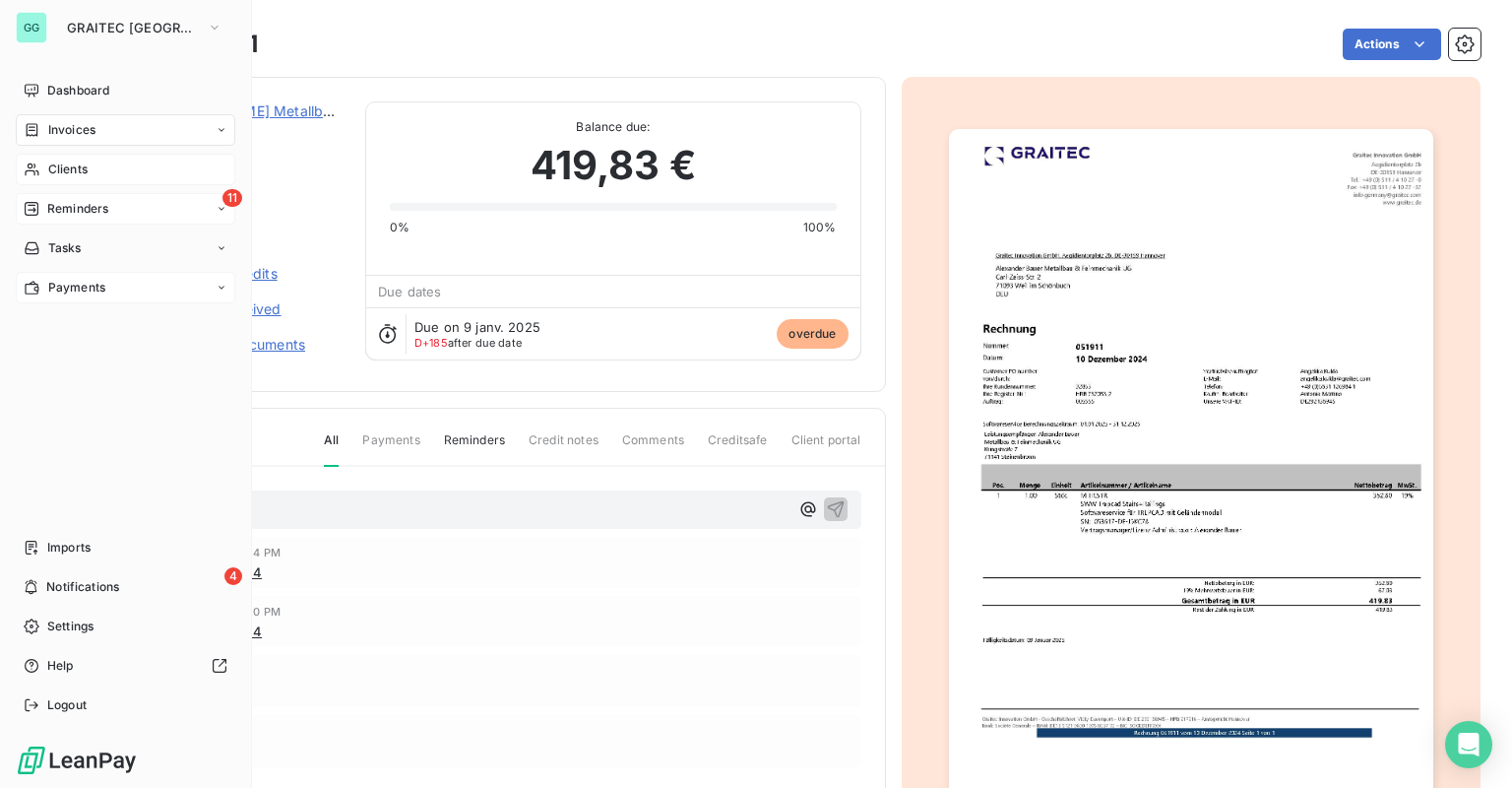 click on "Reminders" at bounding box center (78, 209) 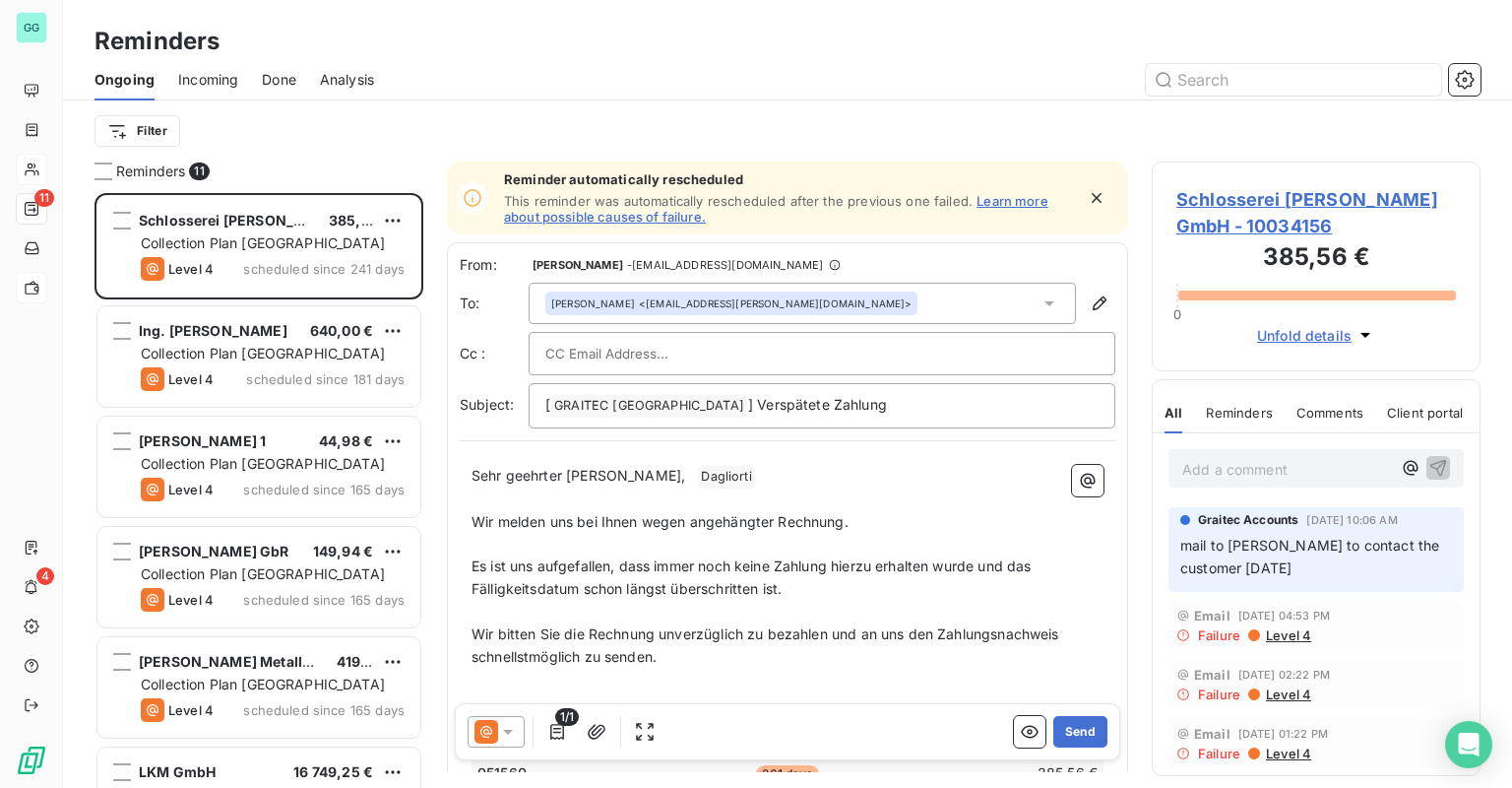 scroll, scrollTop: 12, scrollLeft: 12, axis: both 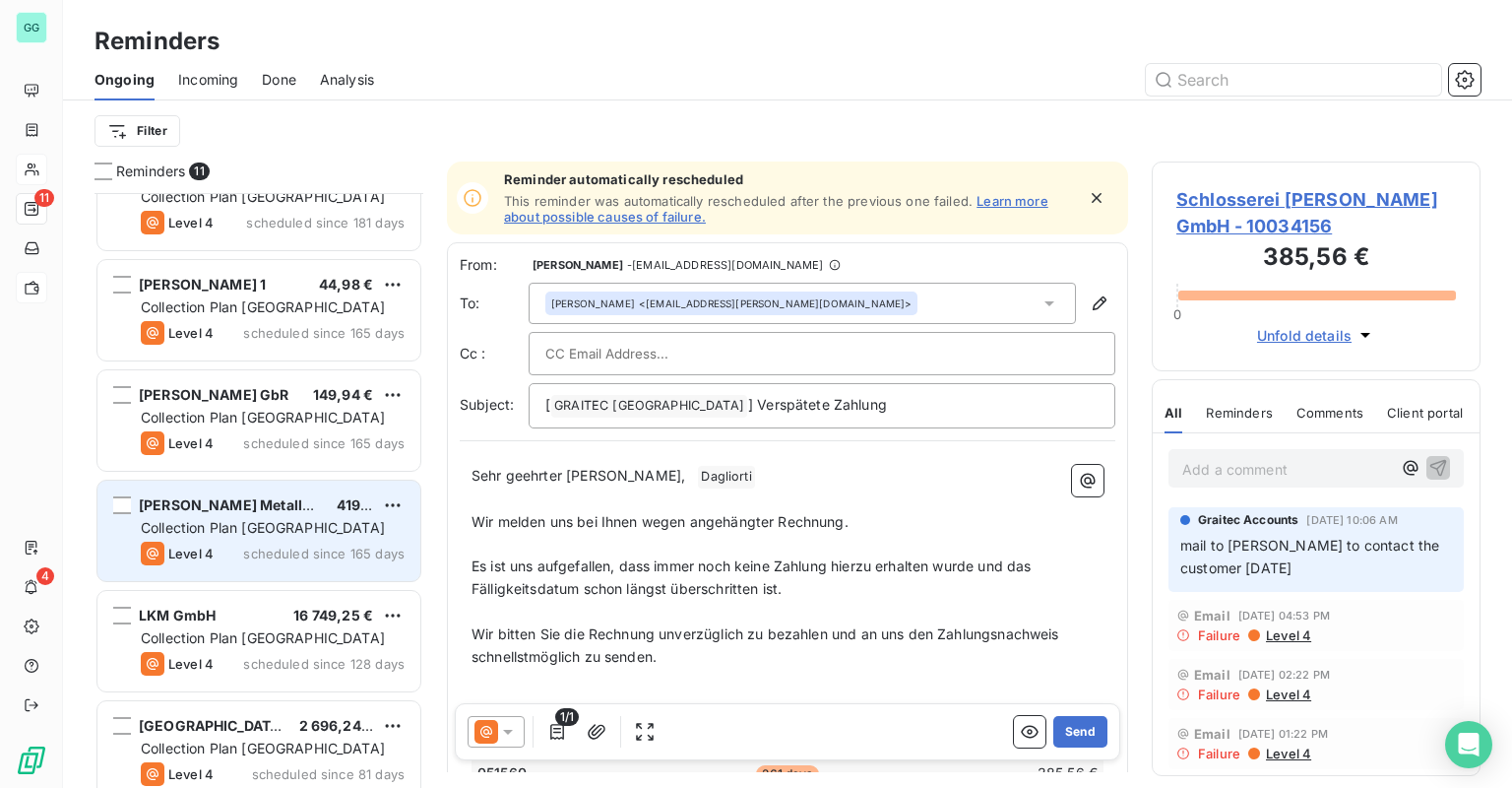 click on "[PERSON_NAME] Metallbau & Feinmechanik 419,83 € Collection Plan [GEOGRAPHIC_DATA] Level 4 scheduled since 165 days" at bounding box center (259, 531) 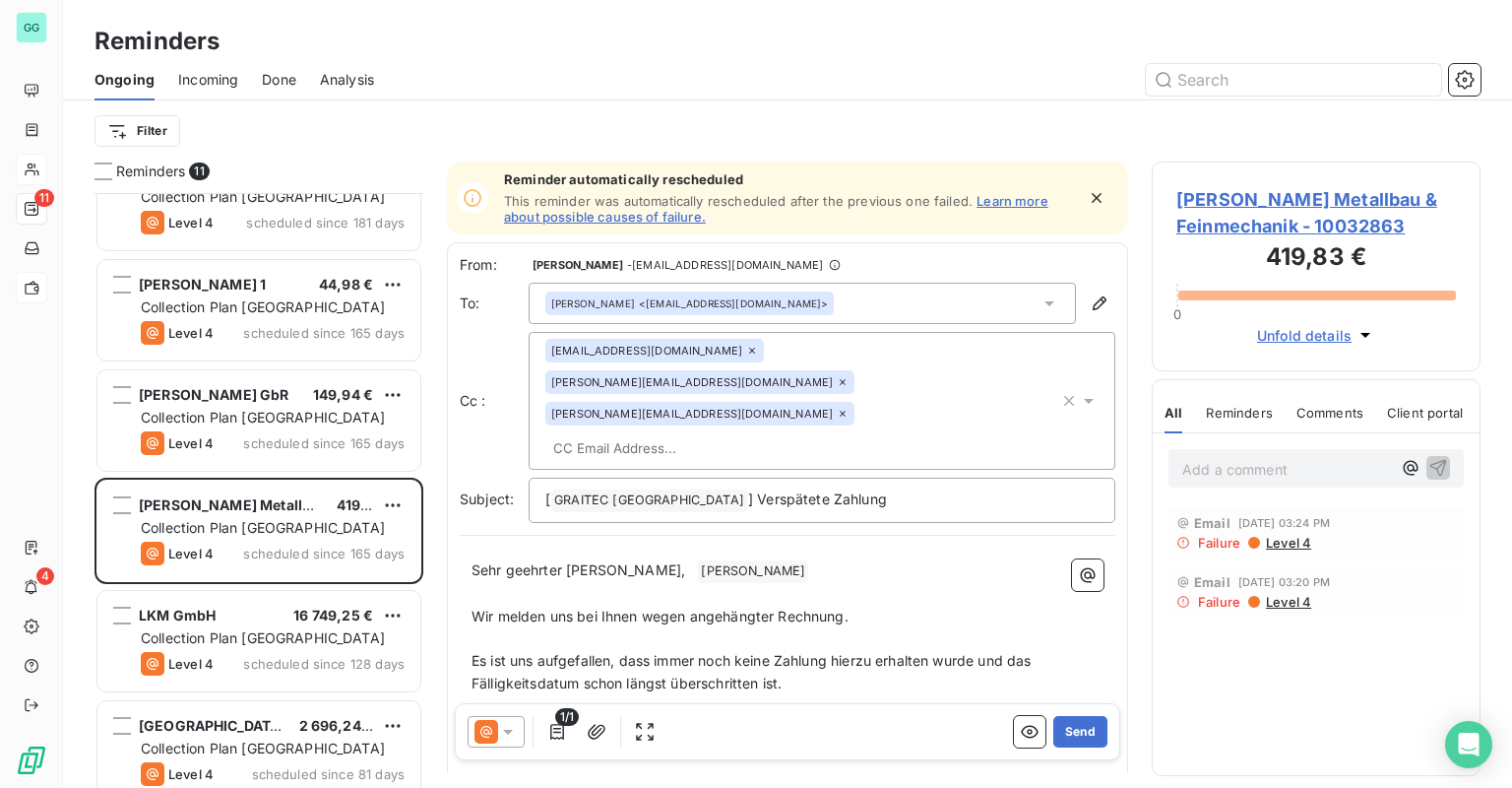 click at bounding box center [659, 448] 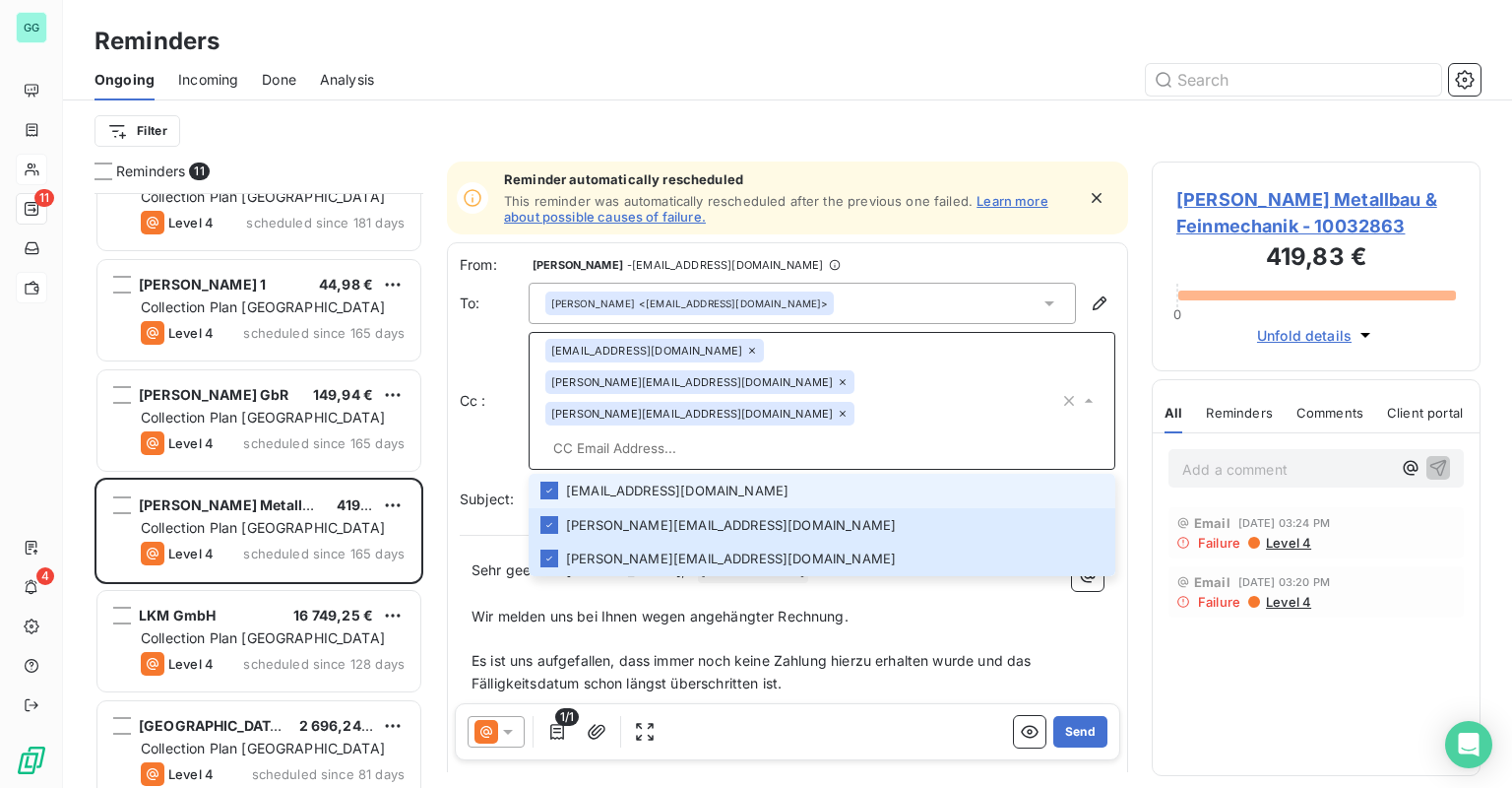paste on "[EMAIL_ADDRESS][PERSON_NAME][DOMAIN_NAME]" 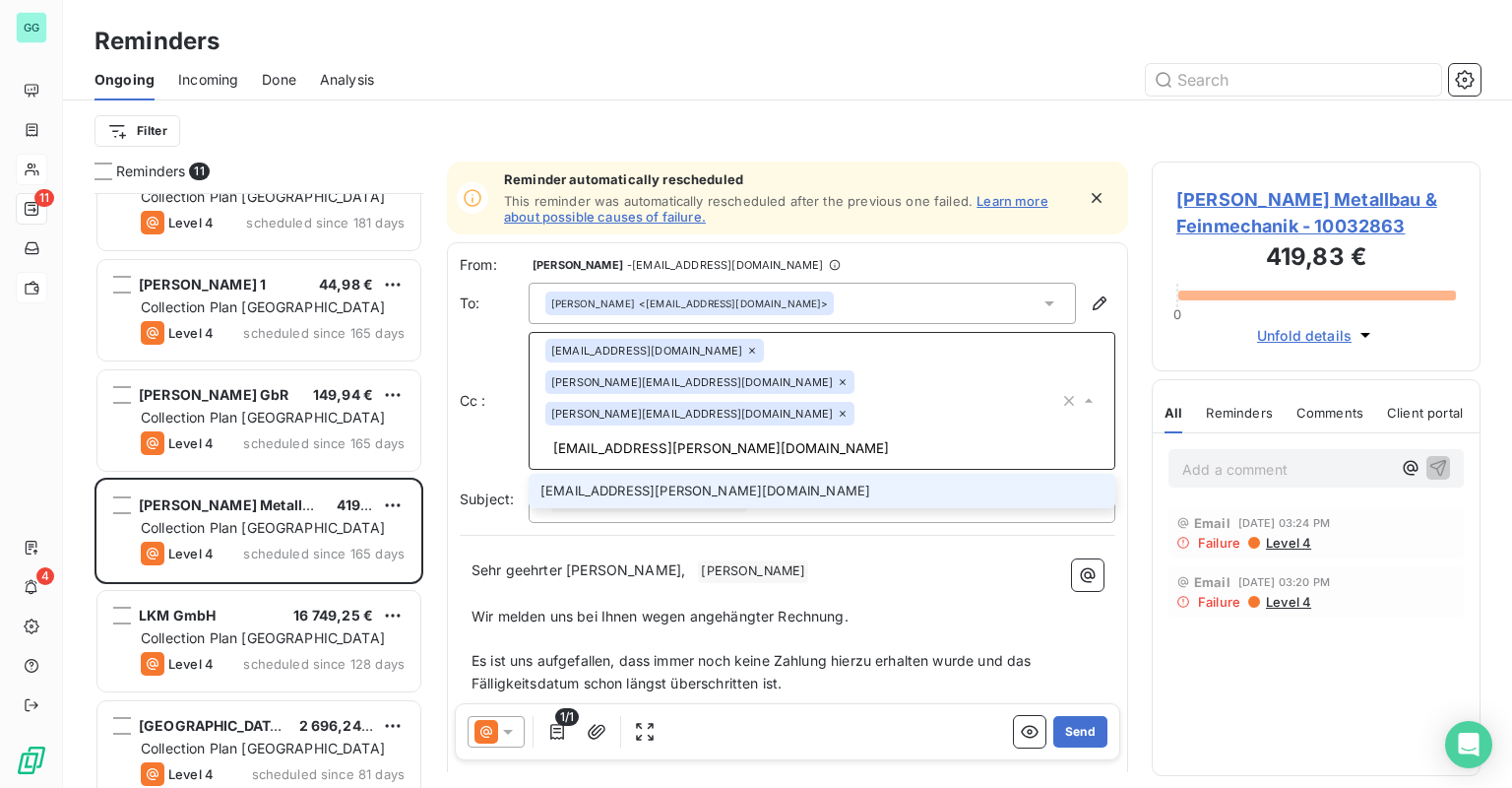 type on "[EMAIL_ADDRESS][PERSON_NAME][DOMAIN_NAME]" 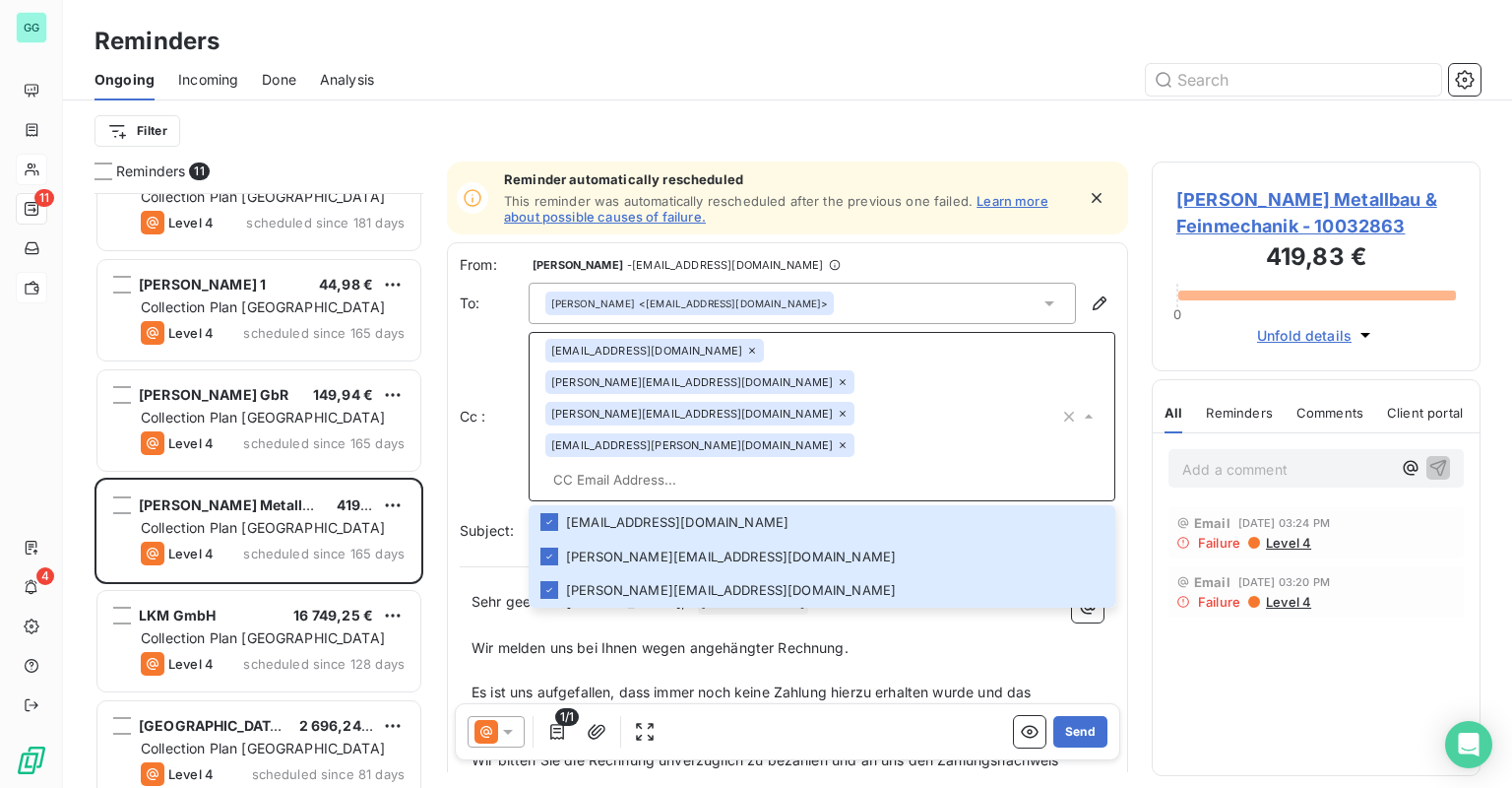 click on "Filter" at bounding box center (788, 131) 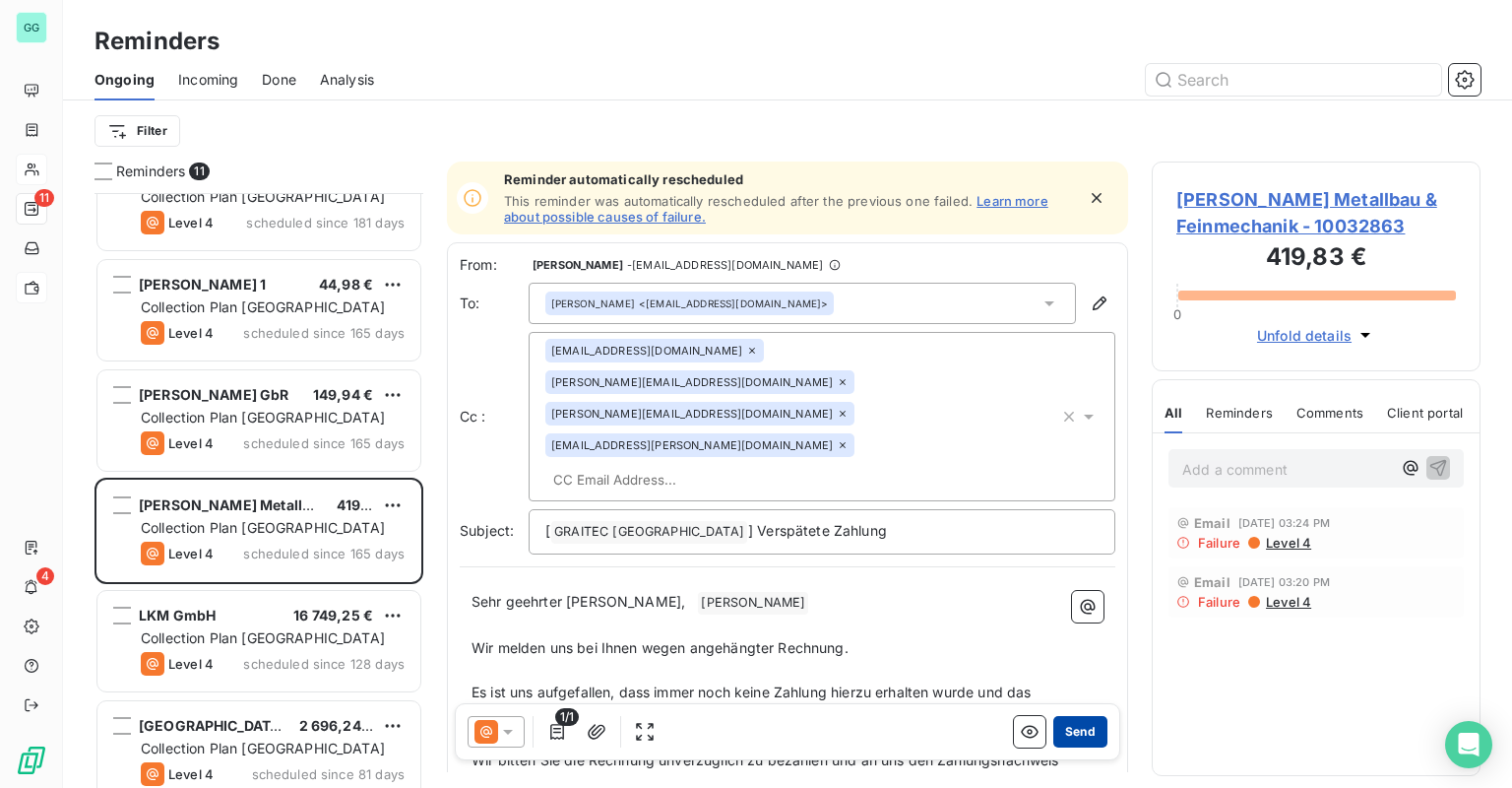 click on "Send" at bounding box center (1080, 732) 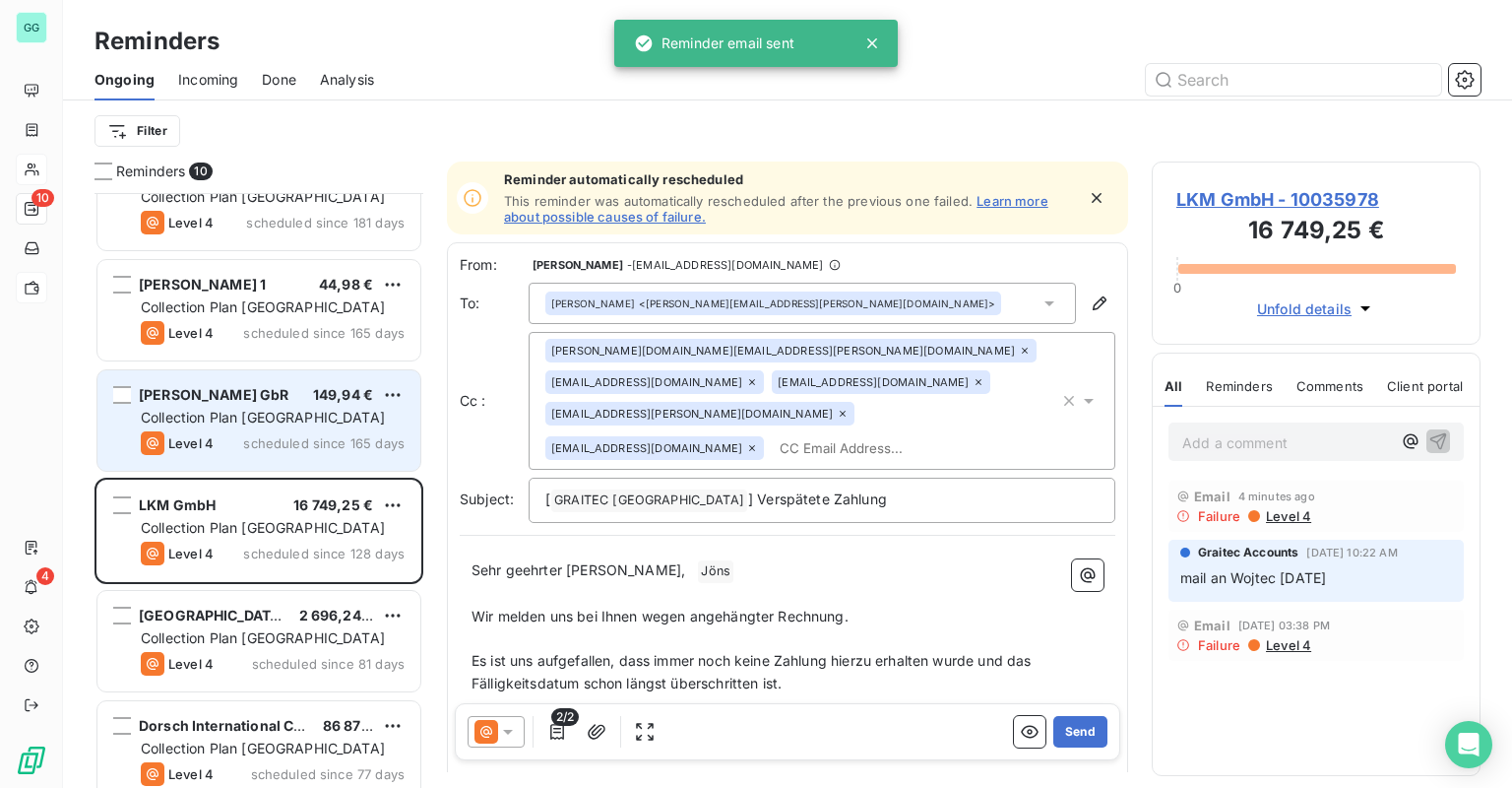 click on "Level 4 scheduled since 165 days" at bounding box center (273, 443) 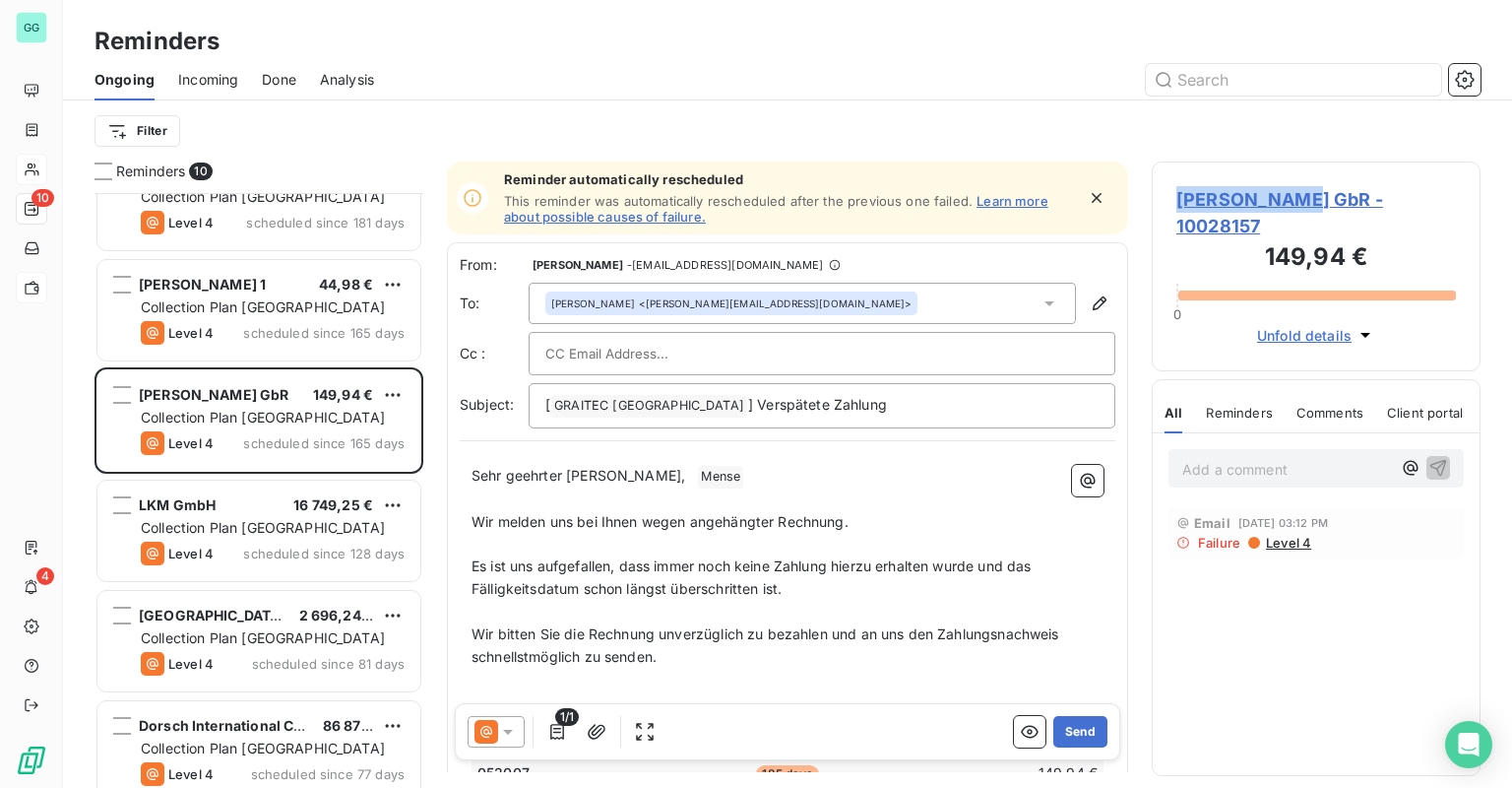 drag, startPoint x: 1176, startPoint y: 194, endPoint x: 1325, endPoint y: 203, distance: 149.27156 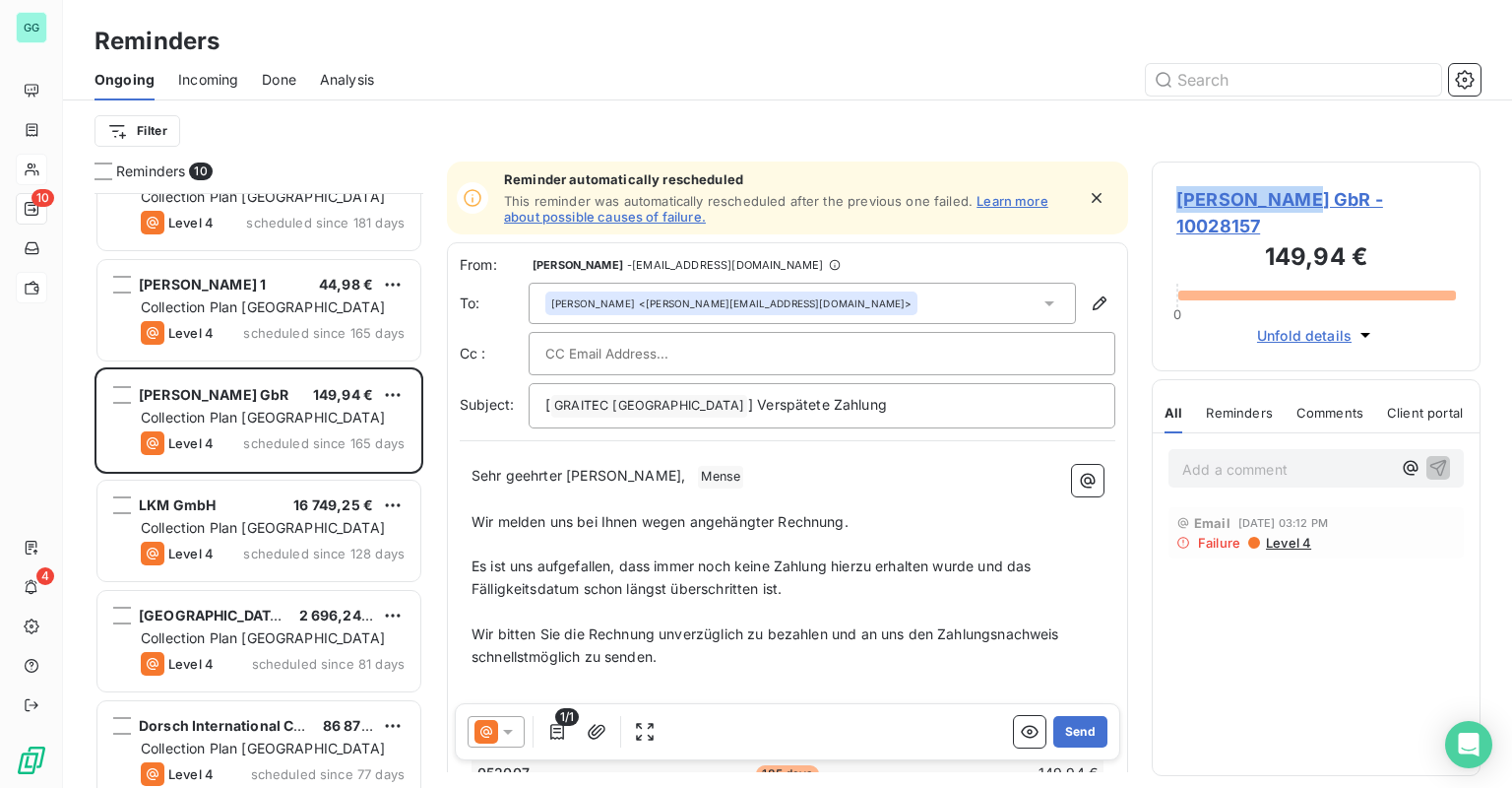 click on "[PERSON_NAME] GbR - 10028157" at bounding box center (1316, 213) 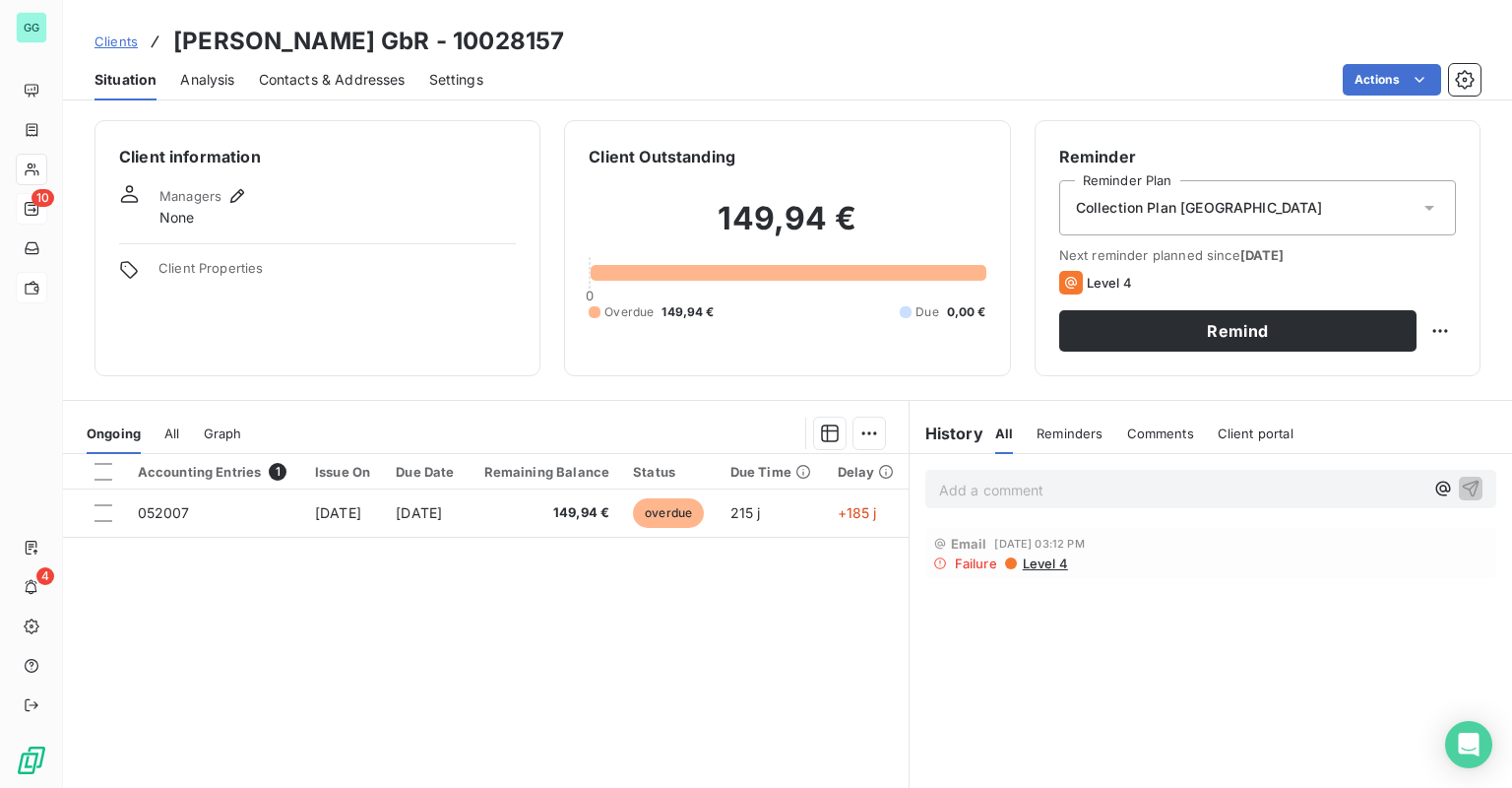 click on "Contacts & Addresses" at bounding box center [332, 80] 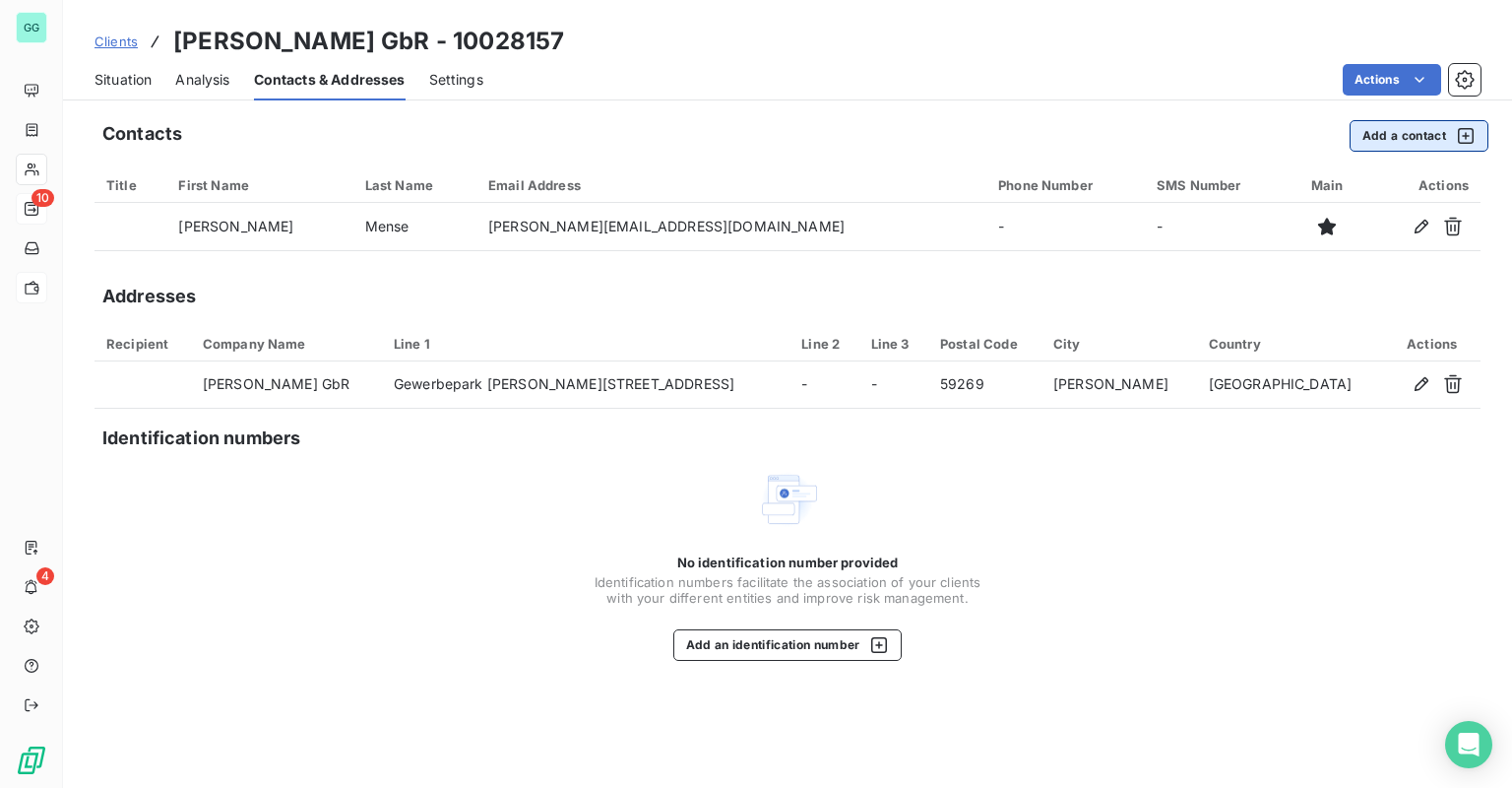 click on "Add a contact" at bounding box center [1418, 136] 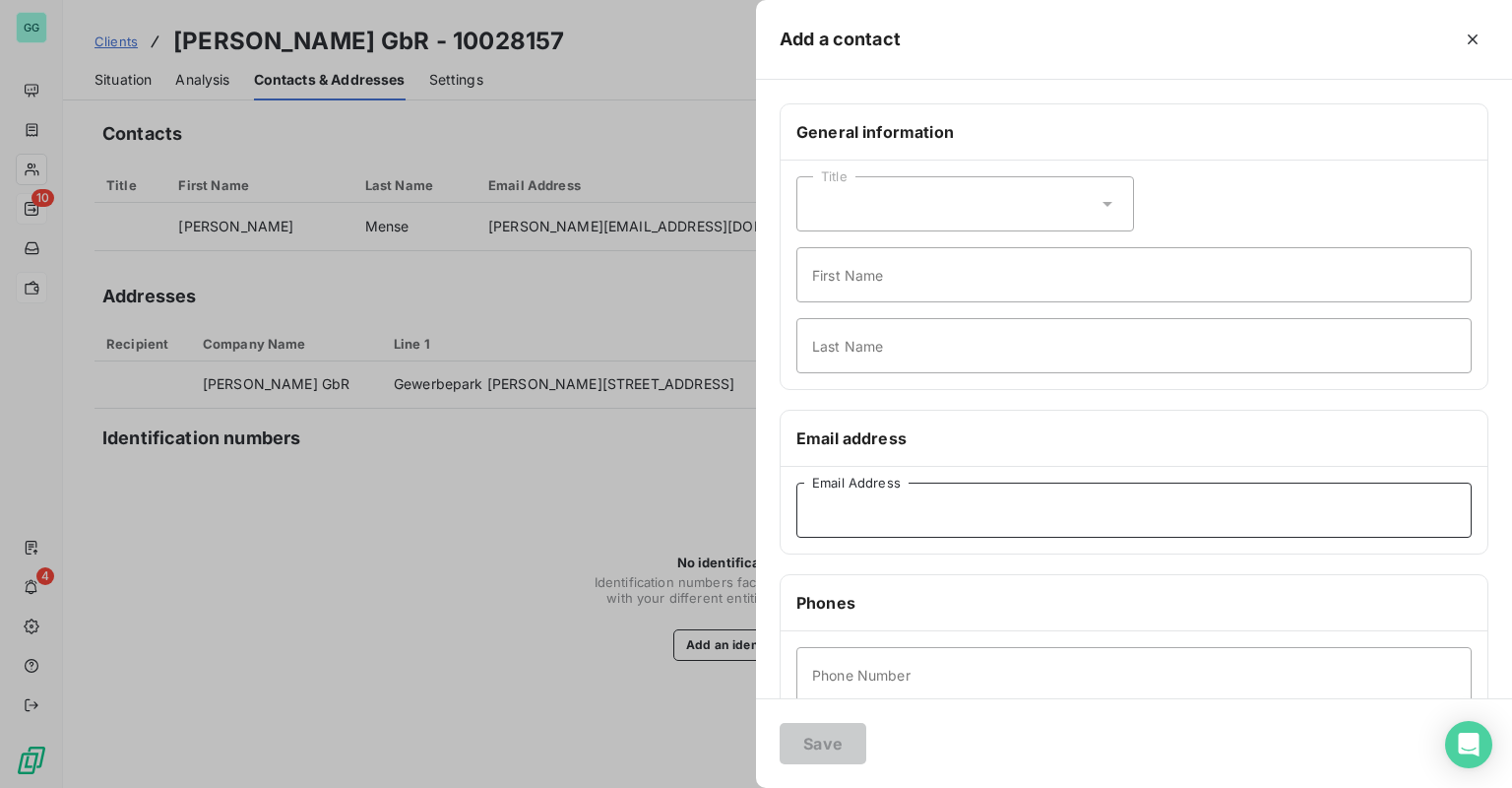 click on "Email Address" at bounding box center [1134, 510] 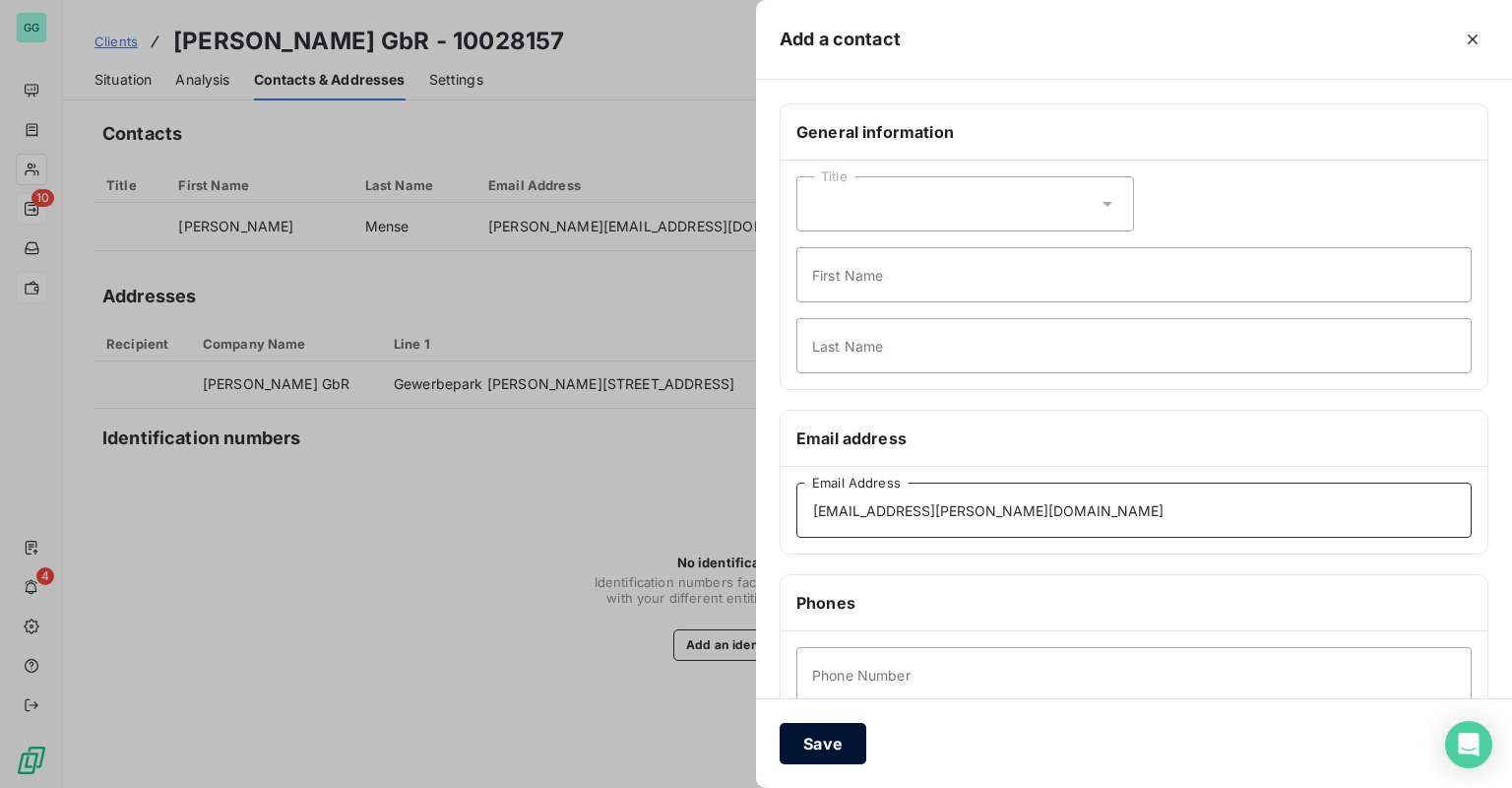 type on "[EMAIL_ADDRESS][PERSON_NAME][DOMAIN_NAME]" 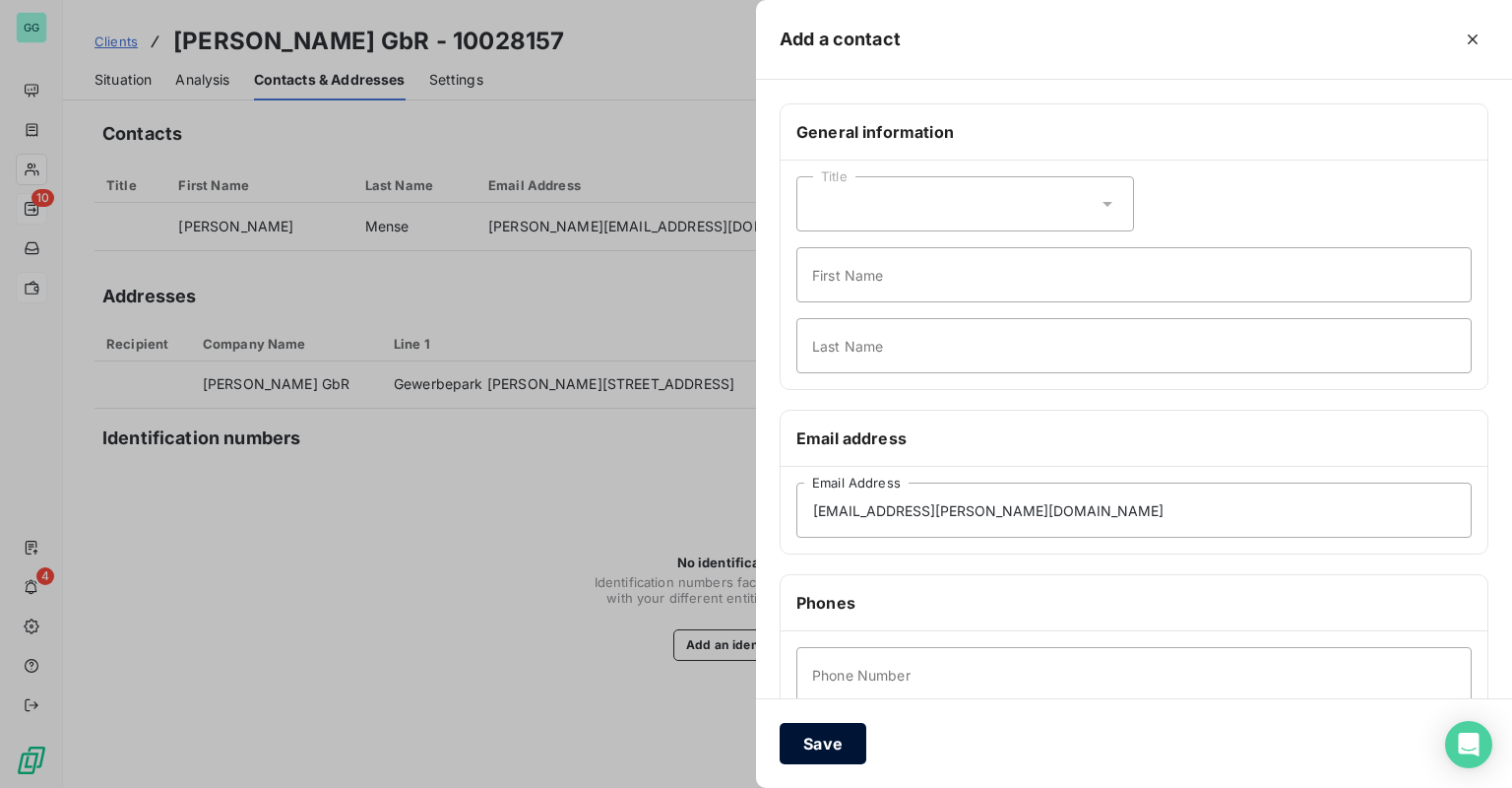 click on "Save" at bounding box center [823, 744] 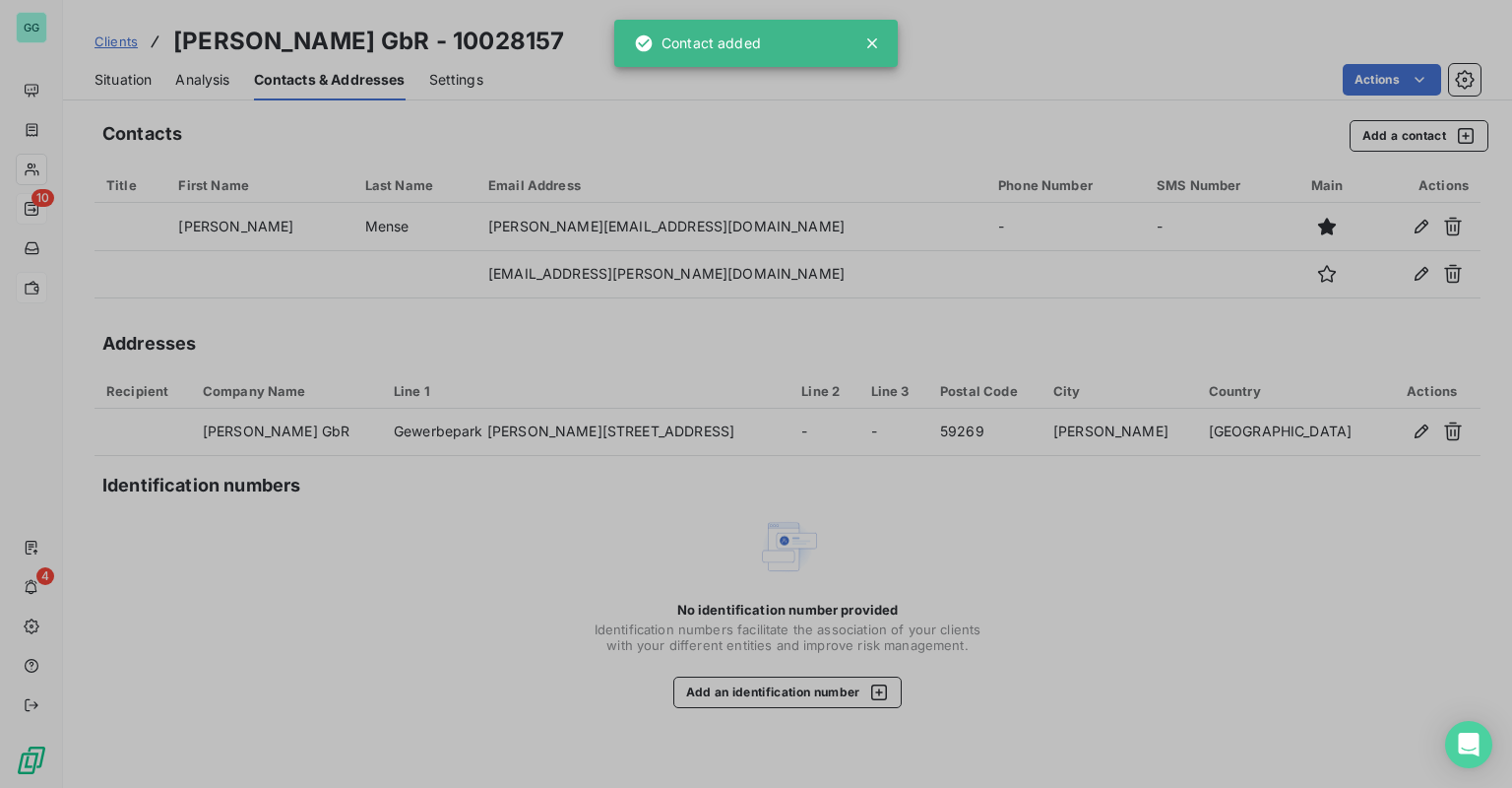 type 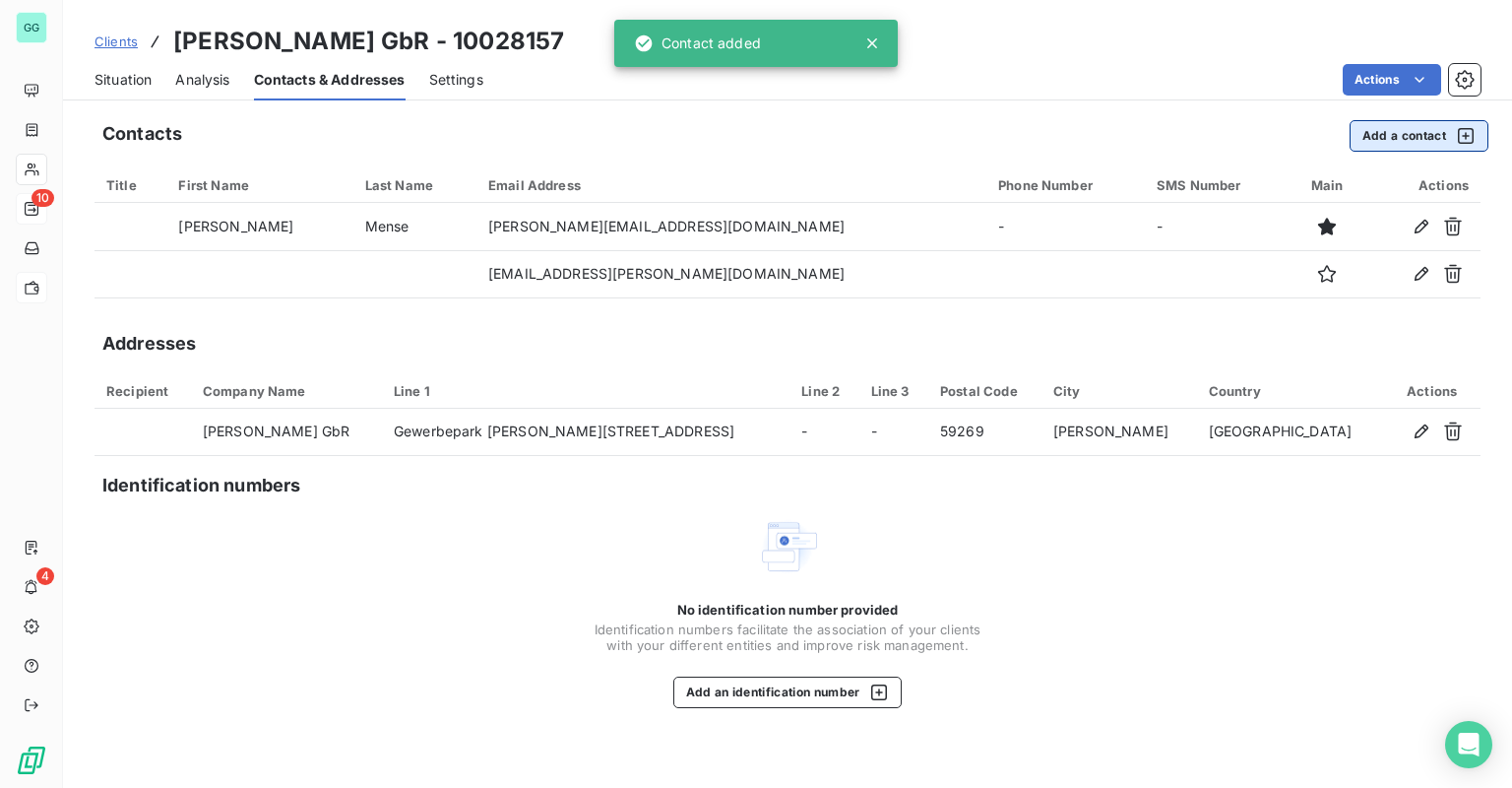 click on "Add a contact" at bounding box center [1418, 136] 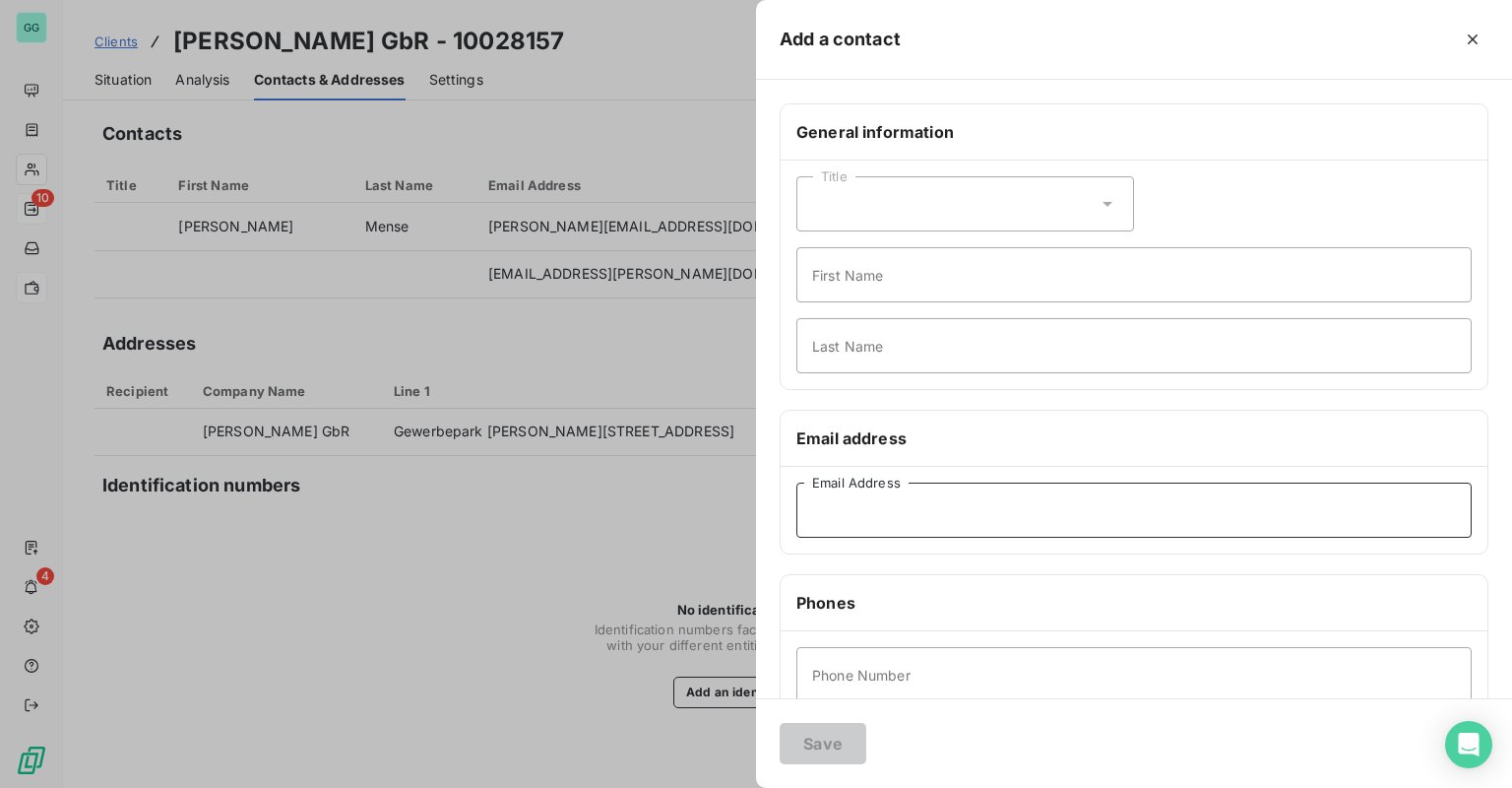drag, startPoint x: 884, startPoint y: 508, endPoint x: 893, endPoint y: 529, distance: 22.847319 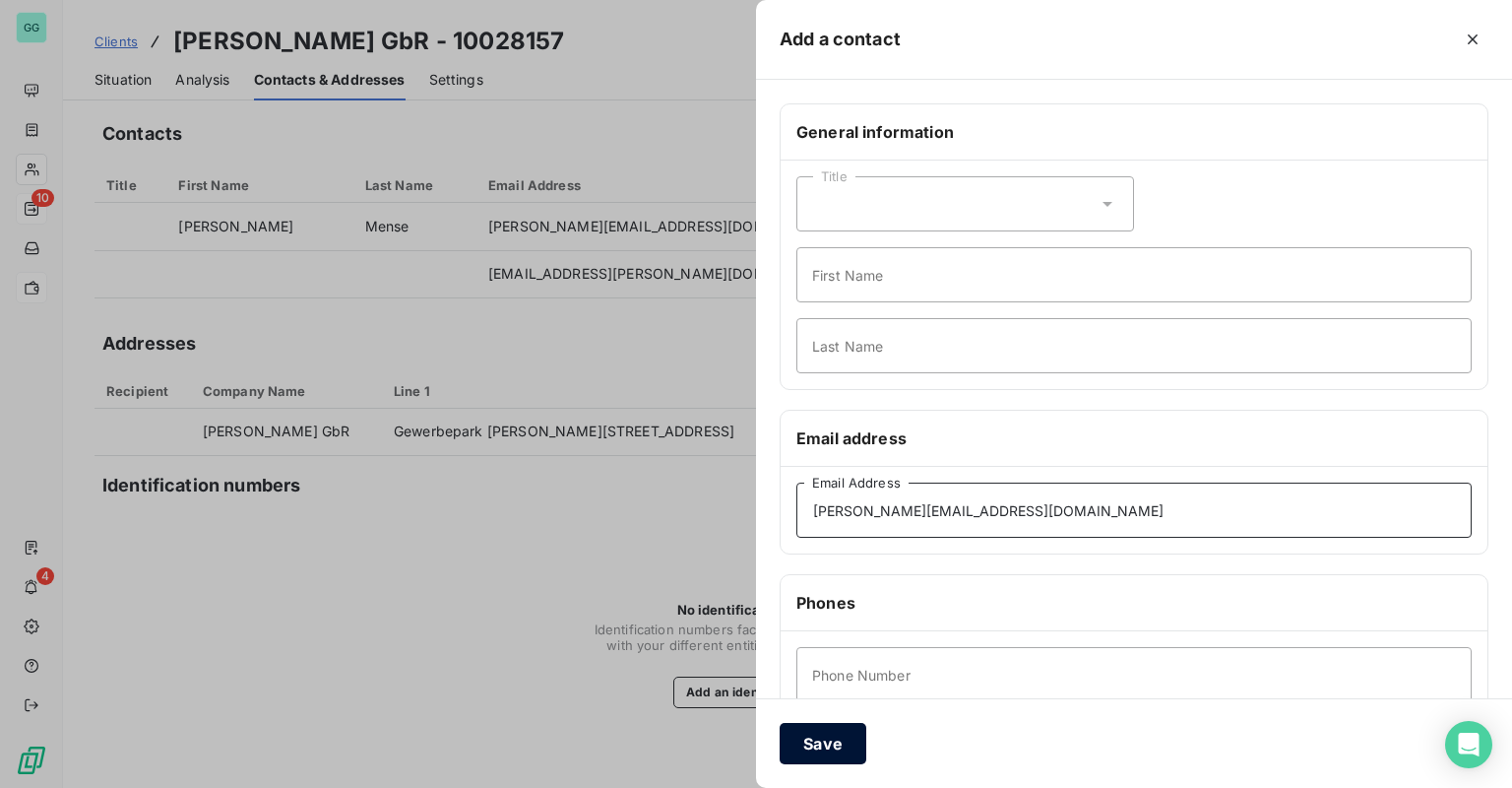 type on "[PERSON_NAME][EMAIL_ADDRESS][DOMAIN_NAME]" 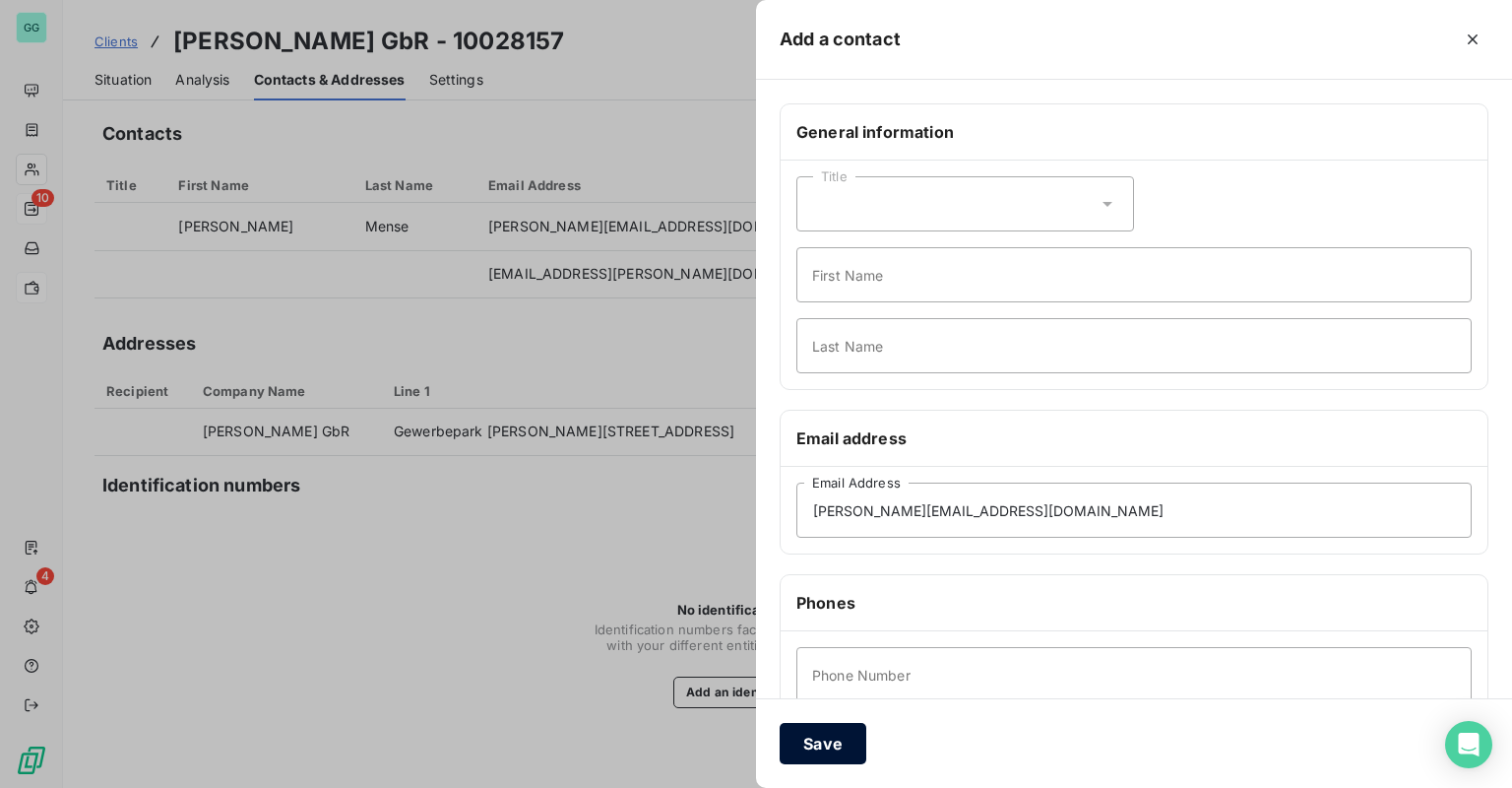click on "Save" at bounding box center [823, 744] 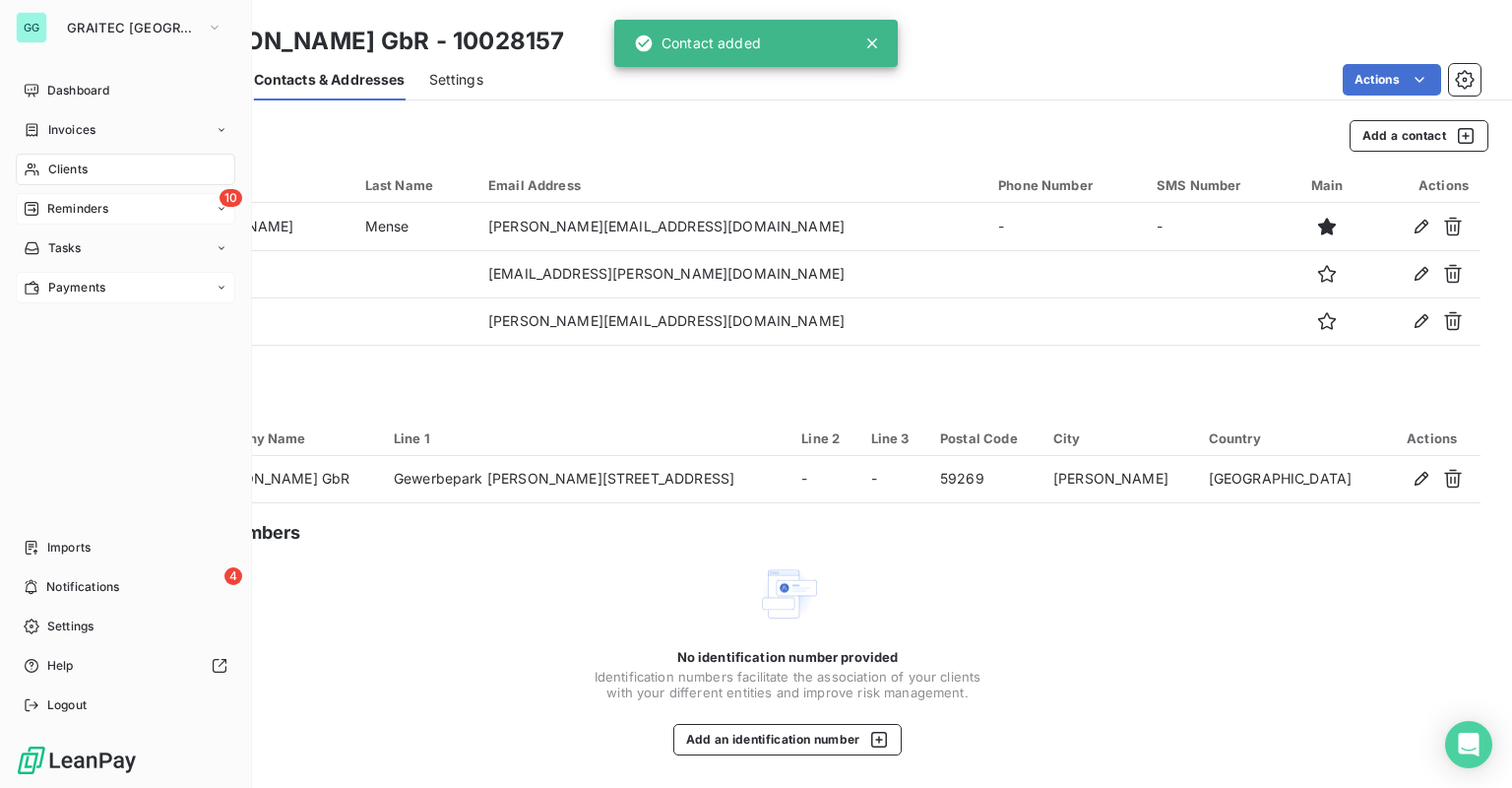 click on "Reminders" at bounding box center [78, 209] 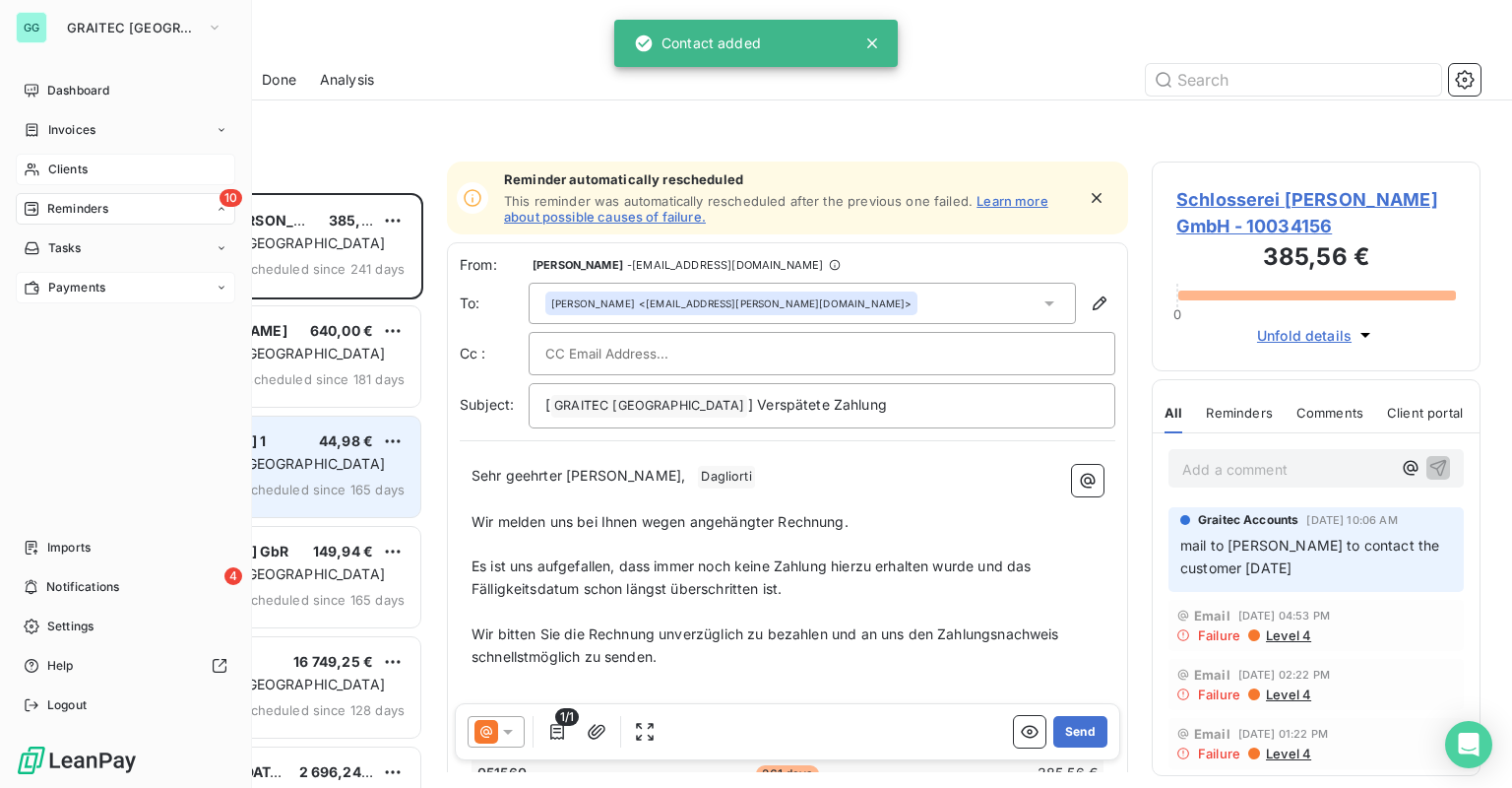 scroll, scrollTop: 12, scrollLeft: 12, axis: both 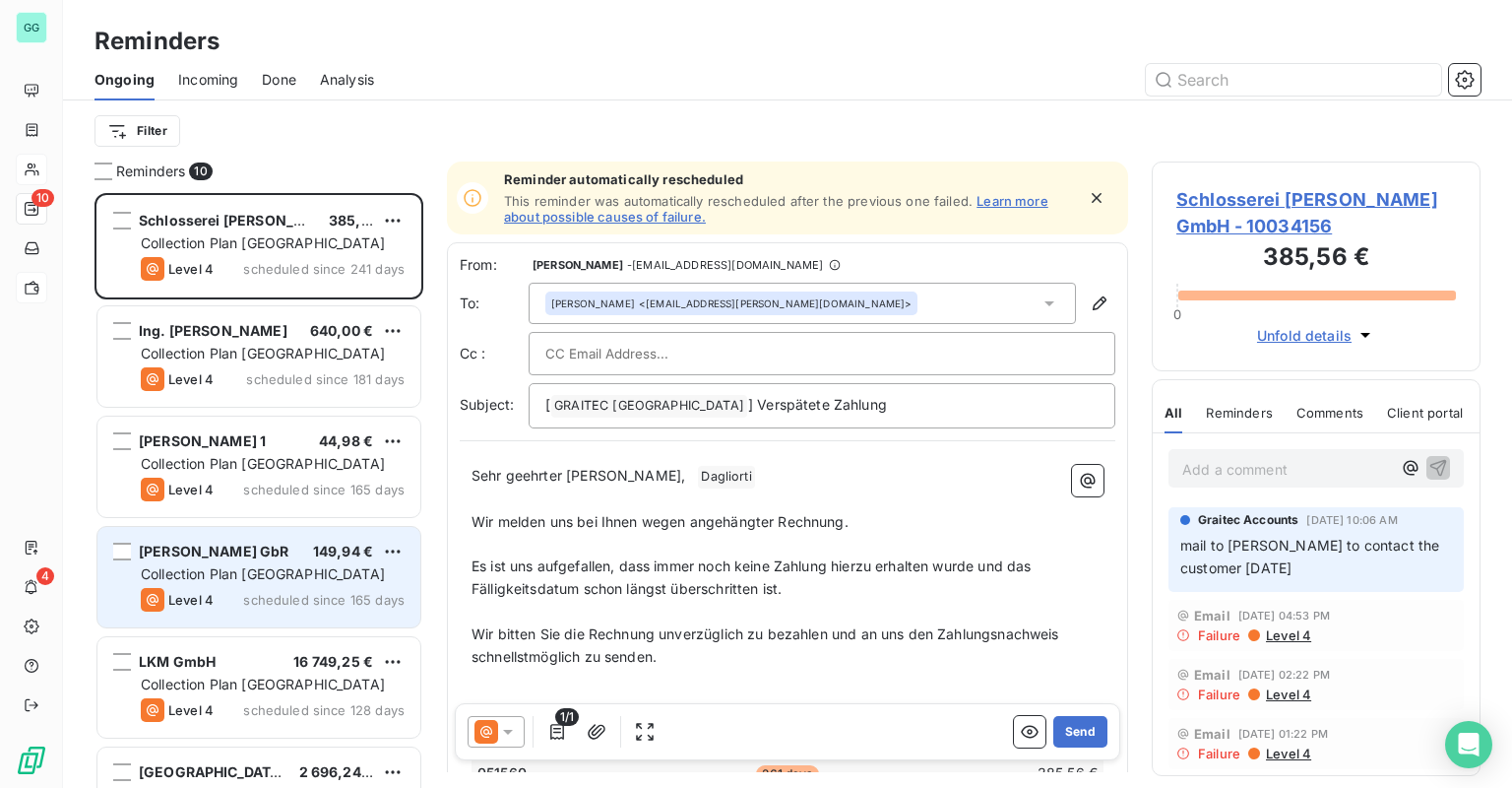 click on "[PERSON_NAME] GbR 149,94 € Collection Plan [GEOGRAPHIC_DATA] Level 4 scheduled since 165 days" at bounding box center [259, 577] 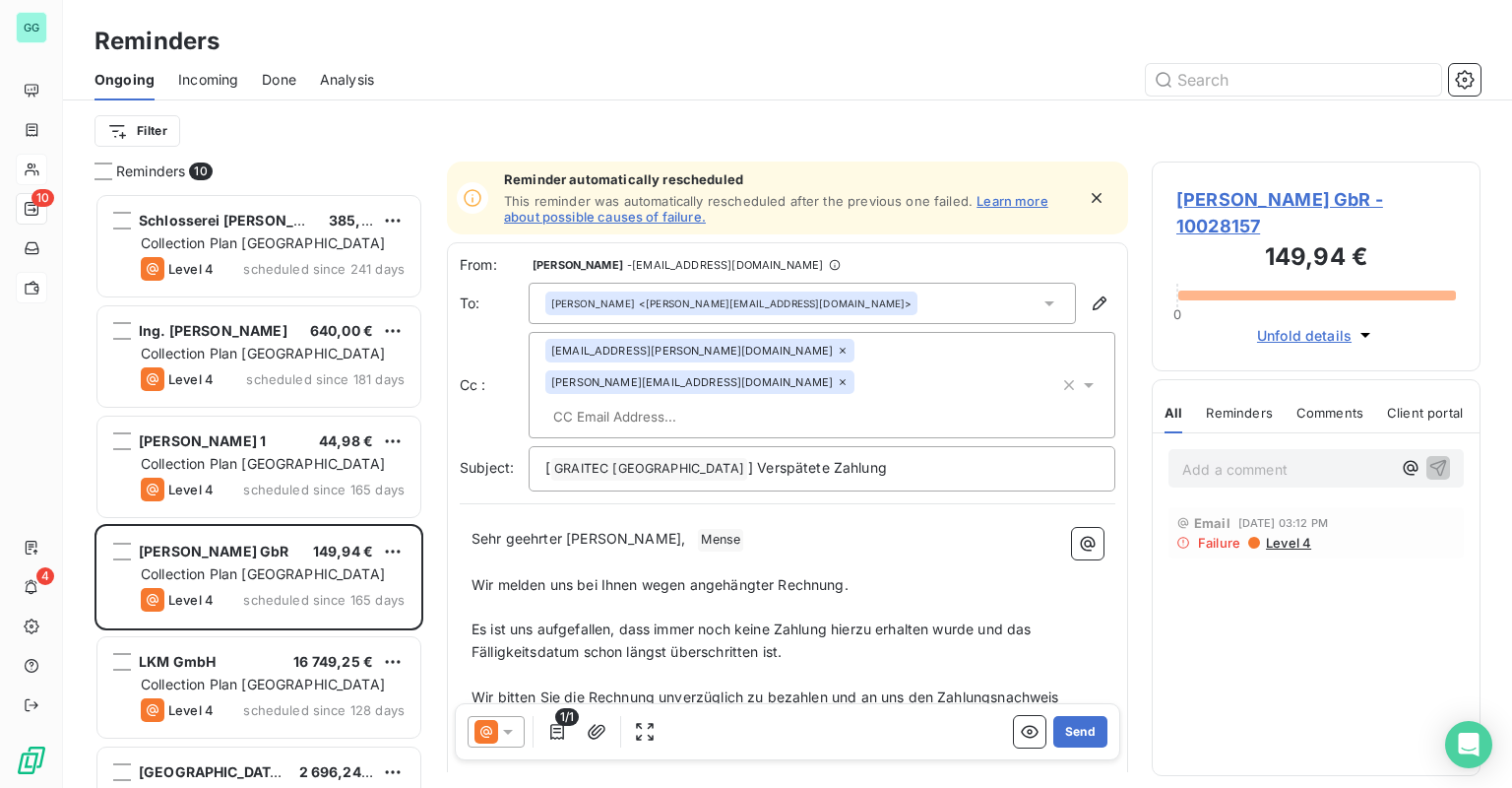 click on "Reminders" at bounding box center (788, 41) 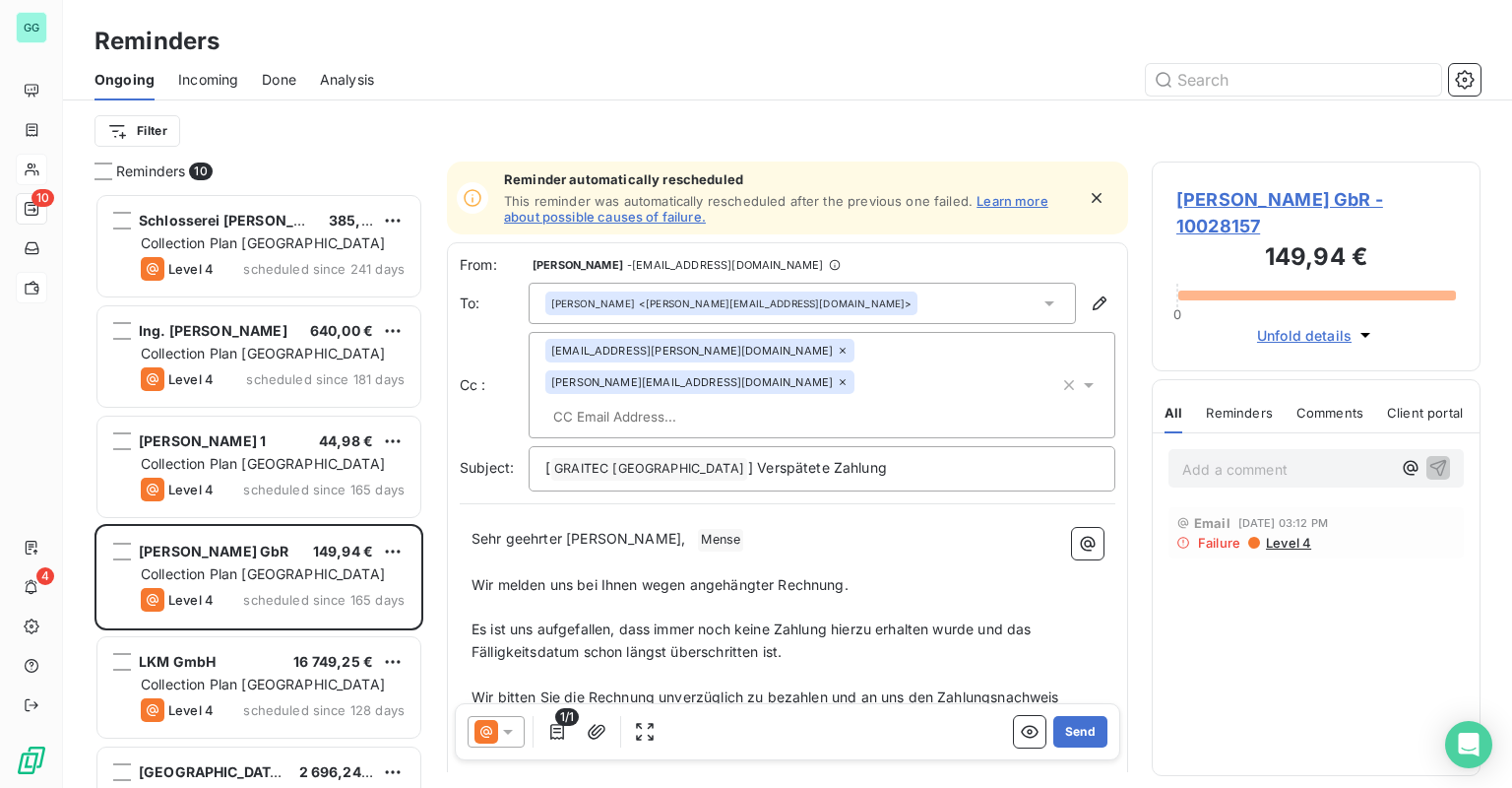 click on "[EMAIL_ADDRESS][PERSON_NAME][DOMAIN_NAME] [DOMAIN_NAME][EMAIL_ADDRESS][DOMAIN_NAME]" at bounding box center [802, 385] 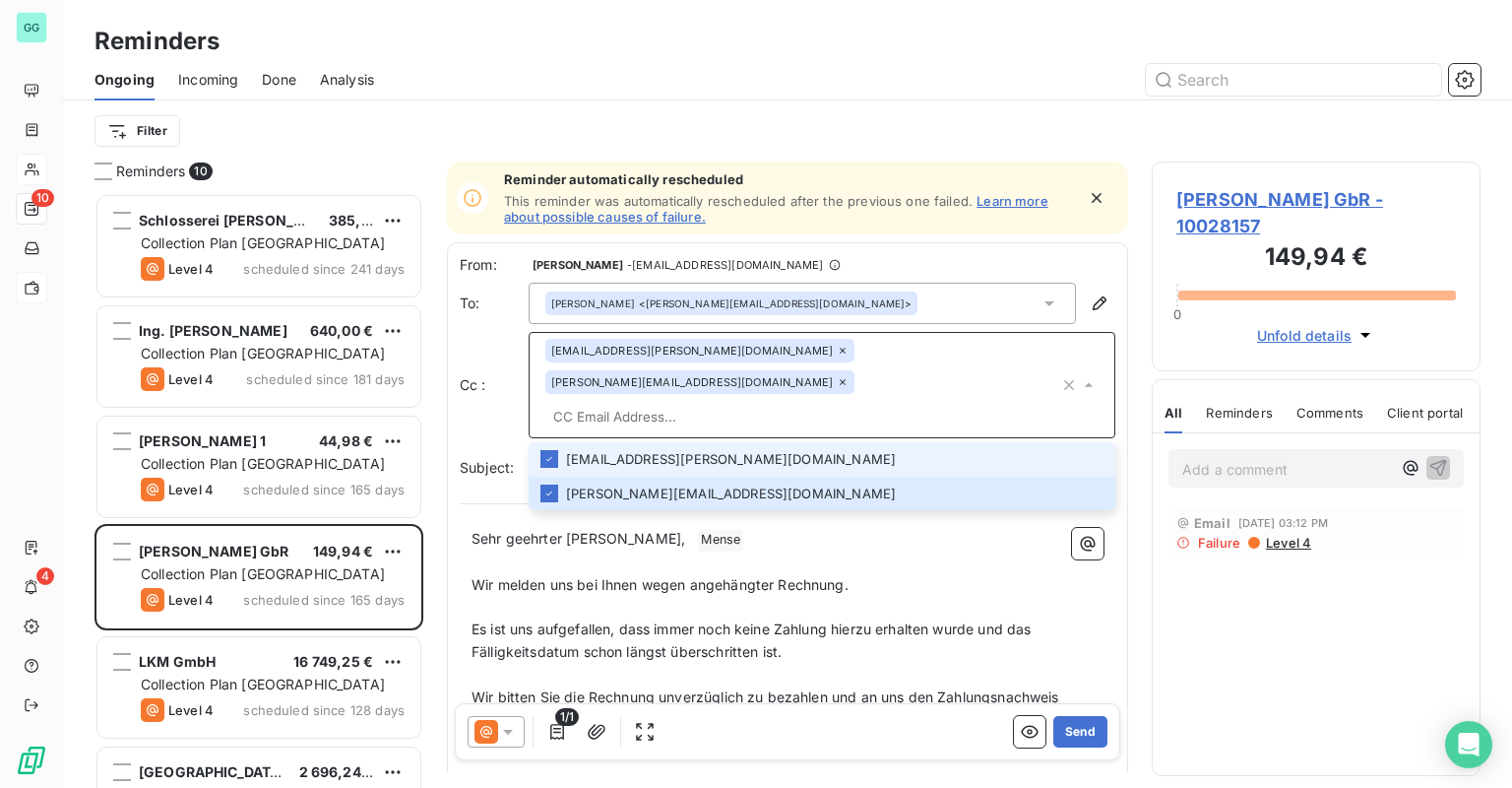click at bounding box center (802, 417) 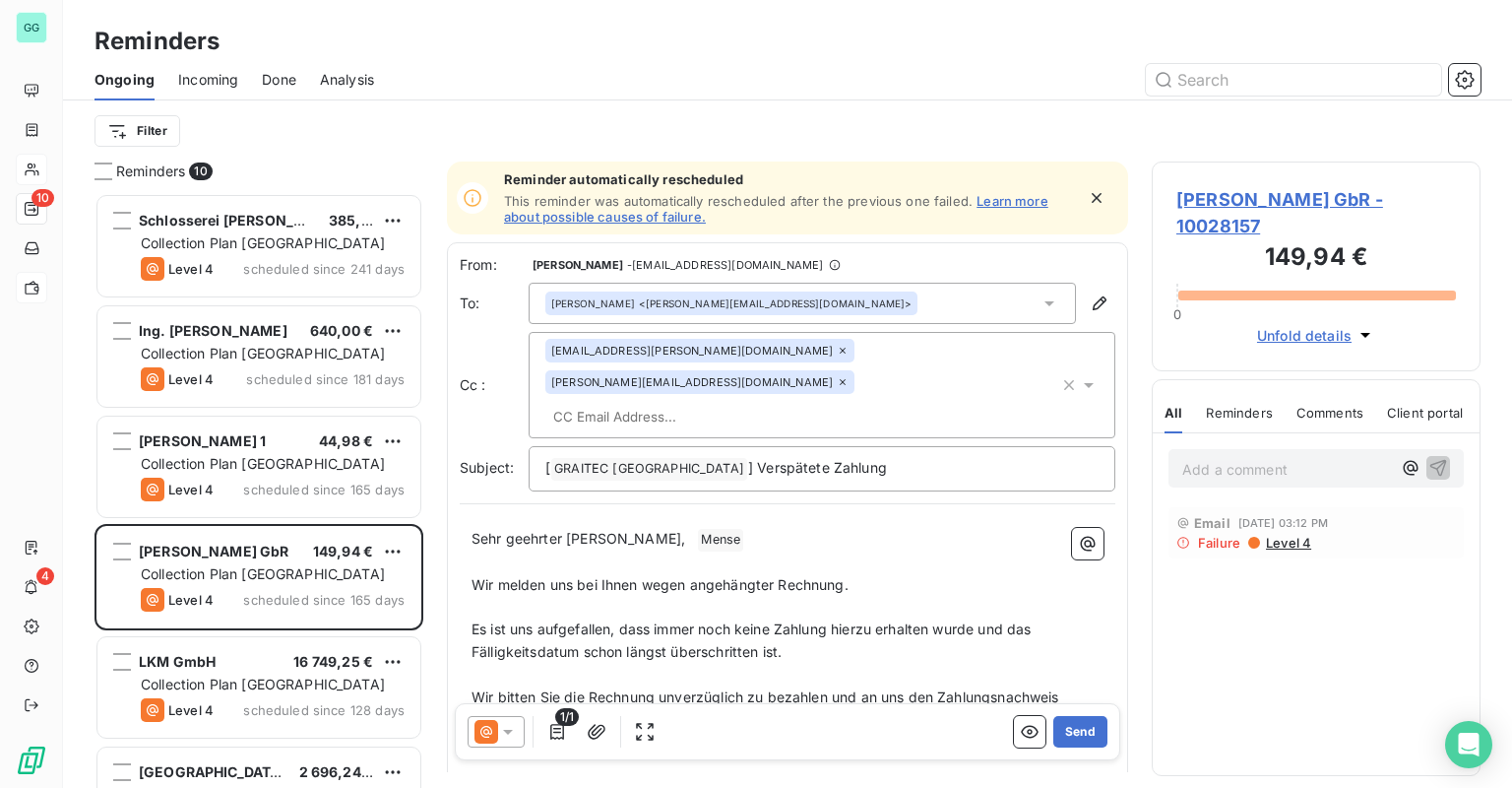 paste on "[EMAIL_ADDRESS][PERSON_NAME][DOMAIN_NAME]" 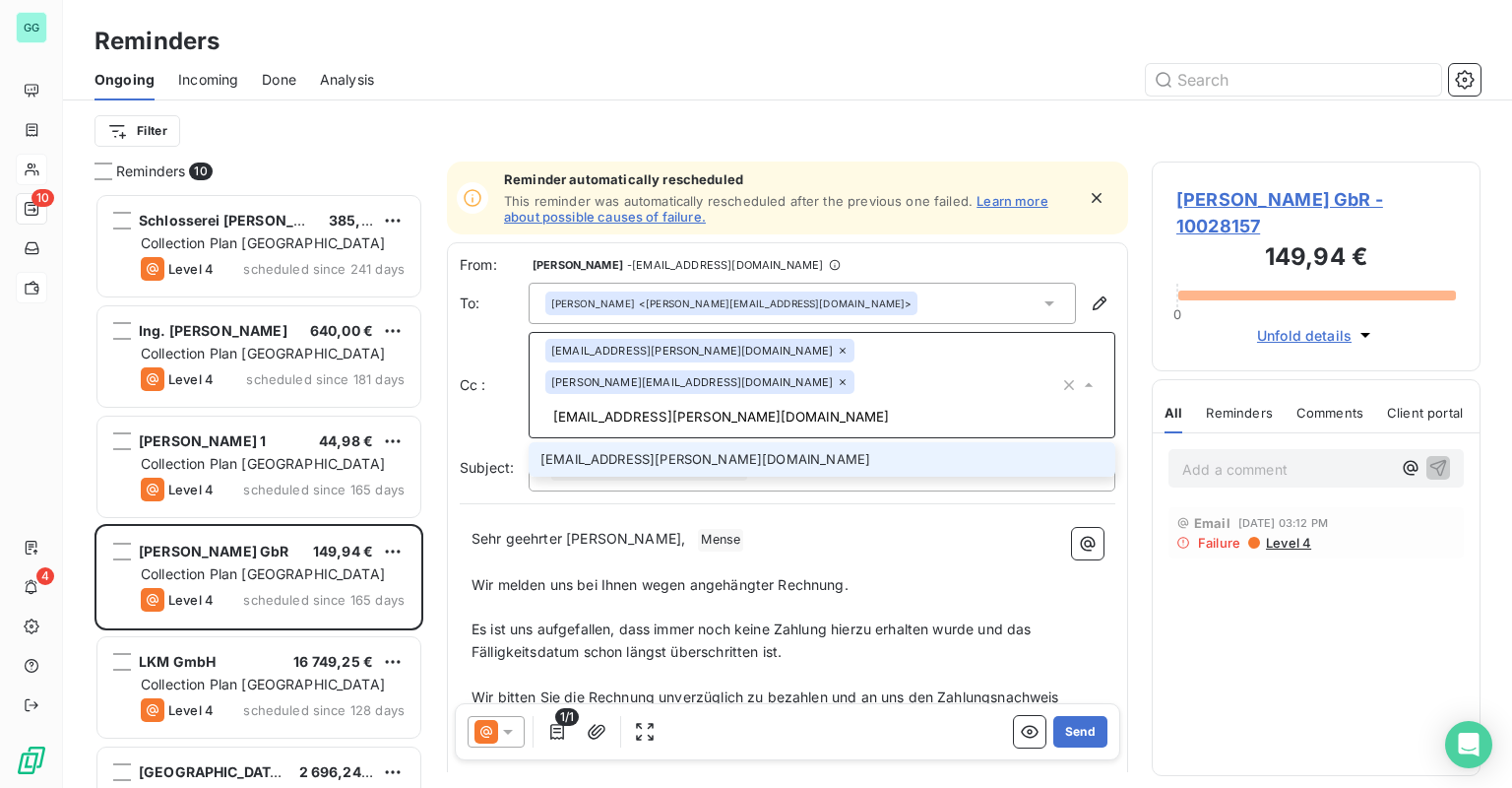 type on "[EMAIL_ADDRESS][PERSON_NAME][DOMAIN_NAME]" 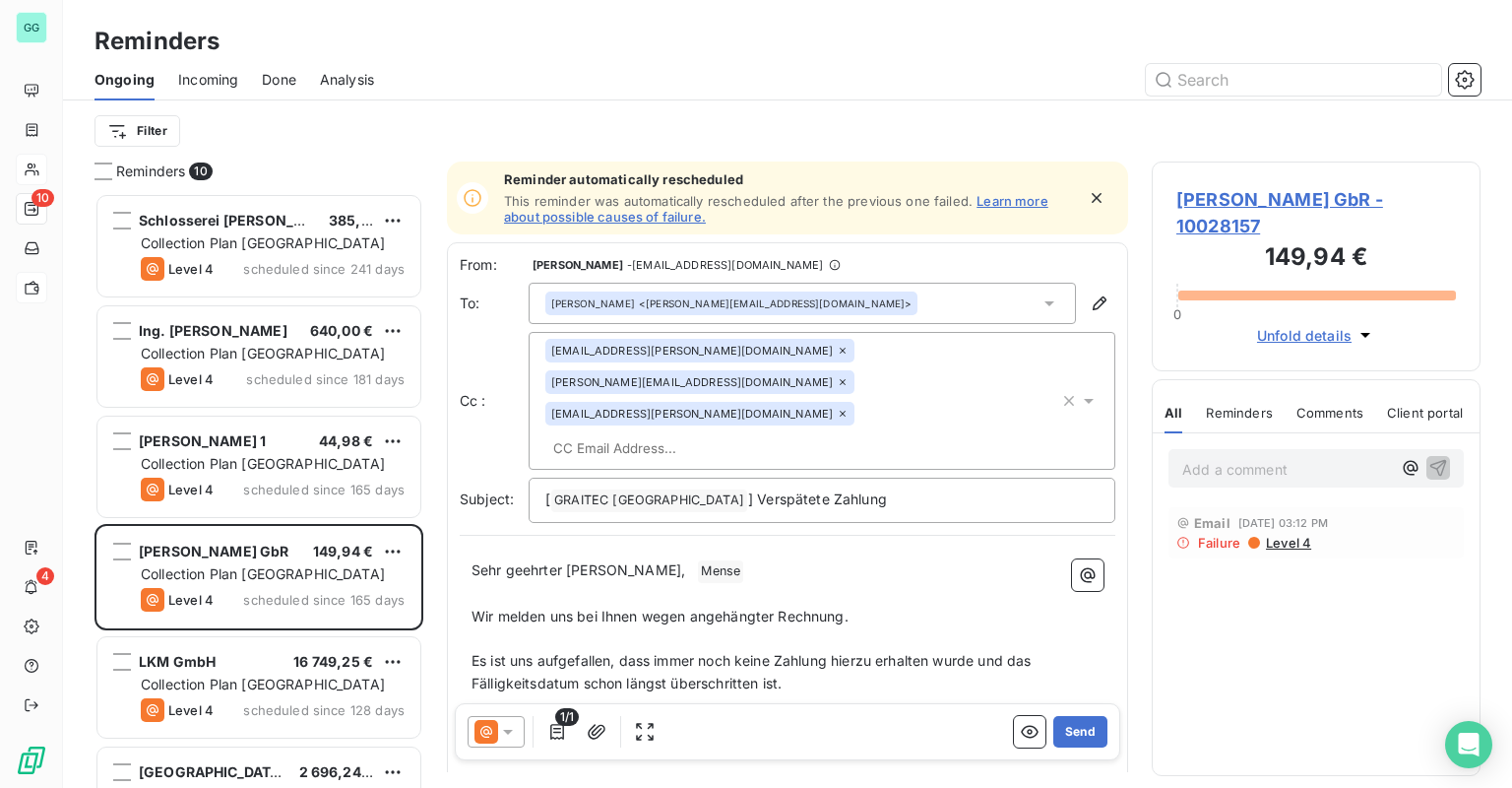 click at bounding box center (939, 80) 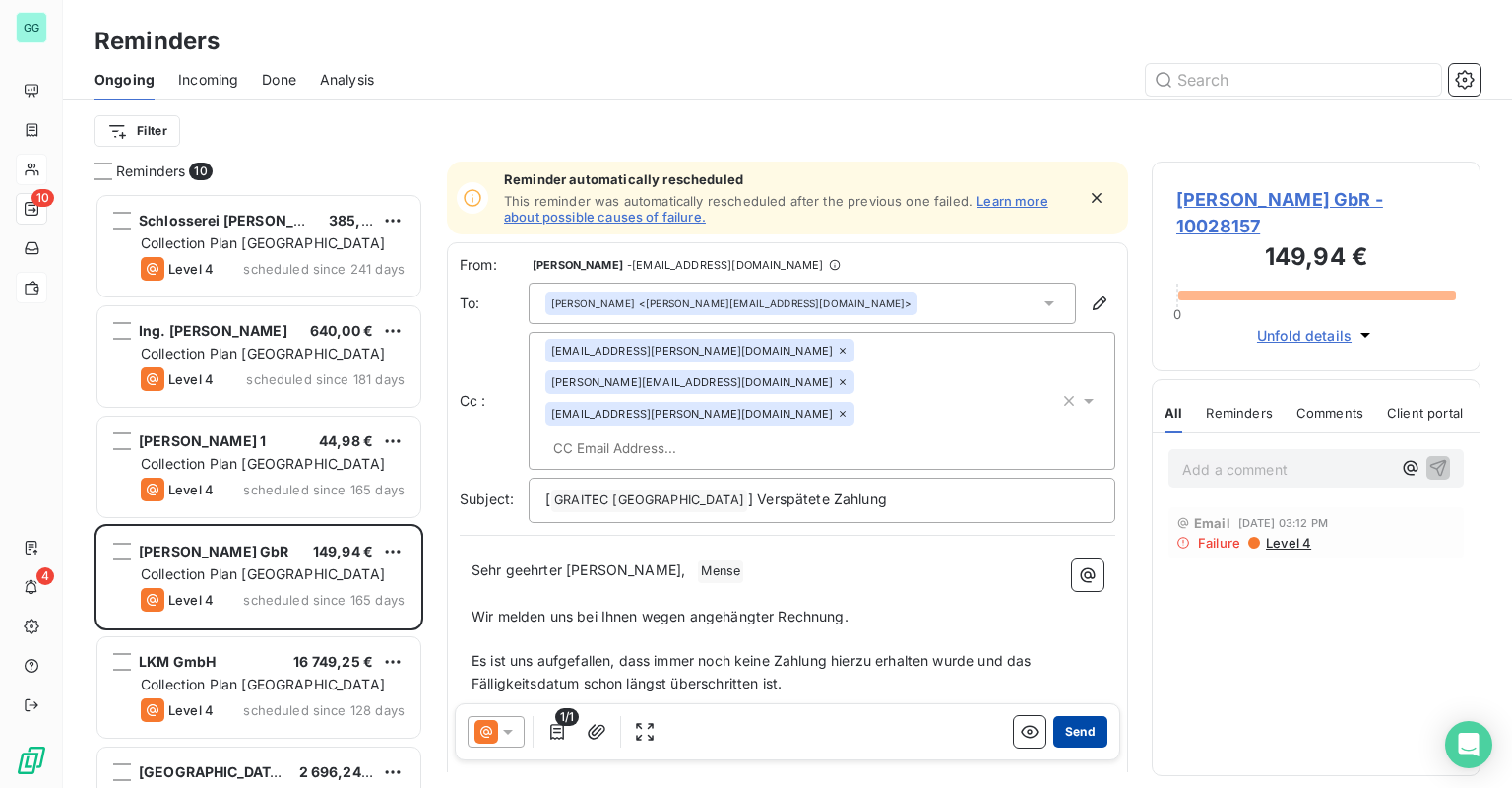 click on "Send" at bounding box center (1080, 732) 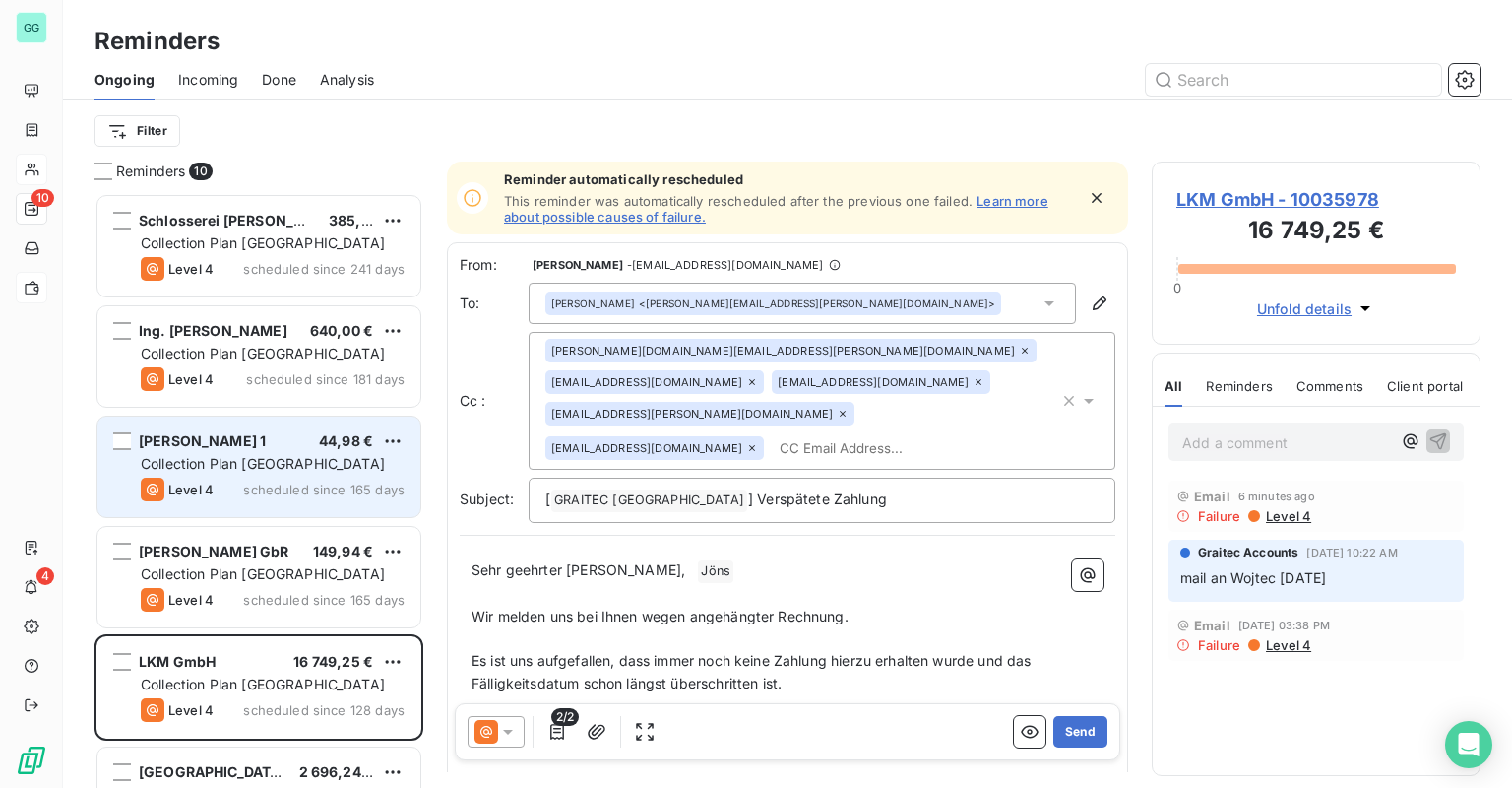 click on "Collection Plan [GEOGRAPHIC_DATA]" at bounding box center [263, 463] 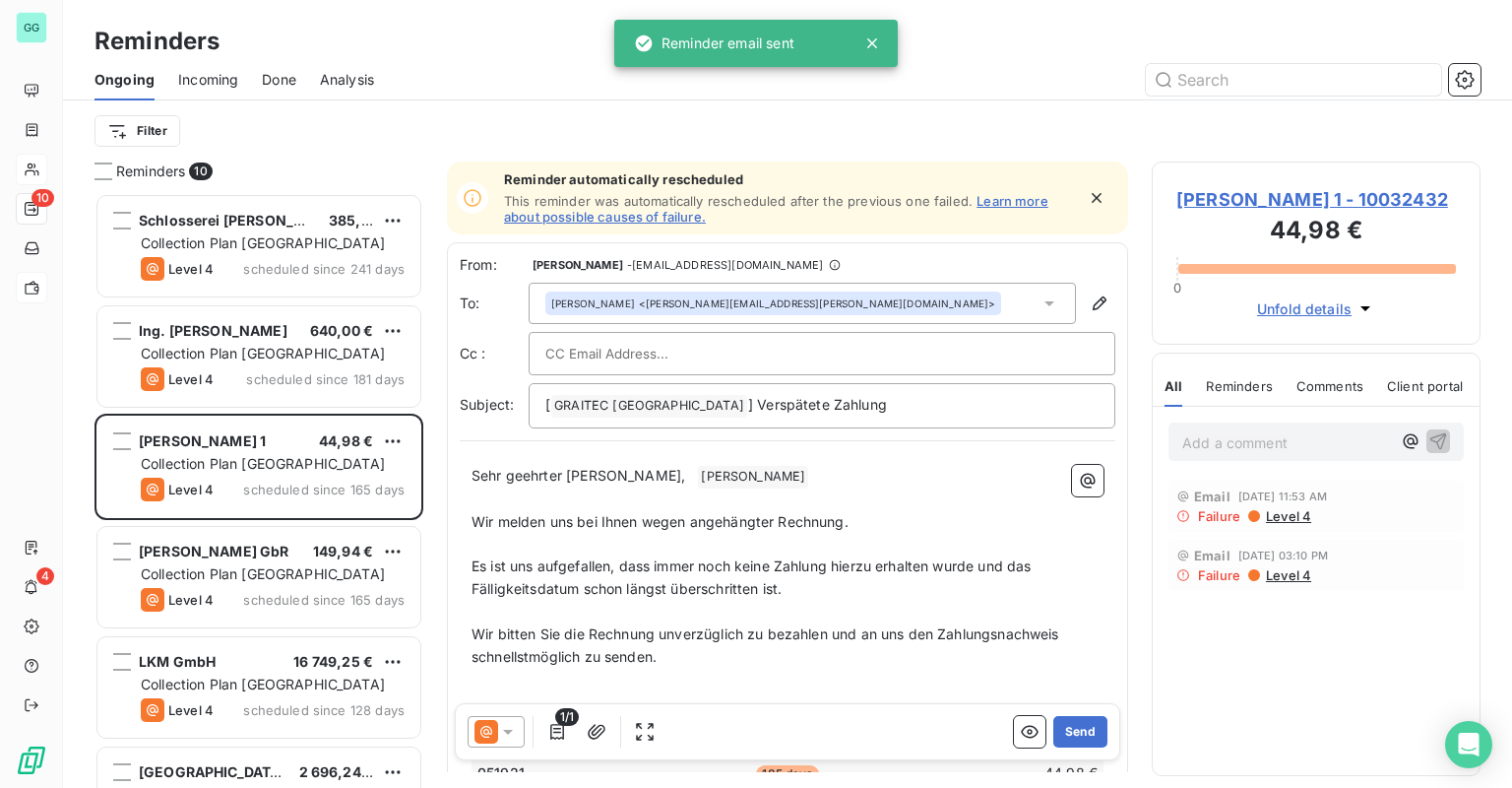 click at bounding box center [651, 354] 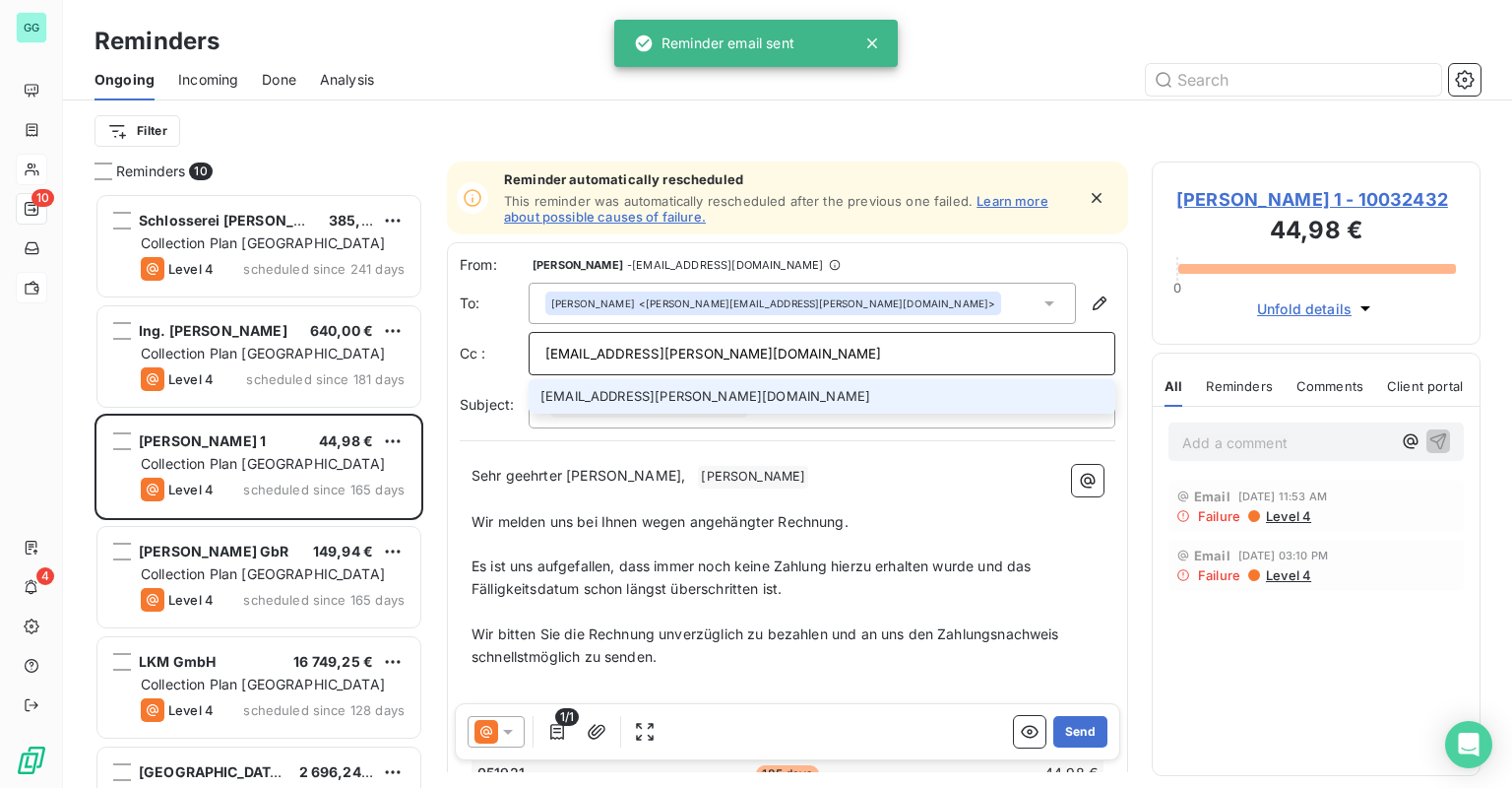 type on "[EMAIL_ADDRESS][PERSON_NAME][DOMAIN_NAME]" 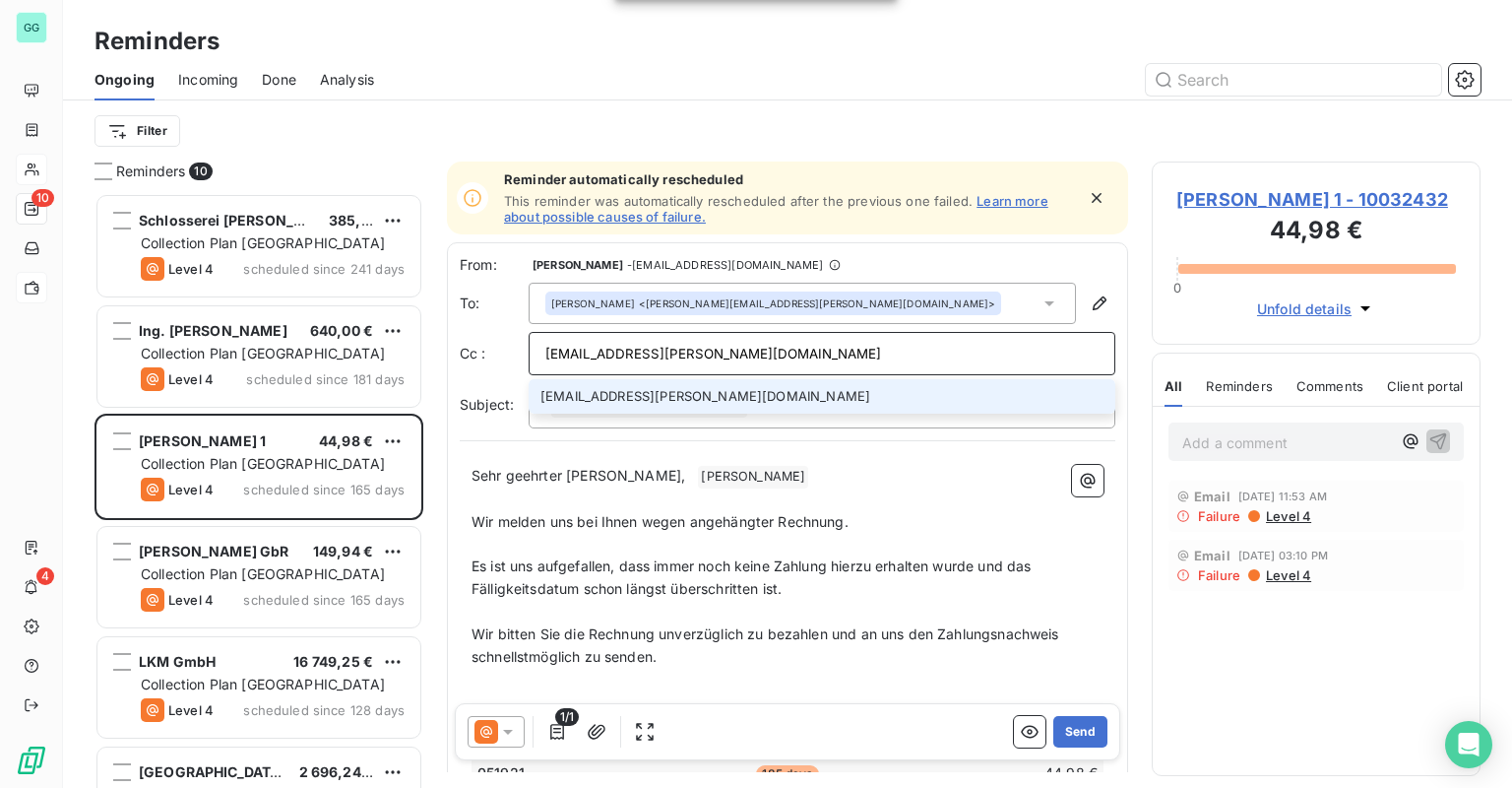 click on "[EMAIL_ADDRESS][PERSON_NAME][DOMAIN_NAME]" at bounding box center [822, 396] 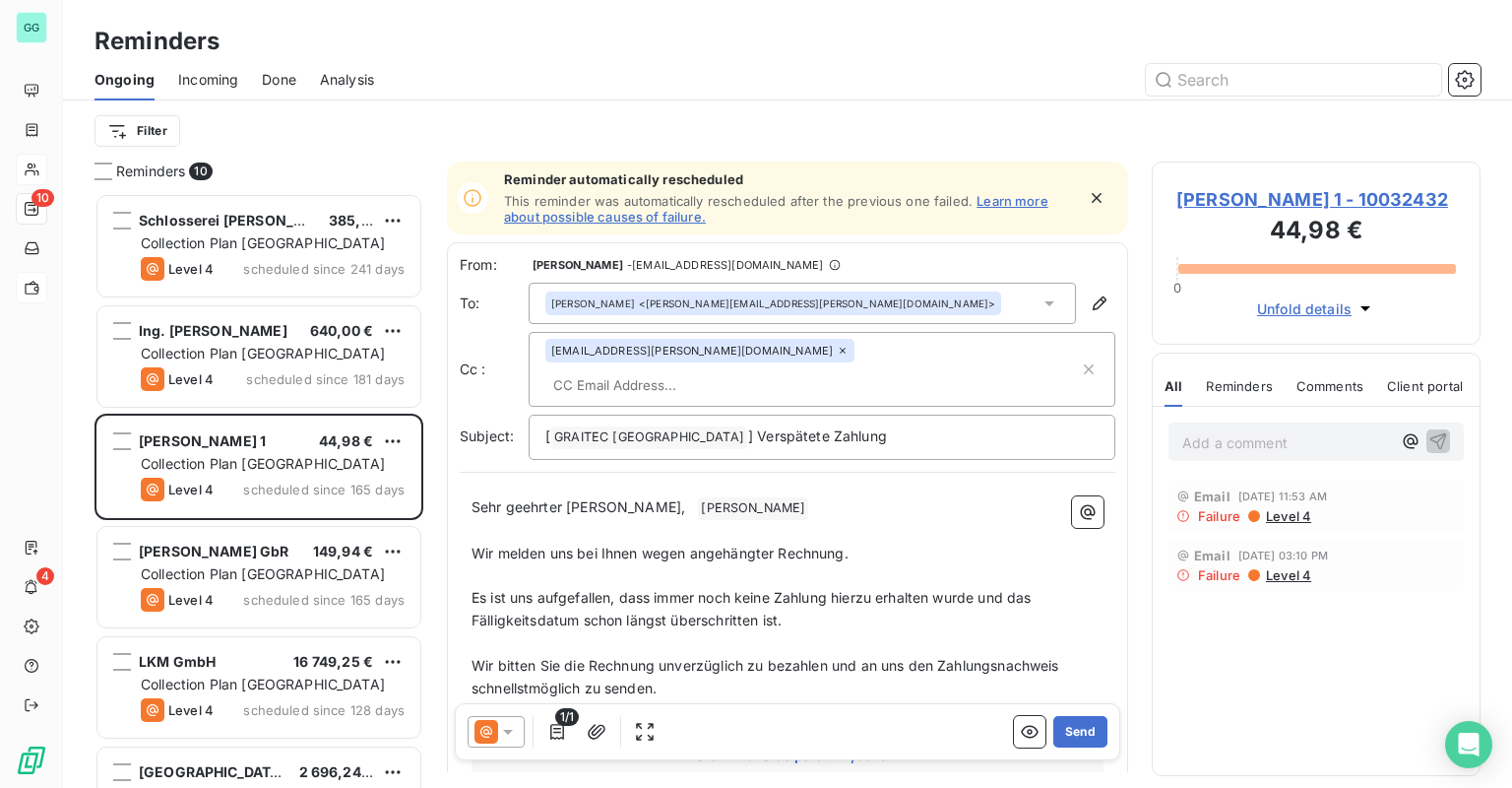 click on "[PERSON_NAME] 1 - 10032432" at bounding box center [1316, 199] 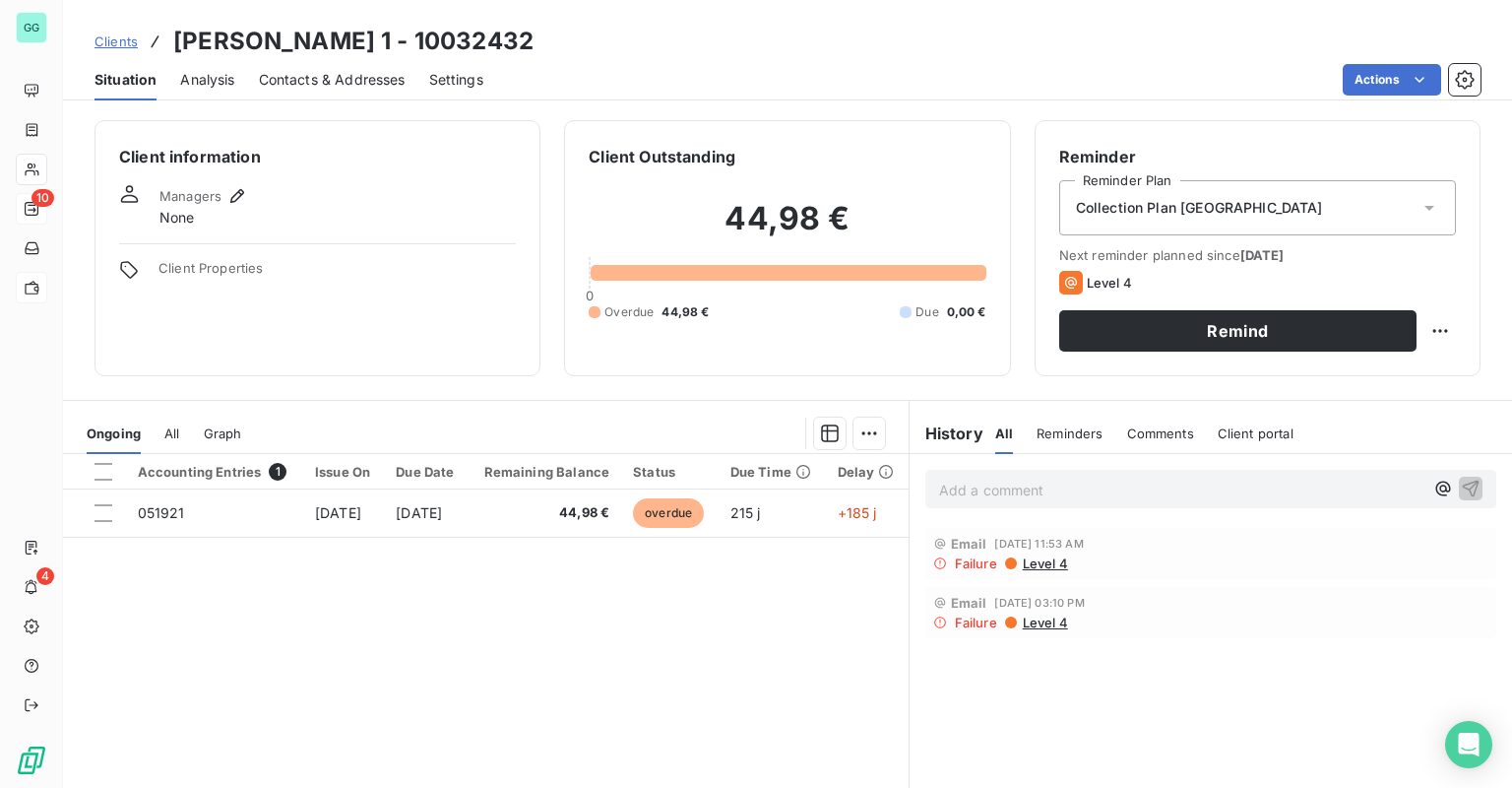 click on "Contacts & Addresses" at bounding box center (332, 80) 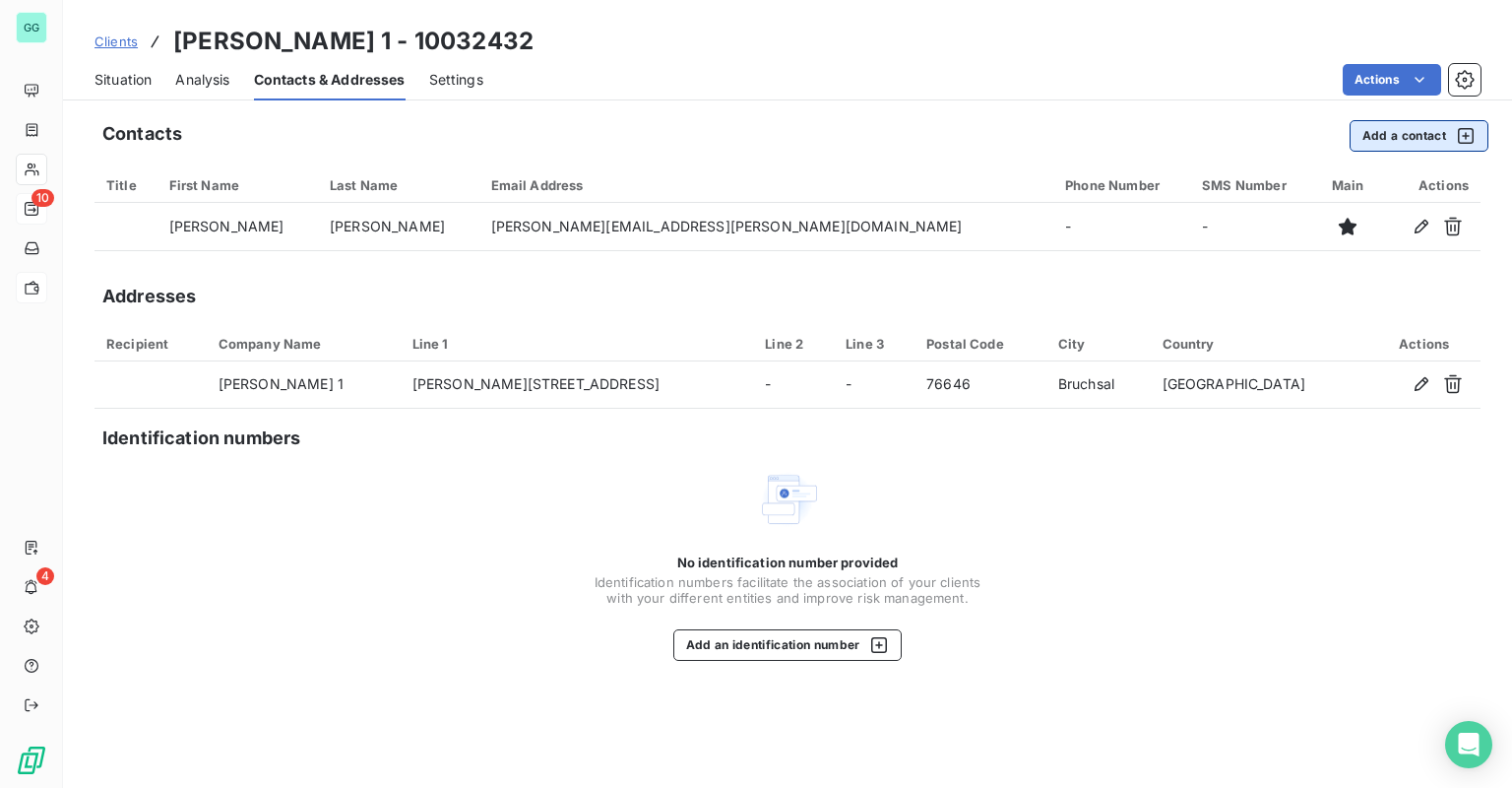 click on "Add a contact" at bounding box center (1418, 136) 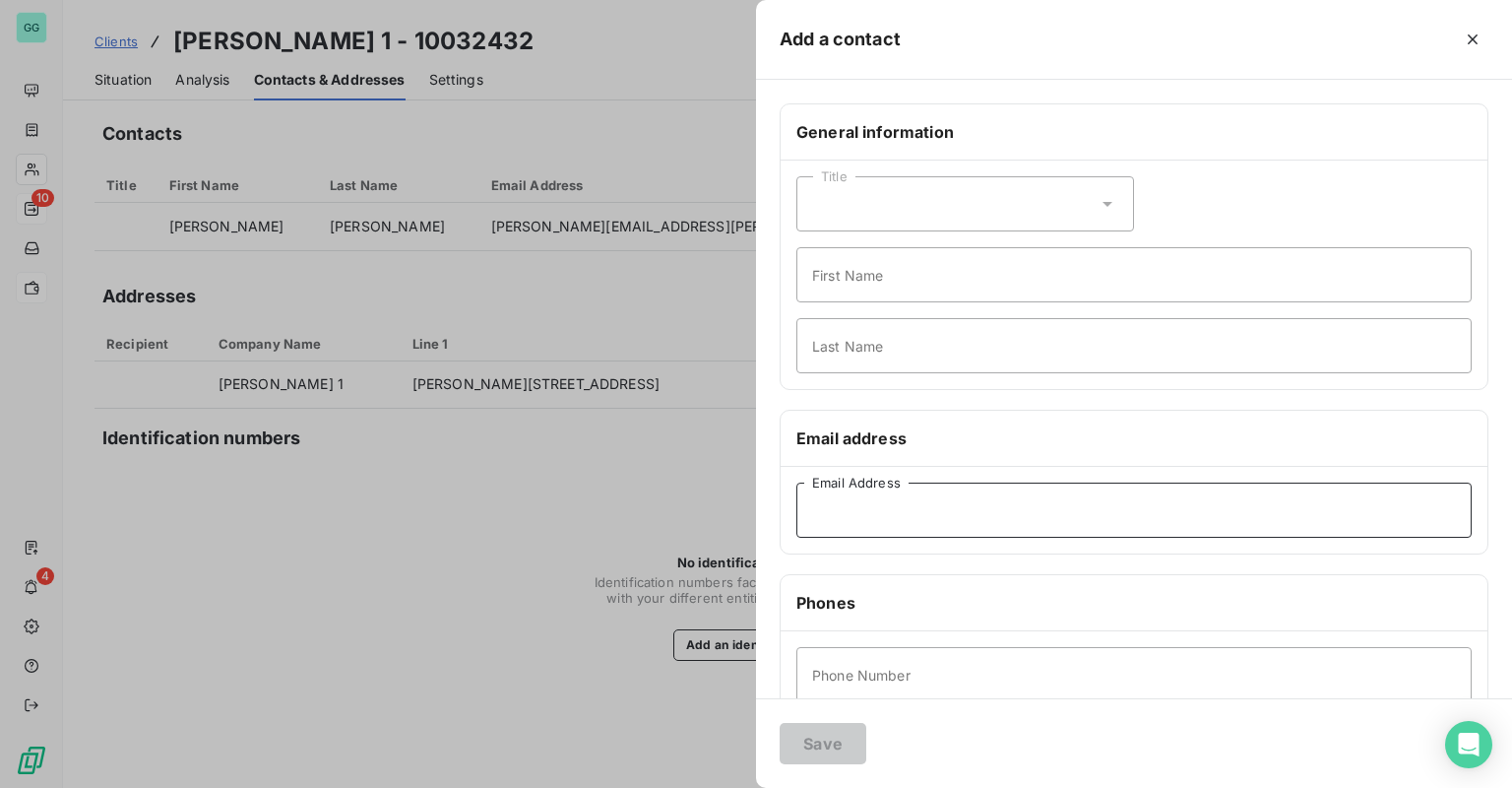 drag, startPoint x: 862, startPoint y: 511, endPoint x: 861, endPoint y: 527, distance: 16.03122 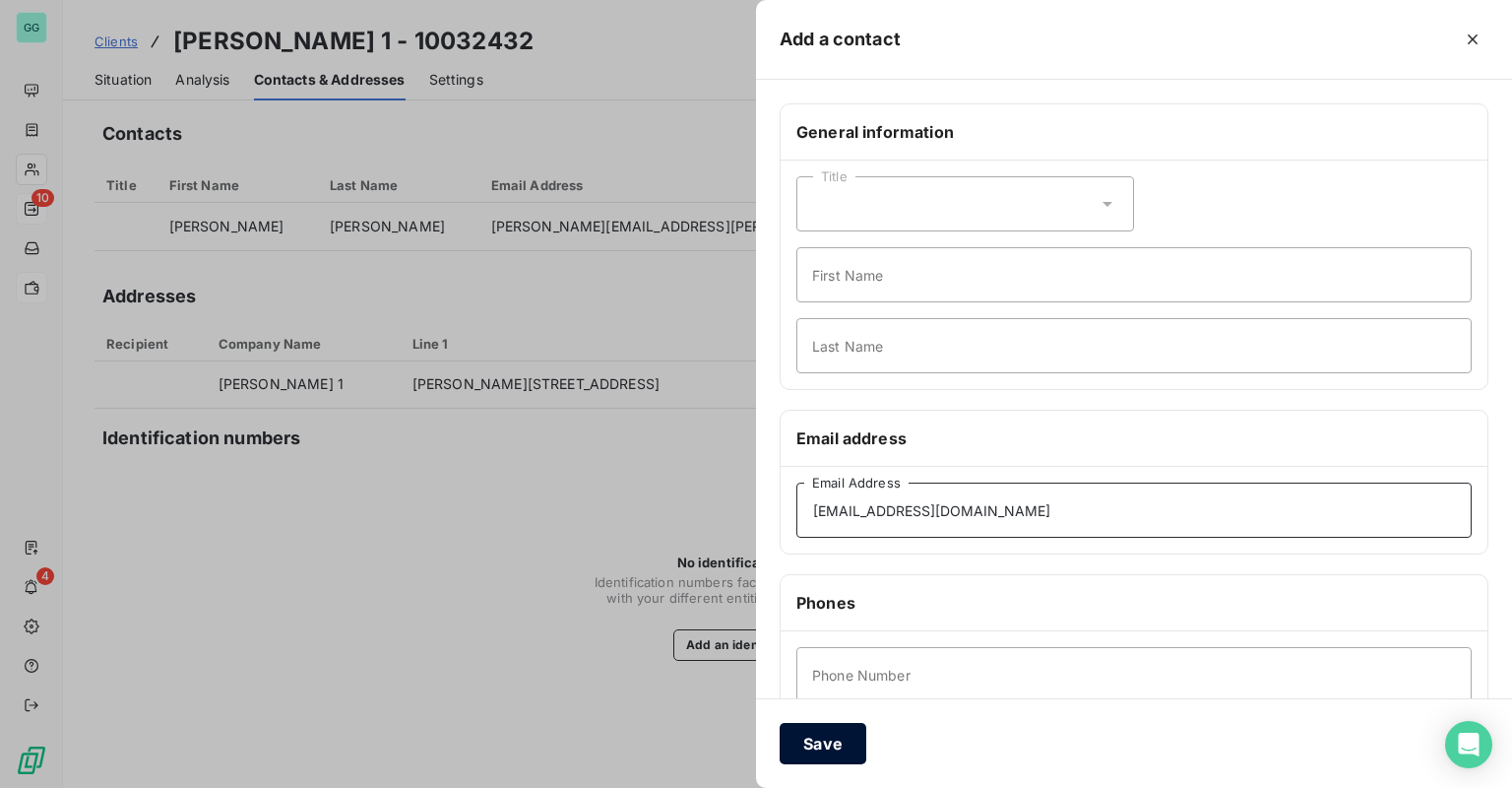 type on "[EMAIL_ADDRESS][DOMAIN_NAME]" 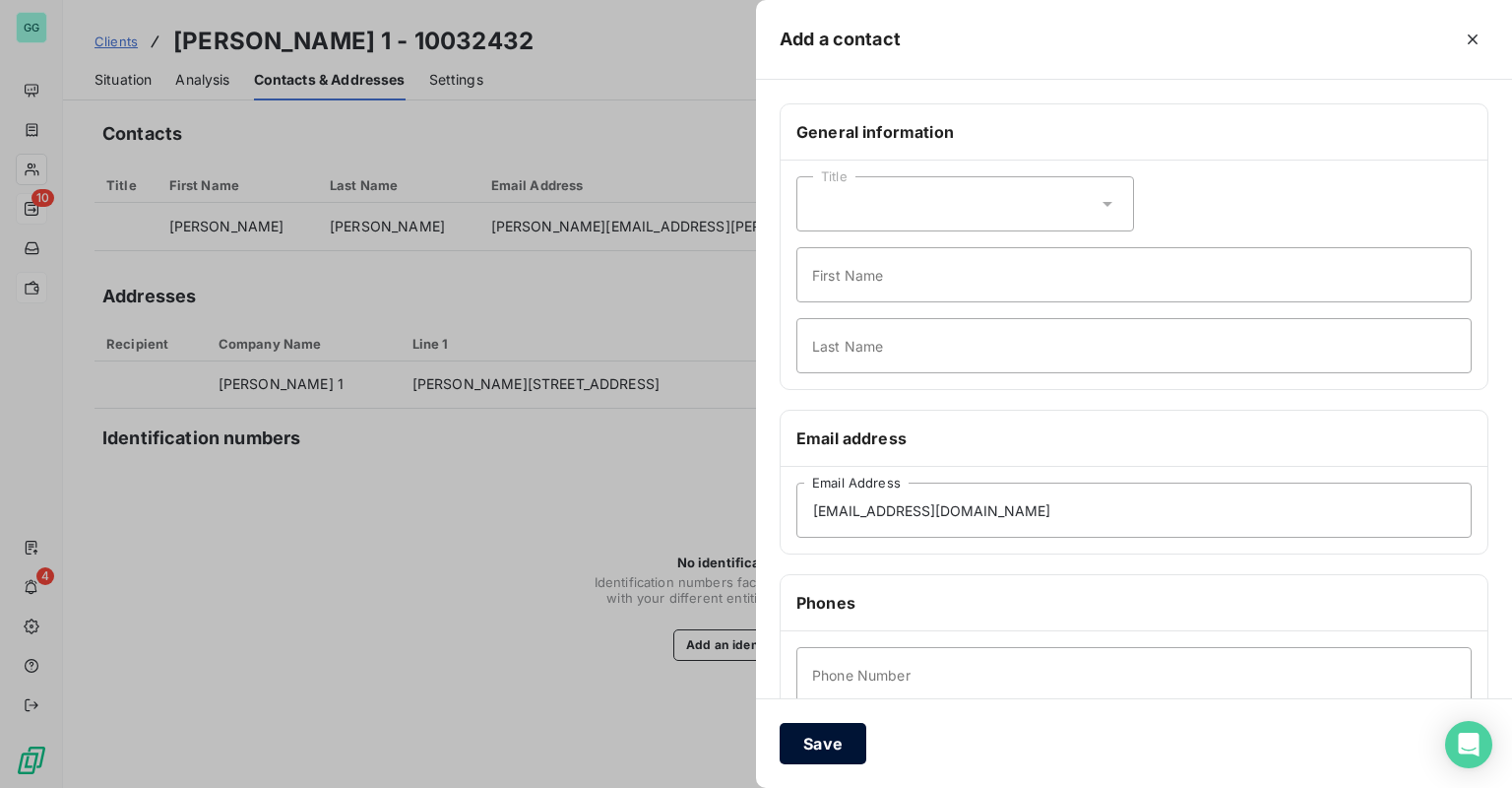 click on "Save" at bounding box center (823, 744) 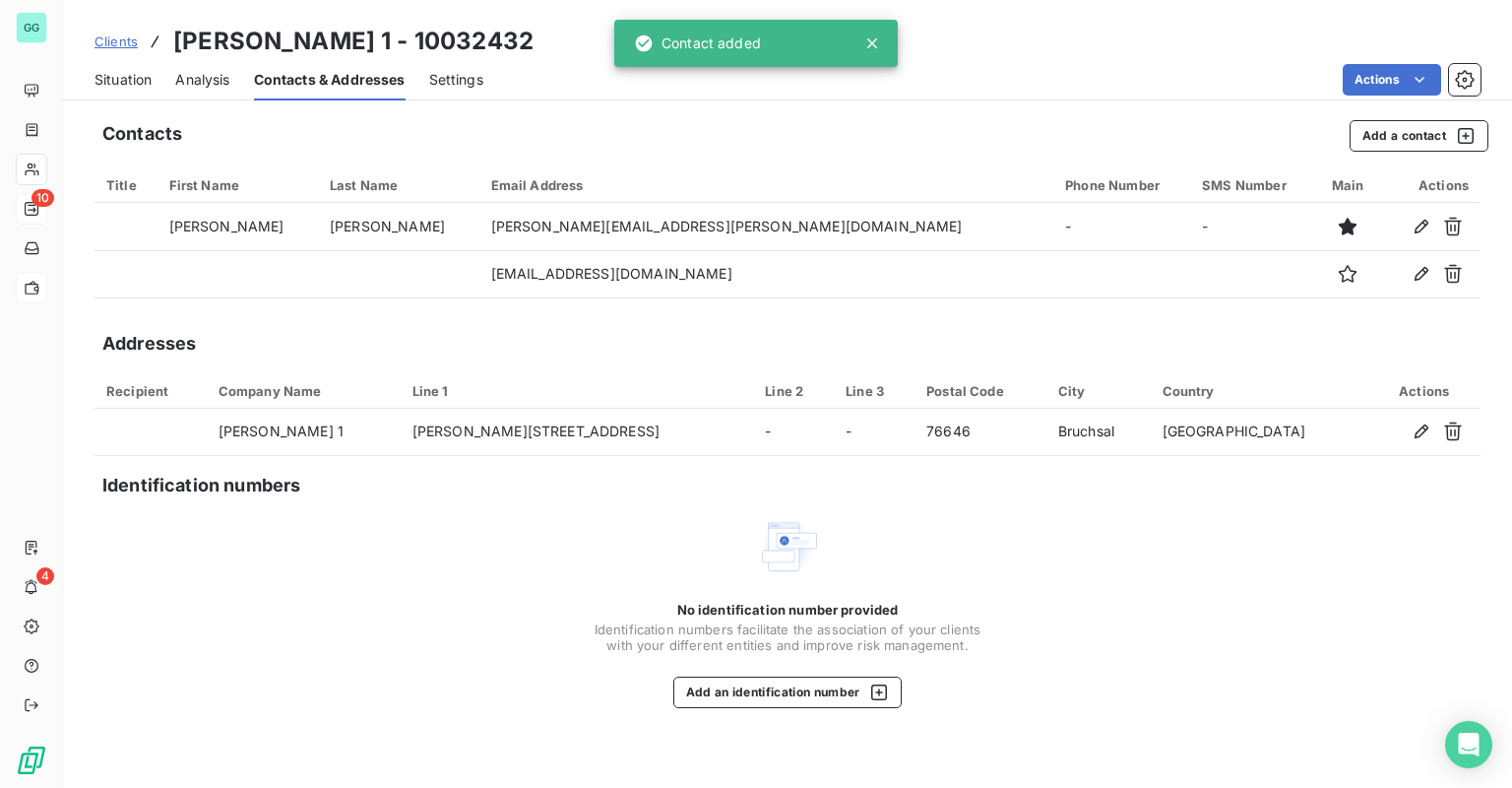 type 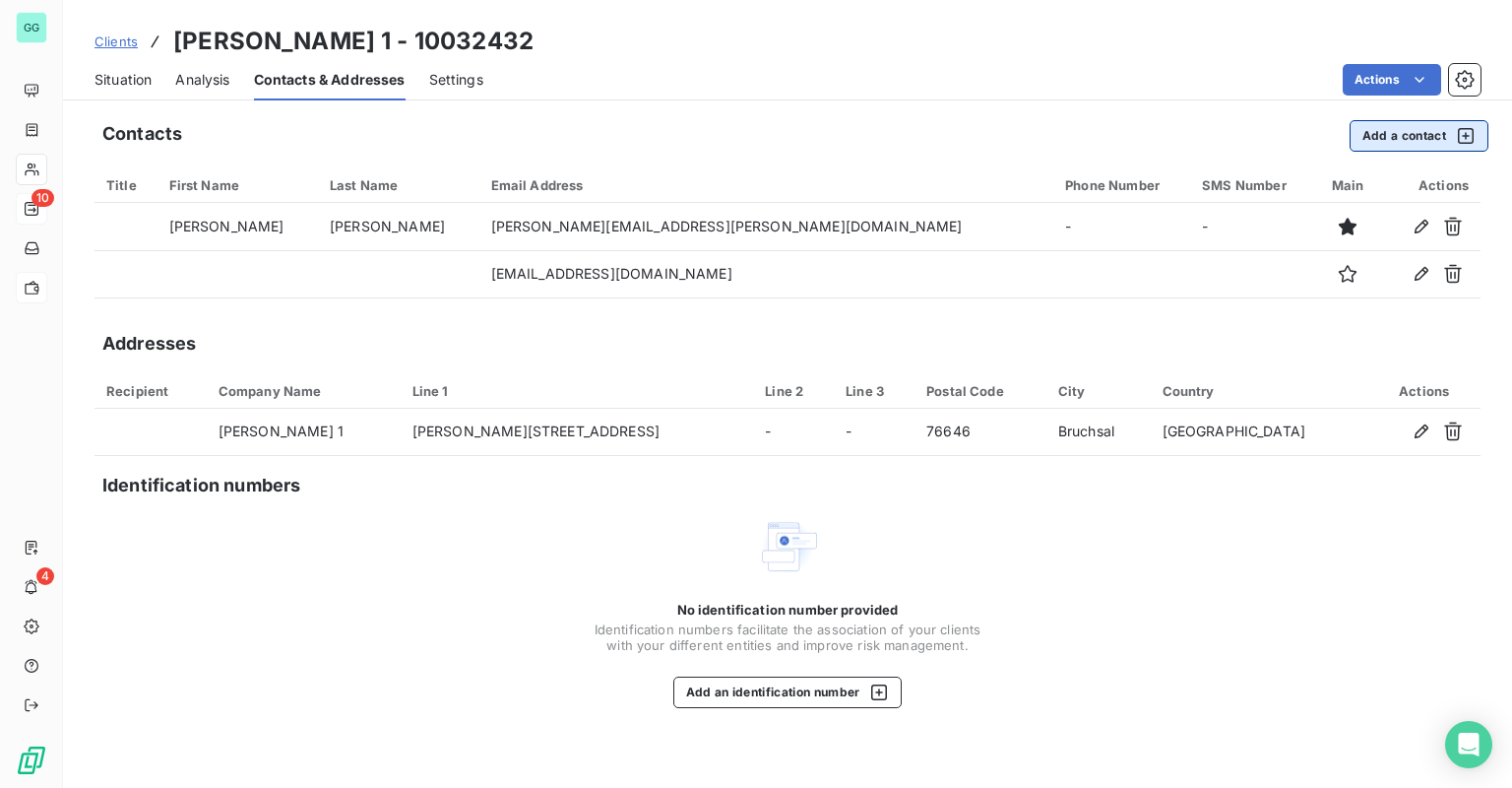 click on "Add a contact" at bounding box center [1418, 136] 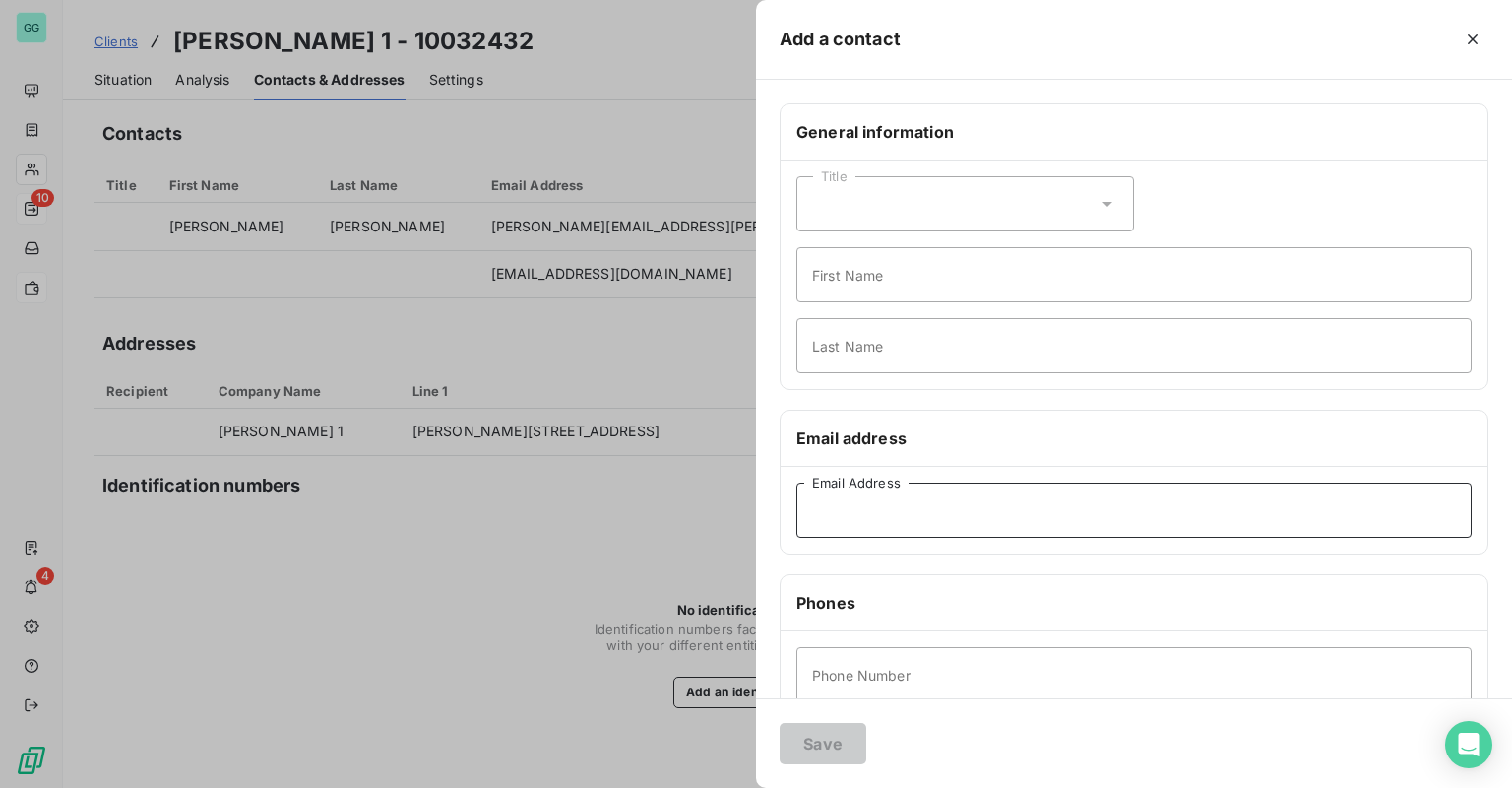 click on "Email Address" at bounding box center (1134, 510) 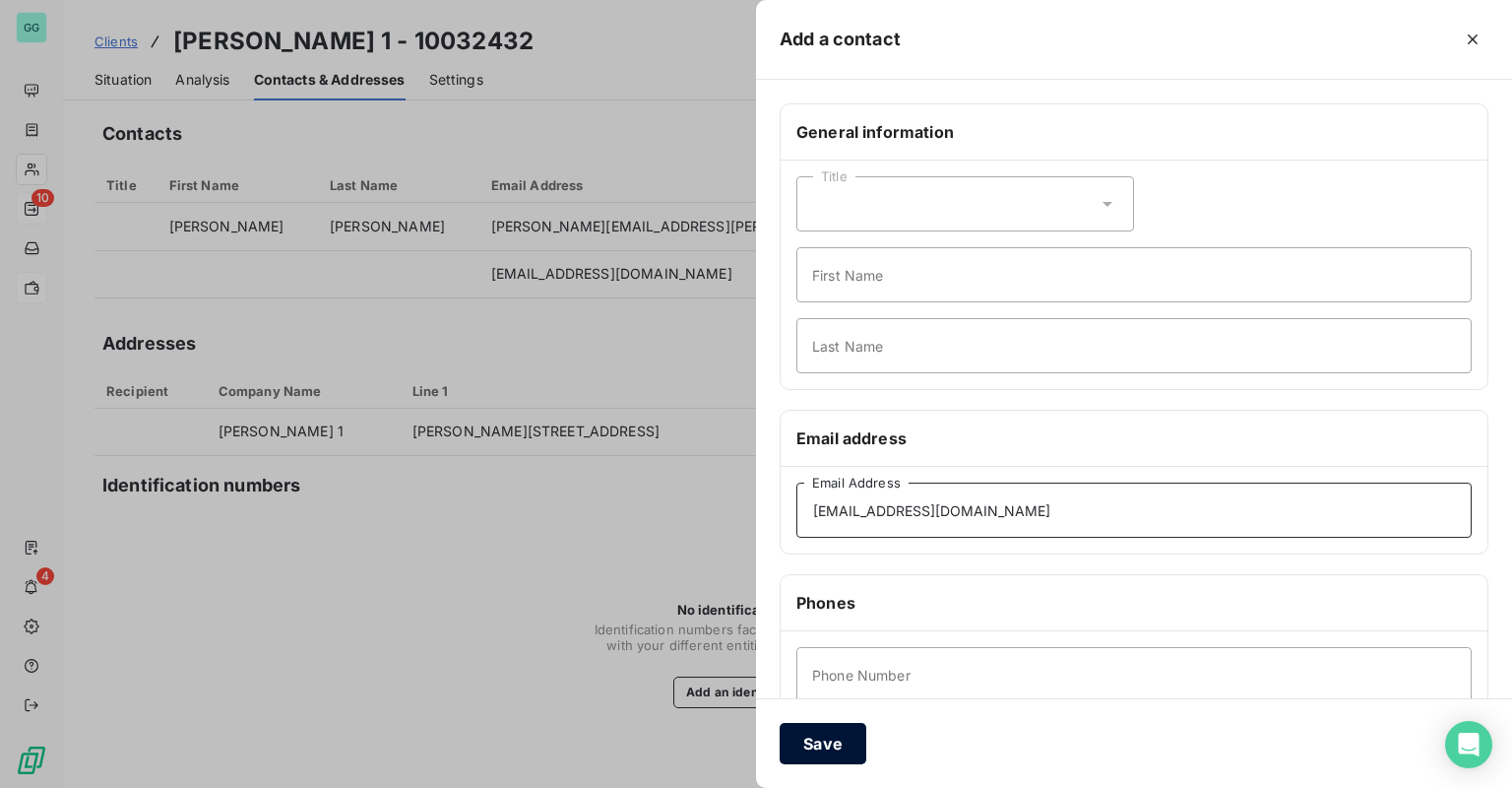 type on "[EMAIL_ADDRESS][DOMAIN_NAME]" 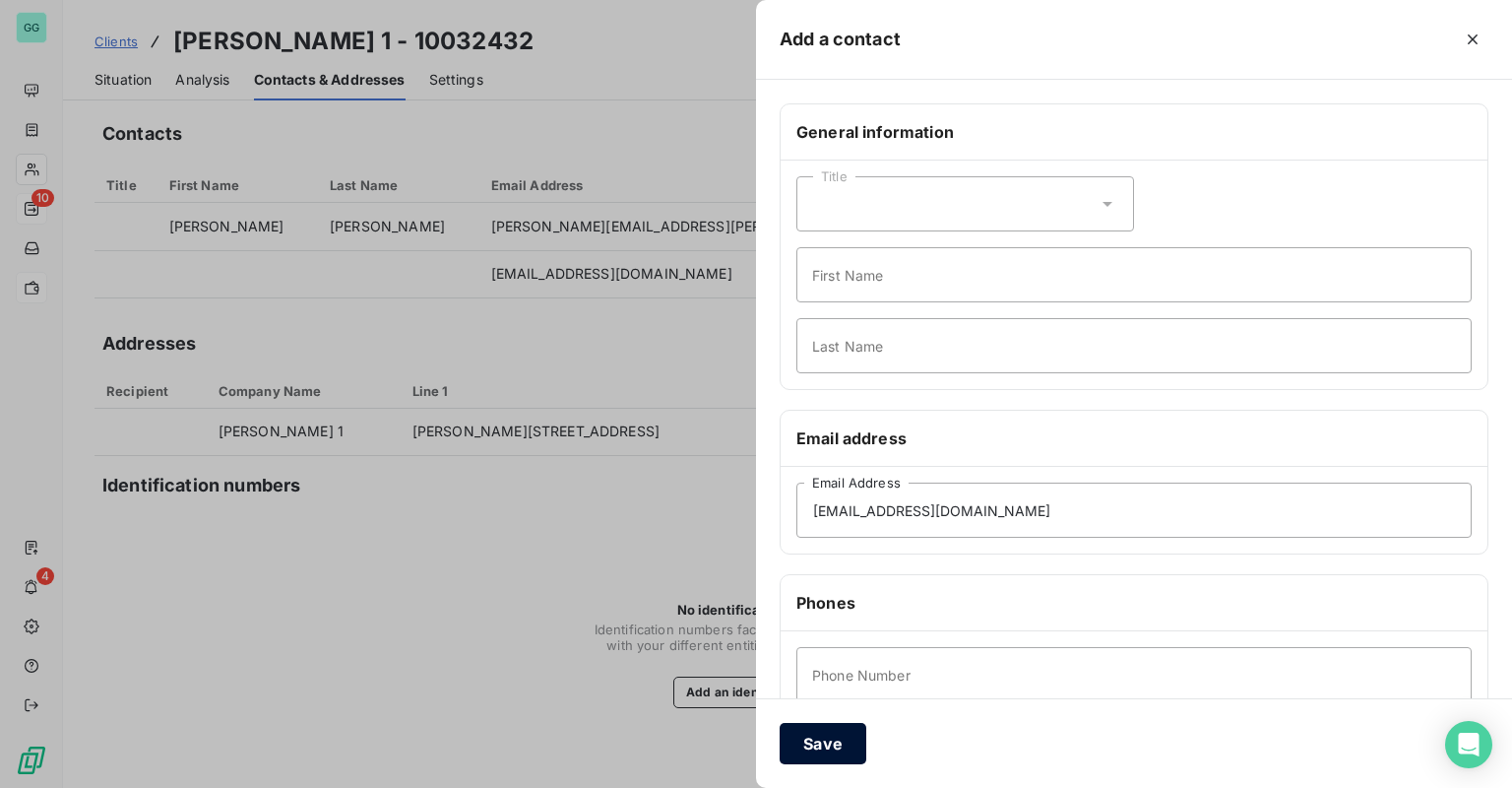 click on "Save" at bounding box center [823, 744] 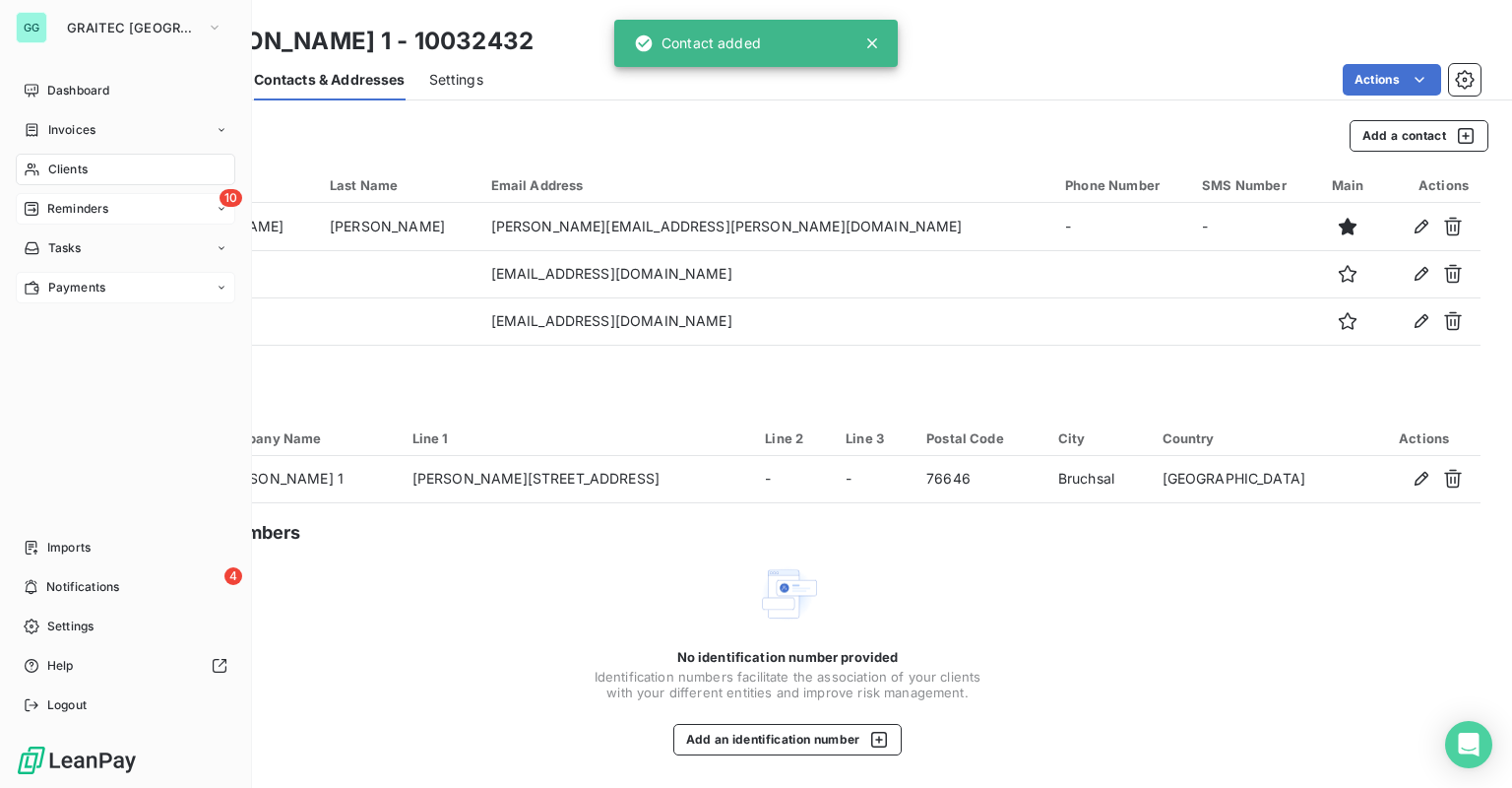 click on "Reminders" at bounding box center (78, 209) 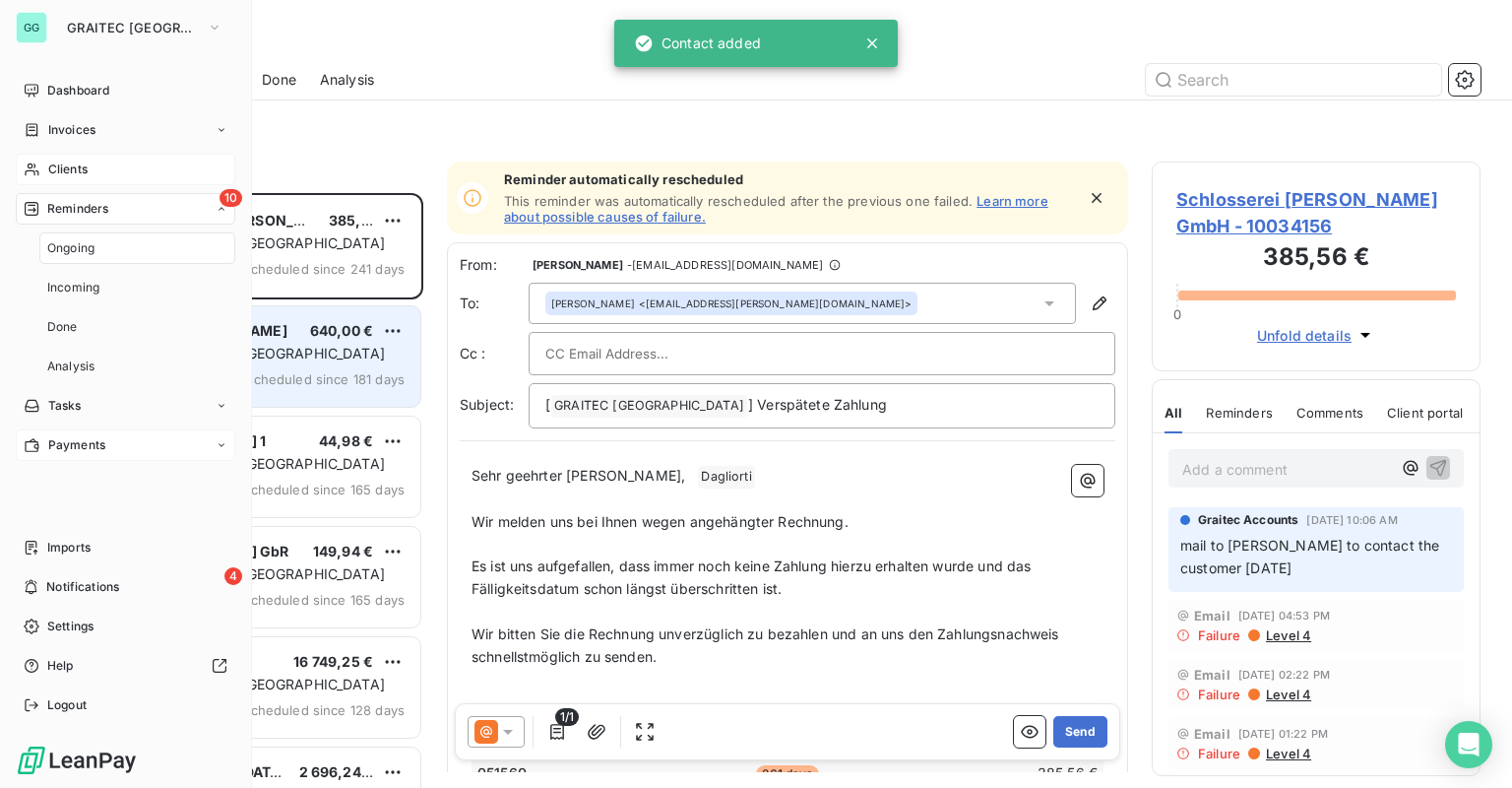 scroll, scrollTop: 12, scrollLeft: 12, axis: both 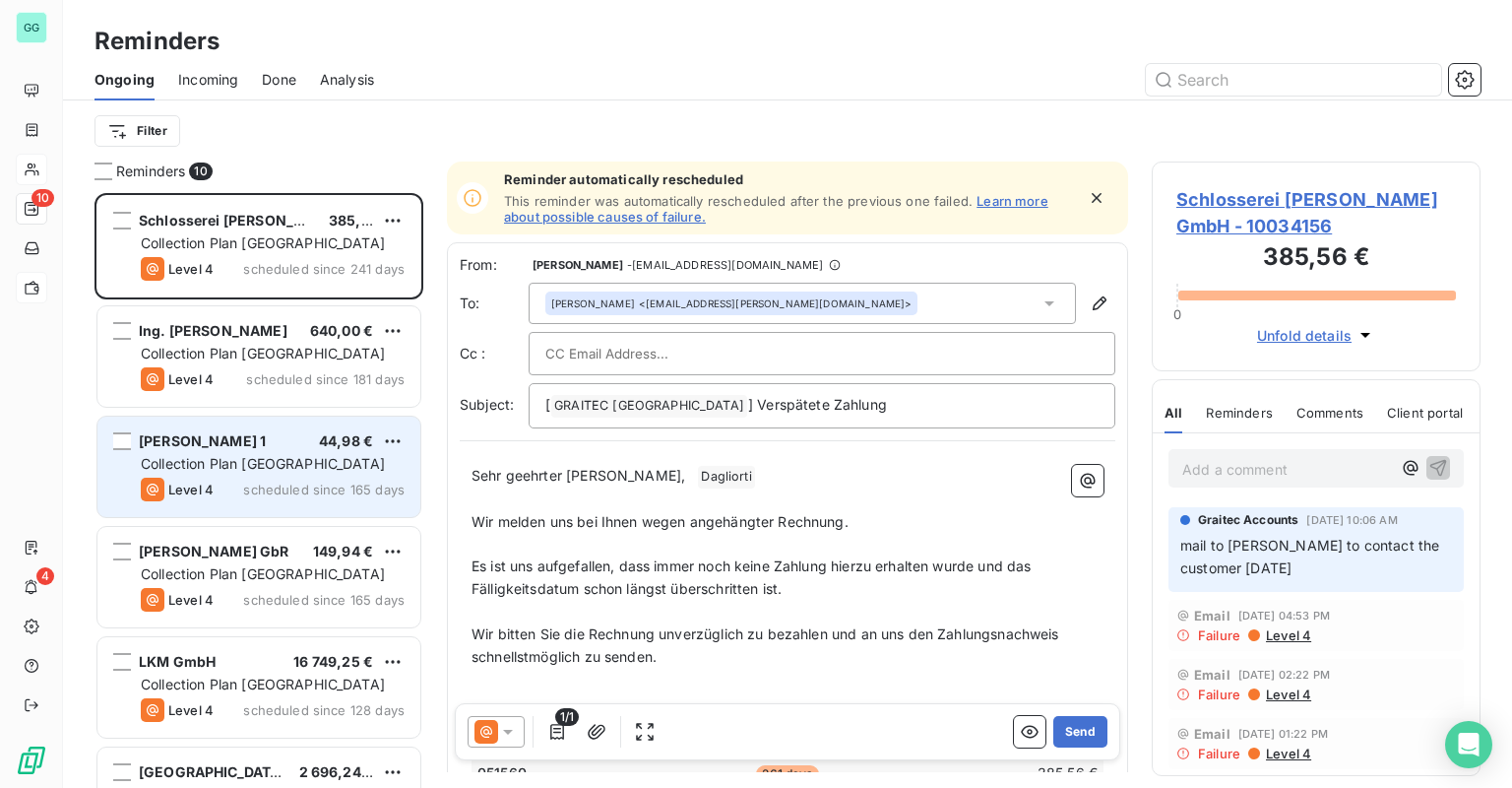 click on "Collection Plan [GEOGRAPHIC_DATA]" at bounding box center [263, 463] 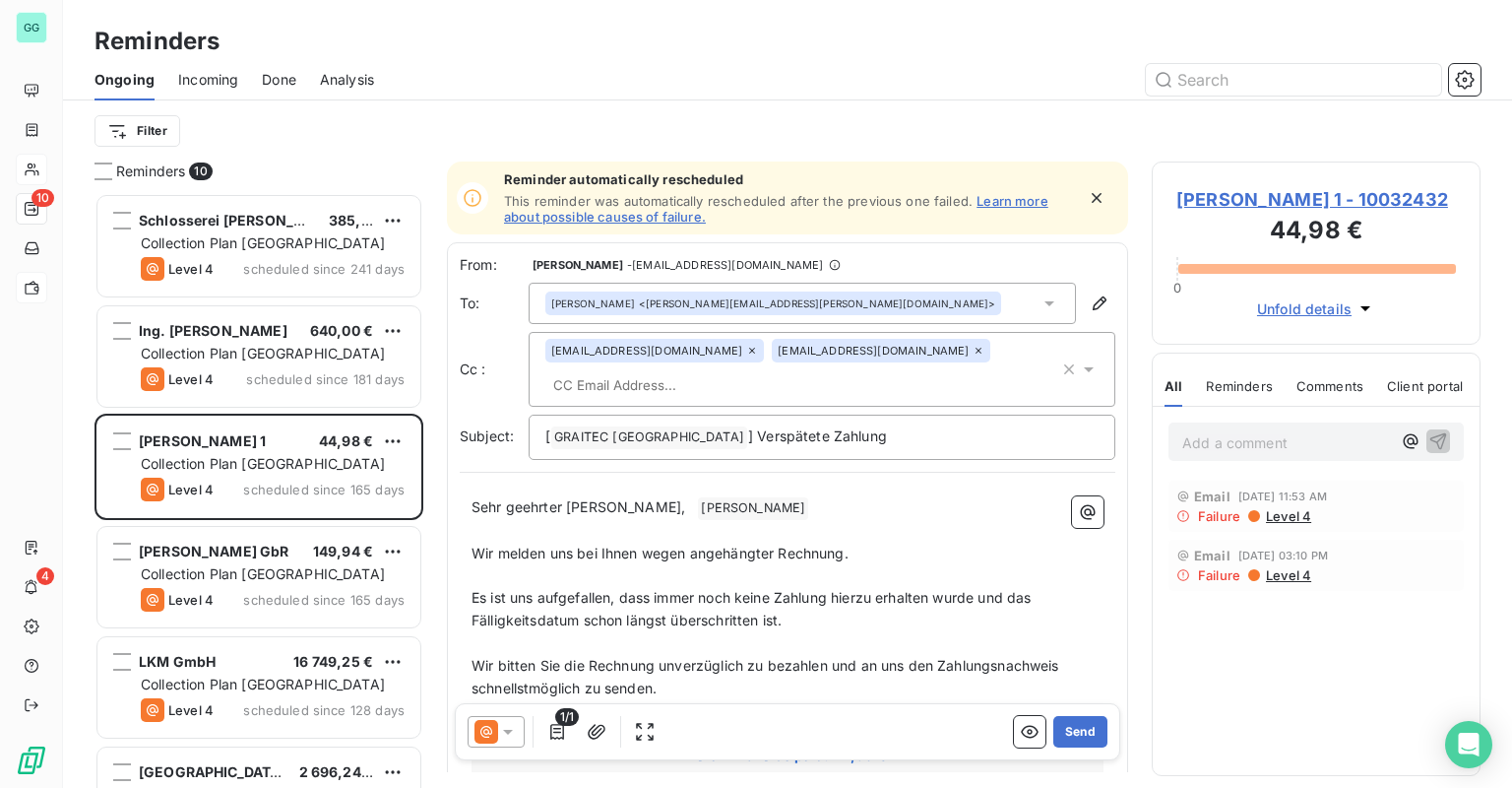 click on "[EMAIL_ADDRESS][DOMAIN_NAME] [EMAIL_ADDRESS][DOMAIN_NAME]" at bounding box center (802, 369) 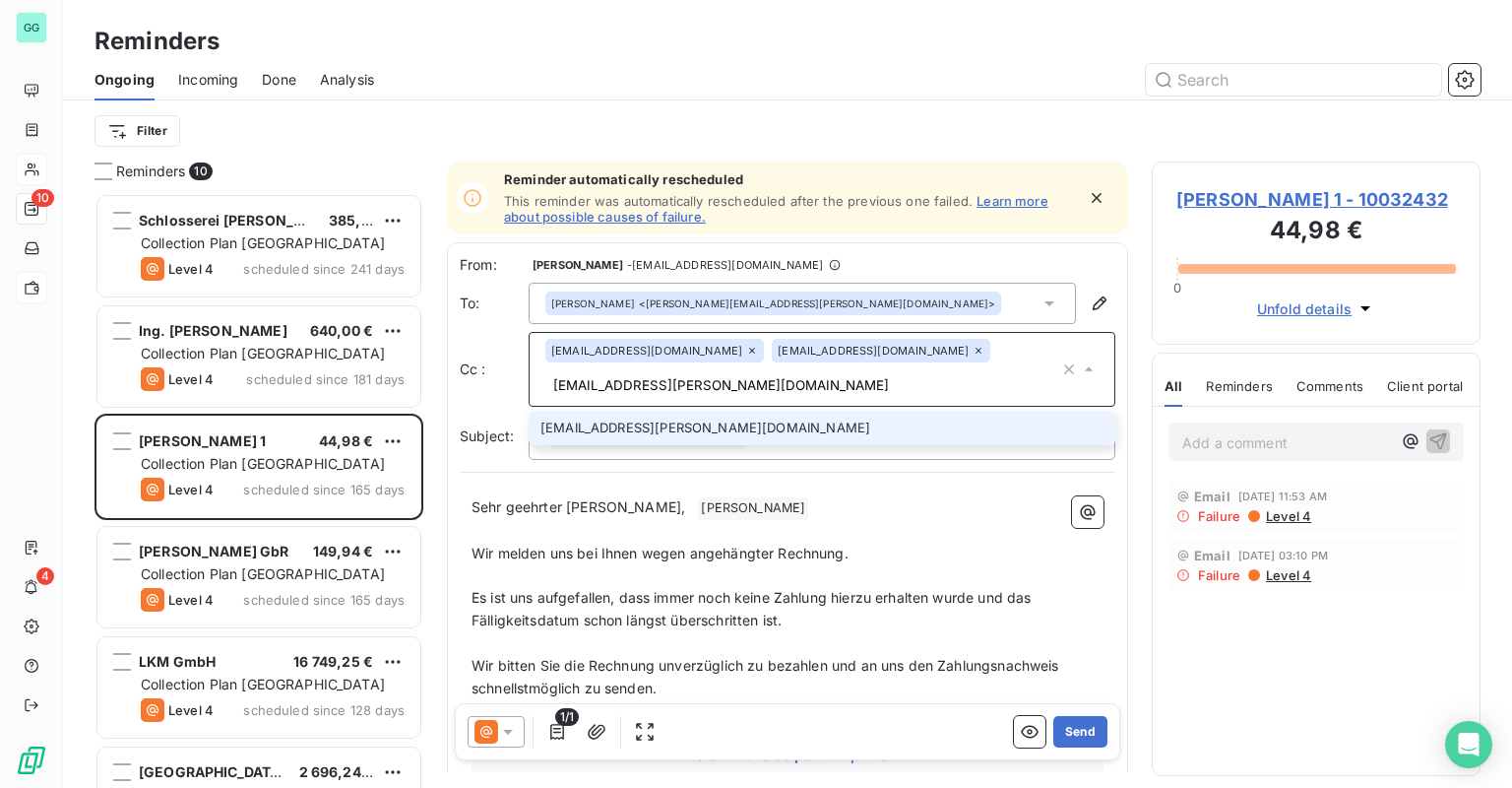 type on "[EMAIL_ADDRESS][PERSON_NAME][DOMAIN_NAME]" 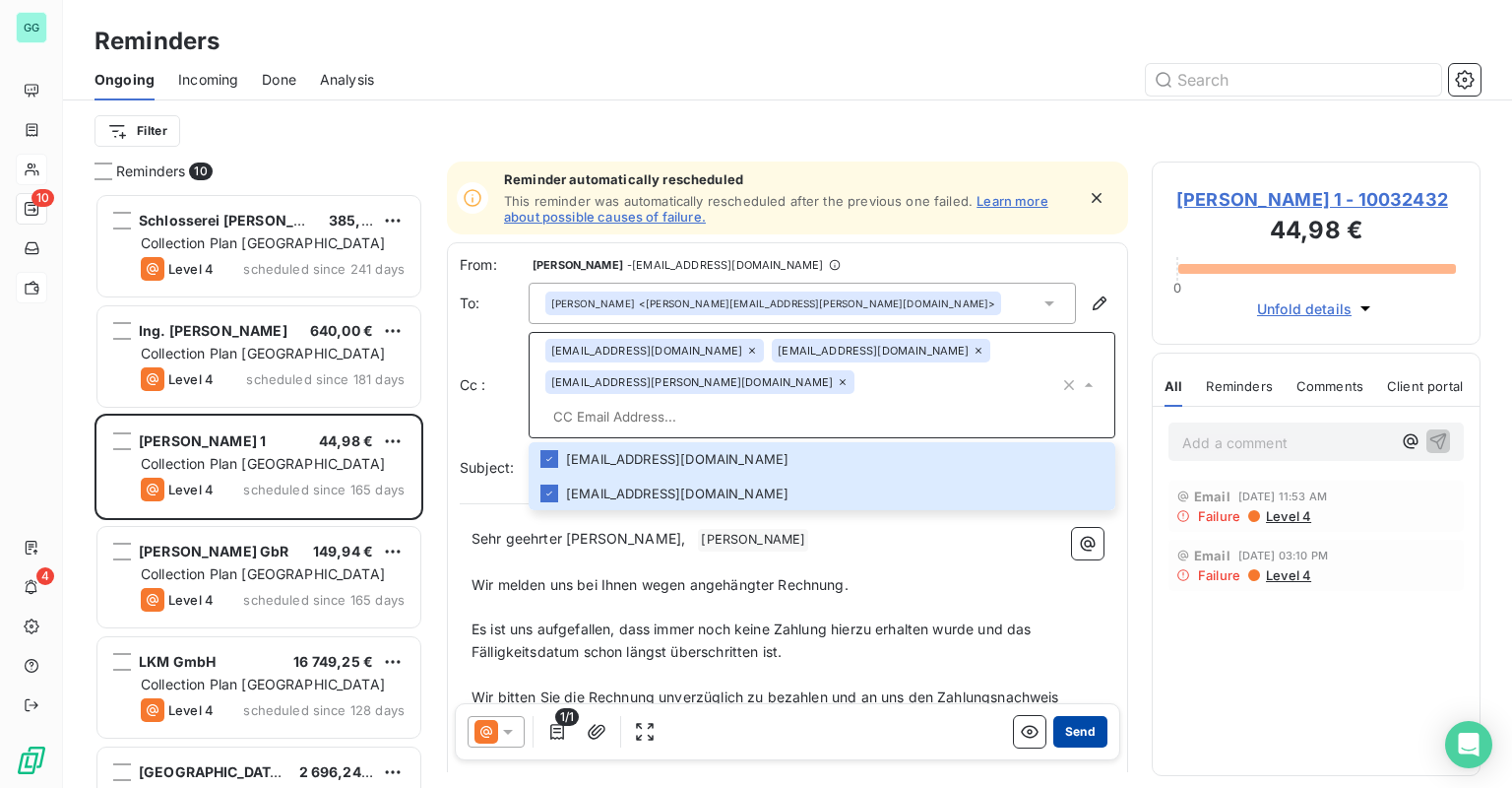 click on "Send" at bounding box center [1080, 732] 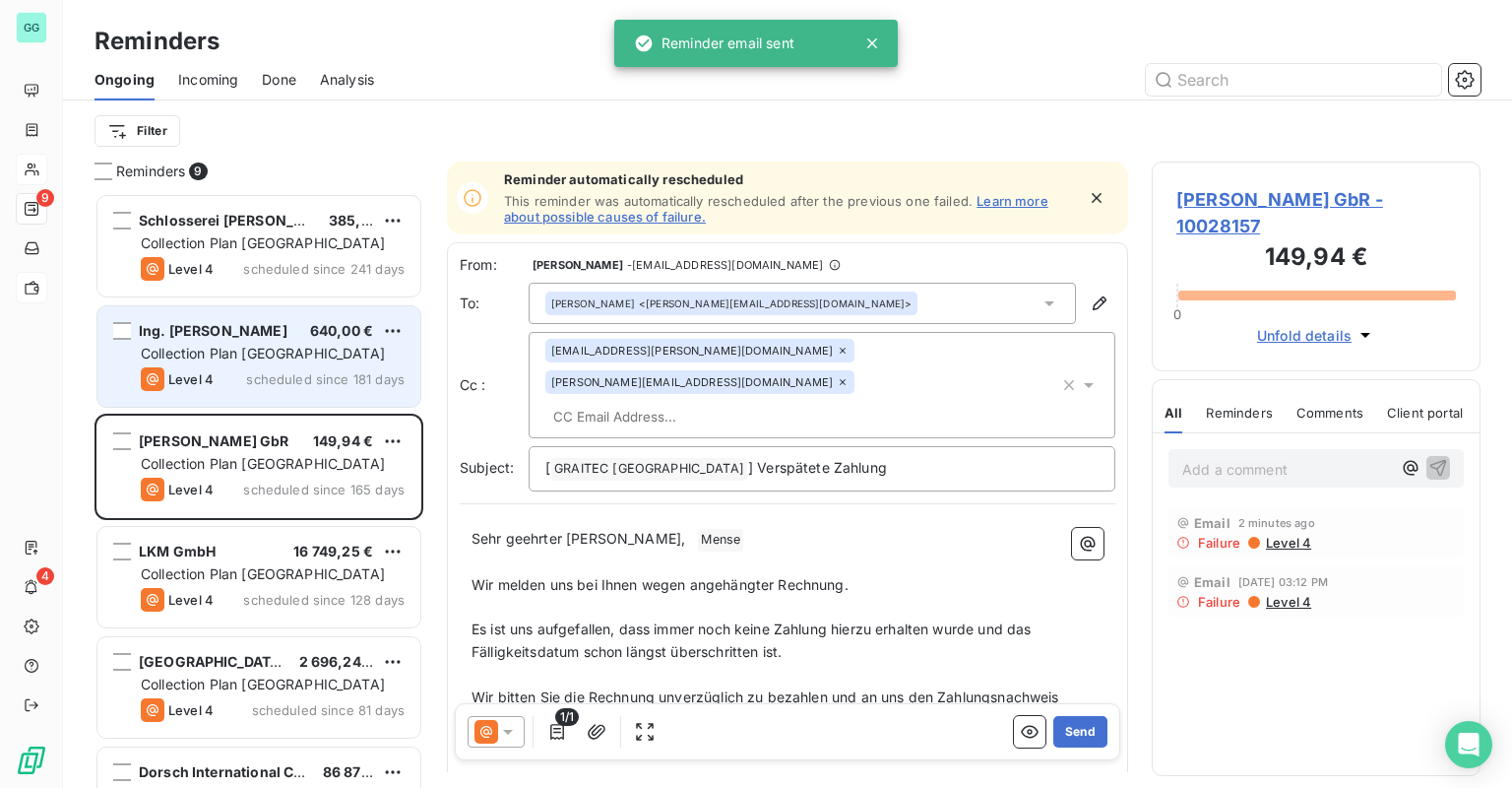 click on "Collection Plan [GEOGRAPHIC_DATA]" at bounding box center (263, 353) 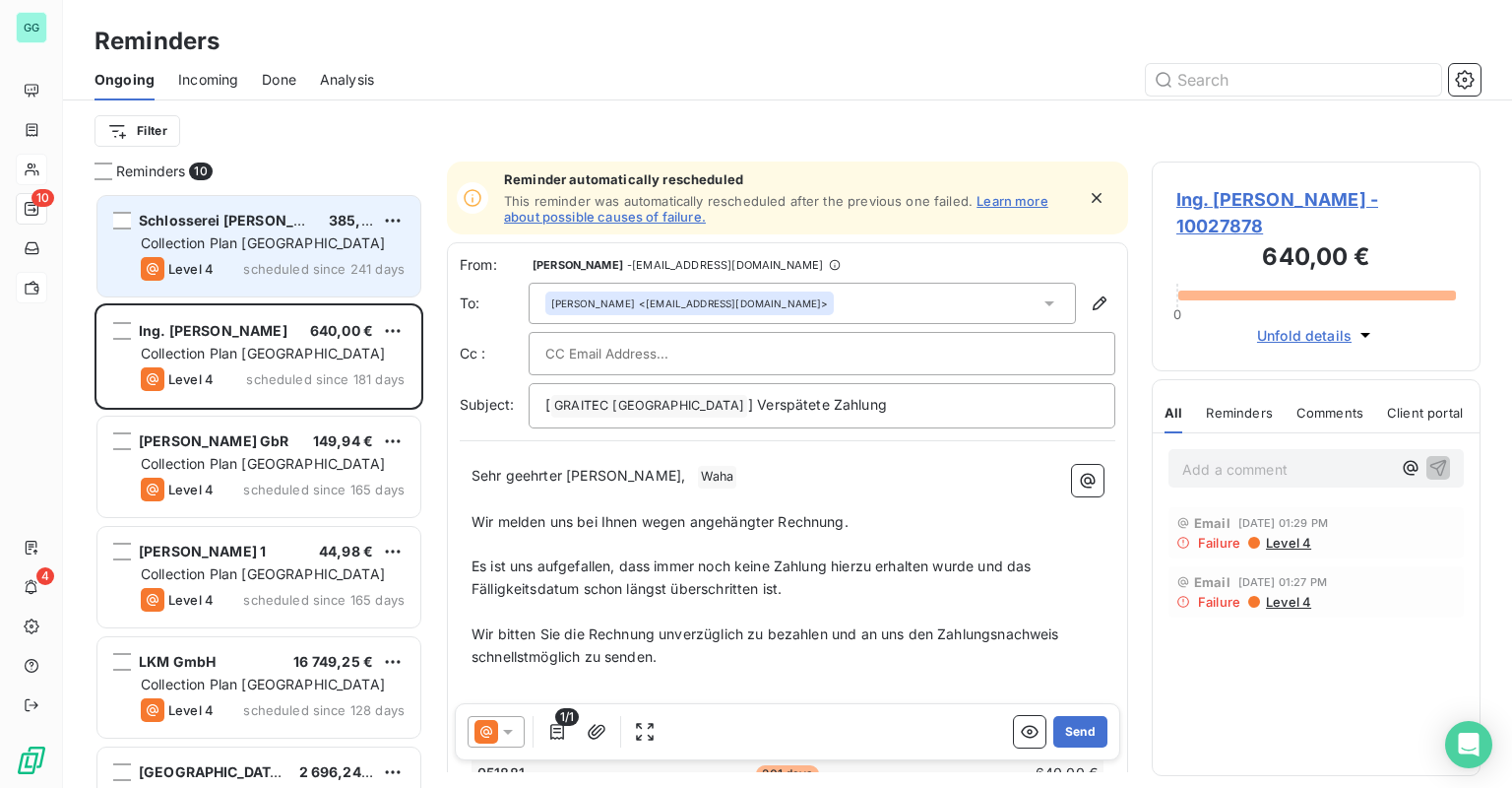 click on "Collection Plan [GEOGRAPHIC_DATA]" at bounding box center [263, 242] 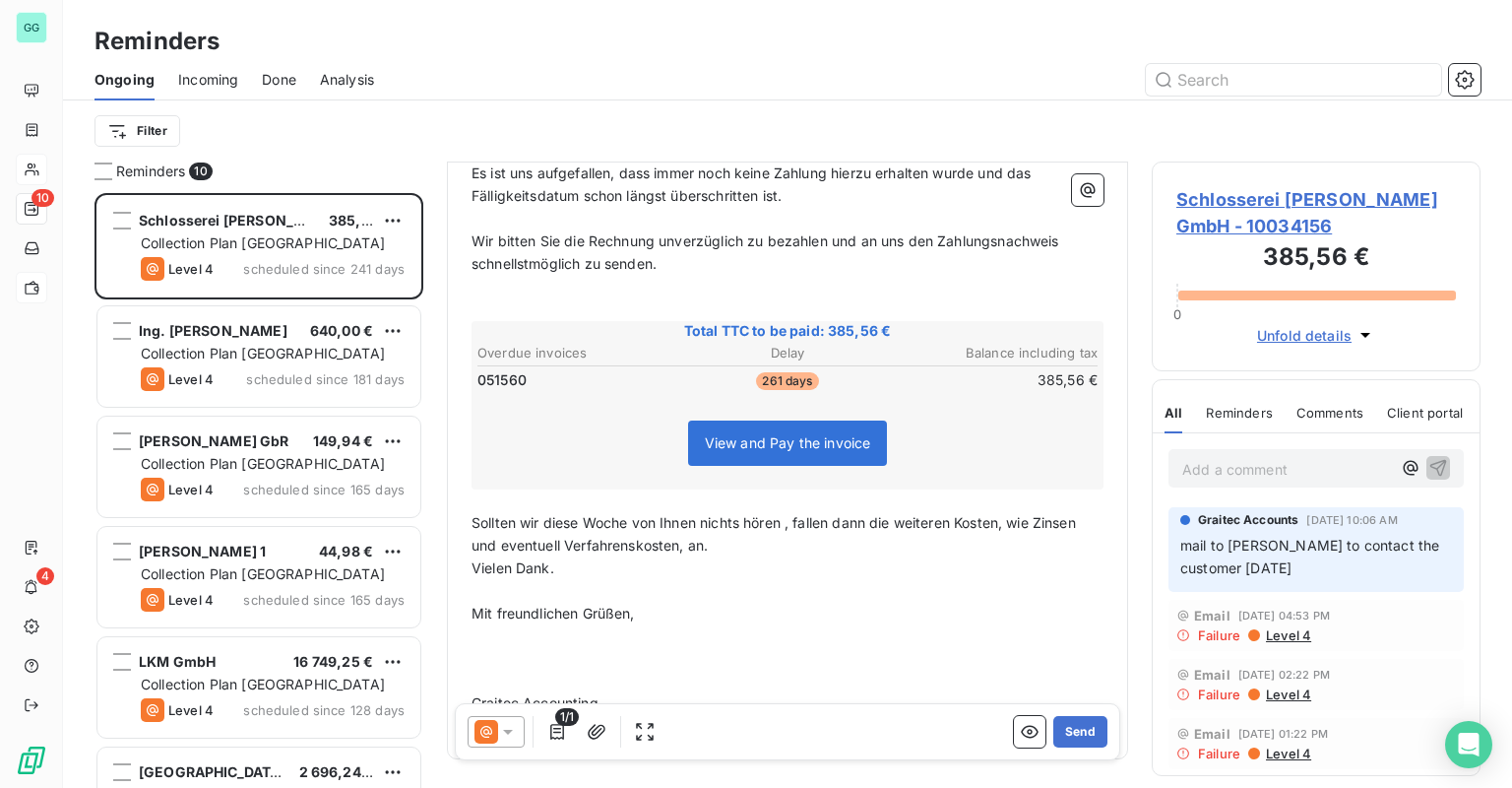 scroll, scrollTop: 0, scrollLeft: 0, axis: both 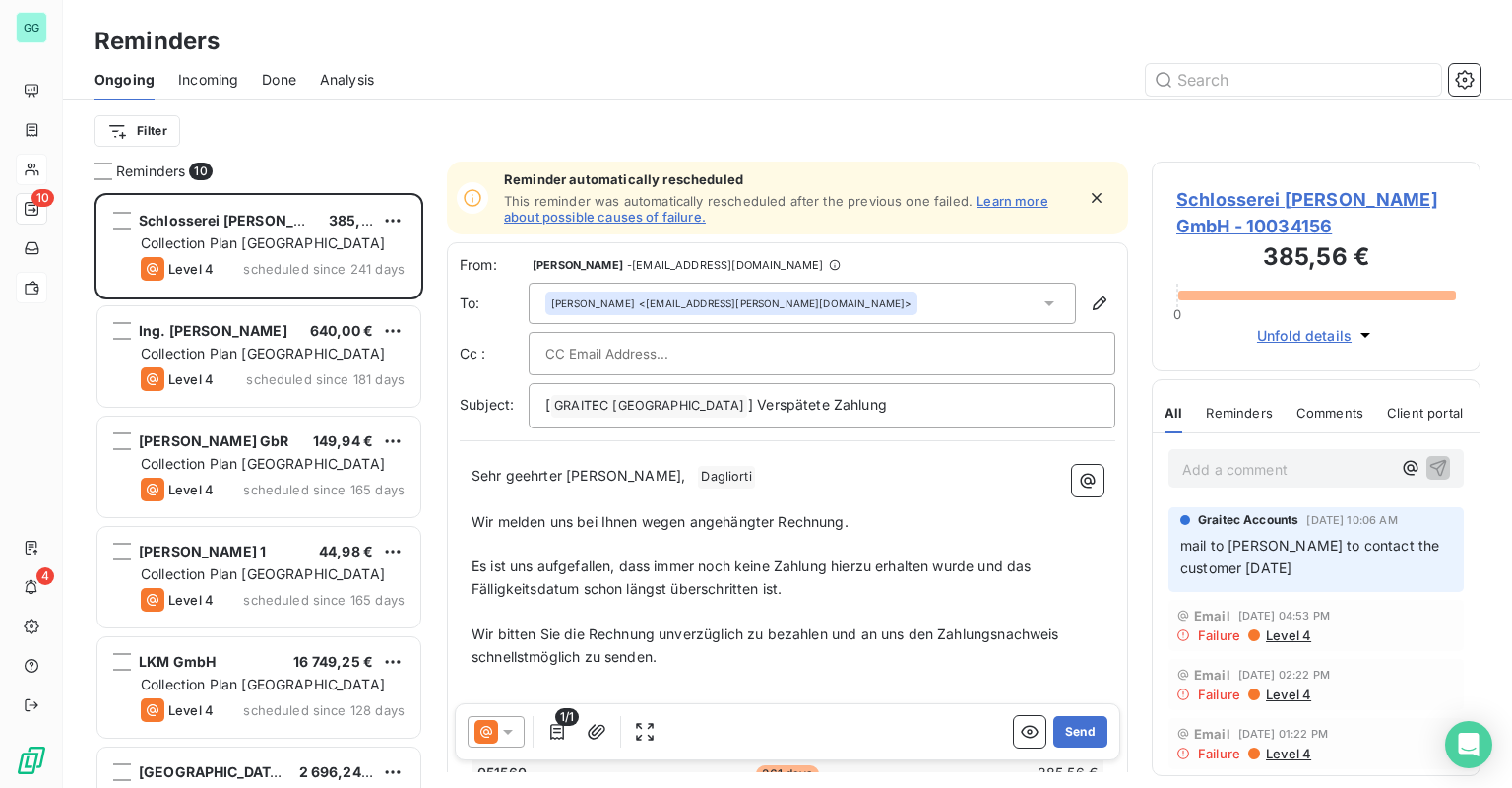 click on "Add a comment ﻿" at bounding box center [1287, 469] 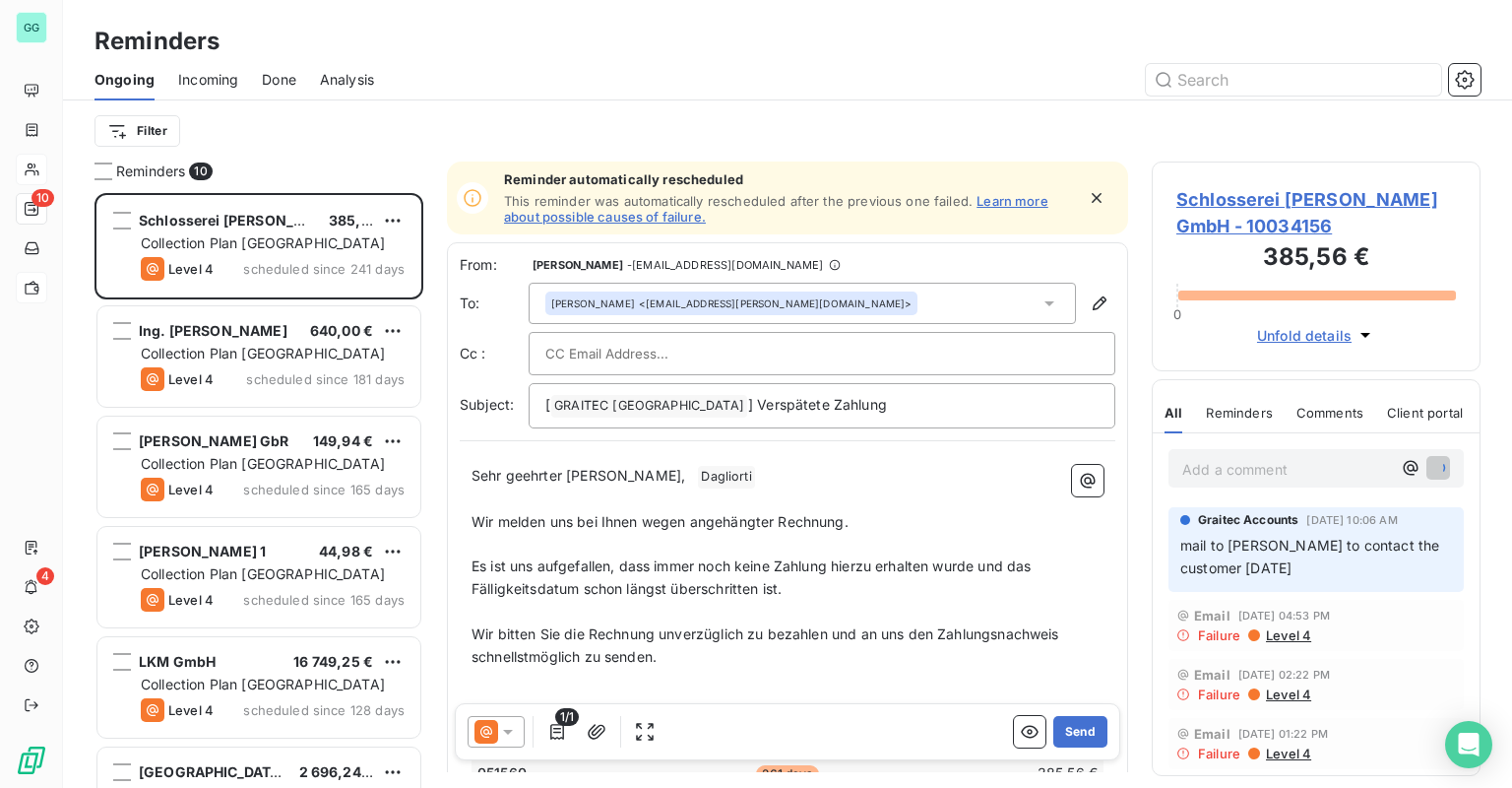 click on "Schlosserei [PERSON_NAME] GmbH - 10034156" at bounding box center [1316, 213] 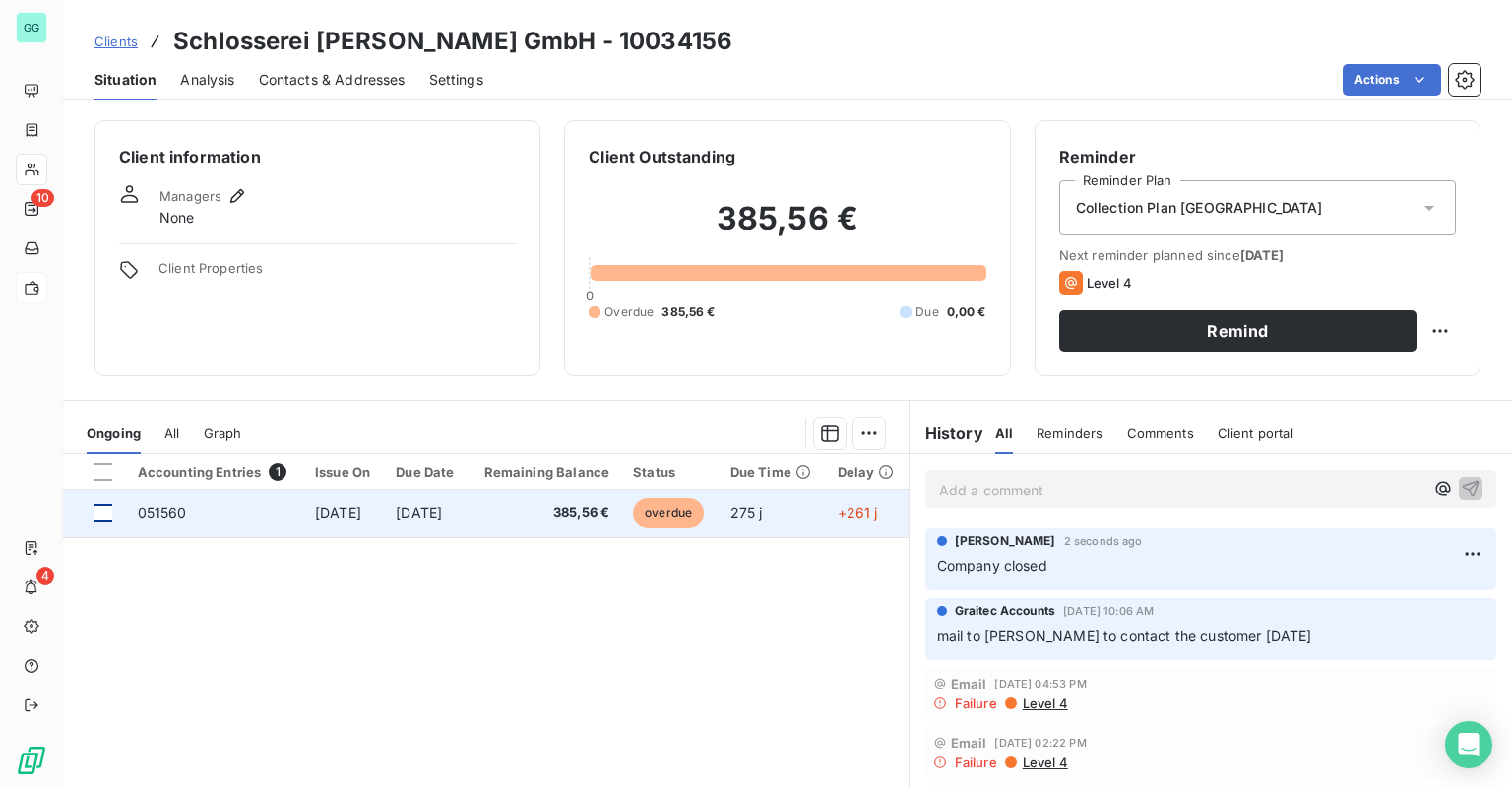 click at bounding box center (103, 513) 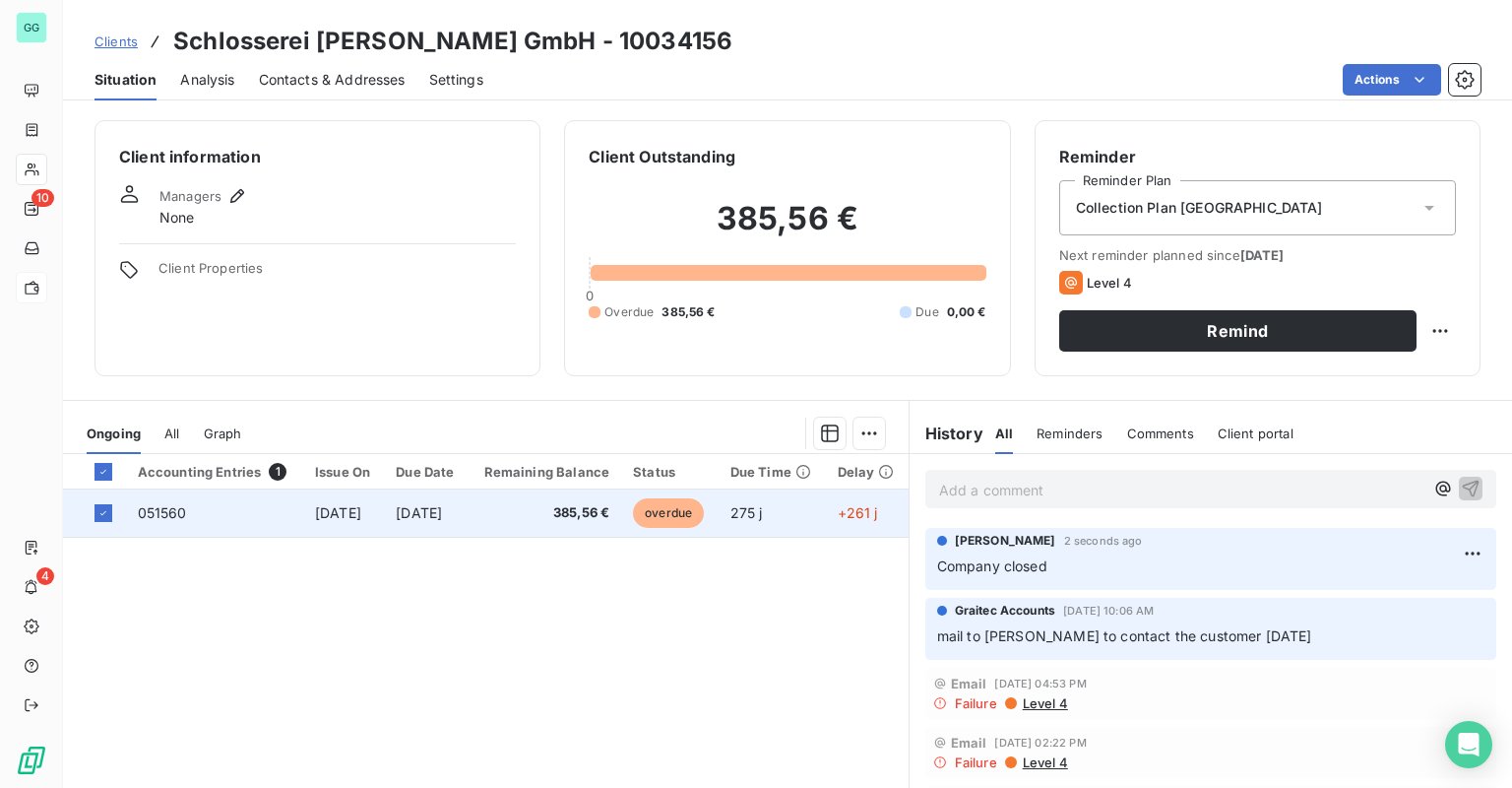 click on "051560" at bounding box center [215, 513] 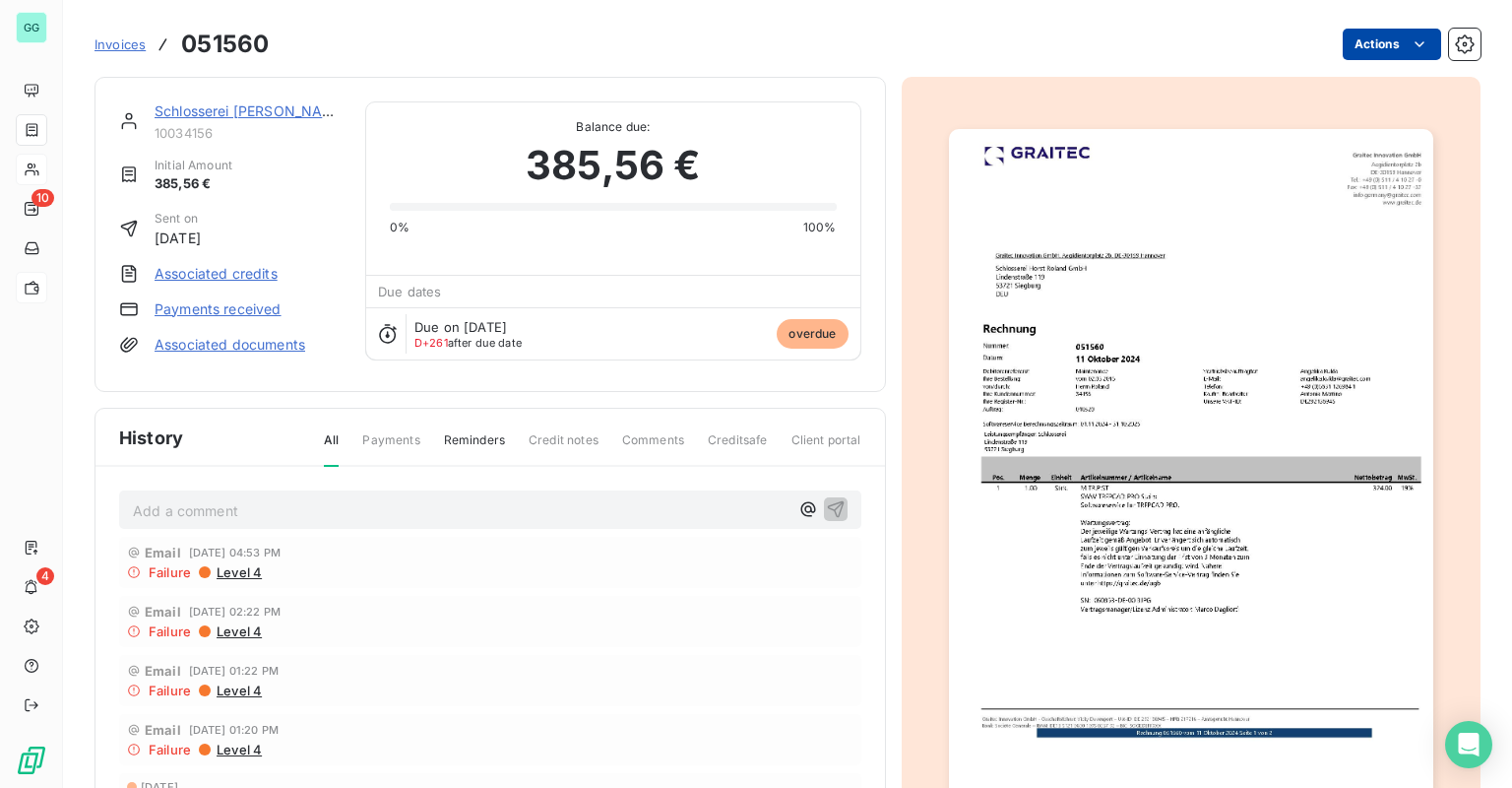 click on "GG 10 4 Invoices 051560 Actions Schlosserei [PERSON_NAME] GmbH 10034156 Initial Amount 385,56 € Sent on [DATE] Associated credits Payments received Associated documents Balance due: 385,56 € 0% 100% Due dates Due on [DATE] D+261  after due date overdue History All Payments Reminders Credit notes Comments Creditsafe Client portal Add a comment ﻿ Email [DATE] 04:53 PM Failure Level 4 Email [DATE] 02:22 PM Failure Level 4 Email [DATE] 01:22 PM Failure Level 4 Email [DATE] 01:20 PM Failure Level 4 [DATE] Invoice due date [DATE] Invoice issued" at bounding box center (756, 394) 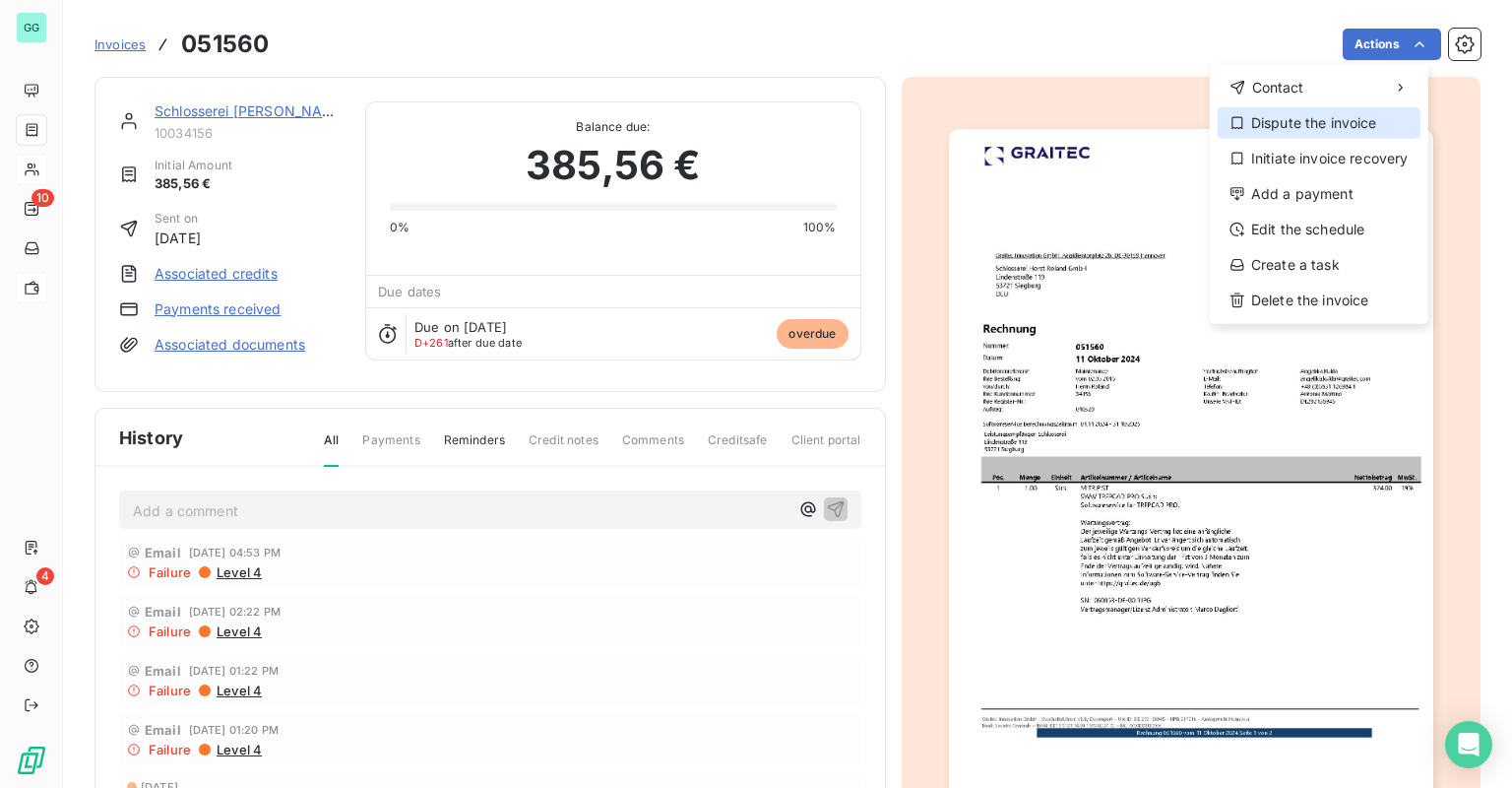 click on "Dispute the invoice" at bounding box center [1319, 123] 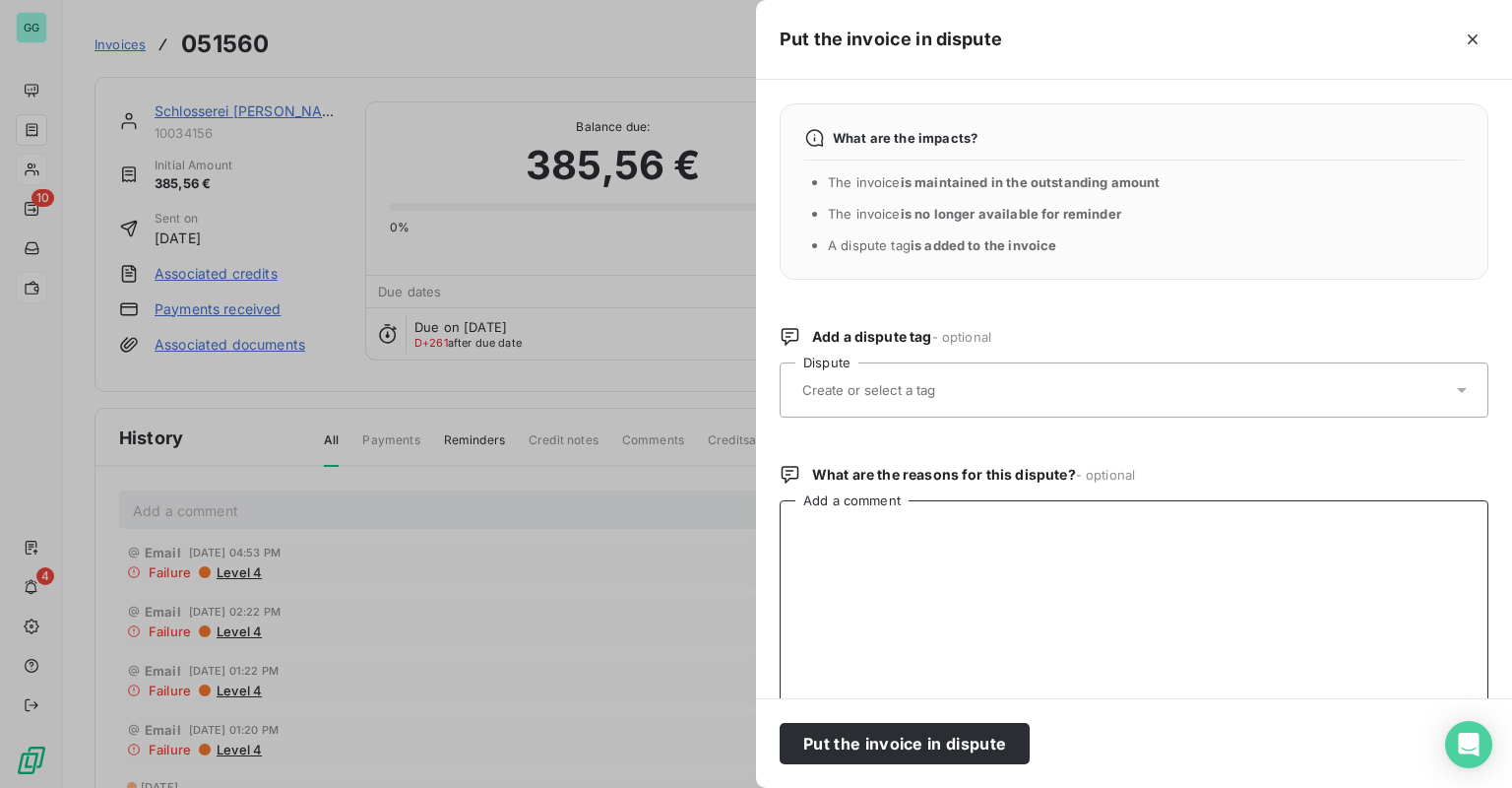 click on "Add a comment" at bounding box center [1134, 603] 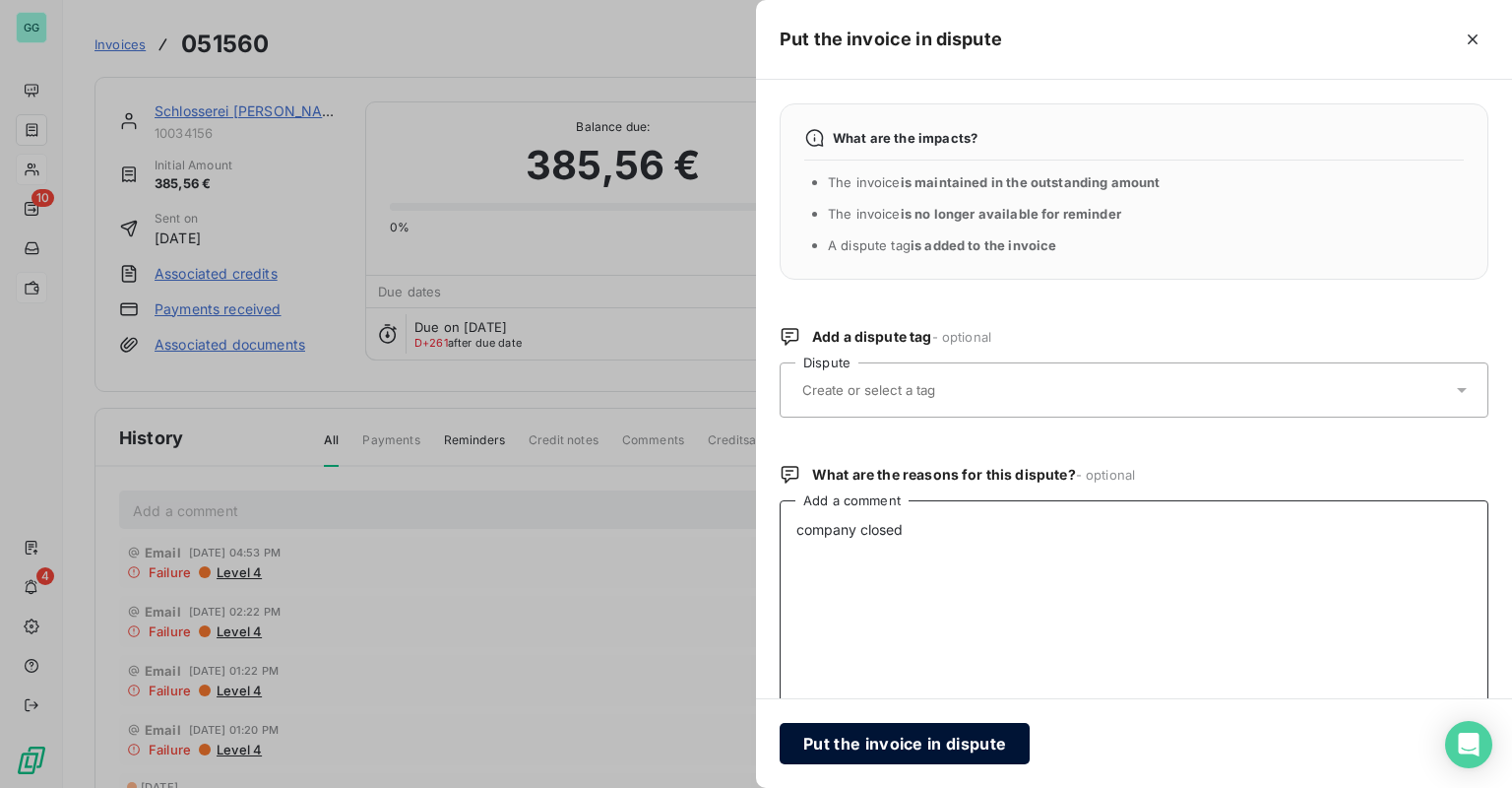 type on "company closed" 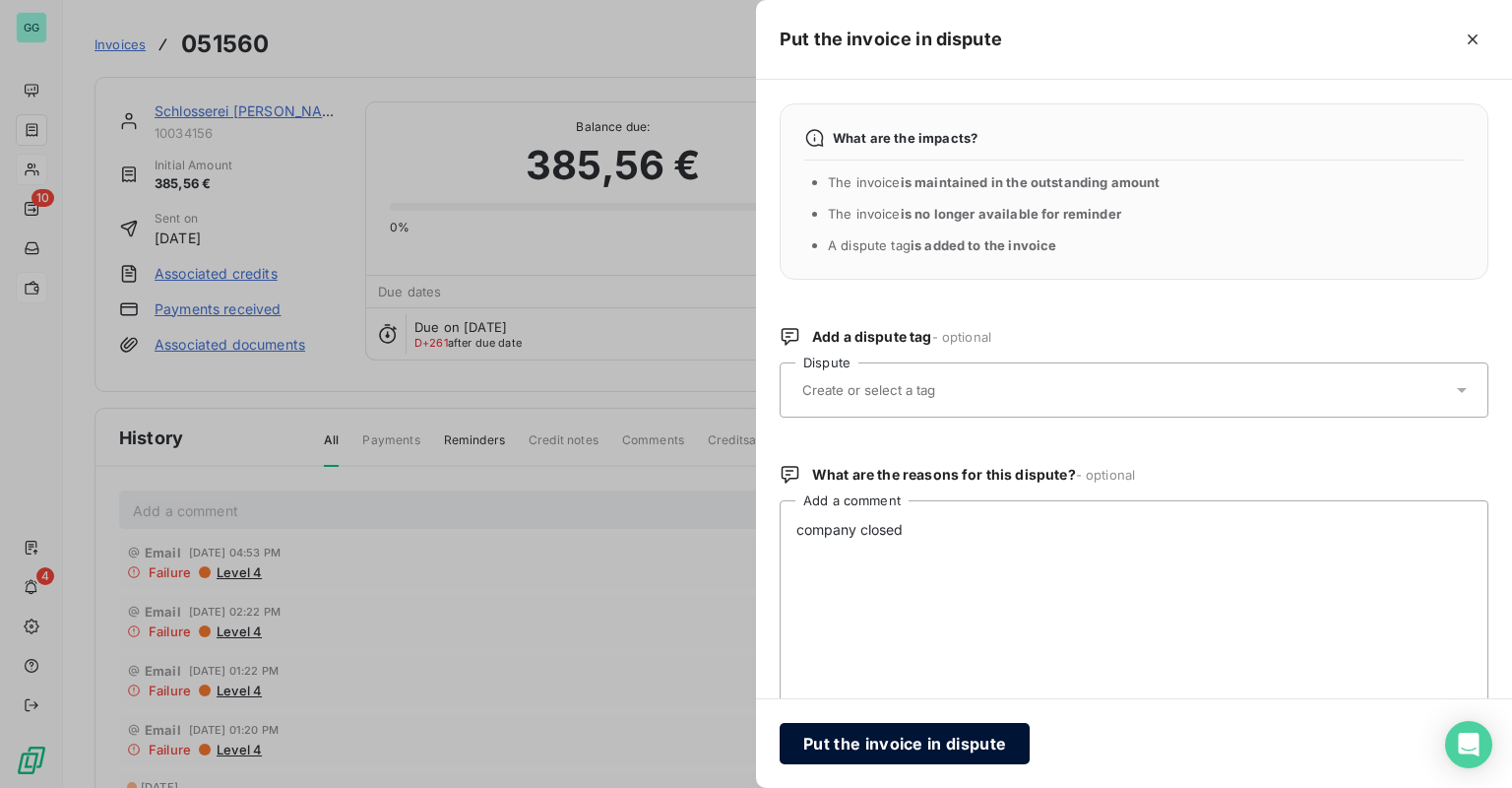 click on "Put the invoice in dispute" at bounding box center [905, 744] 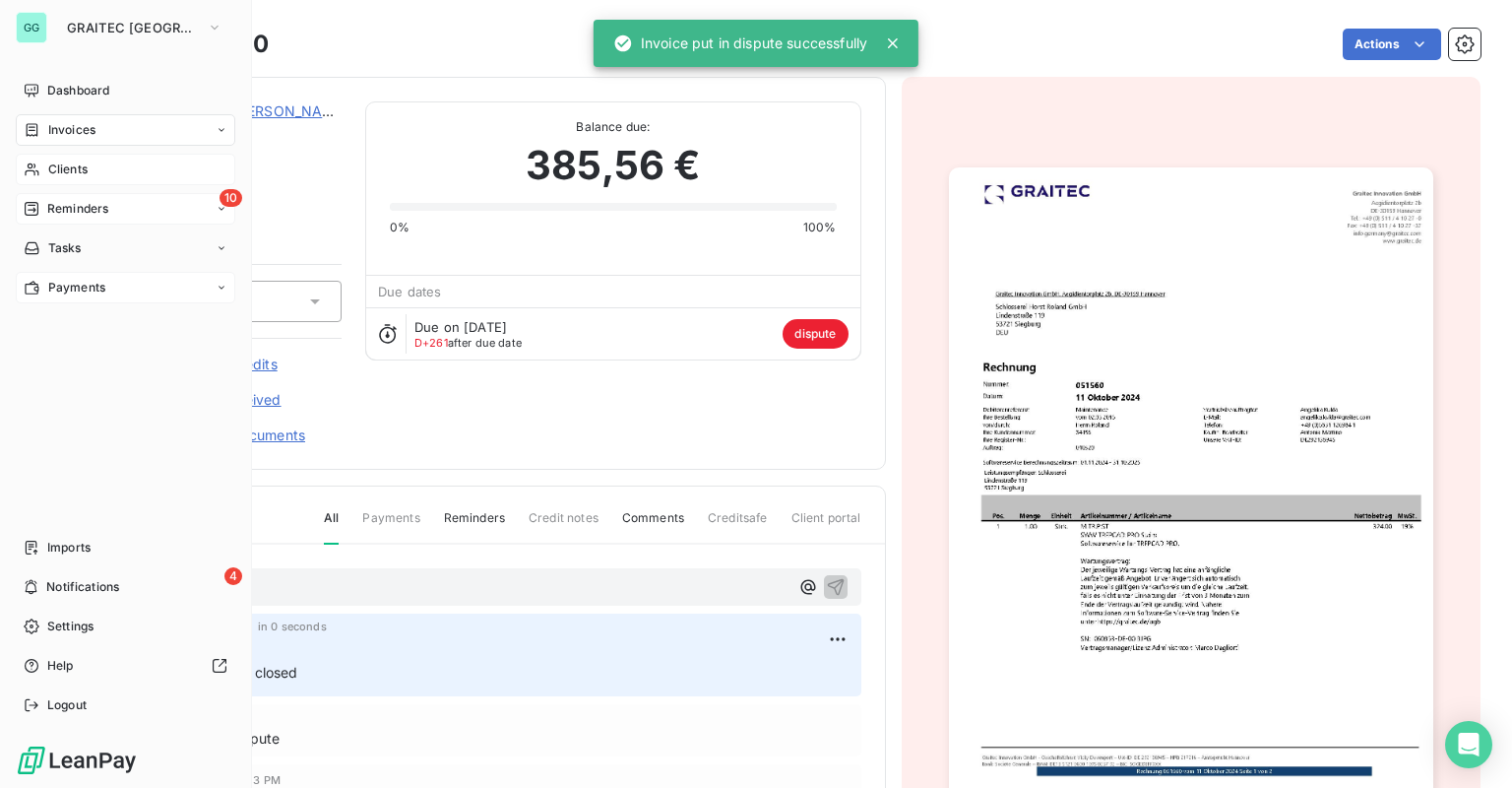 click 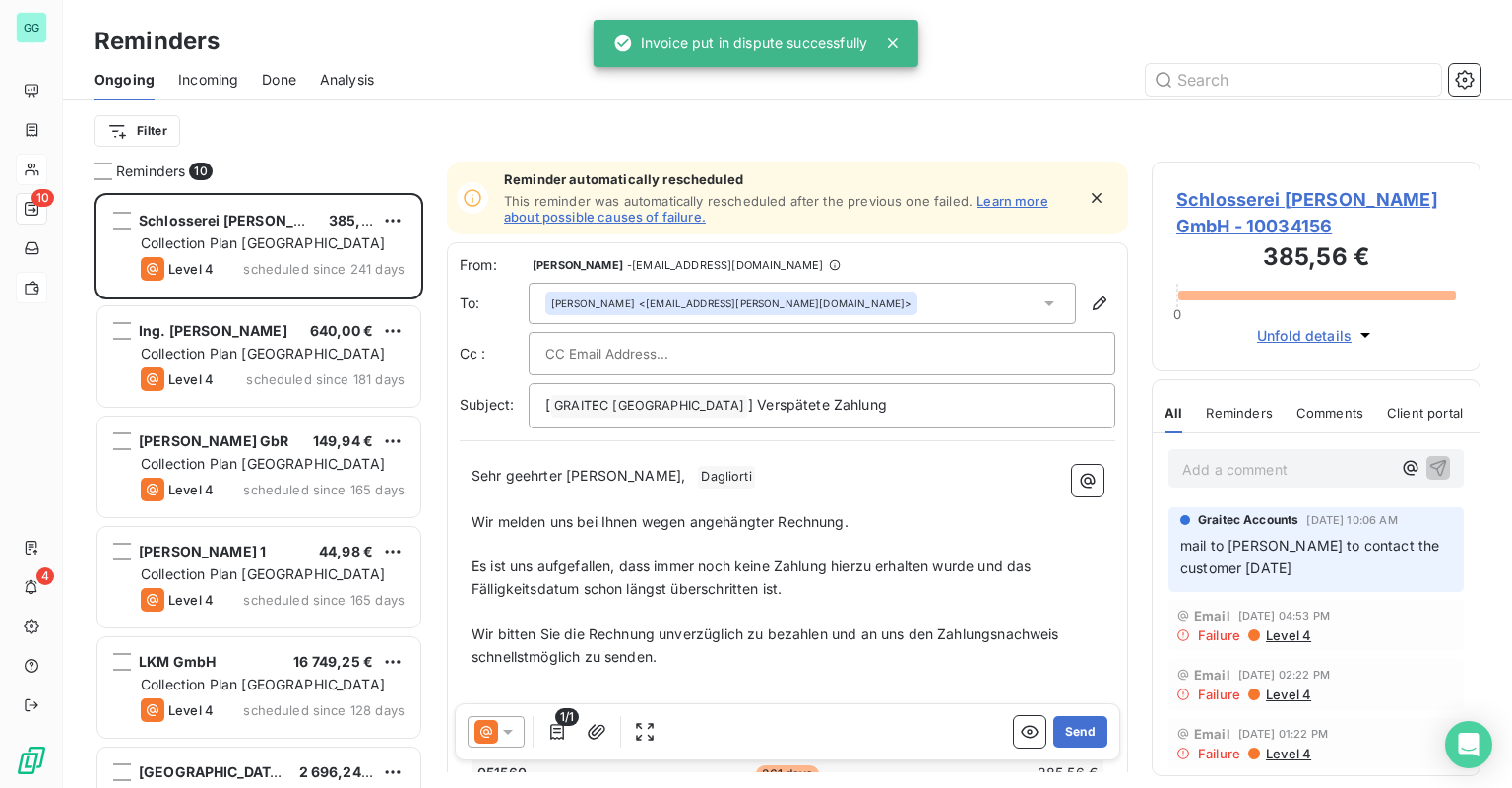 scroll, scrollTop: 12, scrollLeft: 12, axis: both 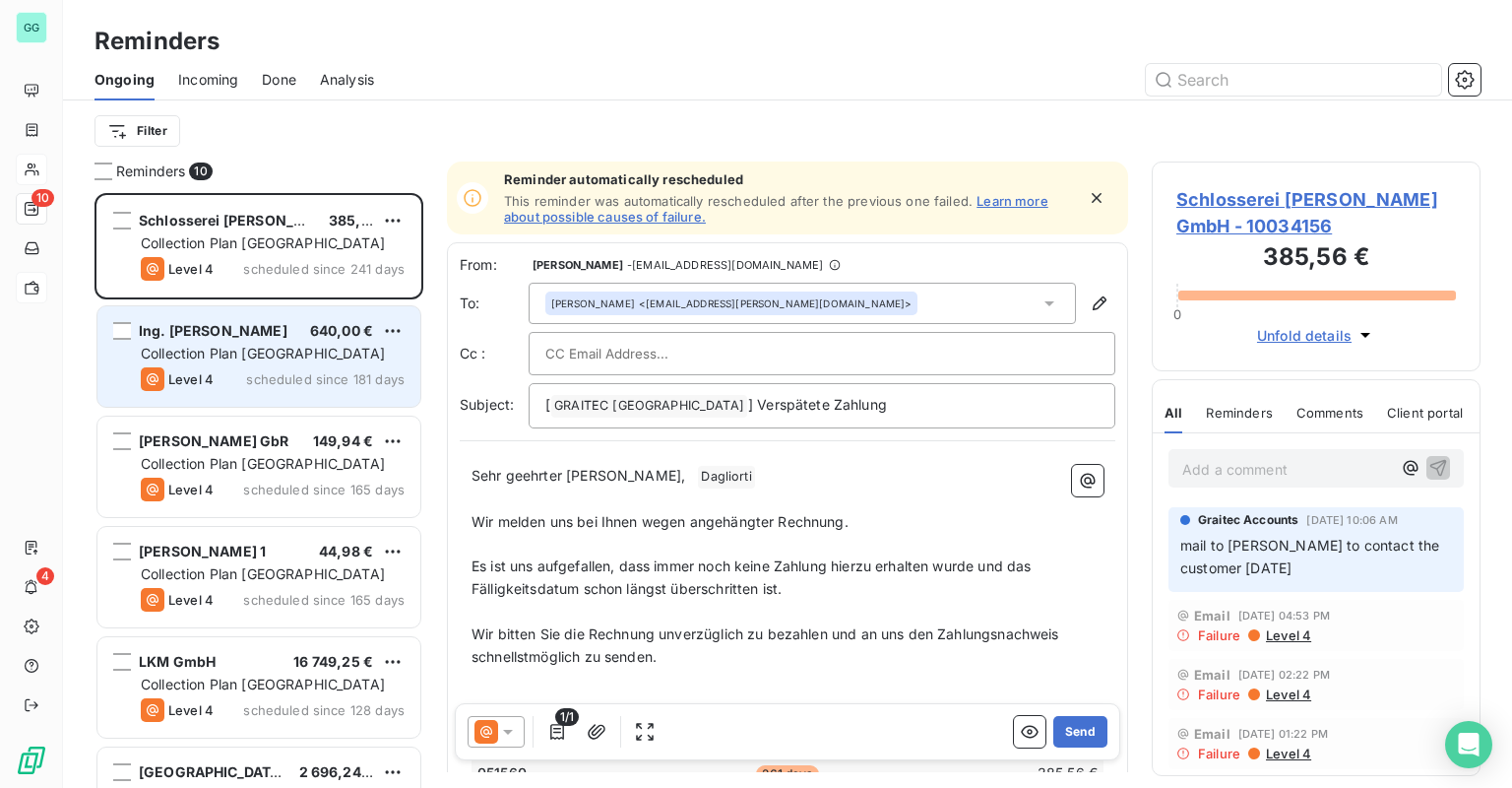 click on "Collection Plan [GEOGRAPHIC_DATA]" at bounding box center (263, 353) 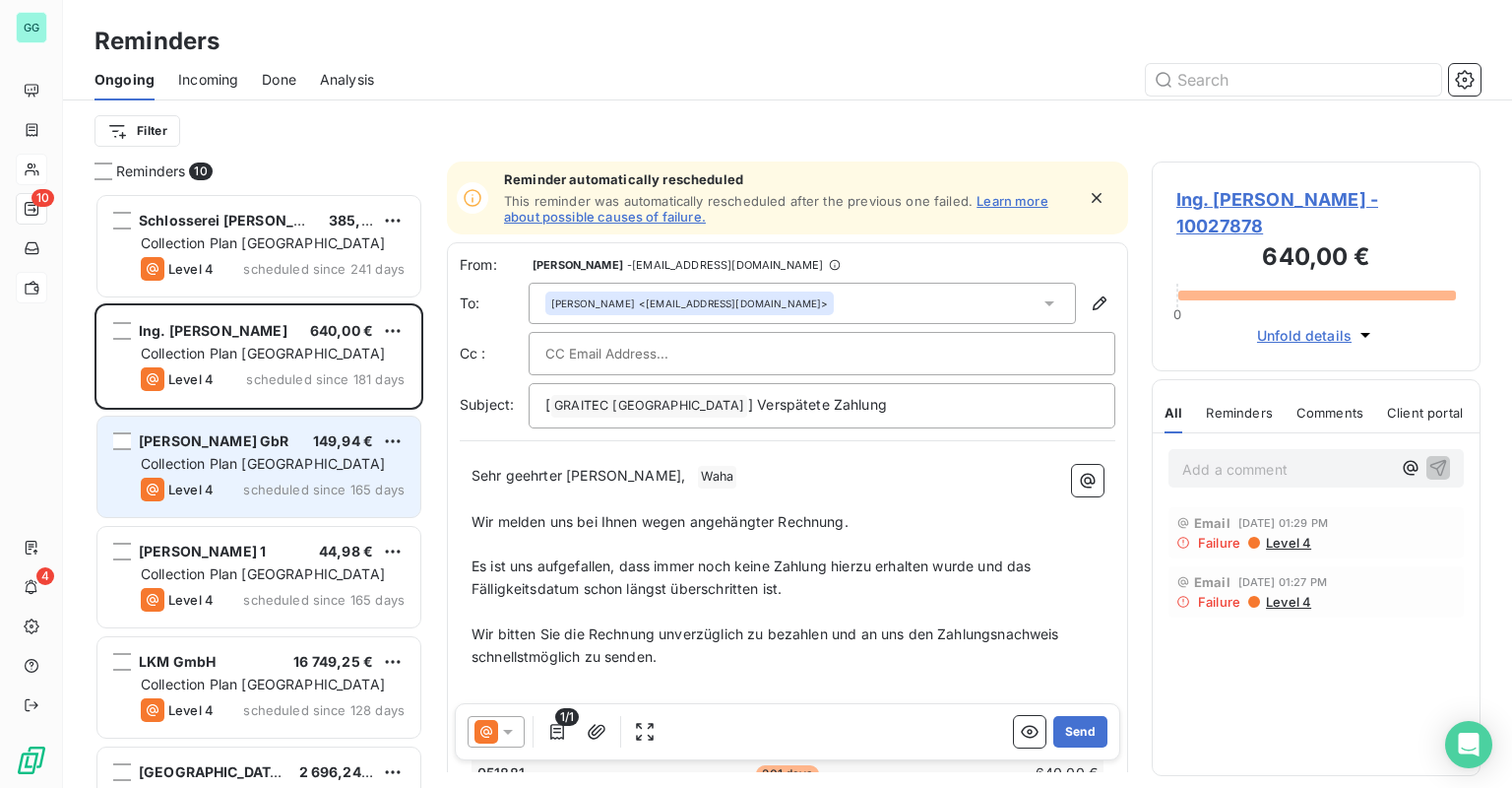 click on "[PERSON_NAME] GbR 149,94 € Collection Plan [GEOGRAPHIC_DATA] Level 4 scheduled since 165 days" at bounding box center [259, 467] 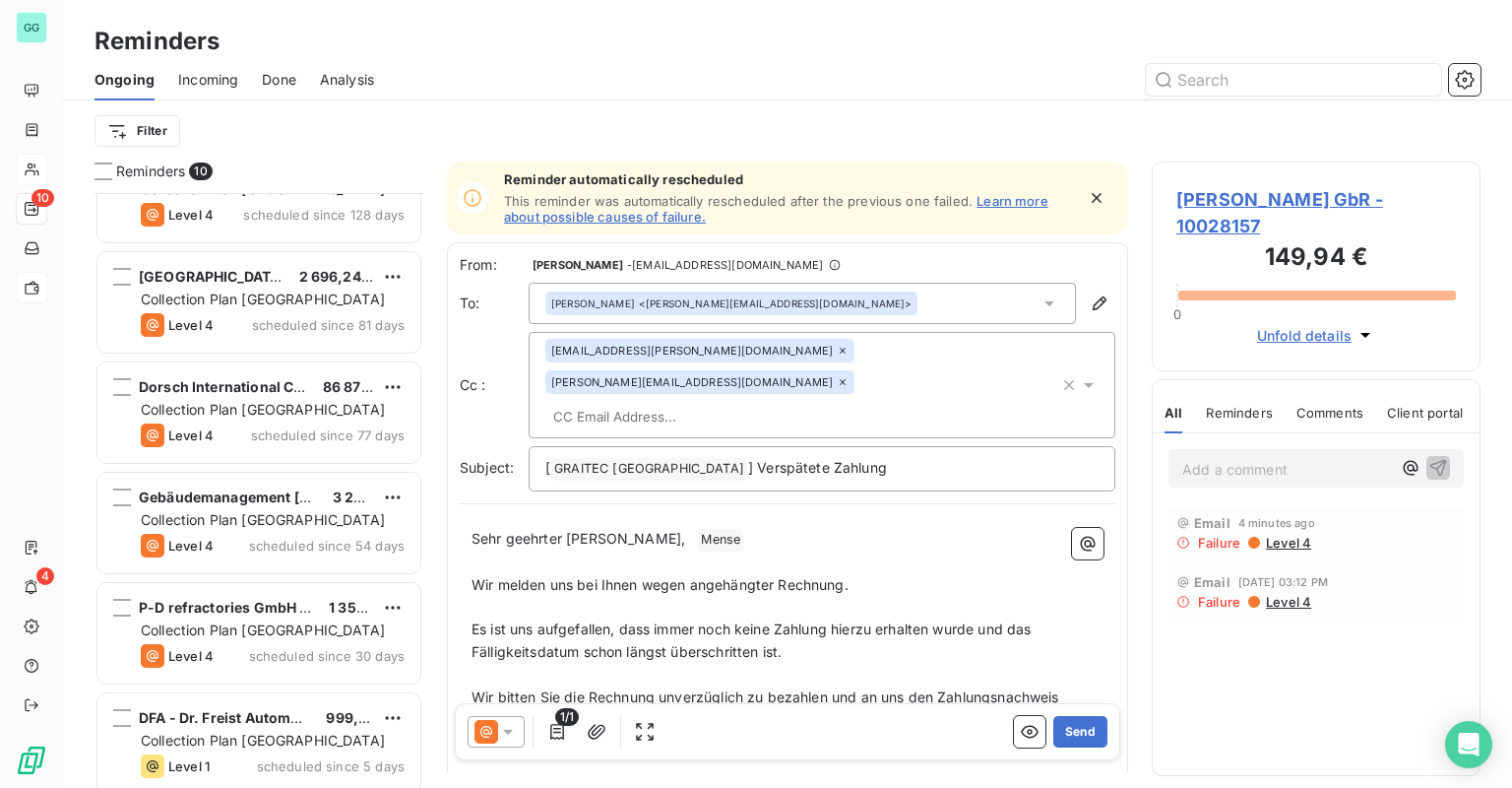 scroll, scrollTop: 508, scrollLeft: 0, axis: vertical 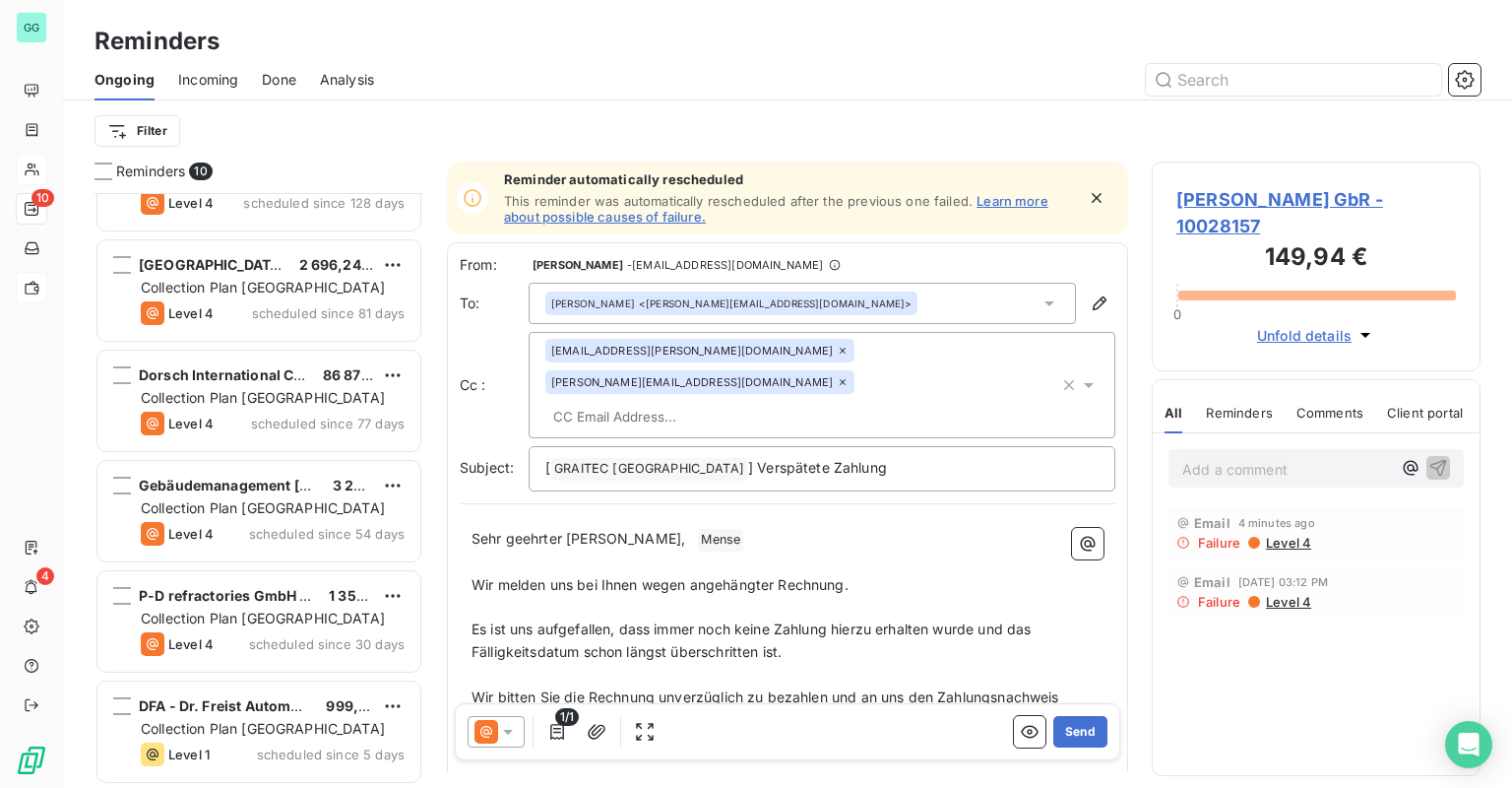 click on "Done" at bounding box center (279, 80) 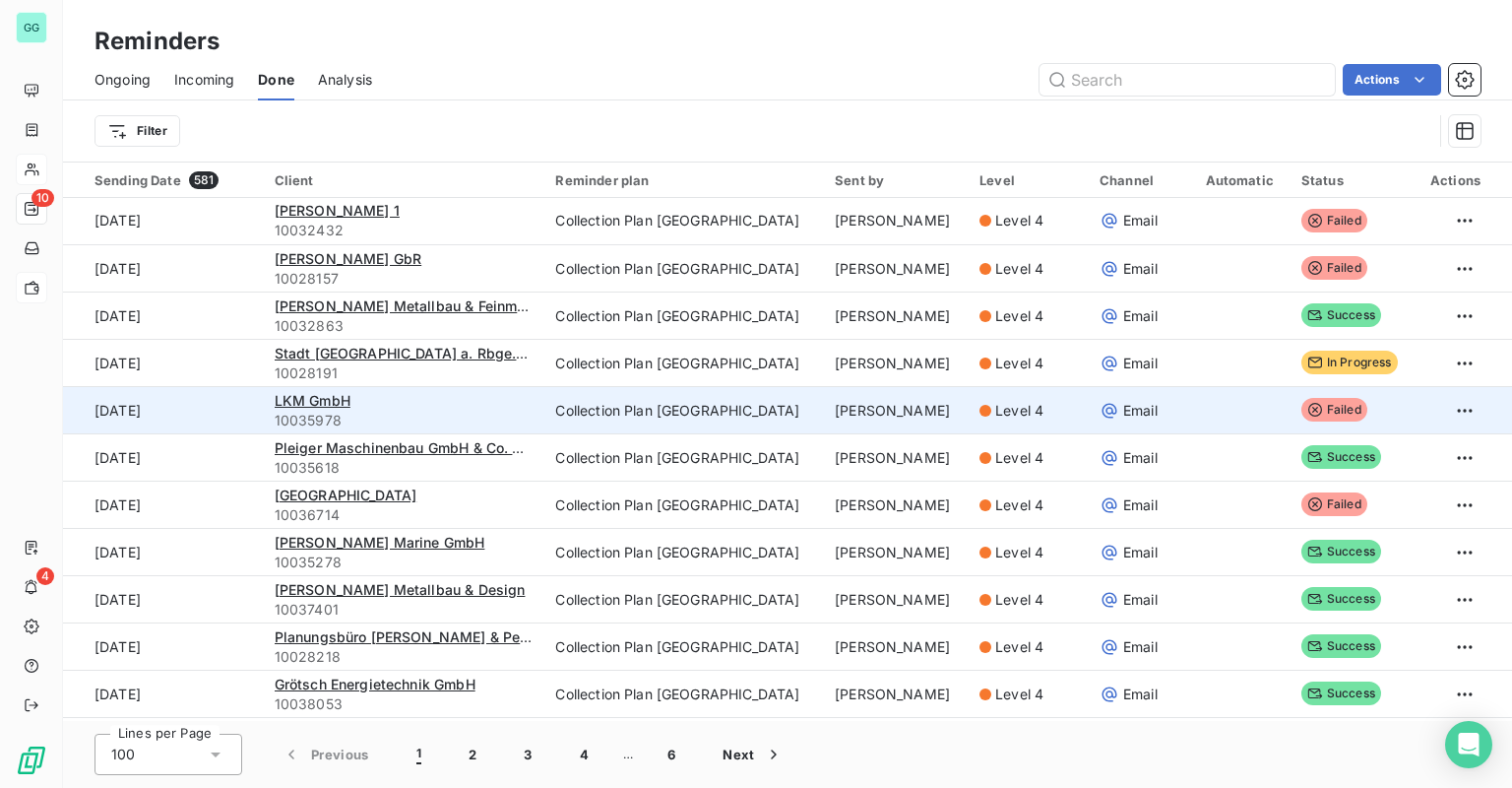 click on "Failed" at bounding box center (1334, 410) 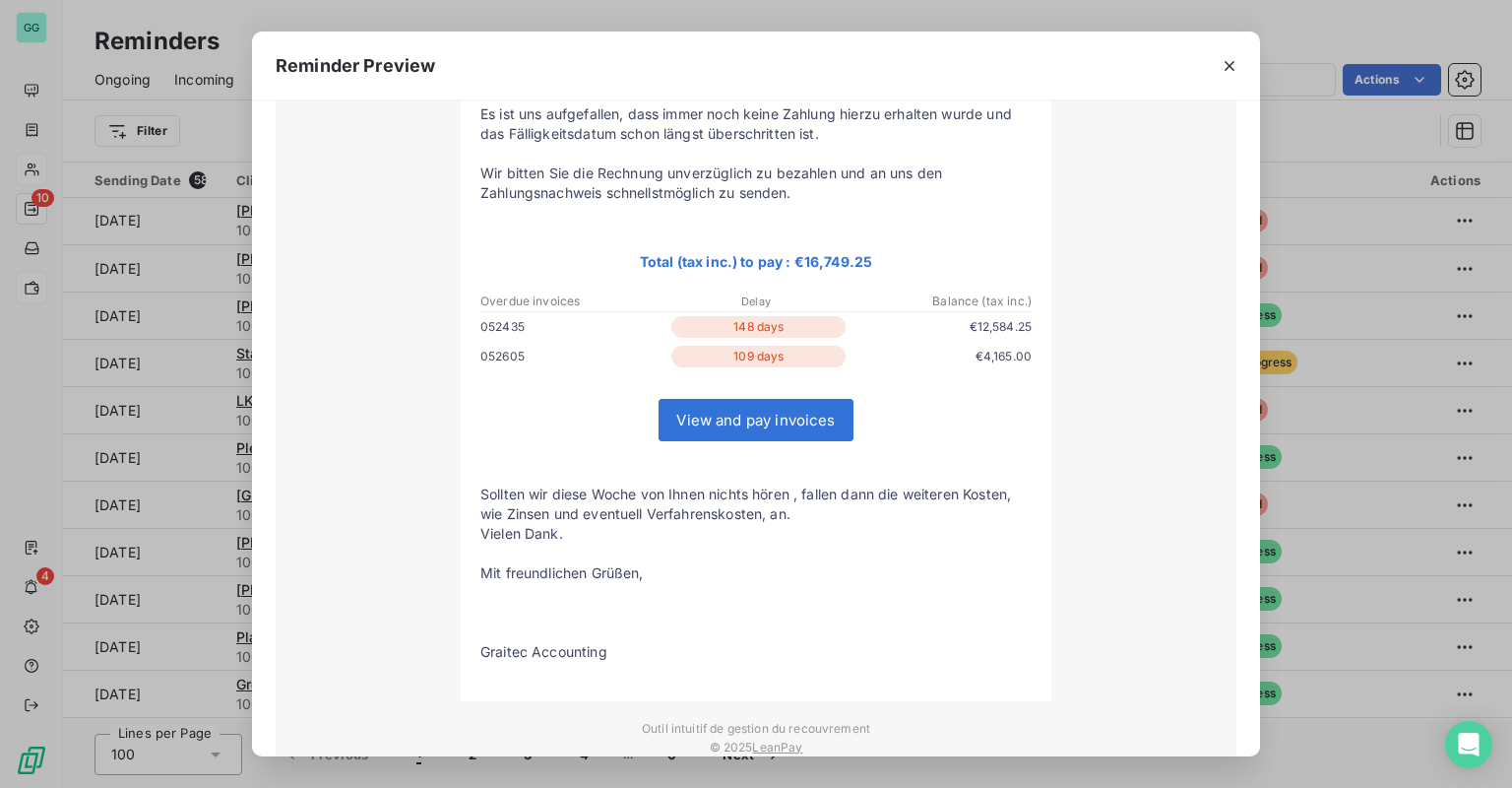 scroll, scrollTop: 0, scrollLeft: 0, axis: both 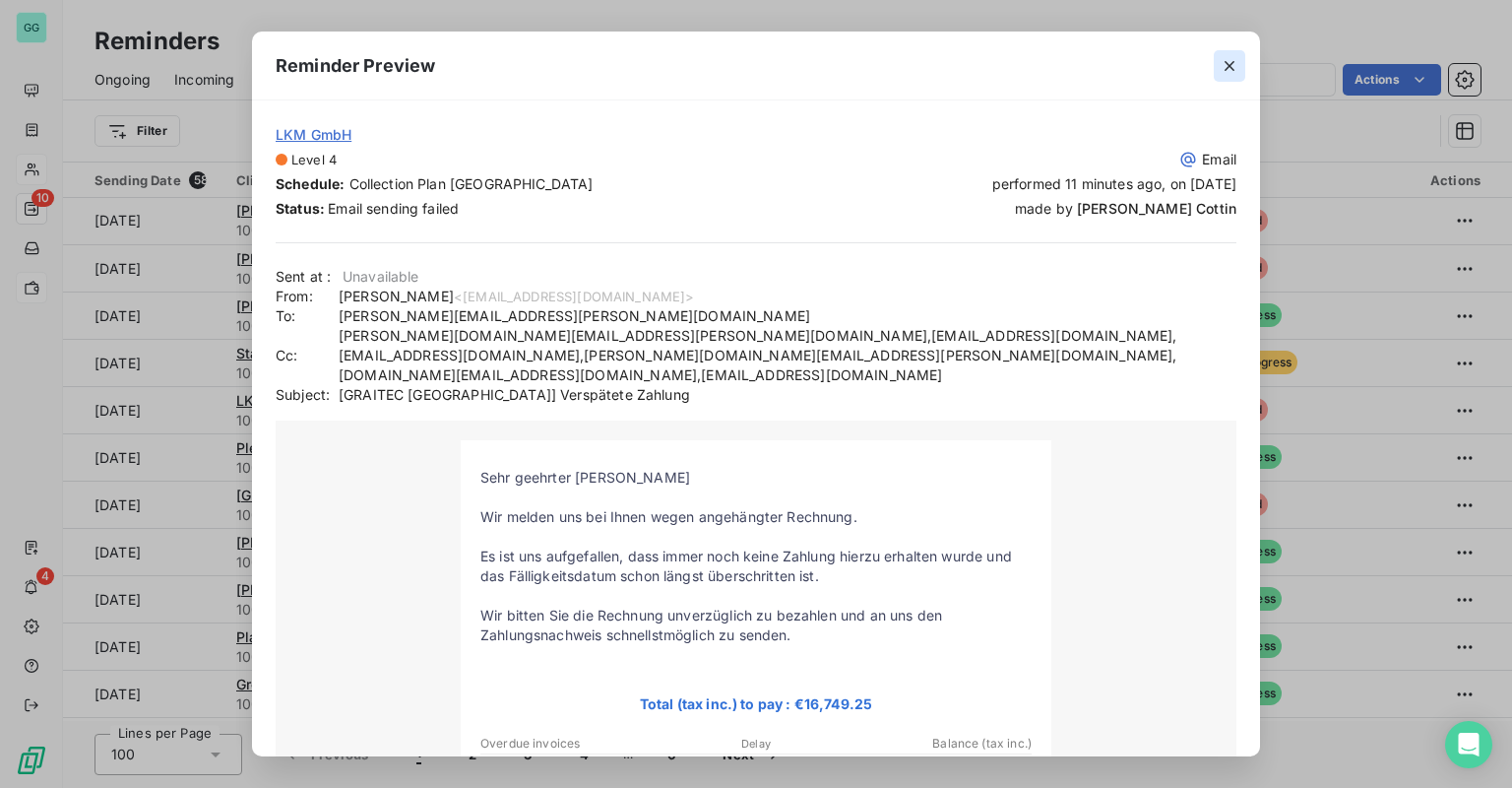 click 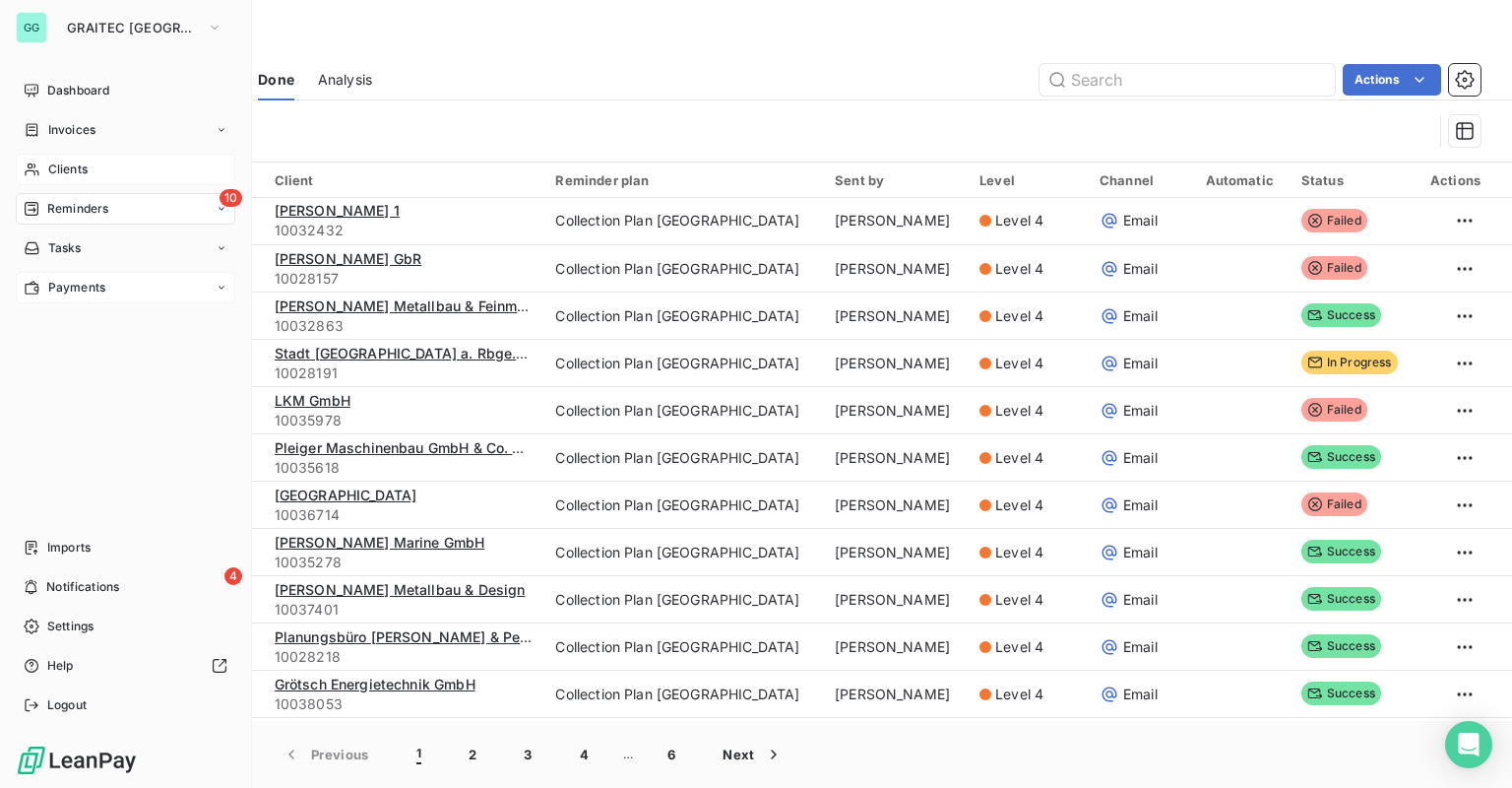 click on "Payments" at bounding box center (125, 288) 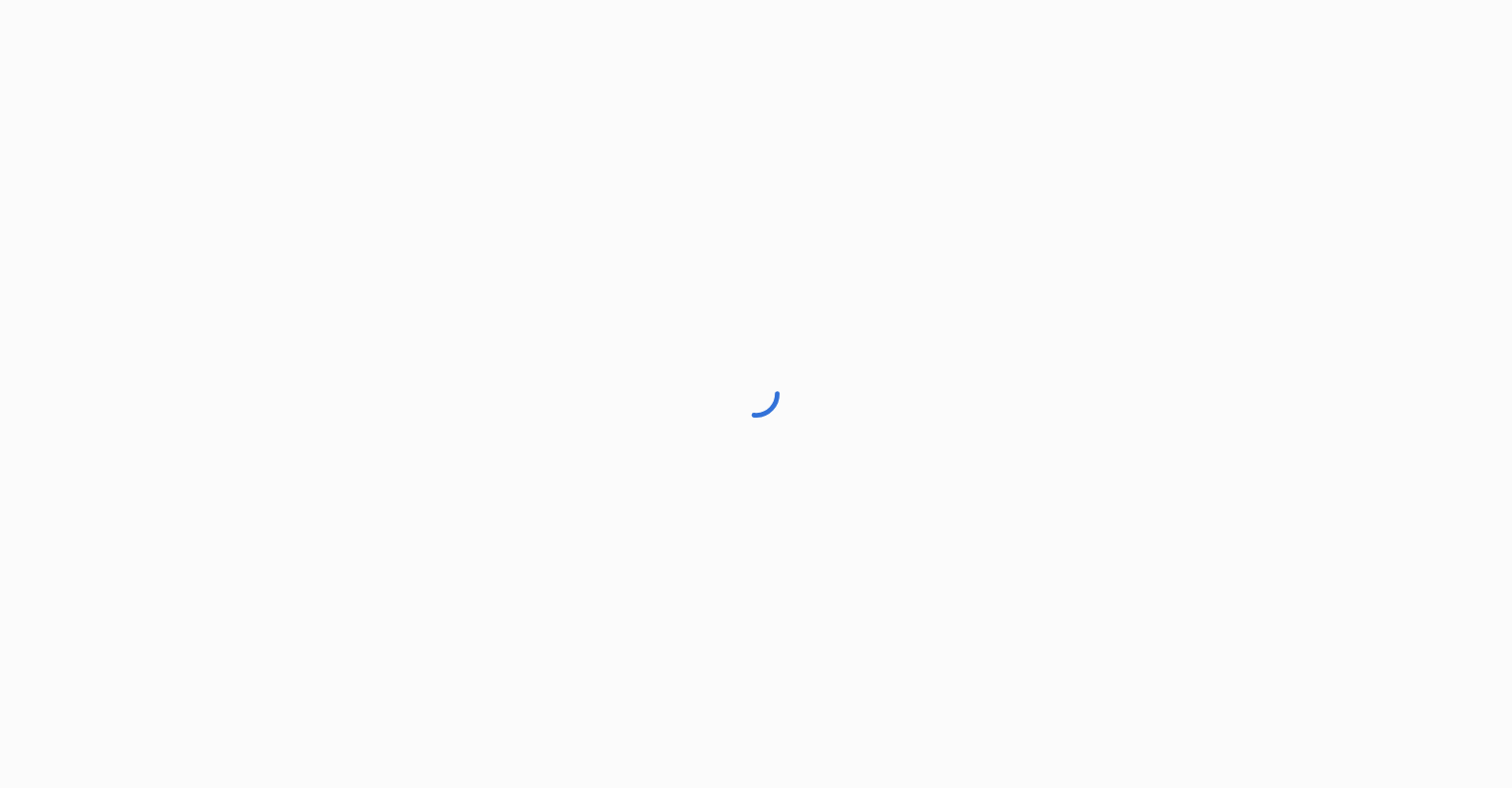 scroll, scrollTop: 0, scrollLeft: 0, axis: both 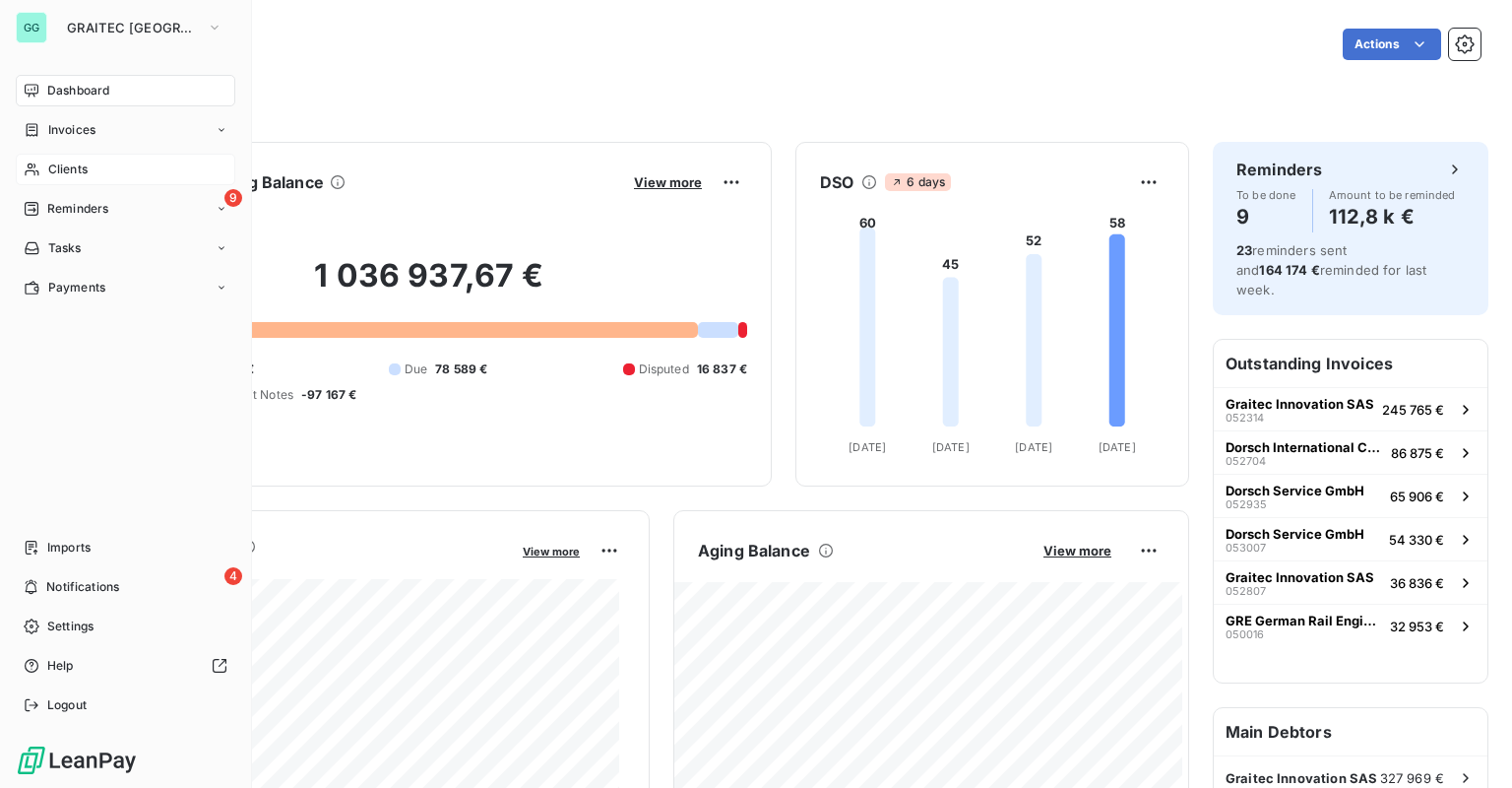 click on "Clients" at bounding box center (68, 169) 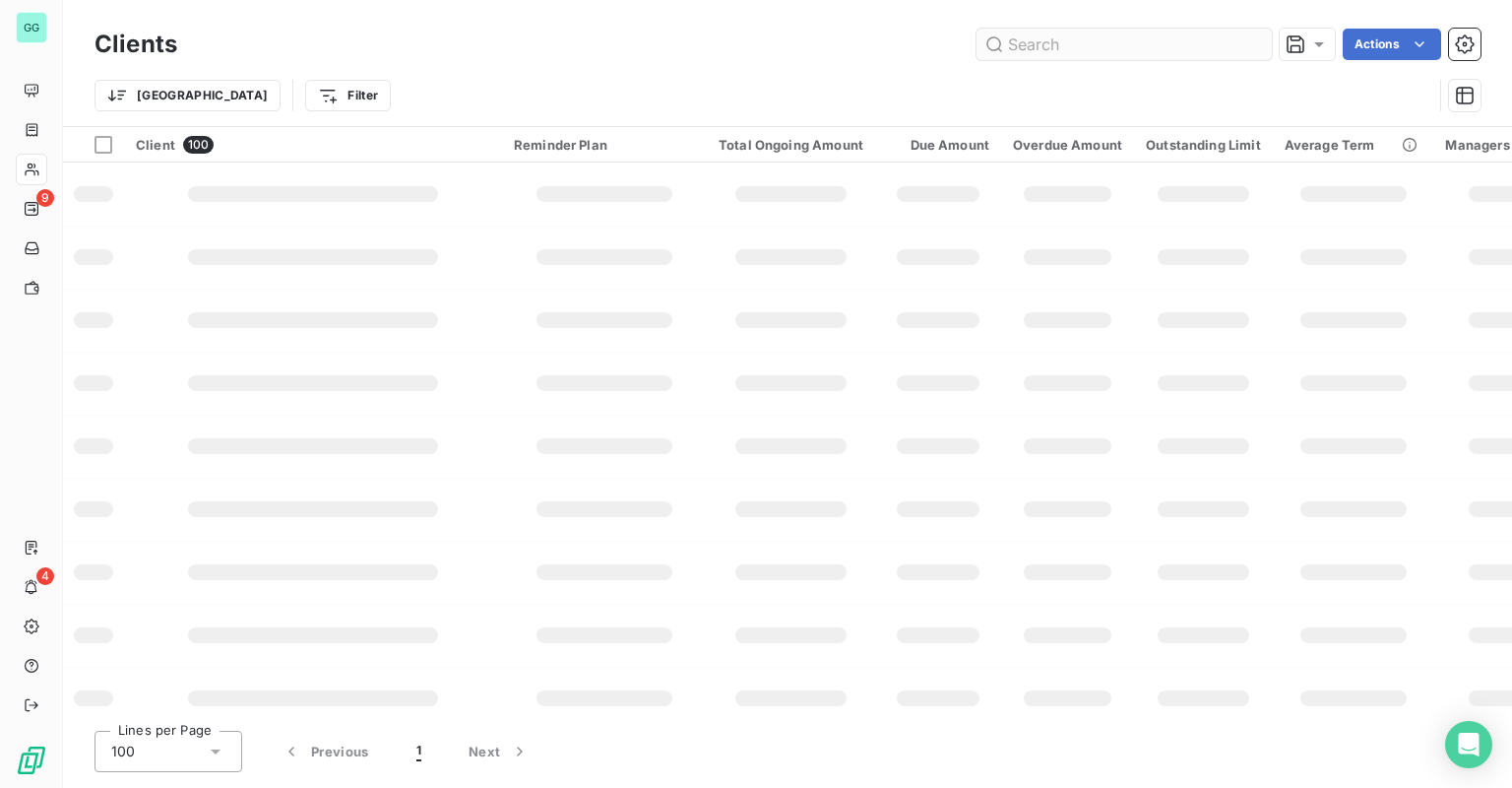 click at bounding box center (1124, 44) 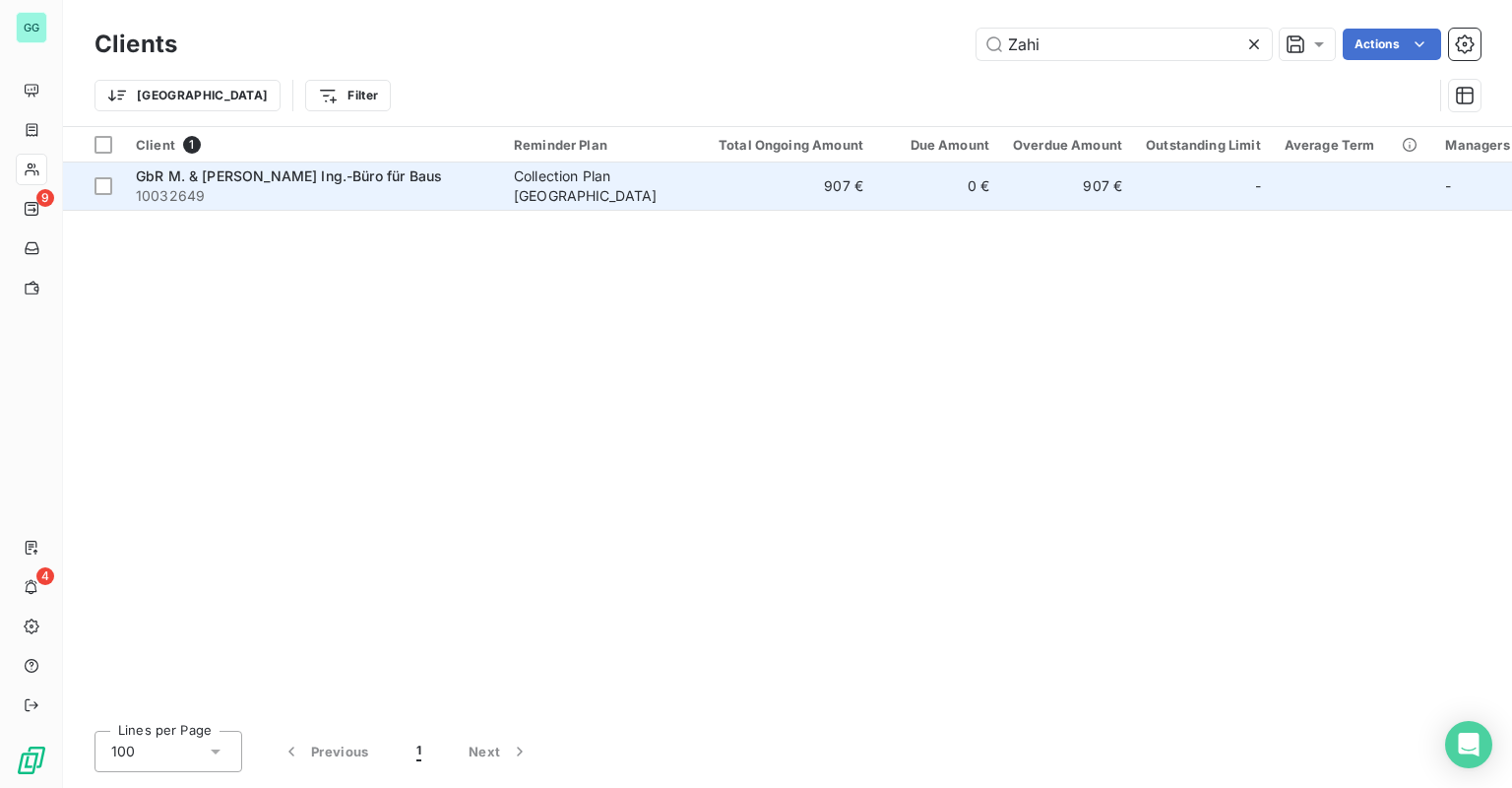 type on "Zahi" 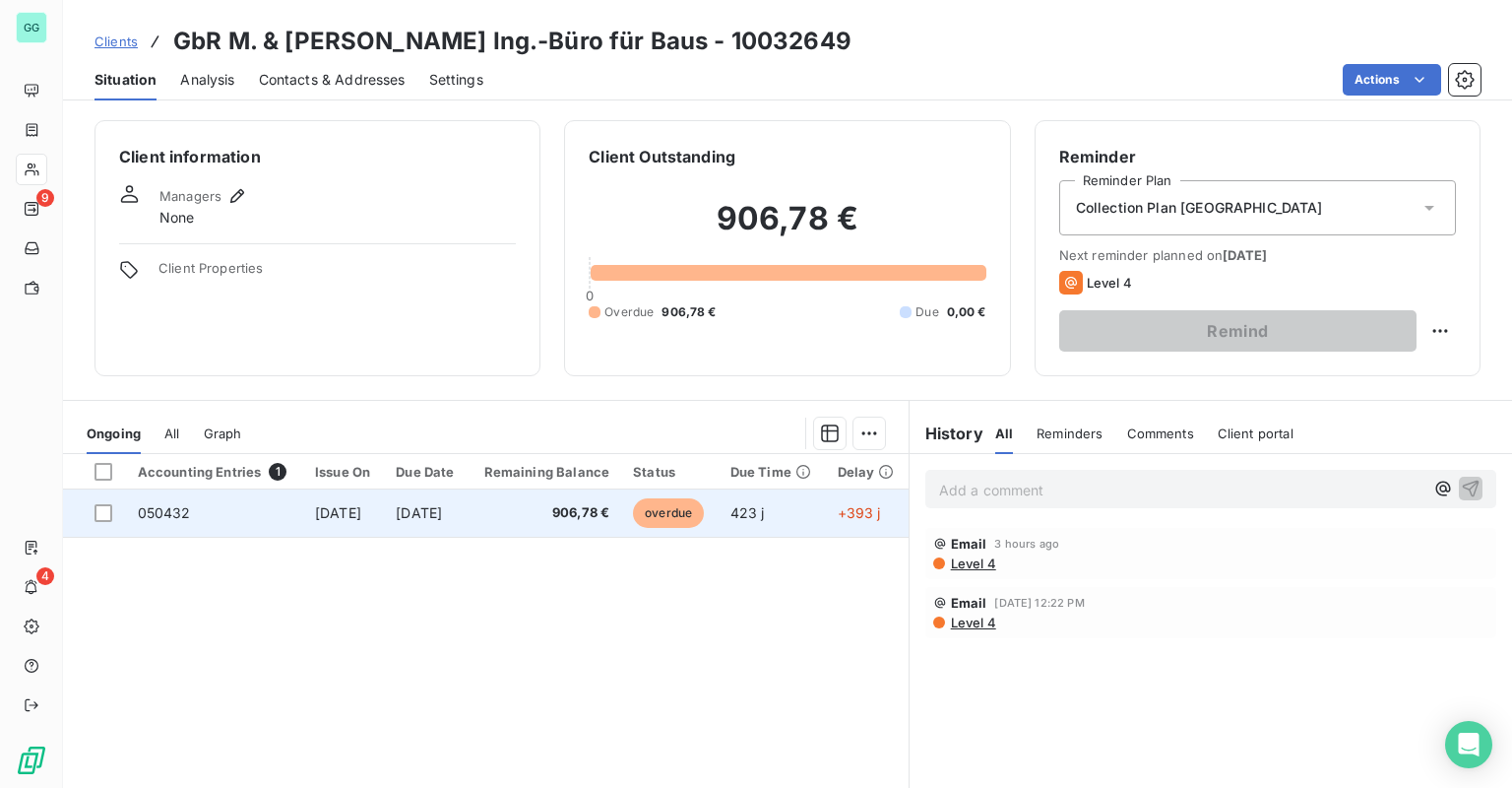 click on "May 16, 2024" at bounding box center [338, 512] 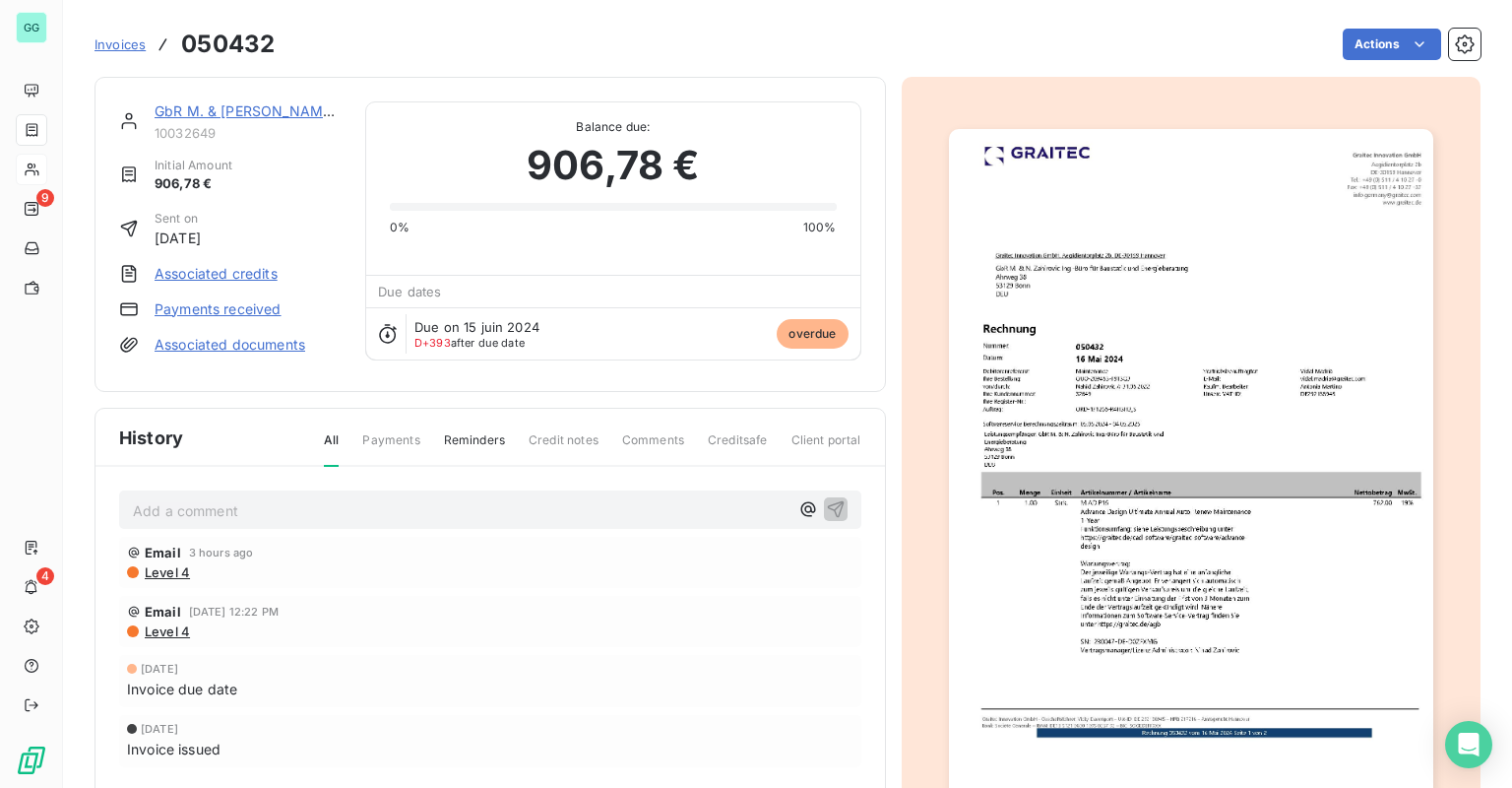 click at bounding box center [1191, 471] 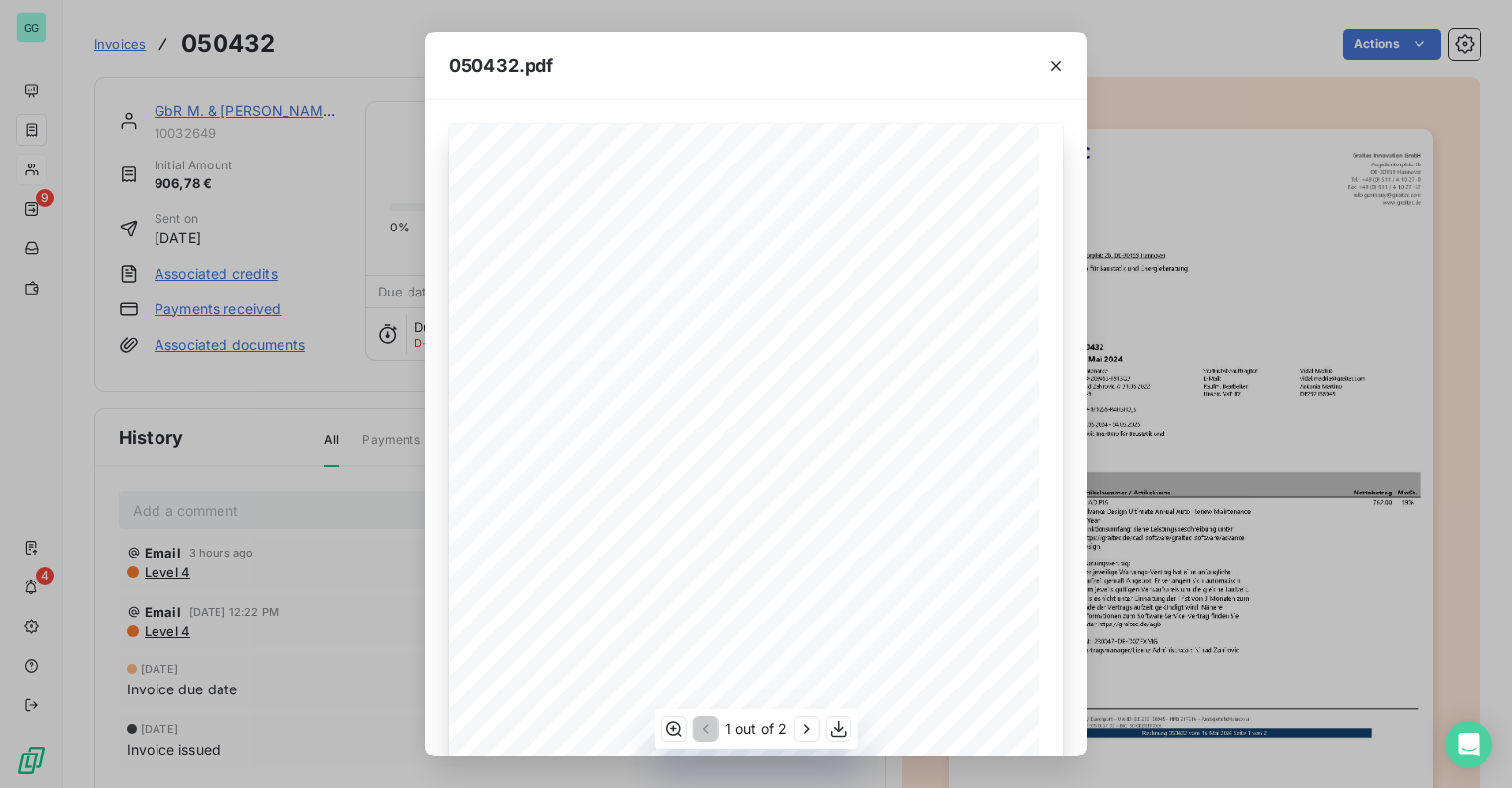 scroll, scrollTop: 226, scrollLeft: 0, axis: vertical 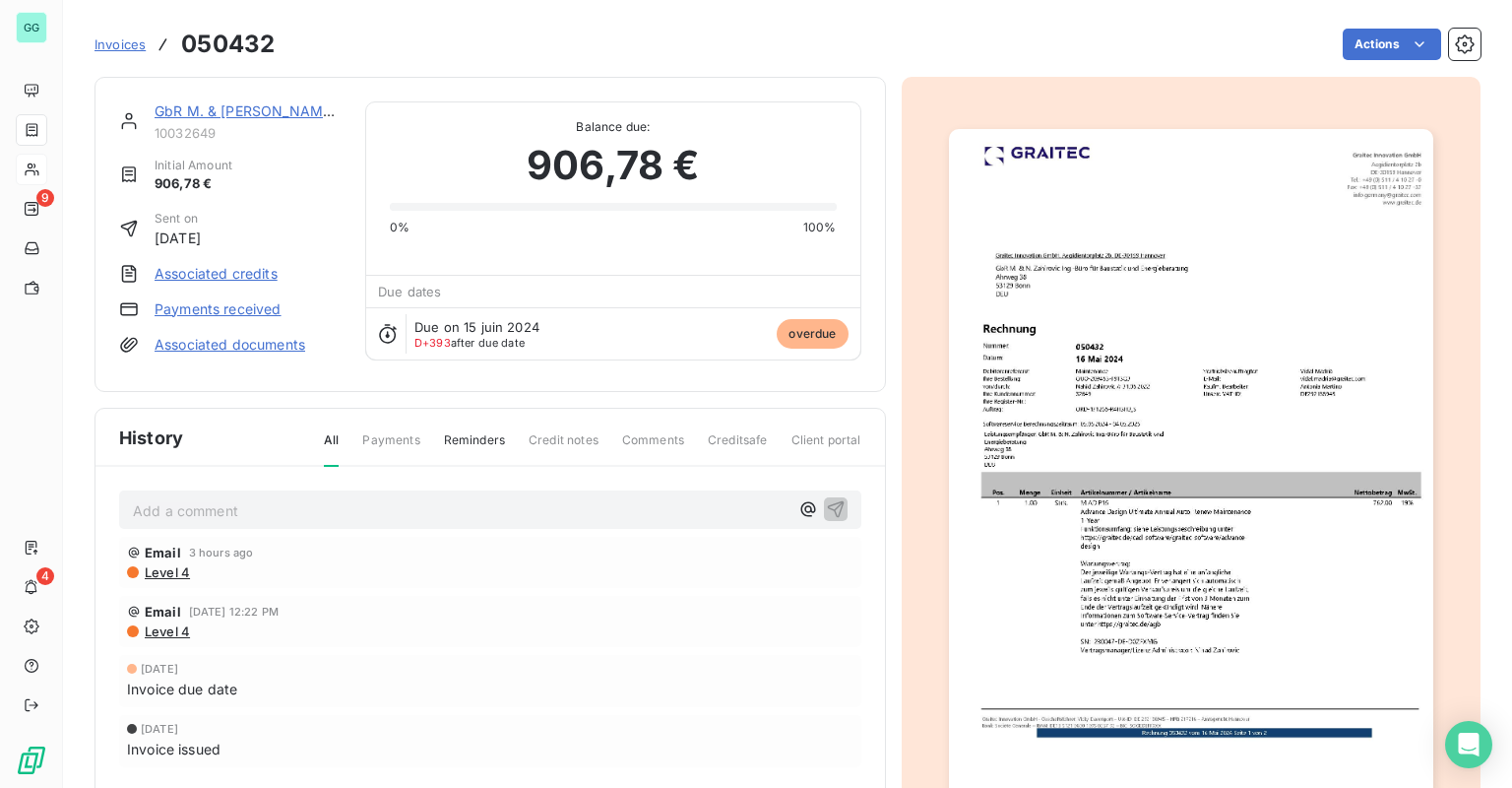 click on "Add a comment ﻿" at bounding box center [461, 510] 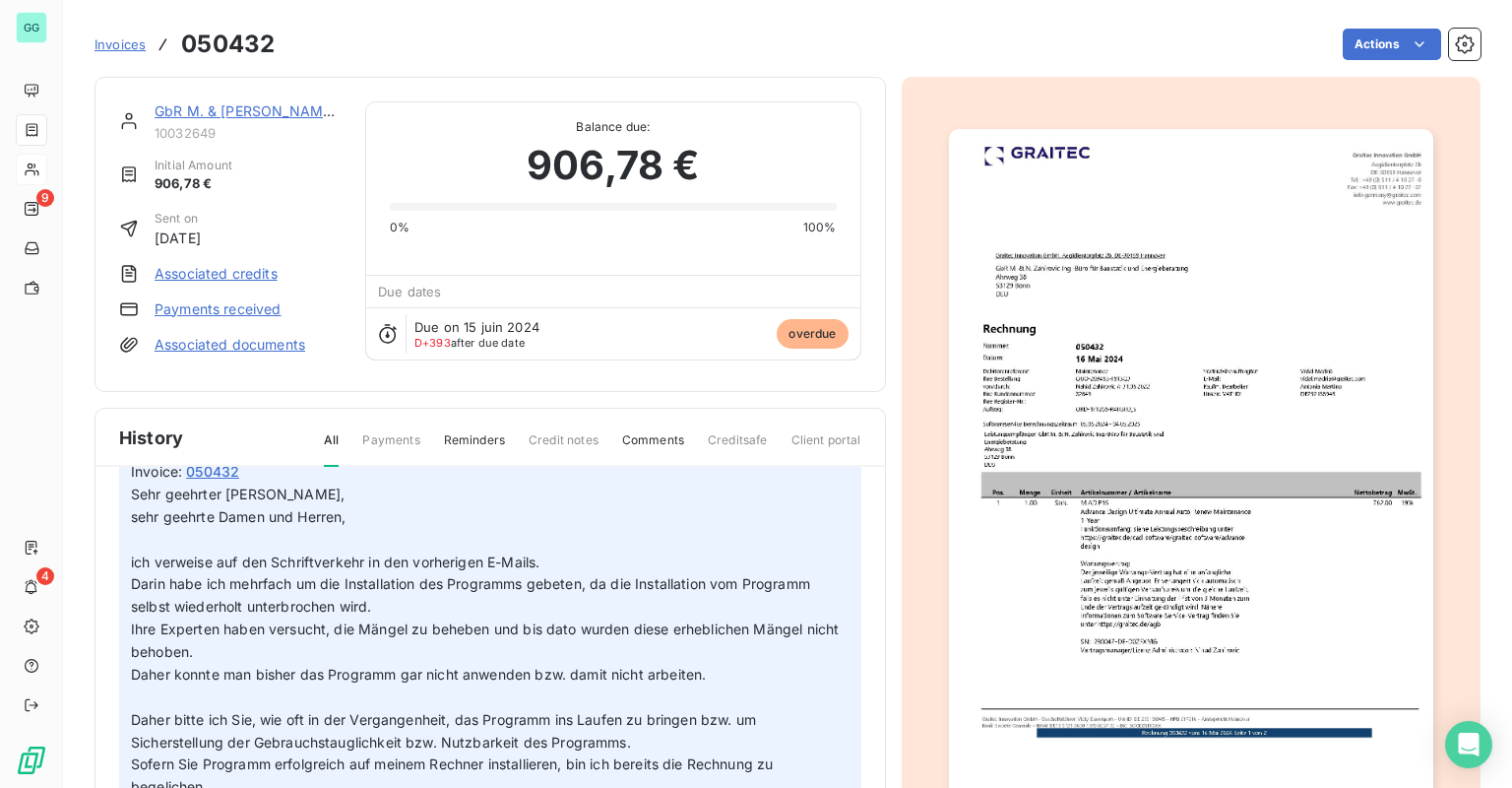scroll, scrollTop: 0, scrollLeft: 0, axis: both 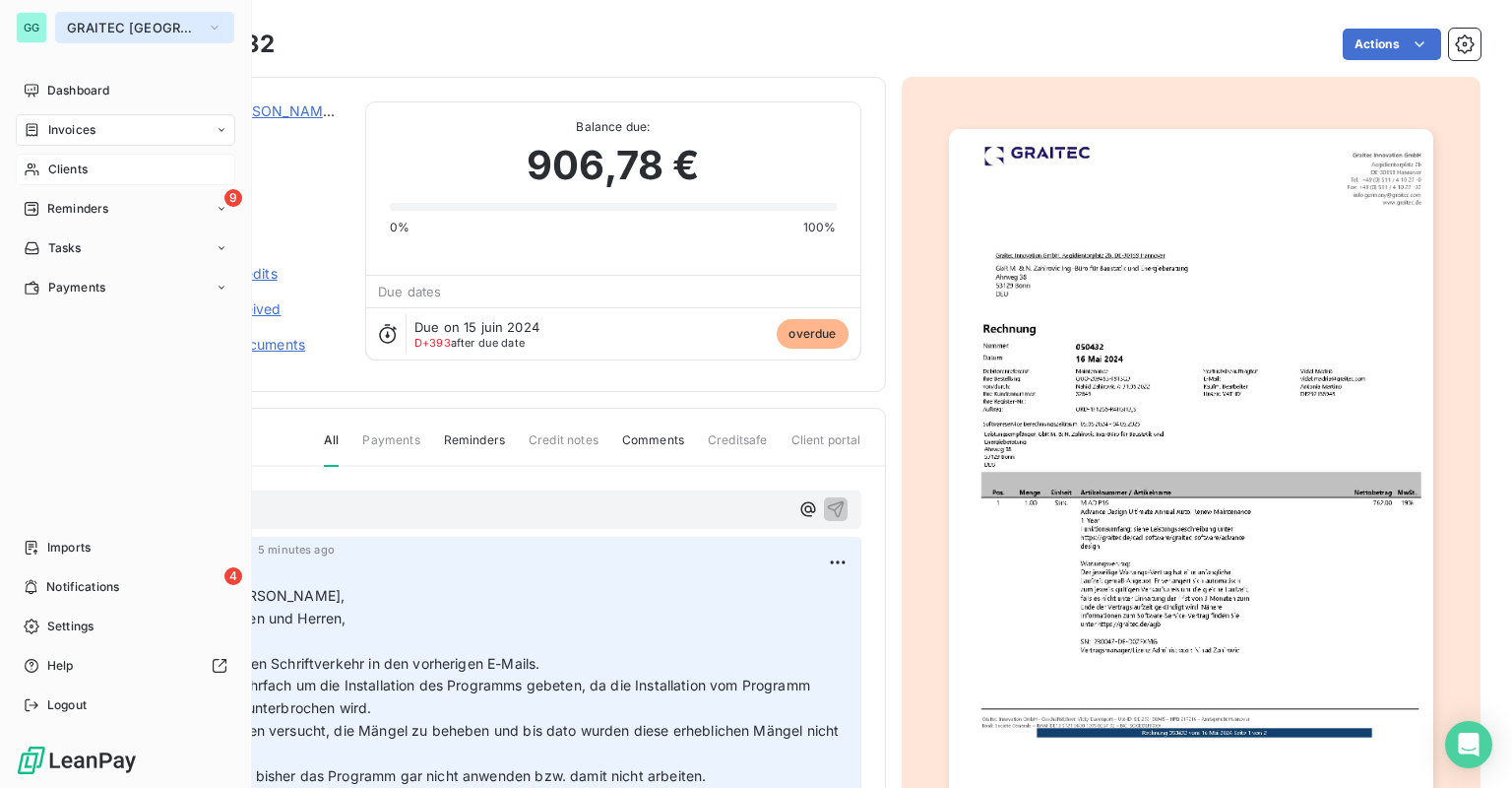click on "GRAITEC [GEOGRAPHIC_DATA]" at bounding box center (133, 28) 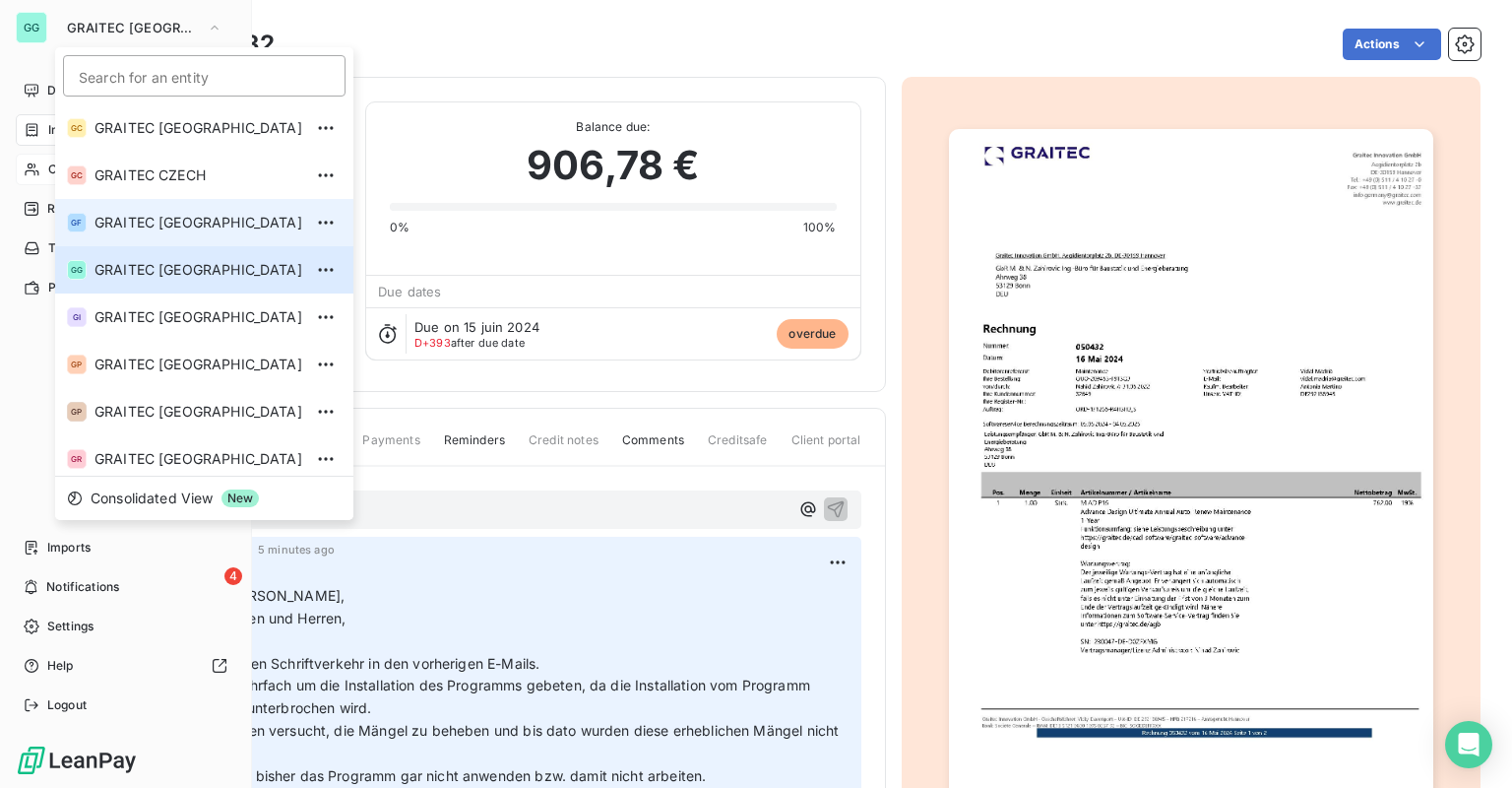 click on "GF GRAITEC FRANCE" at bounding box center [204, 223] 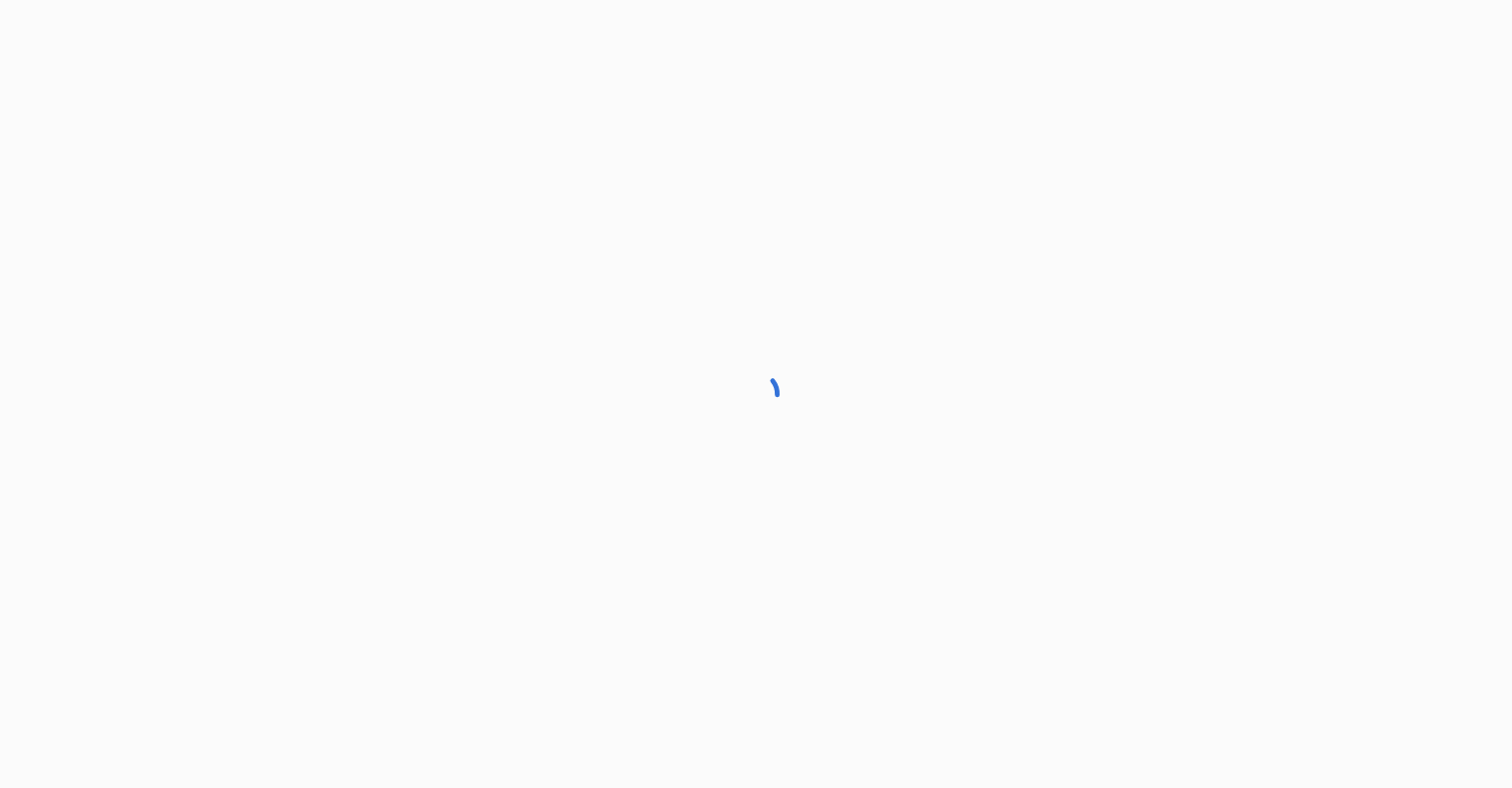 scroll, scrollTop: 0, scrollLeft: 0, axis: both 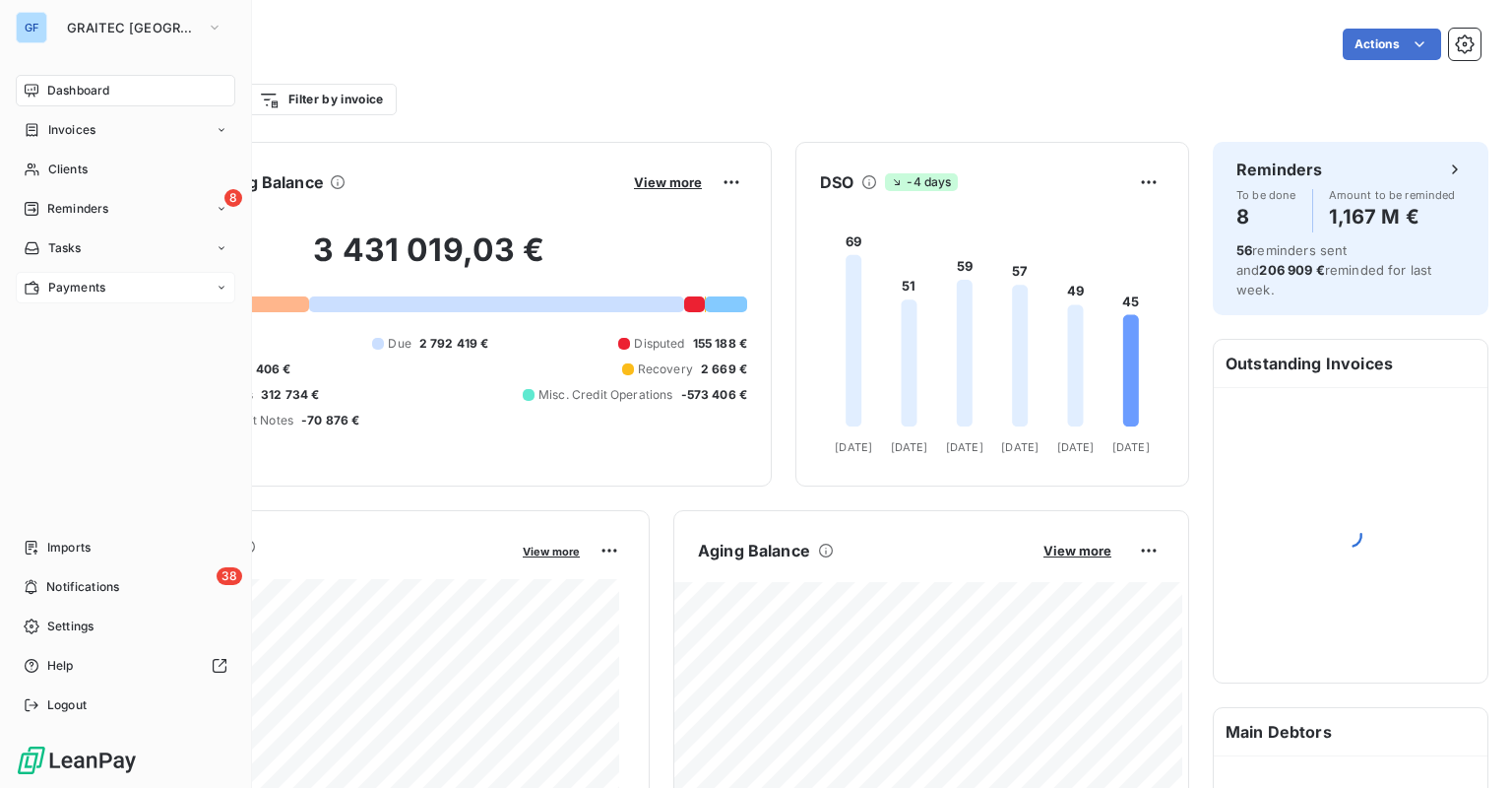 click on "Payments" at bounding box center [77, 288] 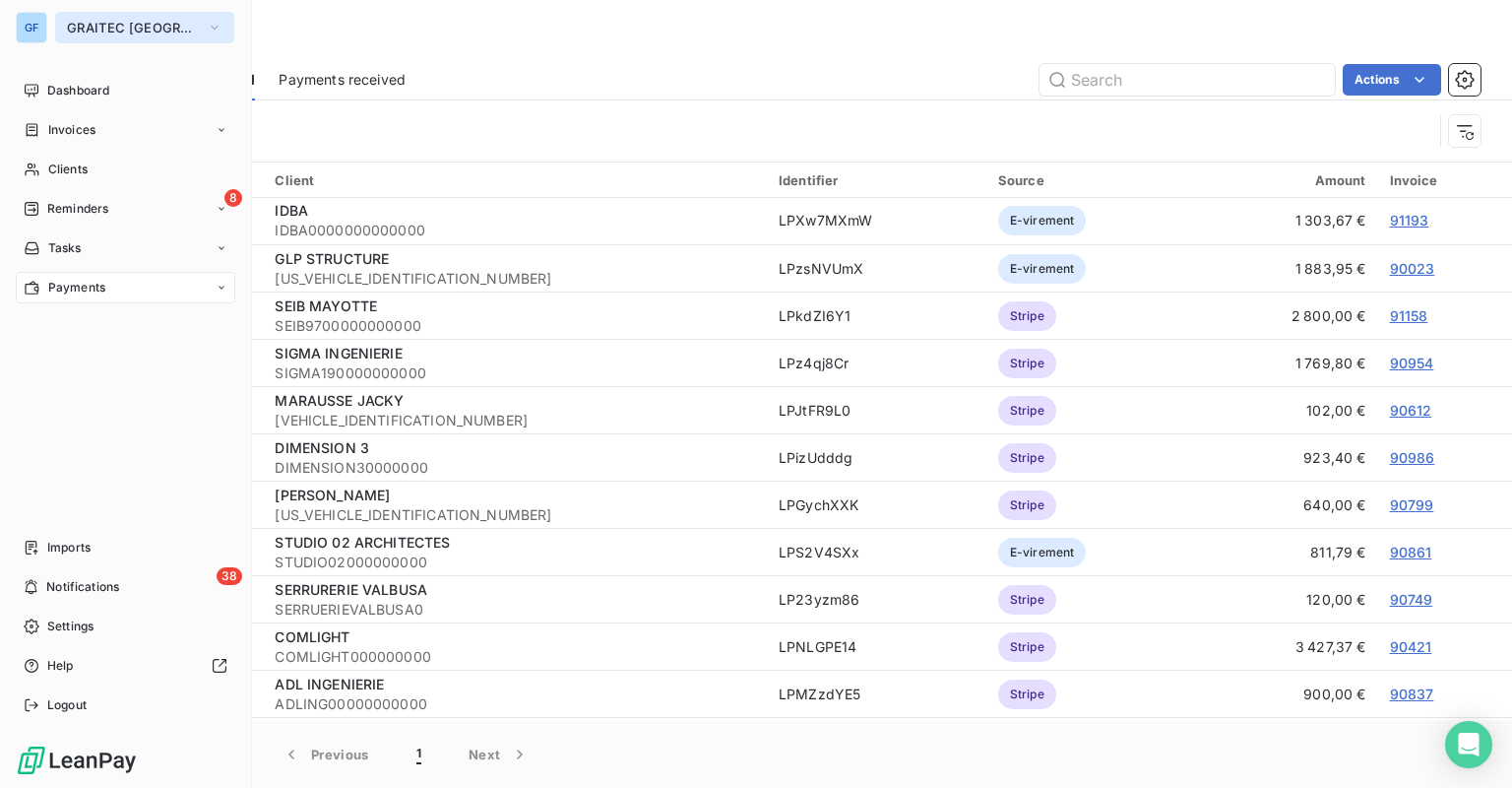 click on "GRAITEC [GEOGRAPHIC_DATA]" at bounding box center [133, 28] 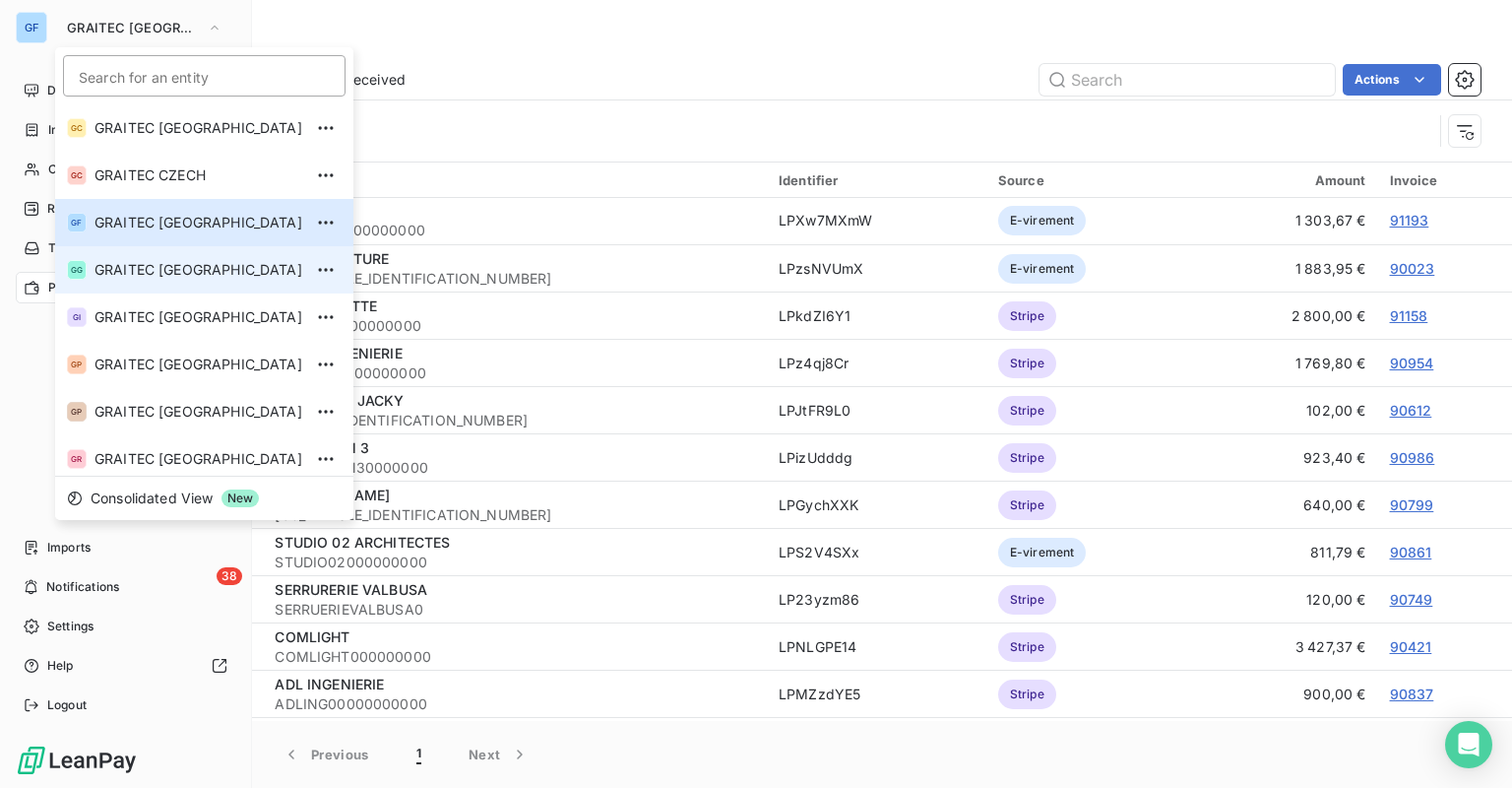 click on "GG GRAITEC GERMANY" at bounding box center (204, 270) 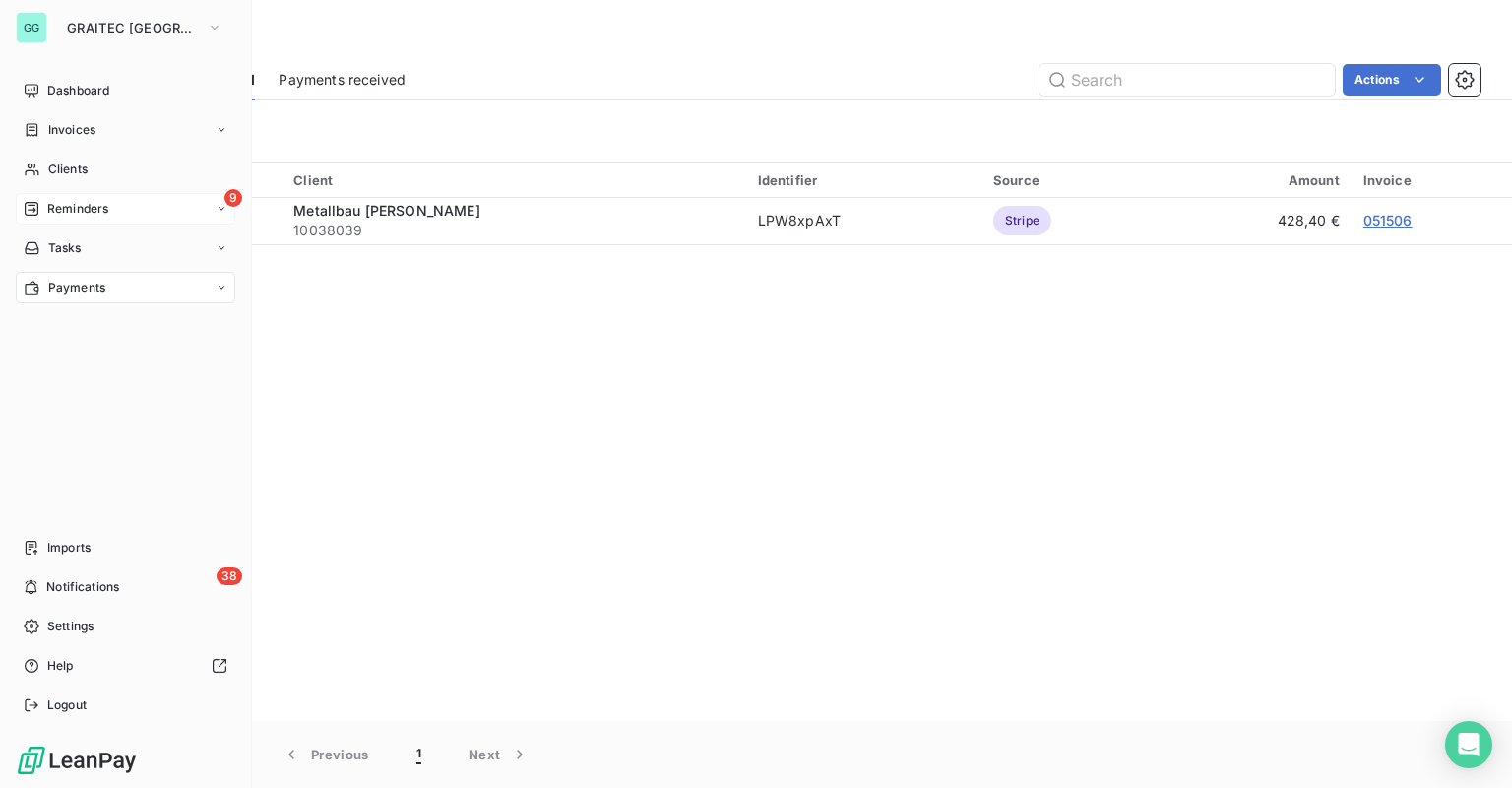 click on "Reminders" at bounding box center [78, 209] 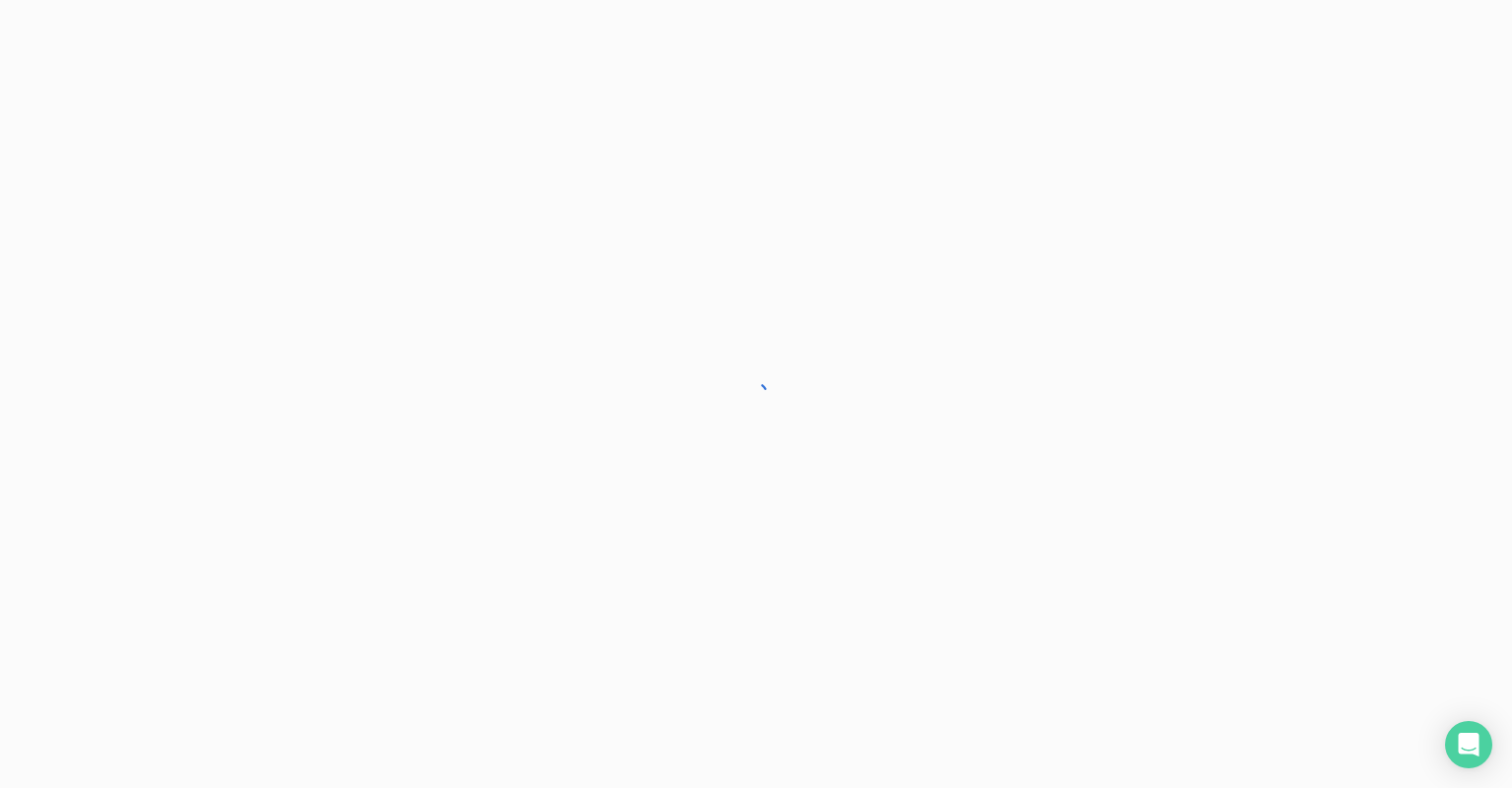 scroll, scrollTop: 0, scrollLeft: 0, axis: both 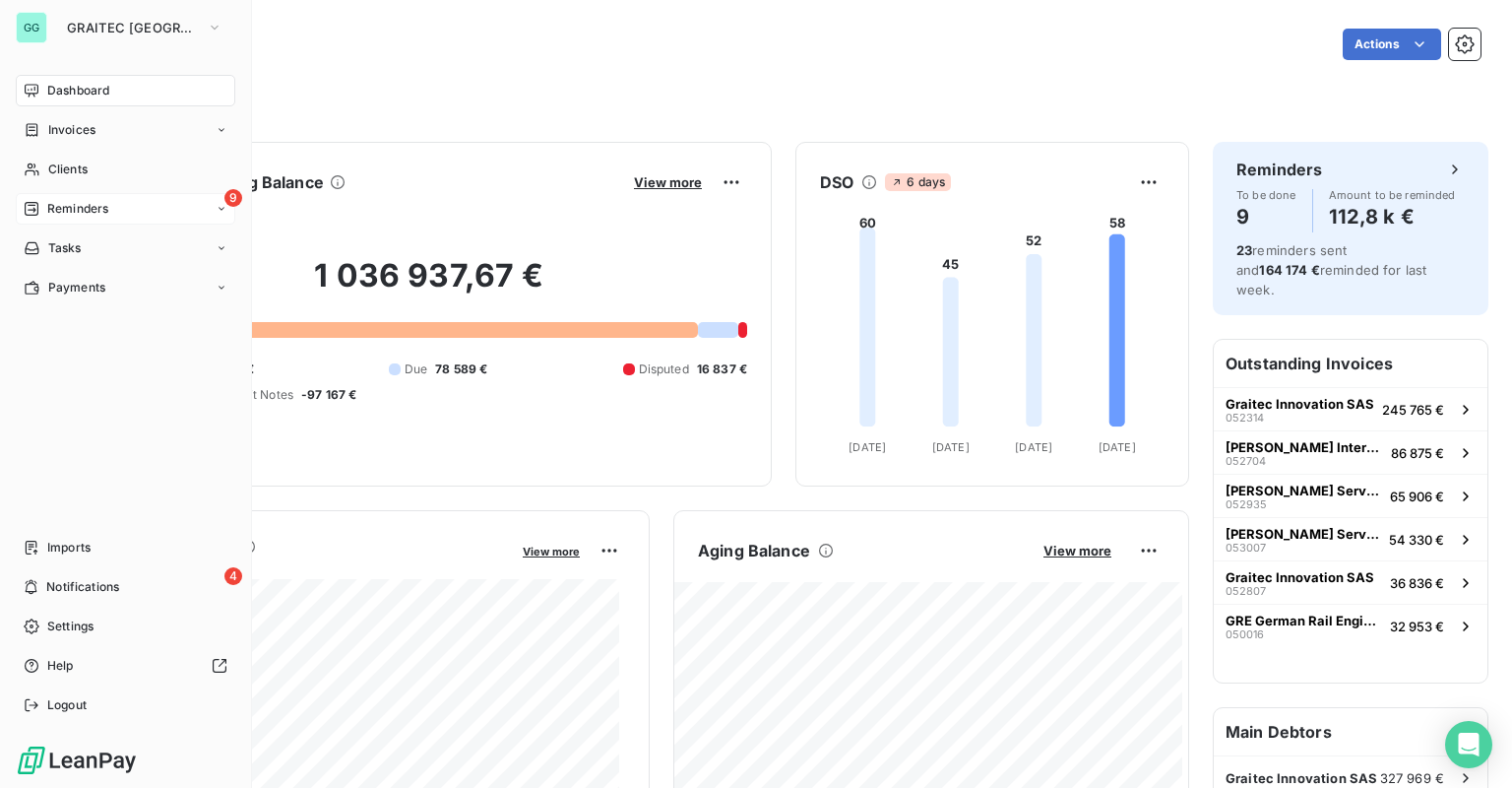 click on "Reminders" at bounding box center (78, 209) 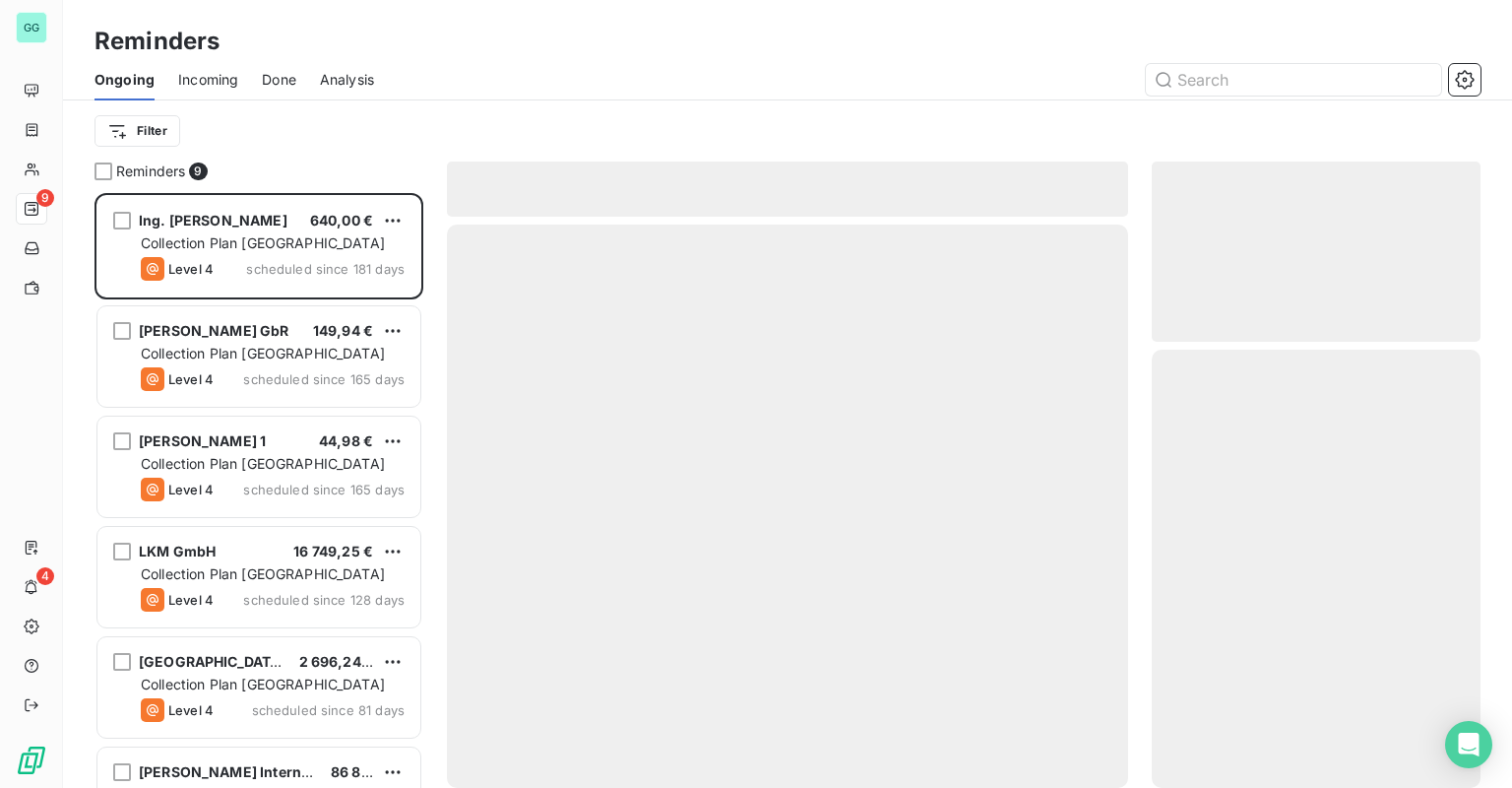 scroll, scrollTop: 12, scrollLeft: 12, axis: both 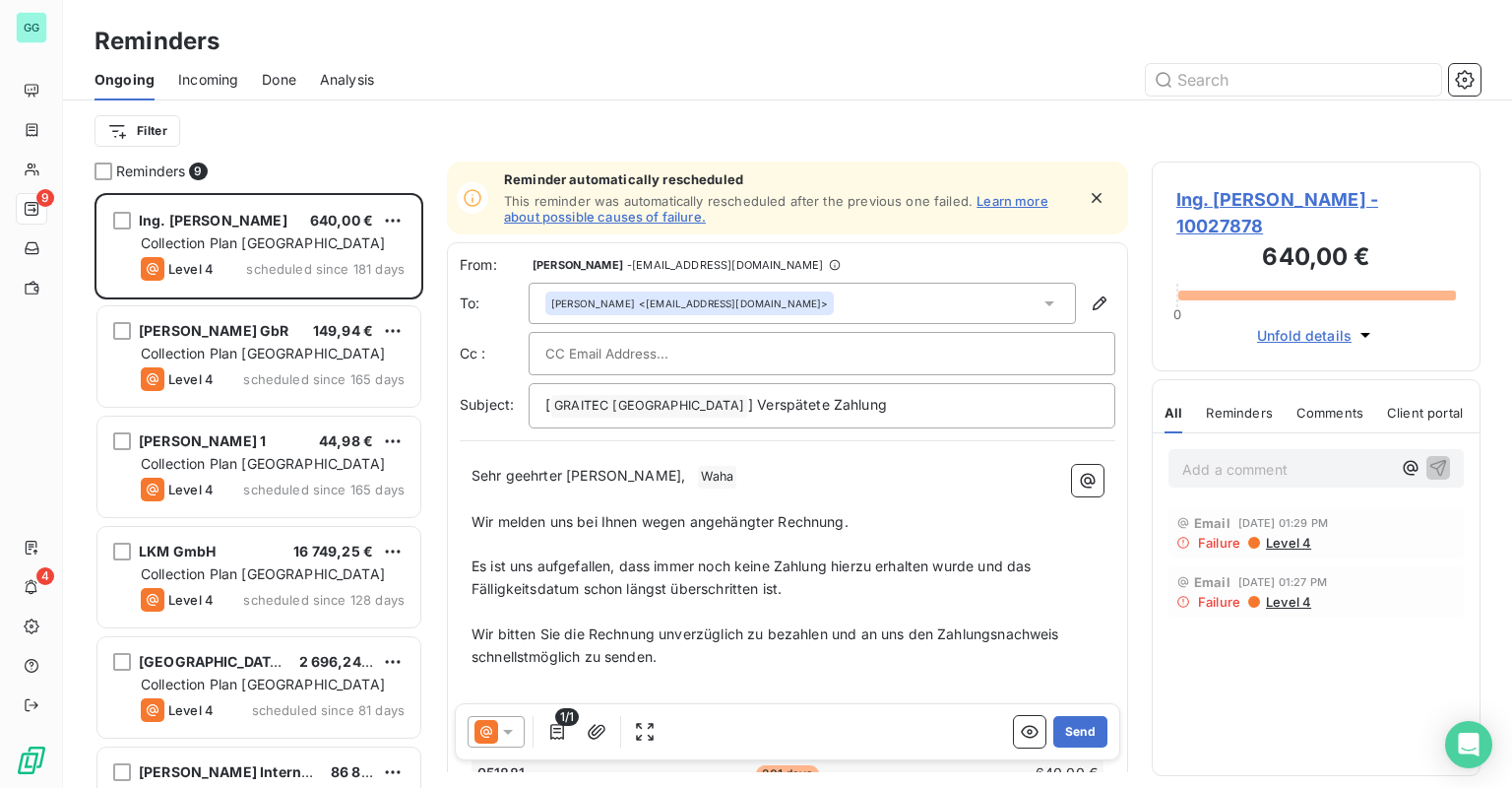 click on "Done" at bounding box center [279, 80] 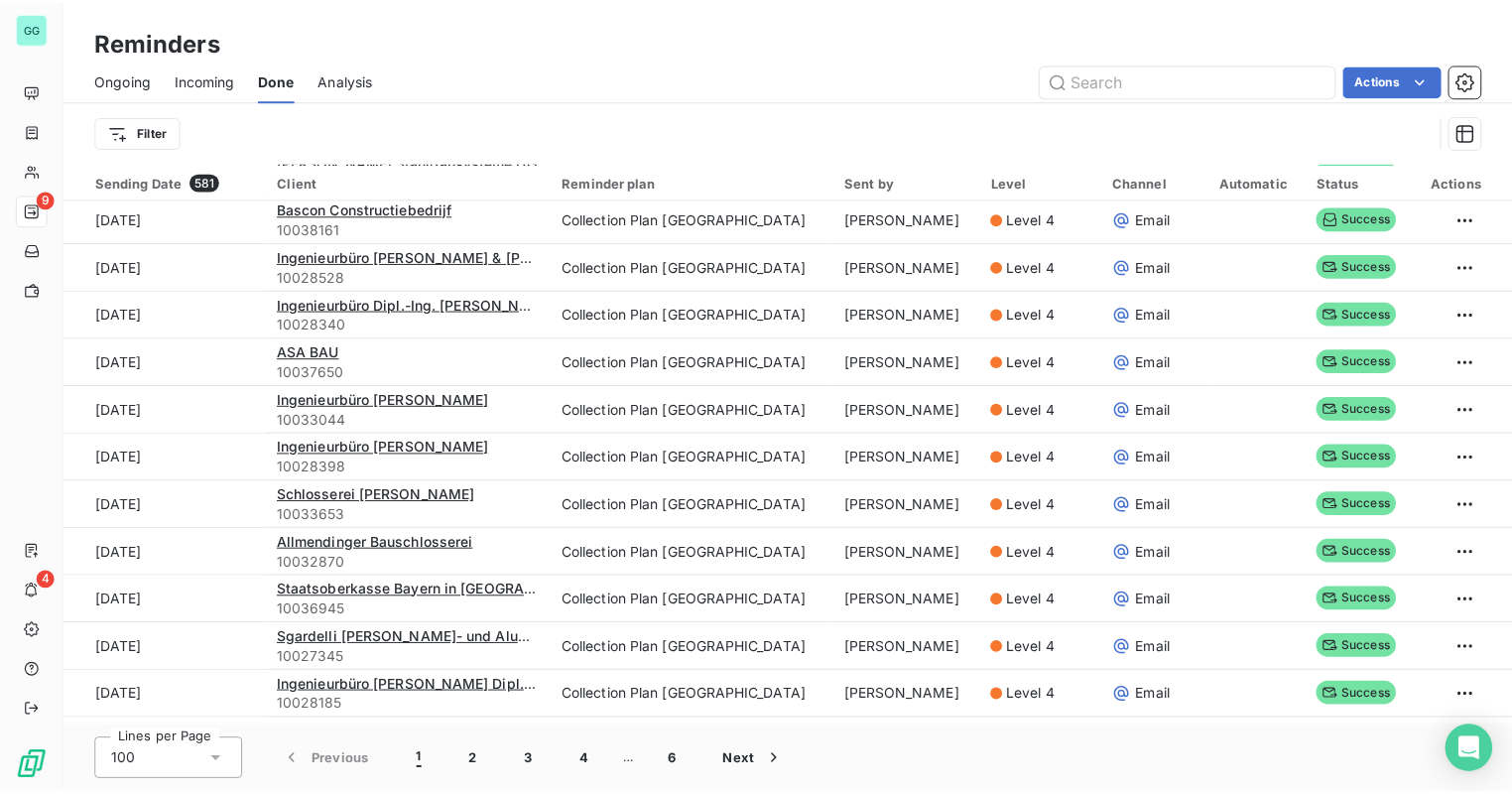 scroll, scrollTop: 1775, scrollLeft: 0, axis: vertical 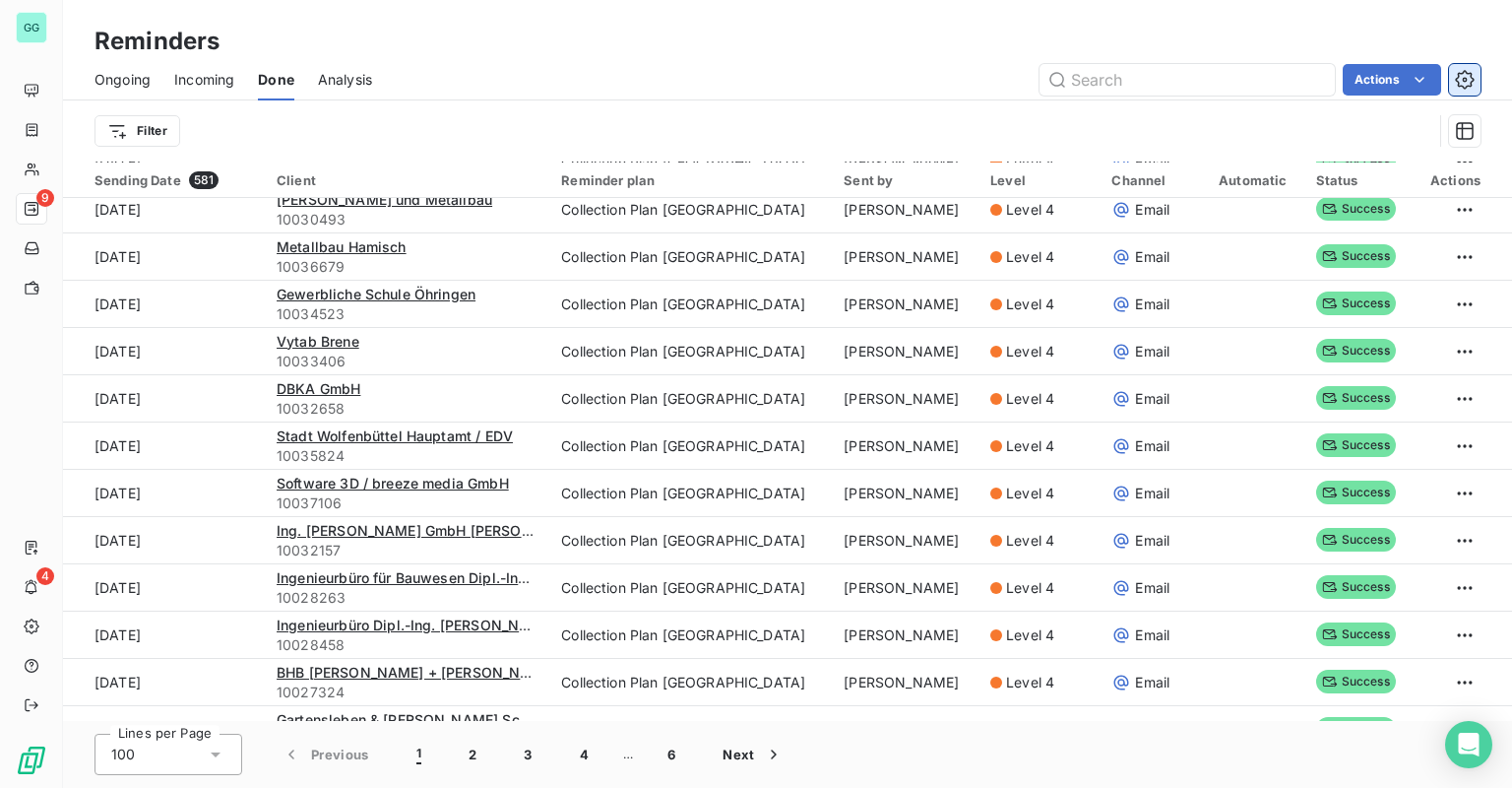 click 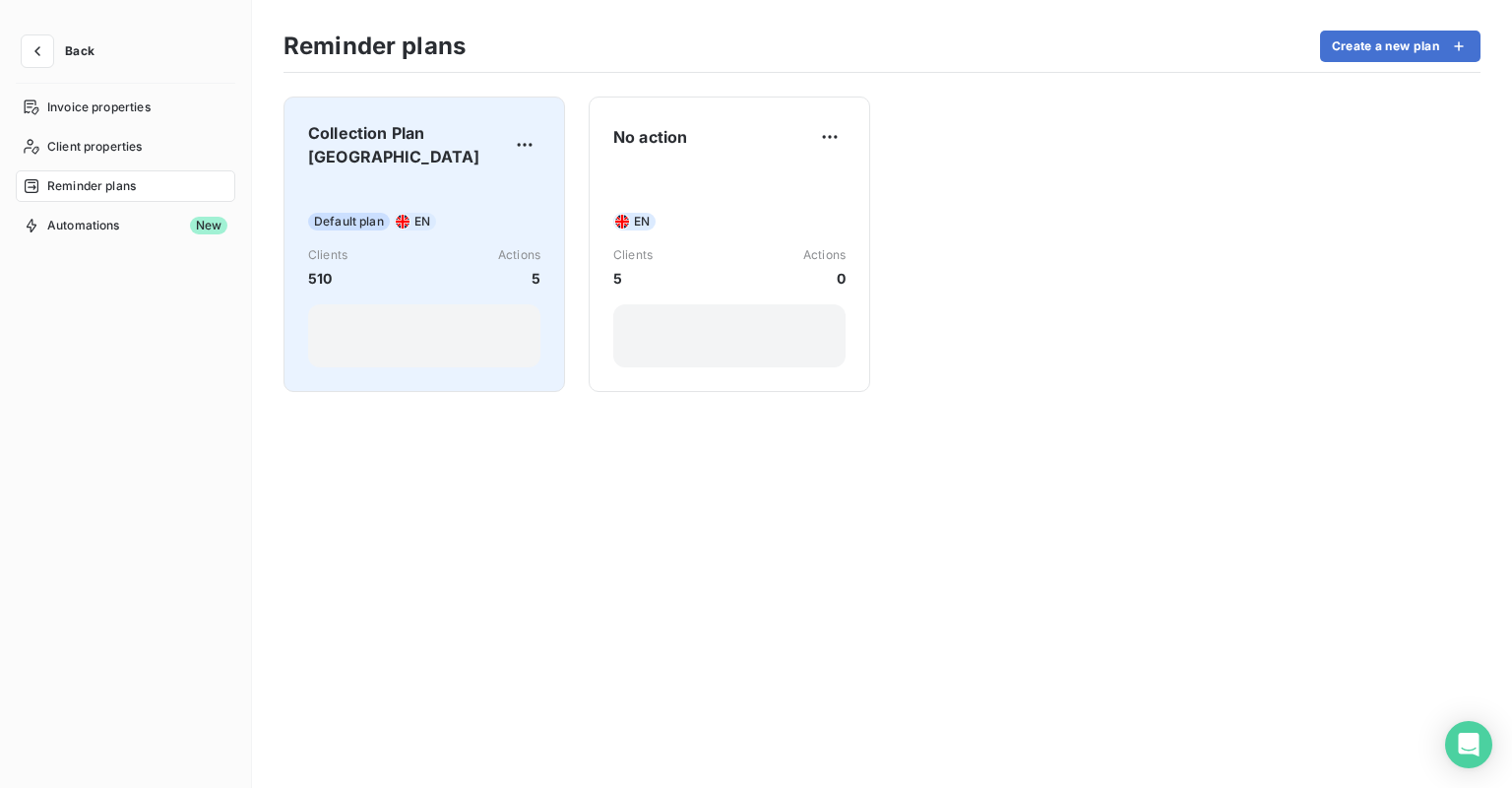click on "Collection Plan Germany Default plan EN Clients 510 Actions 5" at bounding box center (424, 244) 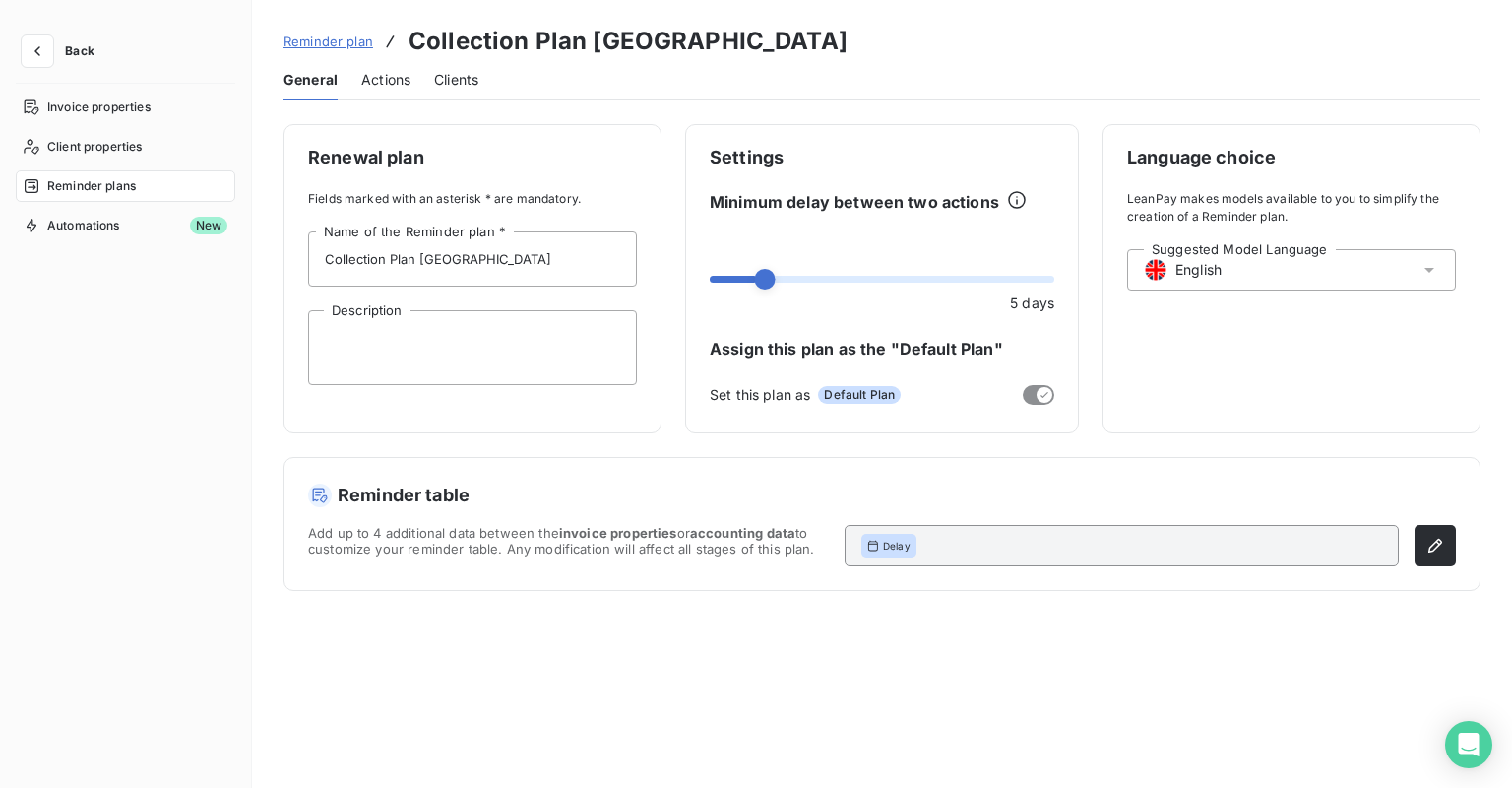 click 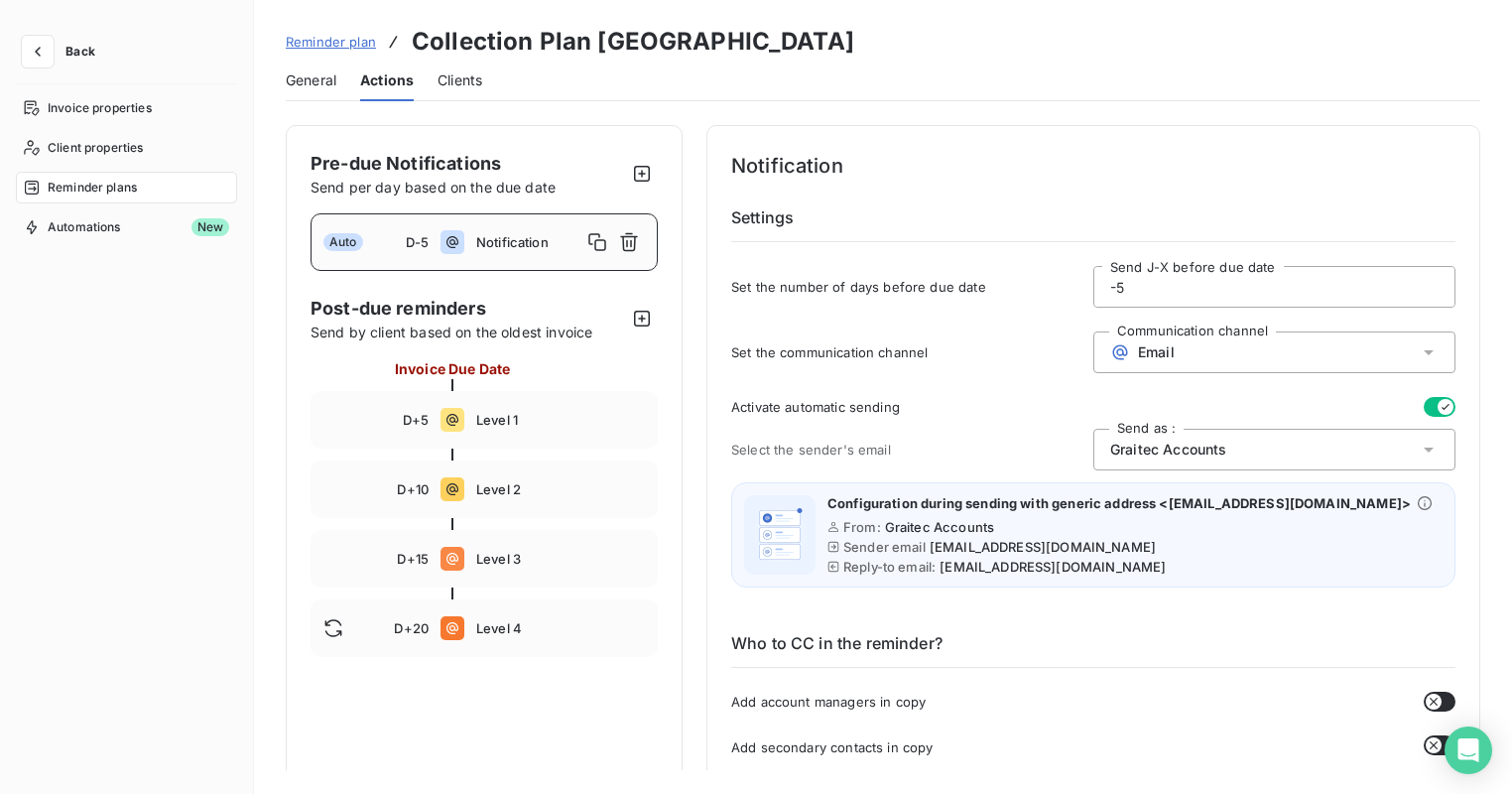 click 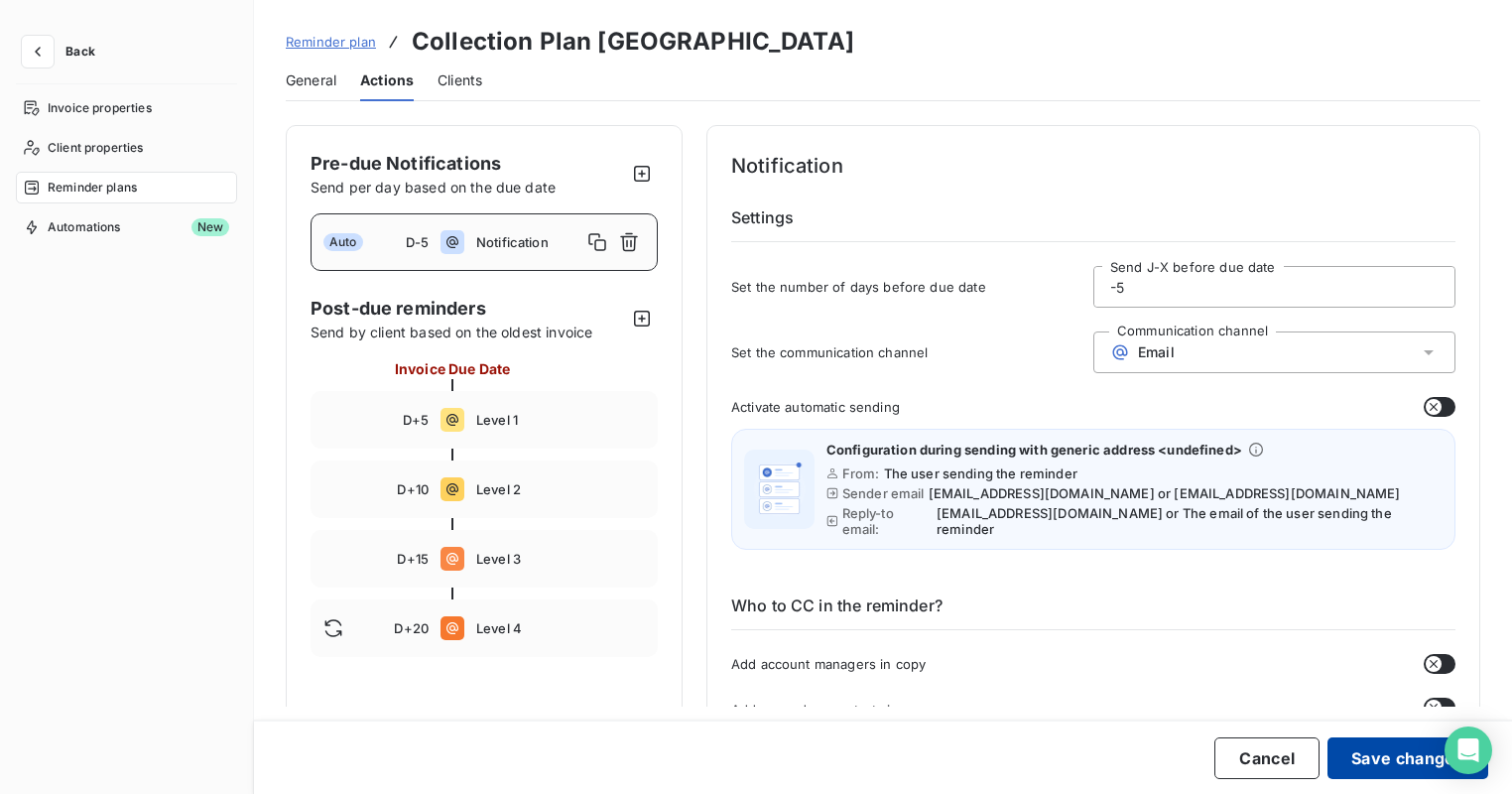 click on "Save changes" at bounding box center (1408, 758) 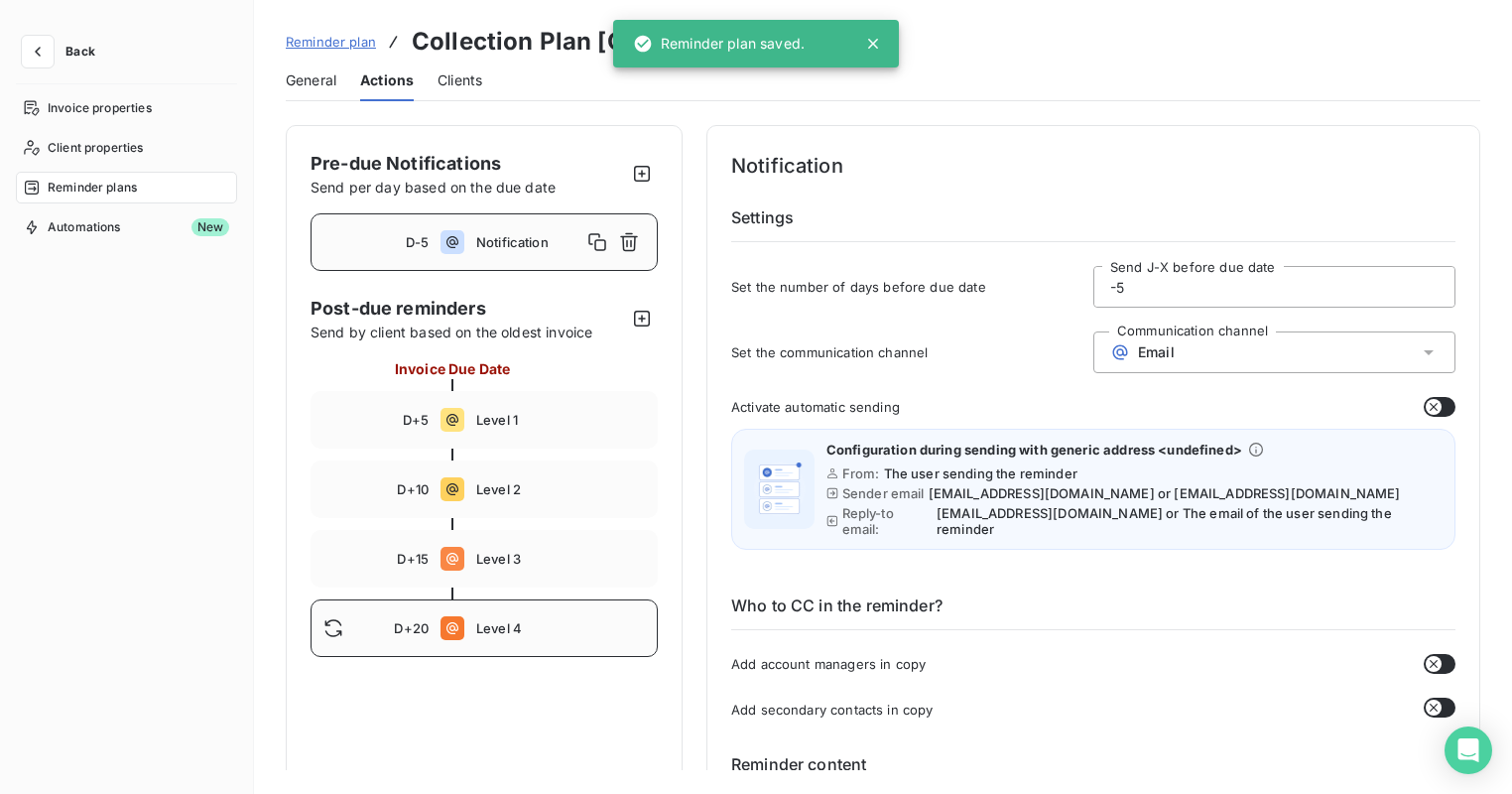 click on "Level 4" at bounding box center [561, 628] 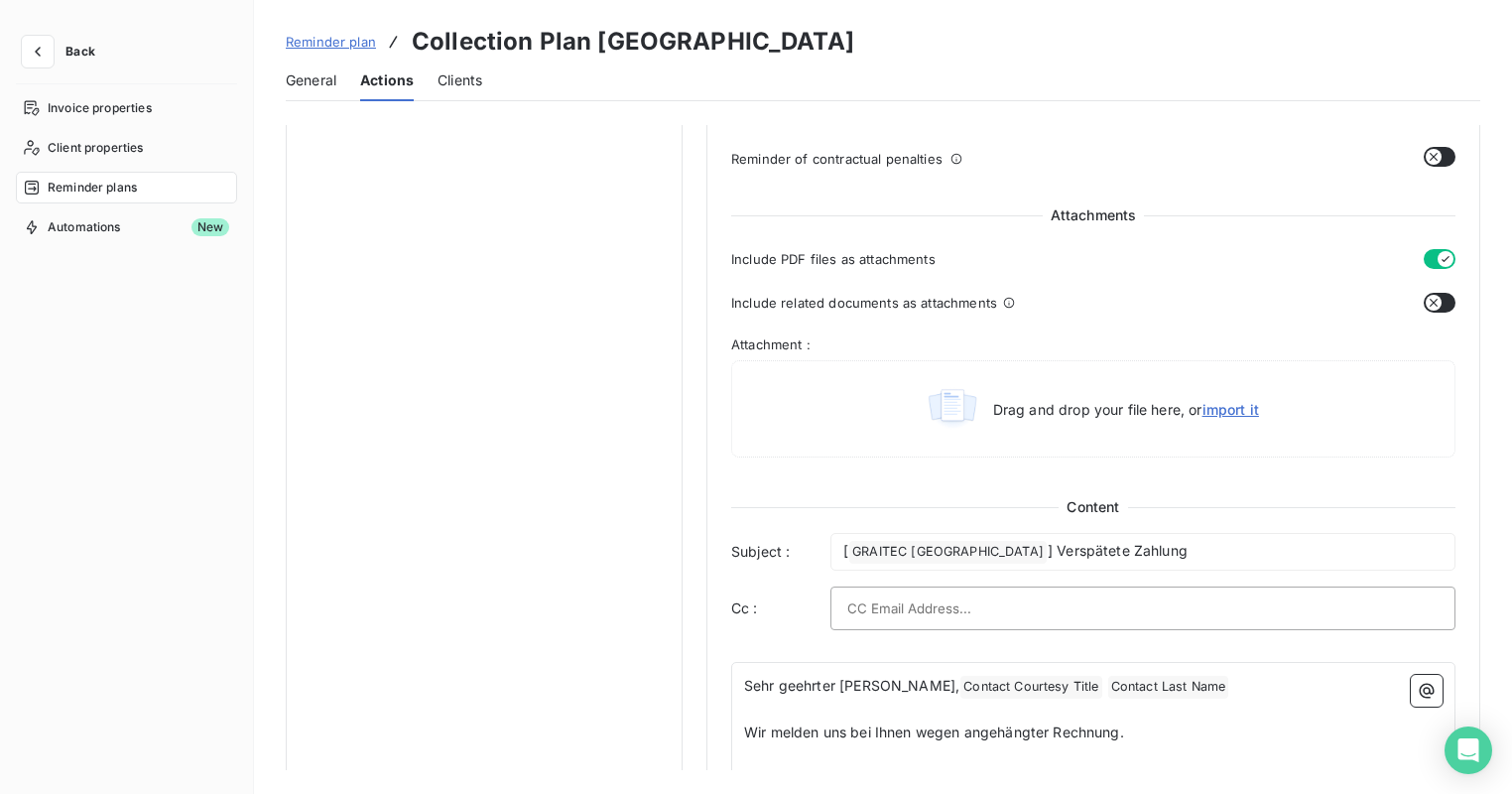 scroll, scrollTop: 635, scrollLeft: 0, axis: vertical 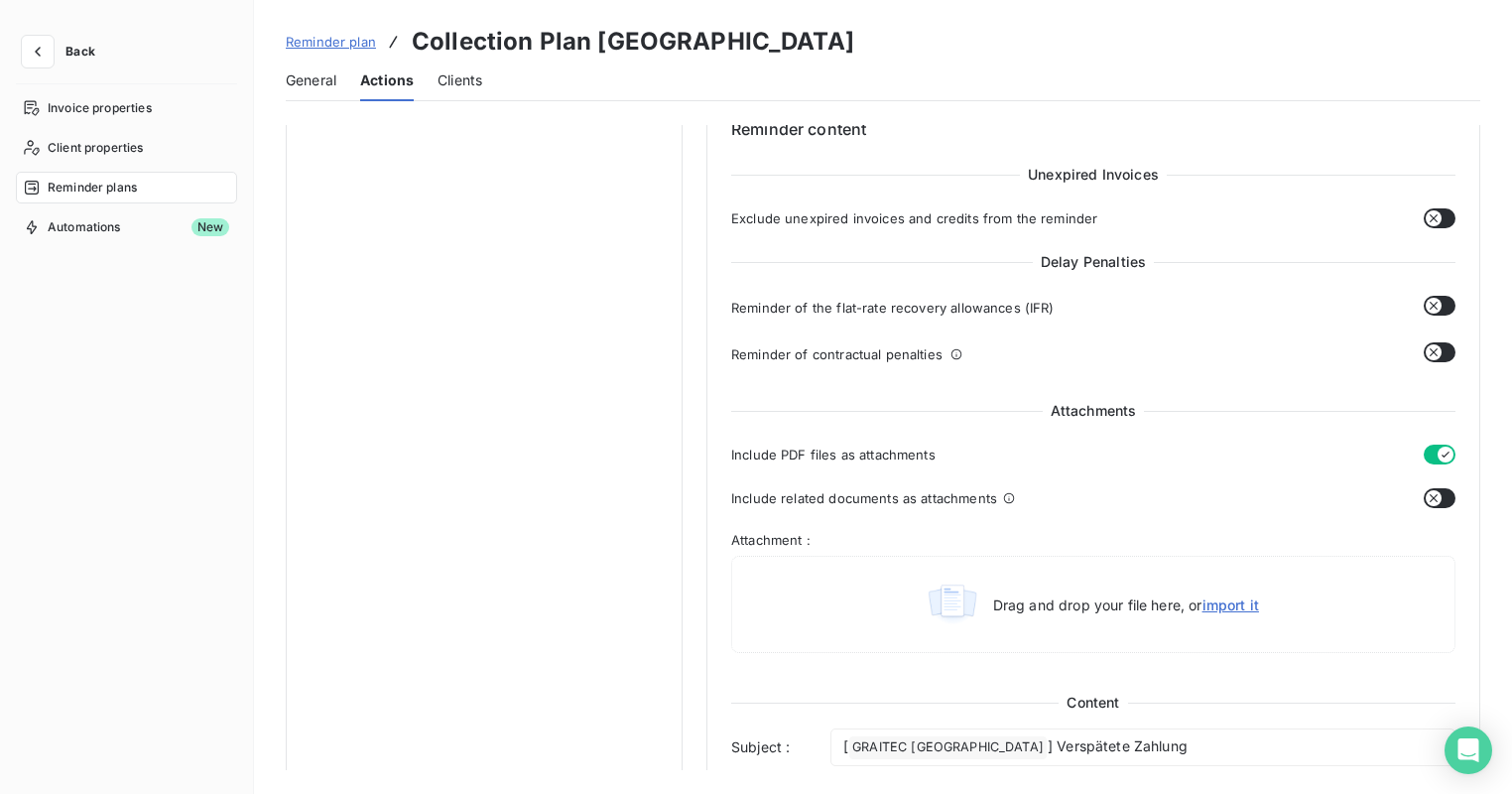 click at bounding box center [1440, 306] 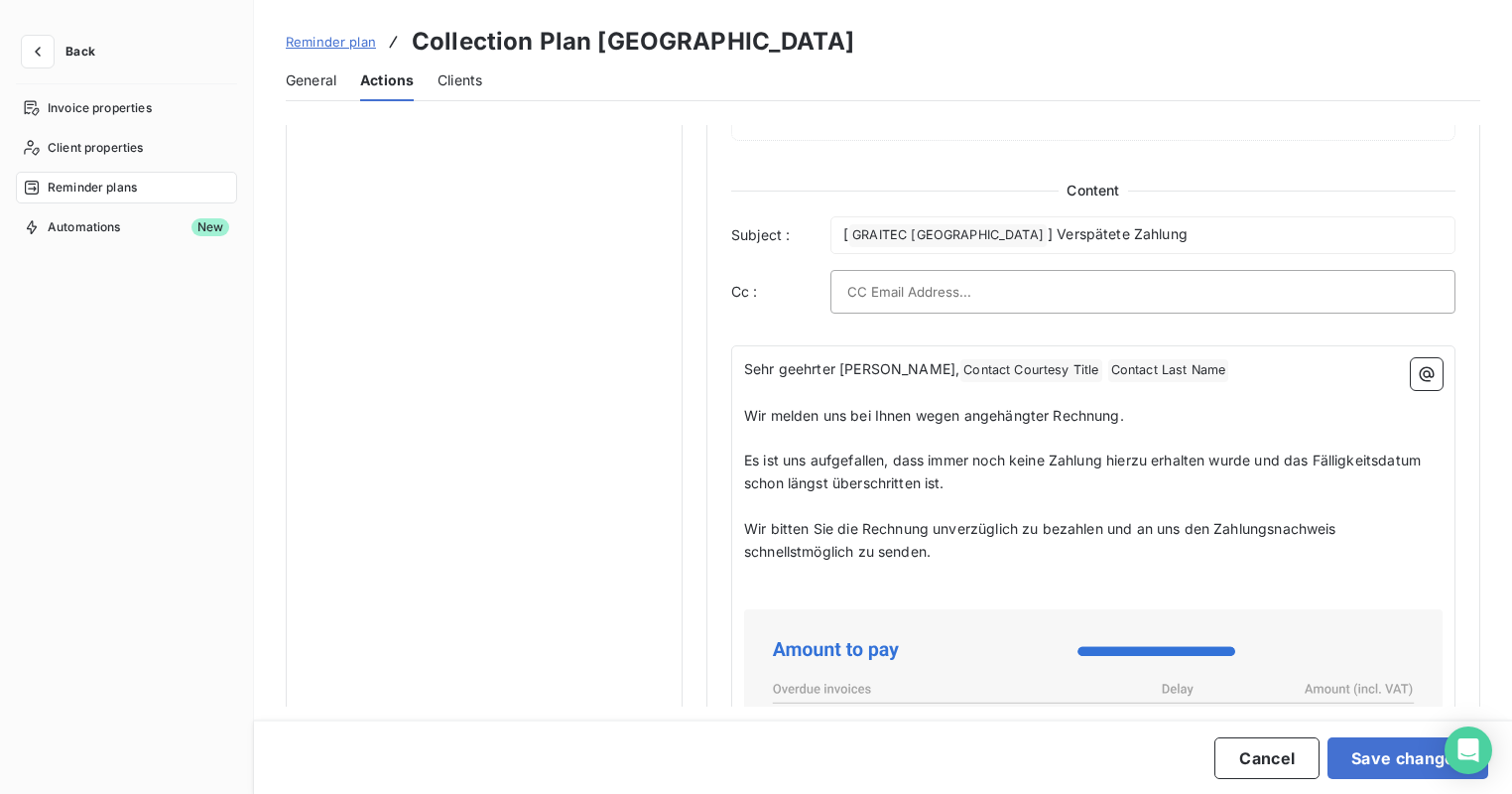 scroll, scrollTop: 1350, scrollLeft: 0, axis: vertical 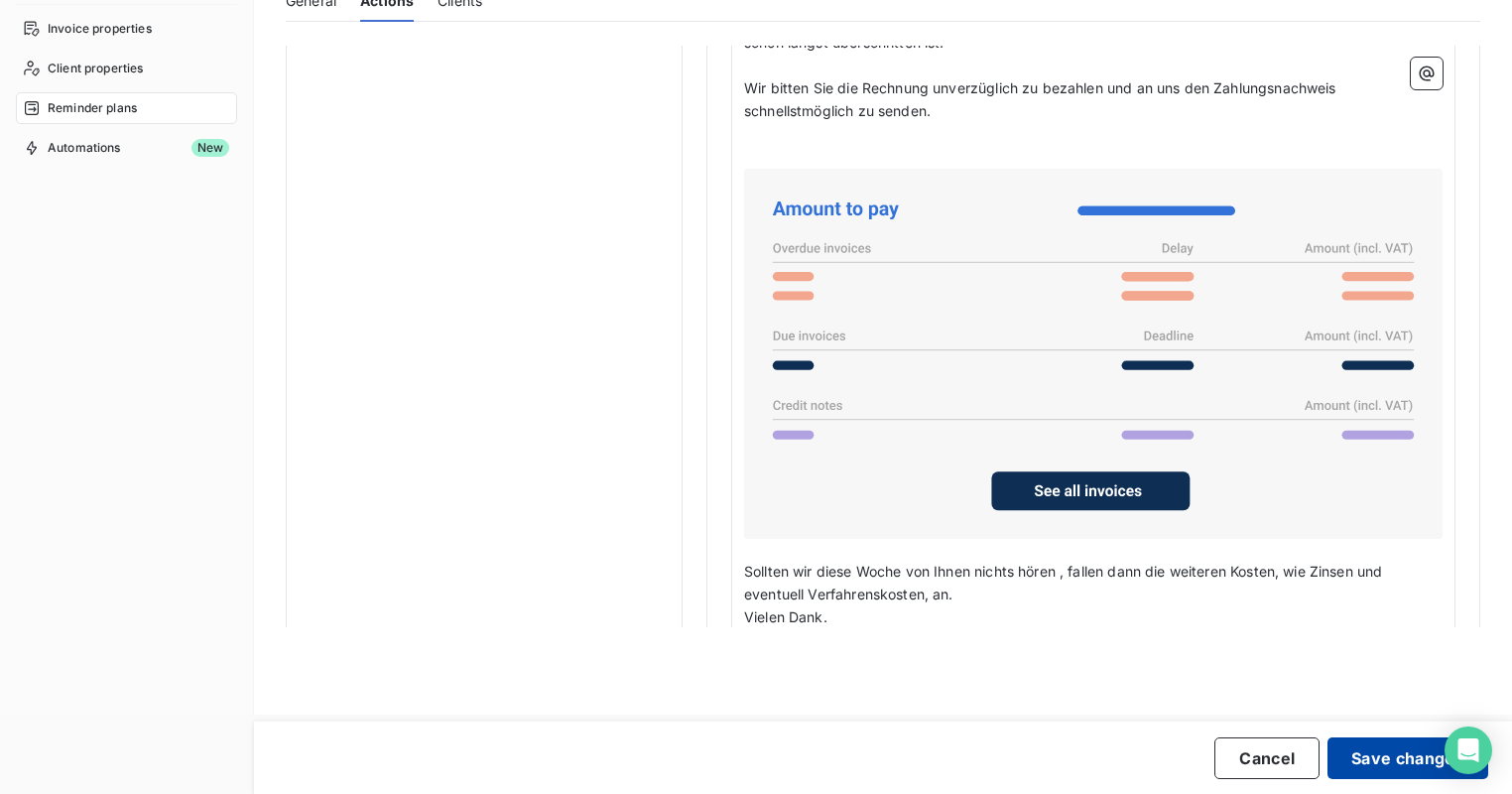 click on "Save changes" at bounding box center [1408, 758] 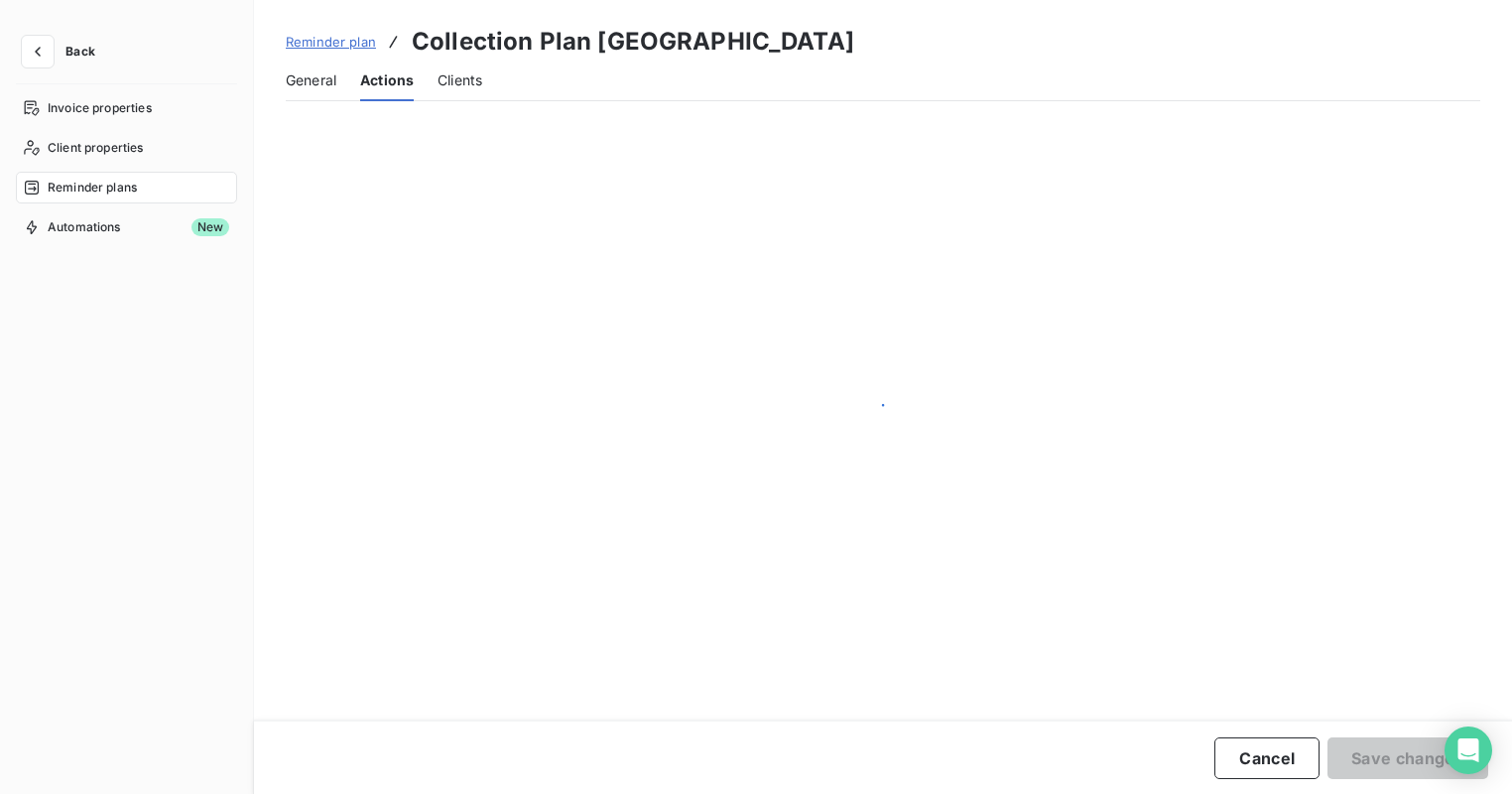 scroll, scrollTop: 0, scrollLeft: 0, axis: both 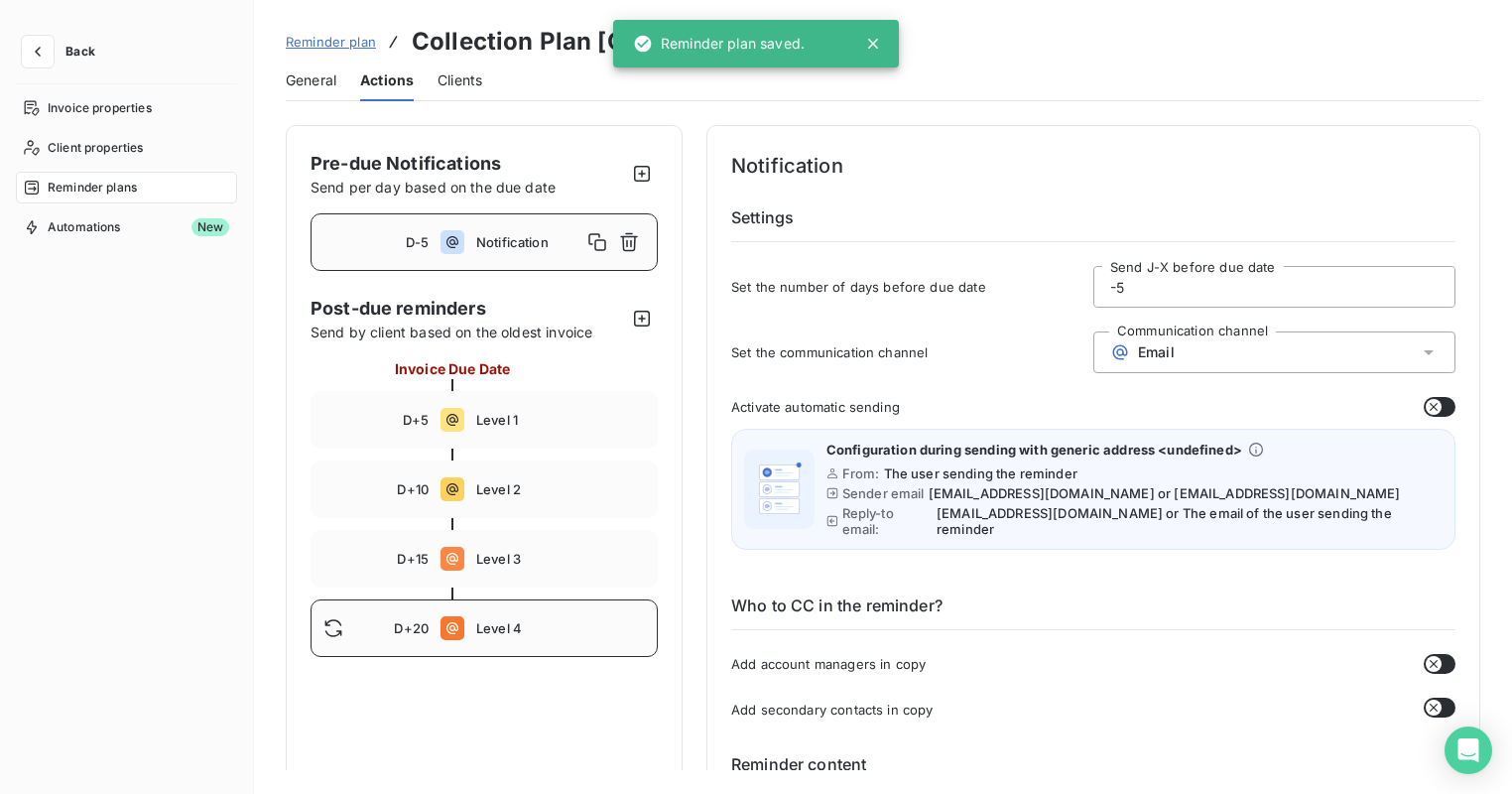 click on "D+20 Level 4" at bounding box center [484, 628] 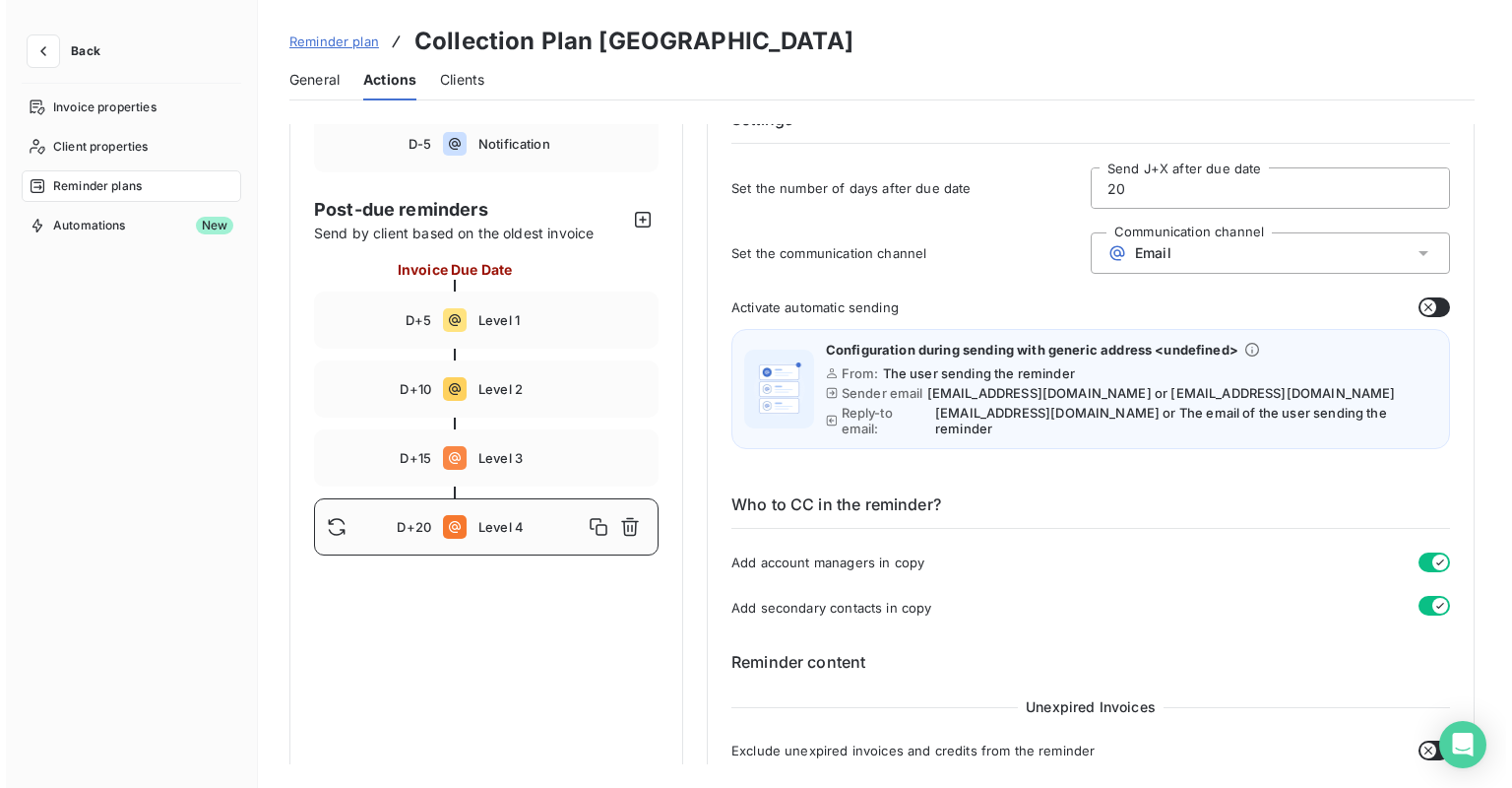 scroll, scrollTop: 0, scrollLeft: 0, axis: both 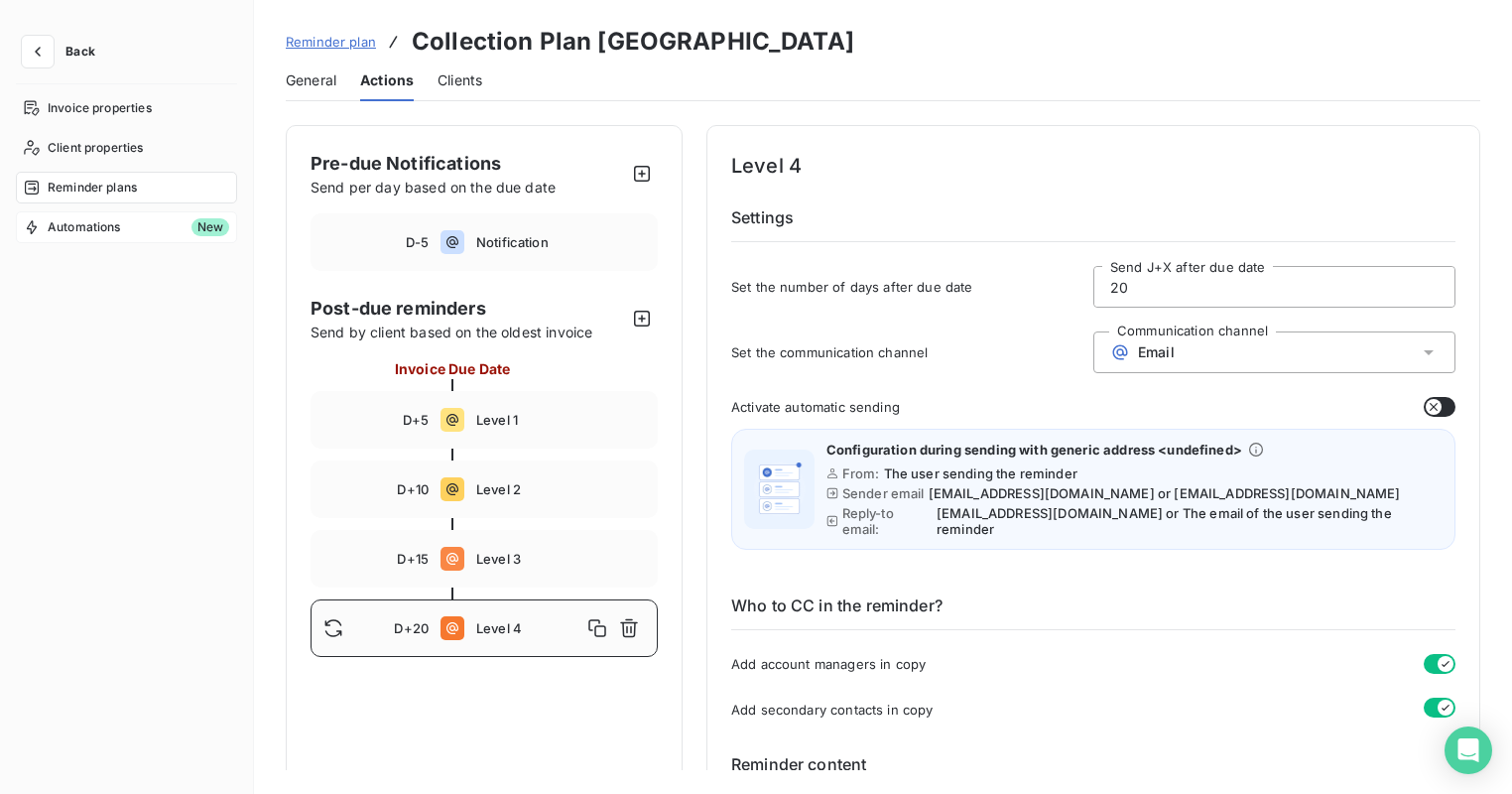click on "Automations" at bounding box center [84, 227] 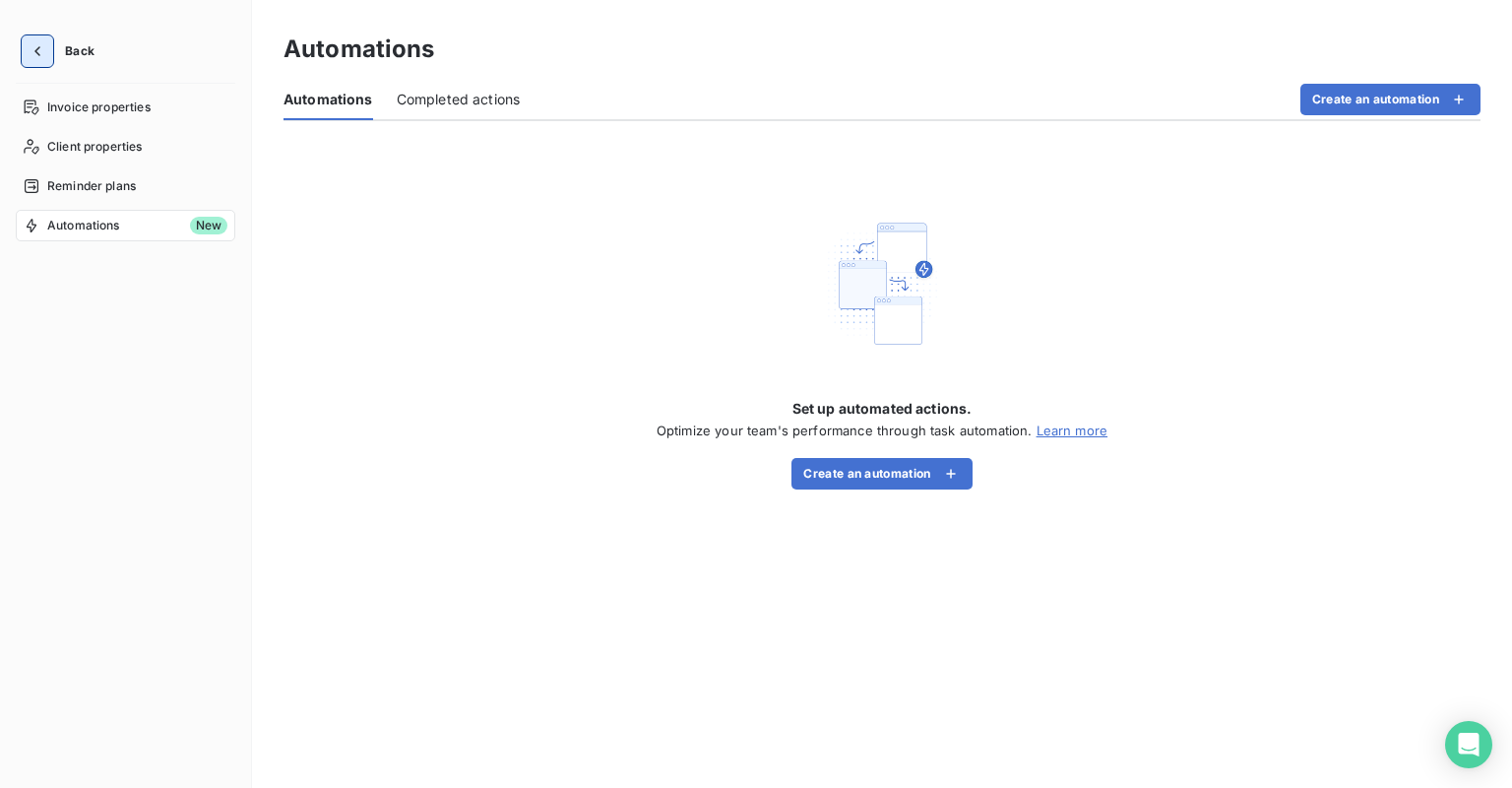 click 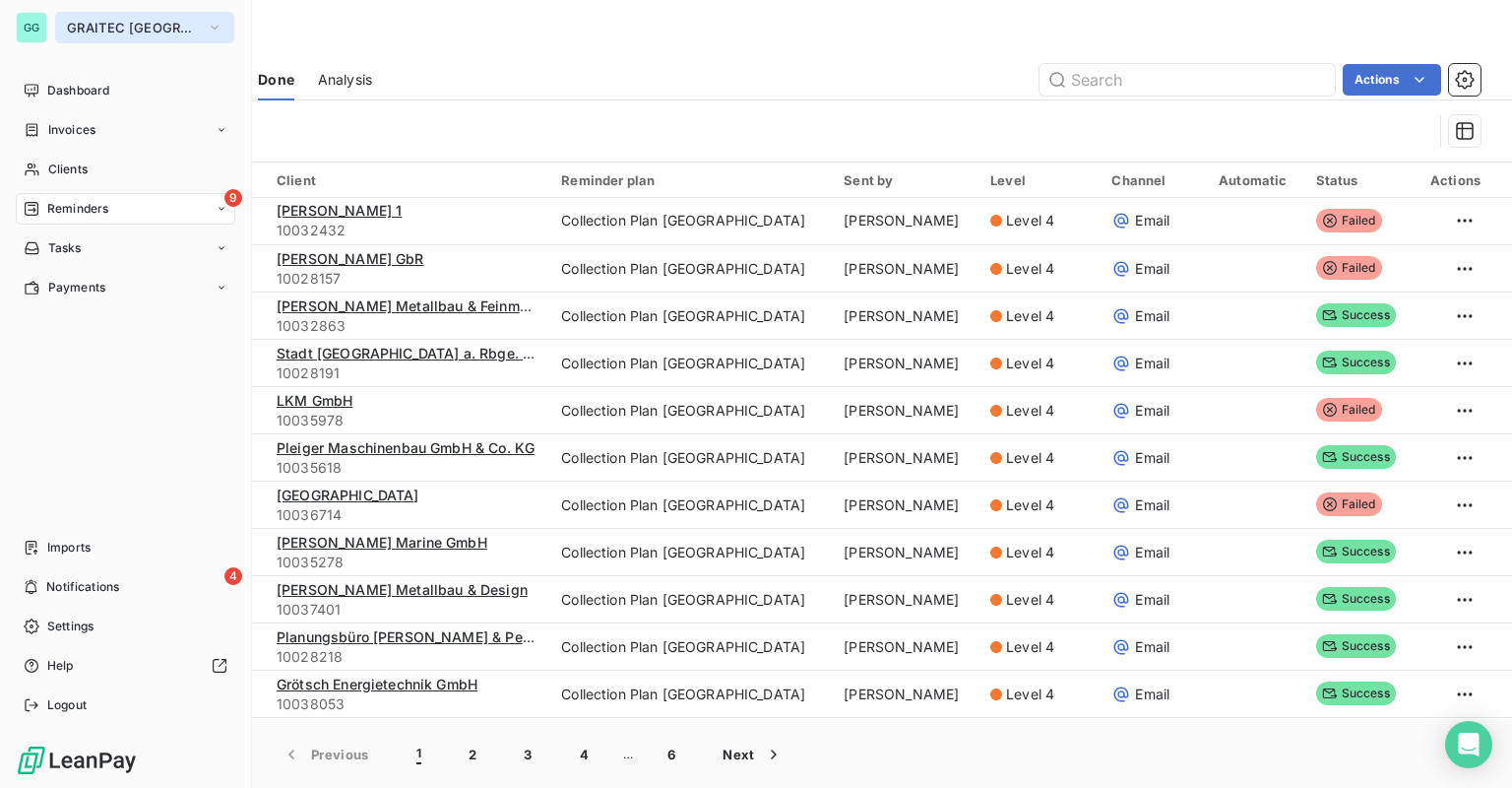 click on "GRAITEC [GEOGRAPHIC_DATA]" at bounding box center [133, 28] 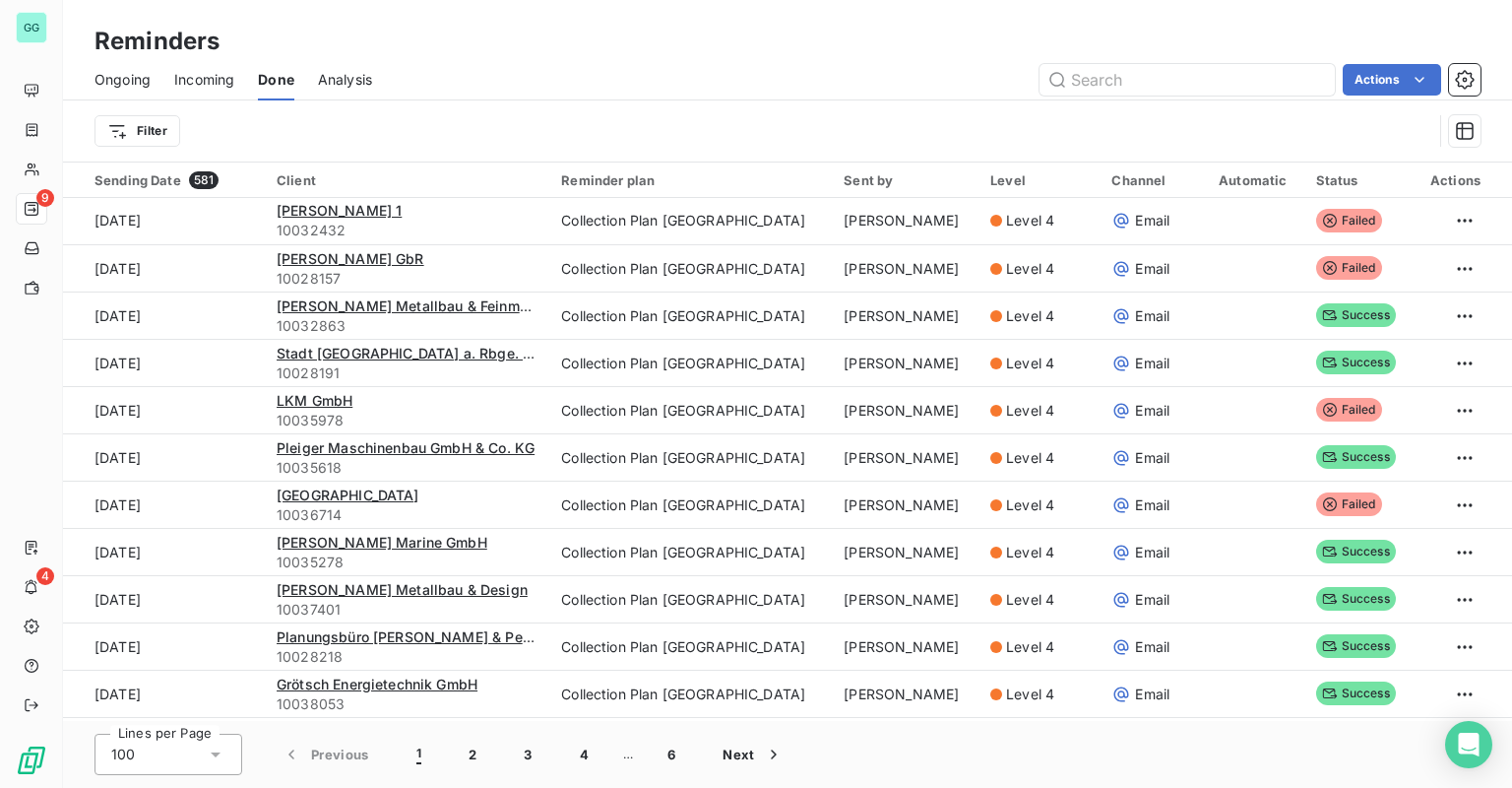 click on "Actions" at bounding box center (938, 80) 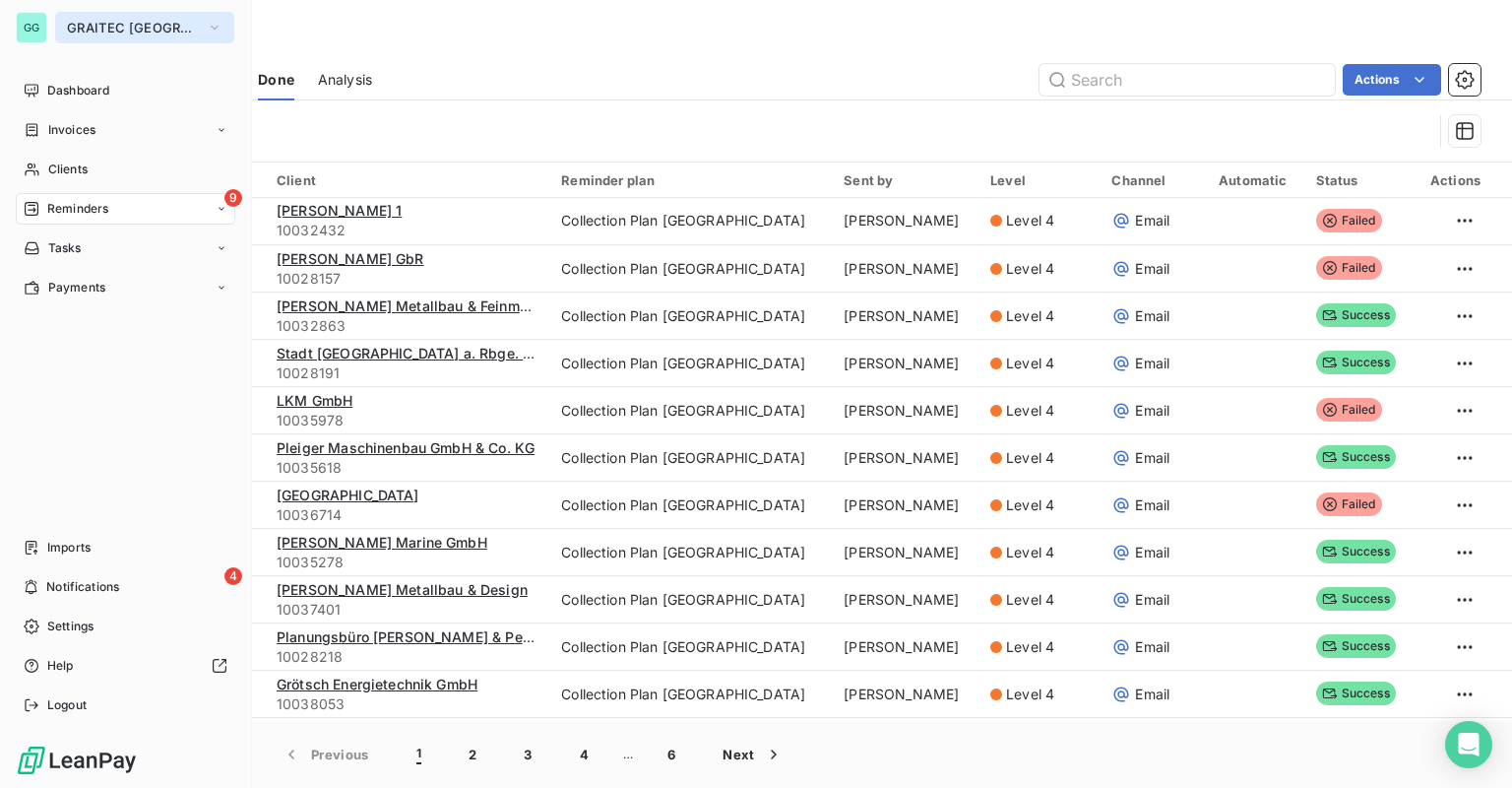 click on "GRAITEC [GEOGRAPHIC_DATA]" at bounding box center [133, 28] 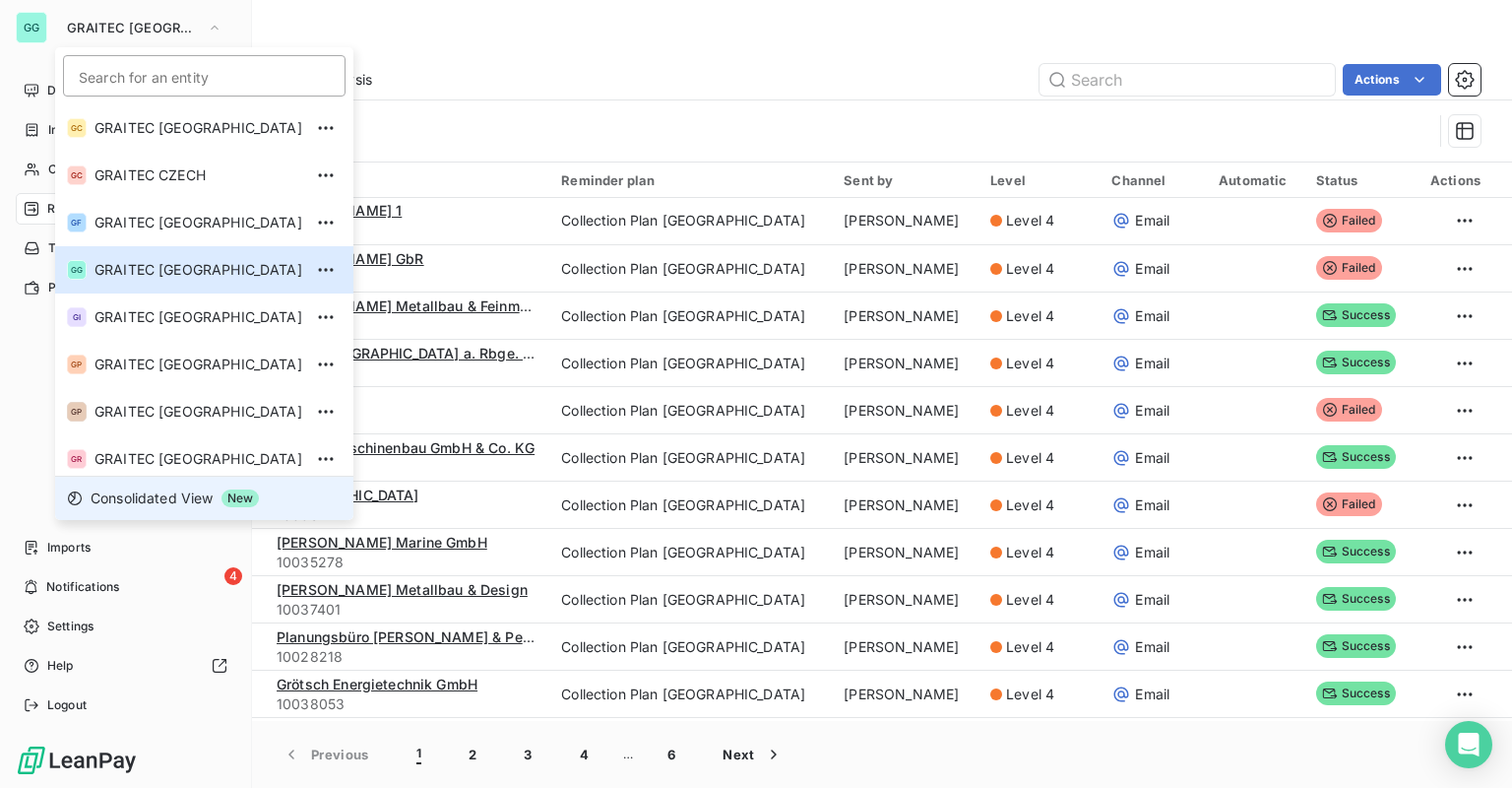 click on "Consolidated View New" at bounding box center [204, 497] 